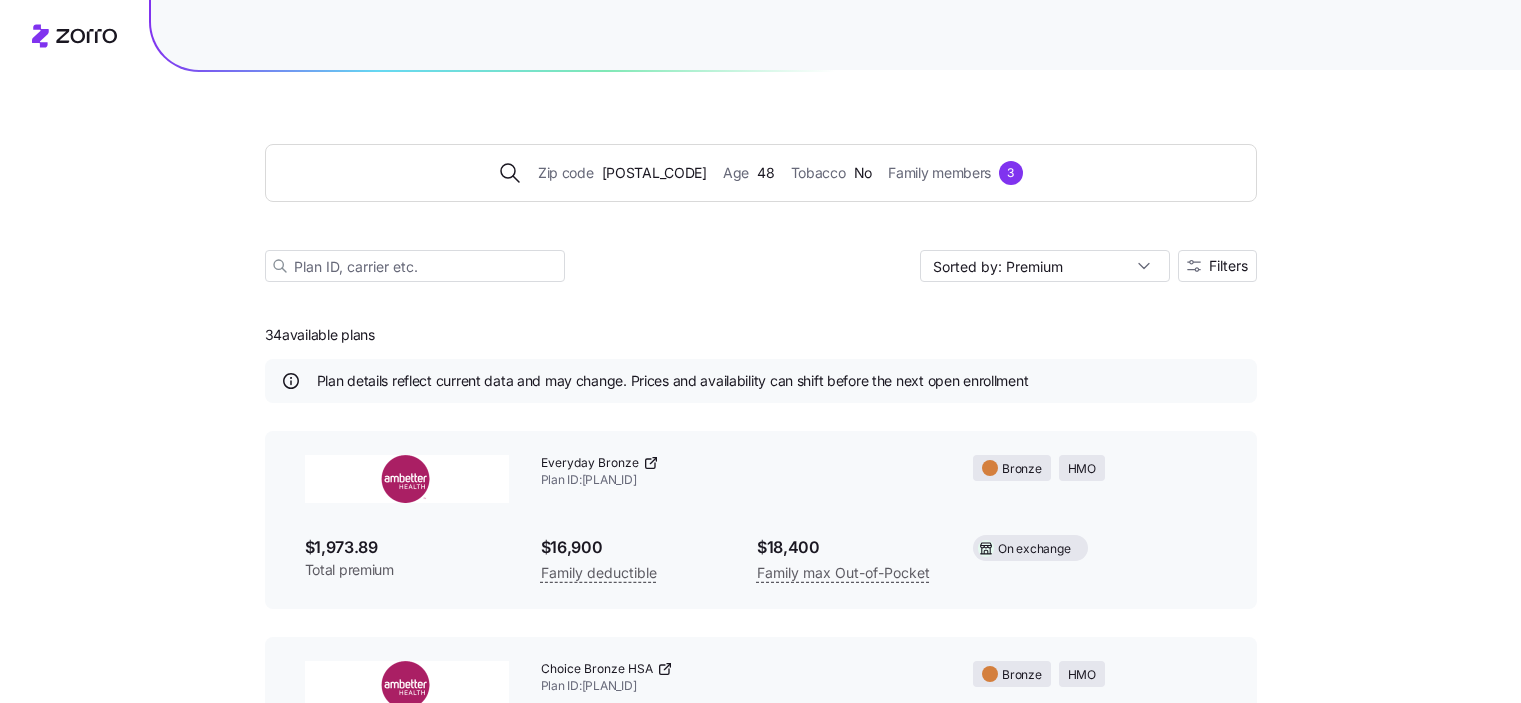 scroll, scrollTop: 6677, scrollLeft: 0, axis: vertical 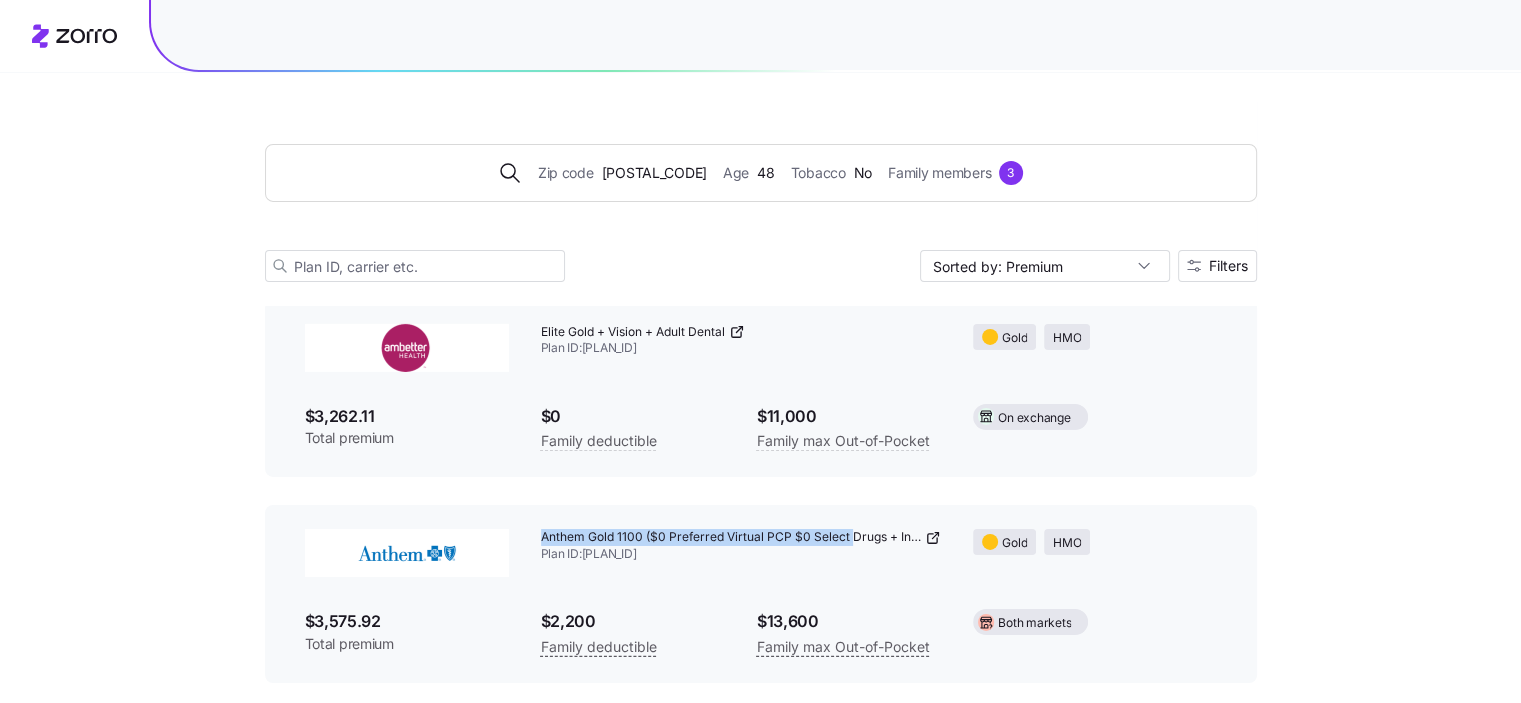 drag, startPoint x: 532, startPoint y: 531, endPoint x: 708, endPoint y: 535, distance: 176.04546 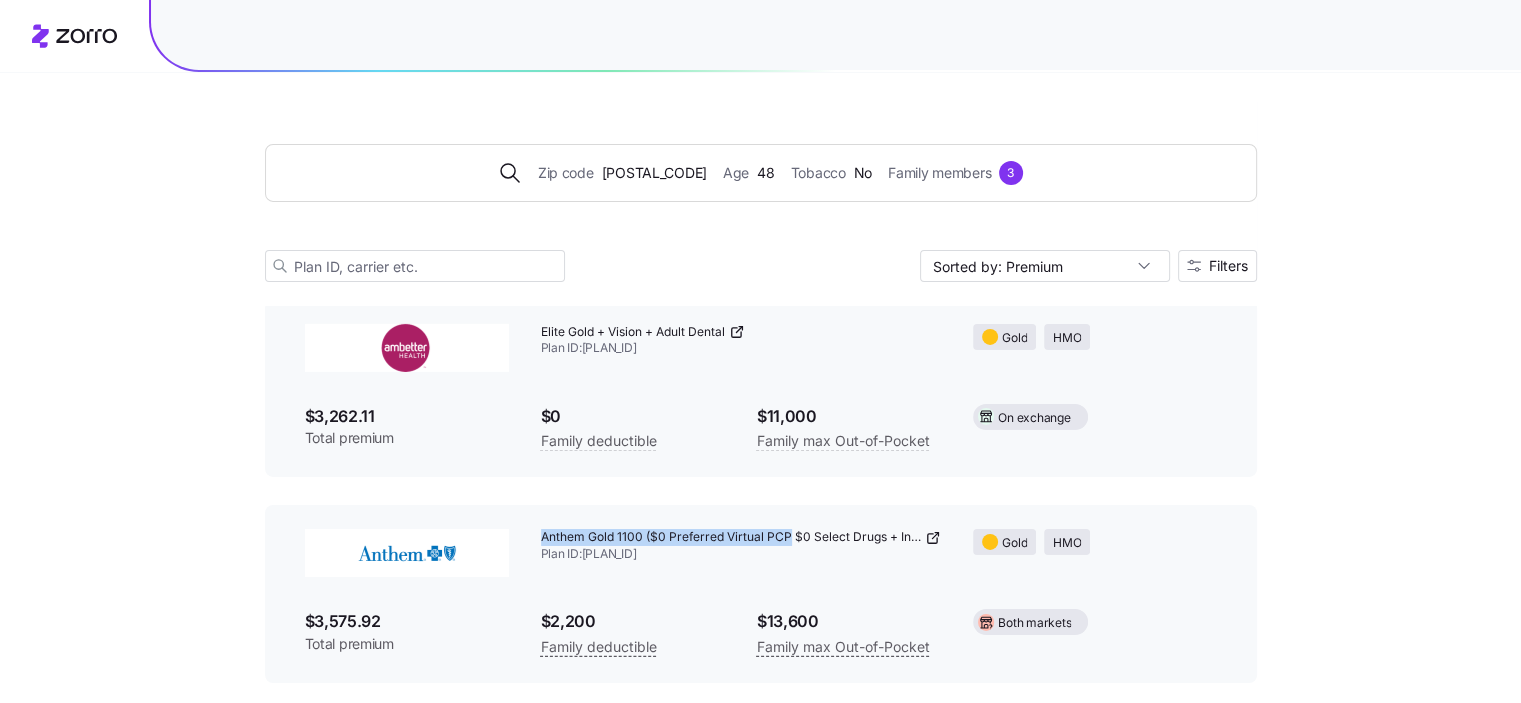 click on "Anthem Gold 1100 ($0 Preferred Virtual PCP $0 Select Drugs + Incentives) Plan ID:  60156NV0440030" at bounding box center (741, 546) 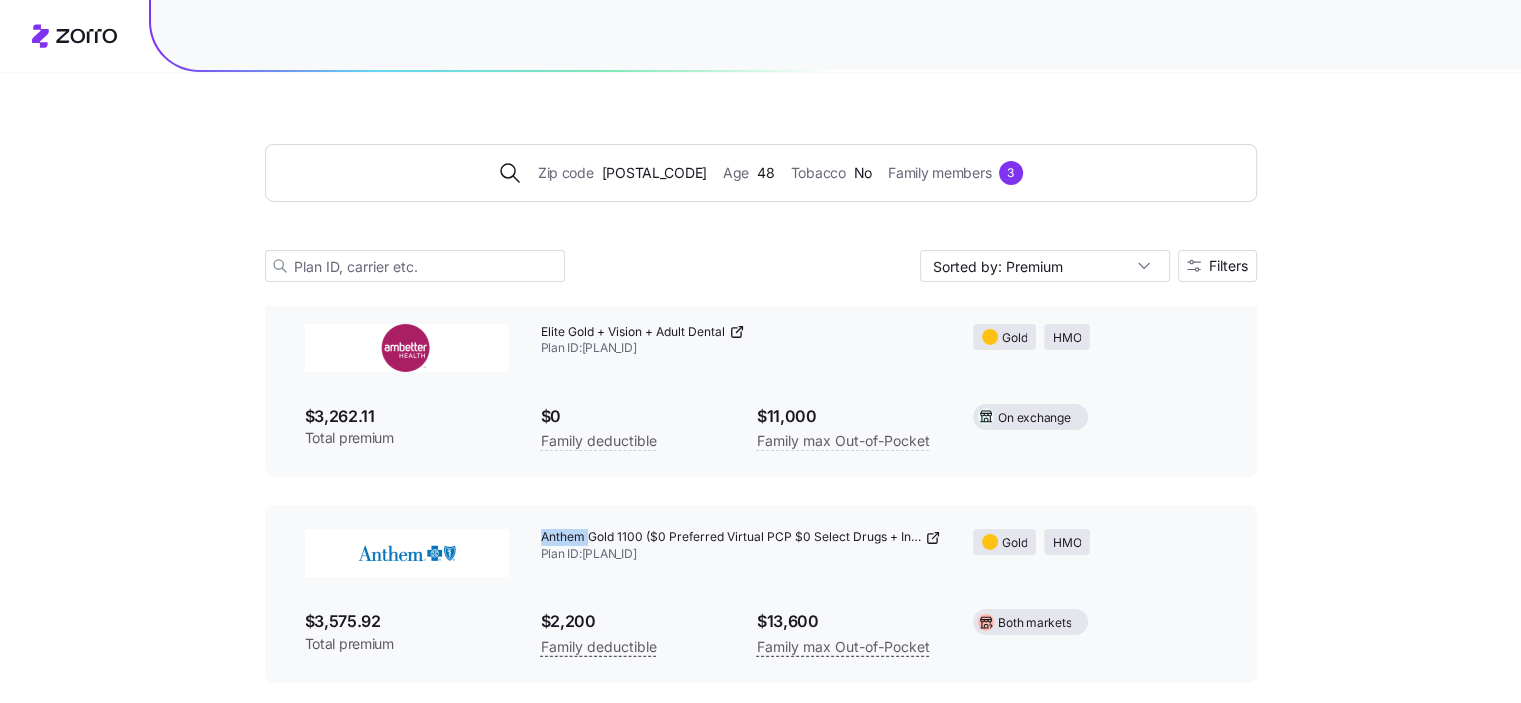 click on "Anthem Gold 1100 ($0 Preferred Virtual PCP $0 Select Drugs + Incentives) Plan ID:  60156NV0440030" at bounding box center [741, 546] 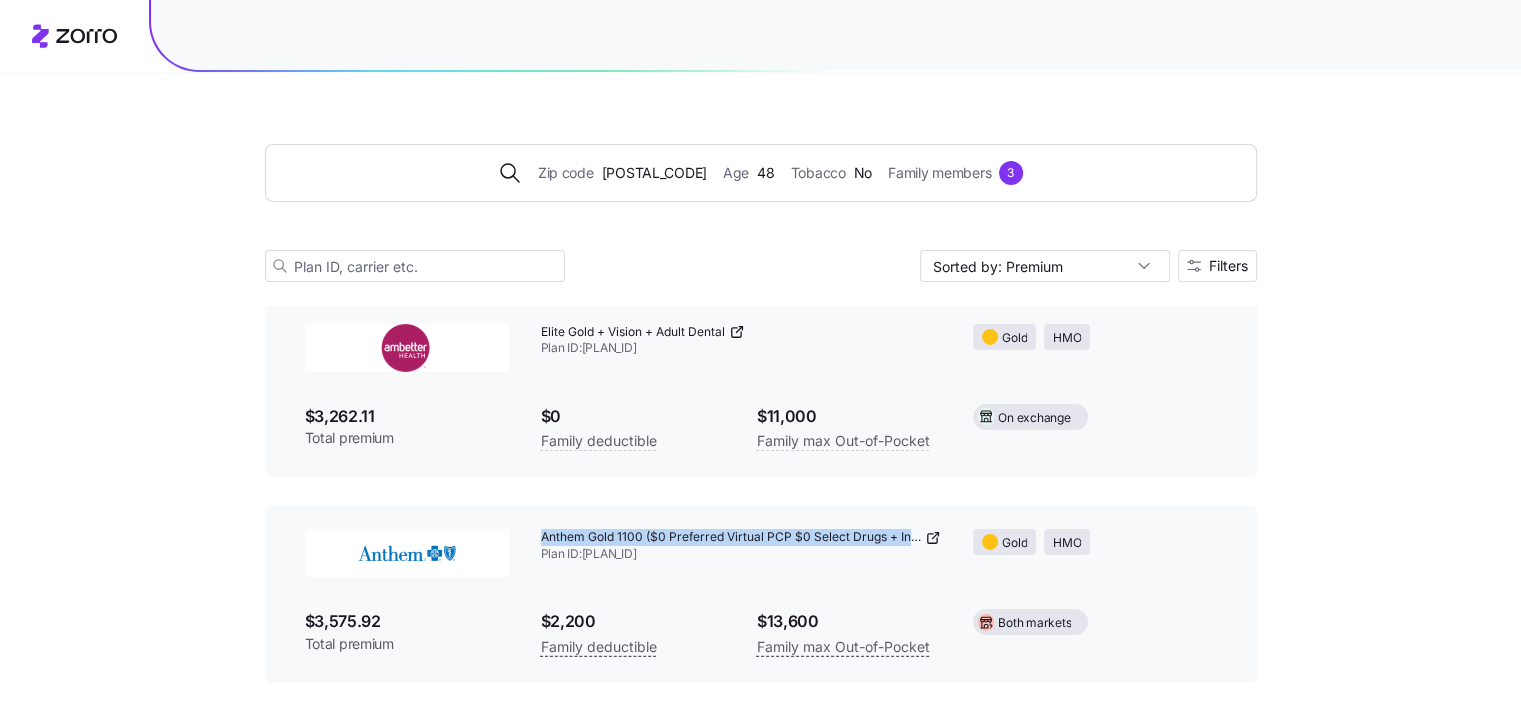 click on "Anthem Gold 1100 ($0 Preferred Virtual PCP $0 Select Drugs + Incentives) Plan ID:  60156NV0440030" at bounding box center [741, 546] 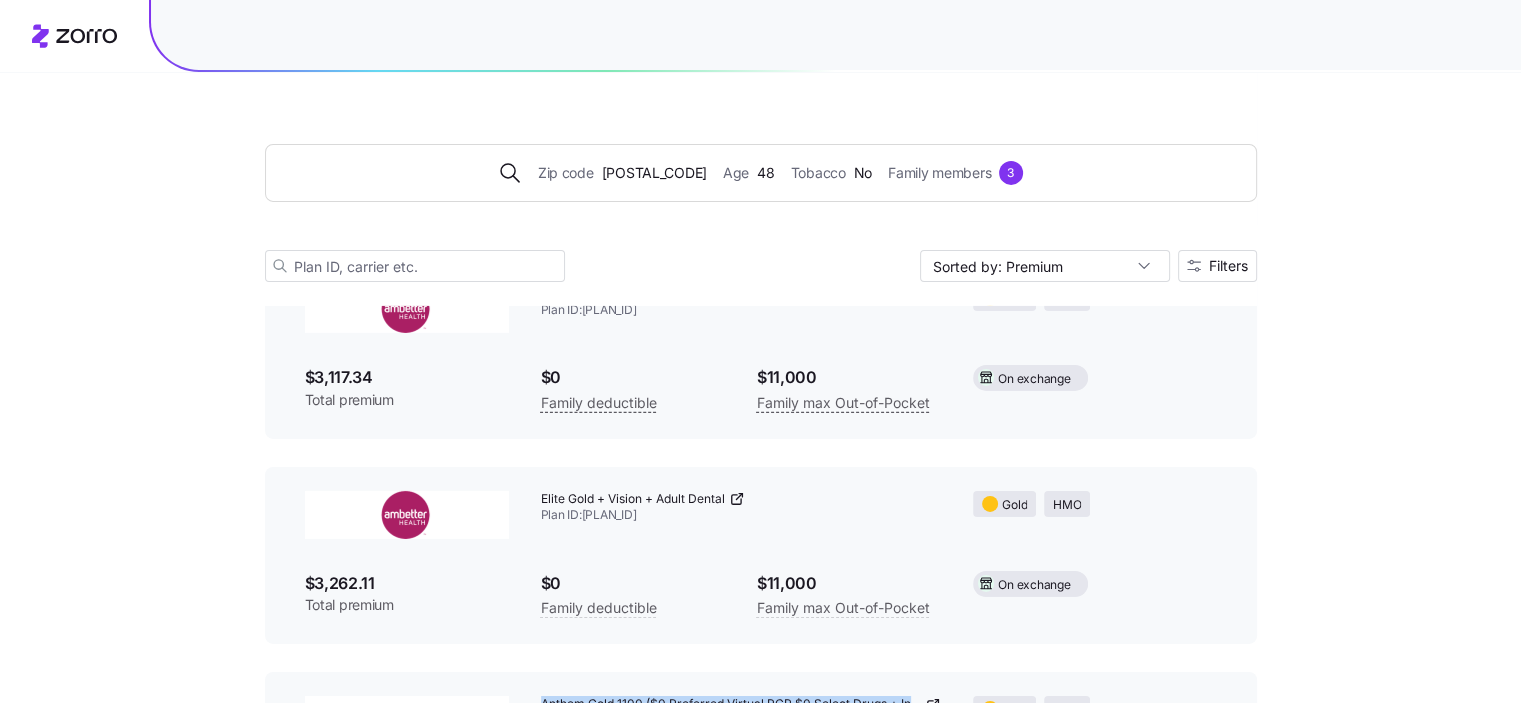scroll, scrollTop: 6532, scrollLeft: 0, axis: vertical 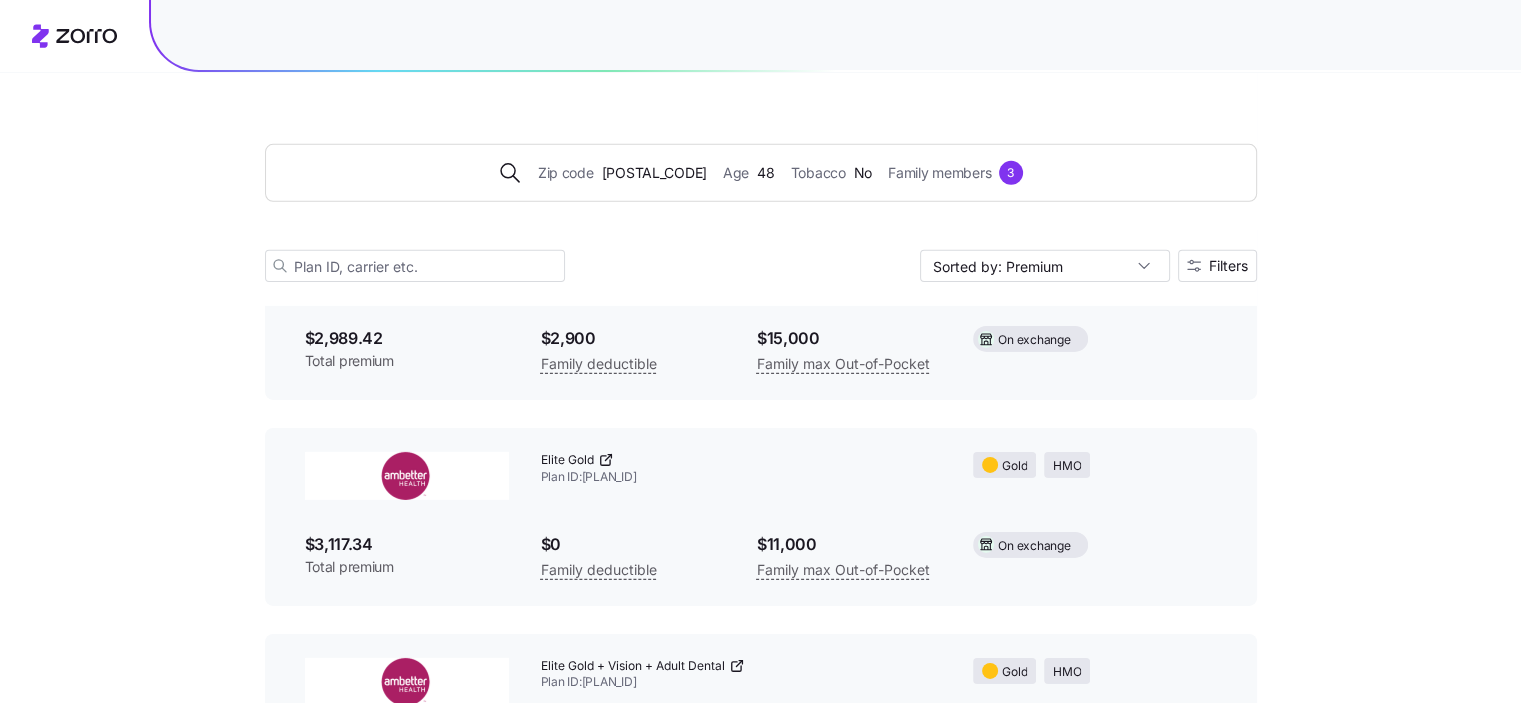 click on "Elite Gold Plan ID:  45142NV0010061" at bounding box center [741, 469] 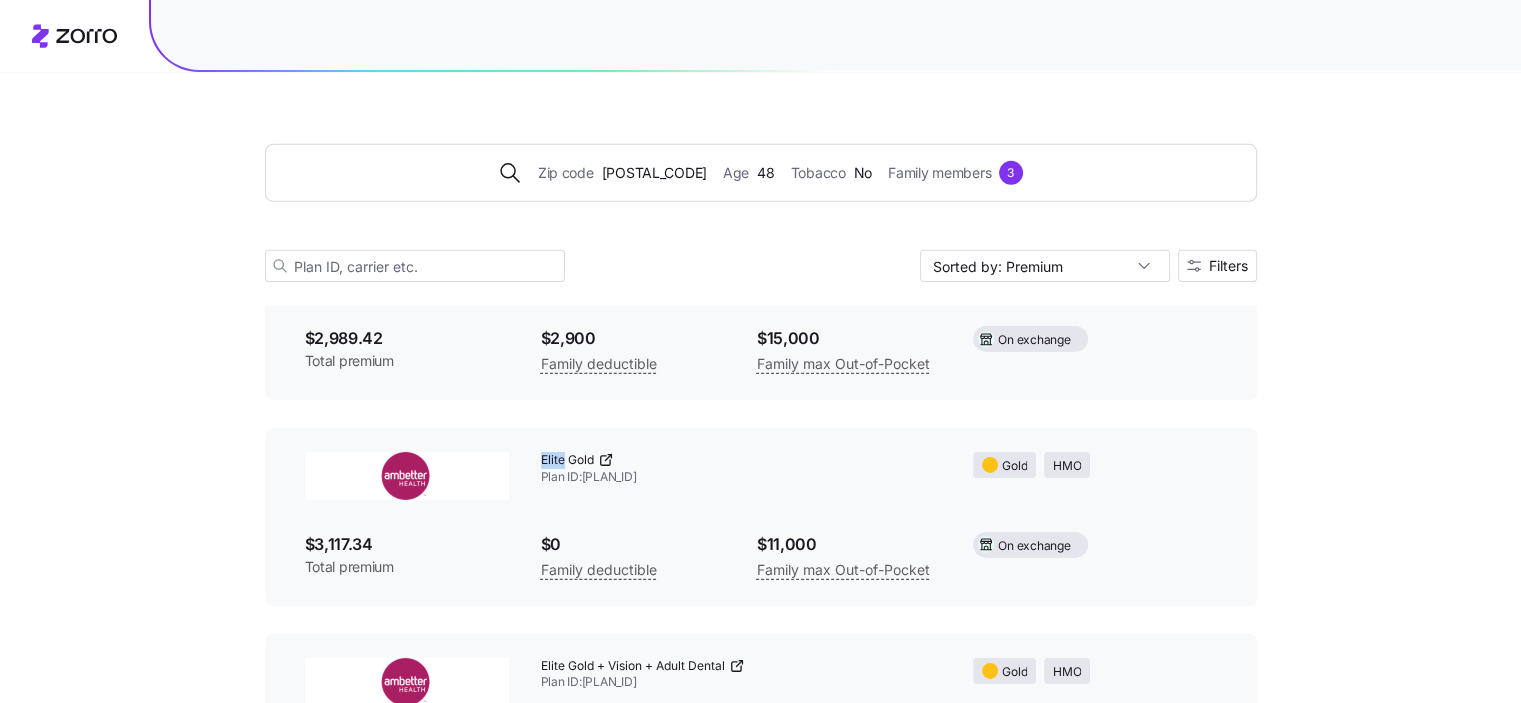 click on "Elite Gold Plan ID:  45142NV0010061" at bounding box center (741, 469) 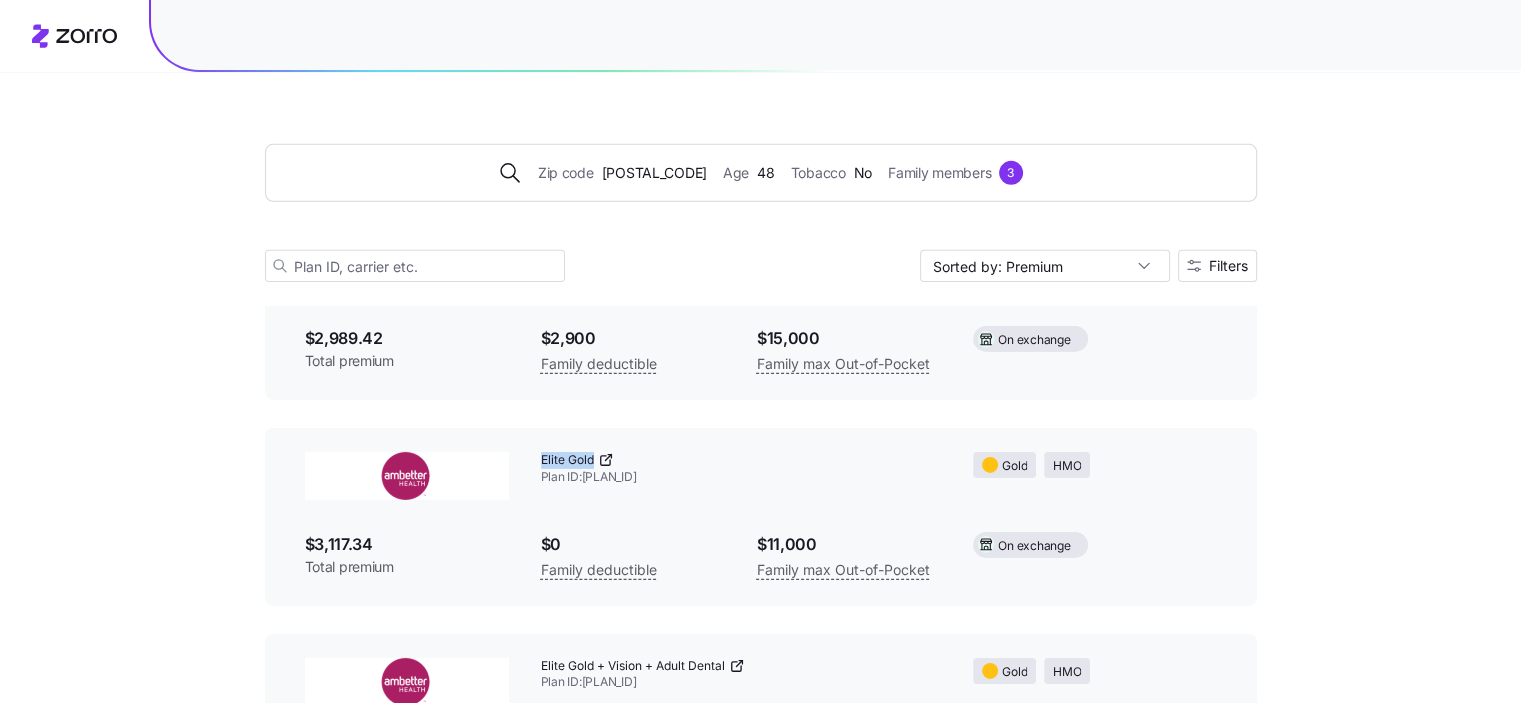 click on "Elite Gold Plan ID:  45142NV0010061" at bounding box center (741, 469) 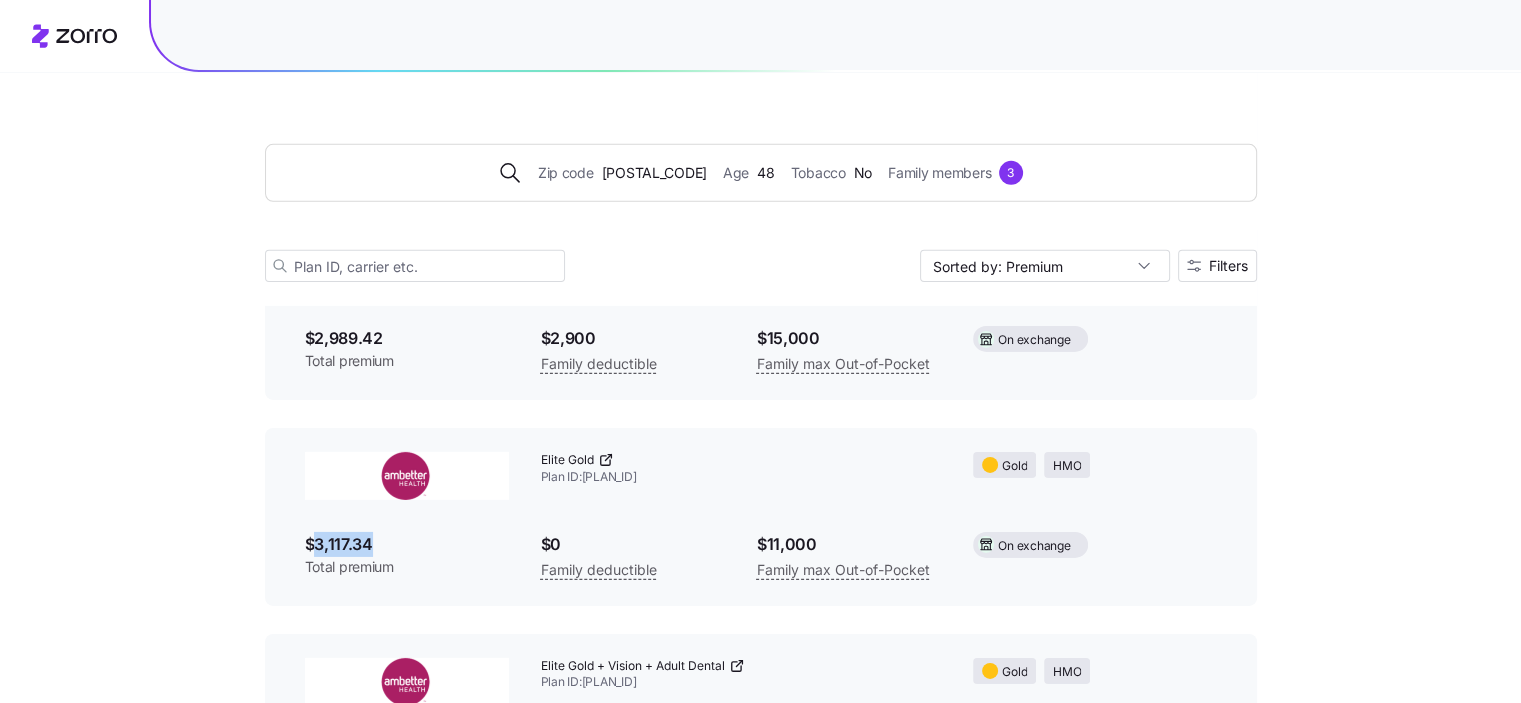 drag, startPoint x: 314, startPoint y: 535, endPoint x: 404, endPoint y: 531, distance: 90.088844 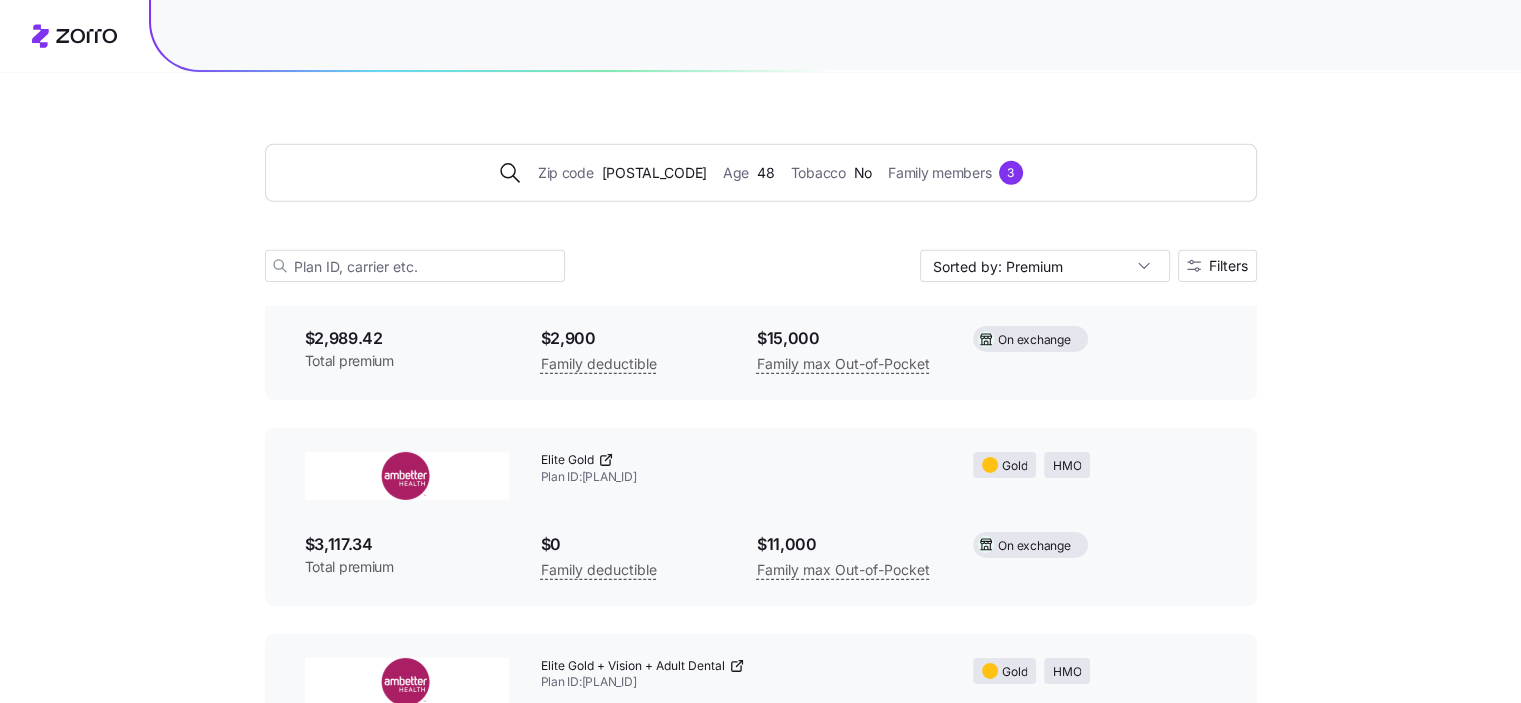 click on "Zip code 89419 Age 48 Tobacco No Family members 3 Sorted by: Premium Filters 34  available plans Plan details reflect current data and may change. Prices and availability can shift before the next open enrollment Everyday Bronze Plan ID:  45142NV0010050 Bronze HMO $1,973.89 Total premium $16,900 Family deductible $18,400 Family max Out-of-Pocket On exchange Choice Bronze HSA Plan ID:  45142NV0010007 Bronze HMO $2,011.95 Total premium $14,500 Family deductible $14,500 Family max Out-of-Pocket HSA On exchange Anthem Bronze 8200 ($0 Preferred Virtual PCP $0 Select Drugs + Incentives) Plan ID:  60156NV0440048 Bronze HMO $2,064.62 Total premium $16,400 Family deductible $18,400 Family max Out-of-Pocket Both markets Everyday Bronze + Vision + Adult Dental Plan ID:  45142NV0030050 Bronze HMO $2,065.57 Total premium $16,900 Family deductible $18,400 Family max Out-of-Pocket On exchange Anthem Bronze 9200 ($0 Preferred Virtual PCP $0 Select Drugs + Incentives) Plan ID:  60156NV0440028 Bronze HMO $2,067 Total premium" at bounding box center (760, -2683) 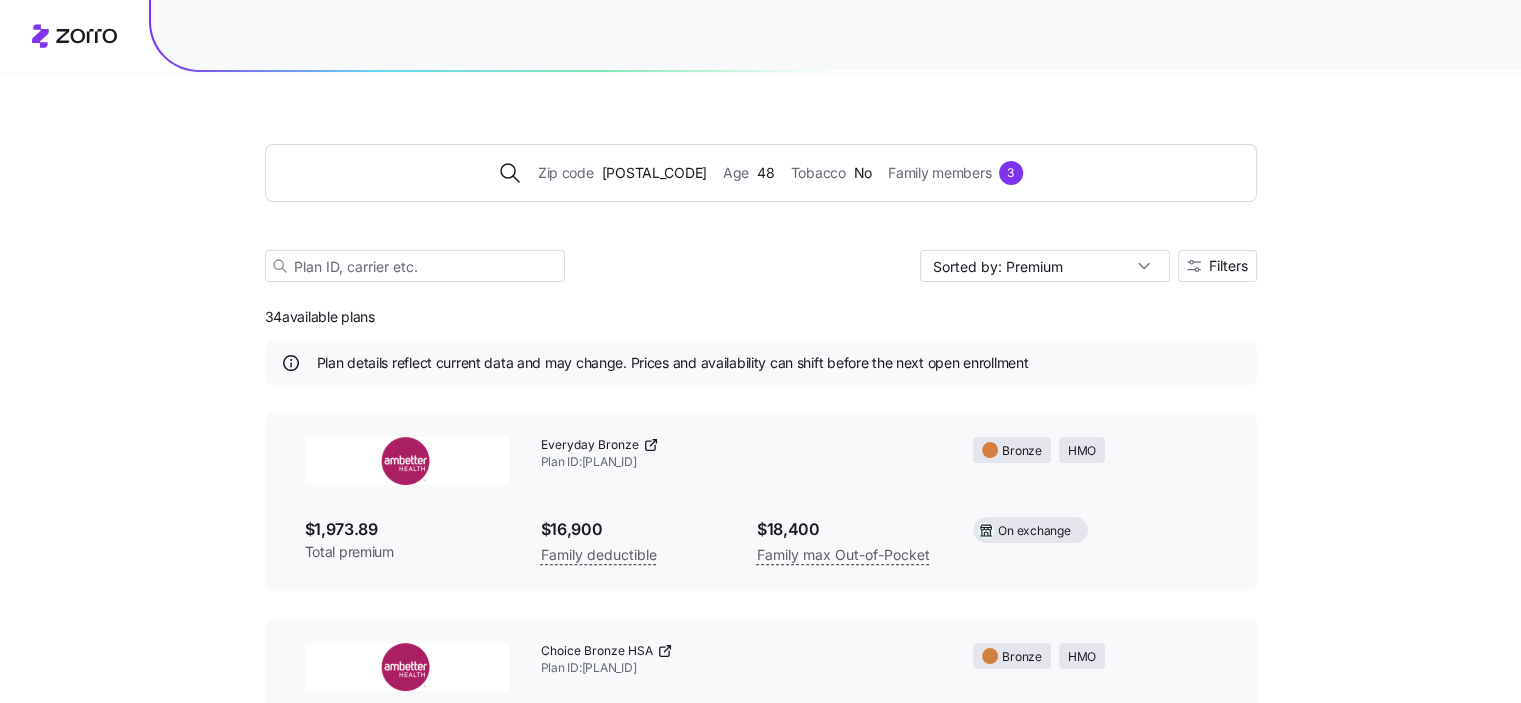 scroll, scrollTop: 0, scrollLeft: 0, axis: both 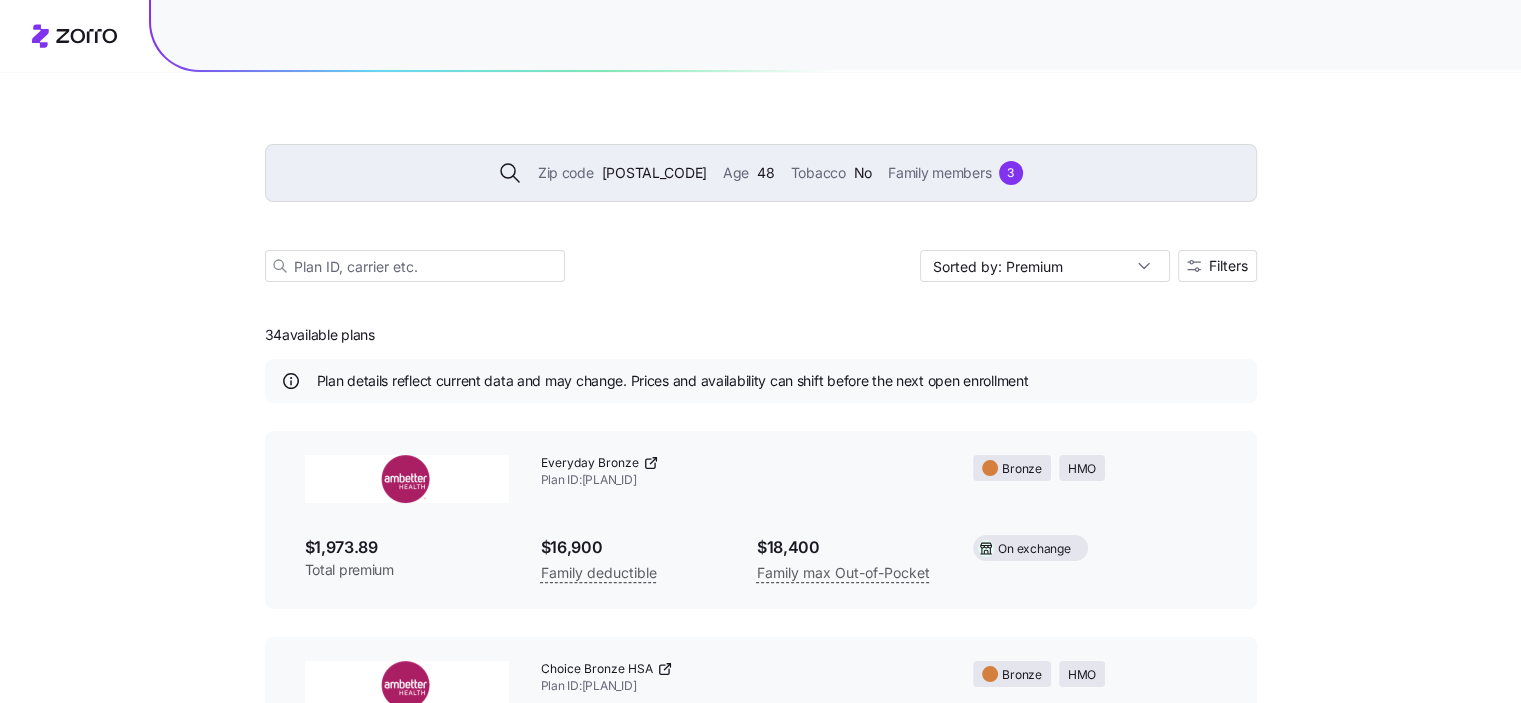 click 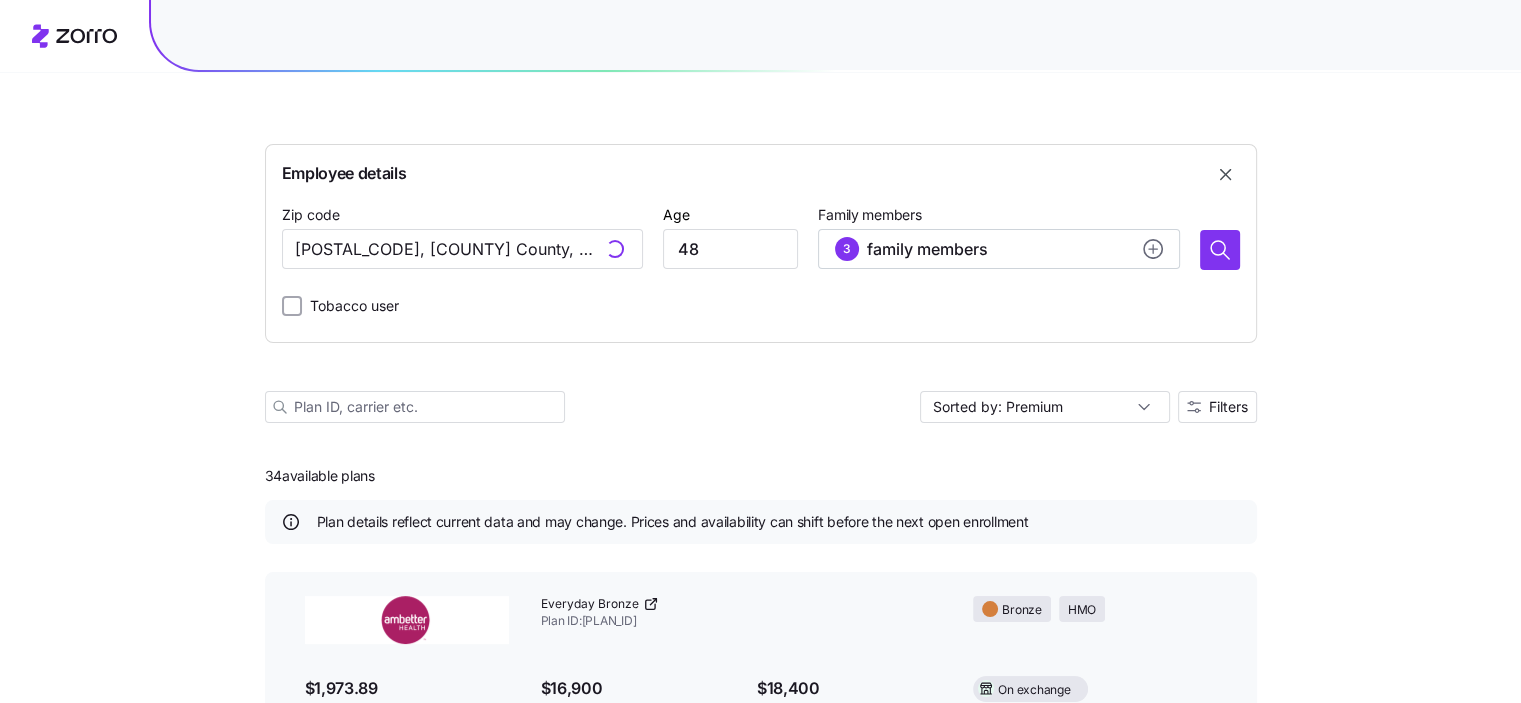 click on "Employee details Zip code 89419, Pershing County, NV Age 48 Family members 3 family members Tobacco user" at bounding box center (761, 243) 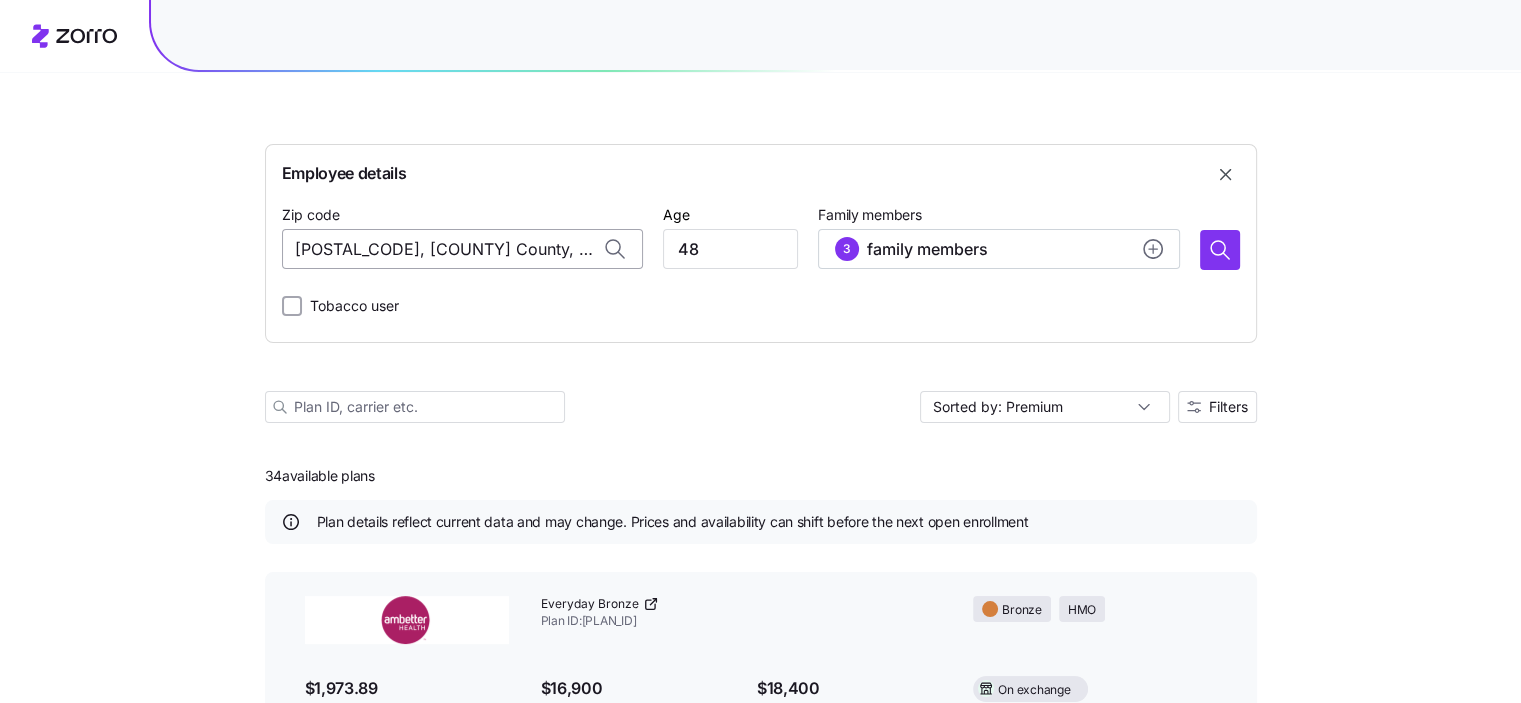 click on "[ZIP], [COUNTY], [STATE]" at bounding box center [462, 249] 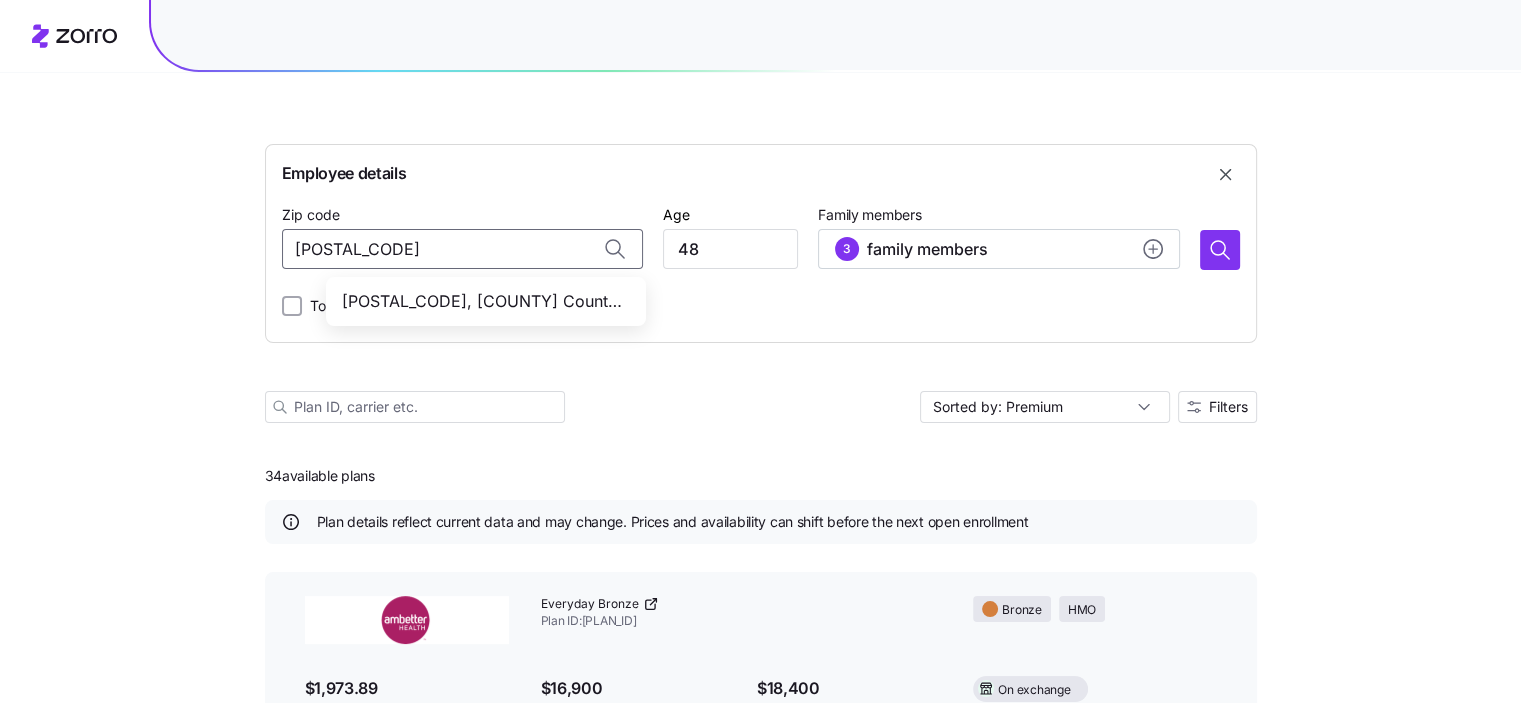 click on "89107, Clark County, NV" at bounding box center (482, 301) 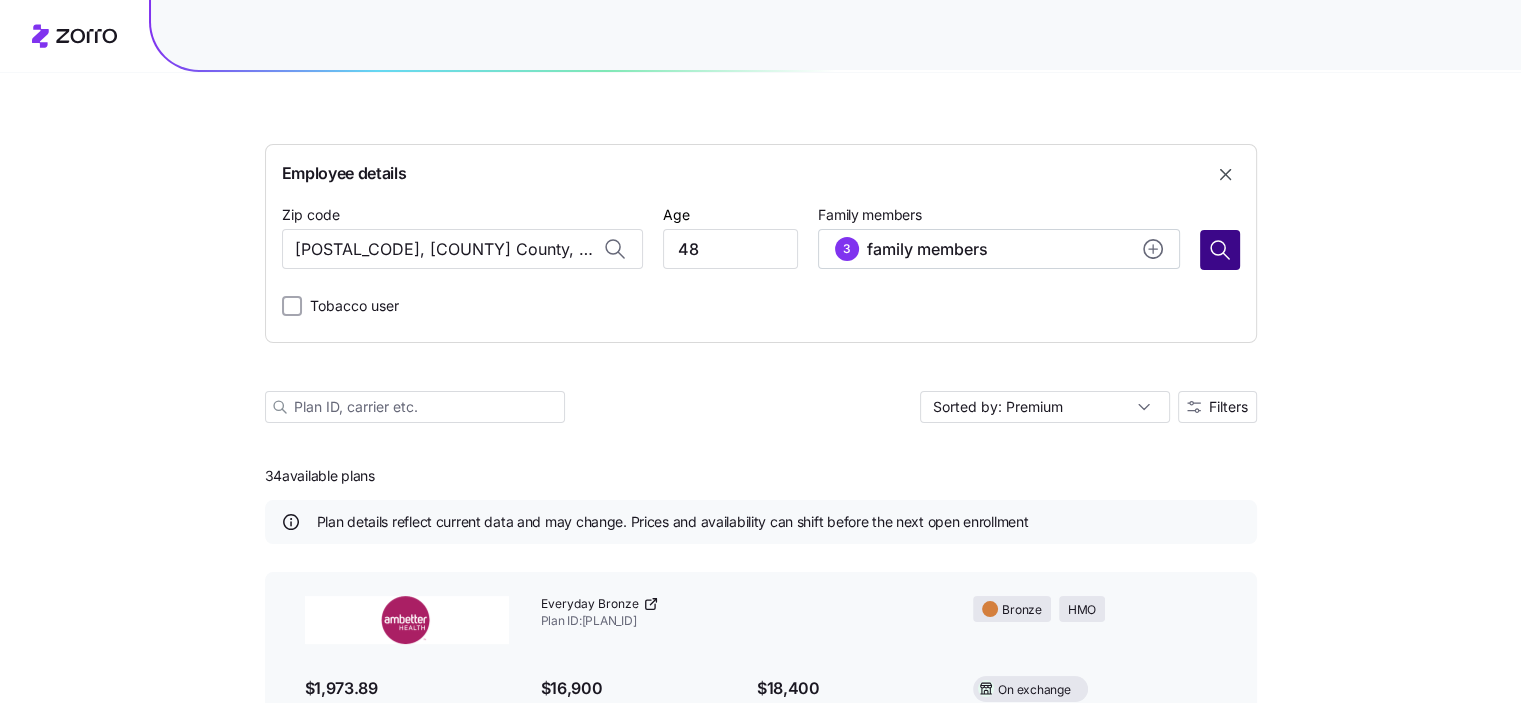 type on "89107, Clark County, NV" 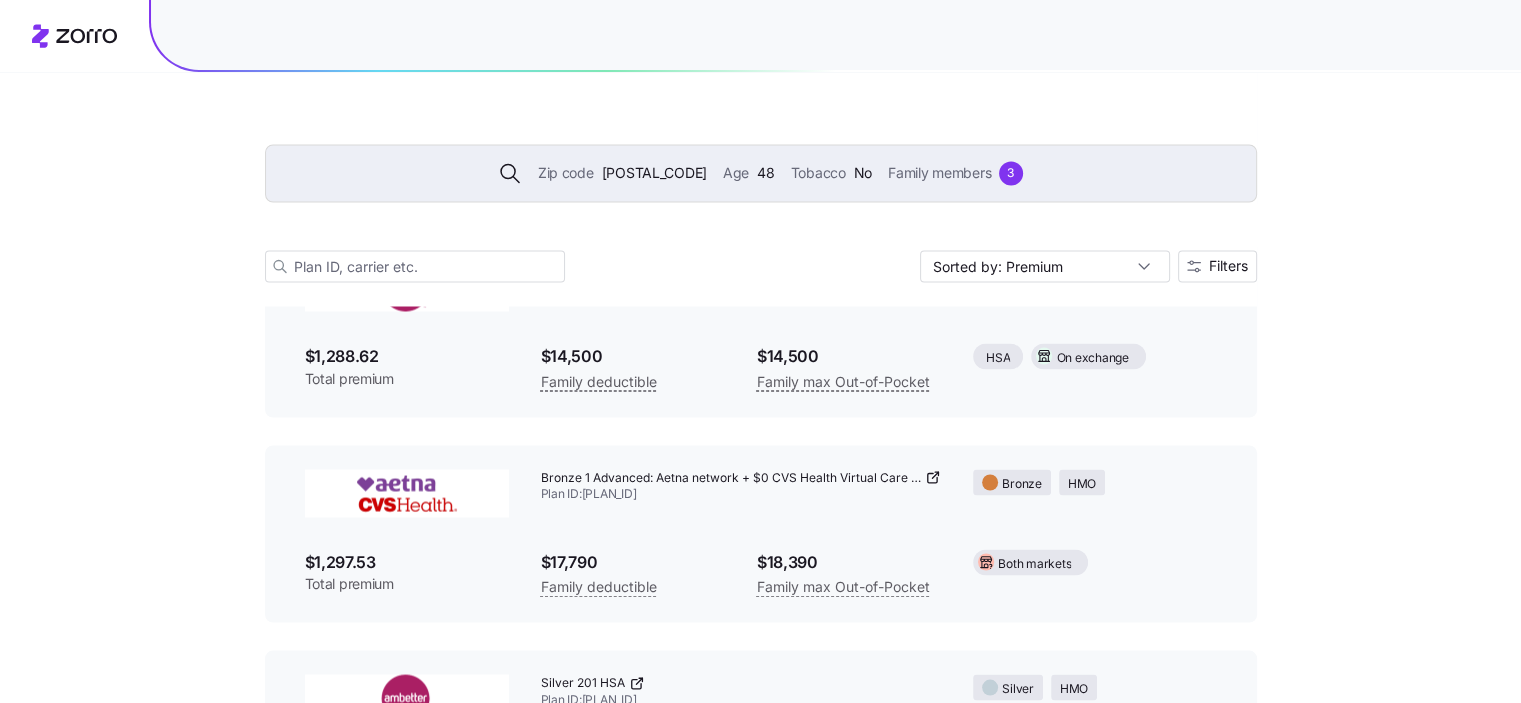 scroll, scrollTop: 5125, scrollLeft: 0, axis: vertical 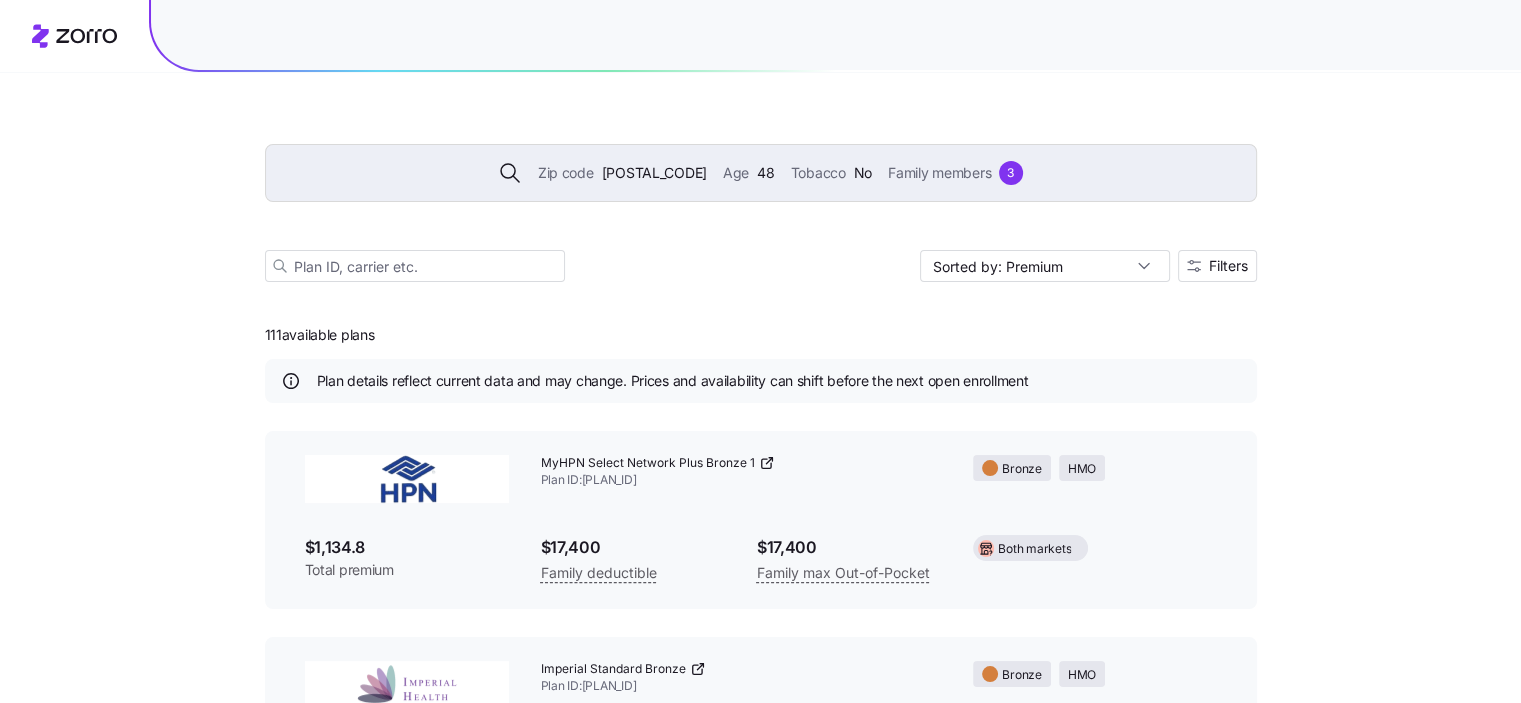 click on "MyHPN Select Network Plus Bronze 1 Plan ID:  95865NV0030102" at bounding box center (741, 472) 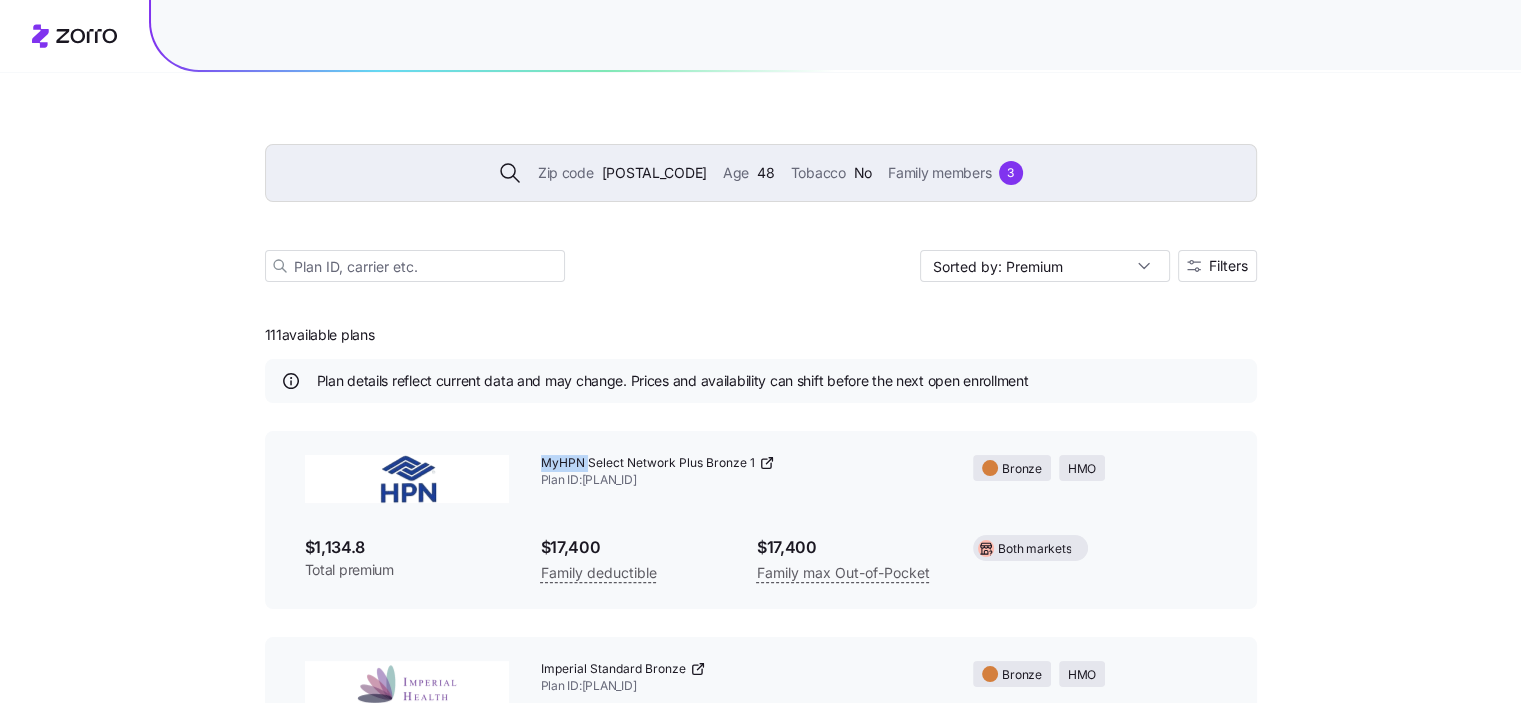 click on "MyHPN Select Network Plus Bronze 1 Plan ID:  95865NV0030102" at bounding box center (741, 472) 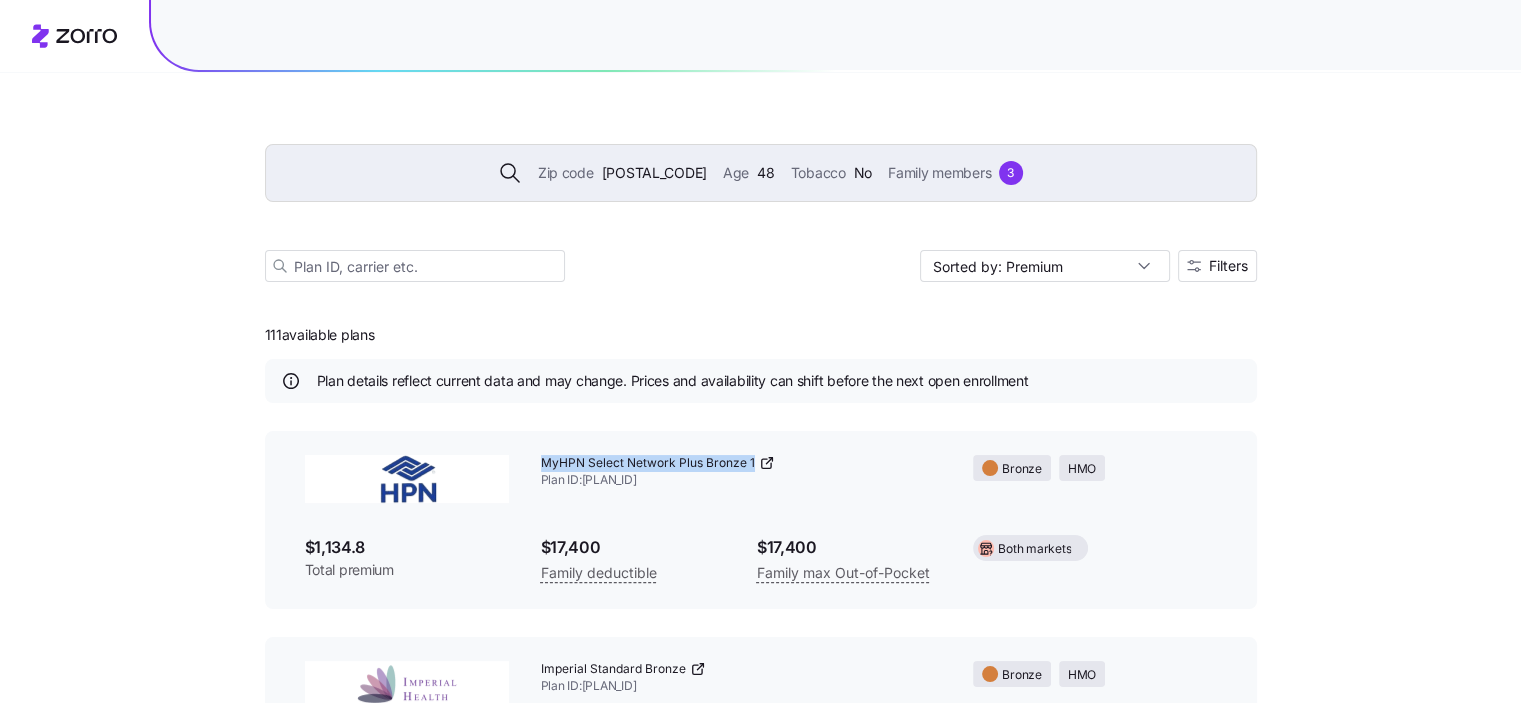click on "MyHPN Select Network Plus Bronze 1 Plan ID:  95865NV0030102" at bounding box center [741, 472] 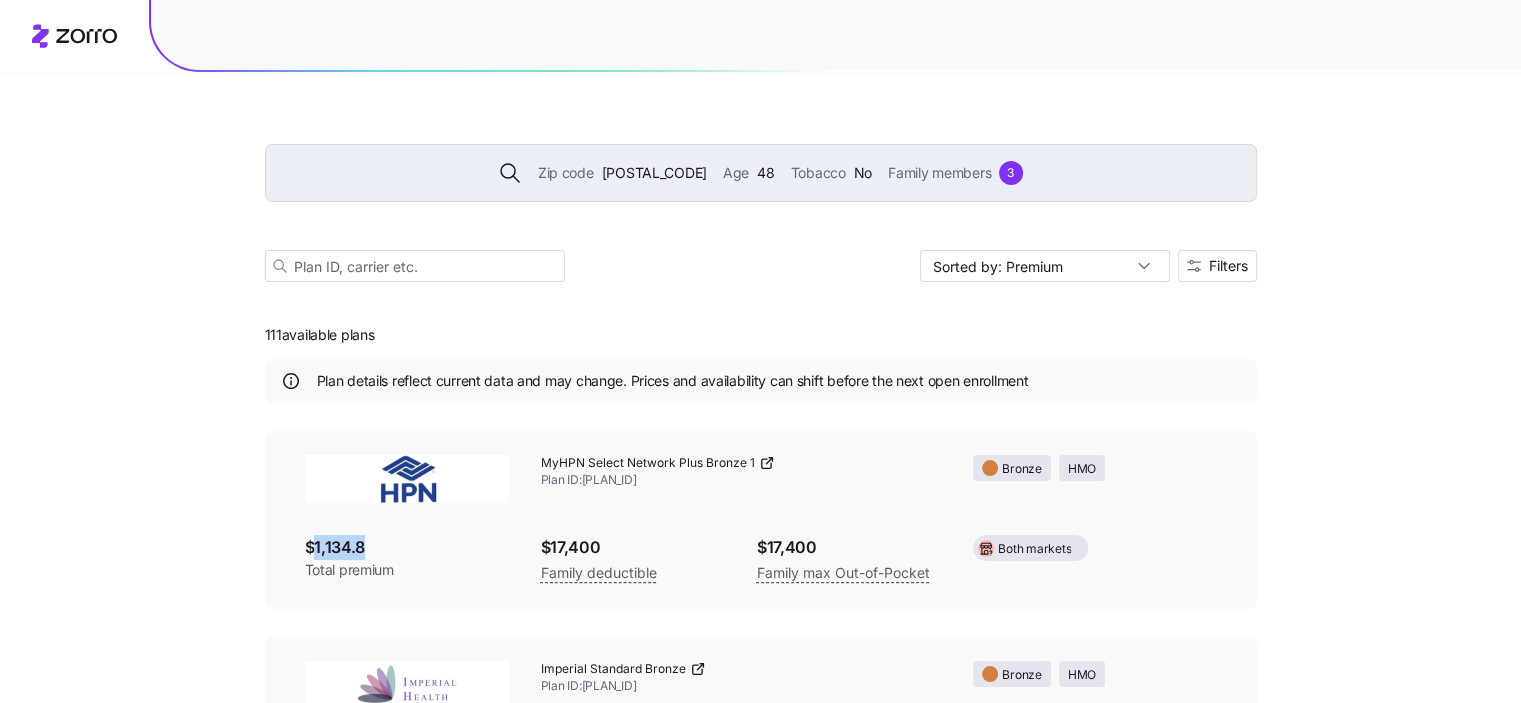 drag, startPoint x: 377, startPoint y: 544, endPoint x: 312, endPoint y: 557, distance: 66.287254 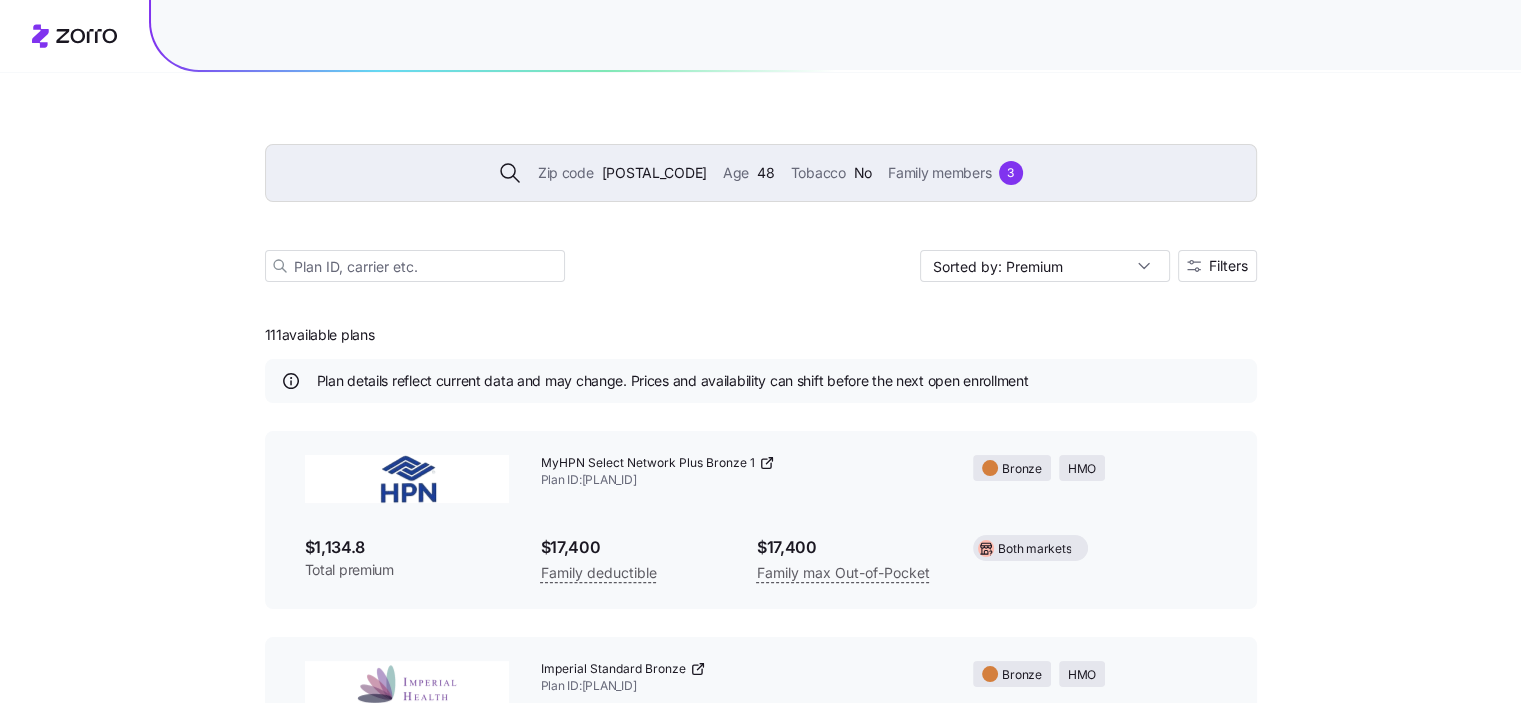 click on "MyHPN Select Network Plus Bronze 1 Plan ID:  95865NV0030102 Bronze HMO $1,134.8 Total premium $17,400 Family deductible $17,400 Family max Out-of-Pocket Both markets" at bounding box center (761, 520) 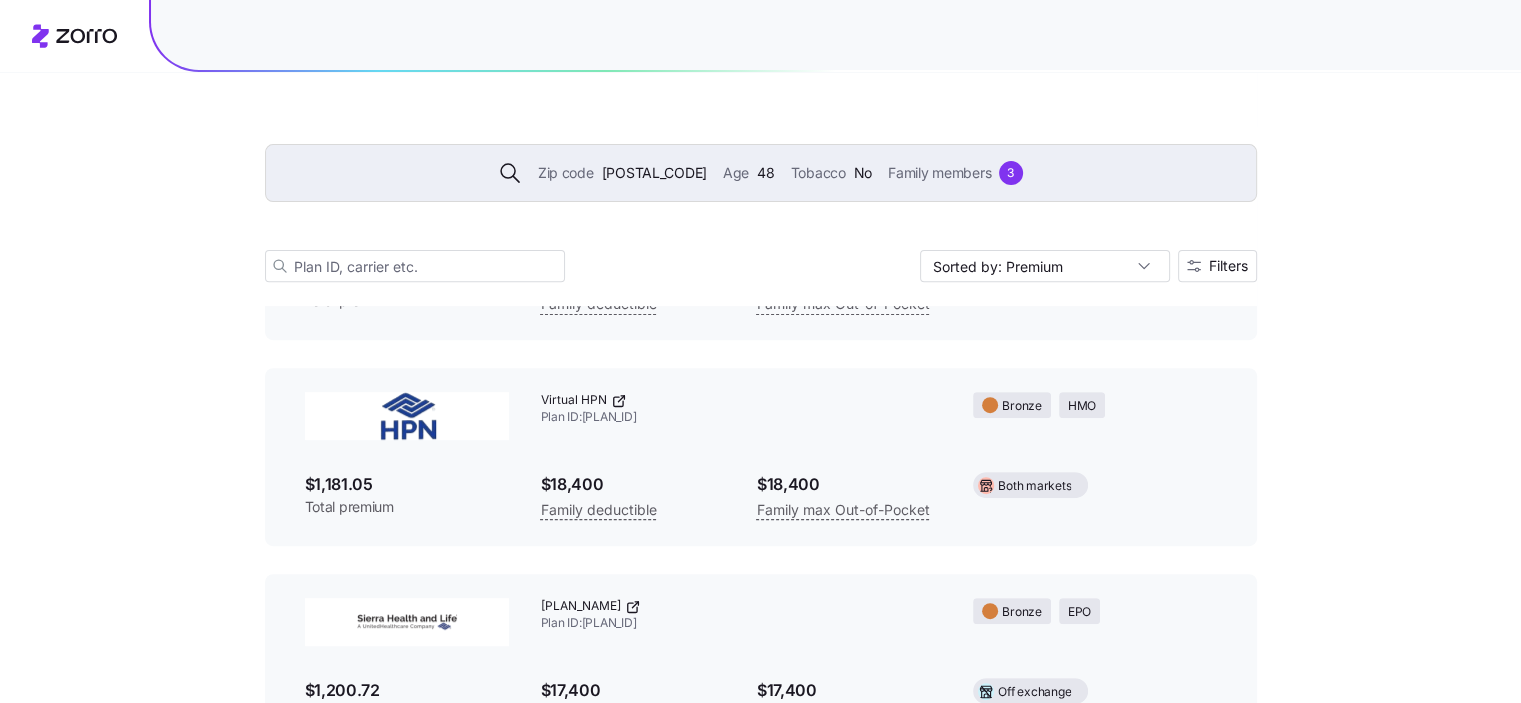 scroll, scrollTop: 800, scrollLeft: 0, axis: vertical 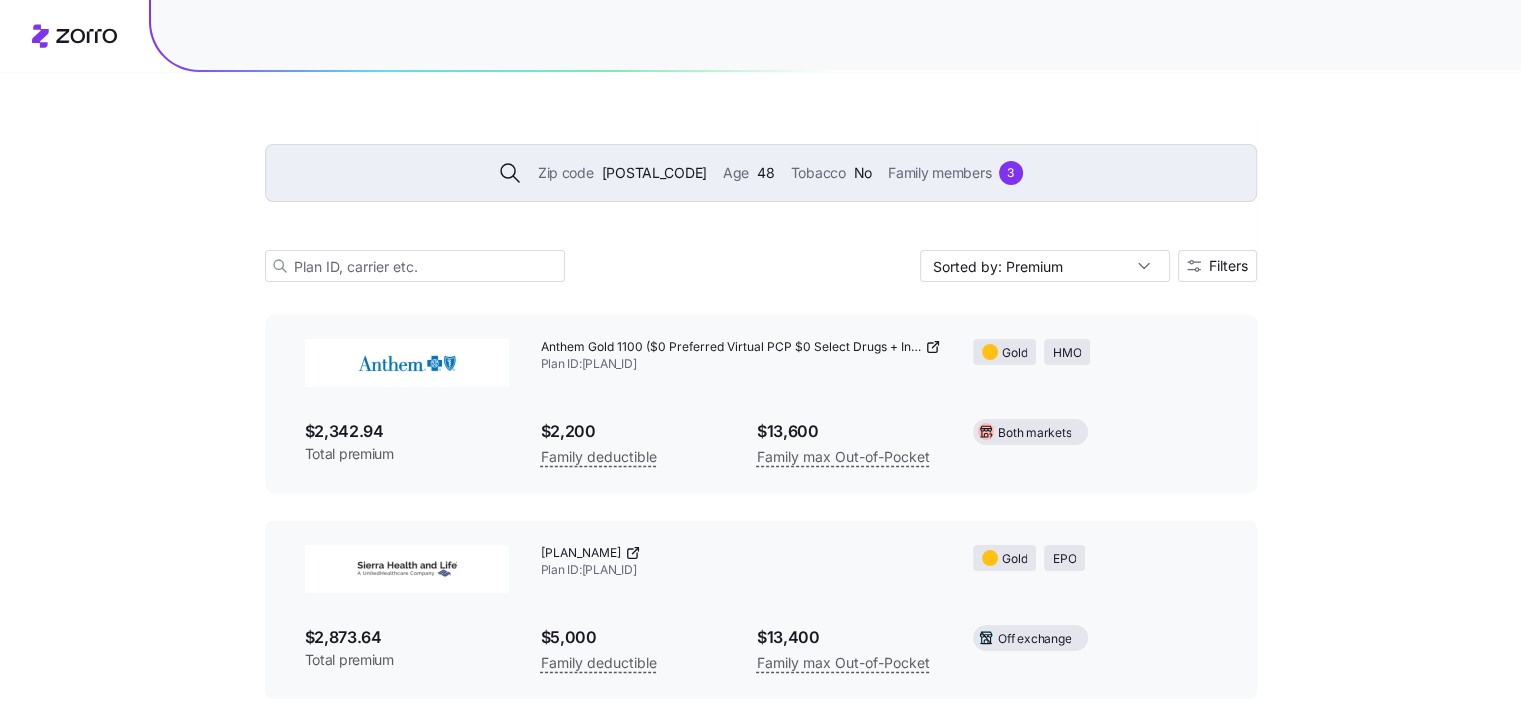 click on "Zip code" at bounding box center (566, 173) 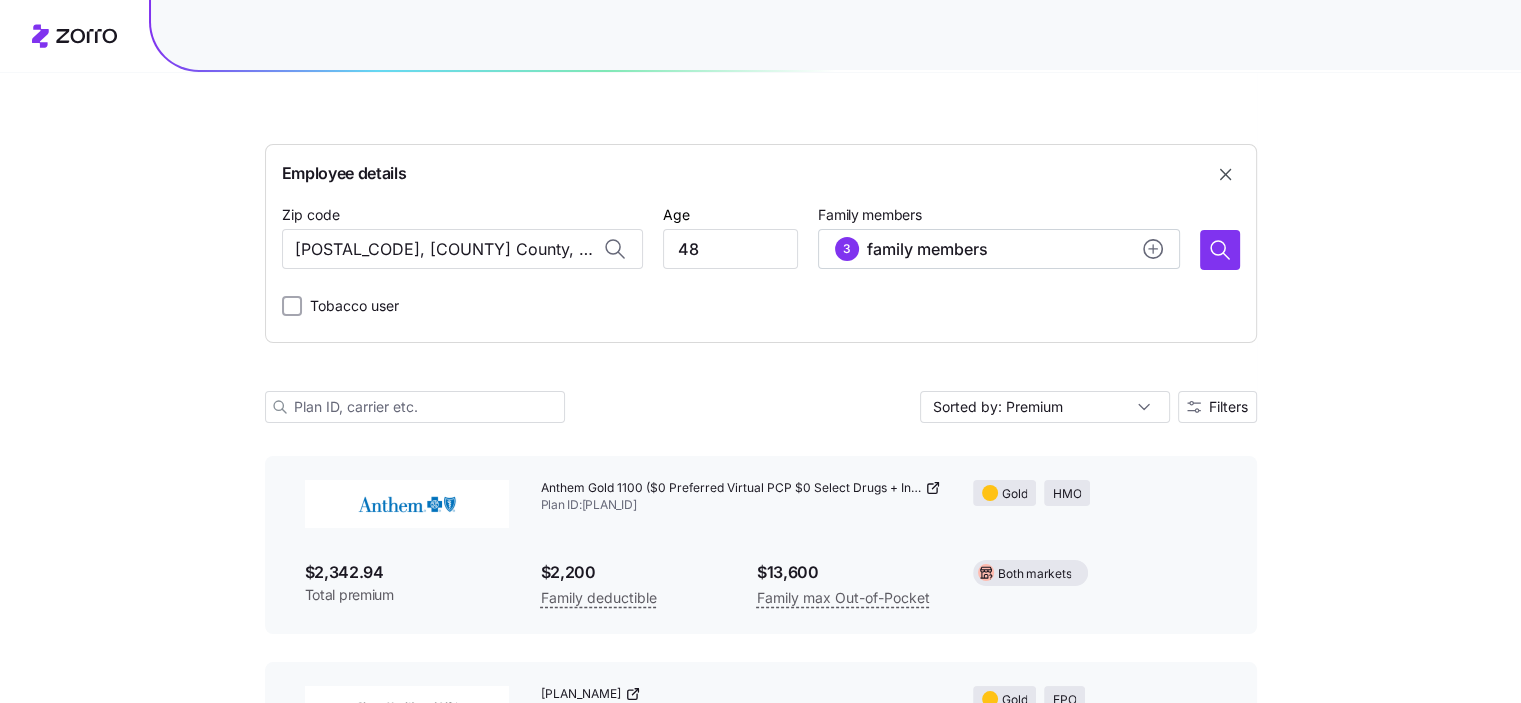 scroll, scrollTop: 22689, scrollLeft: 0, axis: vertical 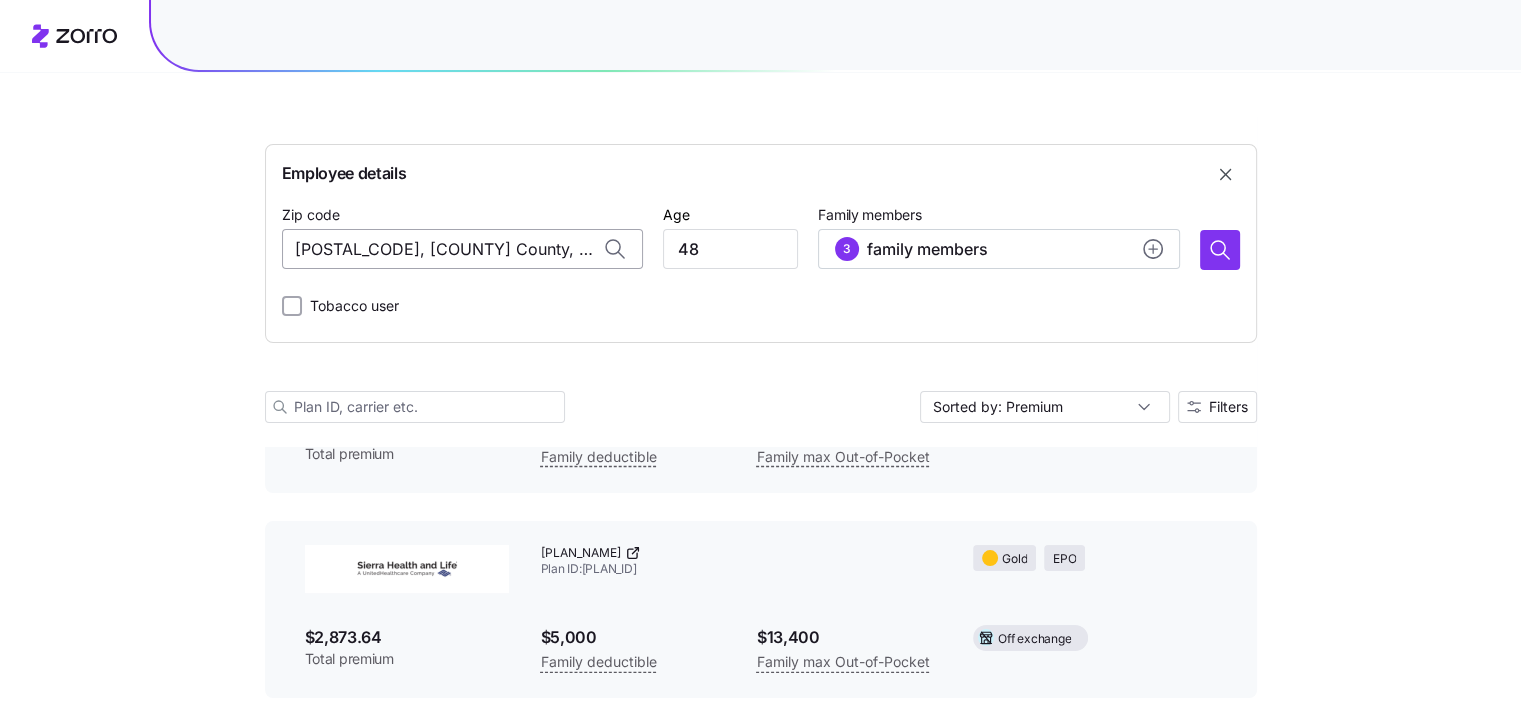 click on "89107, Clark County, NV" at bounding box center [462, 249] 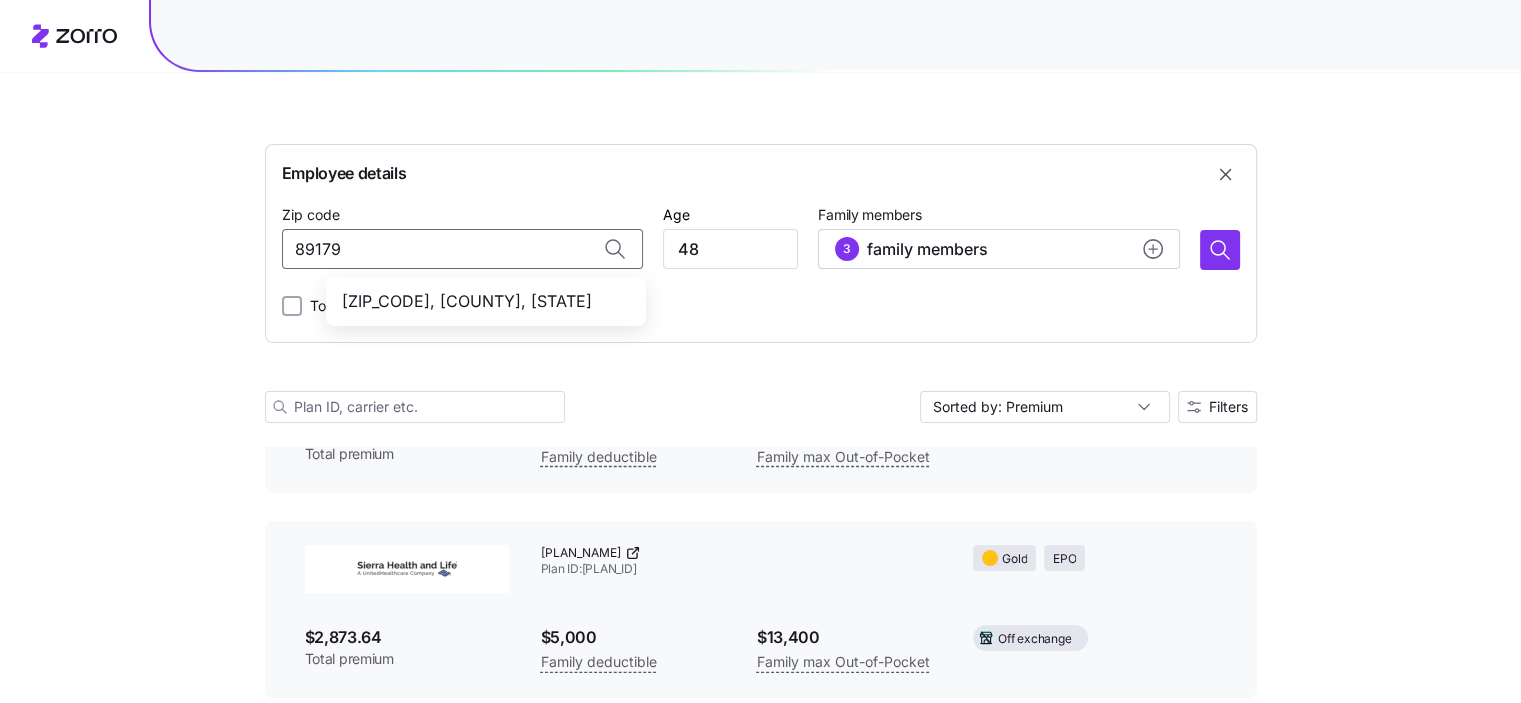 click on "89179, Clark County, NV" at bounding box center [482, 301] 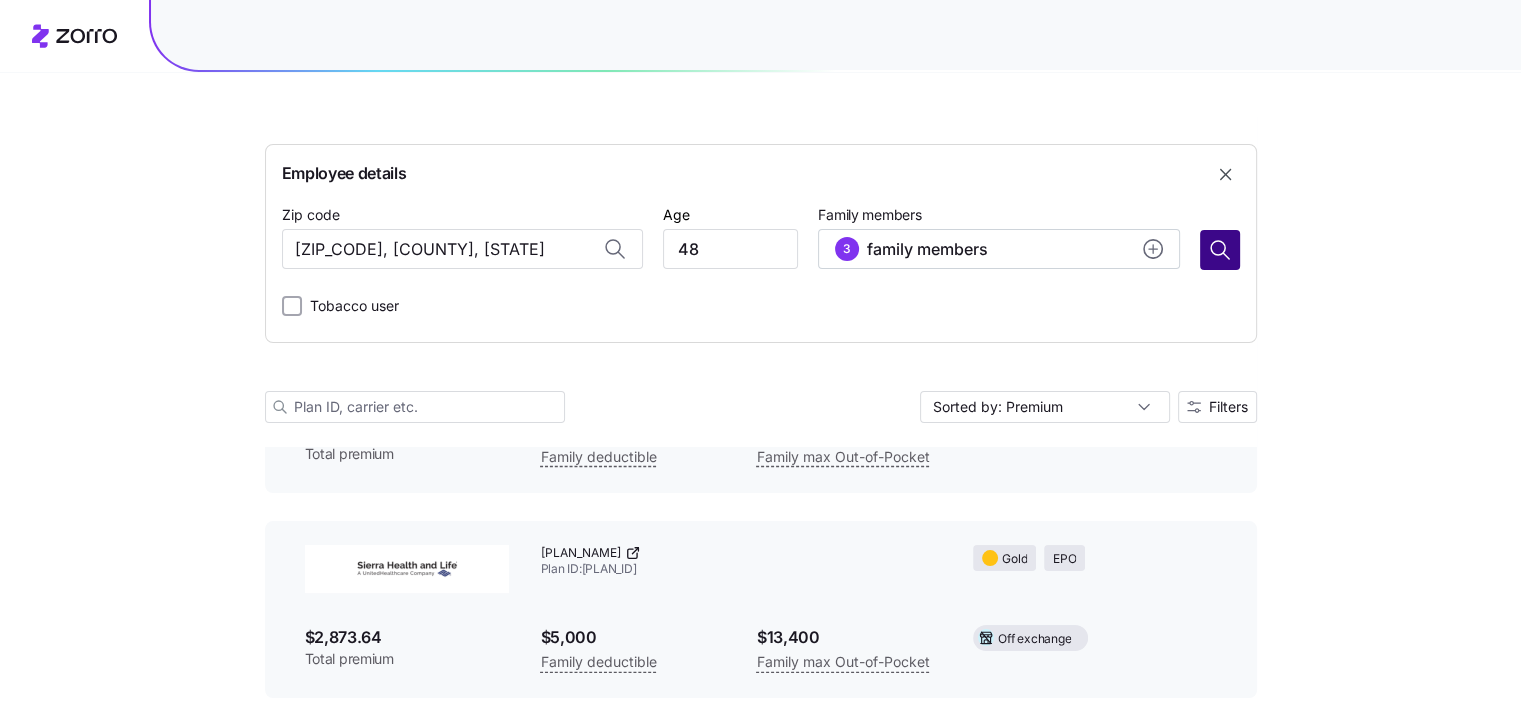 type on "89179, Clark County, NV" 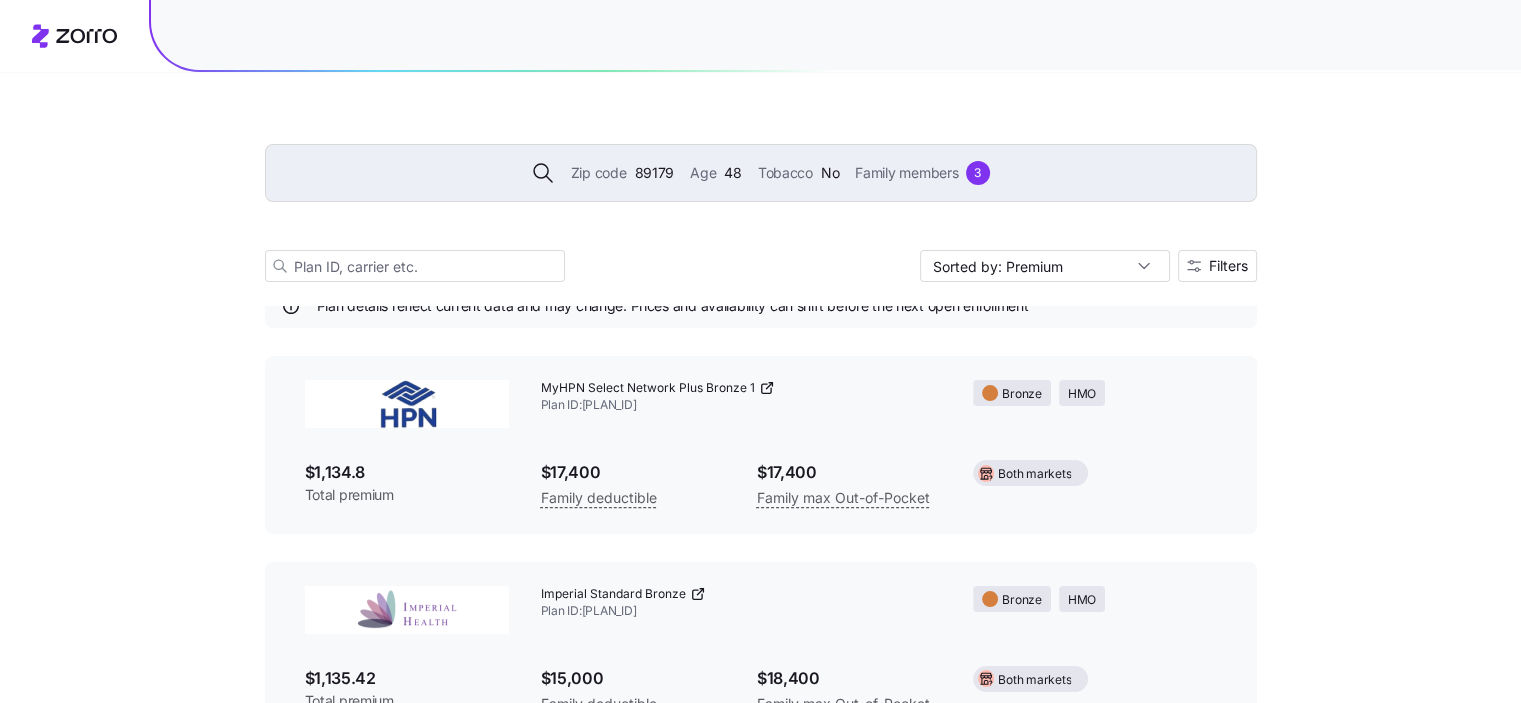 scroll, scrollTop: 22548, scrollLeft: 0, axis: vertical 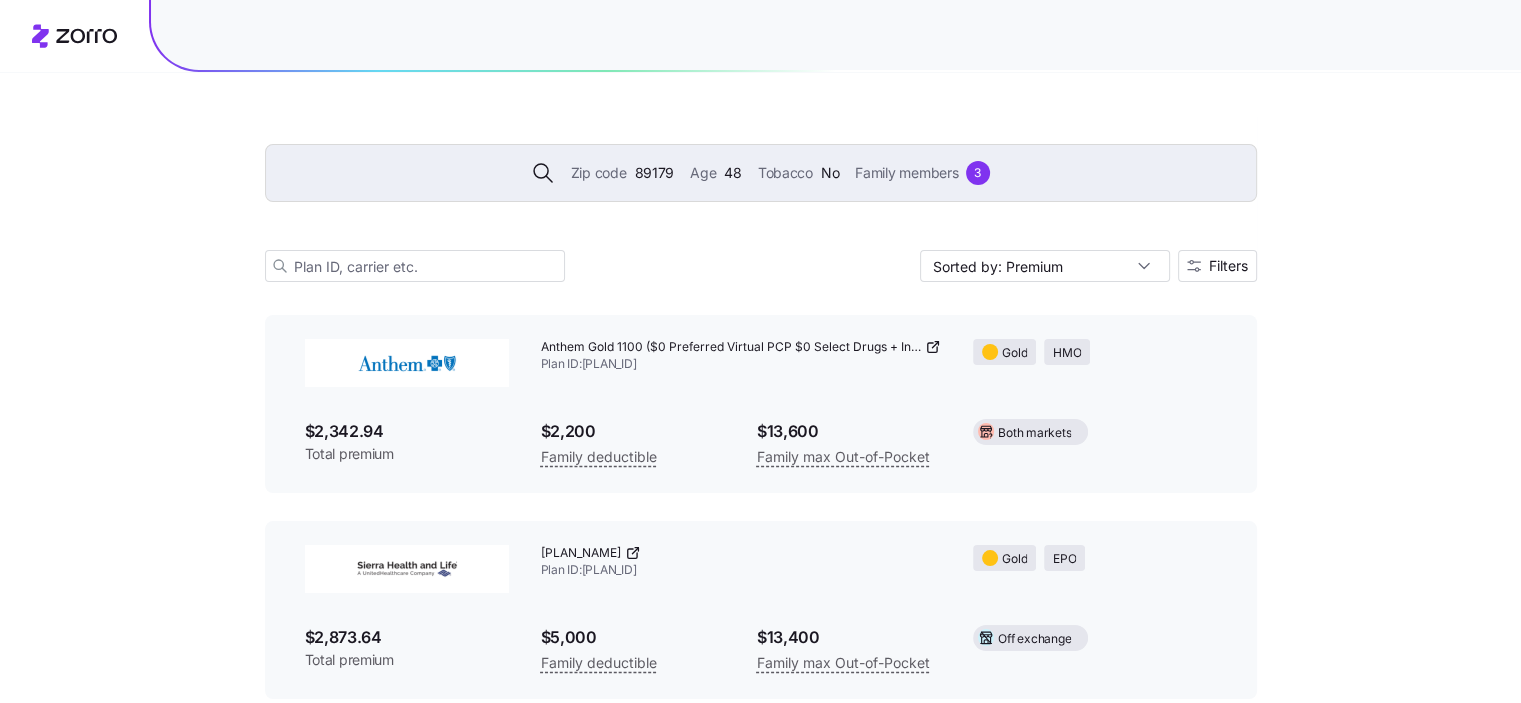 click on "Zip code 89179 Age 48 Tobacco No Family members 3" at bounding box center [761, 173] 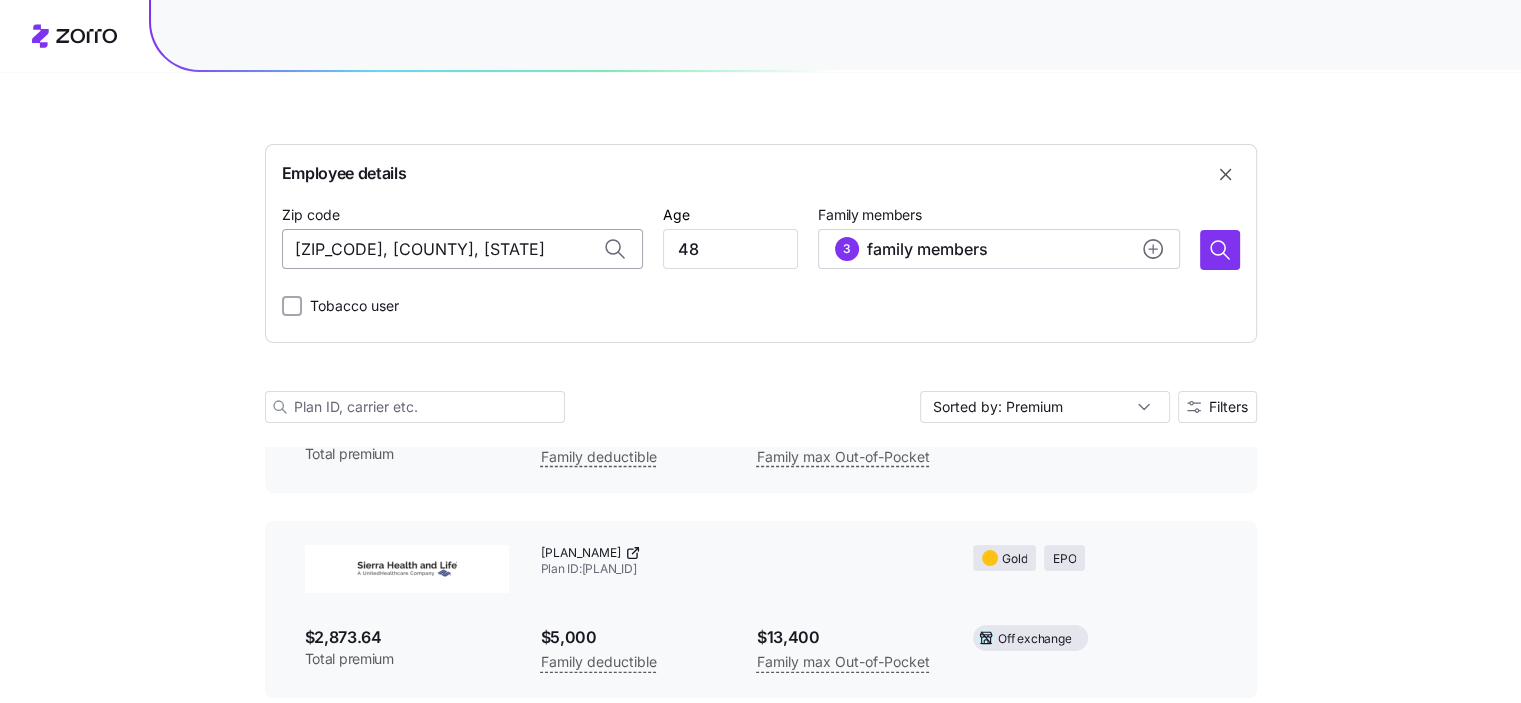 click on "89179, Clark County, NV" at bounding box center [462, 249] 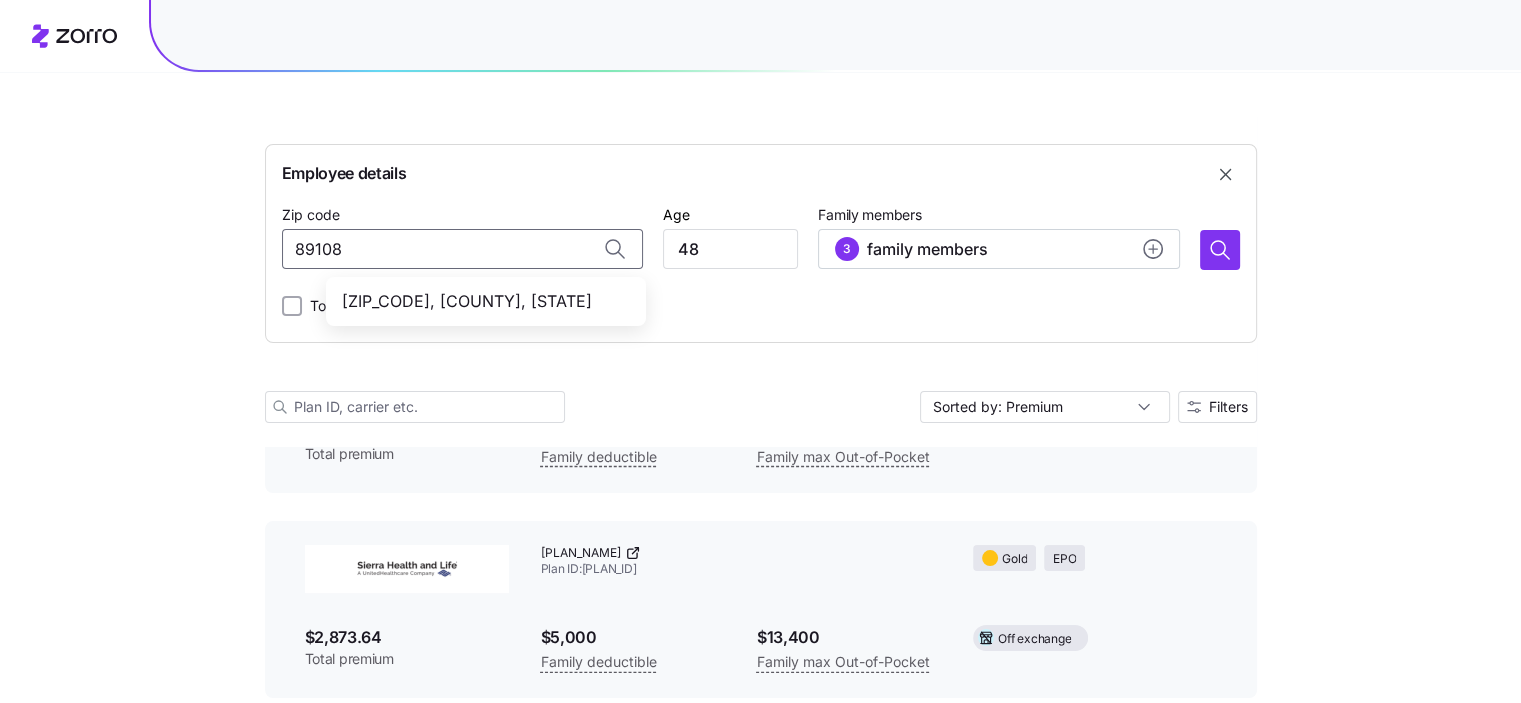 click on "89108, Clark County, NV" at bounding box center (482, 301) 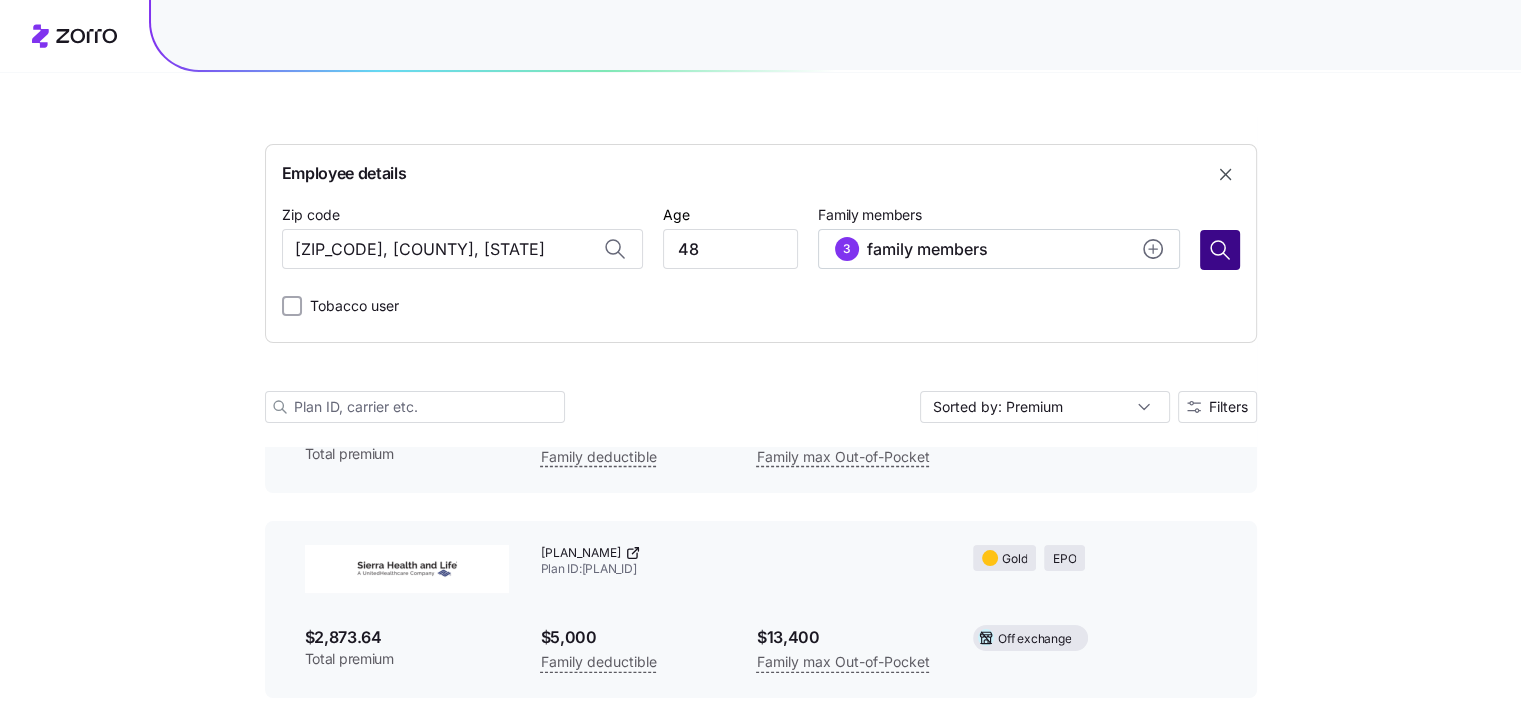 type on "89108, Clark County, NV" 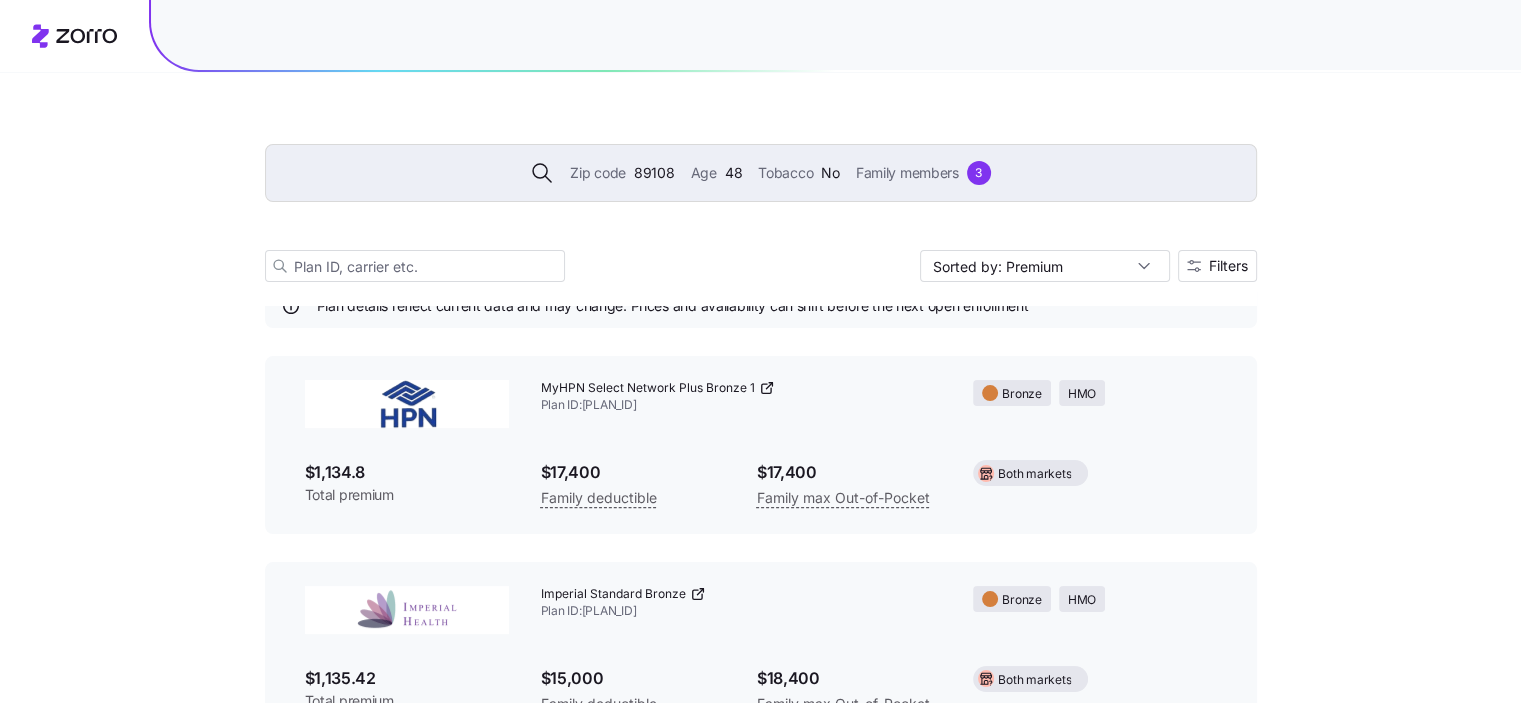scroll, scrollTop: 22548, scrollLeft: 0, axis: vertical 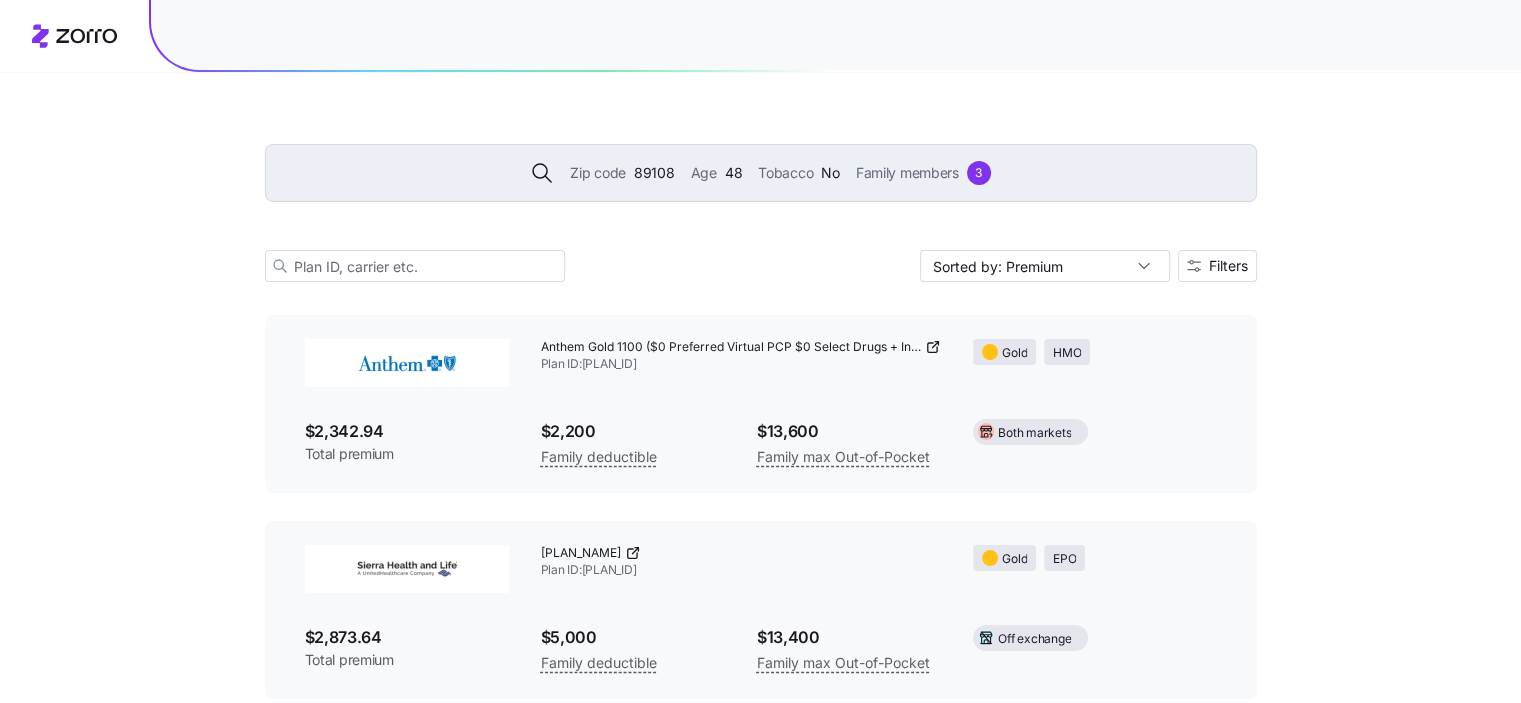 click on "Zip code" at bounding box center [598, 173] 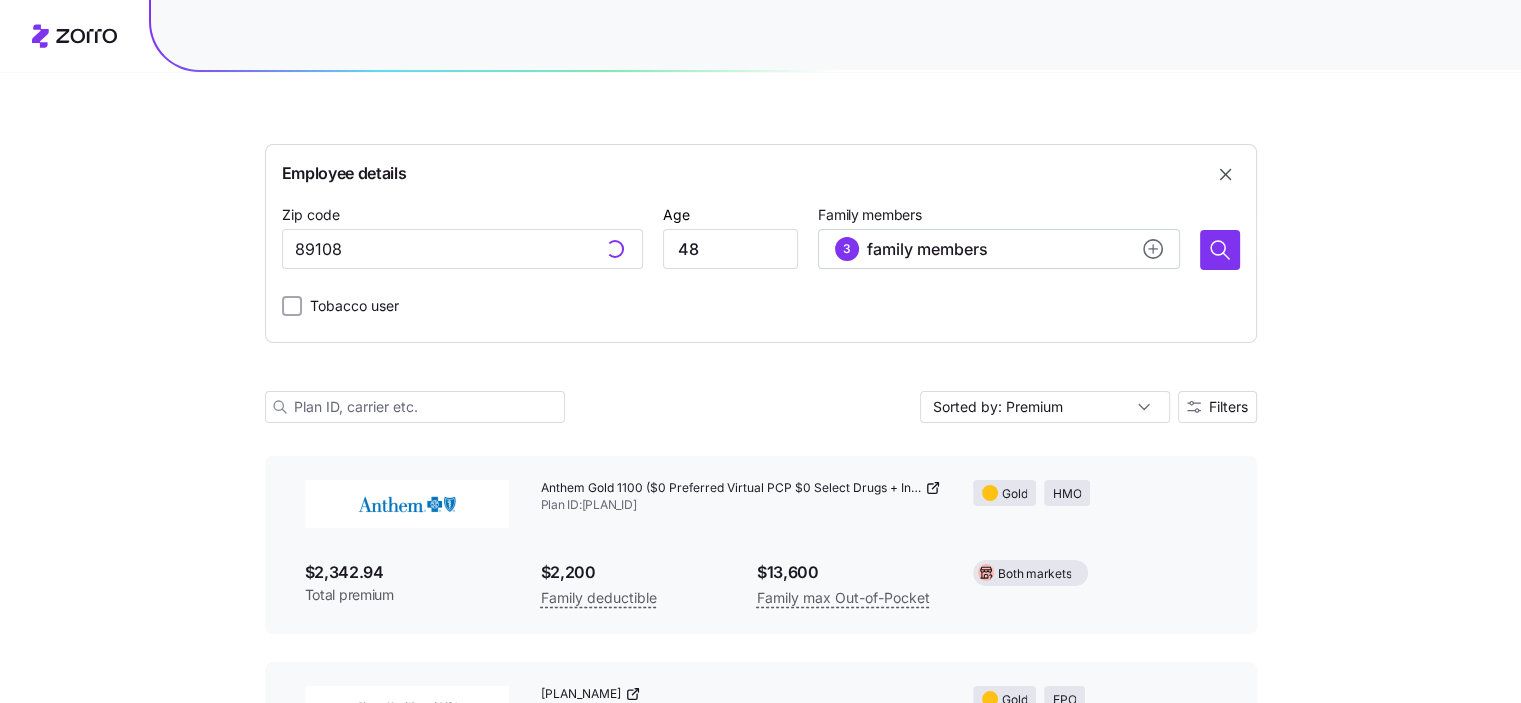 scroll, scrollTop: 22689, scrollLeft: 0, axis: vertical 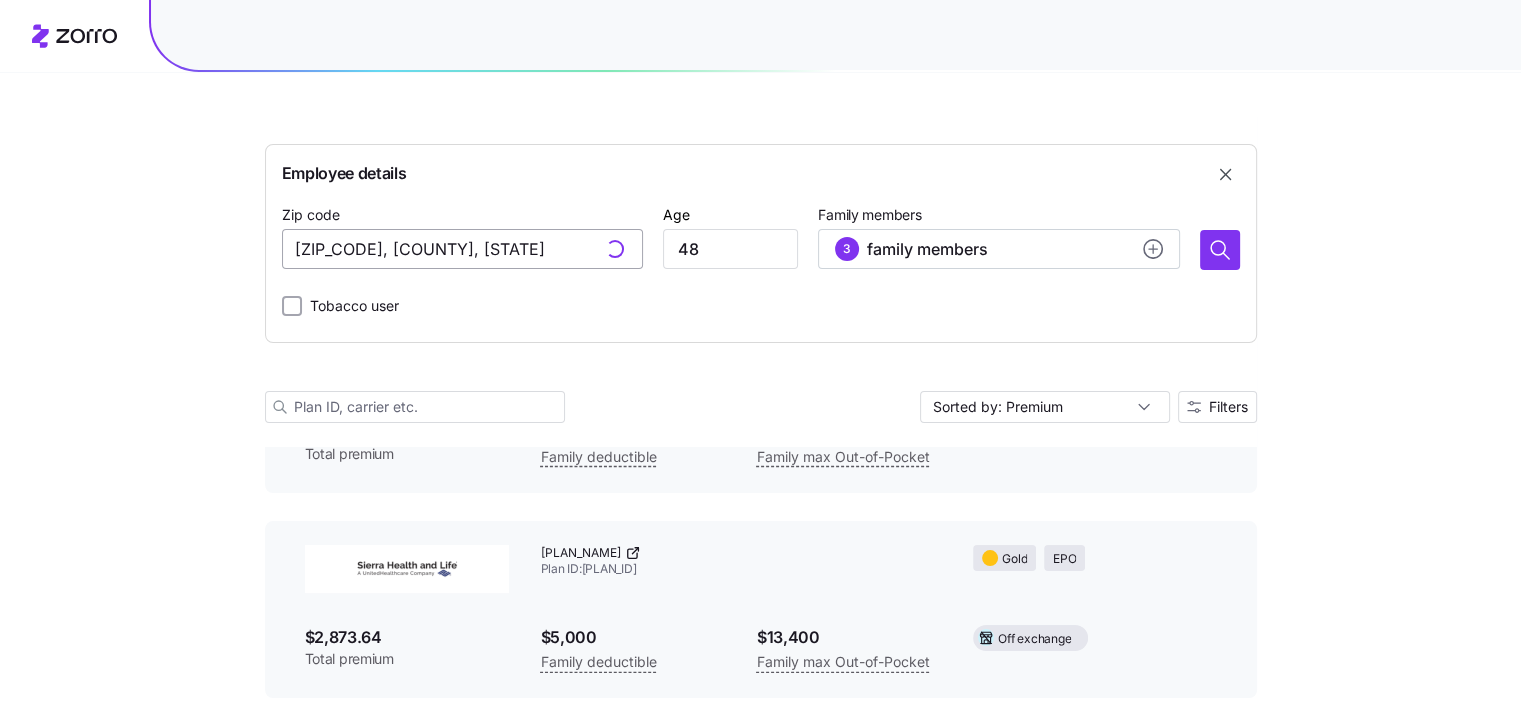 click on "89108, Clark County, NV" at bounding box center [462, 249] 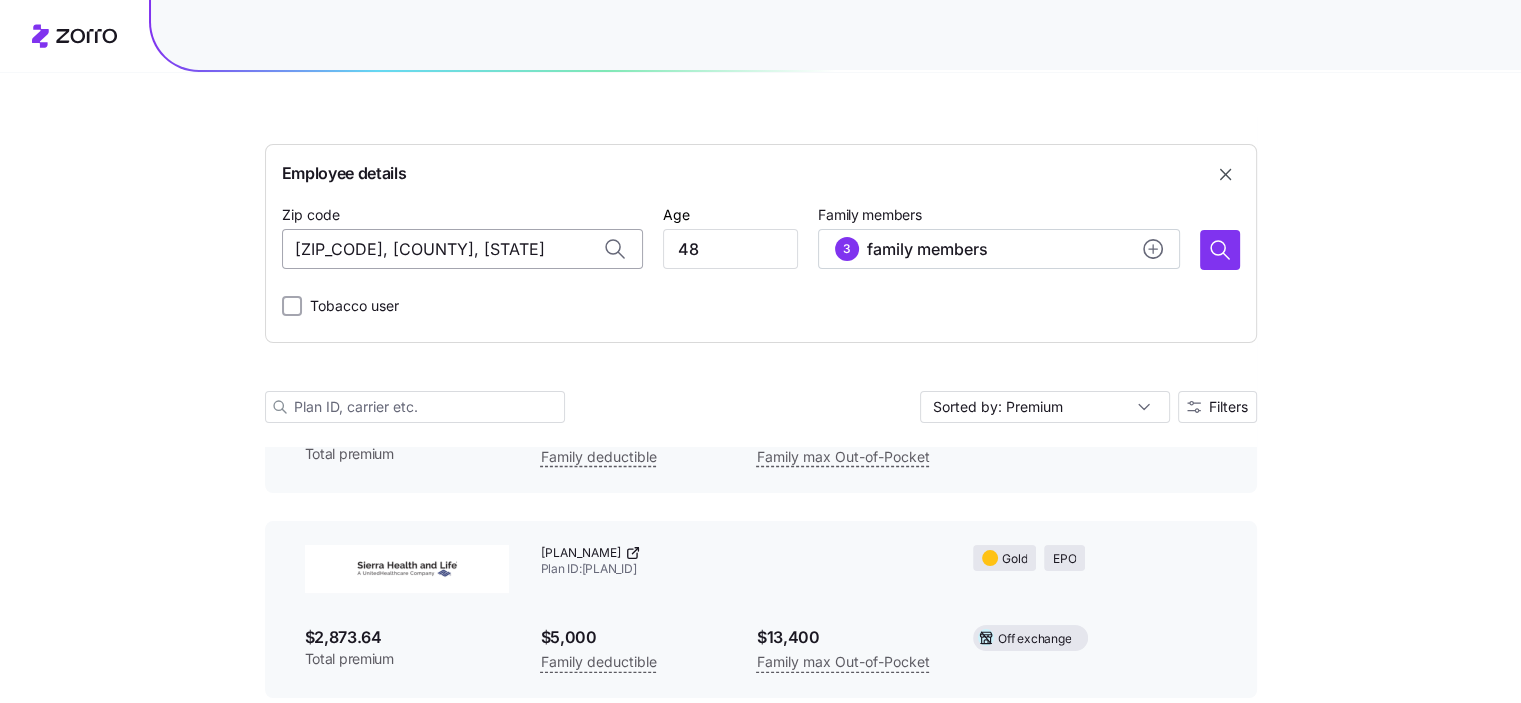 click on "89108, Clark County, NV" at bounding box center (462, 249) 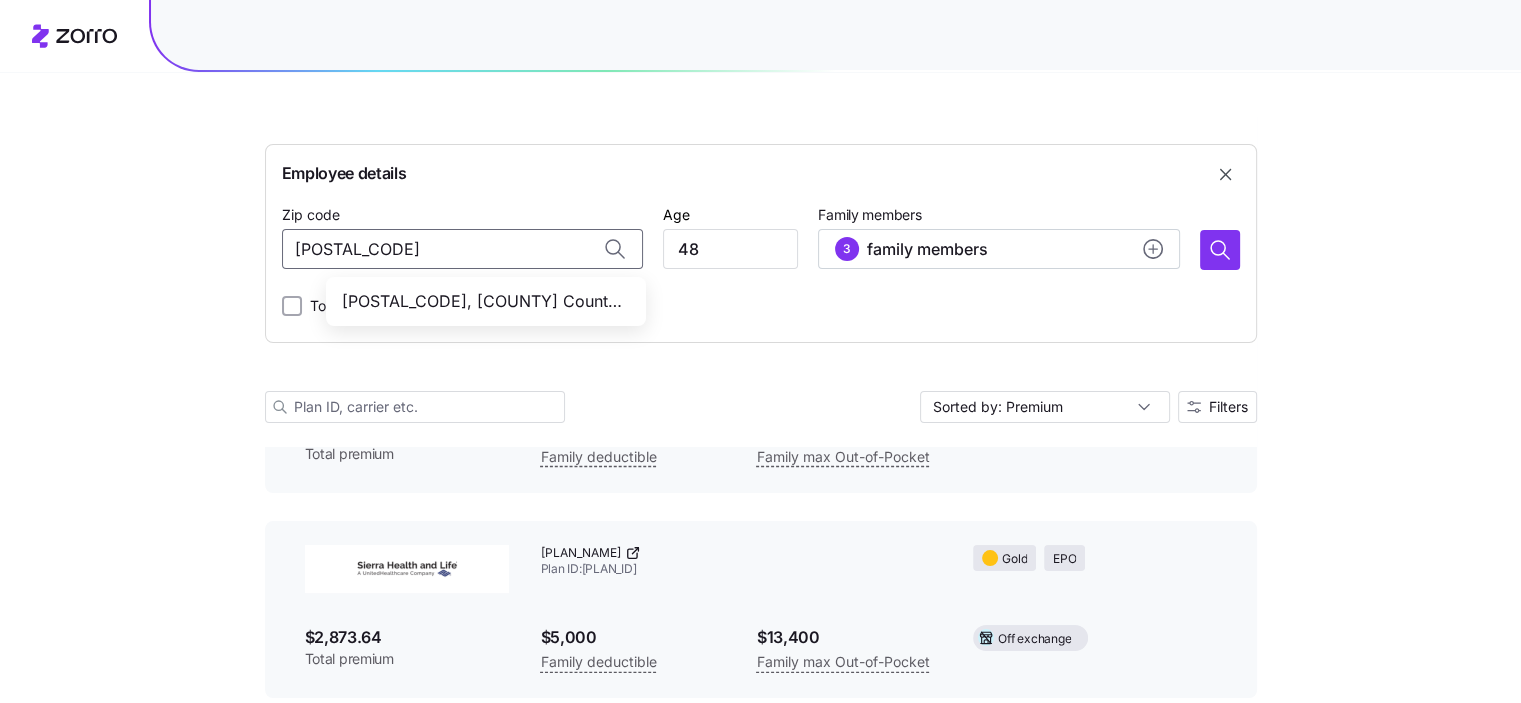 click on "62223, St. Clair County, IL" at bounding box center [482, 301] 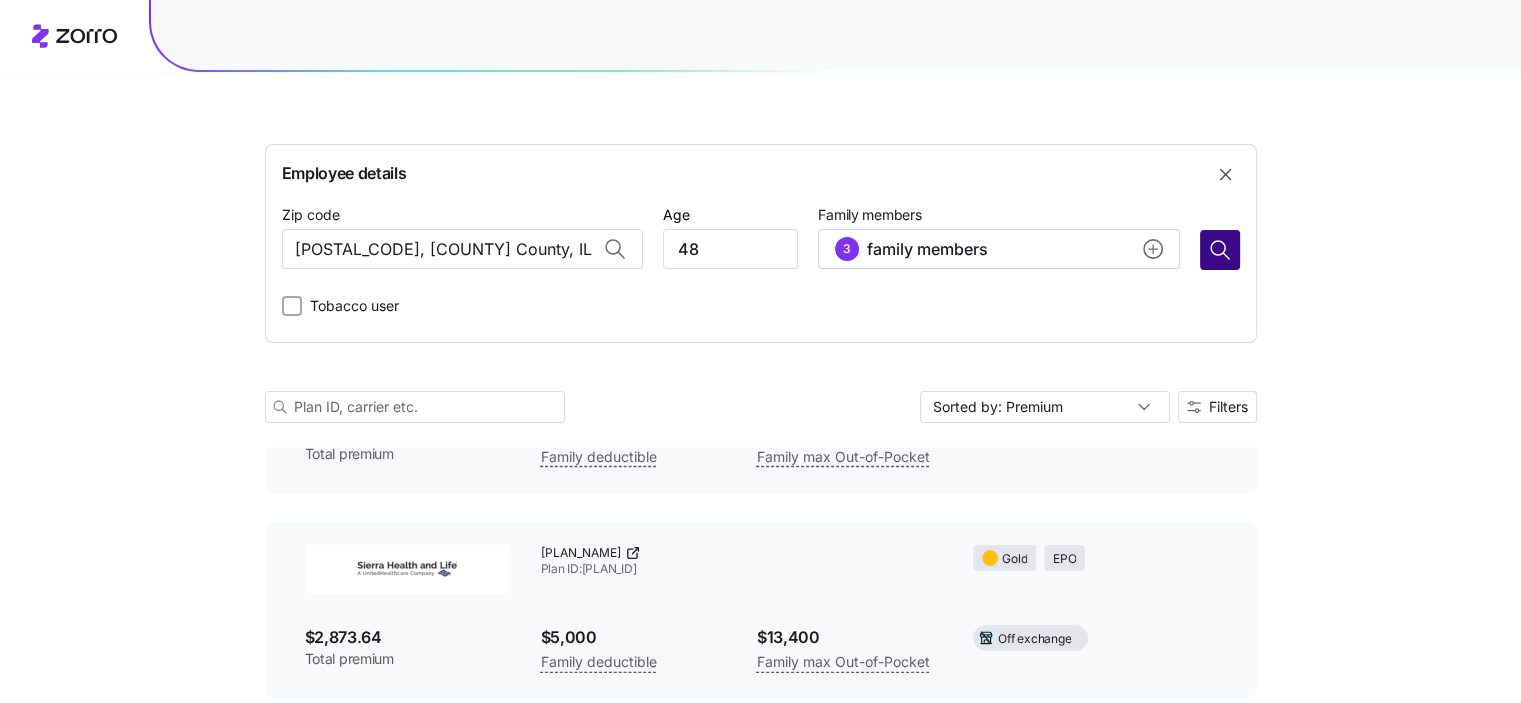 type on "62223, St. Clair County, IL" 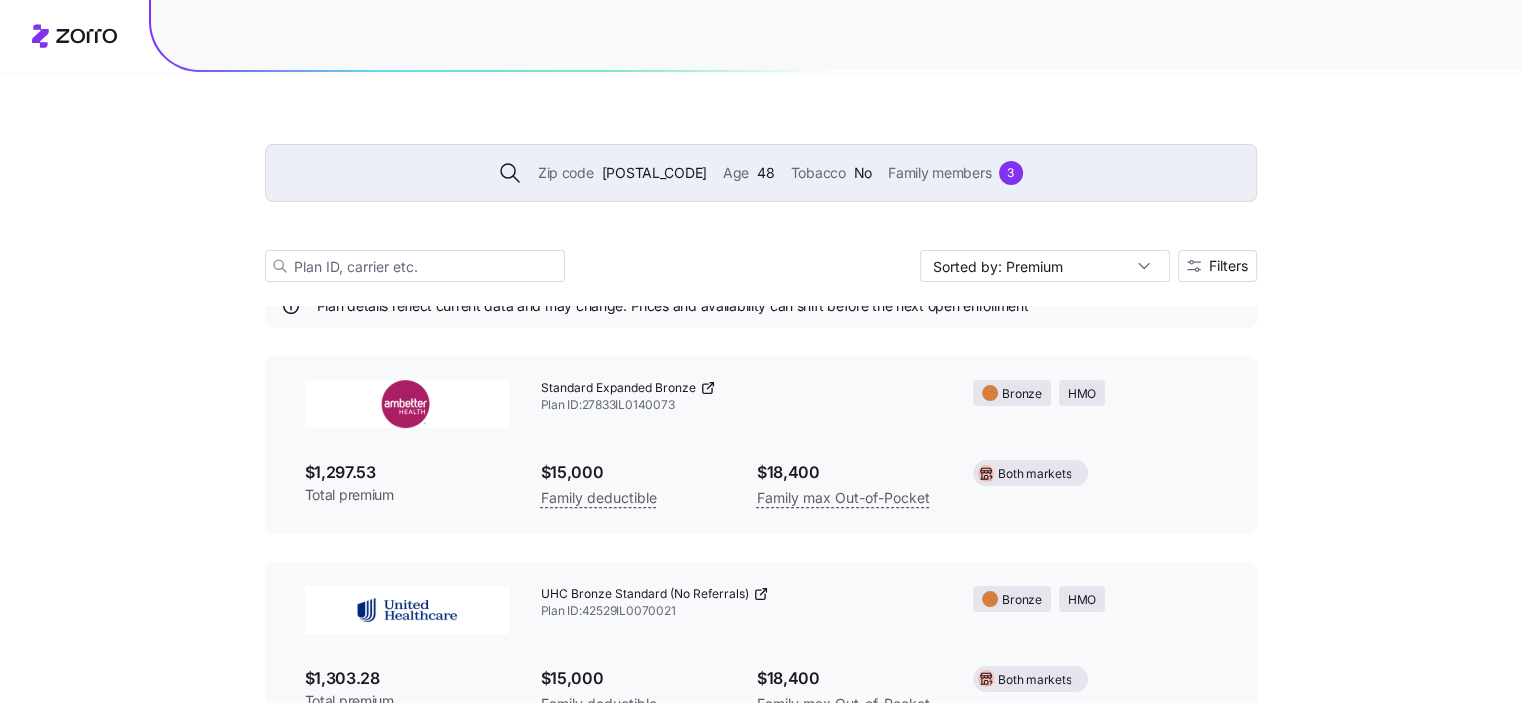scroll, scrollTop: 8156, scrollLeft: 0, axis: vertical 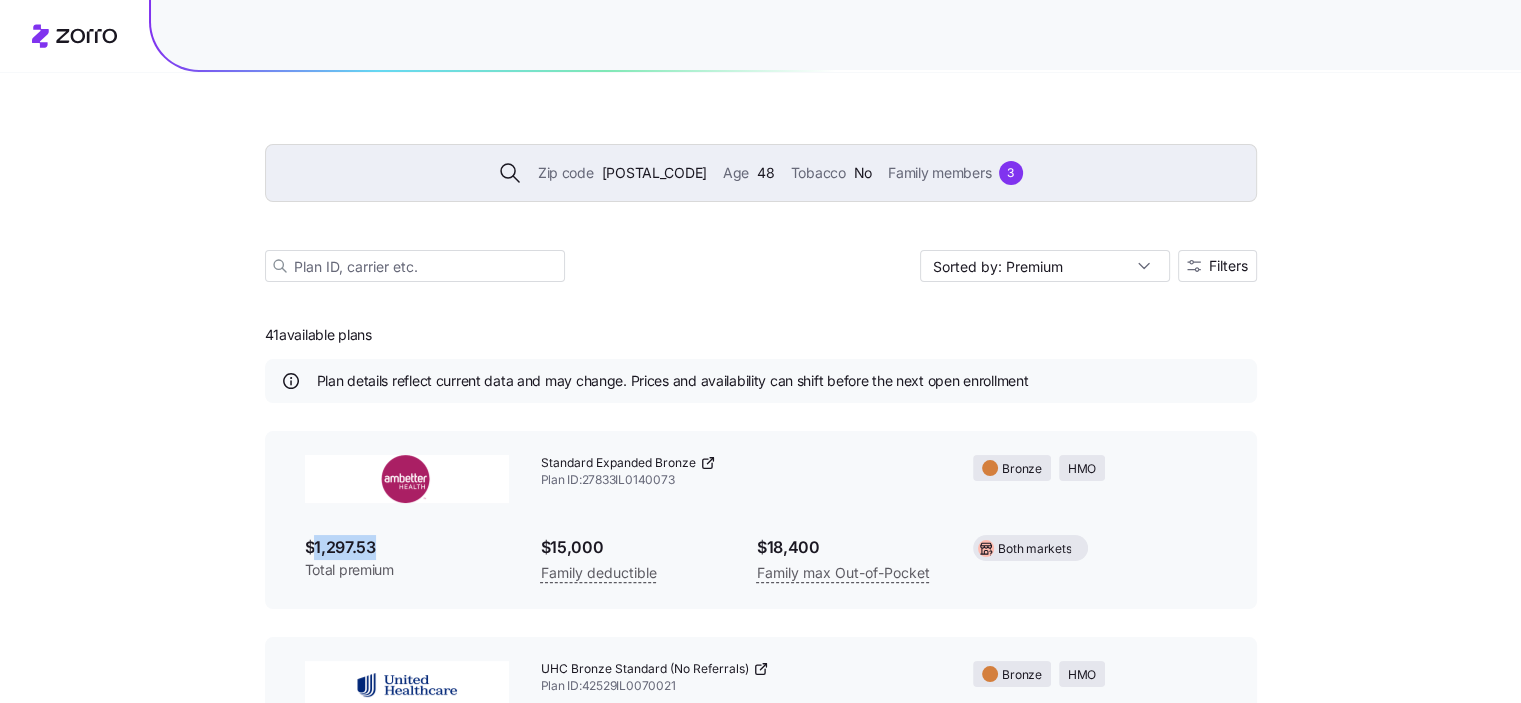 drag, startPoint x: 391, startPoint y: 543, endPoint x: 315, endPoint y: 545, distance: 76.02631 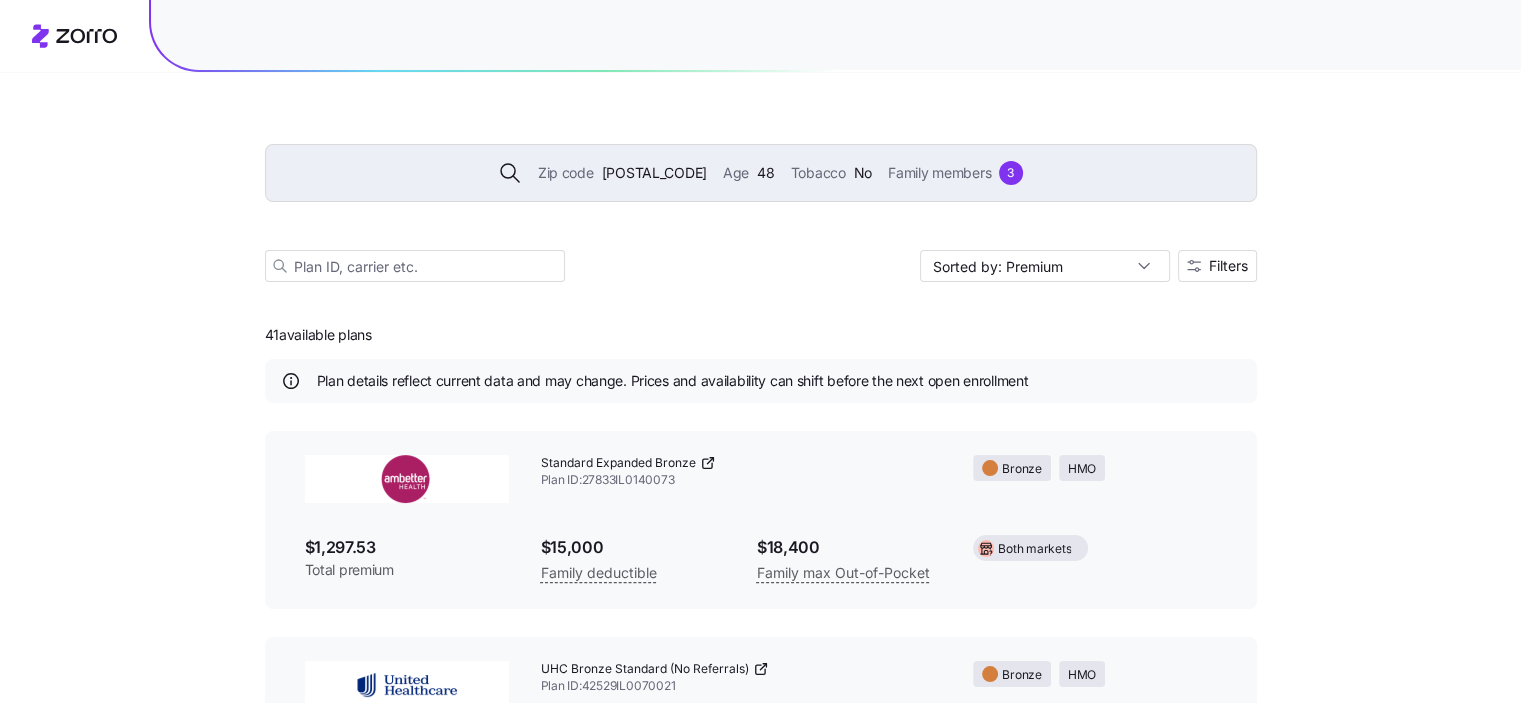 click on "Standard Expanded Bronze Plan ID:  27833IL0140073" at bounding box center (741, 472) 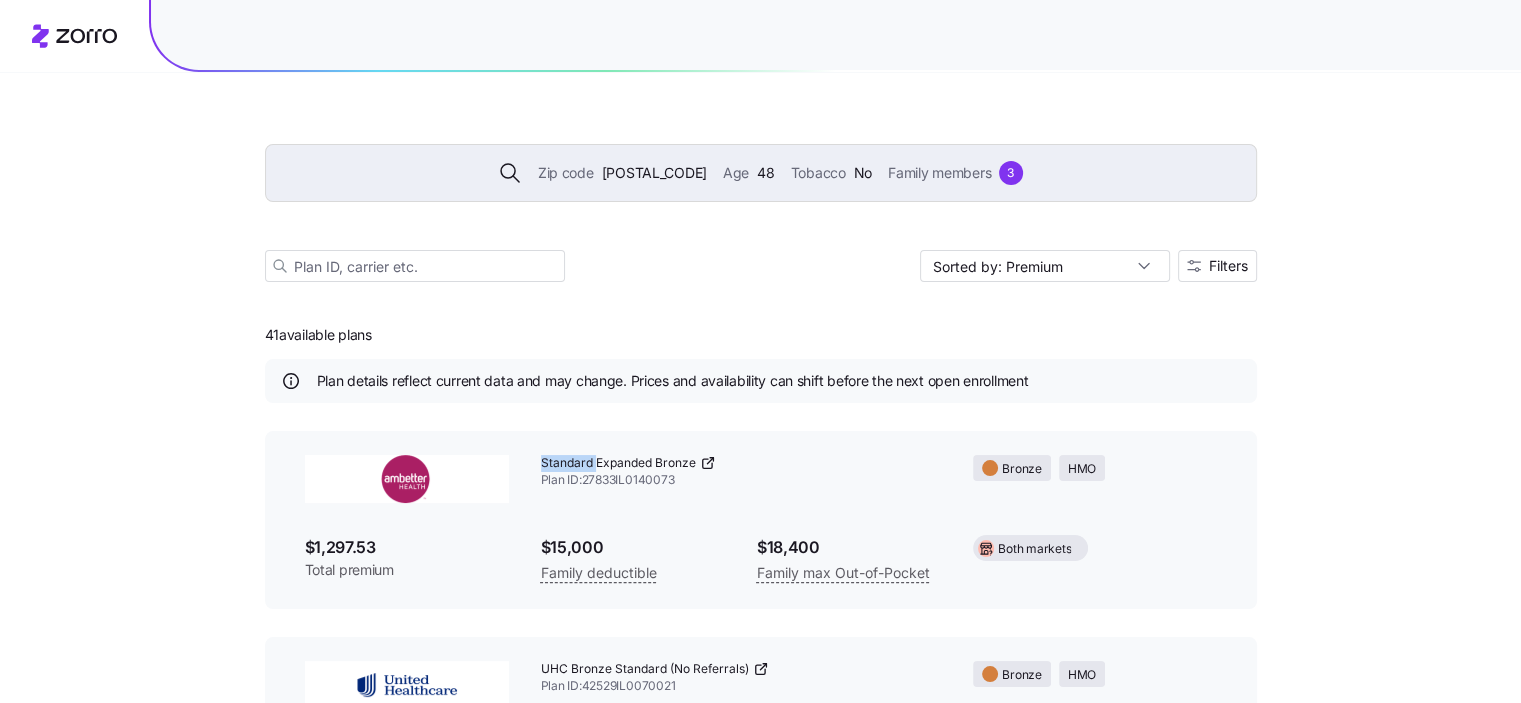 click on "Standard Expanded Bronze Plan ID:  27833IL0140073" at bounding box center [741, 472] 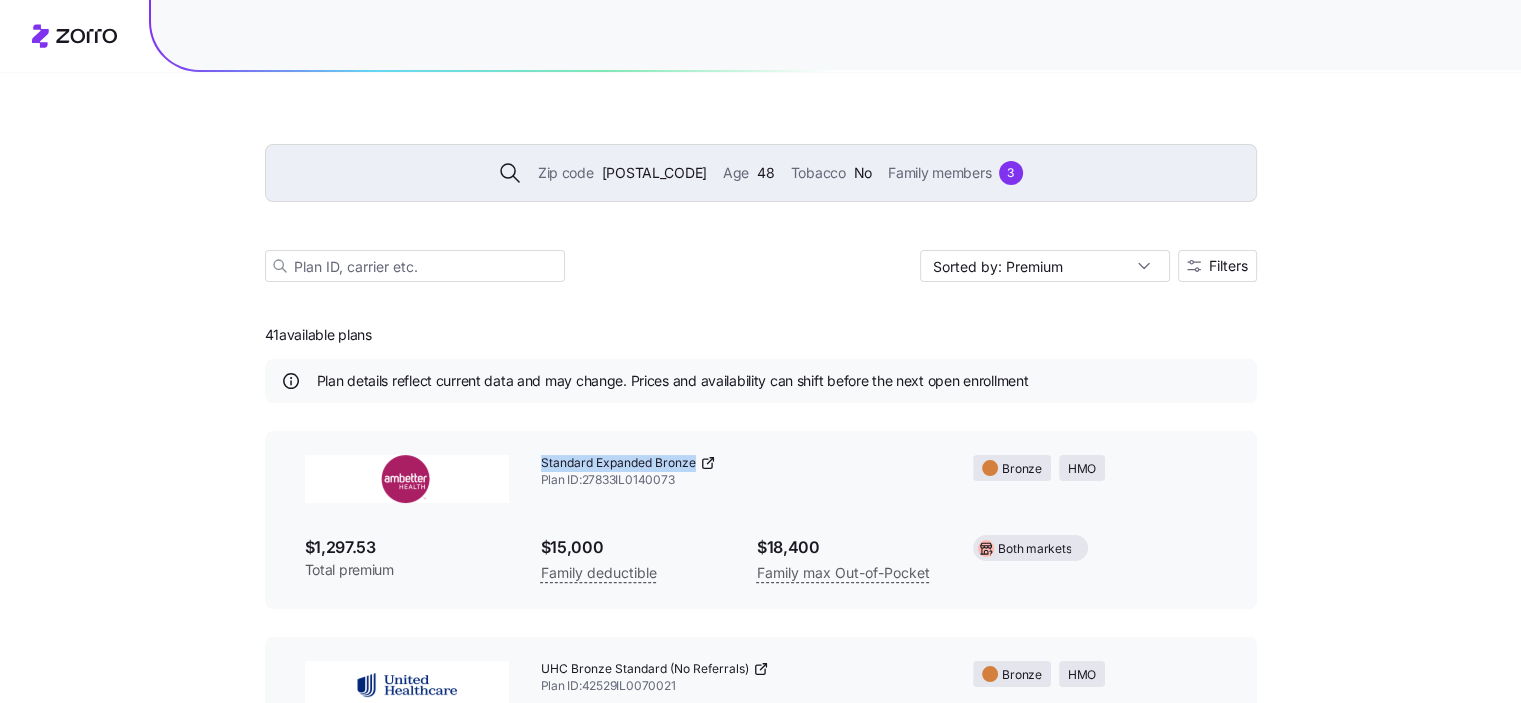click on "Standard Expanded Bronze Plan ID:  27833IL0140073" at bounding box center [741, 472] 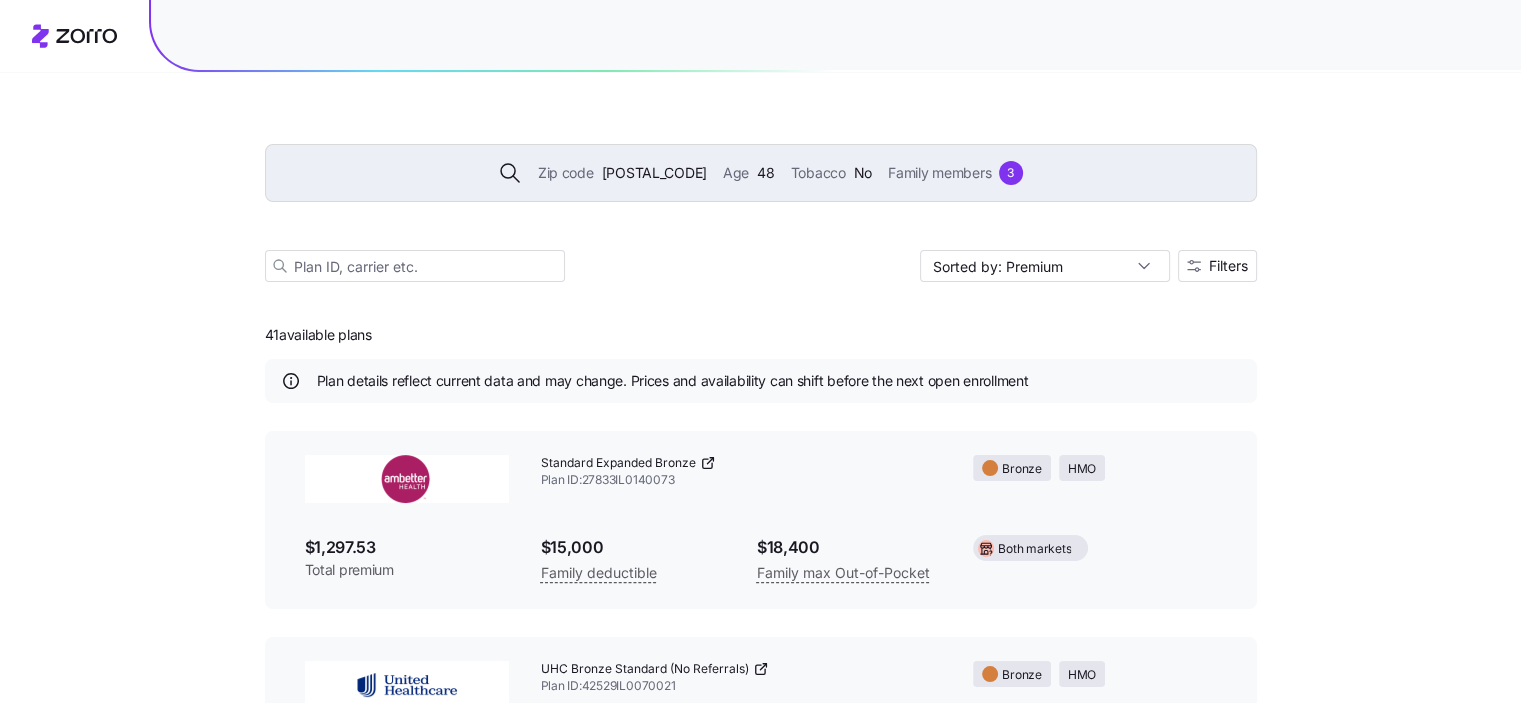 click on "Both markets" at bounding box center (1094, 548) 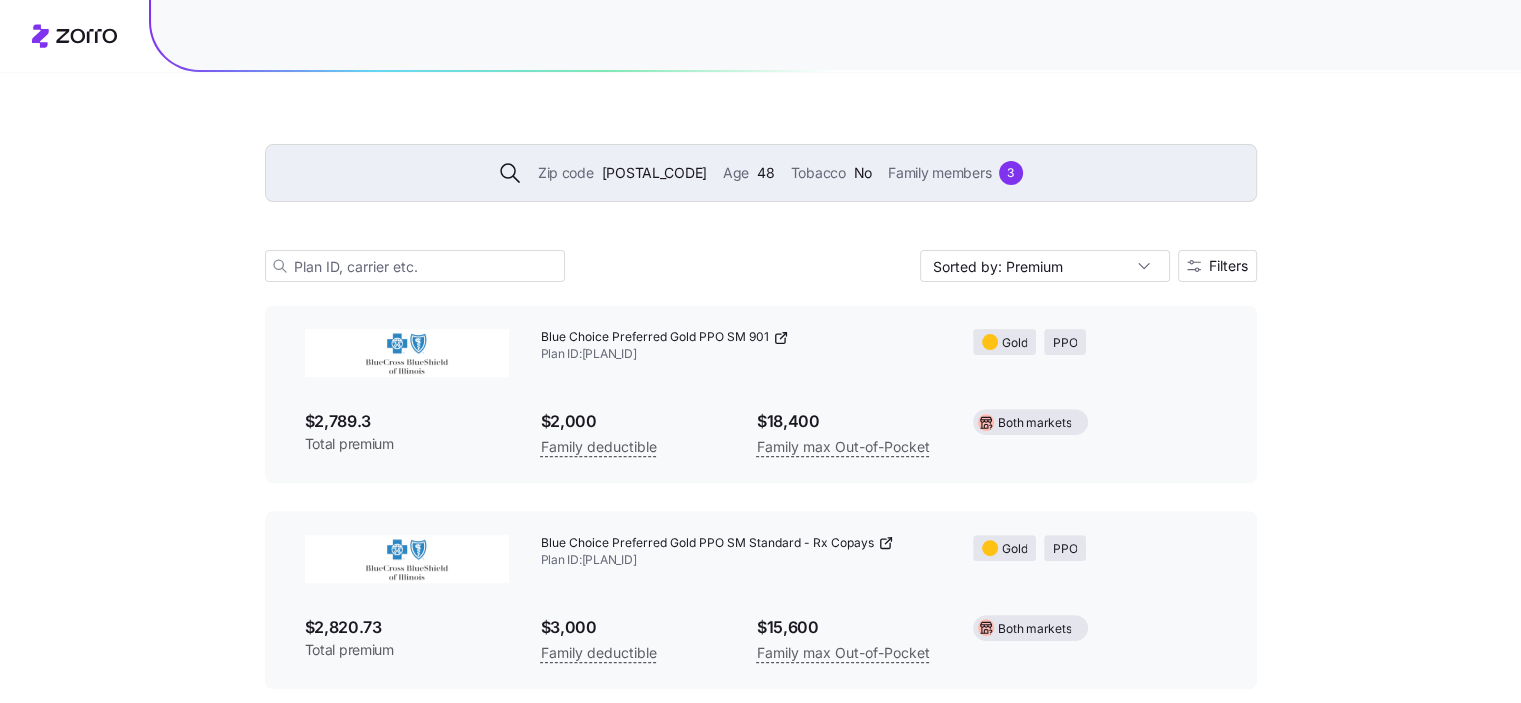 scroll, scrollTop: 8156, scrollLeft: 0, axis: vertical 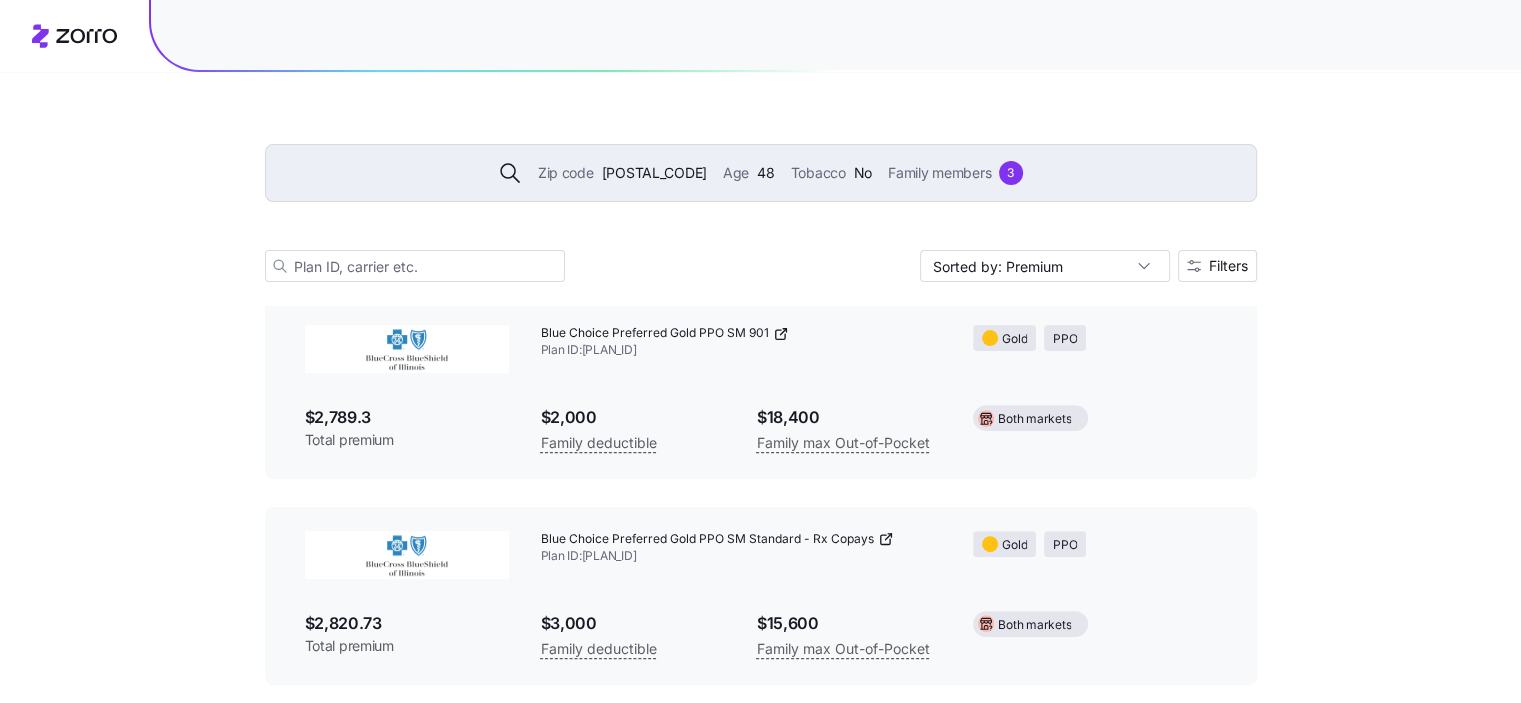 click on "Blue Choice Preferred Gold PPO SM  Standard - Rx Copays Plan ID:  36096IL0990292" at bounding box center (741, 548) 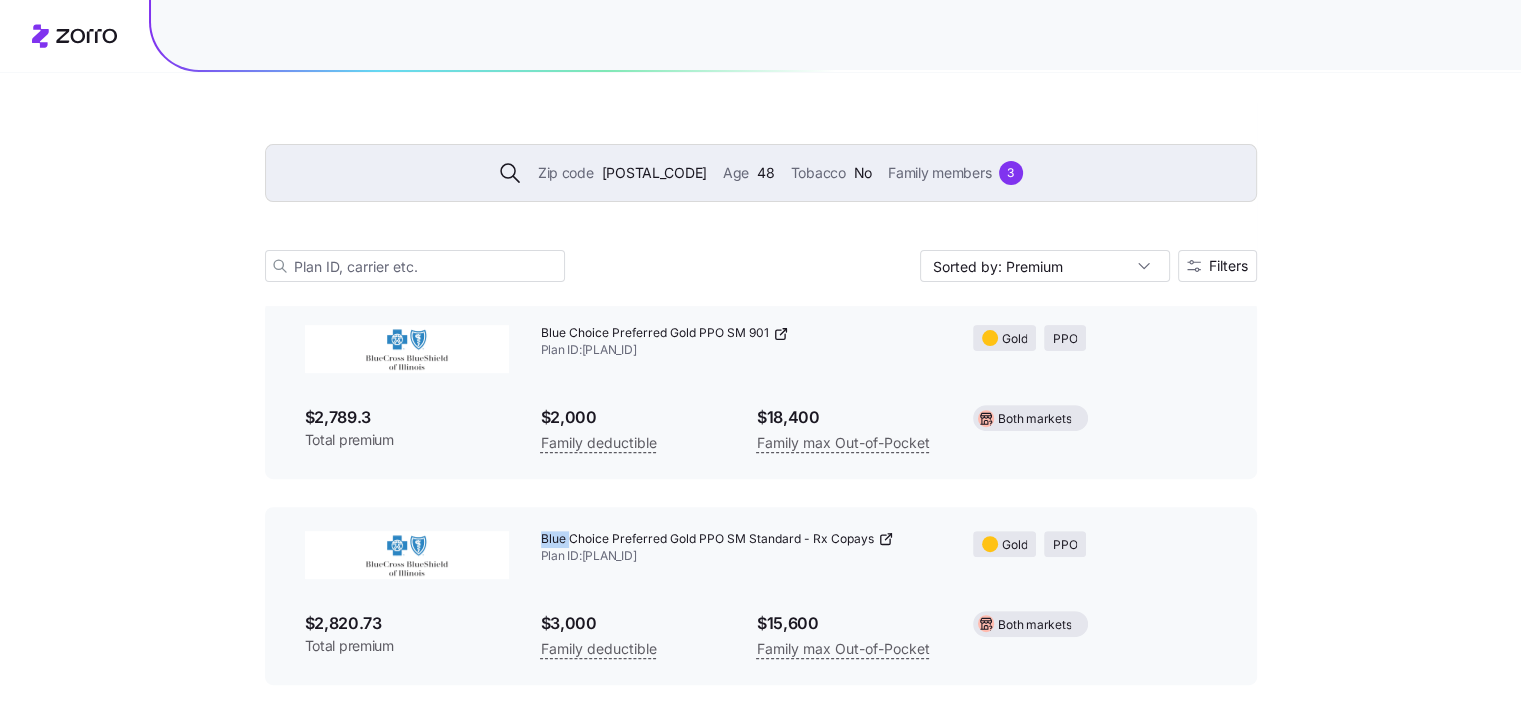 click on "Blue Choice Preferred Gold PPO SM  Standard - Rx Copays Plan ID:  36096IL0990292" at bounding box center [741, 548] 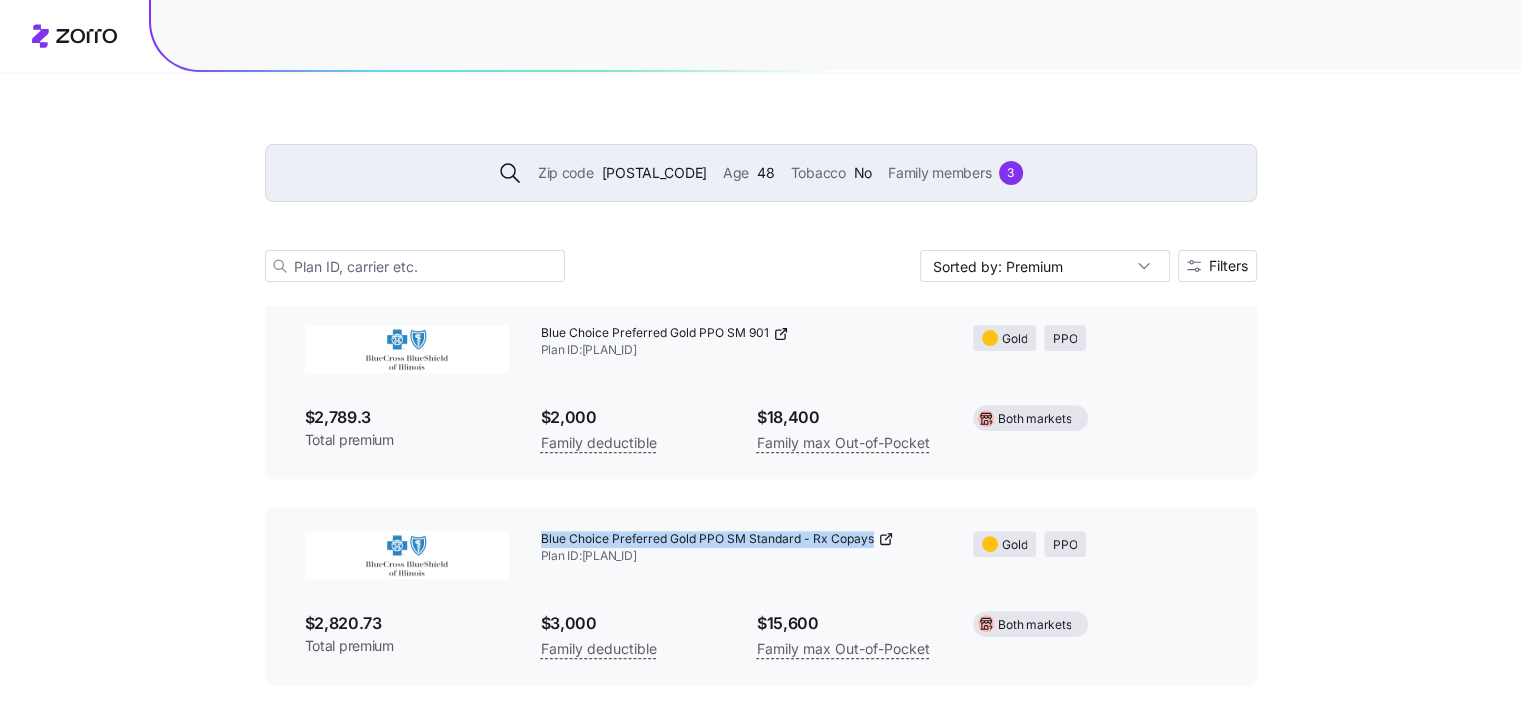 click on "Blue Choice Preferred Gold PPO SM  Standard - Rx Copays Plan ID:  36096IL0990292" at bounding box center (741, 548) 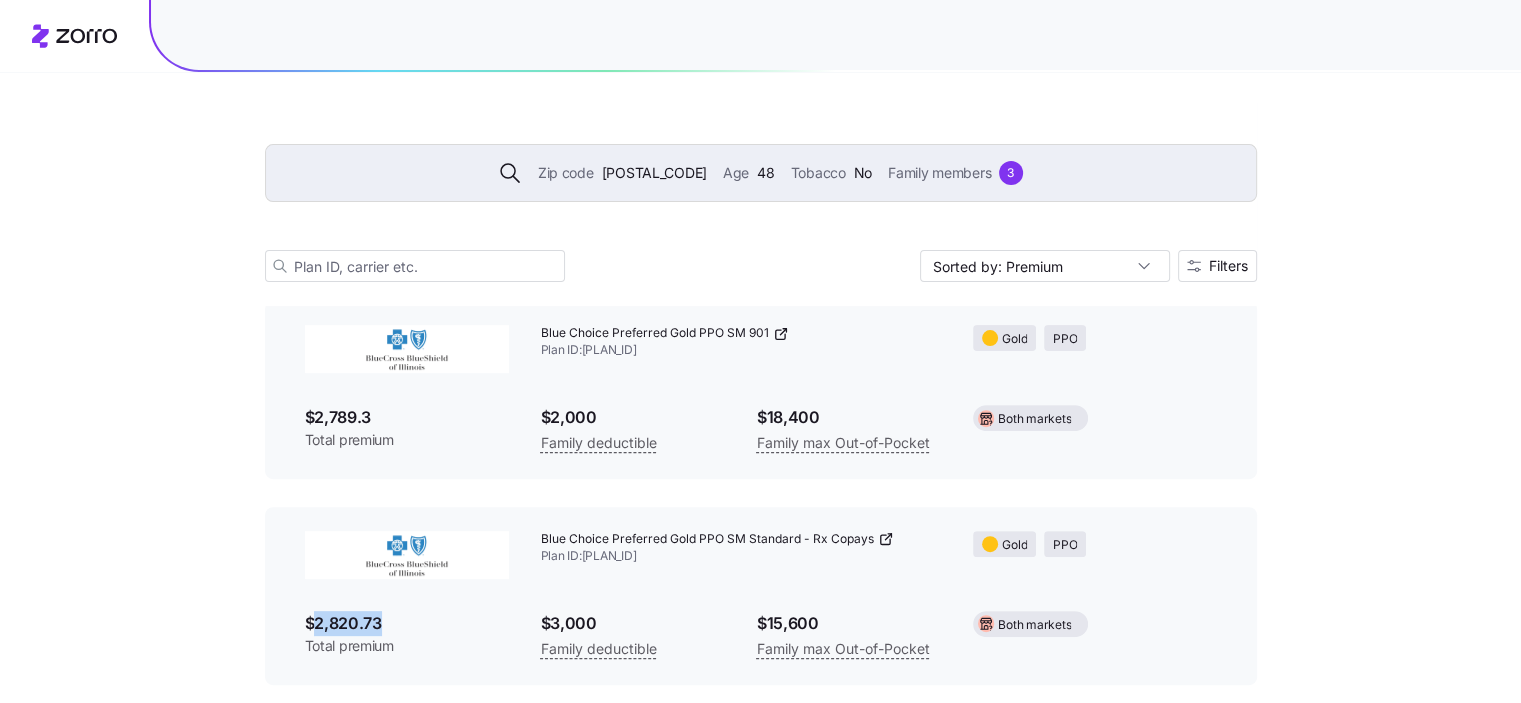 drag, startPoint x: 380, startPoint y: 606, endPoint x: 317, endPoint y: 607, distance: 63.007935 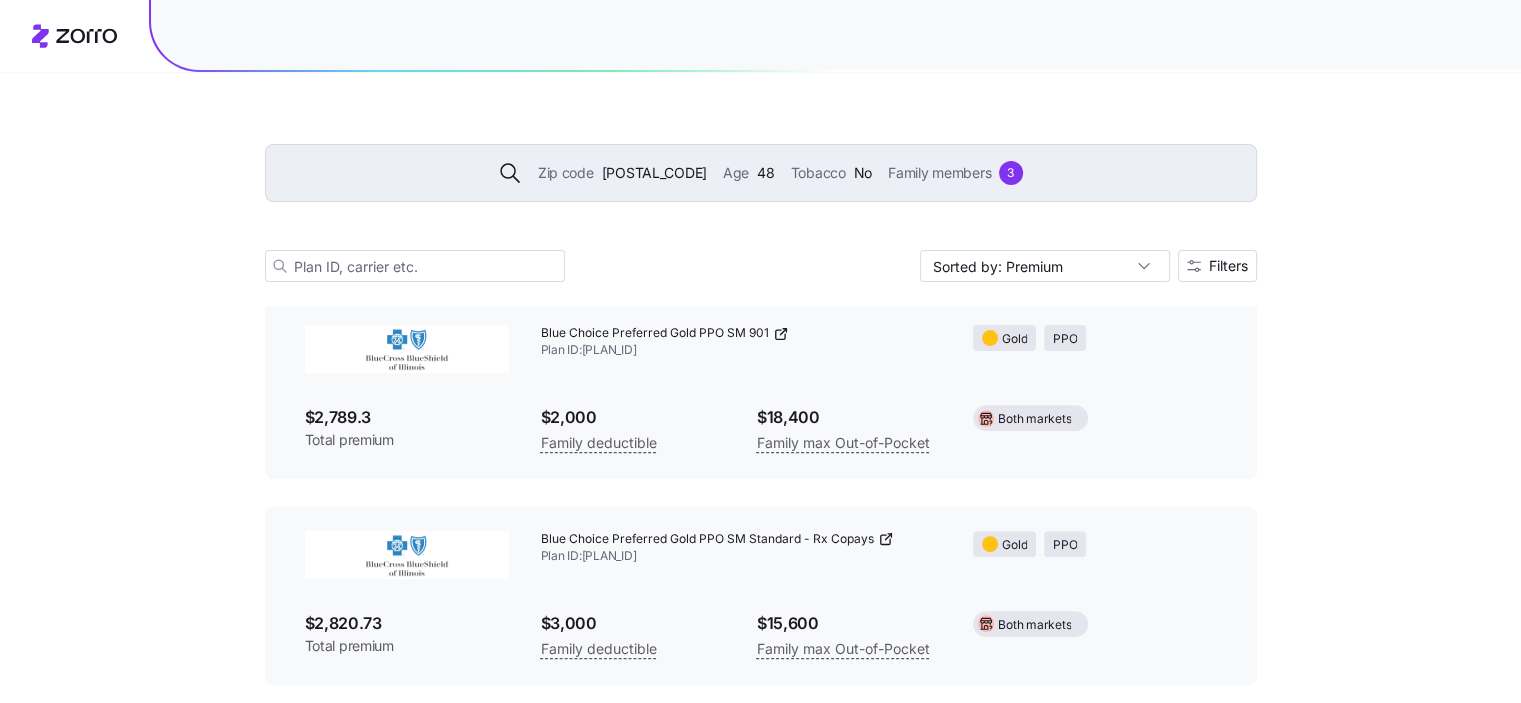 click on "Zip code 62223 Age 48 Tobacco No Family members 3 Sorted by: Premium Filters 41  available plans Plan details reflect current data and may change. Prices and availability can shift before the next open enrollment Standard Expanded Bronze Plan ID:  27833IL0140073 Bronze HMO $1,297.53 Total premium $15,000 Family deductible $18,400 Family max Out-of-Pocket Both markets UHC Bronze Standard (No Referrals) Plan ID:  42529IL0070021 Bronze HMO $1,303.28 Total premium $15,000 Family deductible $18,400 Family max Out-of-Pocket Both markets Everyday Bronze Plan ID:  27833IL0140016 Bronze HMO $1,321.19 Total premium $16,900 Family deductible $18,400 Family max Out-of-Pocket Both markets Central Bronze Plan ID:  27833IL0140069 Bronze HMO $1,326.88 Total premium $10,000 Family deductible $17,000 Family max Out-of-Pocket Both markets Standard Expanded Bronze + Vision + Adult Dental Plan ID:  27833IL0150072 Bronze HMO $1,341 Total premium $15,000 Family deductible $18,400 Family max Out-of-Pocket Both markets Plan ID:  HMO" at bounding box center [760, -3736] 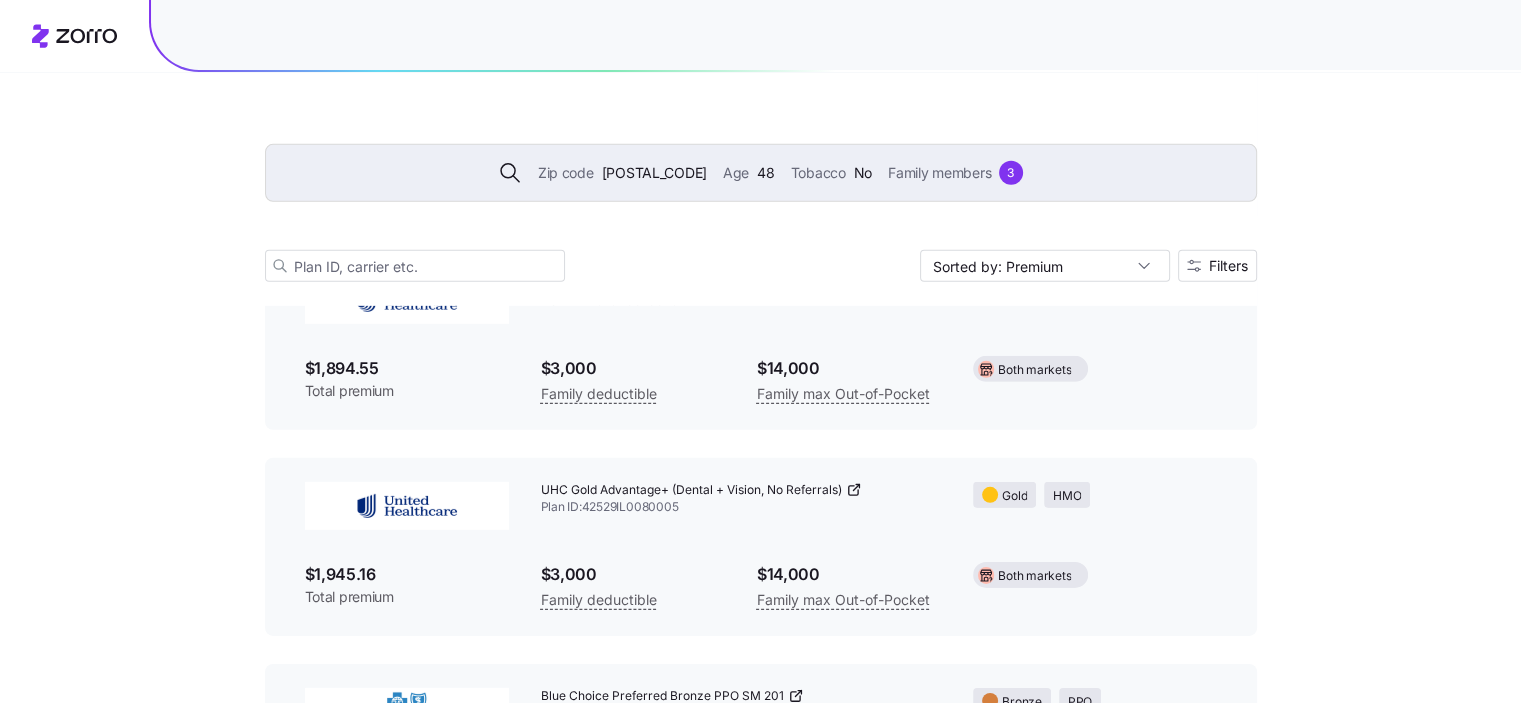 scroll, scrollTop: 6116, scrollLeft: 0, axis: vertical 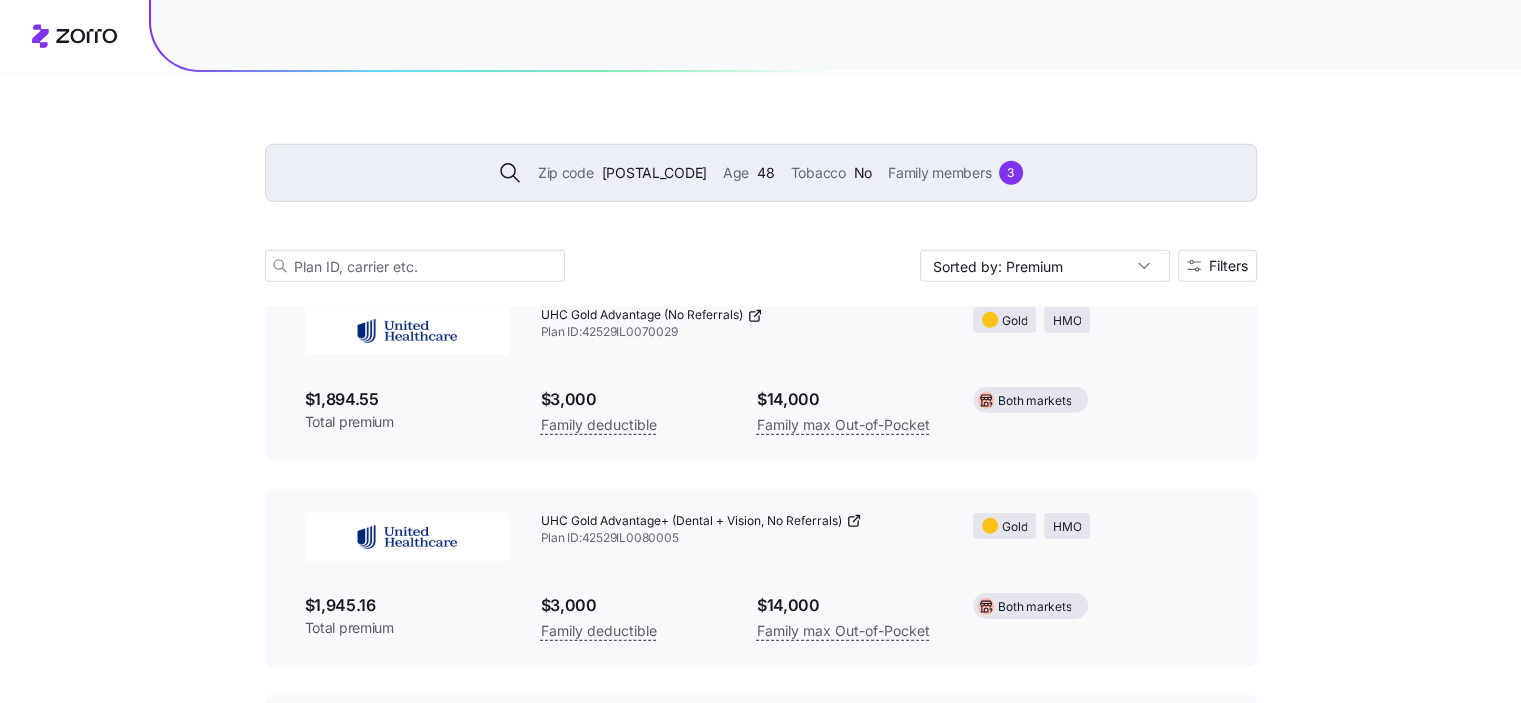 click on "UHC Gold Advantage+ (Dental + Vision, No Referrals) Plan ID:  42529IL0080005" at bounding box center (741, 530) 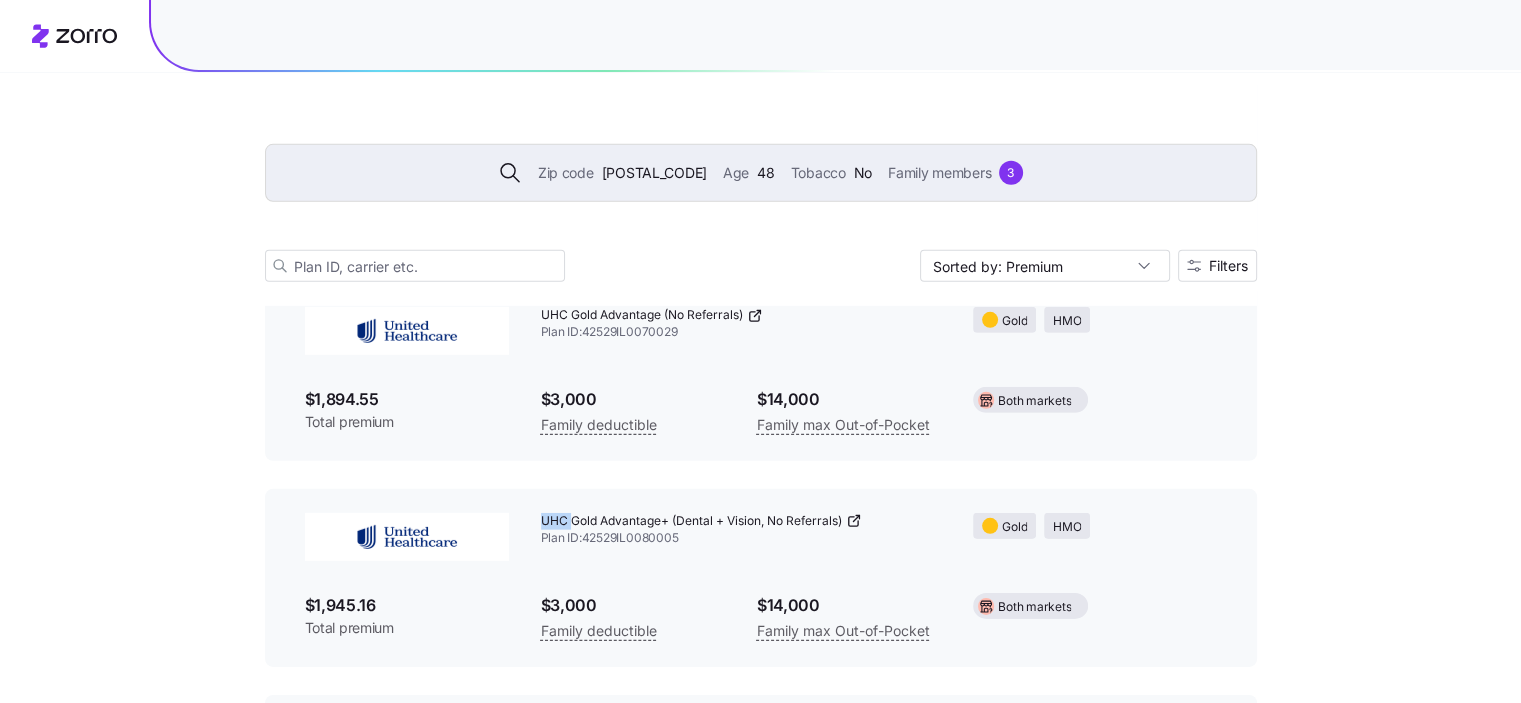 click on "UHC Gold Advantage+ (Dental + Vision, No Referrals) Plan ID:  42529IL0080005" at bounding box center [741, 530] 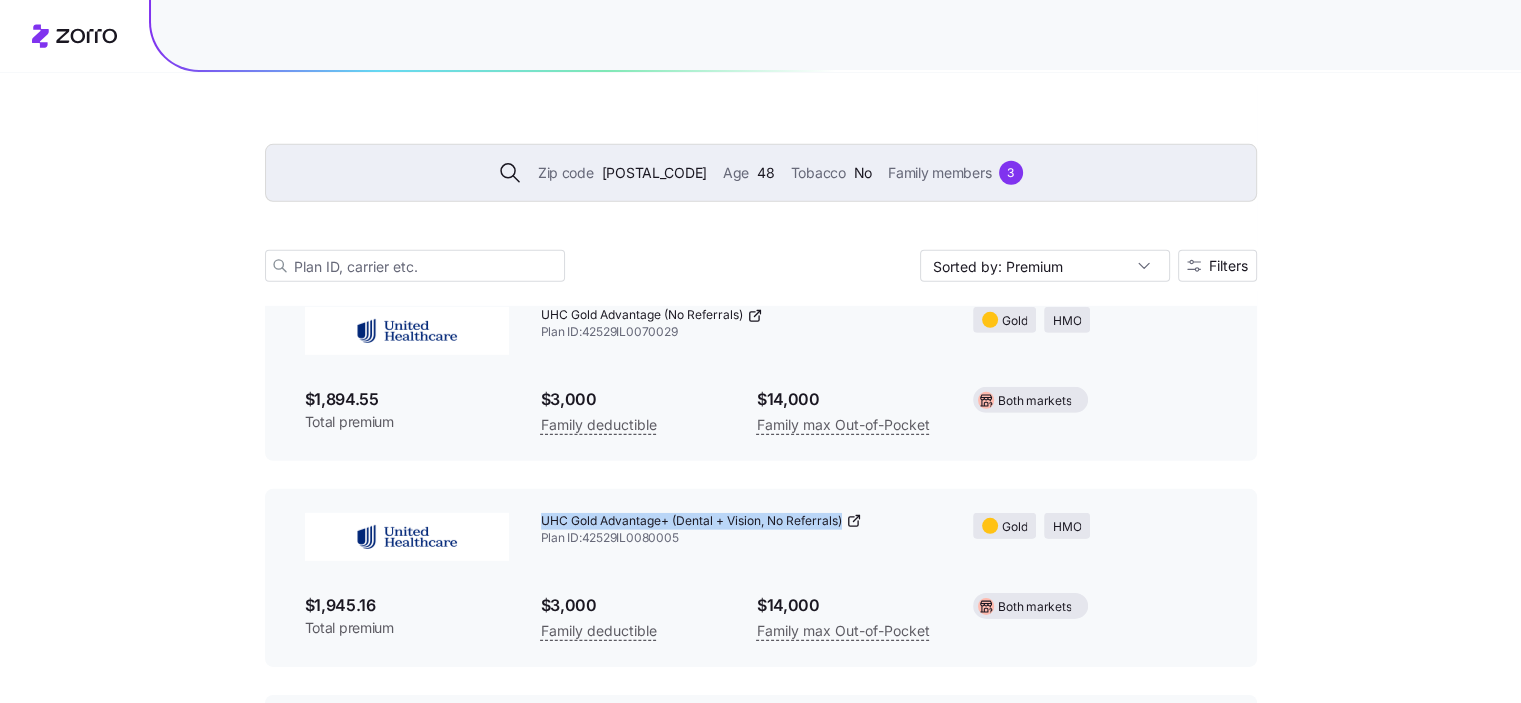 click on "UHC Gold Advantage+ (Dental + Vision, No Referrals) Plan ID:  42529IL0080005" at bounding box center (741, 530) 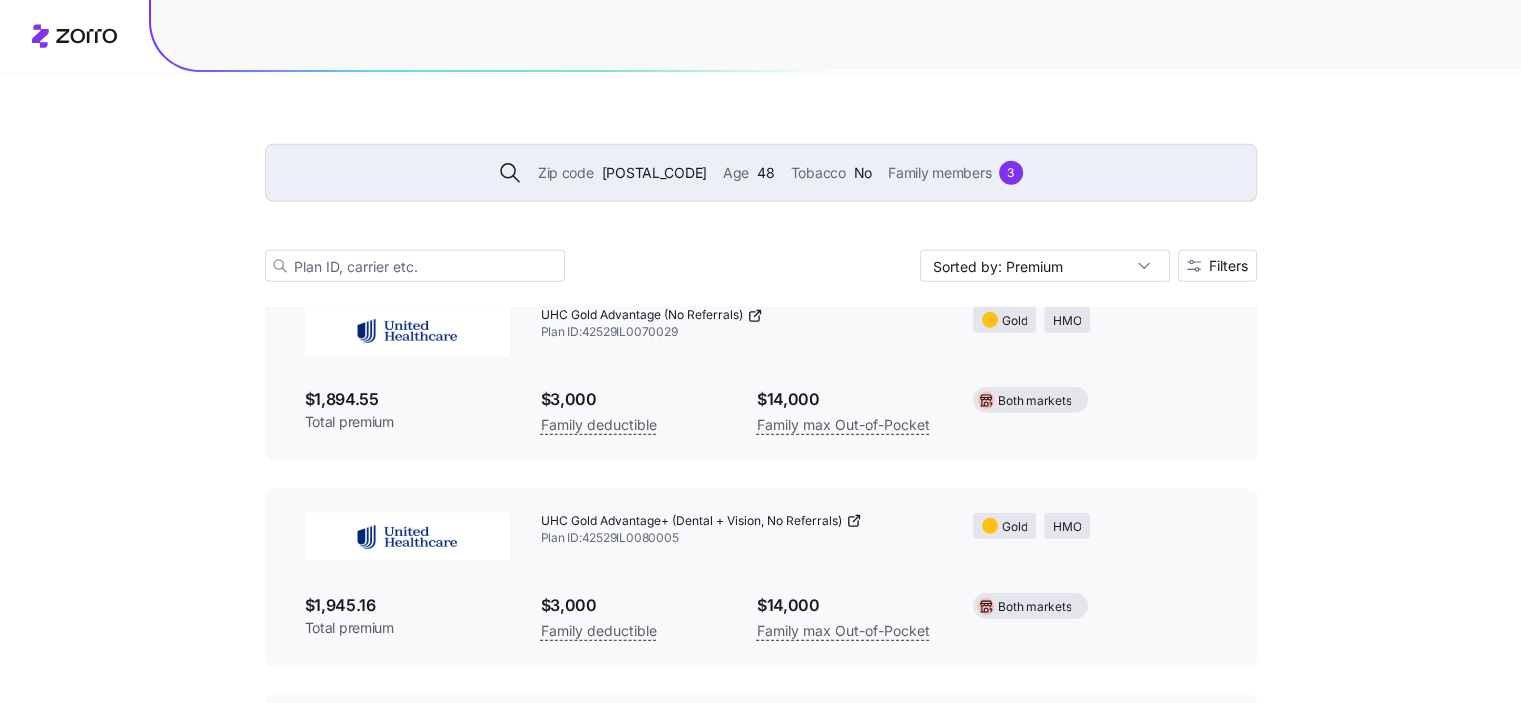 click on "$3,000" at bounding box center [633, 605] 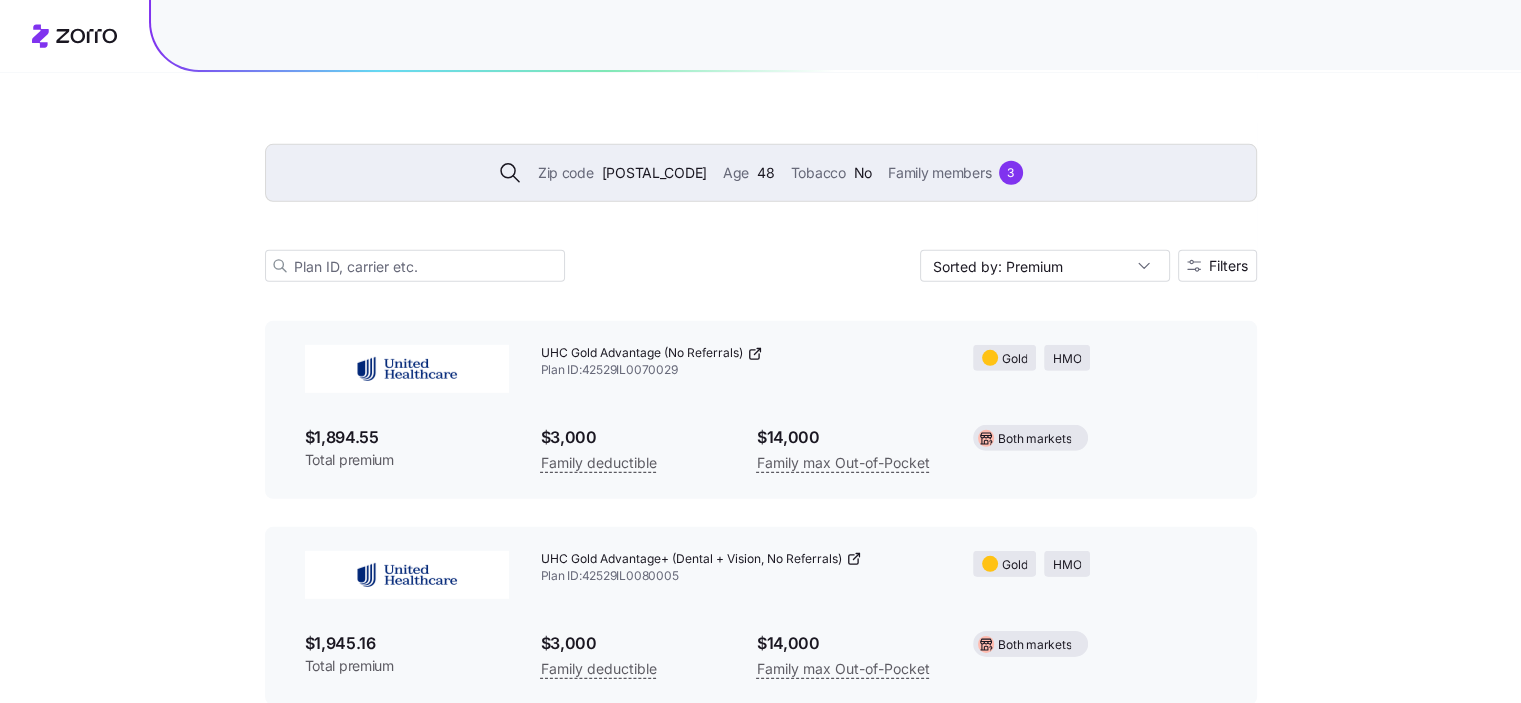 scroll, scrollTop: 6076, scrollLeft: 0, axis: vertical 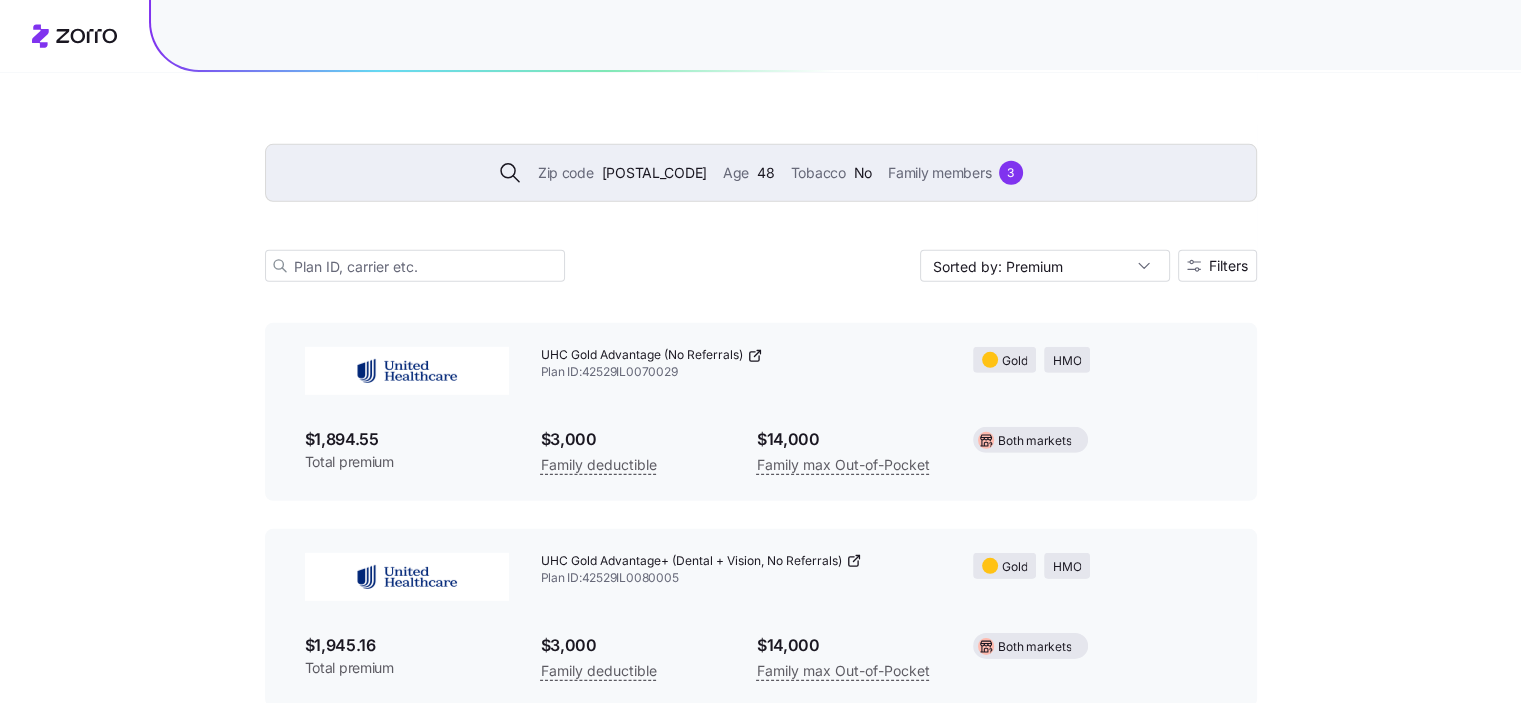 click on "UHC Gold Advantage (No Referrals) Plan ID:  42529IL0070029" at bounding box center (741, 364) 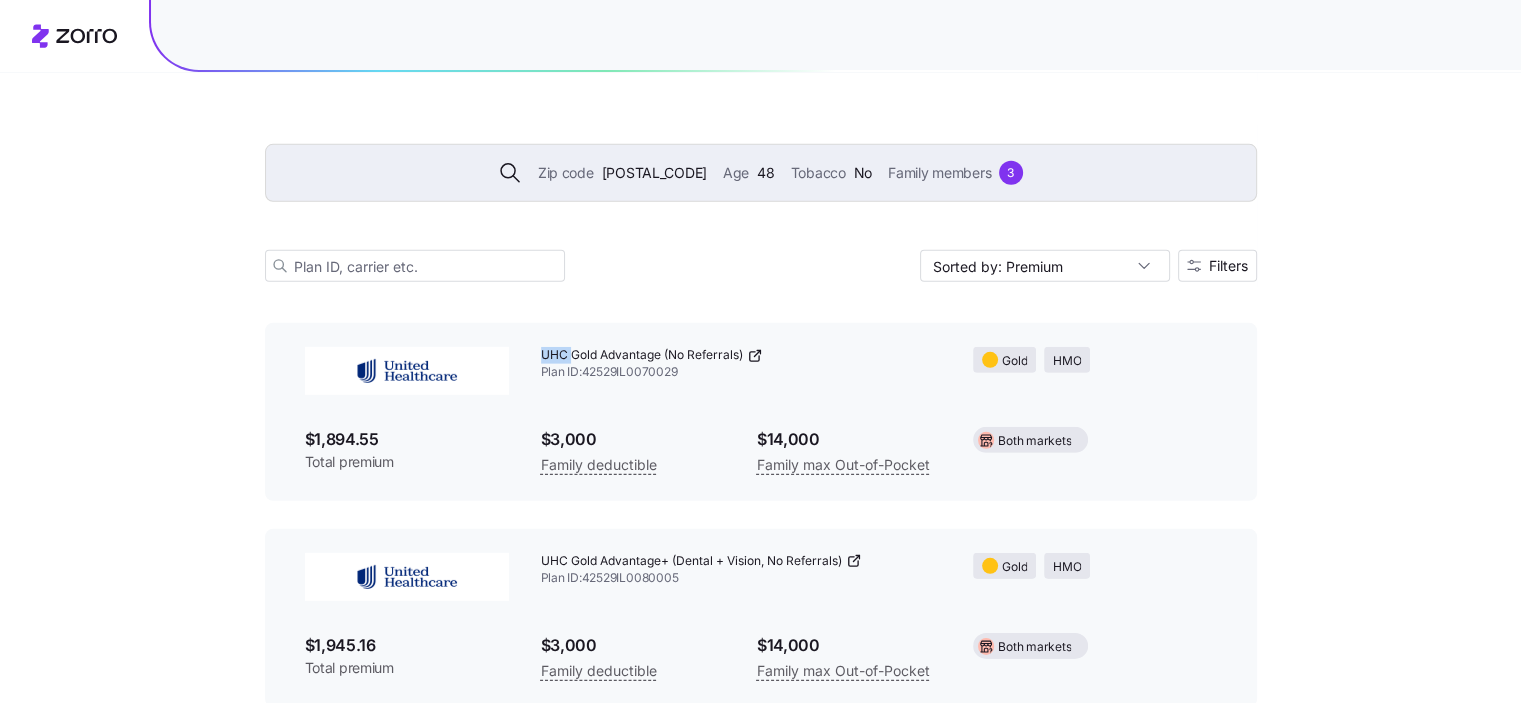 click on "UHC Gold Advantage (No Referrals) Plan ID:  42529IL0070029" at bounding box center [741, 364] 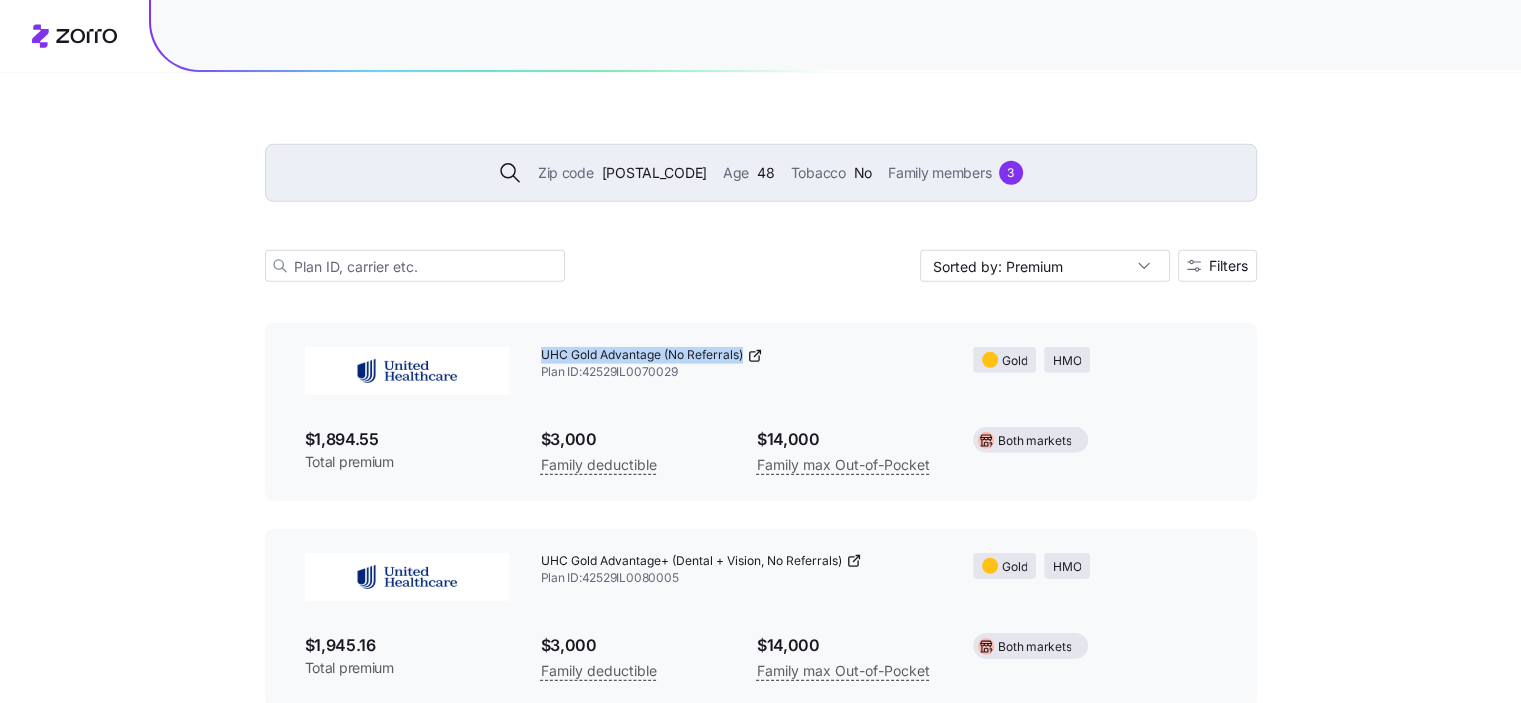 click on "UHC Gold Advantage (No Referrals) Plan ID:  42529IL0070029" at bounding box center [741, 364] 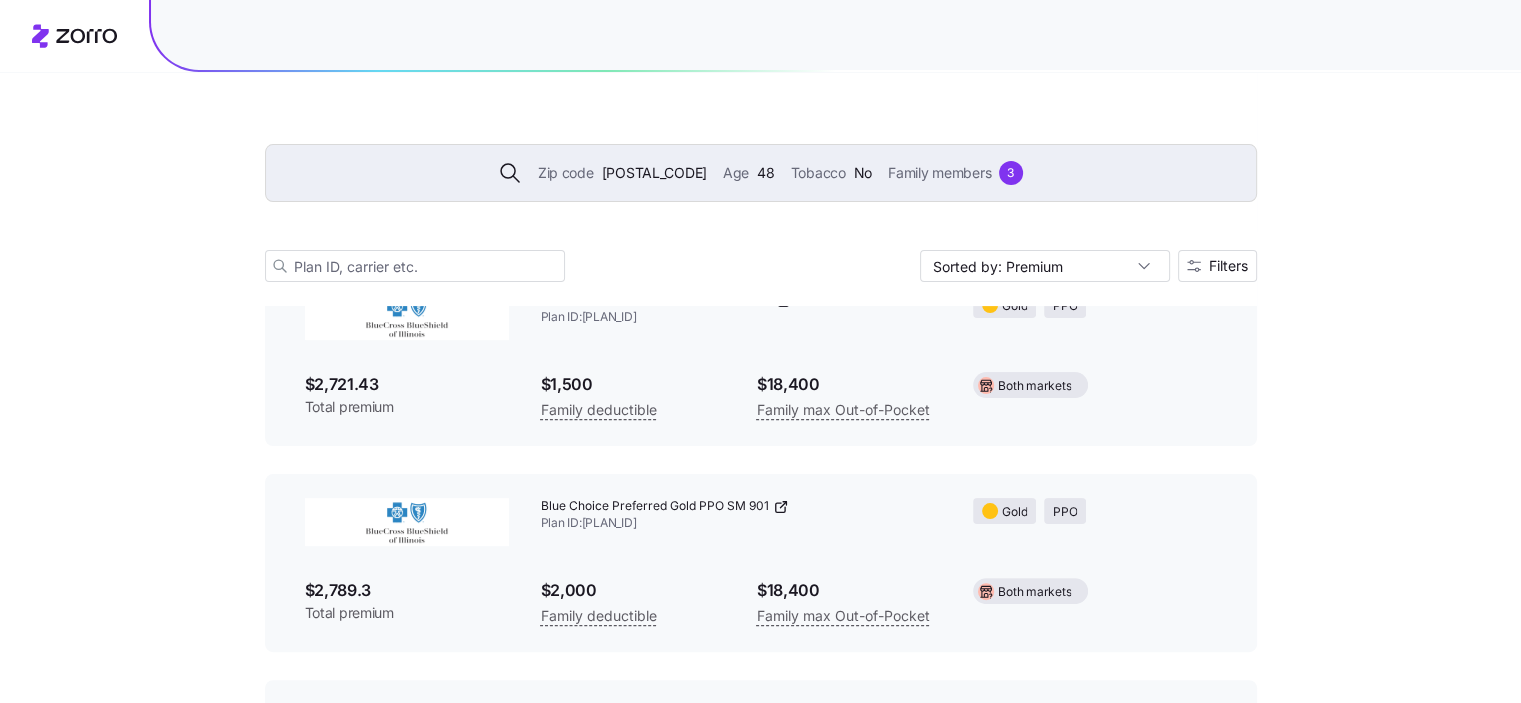 scroll, scrollTop: 8156, scrollLeft: 0, axis: vertical 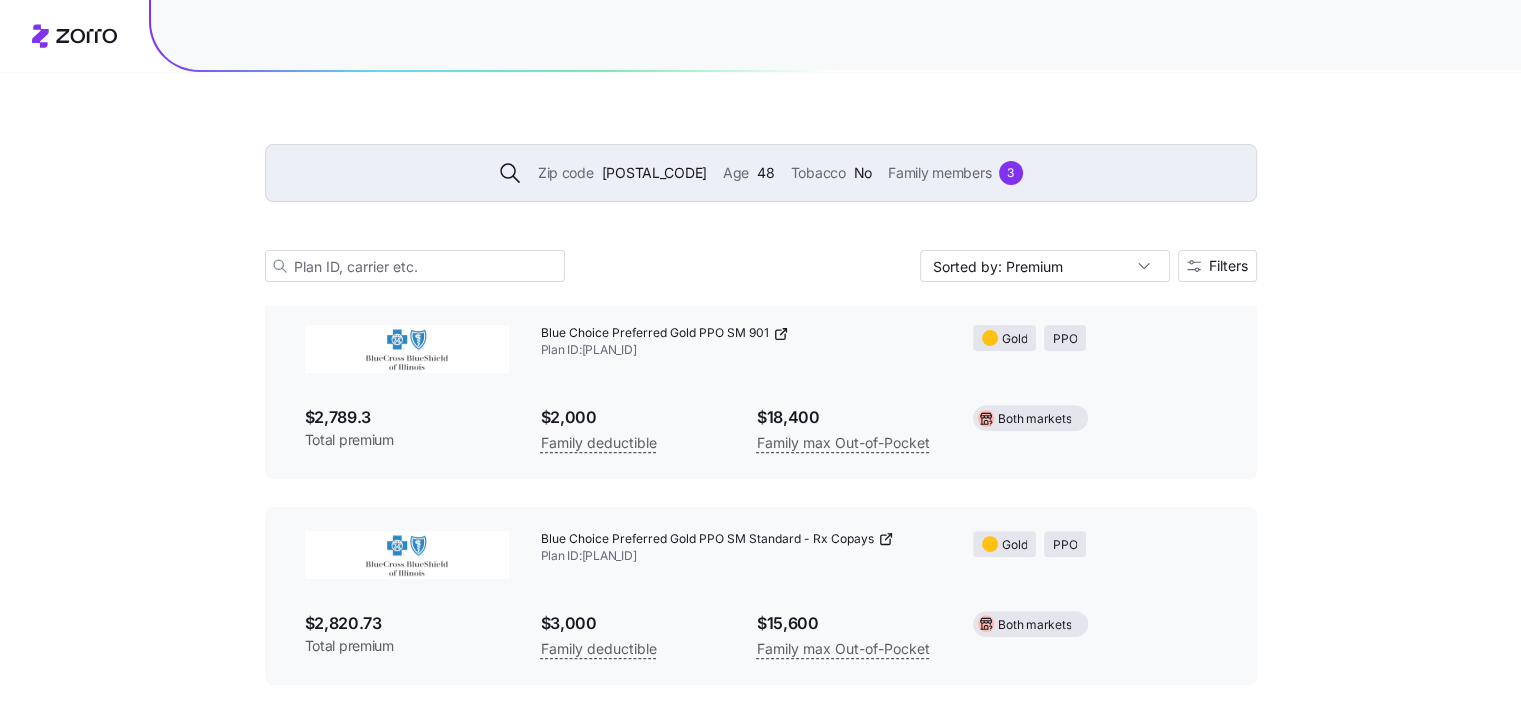 click on "Zip code 62223 Age 48 Tobacco No Family members 3" at bounding box center [761, 173] 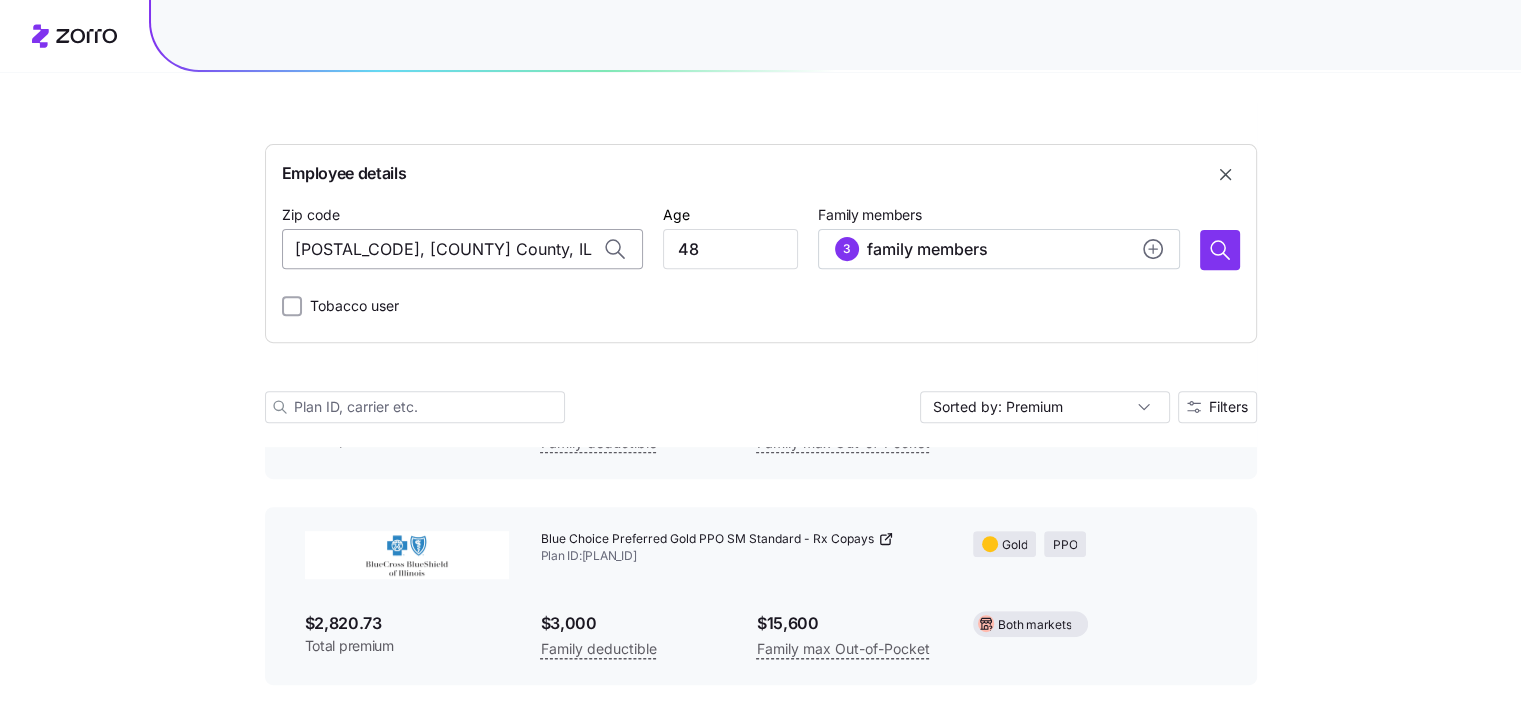 click on "62223, St. Clair County, IL" at bounding box center [462, 249] 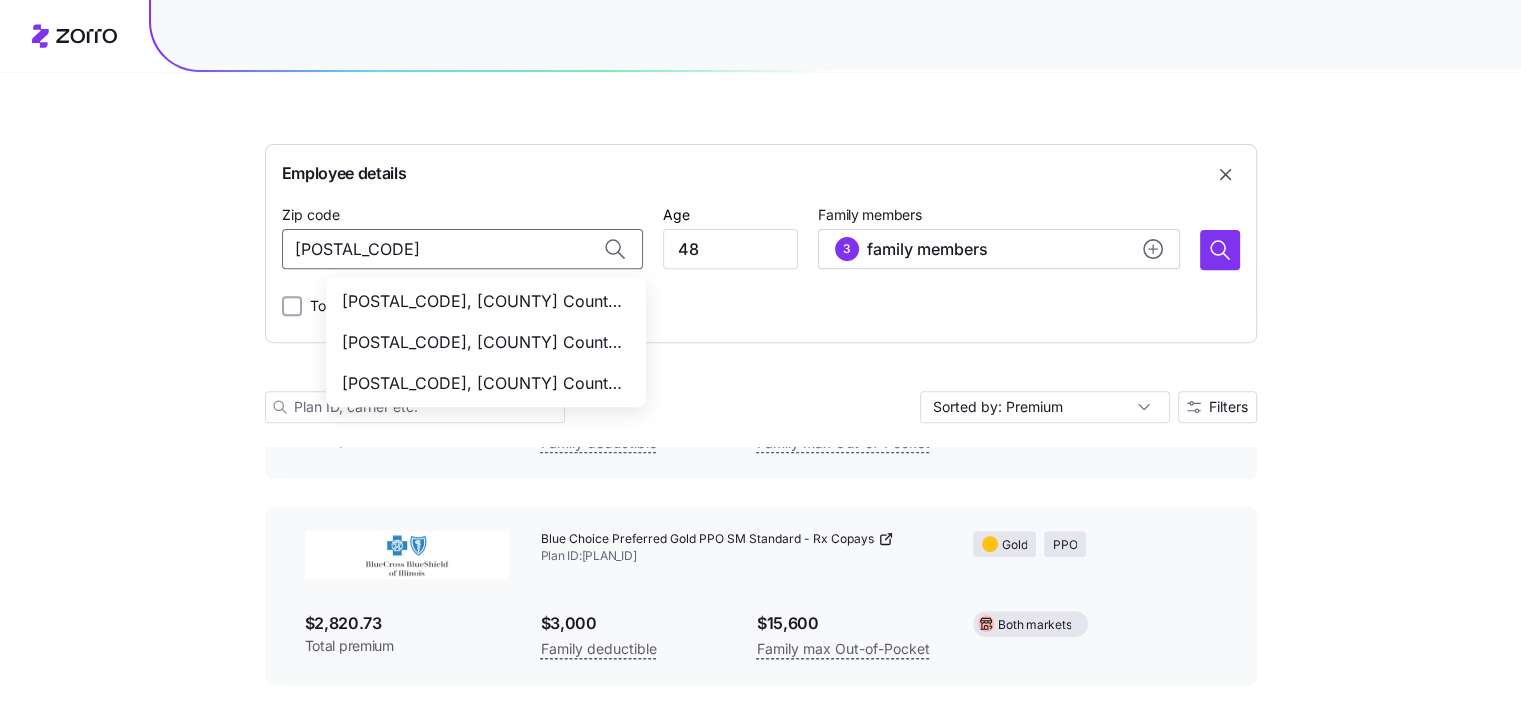 click on "60140, DeKalb County, IL" at bounding box center (482, 301) 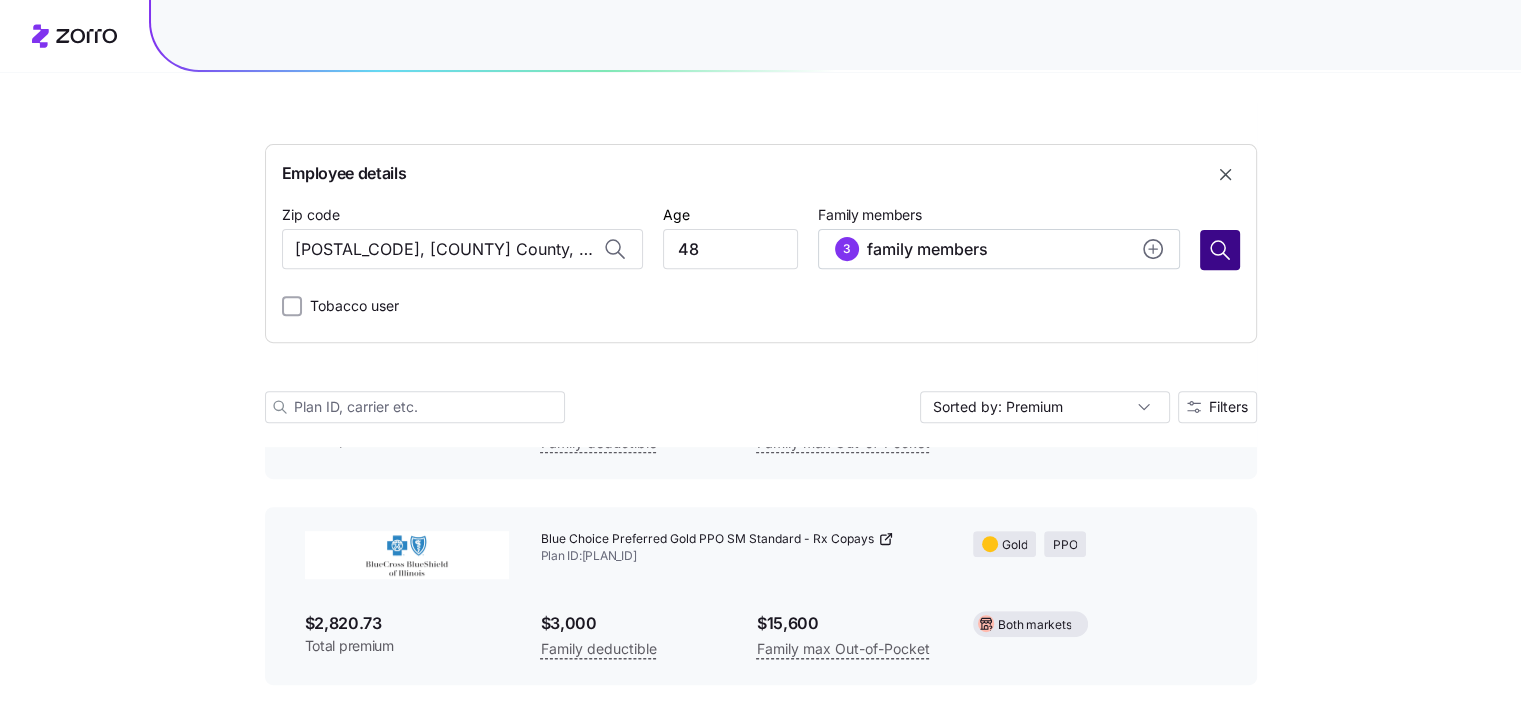 type on "60140, DeKalb County, IL" 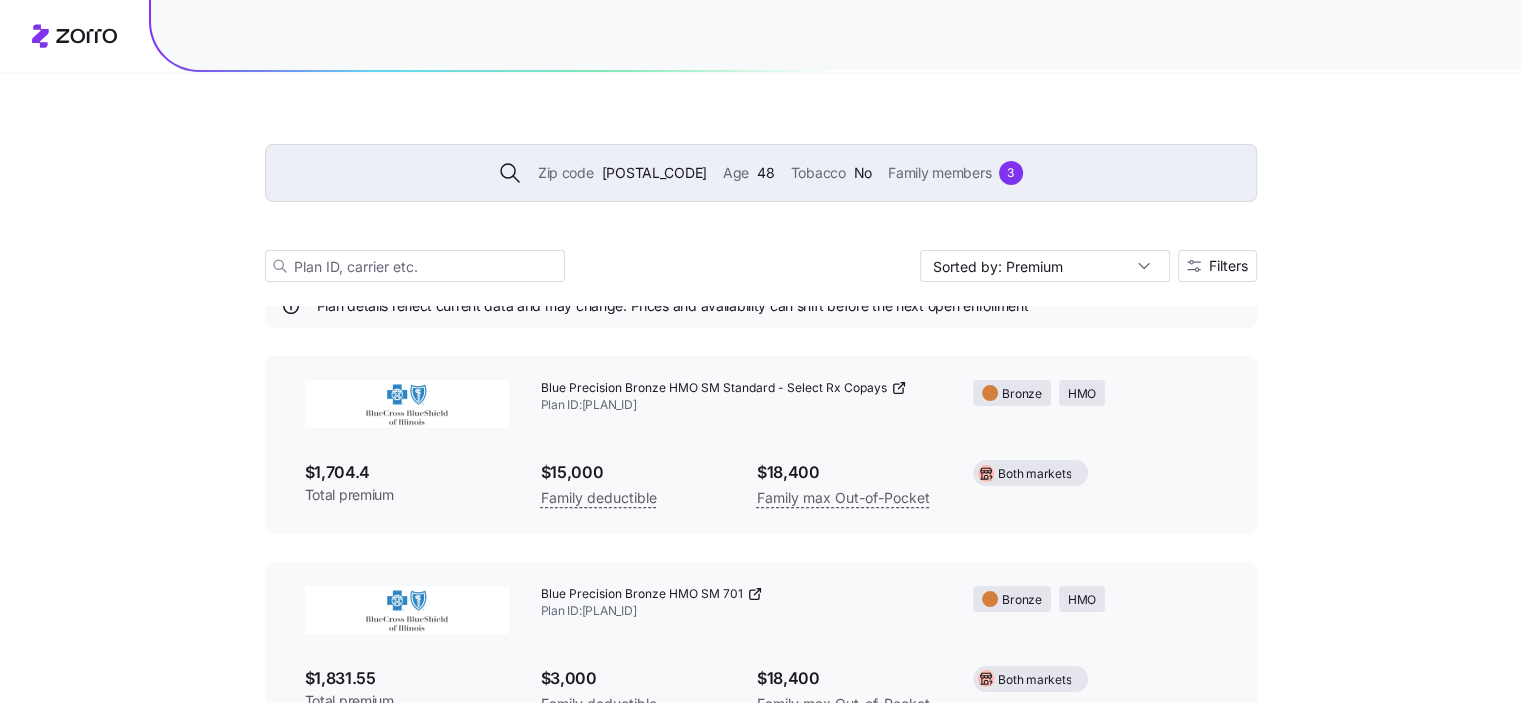 scroll, scrollTop: 4044, scrollLeft: 0, axis: vertical 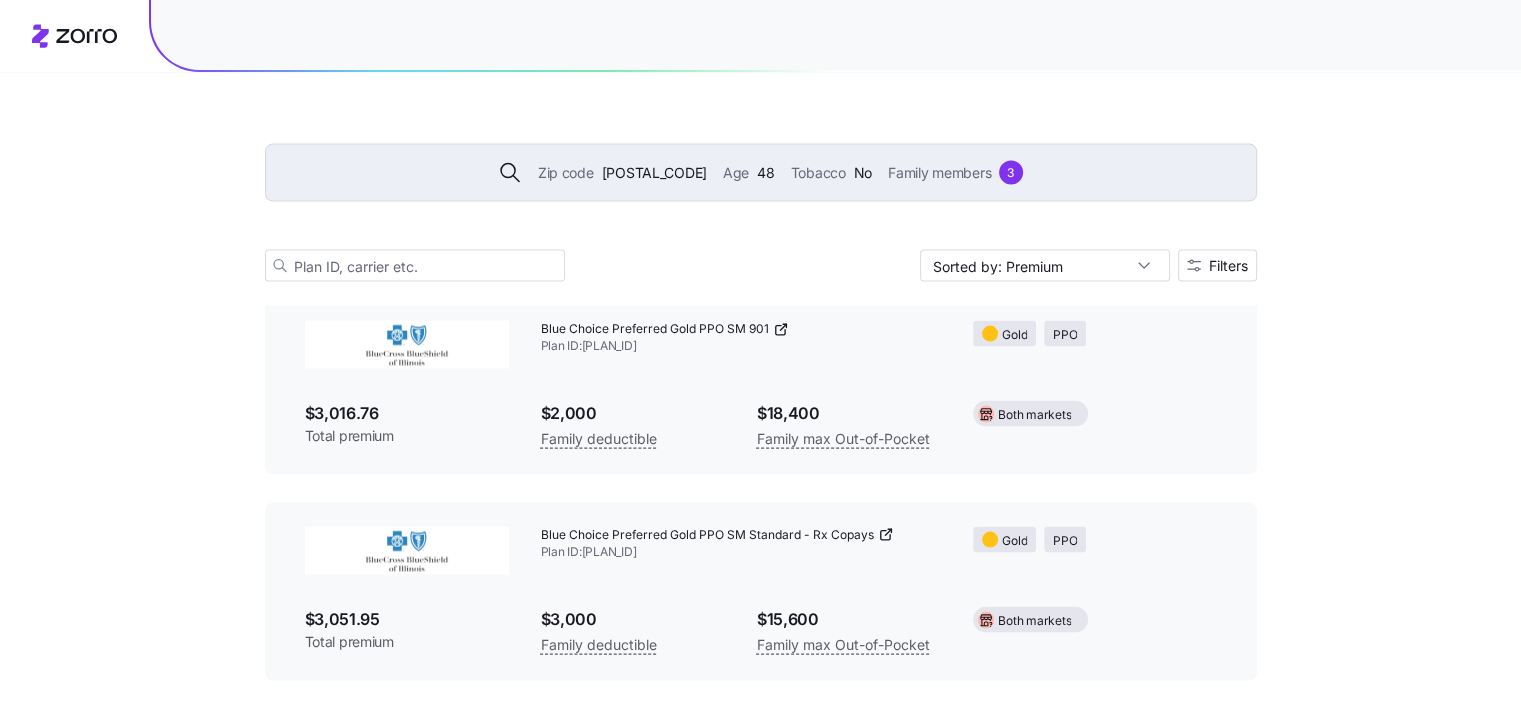 click on "Blue Choice Preferred Gold PPO SM  901 Plan ID:  36096IL0990378" at bounding box center [741, 338] 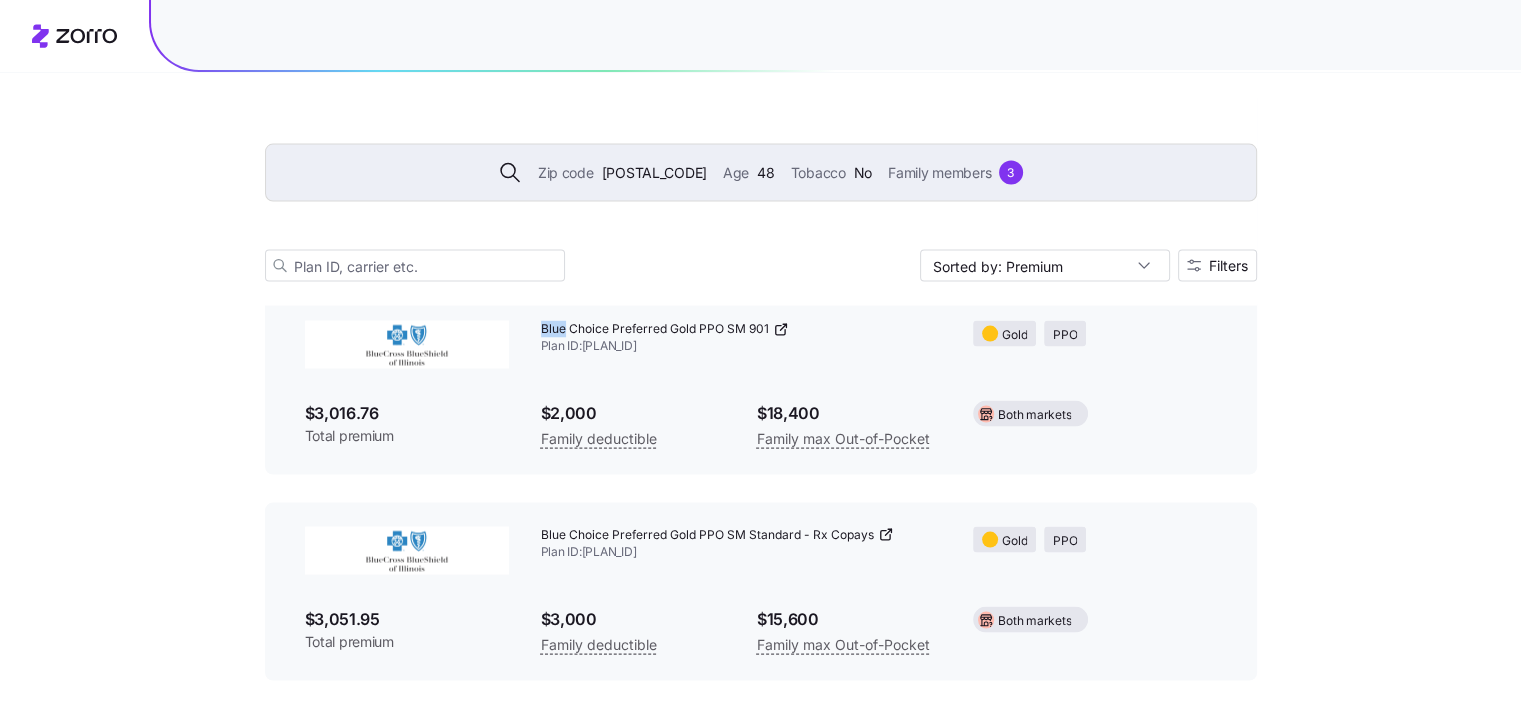 click on "Blue Choice Preferred Gold PPO SM  901 Plan ID:  36096IL0990378" at bounding box center (741, 338) 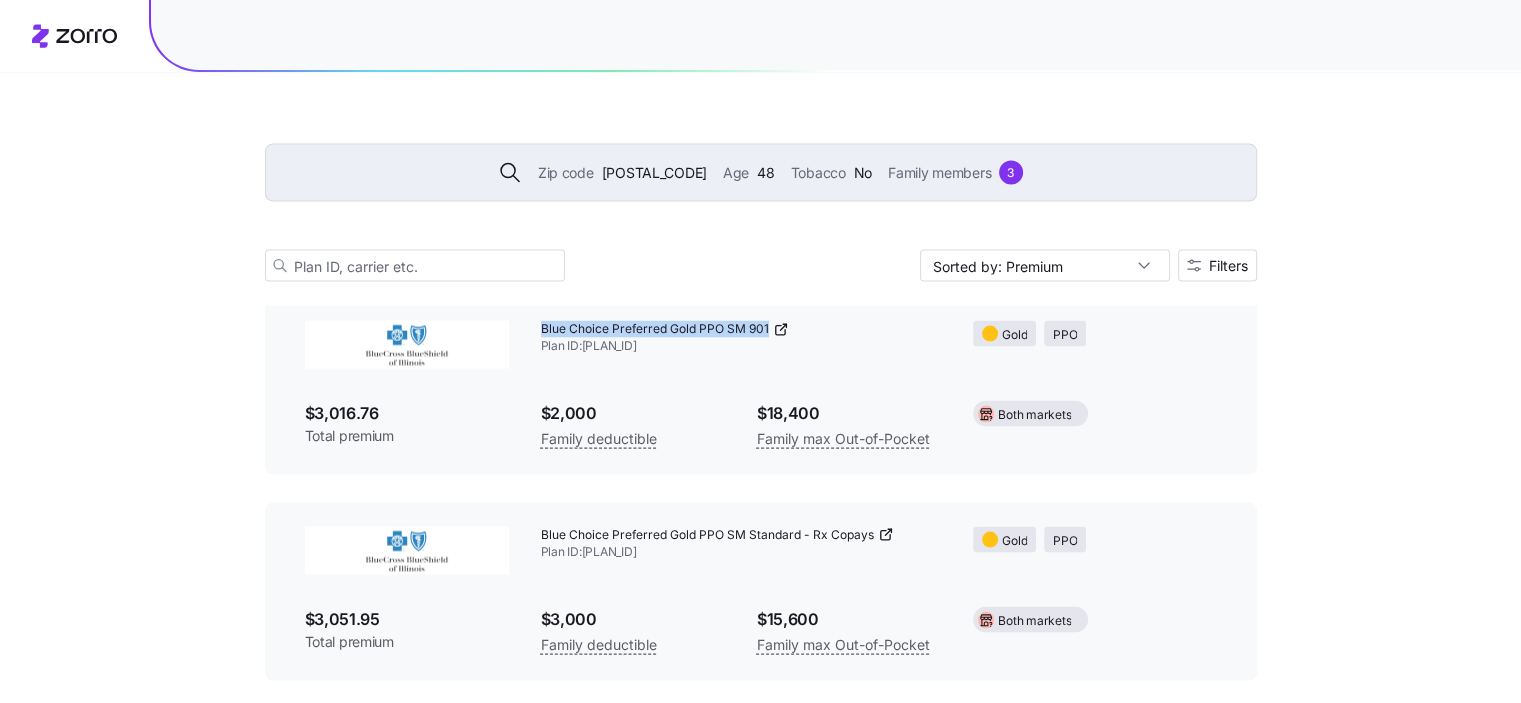 click on "Blue Choice Preferred Gold PPO SM  901 Plan ID:  36096IL0990378" at bounding box center [741, 338] 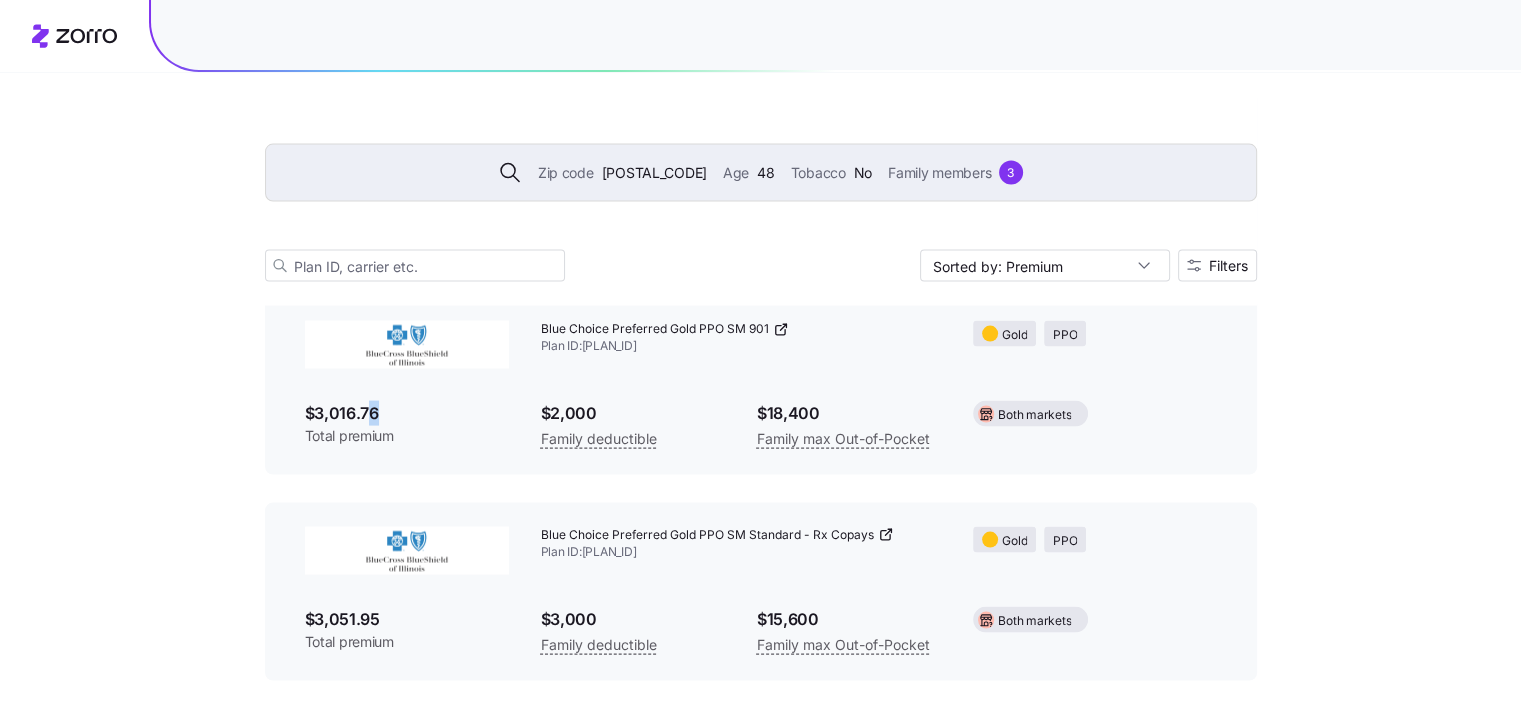 drag, startPoint x: 383, startPoint y: 407, endPoint x: 365, endPoint y: 407, distance: 18 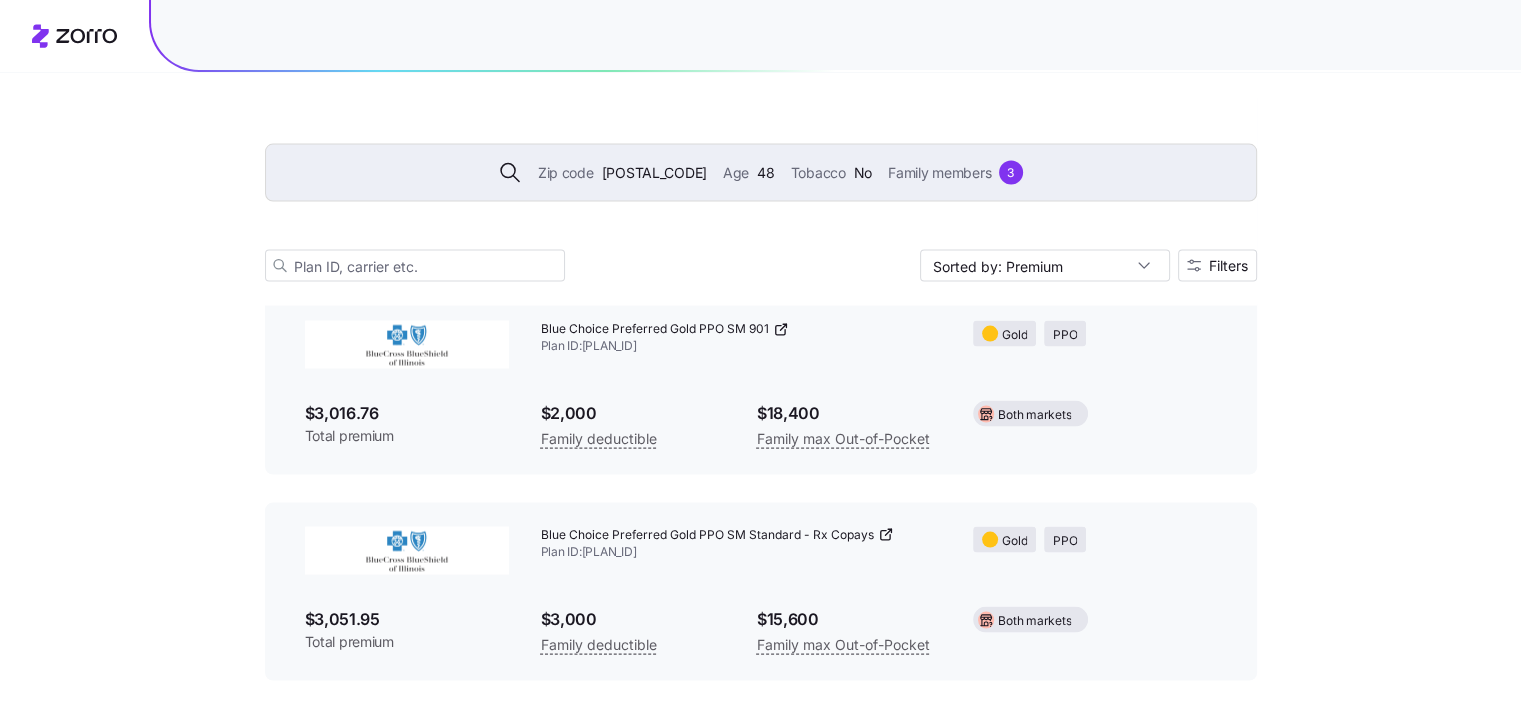 click on "Blue Choice Preferred Gold PPO SM  901 Plan ID:  36096IL0990378" at bounding box center [741, 338] 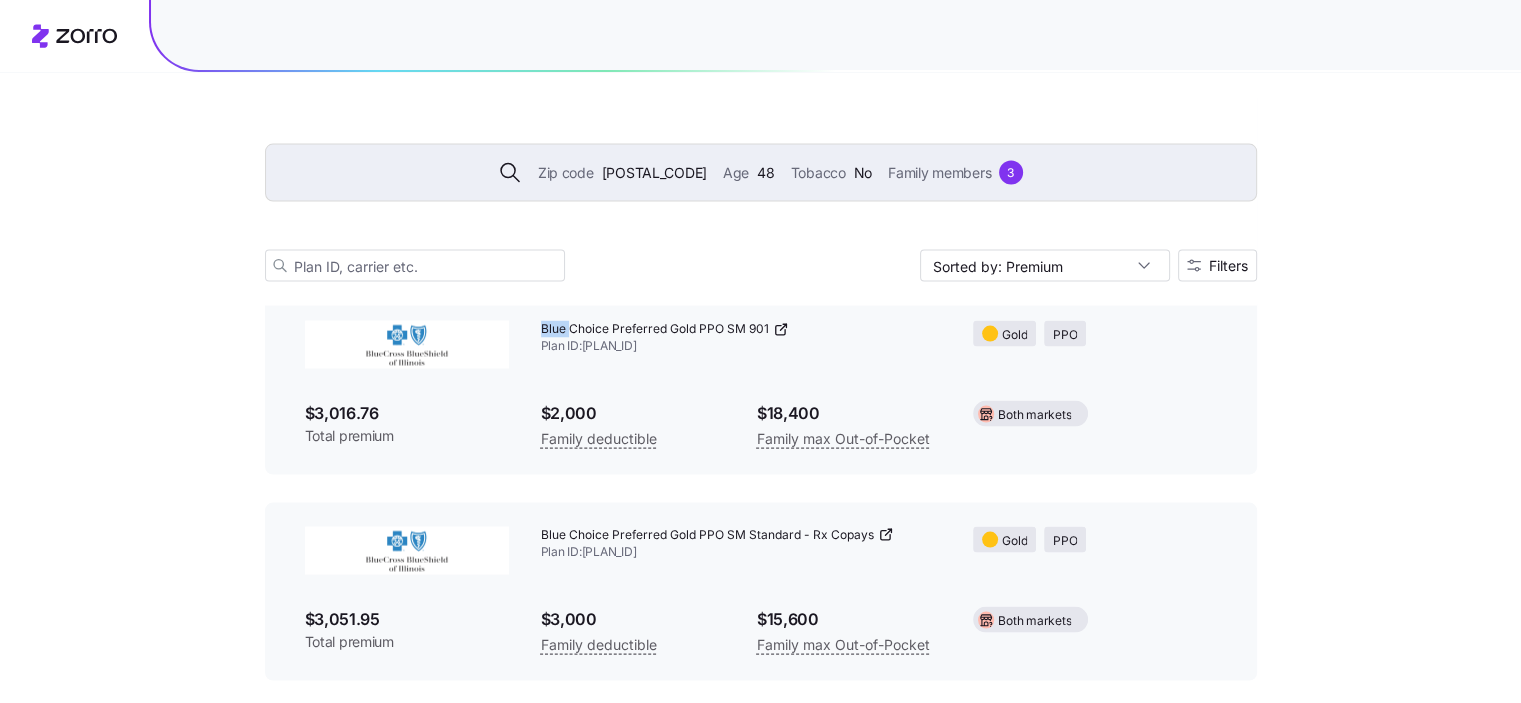 click on "Blue Choice Preferred Gold PPO SM  901 Plan ID:  36096IL0990378" at bounding box center (741, 338) 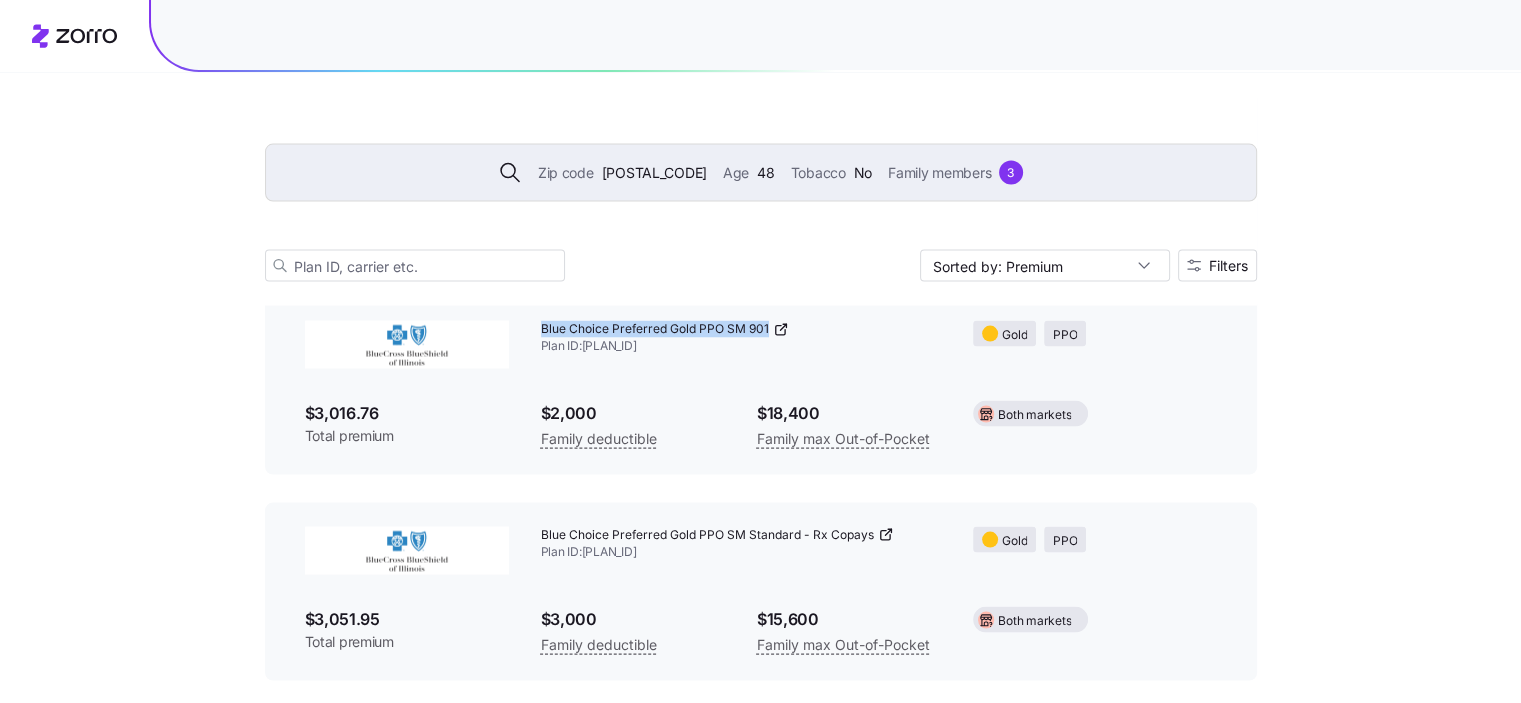 click on "Blue Choice Preferred Gold PPO SM  901 Plan ID:  36096IL0990378" at bounding box center (741, 338) 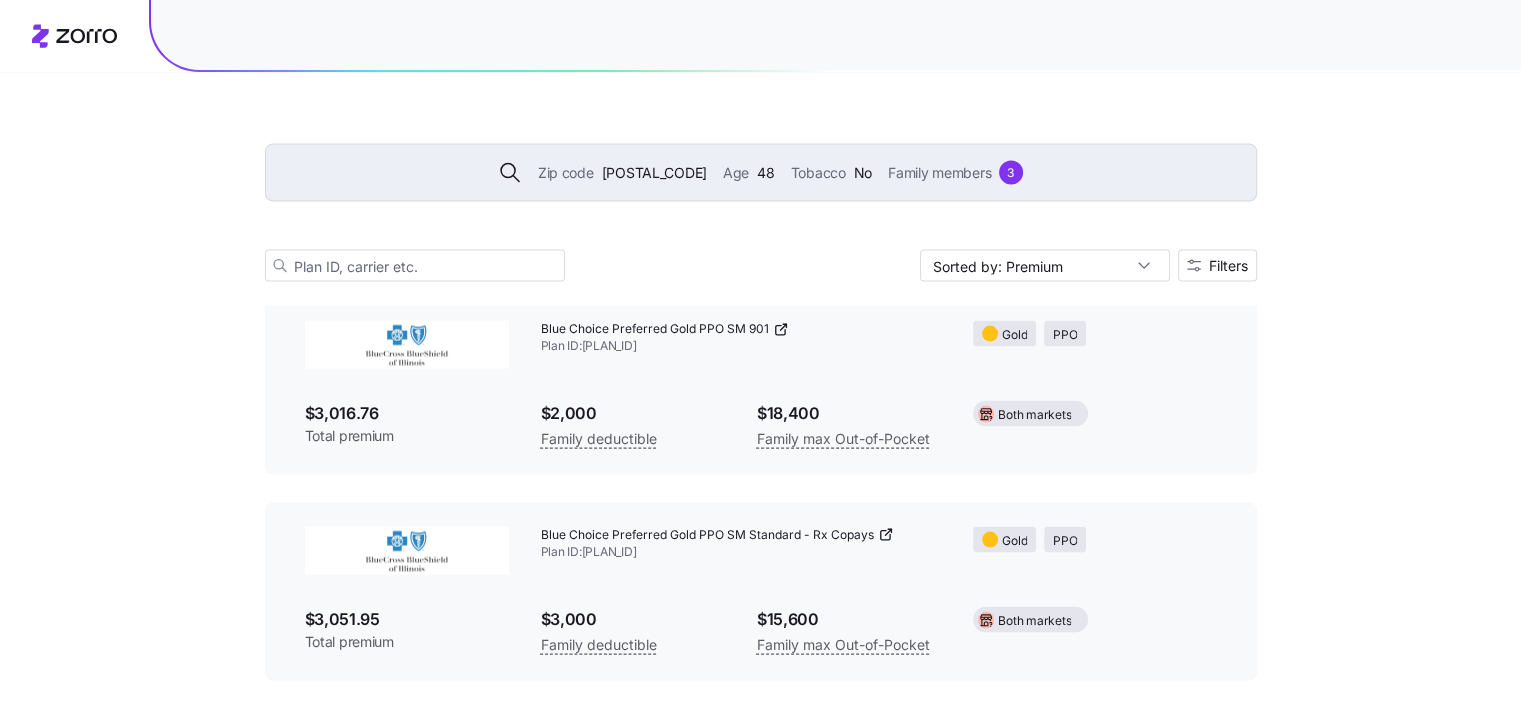 click on "Zip code 60140 Age 48 Tobacco No Family members 3" at bounding box center (761, 173) 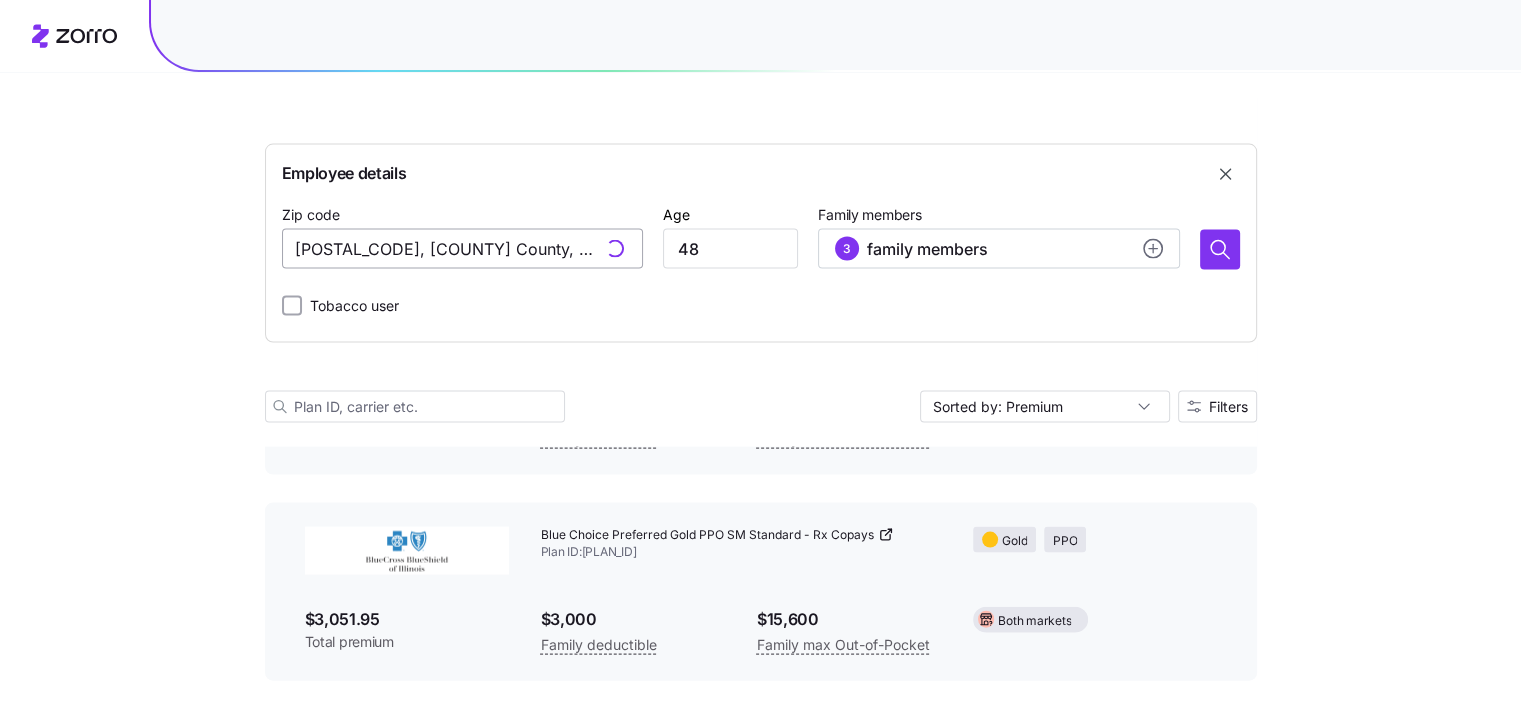 click on "60140, DeKalb County, IL" at bounding box center [462, 249] 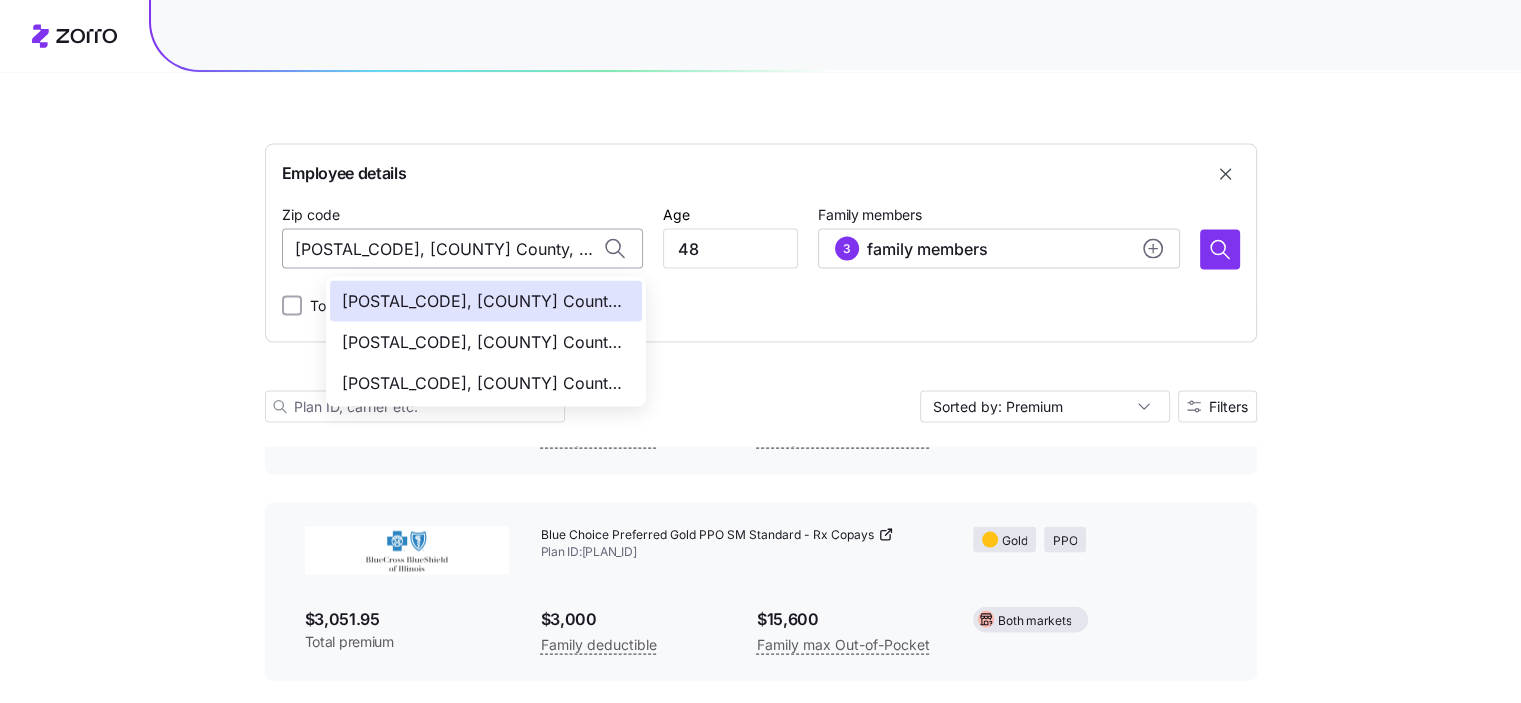 click on "60140, DeKalb County, IL" at bounding box center (462, 249) 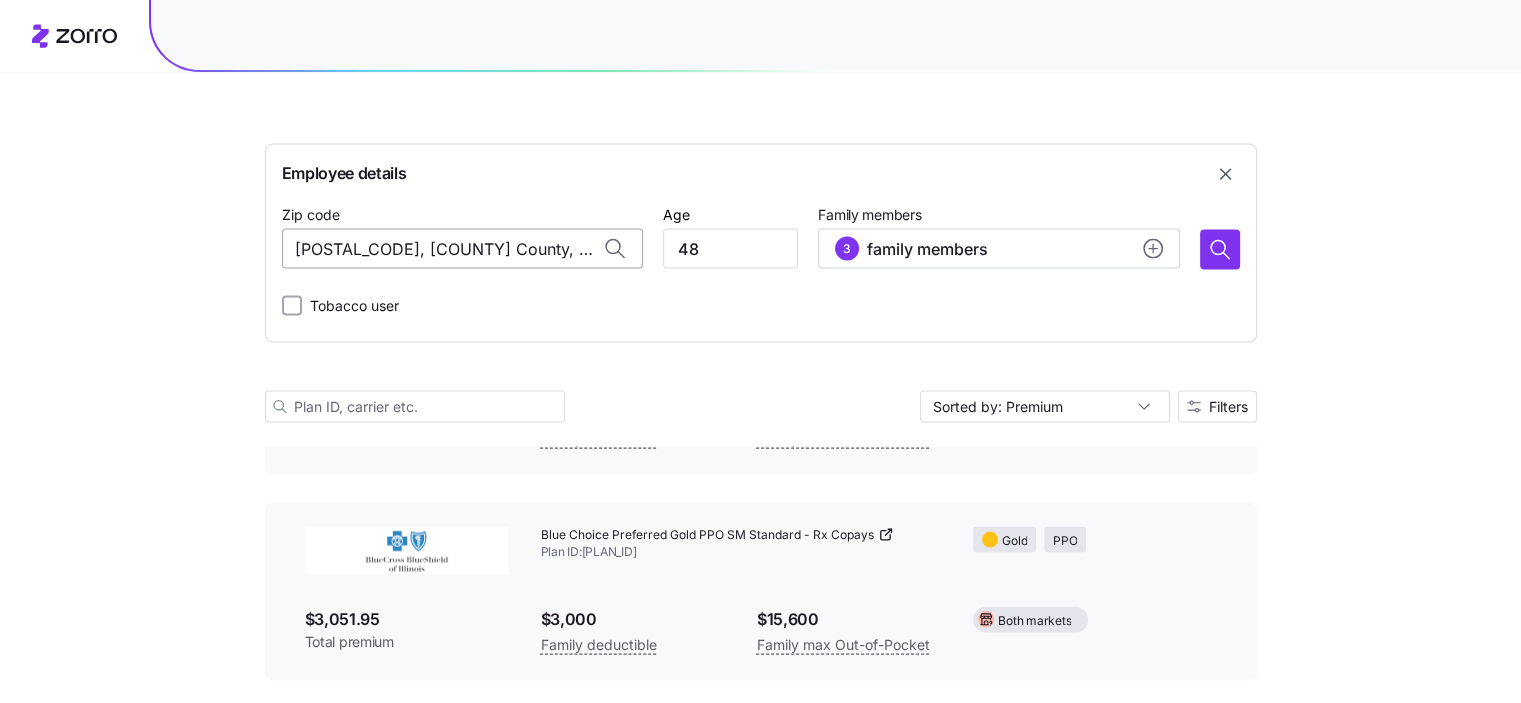 click on "60140, DeKalb County, IL" at bounding box center (462, 249) 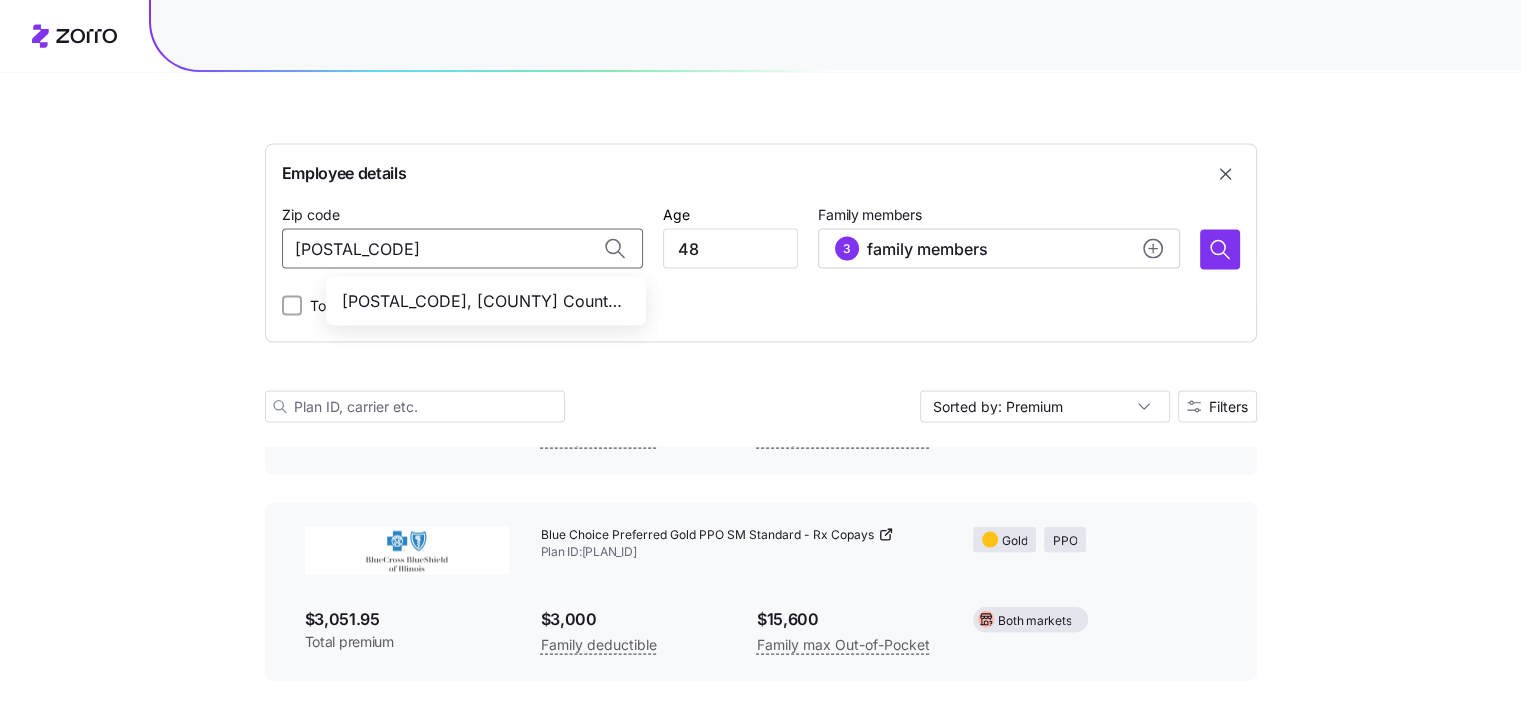 click on "78731, Travis County, TX" at bounding box center [482, 301] 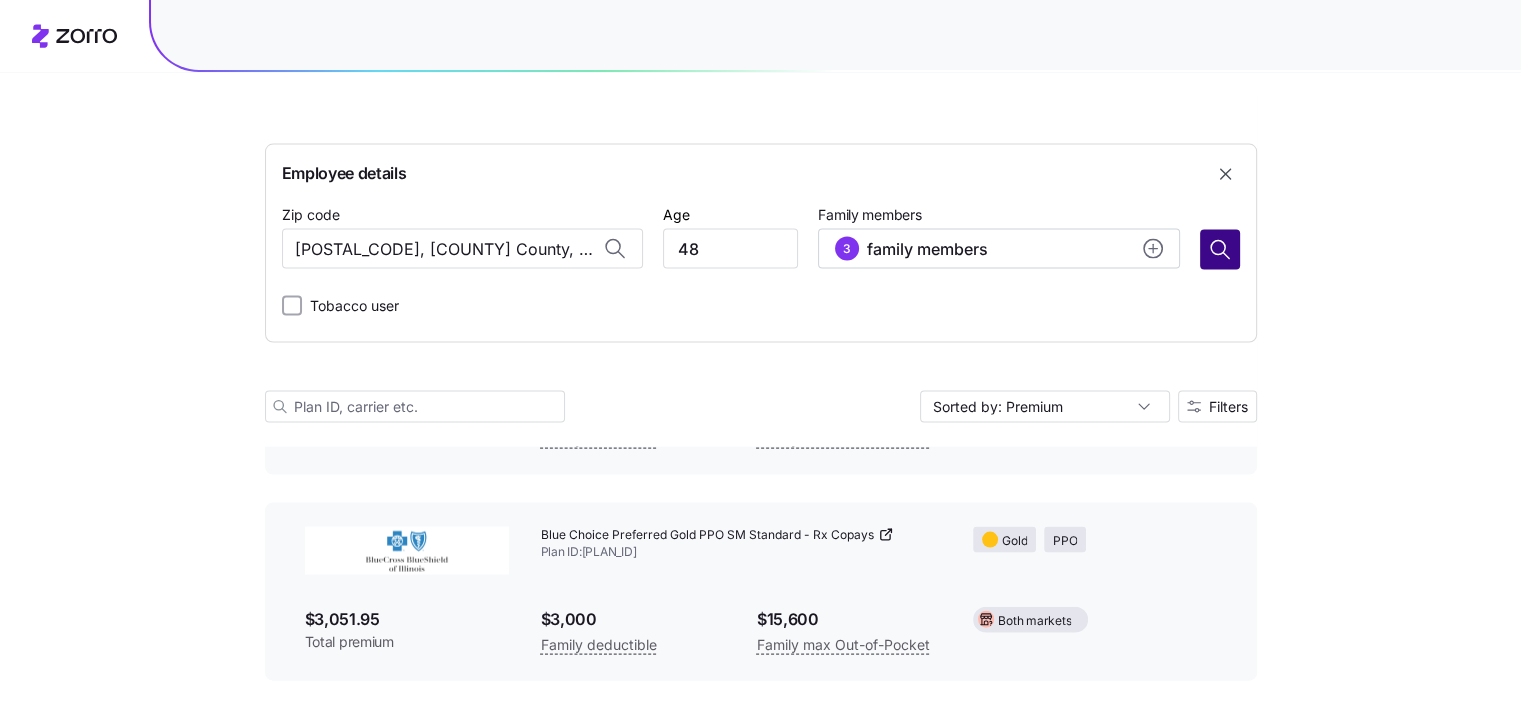 type on "78731, Travis County, TX" 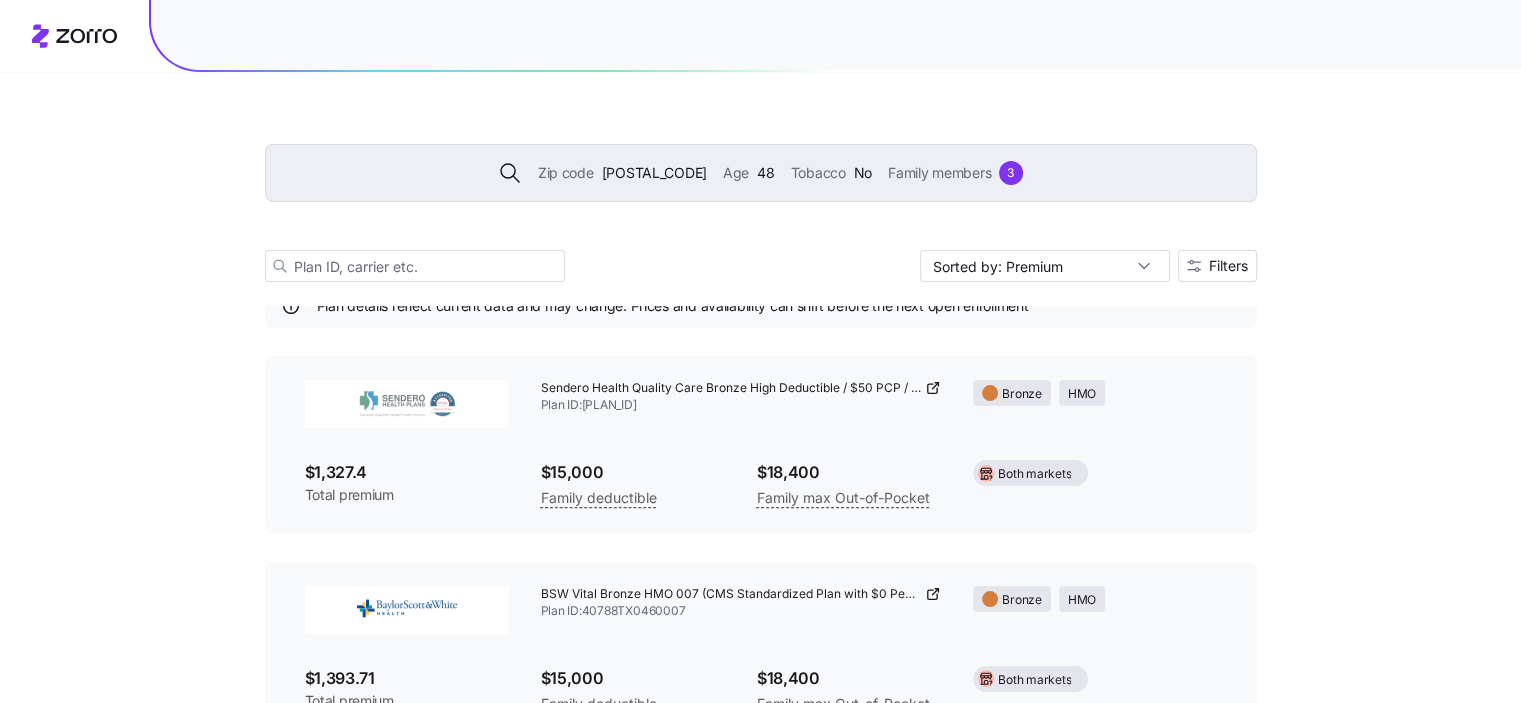 scroll, scrollTop: 4044, scrollLeft: 0, axis: vertical 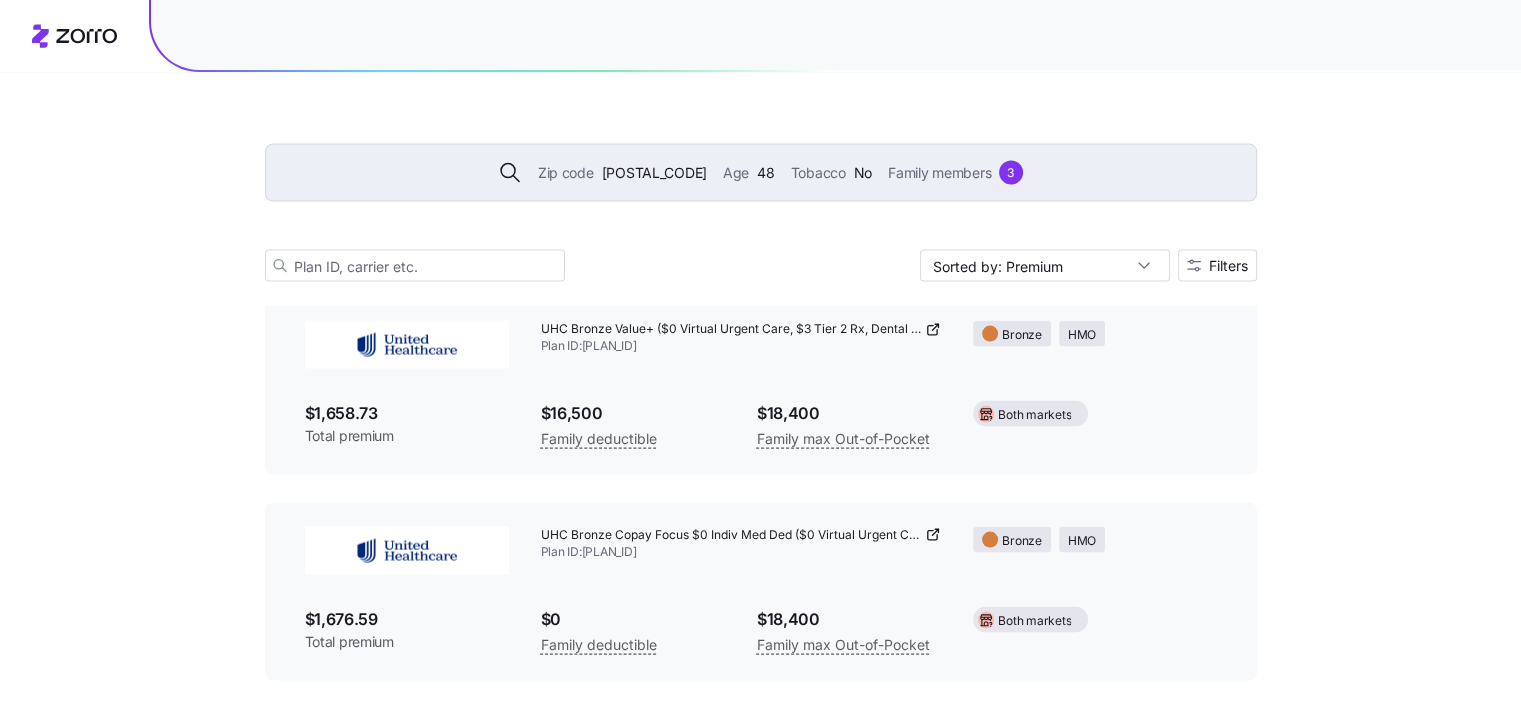 click on "Zip code 78731 Age 48 Tobacco No Family members 3 Sorted by: Premium Filters 127  available plans Plan details reflect current data and may change. Prices and availability can shift before the next open enrollment Sendero Health Quality Care Bronze High Deductible / $50 PCP / $25 Generic Drugs / $100 Specialist Plan ID:  71837TX0010020 Bronze HMO $1,327.4 Total premium $15,000 Family deductible $18,400 Family max Out-of-Pocket Both markets BSW Vital Bronze HMO  007 (CMS Standardized Plan with $0 Pediatric PCP copay) Plan ID:  40788TX0460007 Bronze HMO $1,393.71 Total premium $15,000 Family deductible $18,400 Family max Out-of-Pocket Both markets Sendero Health Preferred Bronze / $25 PCP / $75 Specialist / $22 Generic Drugs Plan ID:  71837TX0010008 Bronze HMO $1,395 Total premium $17,100 Family deductible $18,400 Family max Out-of-Pocket Both markets MyBlue Health Bronze SM  402 Plan ID:  33602TX0461080 Bronze HMO $1,421.85 Total premium $14,800 Family deductible $18,400 Family max Out-of-Pocket Both markets" at bounding box center (760, 9225) 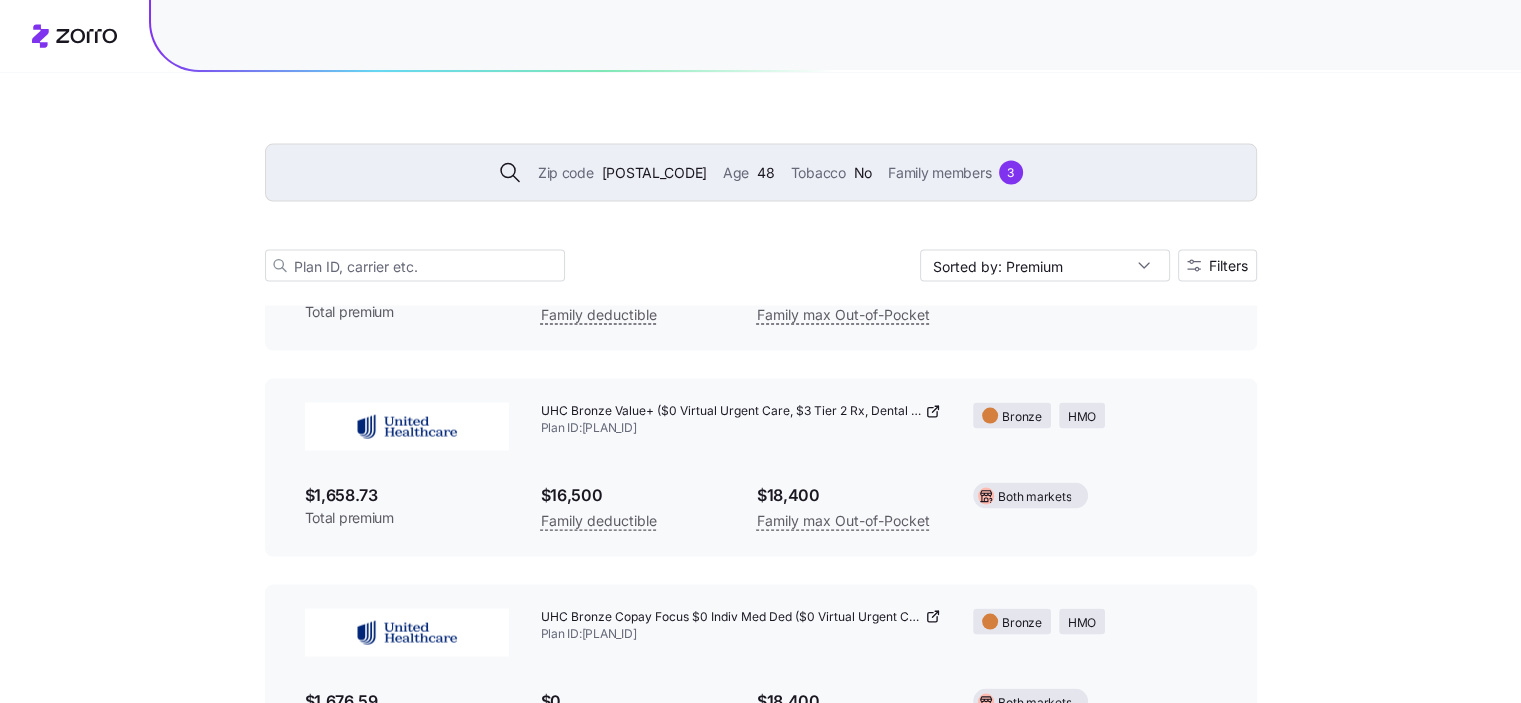 scroll, scrollTop: 3924, scrollLeft: 0, axis: vertical 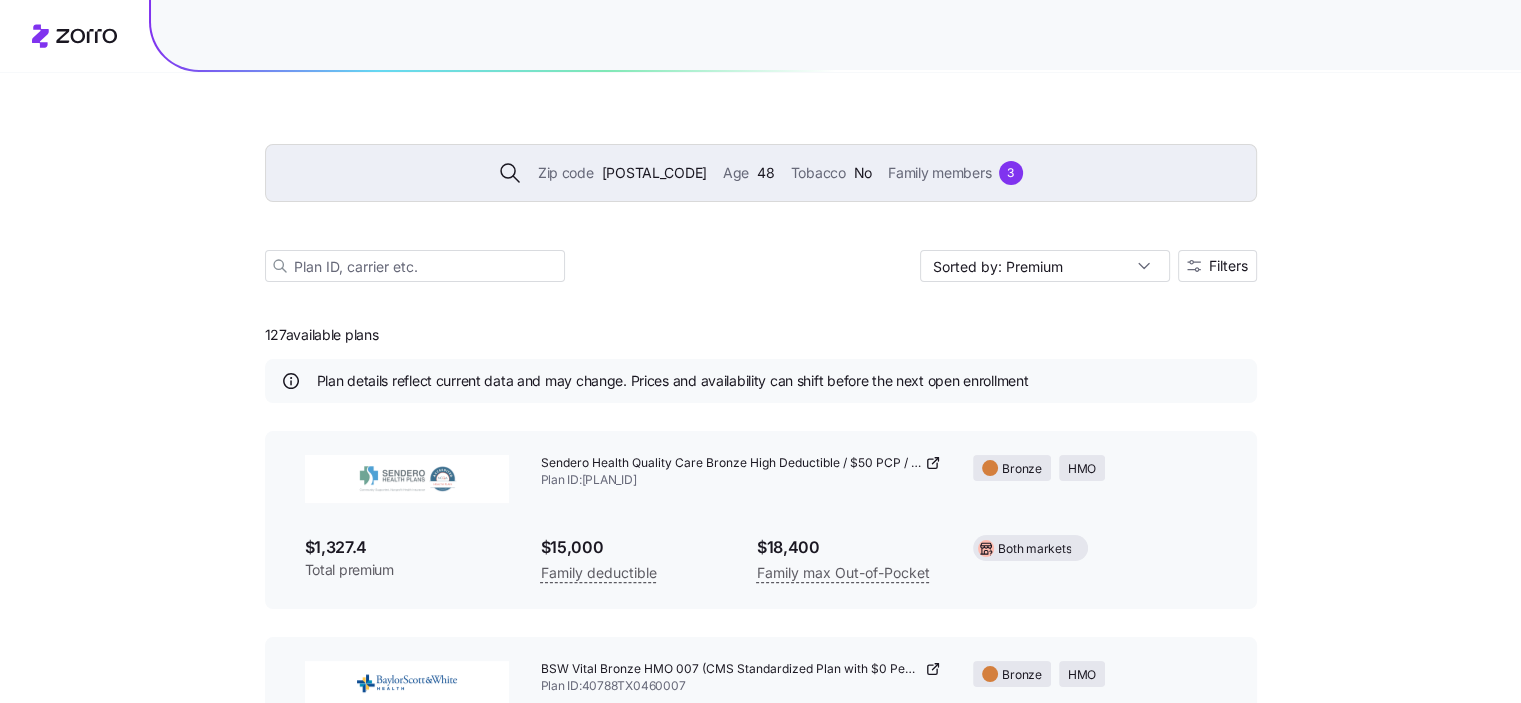 click on "Sendero Health Quality Care Bronze High Deductible / $50 PCP / $25 Generic Drugs / $100 Specialist Plan ID:  71837TX0010020" at bounding box center (741, 472) 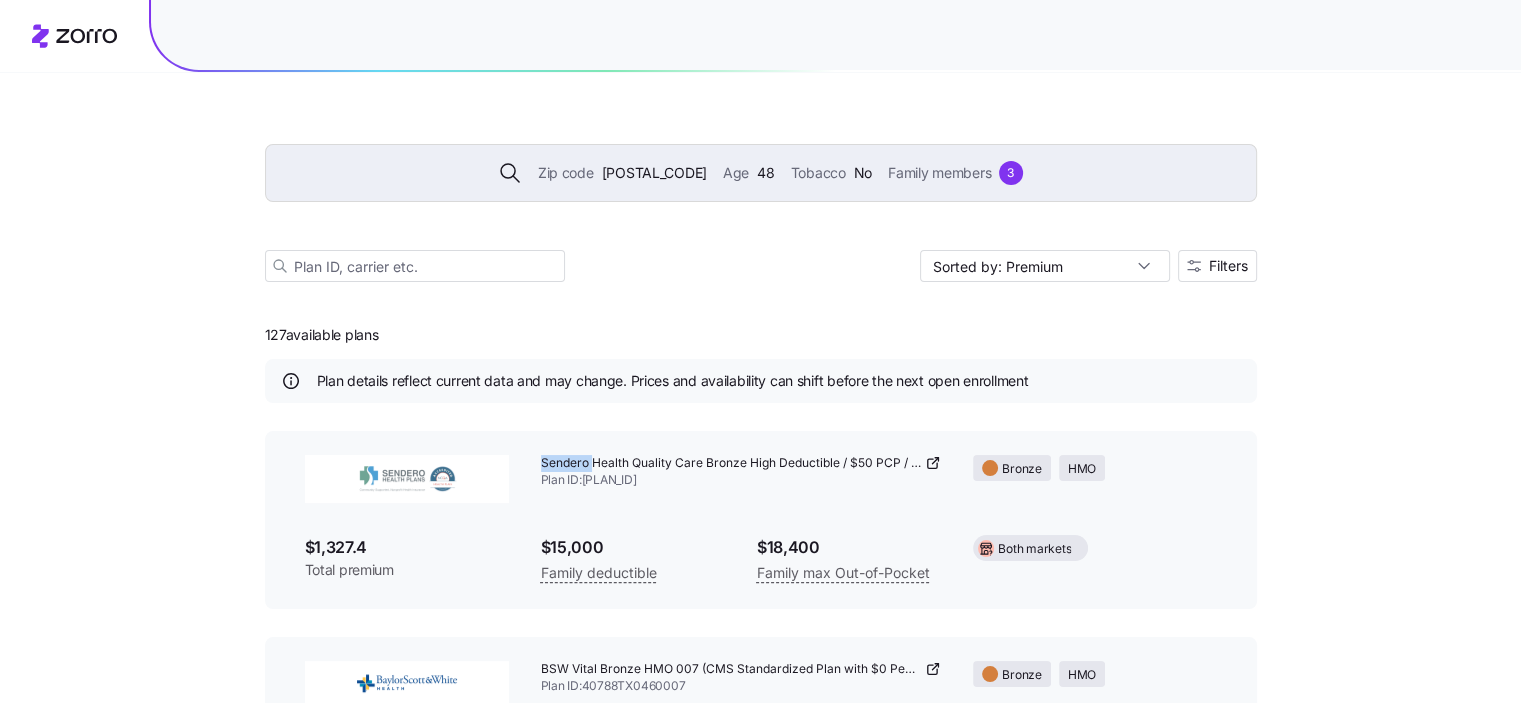click on "Sendero Health Quality Care Bronze High Deductible / $50 PCP / $25 Generic Drugs / $100 Specialist Plan ID:  71837TX0010020" at bounding box center [741, 472] 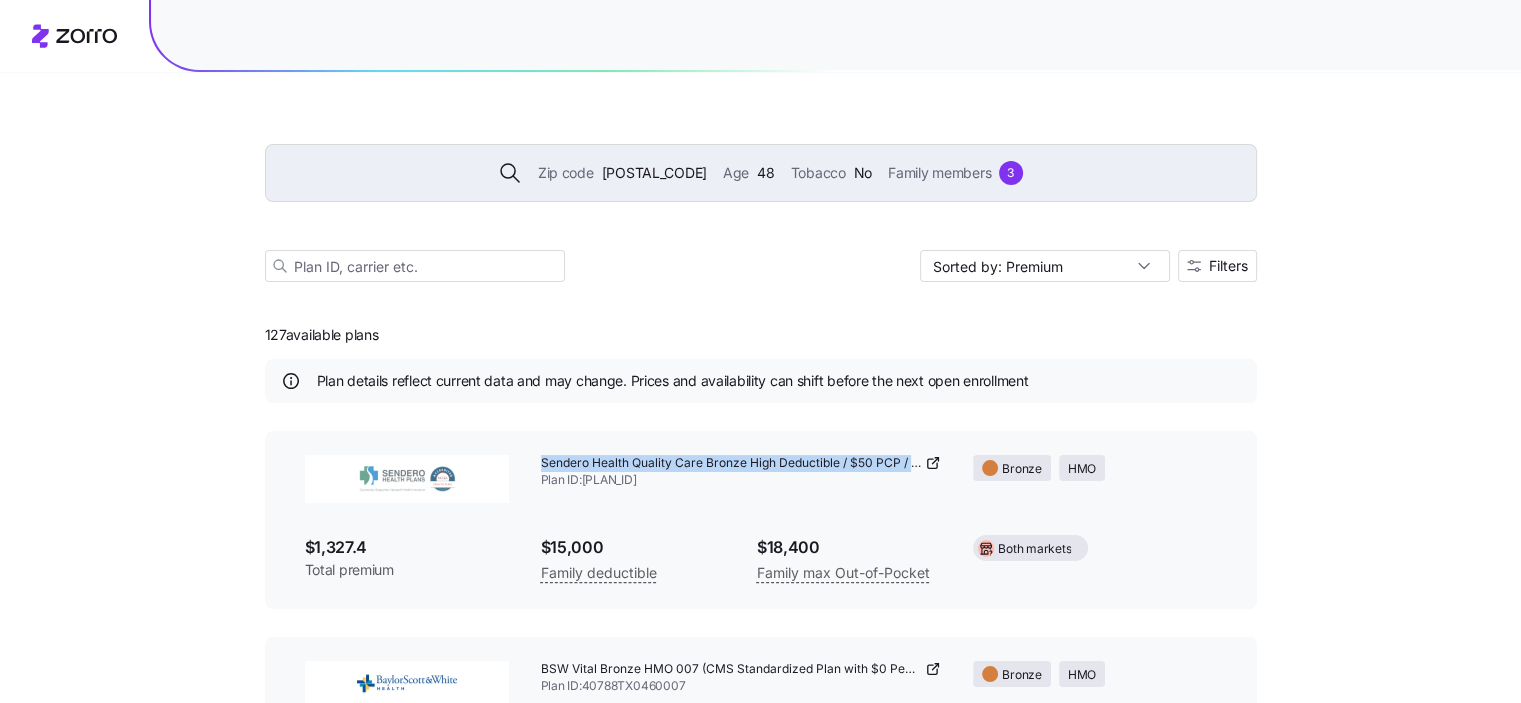 click on "Sendero Health Quality Care Bronze High Deductible / $50 PCP / $25 Generic Drugs / $100 Specialist Plan ID:  71837TX0010020" at bounding box center [741, 472] 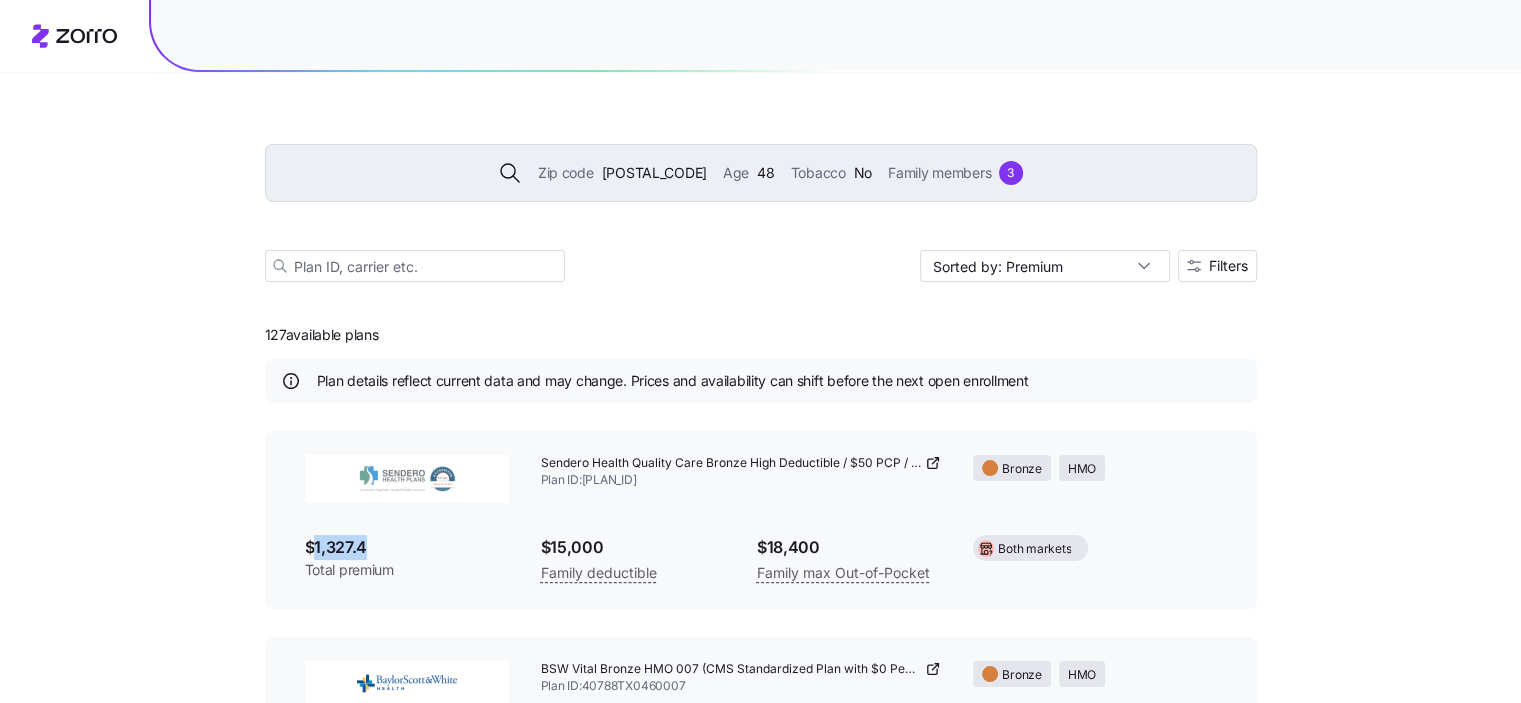 drag, startPoint x: 379, startPoint y: 547, endPoint x: 316, endPoint y: 546, distance: 63.007935 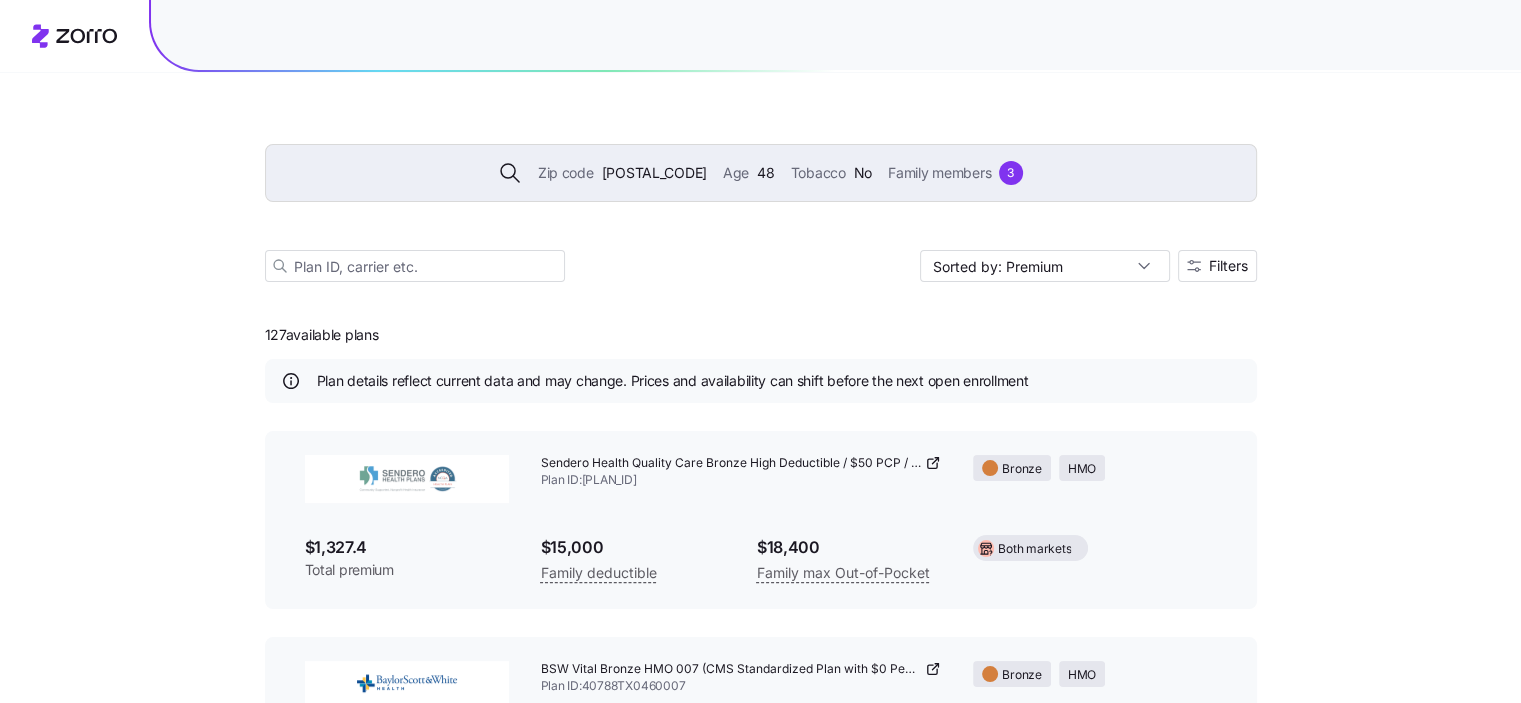 click on "Zip code 78731 Age 48 Tobacco No Family members 3 Sorted by: Premium Filters 127  available plans Plan details reflect current data and may change. Prices and availability can shift before the next open enrollment Sendero Health Quality Care Bronze High Deductible / $50 PCP / $25 Generic Drugs / $100 Specialist Plan ID:  71837TX0010020 Bronze HMO $1,327.4 Total premium $15,000 Family deductible $18,400 Family max Out-of-Pocket Both markets BSW Vital Bronze HMO  007 (CMS Standardized Plan with $0 Pediatric PCP copay) Plan ID:  40788TX0460007 Bronze HMO $1,393.71 Total premium $15,000 Family deductible $18,400 Family max Out-of-Pocket Both markets Sendero Health Preferred Bronze / $25 PCP / $75 Specialist / $22 Generic Drugs Plan ID:  71837TX0010008 Bronze HMO $1,395 Total premium $17,100 Family deductible $18,400 Family max Out-of-Pocket Both markets MyBlue Health Bronze SM  402 Plan ID:  33602TX0461080 Bronze HMO $1,421.85 Total premium $14,800 Family deductible $18,400 Family max Out-of-Pocket Both markets" at bounding box center (760, 13269) 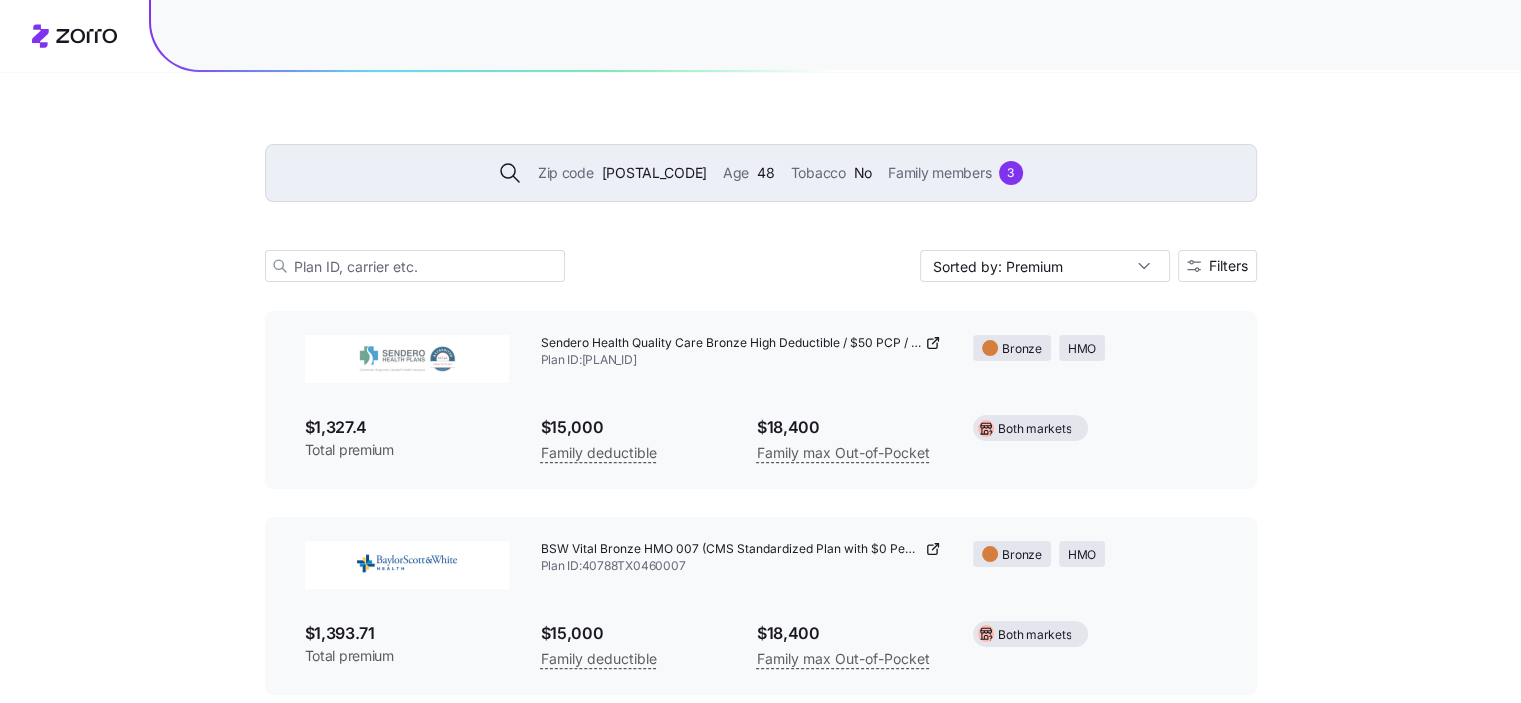 scroll, scrollTop: 160, scrollLeft: 0, axis: vertical 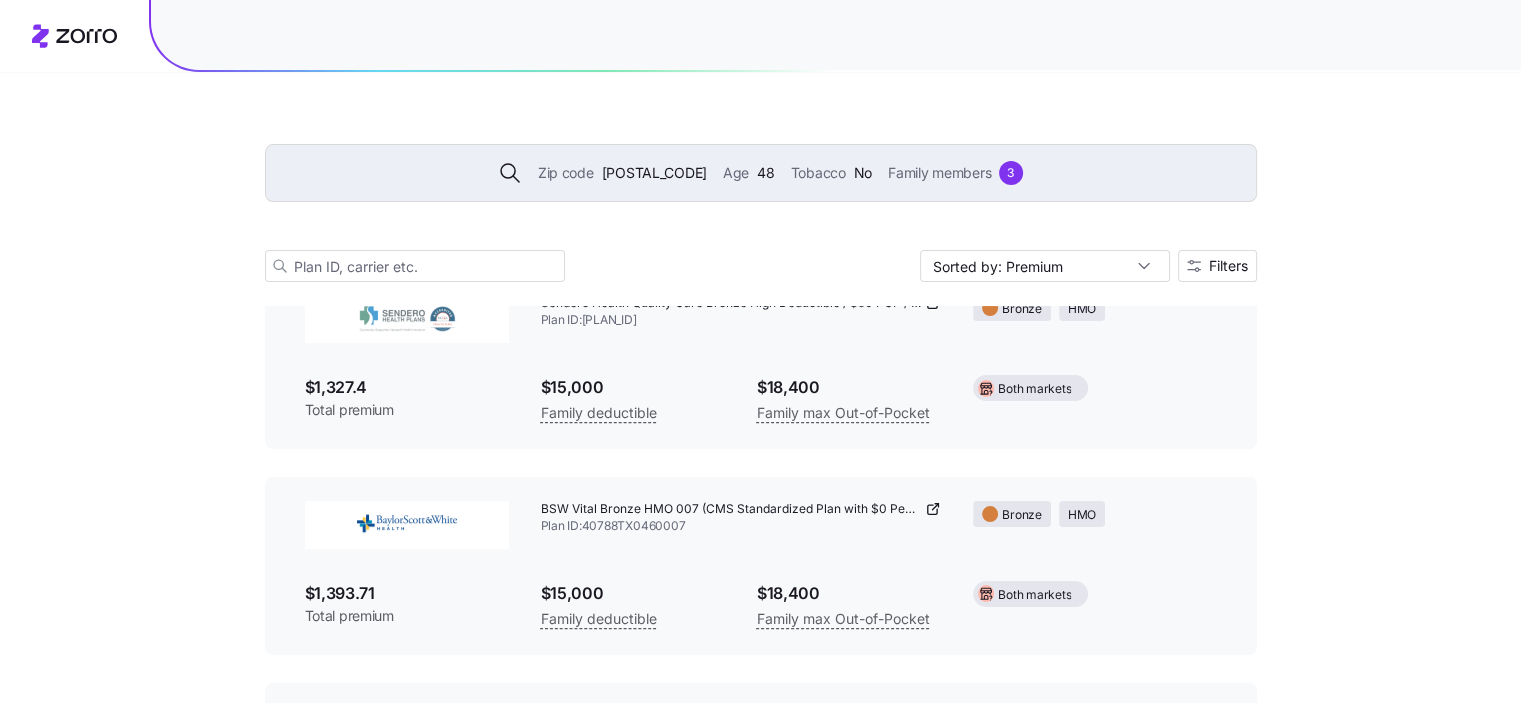 click on "BSW Vital Bronze HMO  007 (CMS Standardized Plan with $0 Pediatric PCP copay) Plan ID:  40788TX0460007" at bounding box center (741, 518) 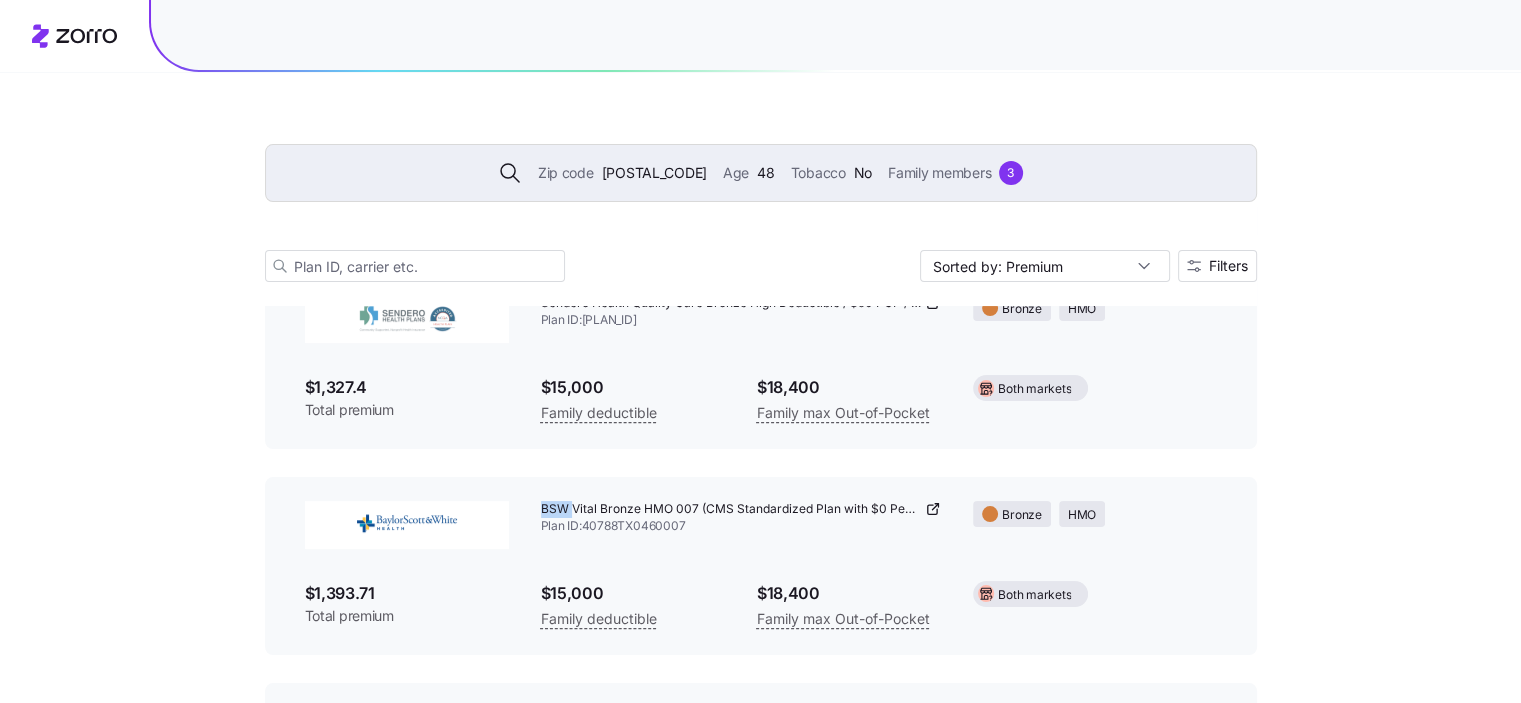 click on "BSW Vital Bronze HMO  007 (CMS Standardized Plan with $0 Pediatric PCP copay) Plan ID:  40788TX0460007" at bounding box center [741, 518] 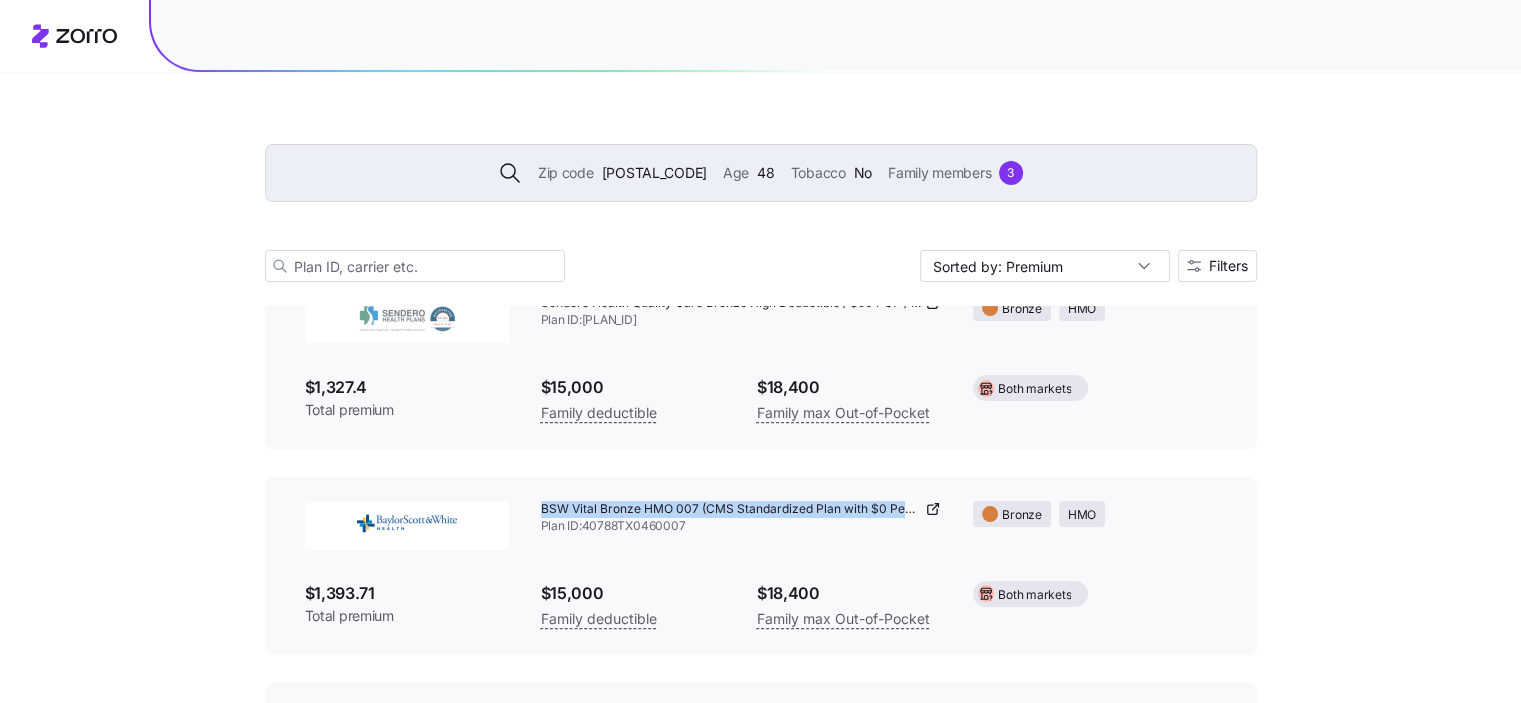 click on "BSW Vital Bronze HMO  007 (CMS Standardized Plan with $0 Pediatric PCP copay) Plan ID:  40788TX0460007" at bounding box center [741, 518] 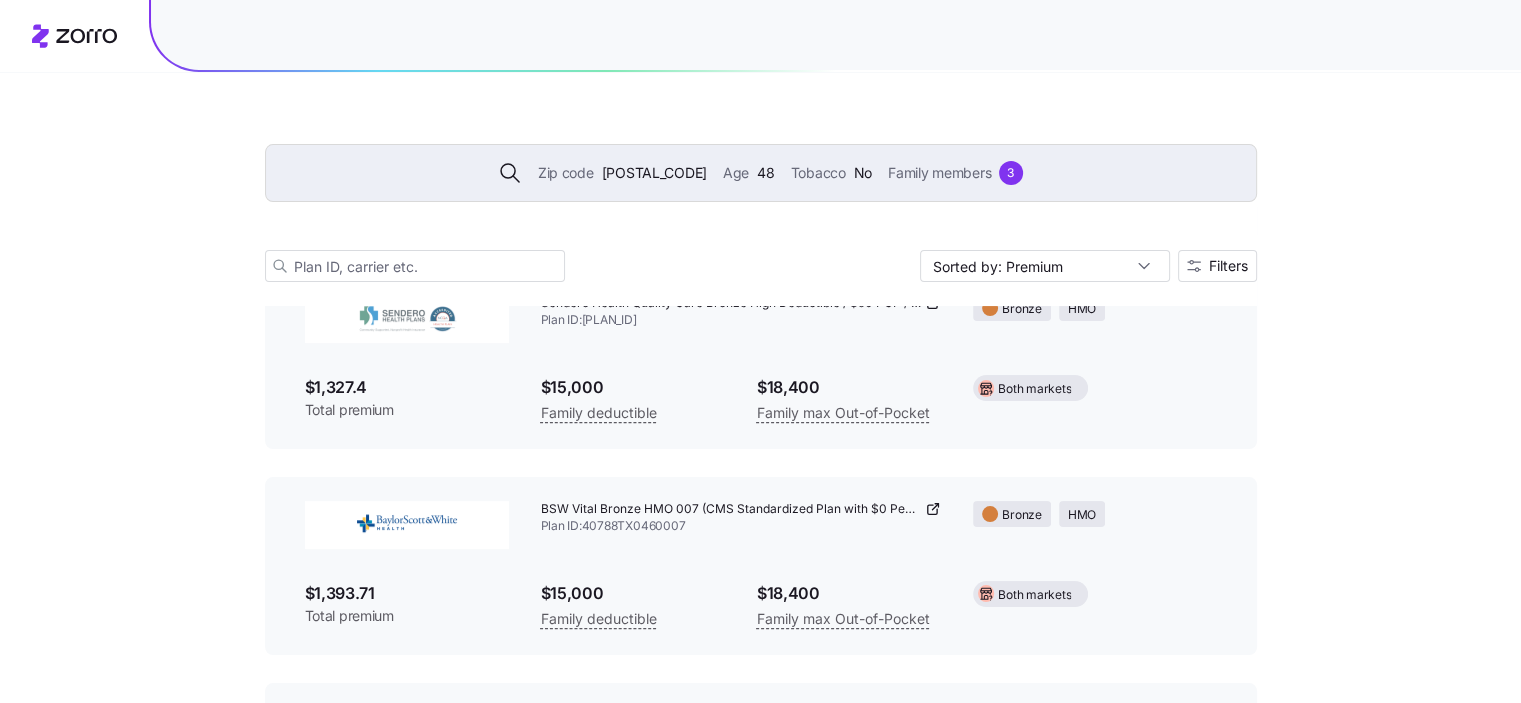 click on "$1,393.71" at bounding box center (407, 593) 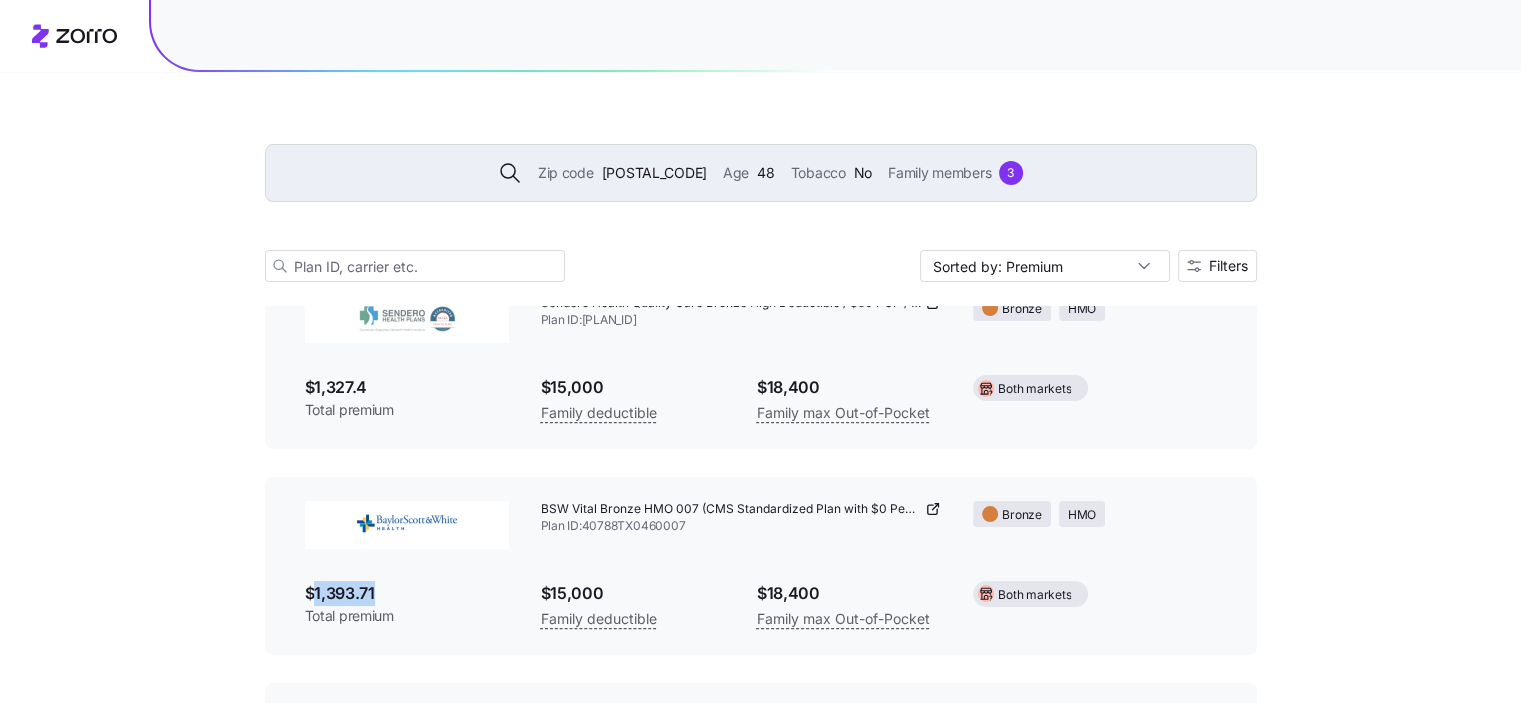 click on "$1,393.71" at bounding box center (407, 593) 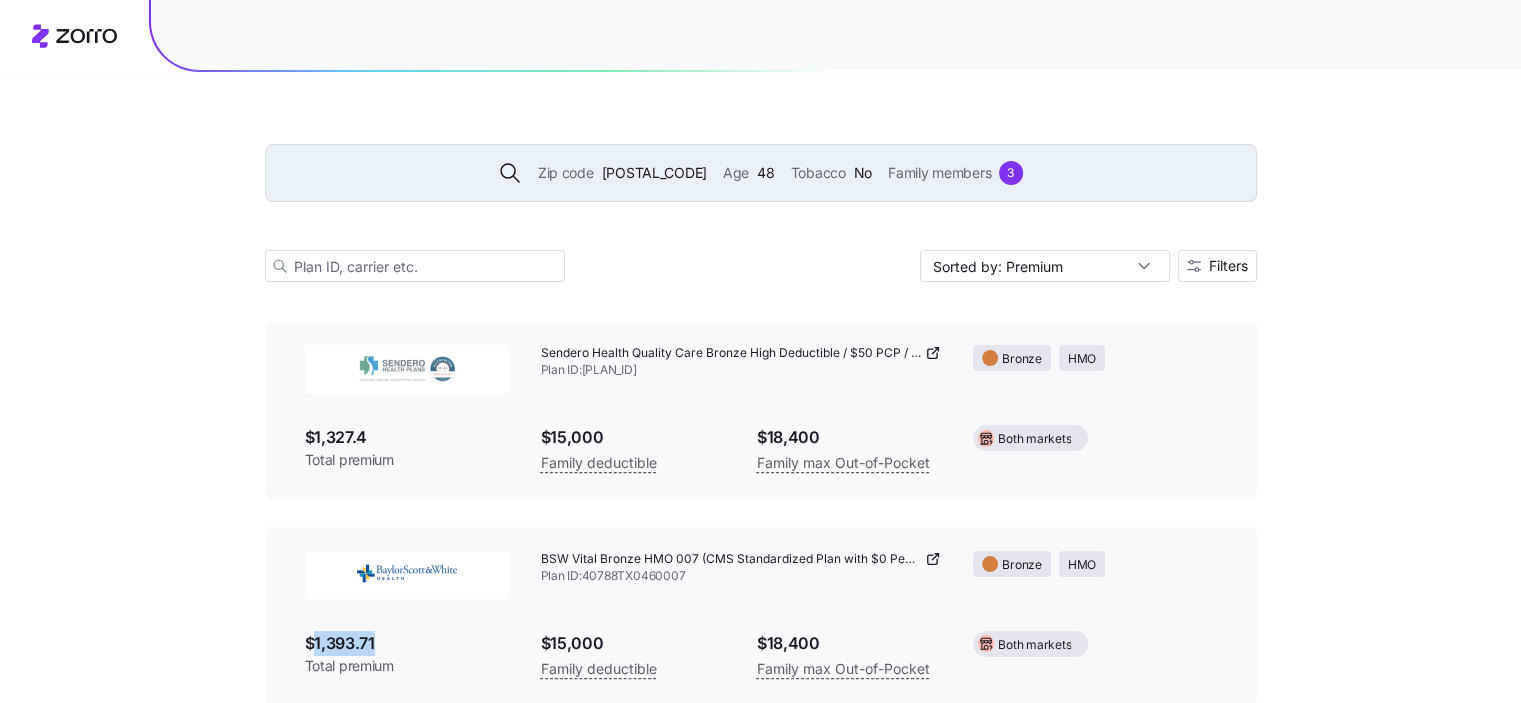 scroll, scrollTop: 280, scrollLeft: 0, axis: vertical 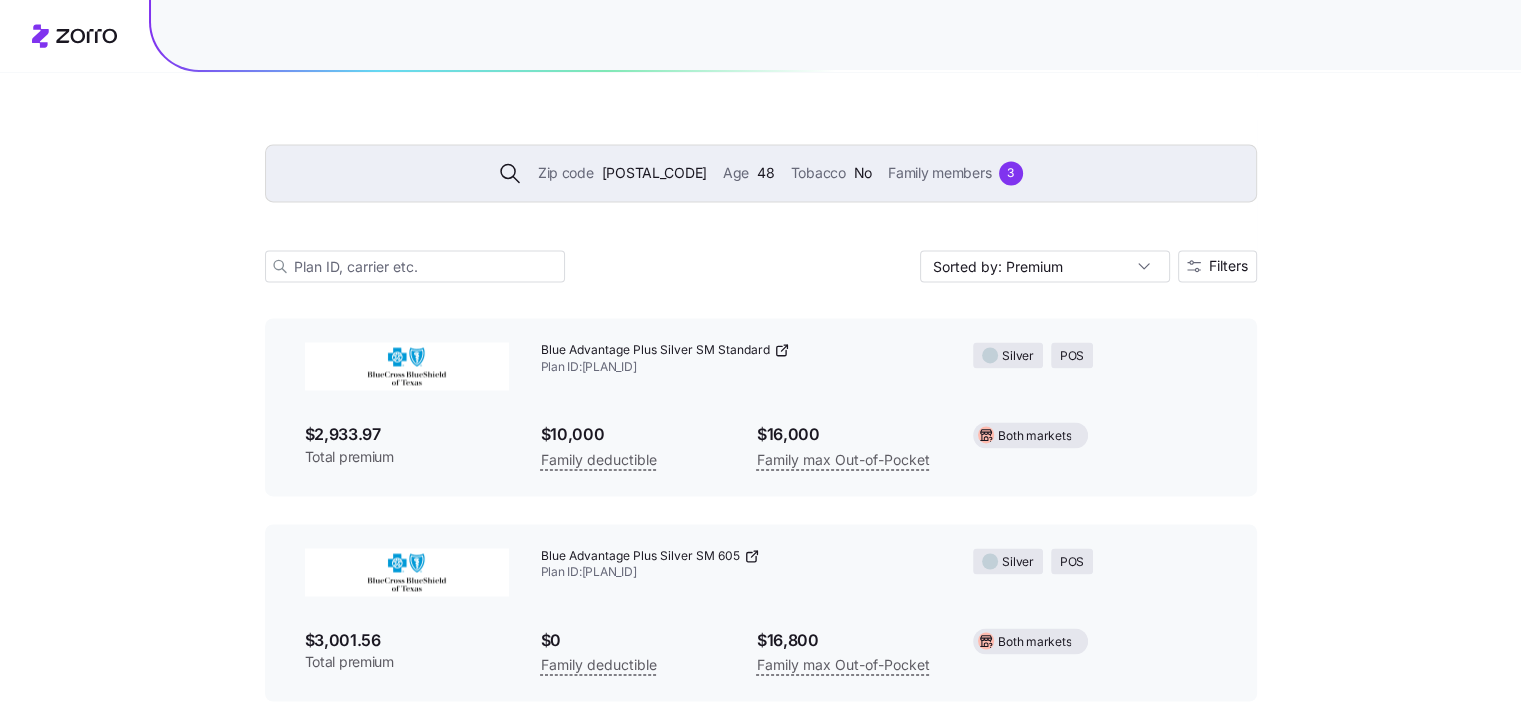 click on "Blue Advantage Plus Silver SM  605 Plan ID:  33602TX0870221" at bounding box center [741, 565] 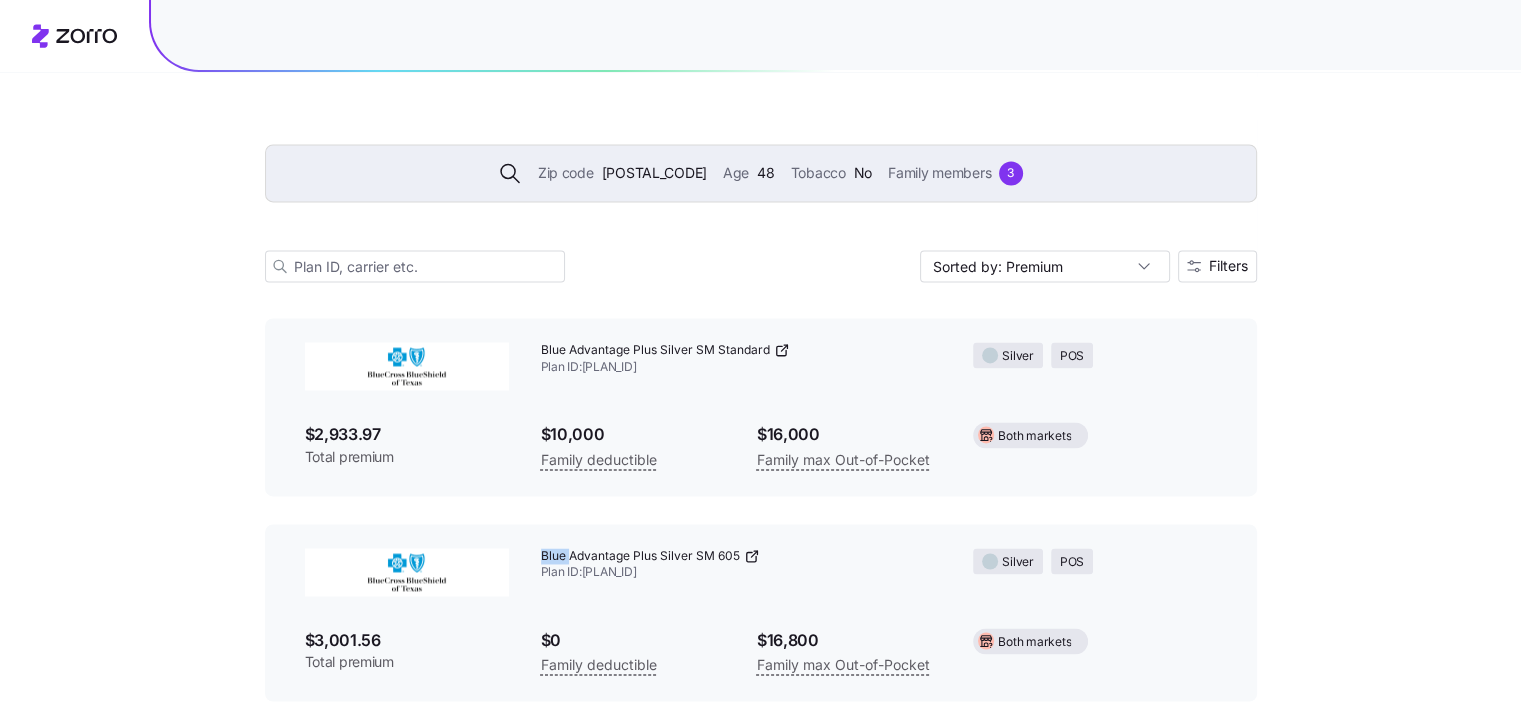 click on "Blue Advantage Plus Silver SM  605 Plan ID:  33602TX0870221" at bounding box center (741, 565) 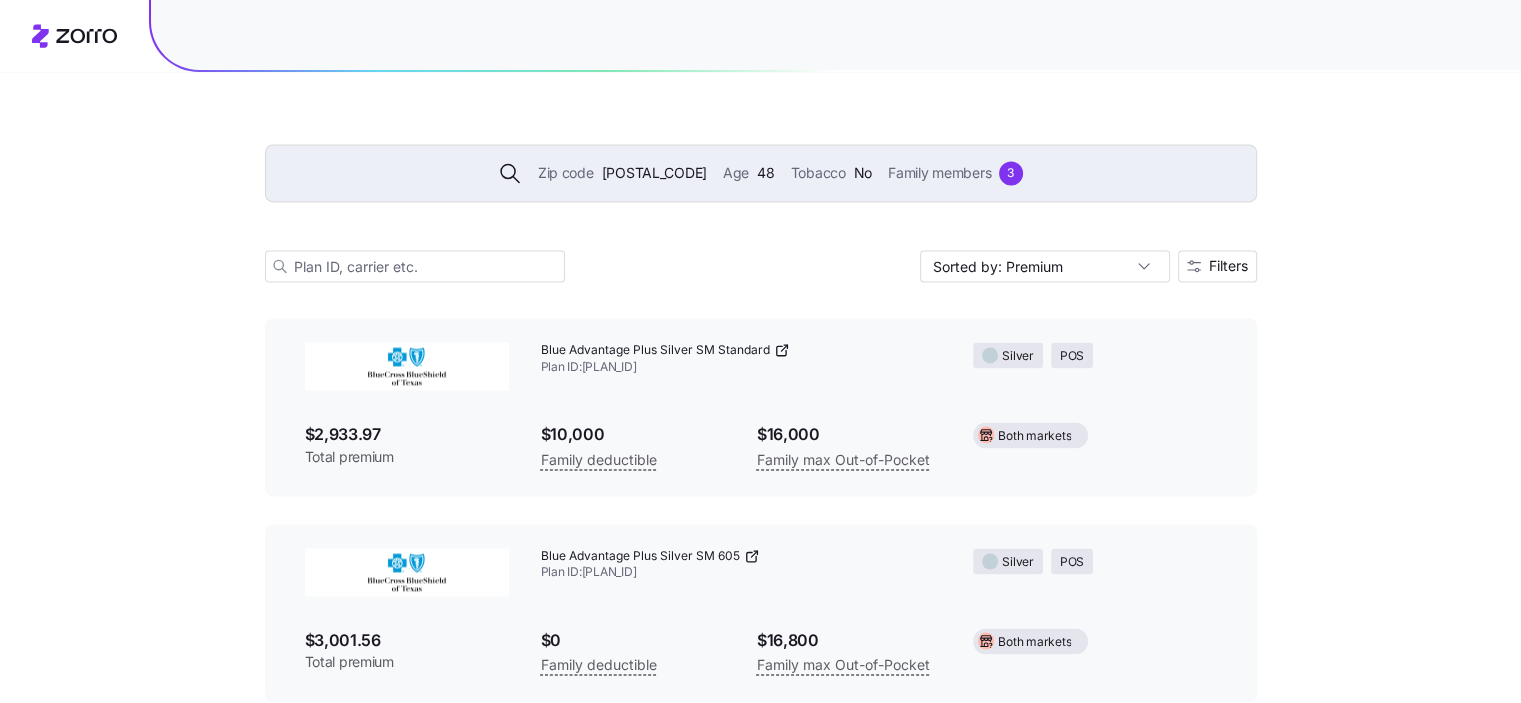 click on "Blue Advantage Plus Silver SM  605 Plan ID:  33602TX0870221" at bounding box center [741, 565] 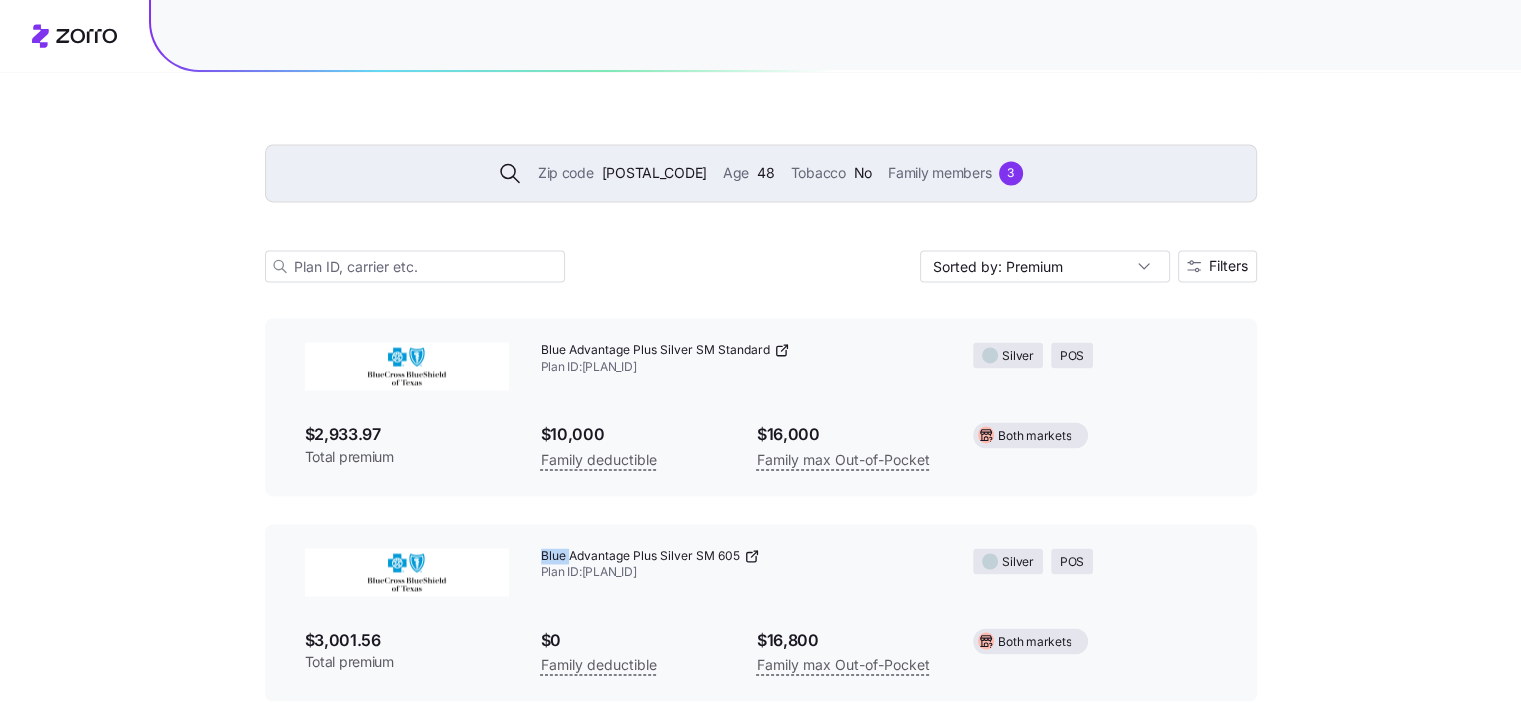 click on "Blue Advantage Plus Silver SM  605 Plan ID:  33602TX0870221" at bounding box center (741, 565) 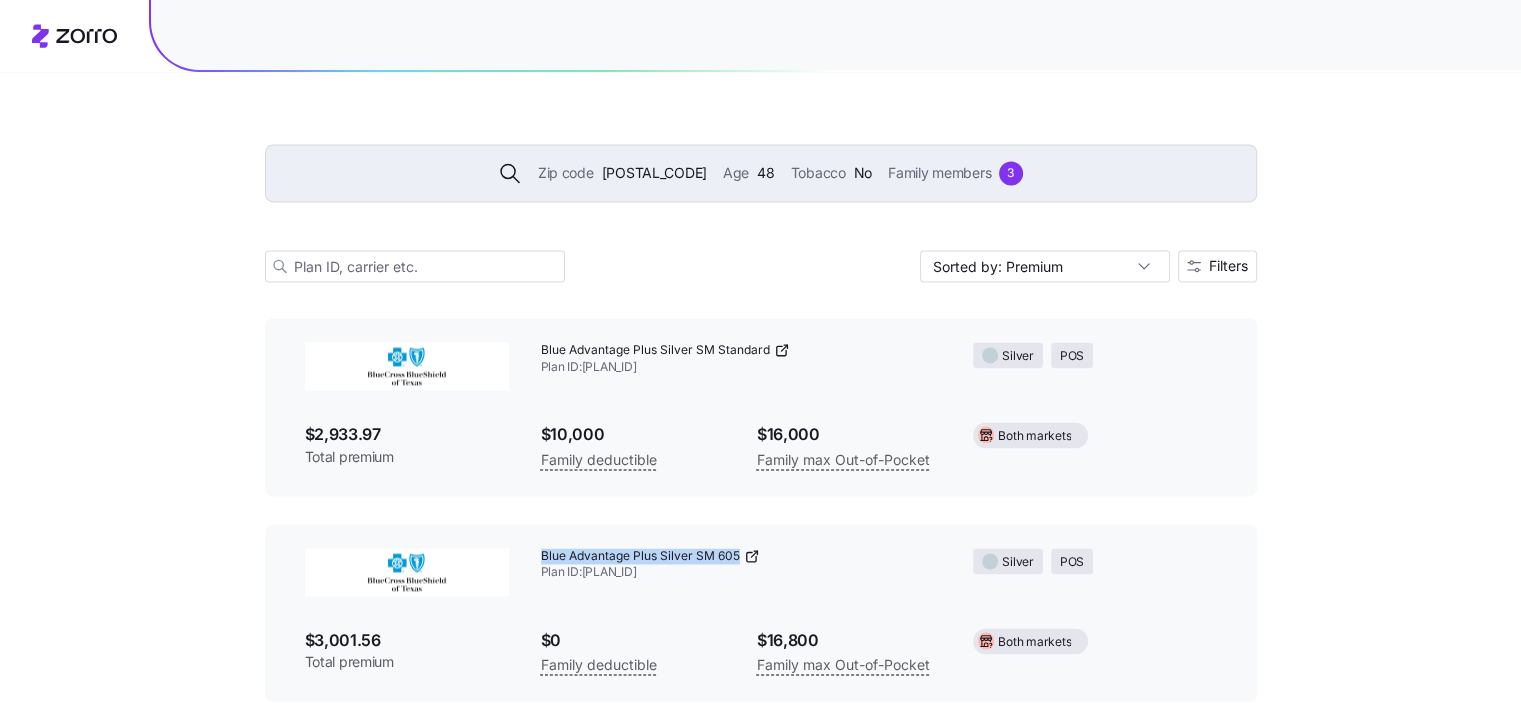 click on "Blue Advantage Plus Silver SM  605 Plan ID:  33602TX0870221" at bounding box center (741, 565) 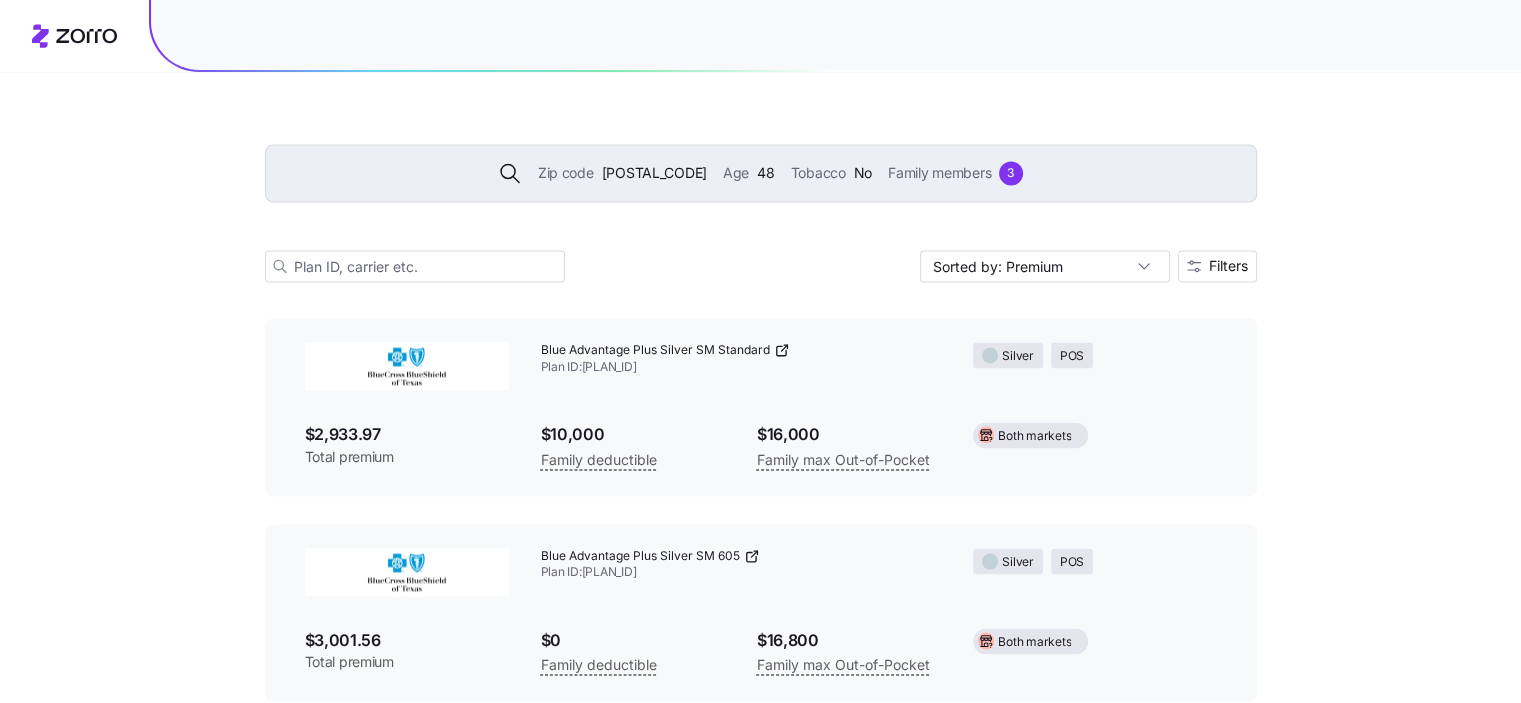 click on "$3,001.56" at bounding box center [407, 640] 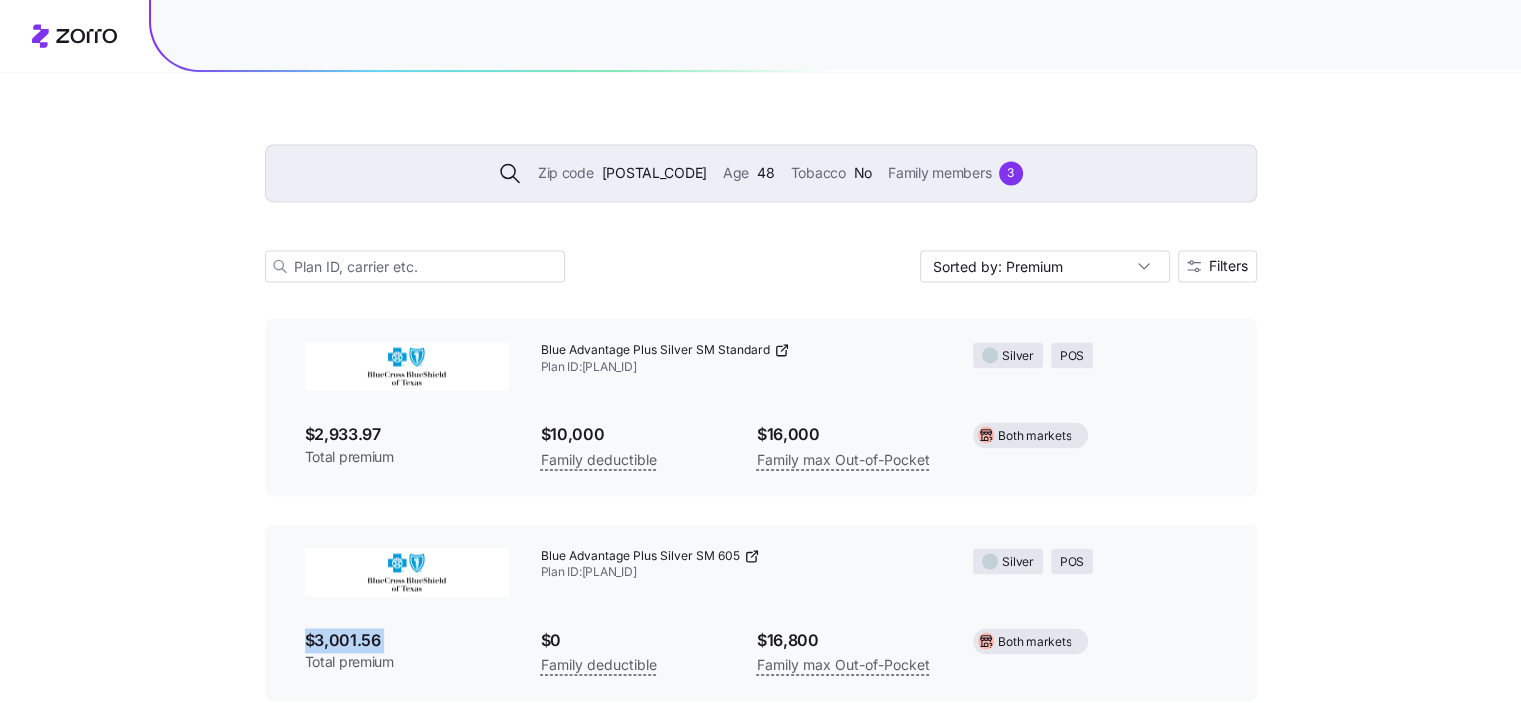 click on "$3,001.56" at bounding box center [407, 640] 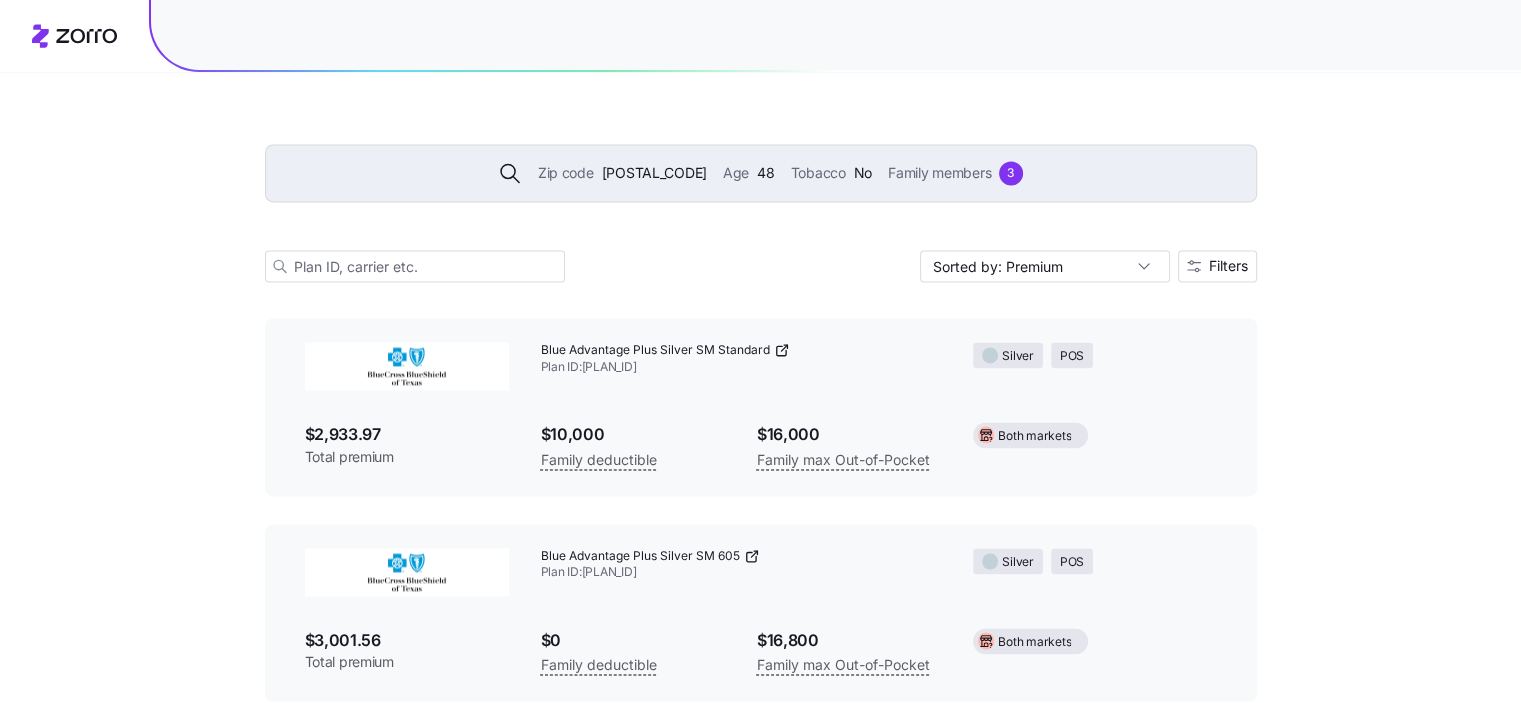click on "Silver POS" at bounding box center (1094, 561) 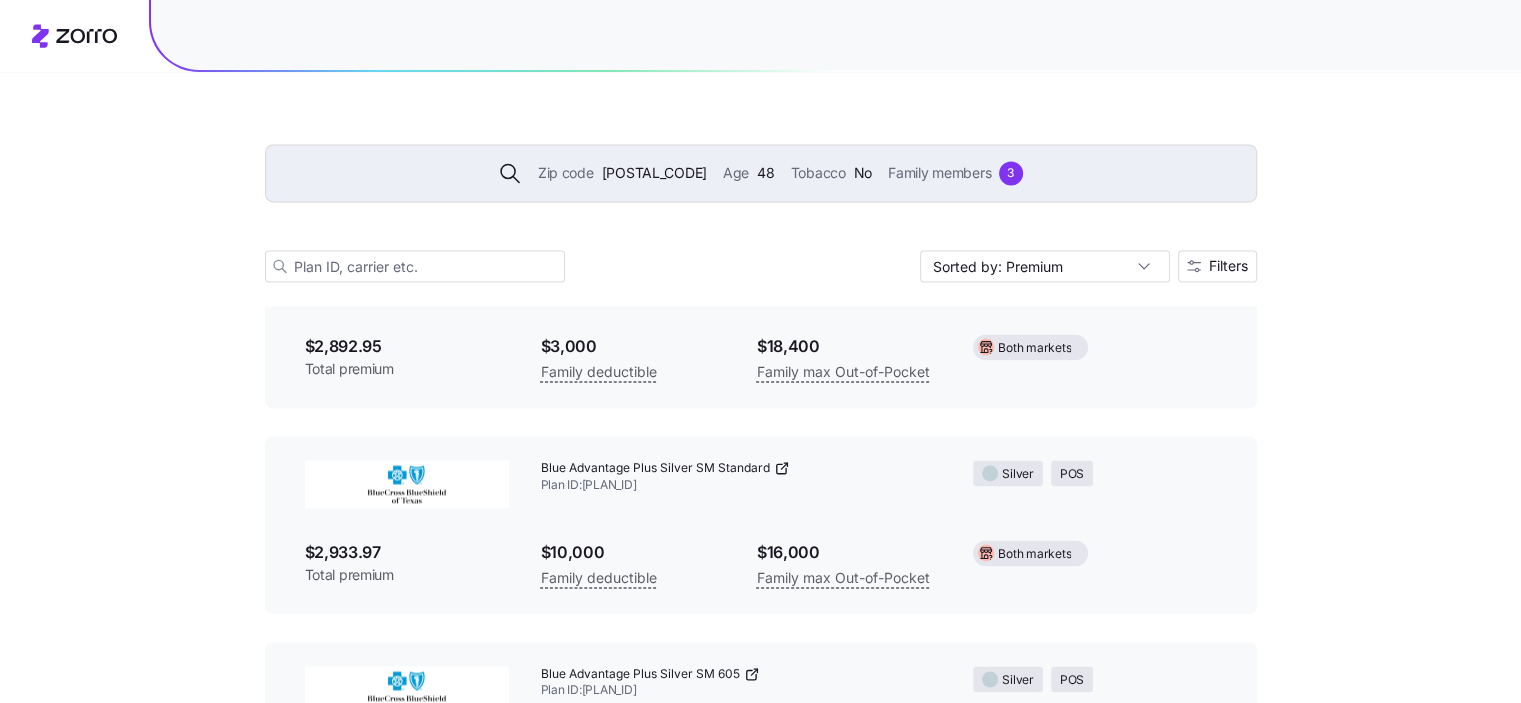 scroll, scrollTop: 25718, scrollLeft: 0, axis: vertical 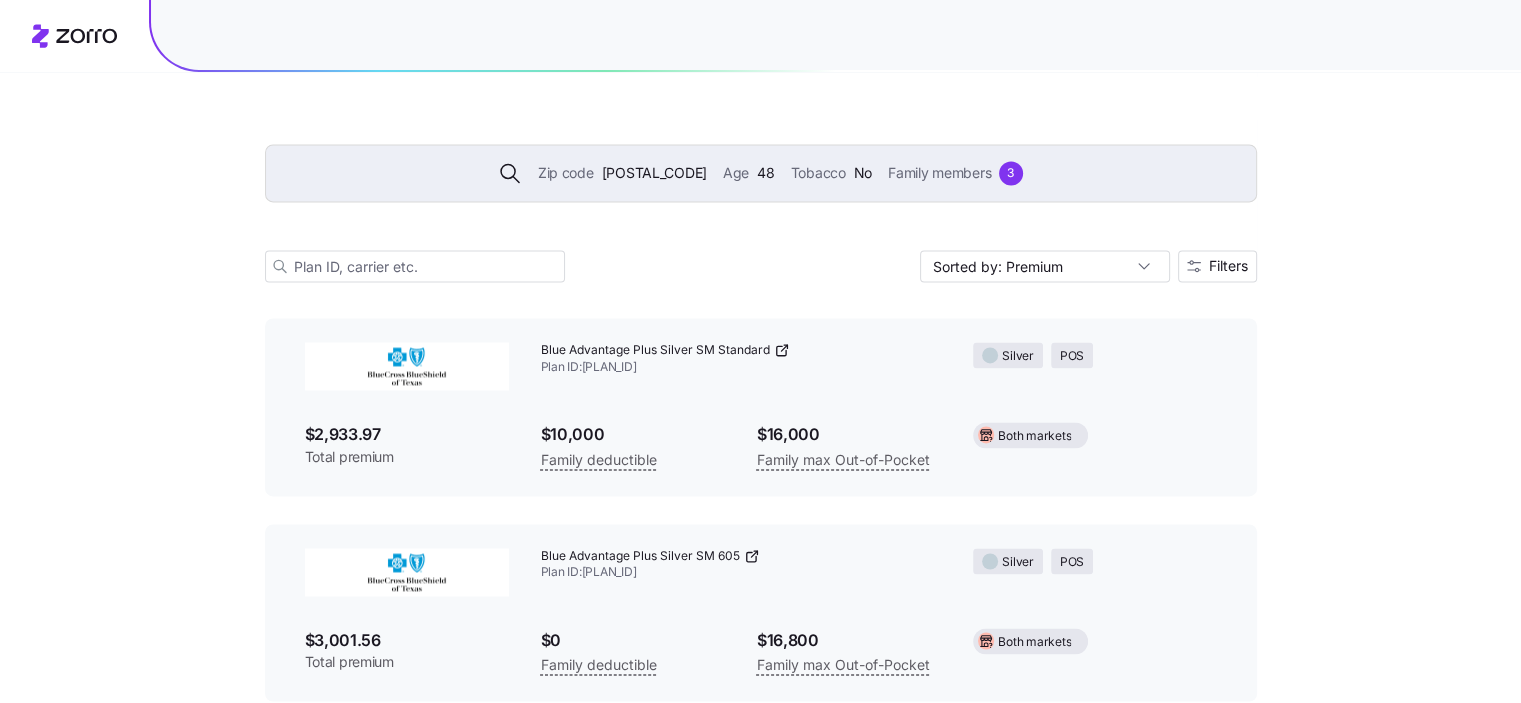 click on "$3,001.56" at bounding box center (407, 640) 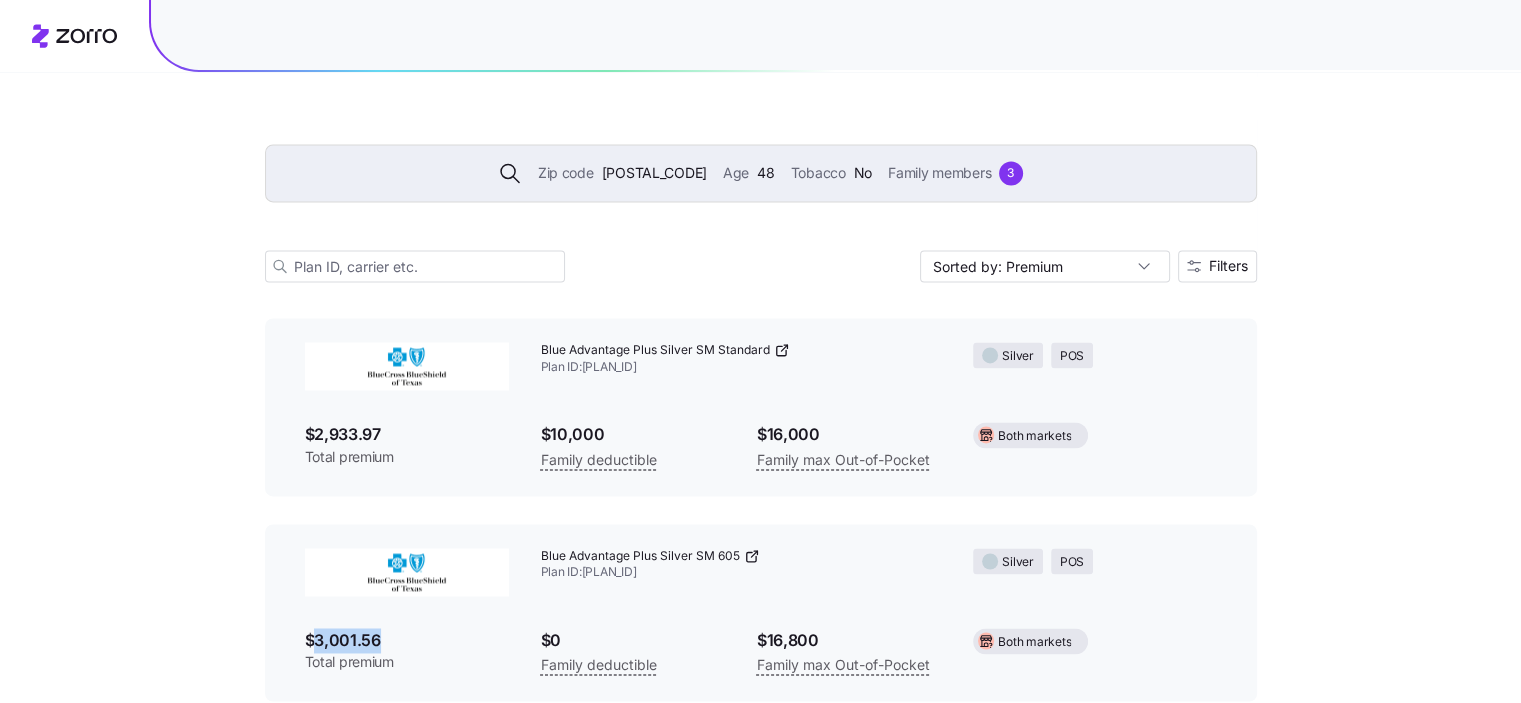click on "$3,001.56" at bounding box center (407, 640) 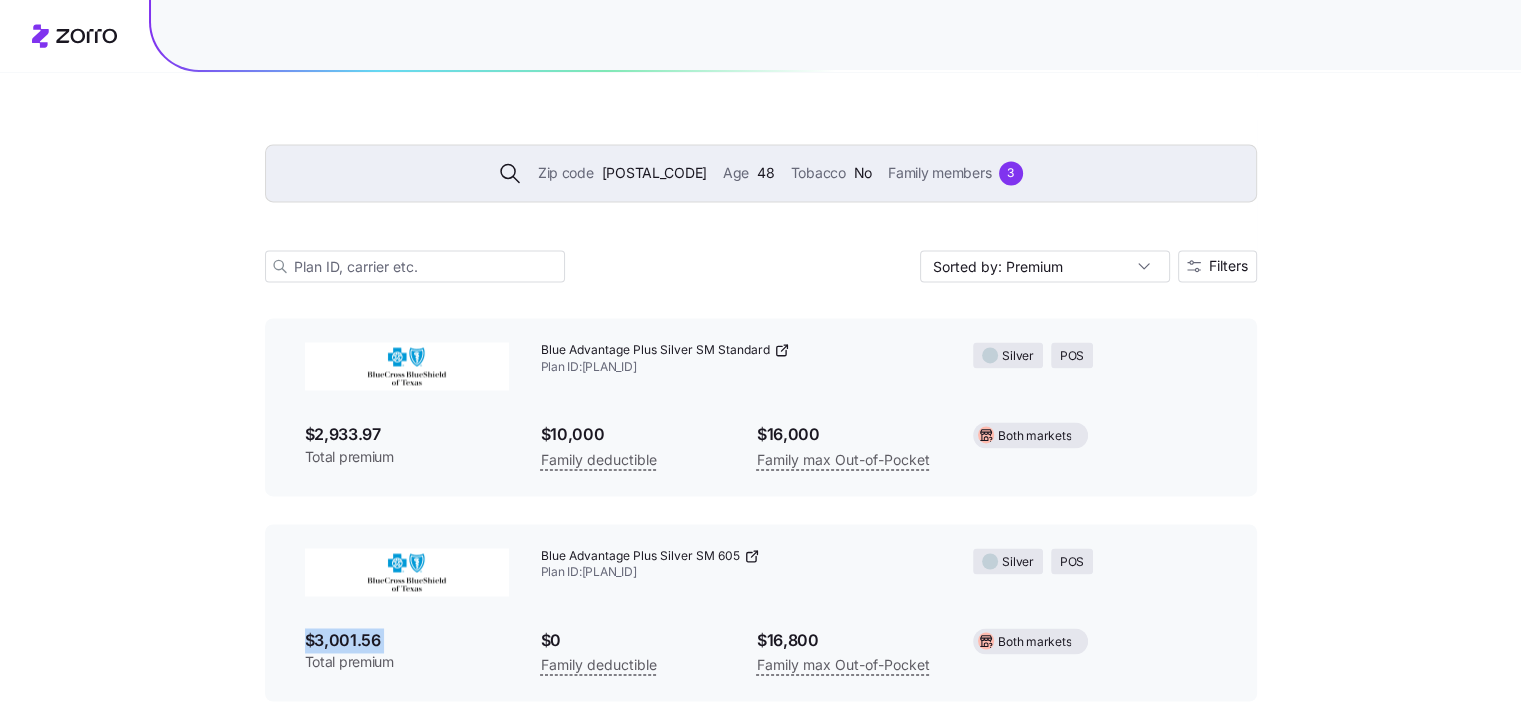 click on "$3,001.56" at bounding box center (407, 640) 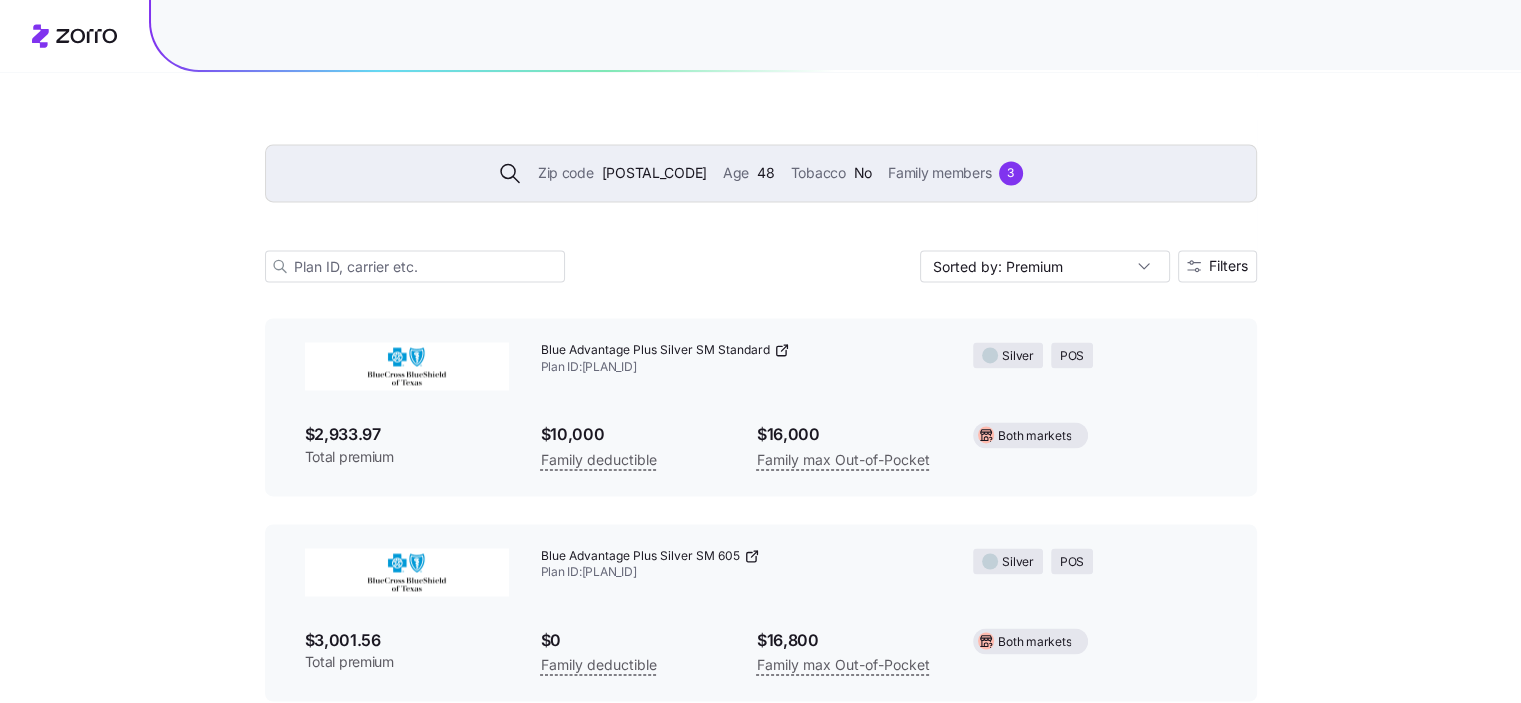 click on "$3,001.56" at bounding box center (407, 640) 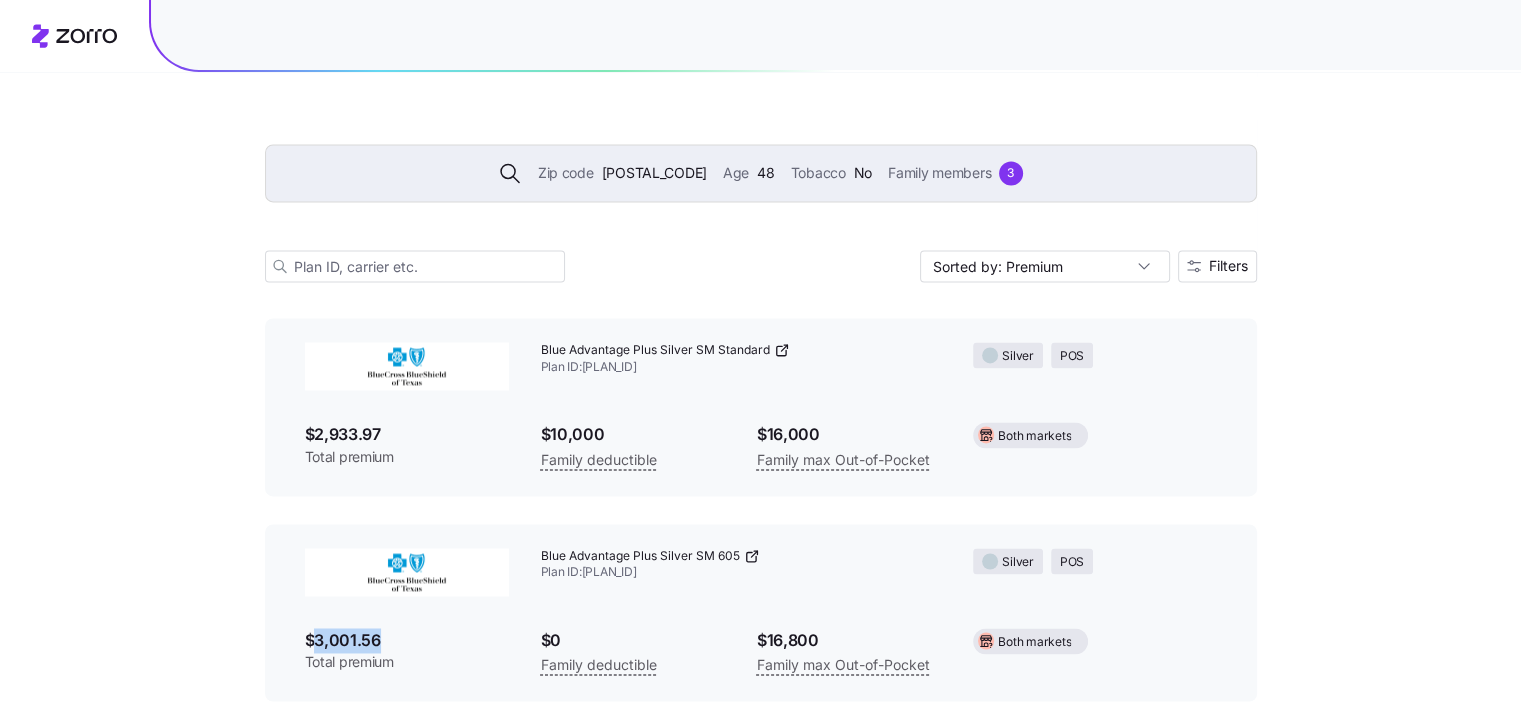 click on "$3,001.56" at bounding box center (407, 640) 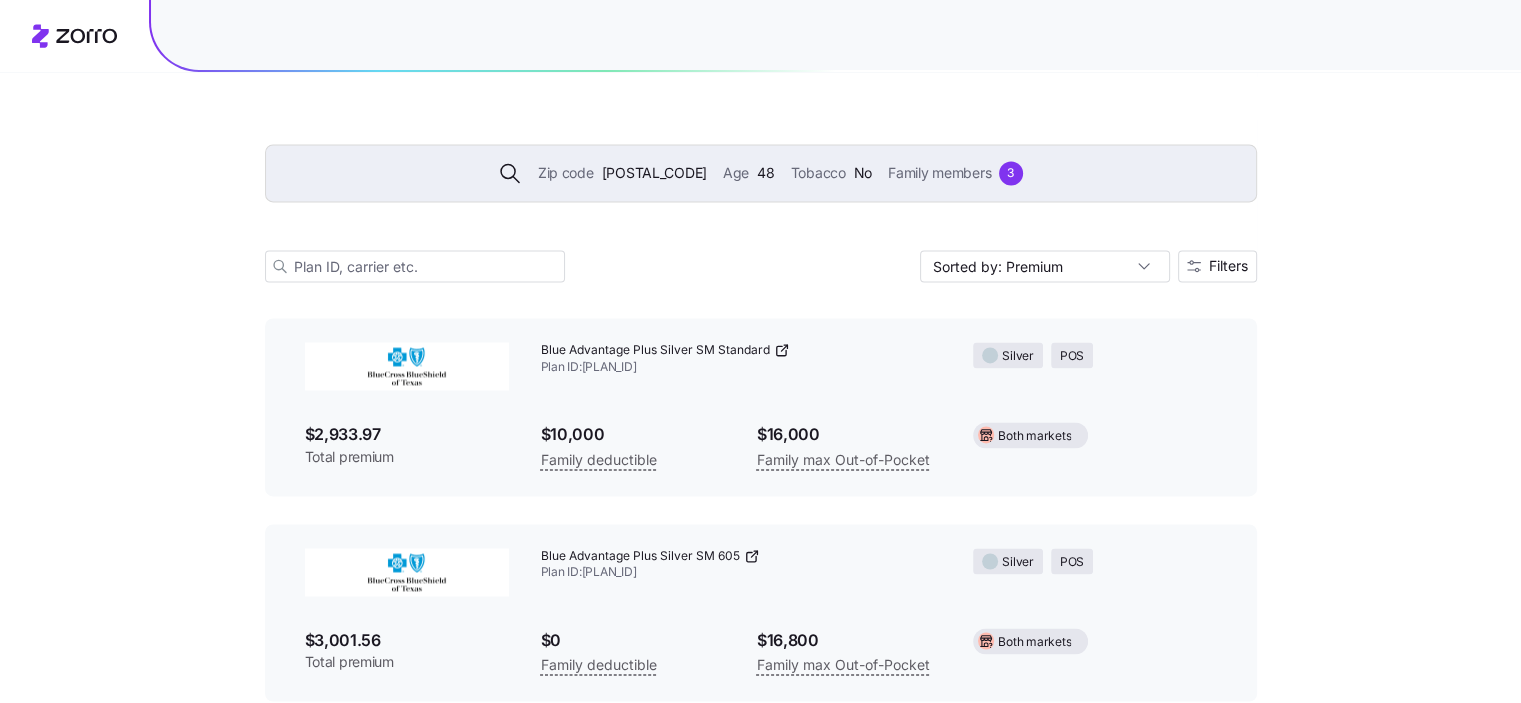 click on "Silver POS" at bounding box center (1094, 561) 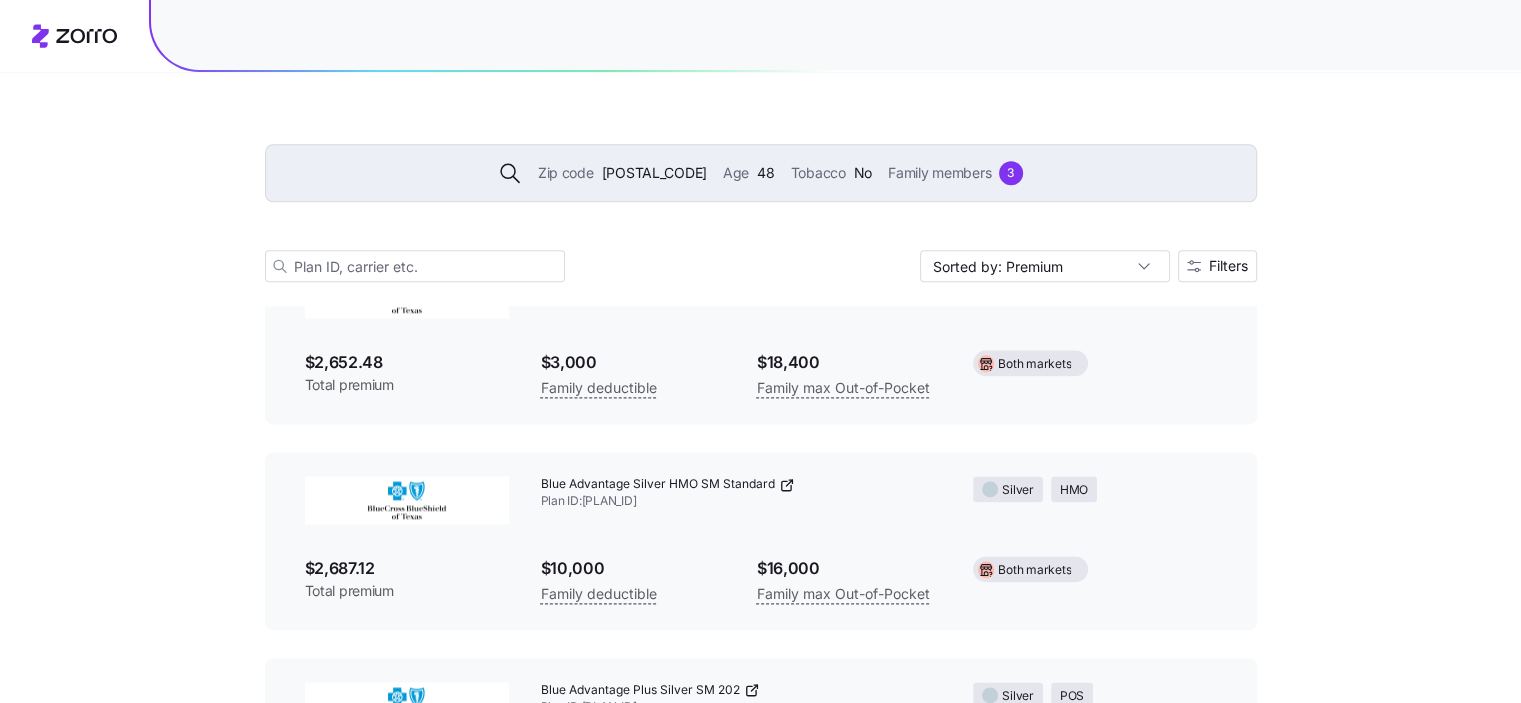 scroll, scrollTop: 25198, scrollLeft: 0, axis: vertical 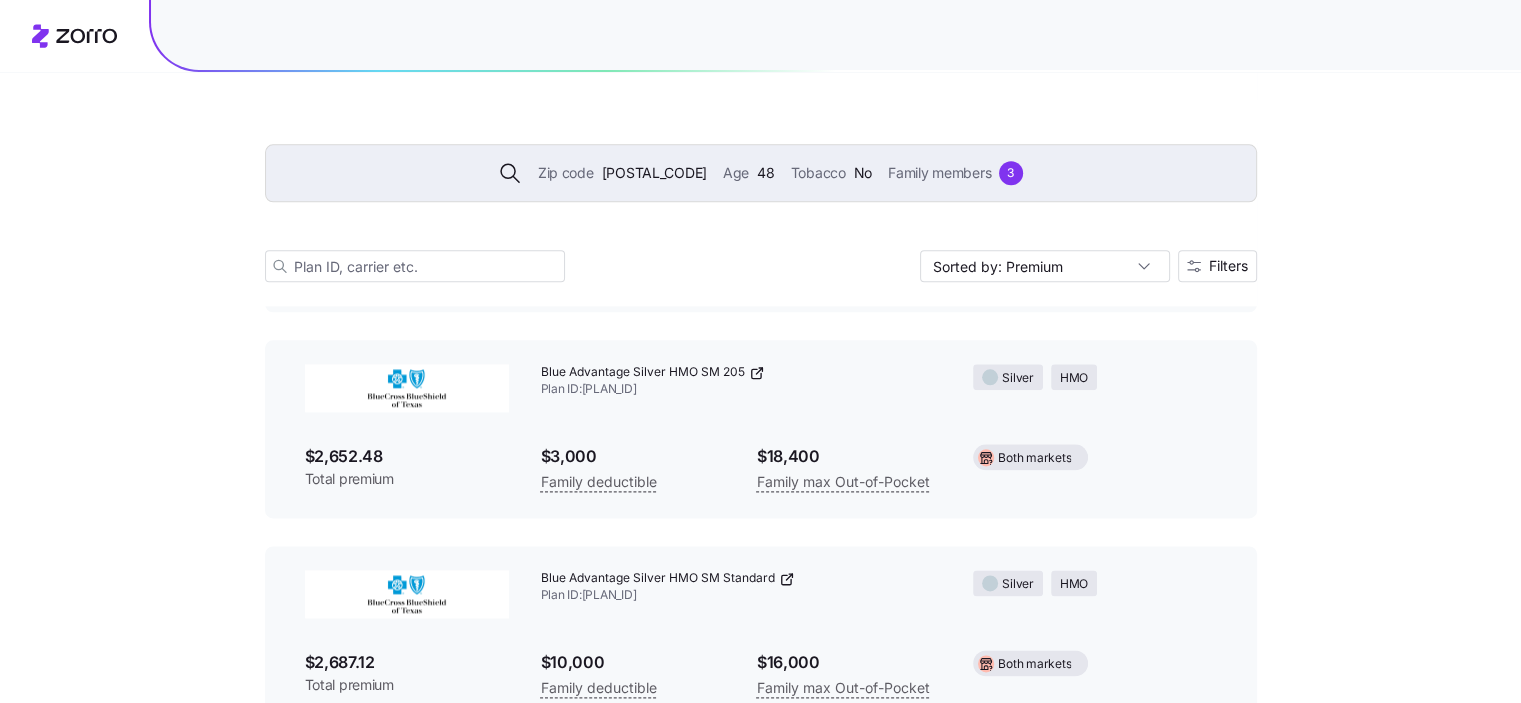 click on "Blue Advantage Silver HMO SM  Standard Plan ID:  33602TX0460955" at bounding box center [741, 587] 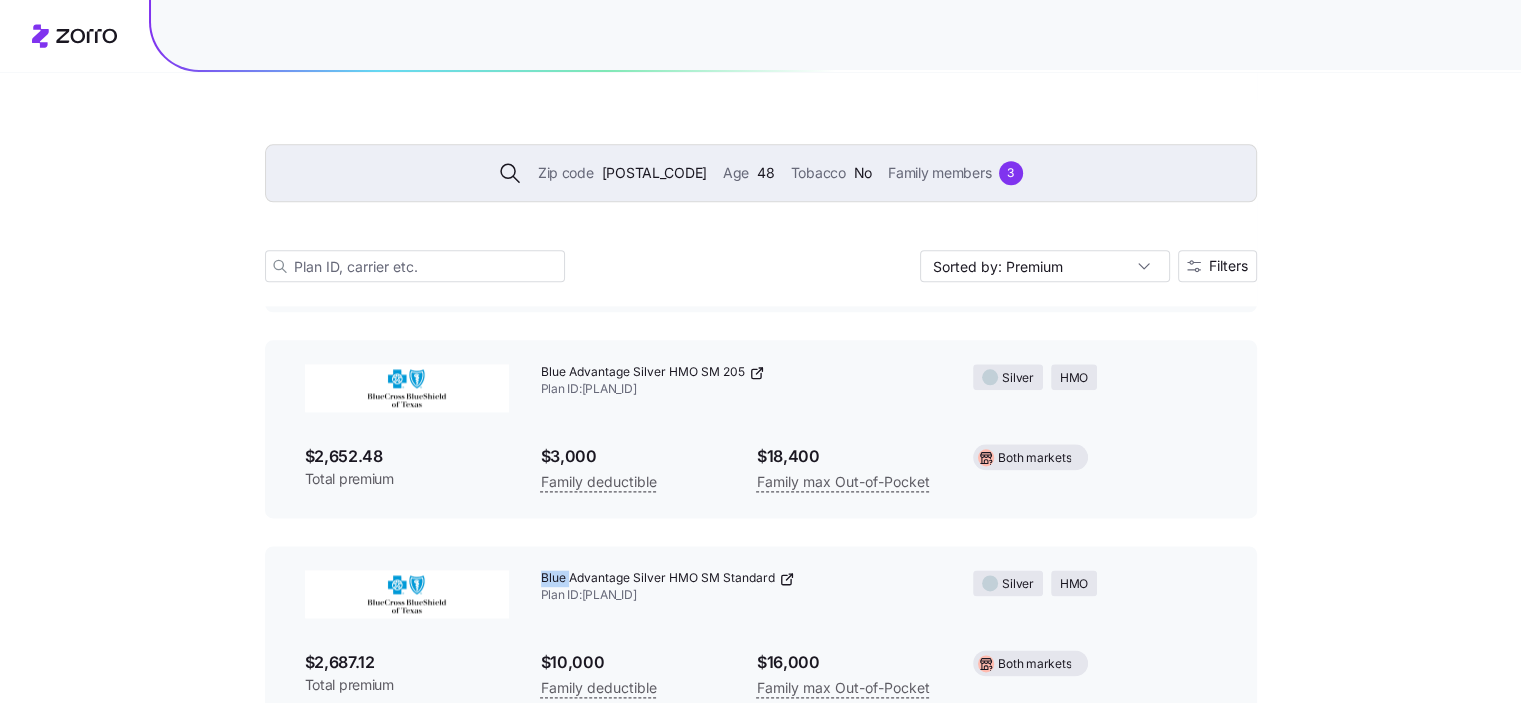 click on "Blue Advantage Silver HMO SM  Standard Plan ID:  33602TX0460955" at bounding box center [741, 587] 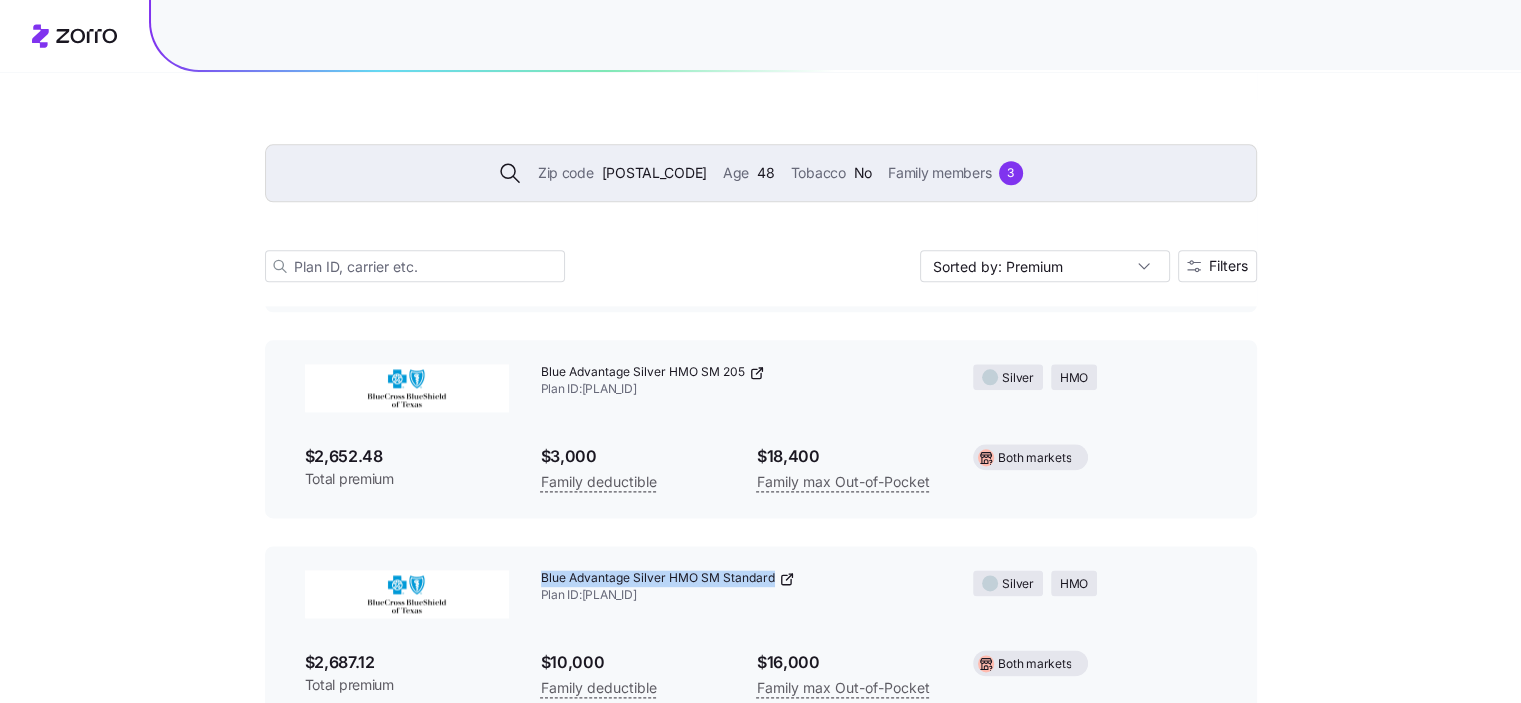 click on "Blue Advantage Silver HMO SM  Standard Plan ID:  33602TX0460955" at bounding box center [741, 587] 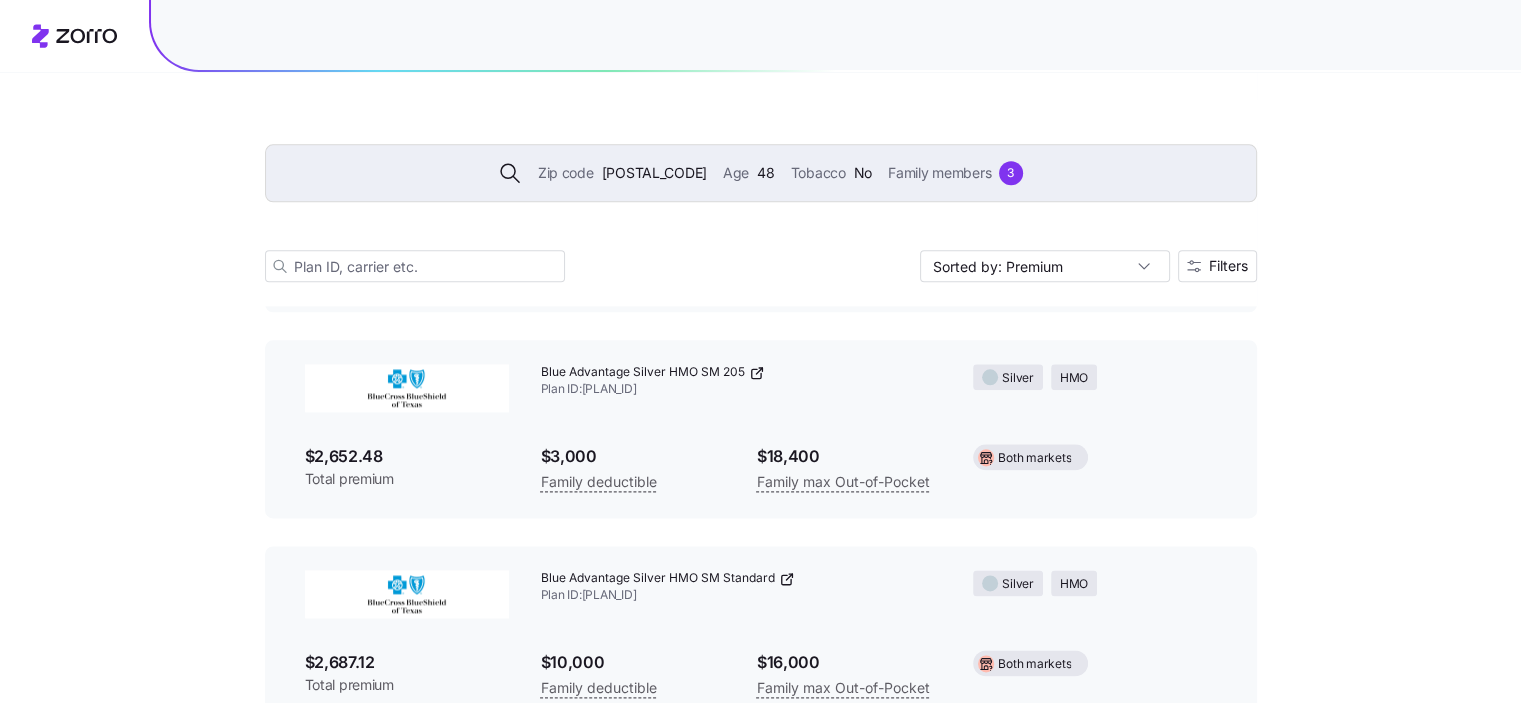 click on "$2,687.12" at bounding box center [407, 662] 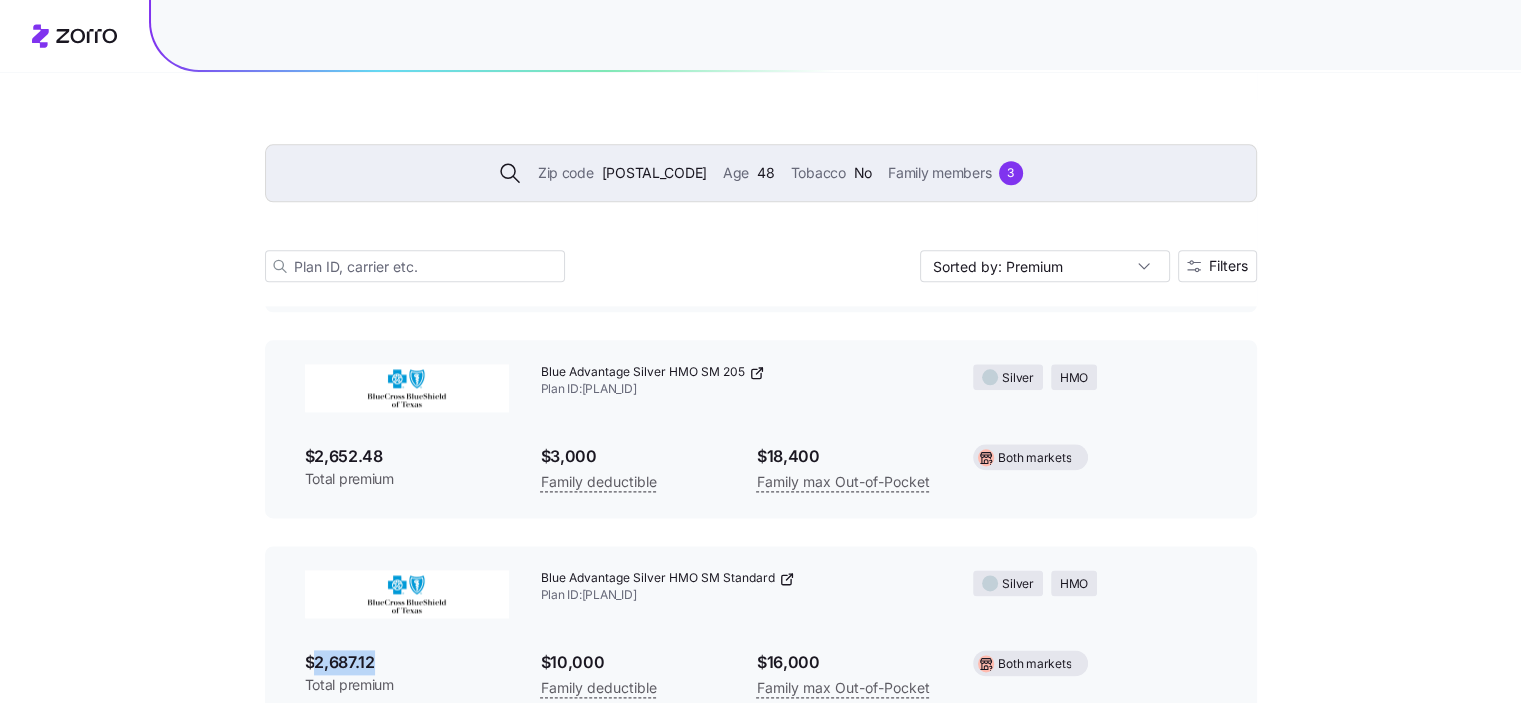 click on "$2,687.12" at bounding box center (407, 662) 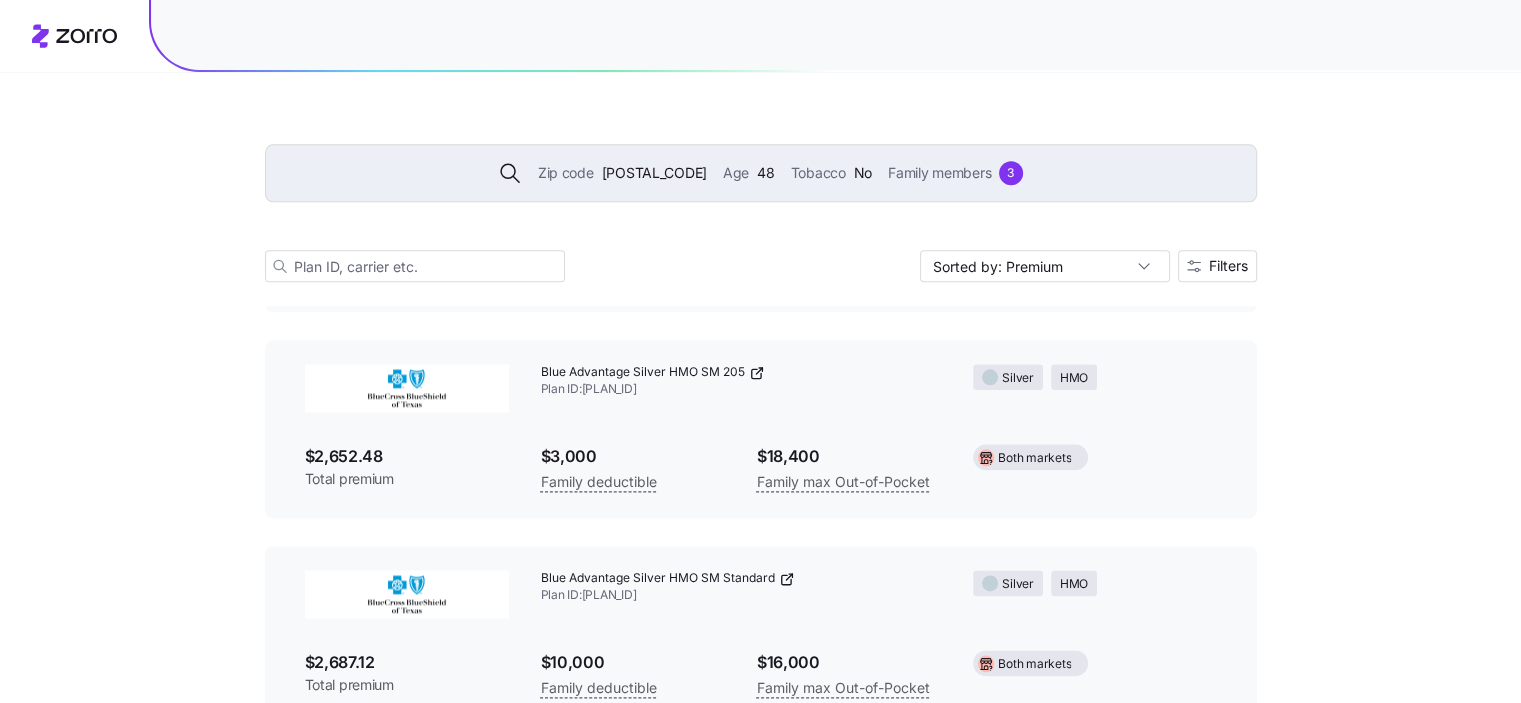 click on "Zip code 78731 Age 48 Tobacco No Family members 3 Sorted by: Premium Filters 127  available plans Plan details reflect current data and may change. Prices and availability can shift before the next open enrollment Sendero Health Quality Care Bronze High Deductible / $50 PCP / $25 Generic Drugs / $100 Specialist Plan ID:  71837TX0010020 Bronze HMO $1,327.4 Total premium $15,000 Family deductible $18,400 Family max Out-of-Pocket Both markets BSW Vital Bronze HMO  007 (CMS Standardized Plan with $0 Pediatric PCP copay) Plan ID:  40788TX0460007 Bronze HMO $1,393.71 Total premium $15,000 Family deductible $18,400 Family max Out-of-Pocket Both markets Sendero Health Preferred Bronze / $25 PCP / $75 Specialist / $22 Generic Drugs Plan ID:  71837TX0010008 Bronze HMO $1,395 Total premium $17,100 Family deductible $18,400 Family max Out-of-Pocket Both markets MyBlue Health Bronze SM  402 Plan ID:  33602TX0461080 Bronze HMO $1,421.85 Total premium $14,800 Family deductible $18,400 Family max Out-of-Pocket Both markets" at bounding box center [760, -11929] 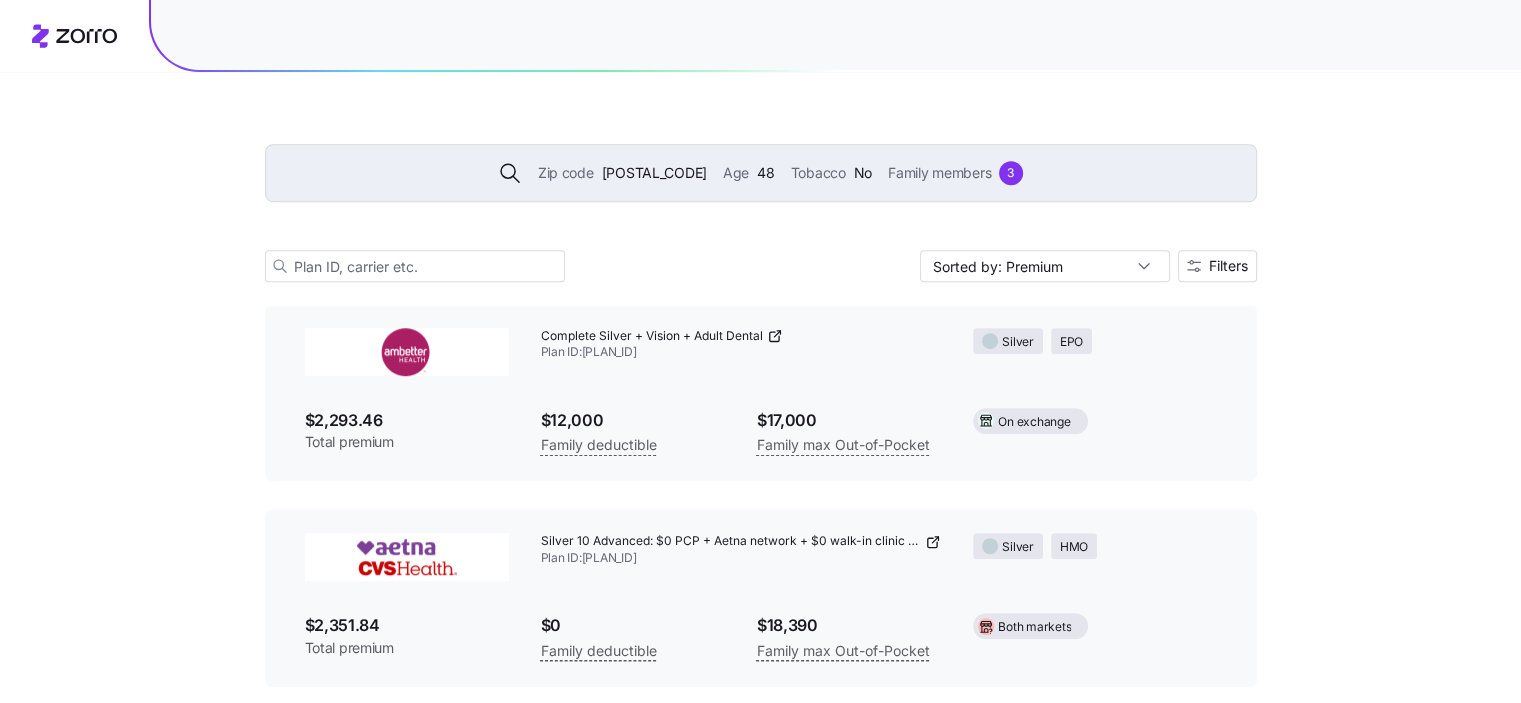 scroll, scrollTop: 23998, scrollLeft: 0, axis: vertical 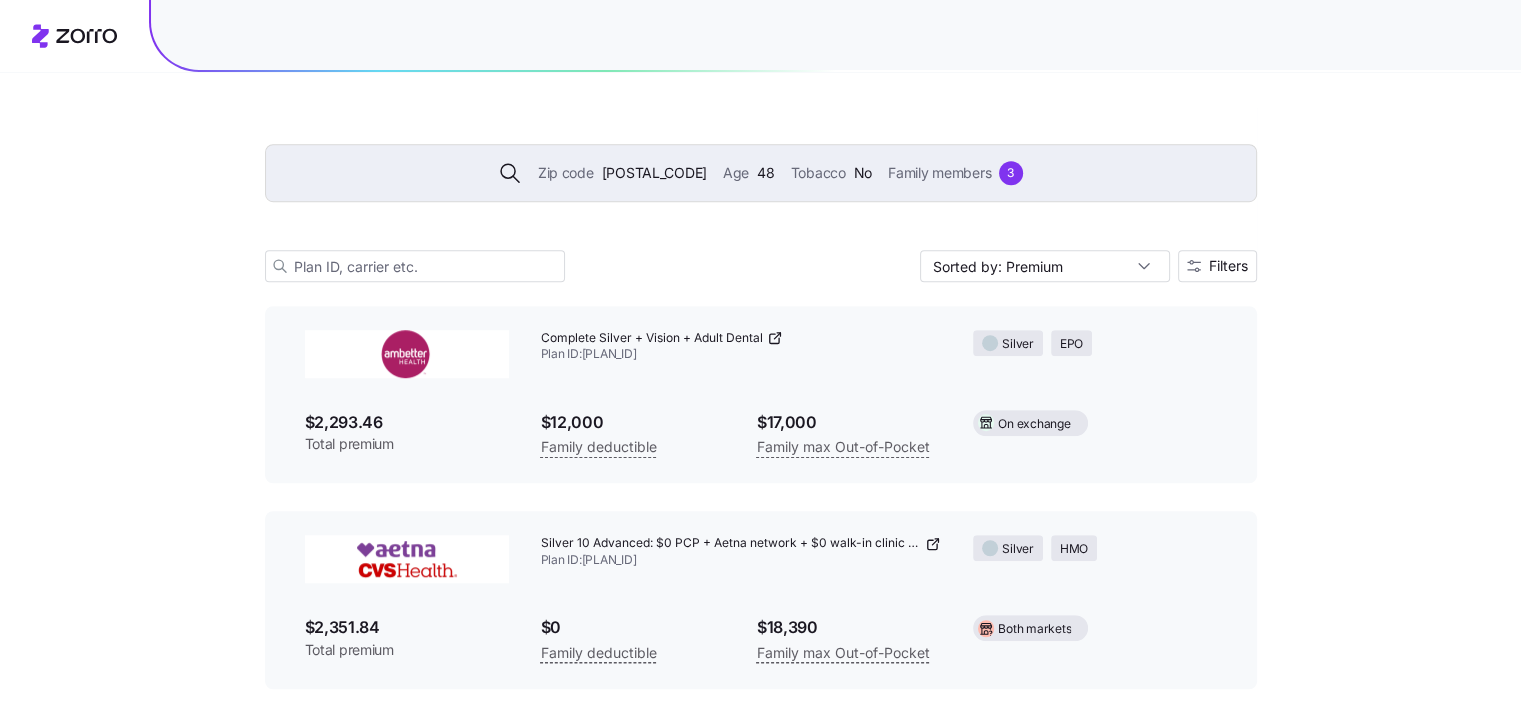 click on "Silver 10 Advanced: $0 PCP + Aetna network + $0 walk-in clinic + Adult Dental + Vision Plan ID:  58840TX0110152" at bounding box center [741, 552] 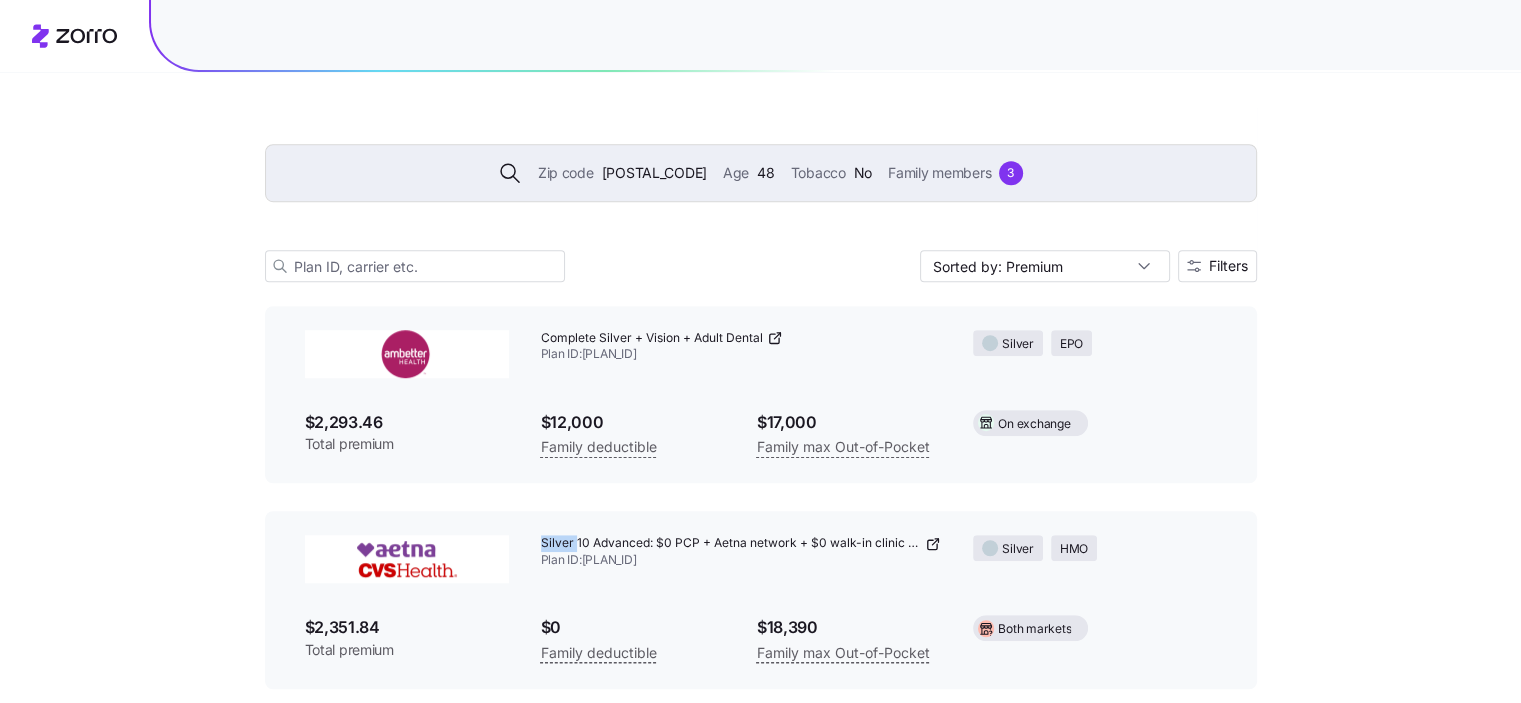 click on "Silver 10 Advanced: $0 PCP + Aetna network + $0 walk-in clinic + Adult Dental + Vision Plan ID:  58840TX0110152" at bounding box center (741, 552) 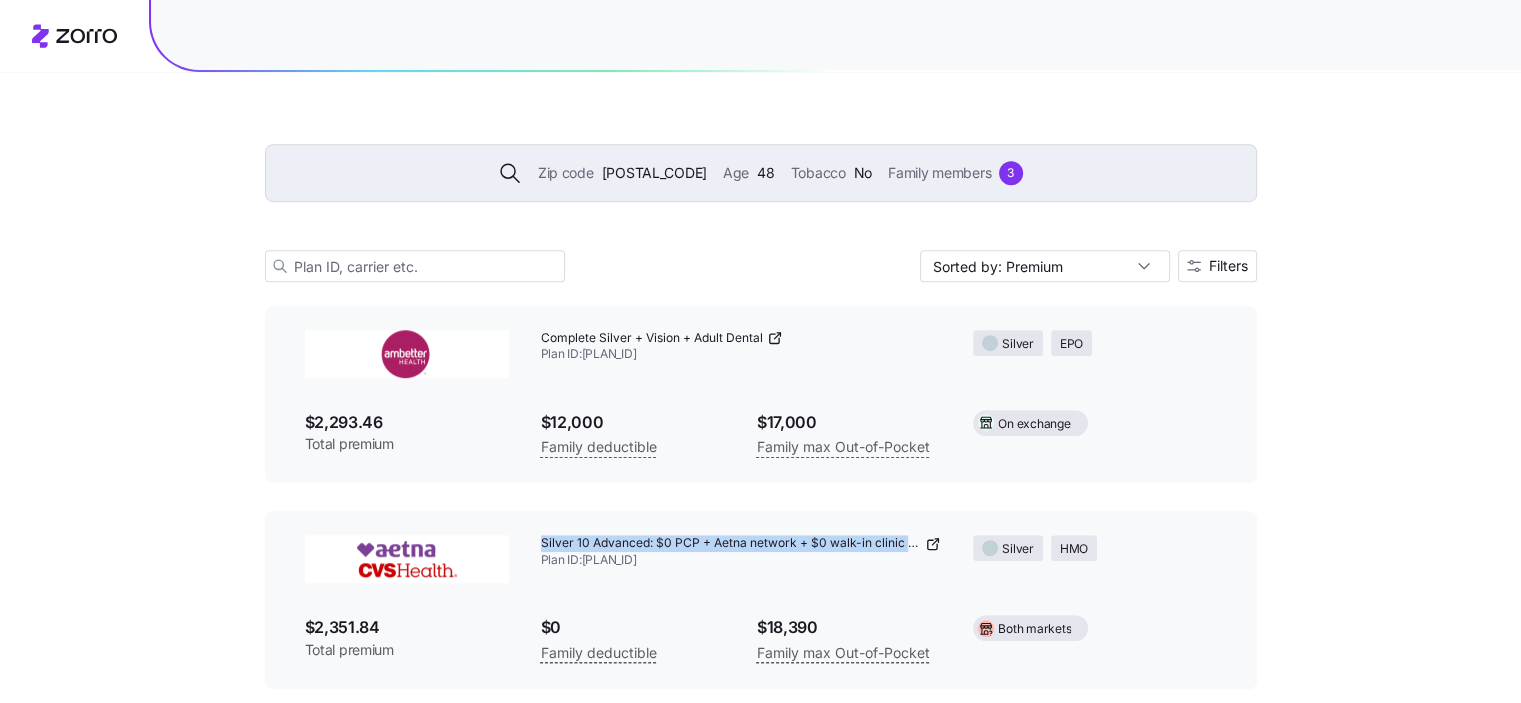 click on "Silver 10 Advanced: $0 PCP + Aetna network + $0 walk-in clinic + Adult Dental + Vision Plan ID:  58840TX0110152" at bounding box center [741, 552] 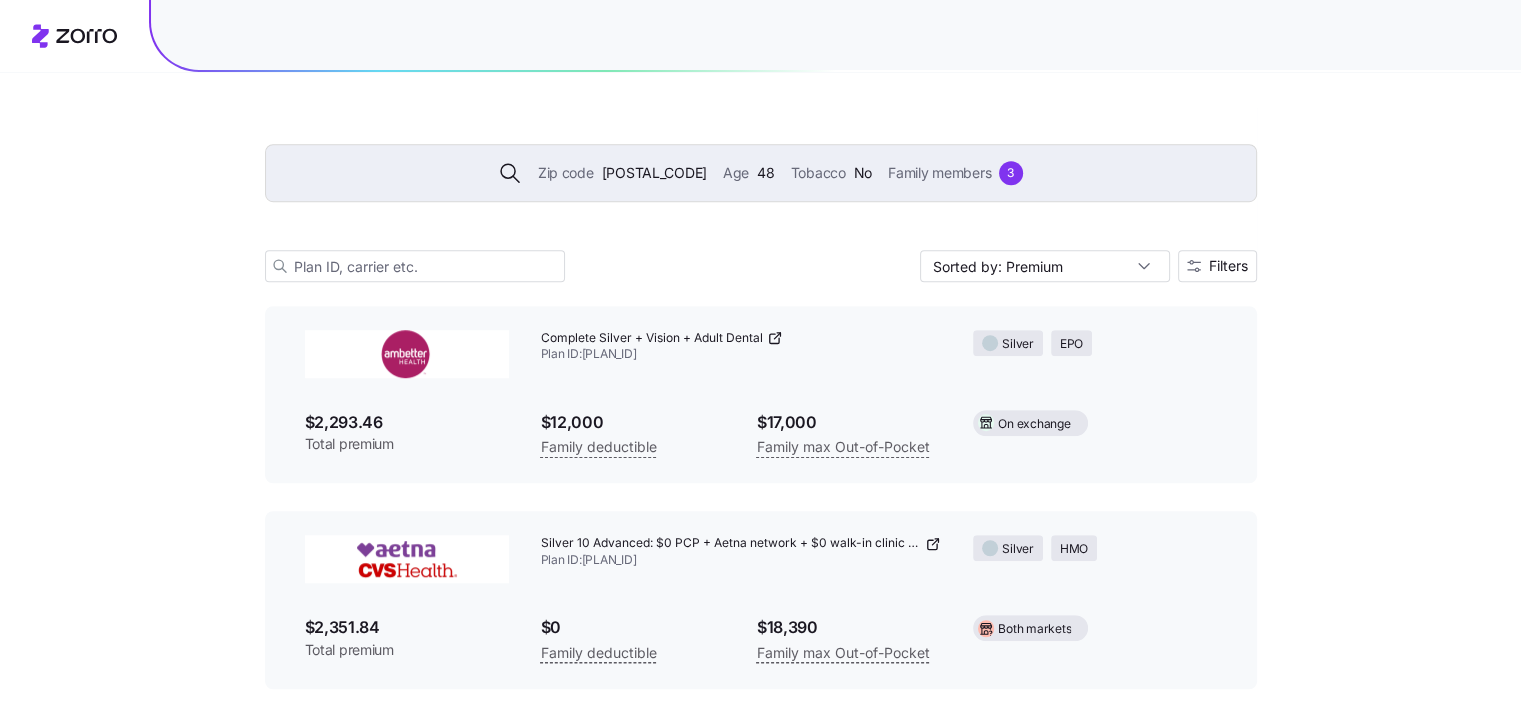 click on "$2,351.84" at bounding box center (407, 627) 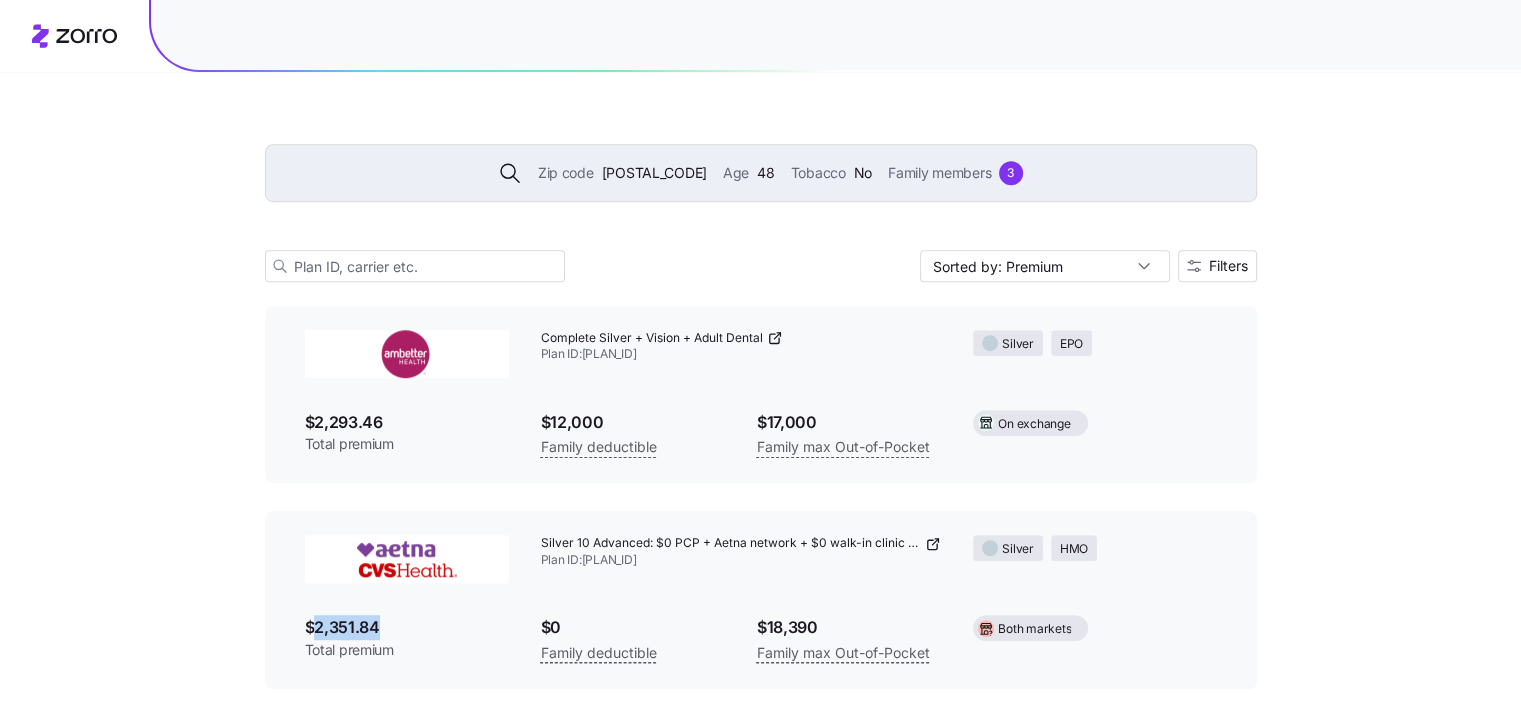 click on "$2,351.84" at bounding box center (407, 627) 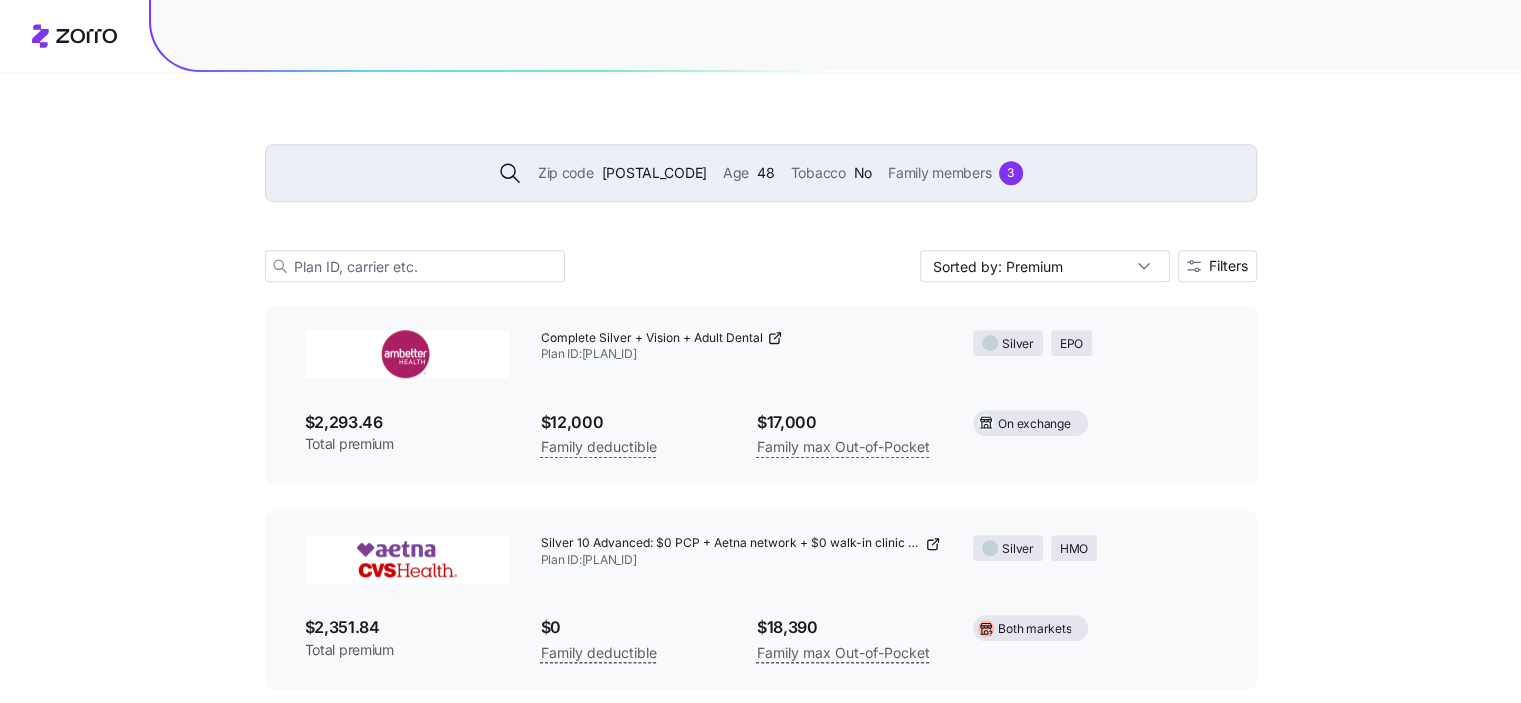 click on "Zip code 78731 Age 48 Tobacco No Family members 3 Sorted by: Premium Filters 127  available plans Plan details reflect current data and may change. Prices and availability can shift before the next open enrollment Sendero Health Quality Care Bronze High Deductible / $50 PCP / $25 Generic Drugs / $100 Specialist Plan ID:  71837TX0010020 Bronze HMO $1,327.4 Total premium $15,000 Family deductible $18,400 Family max Out-of-Pocket Both markets BSW Vital Bronze HMO  007 (CMS Standardized Plan with $0 Pediatric PCP copay) Plan ID:  40788TX0460007 Bronze HMO $1,393.71 Total premium $15,000 Family deductible $18,400 Family max Out-of-Pocket Both markets Sendero Health Preferred Bronze / $25 PCP / $75 Specialist / $22 Generic Drugs Plan ID:  71837TX0010008 Bronze HMO $1,395 Total premium $17,100 Family deductible $18,400 Family max Out-of-Pocket Both markets MyBlue Health Bronze SM  402 Plan ID:  33602TX0461080 Bronze HMO $1,421.85 Total premium $14,800 Family deductible $18,400 Family max Out-of-Pocket Both markets" at bounding box center [760, -10729] 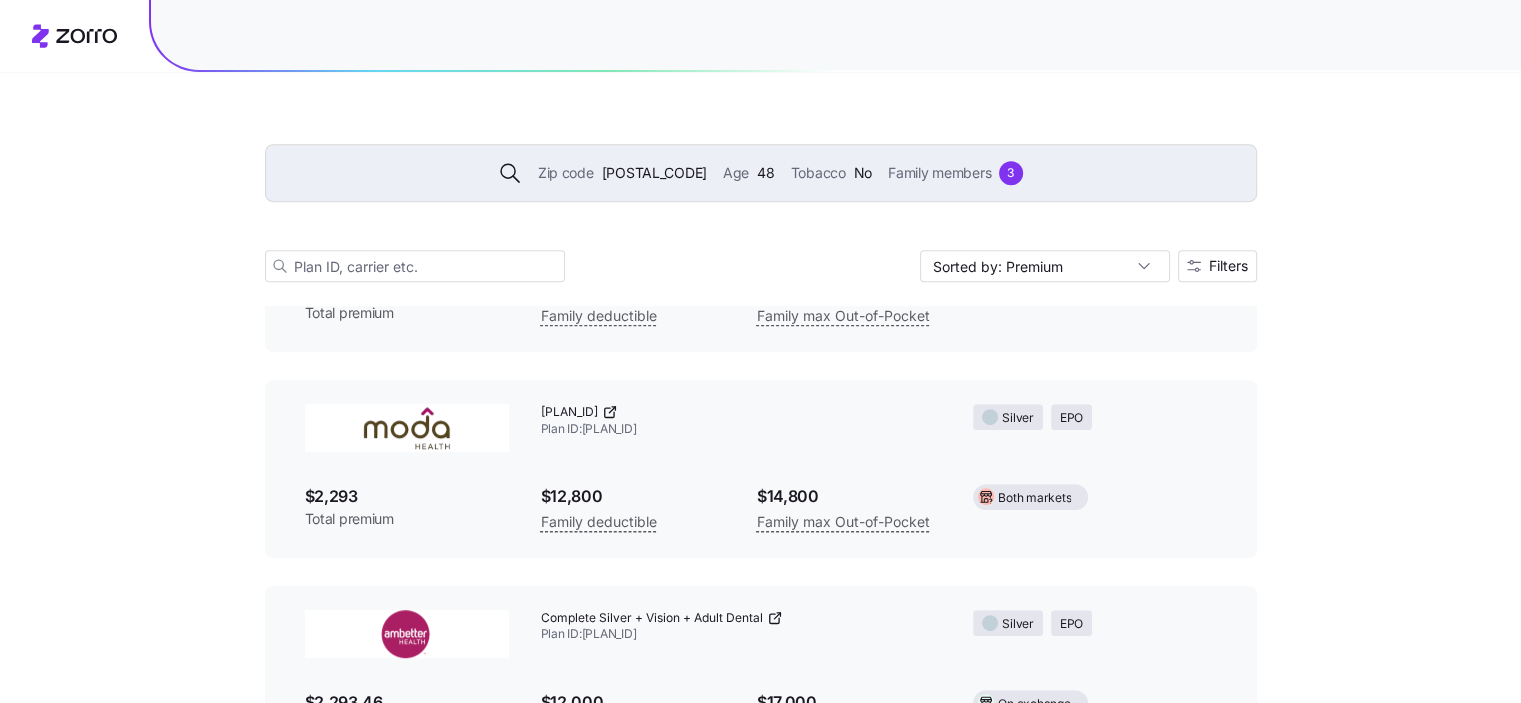 scroll, scrollTop: 23758, scrollLeft: 0, axis: vertical 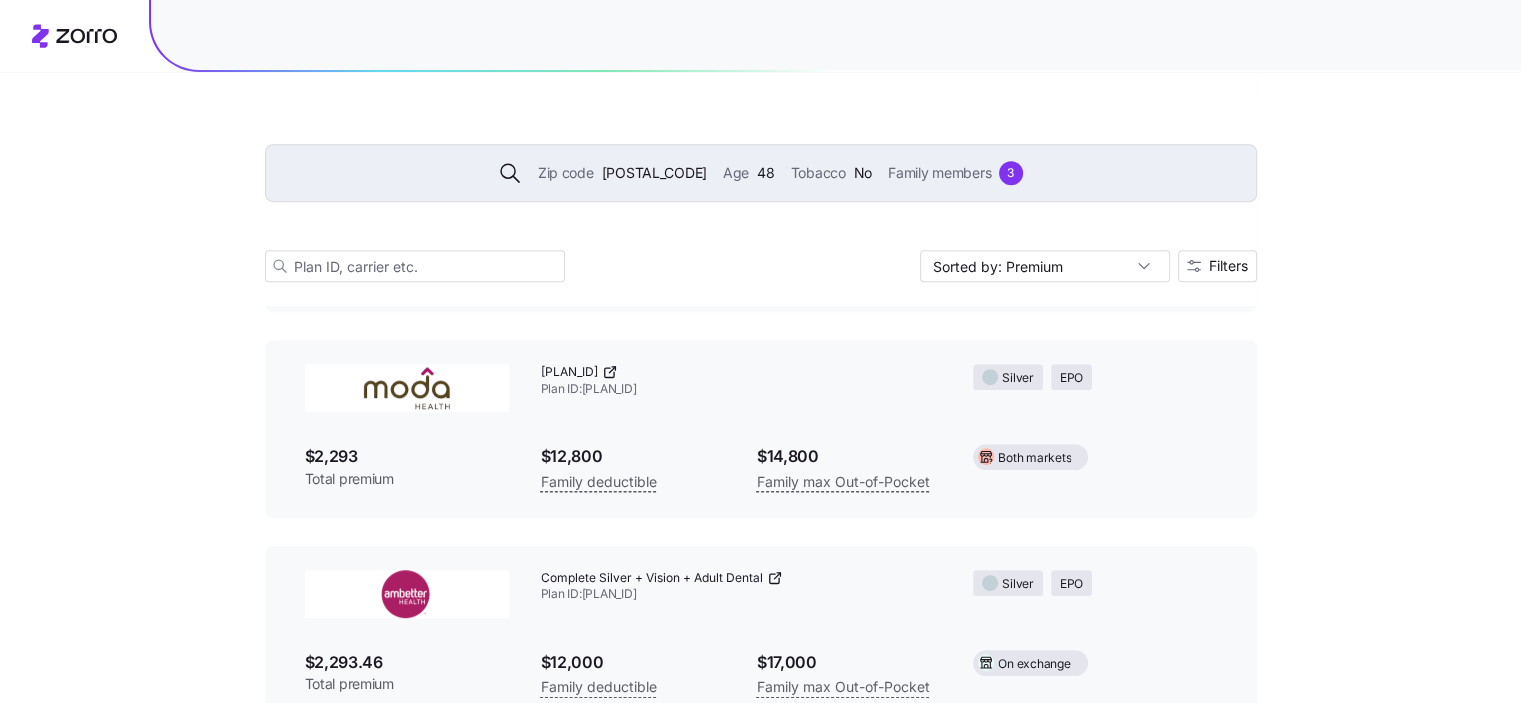 click on "Zip code" at bounding box center [566, 173] 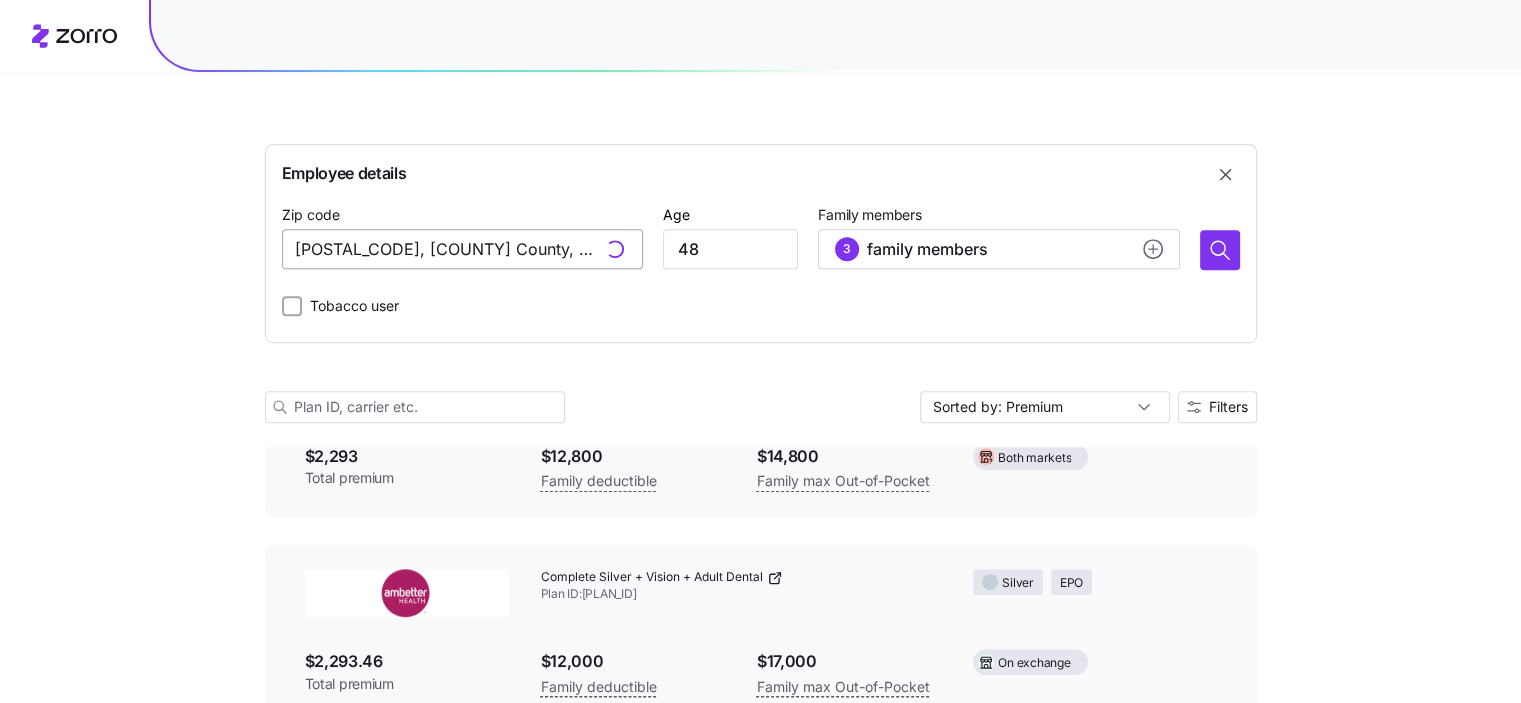 click on "78731, Travis County, TX" at bounding box center (462, 249) 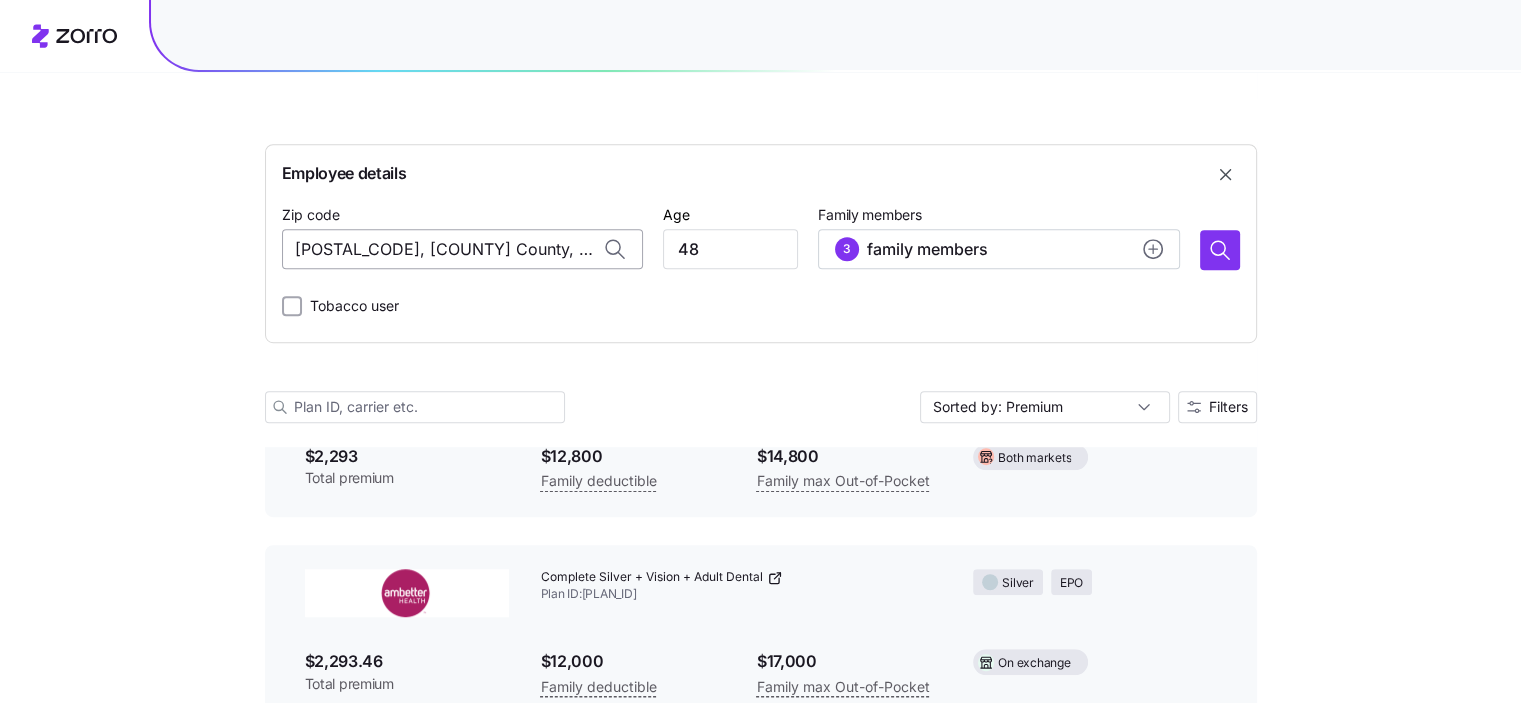 click on "78731, Travis County, TX" at bounding box center [462, 249] 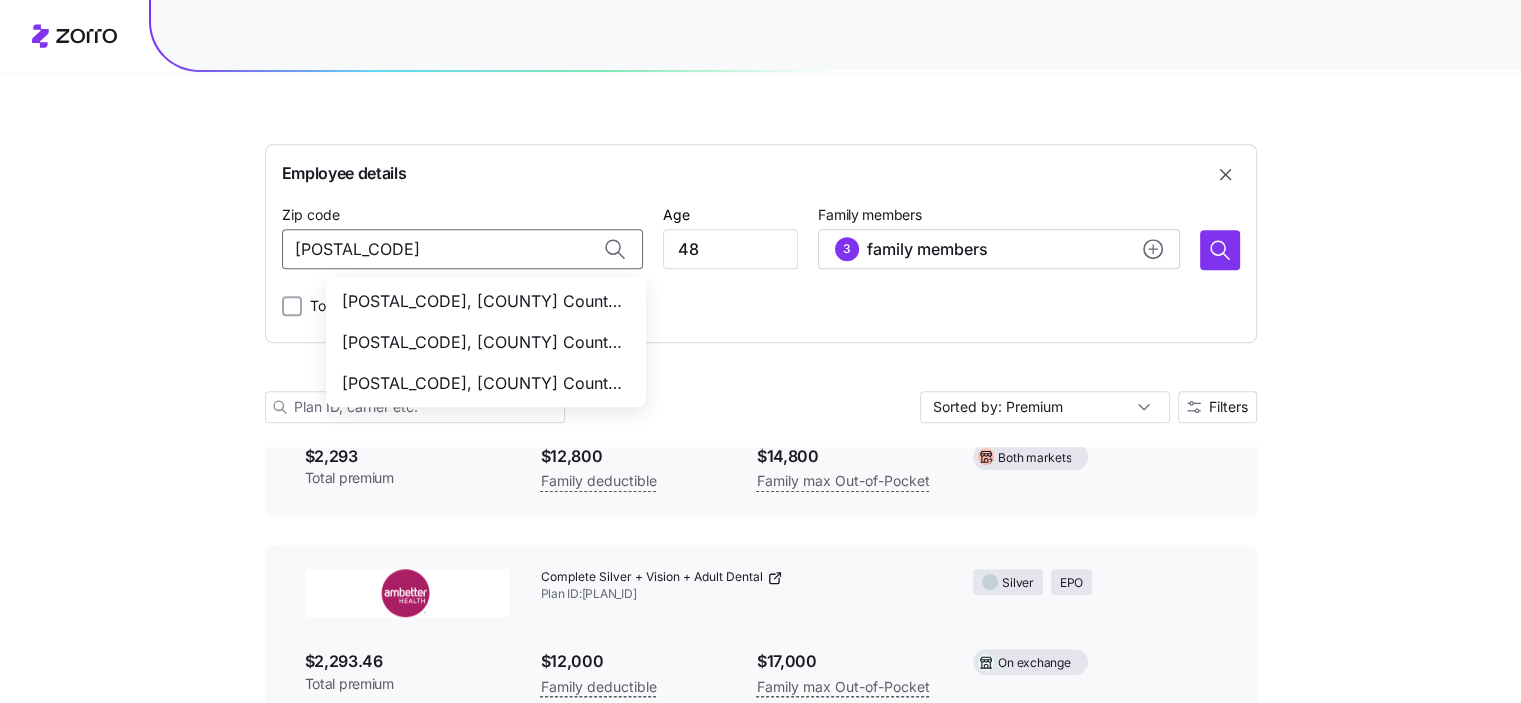 click on "60140, DeKalb County, IL" at bounding box center [482, 301] 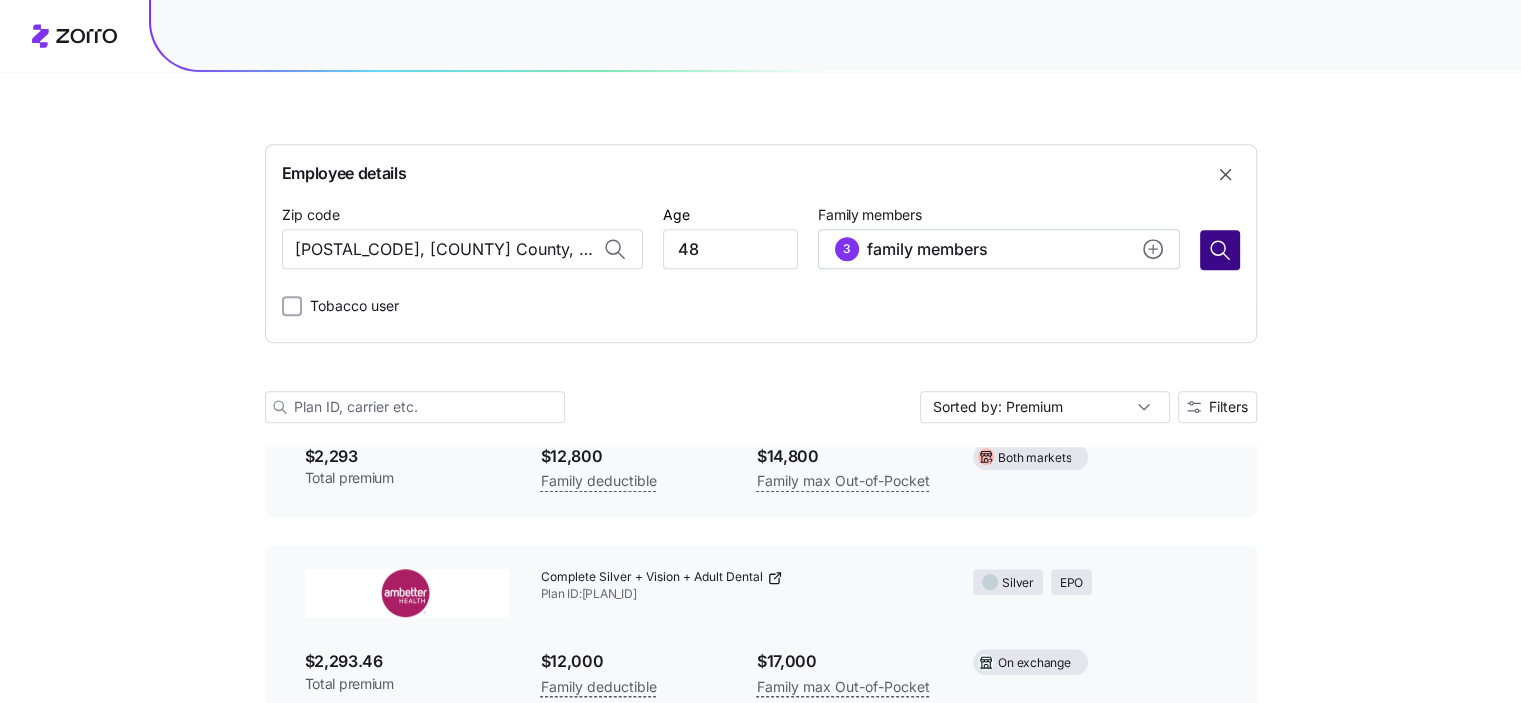 click at bounding box center (1220, 250) 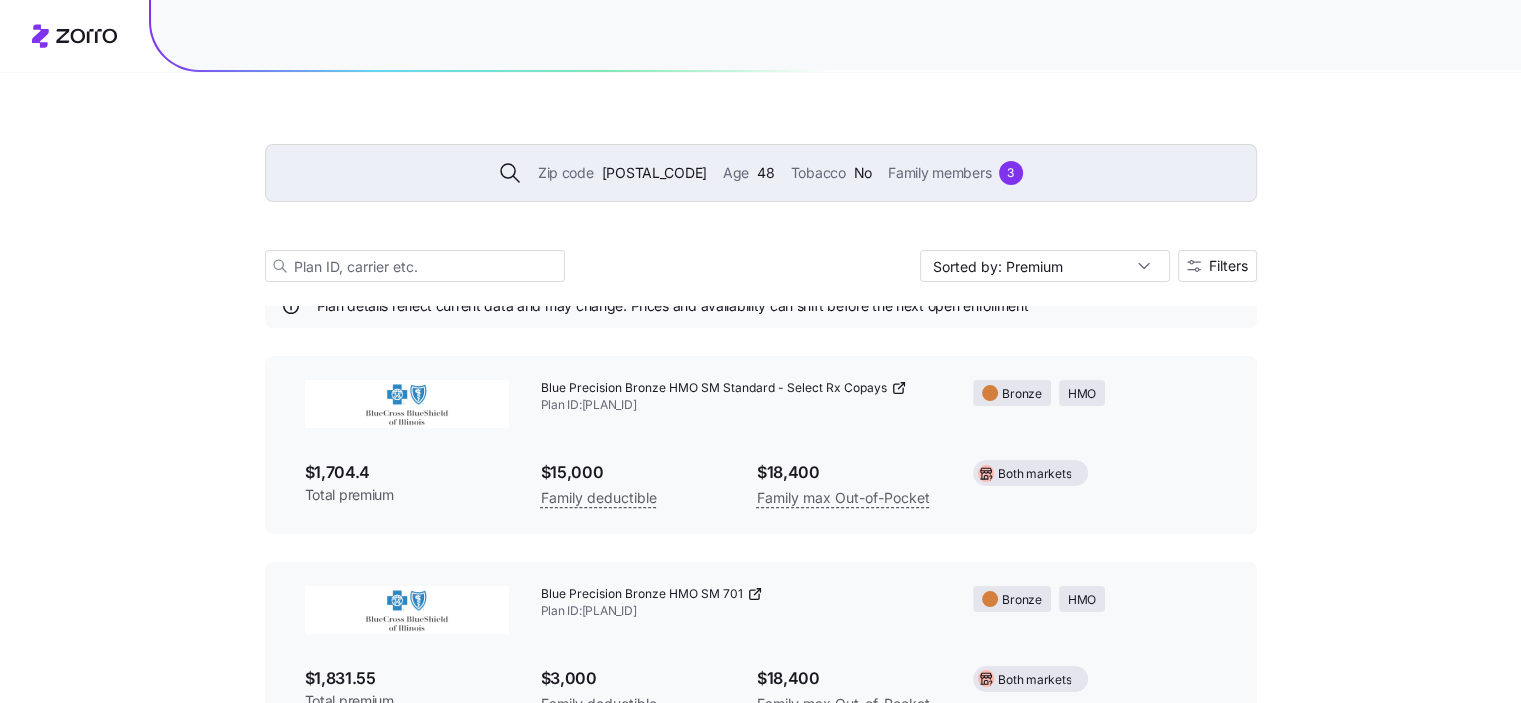 scroll, scrollTop: 4044, scrollLeft: 0, axis: vertical 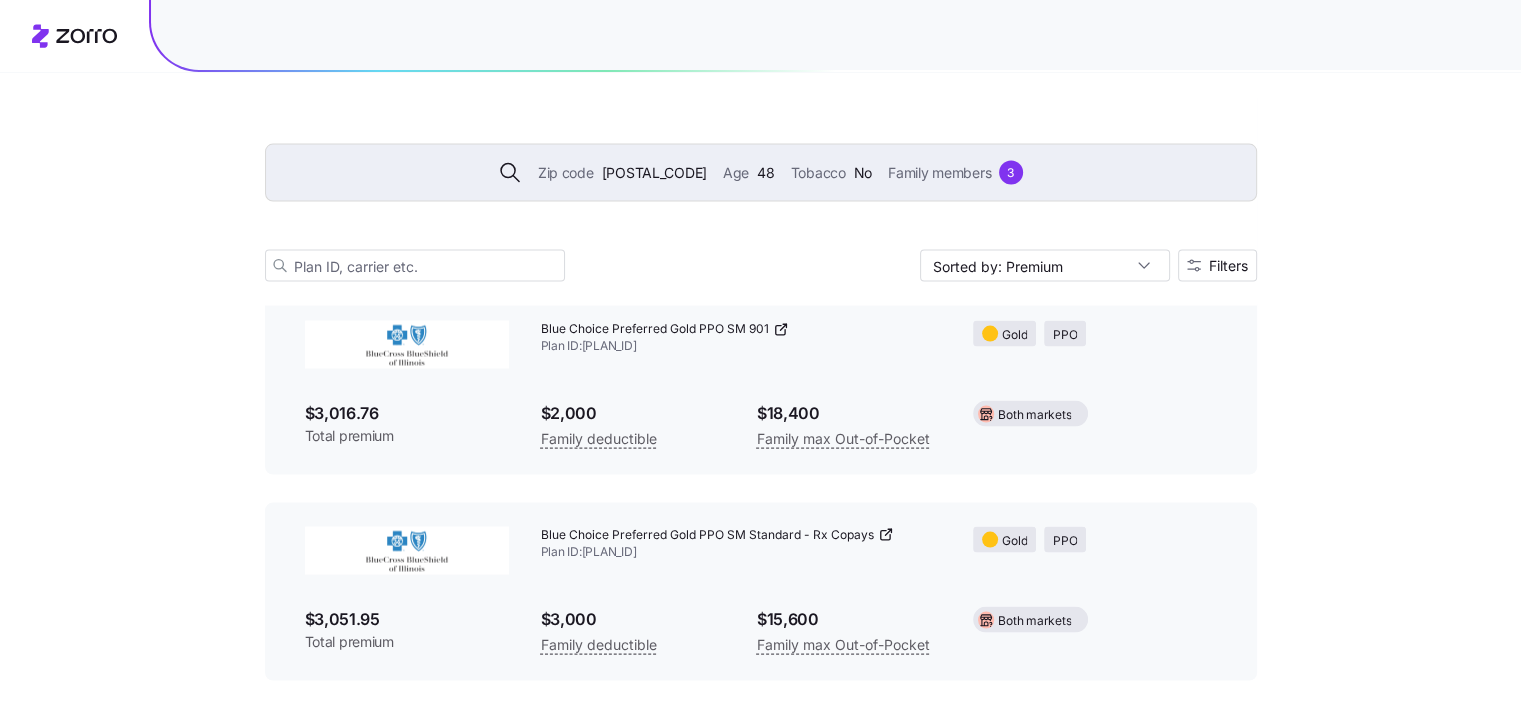 click on "Blue Choice Preferred Gold PPO SM  Standard - Rx Copays Plan ID:  36096IL0990285" at bounding box center [741, 544] 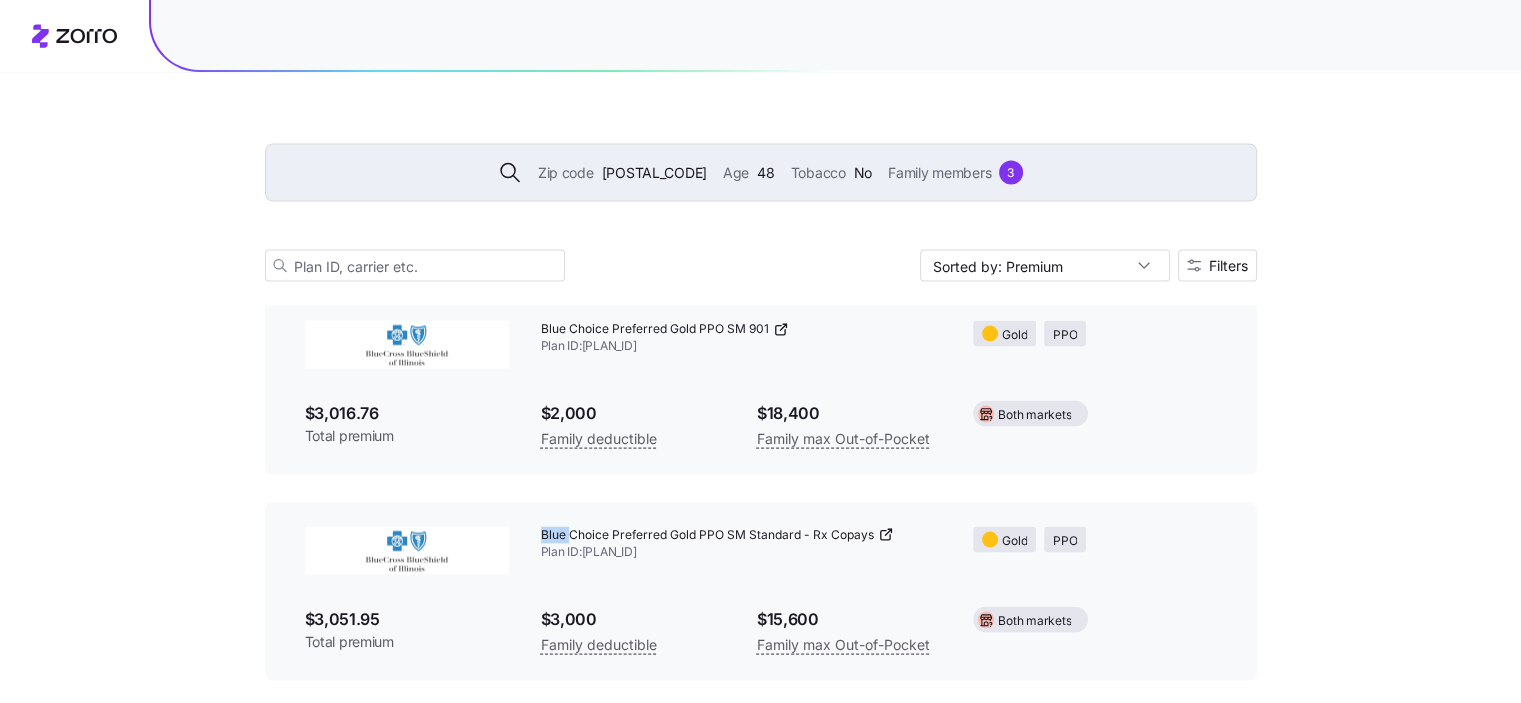 click on "Blue Choice Preferred Gold PPO SM  Standard - Rx Copays Plan ID:  36096IL0990285" at bounding box center [741, 544] 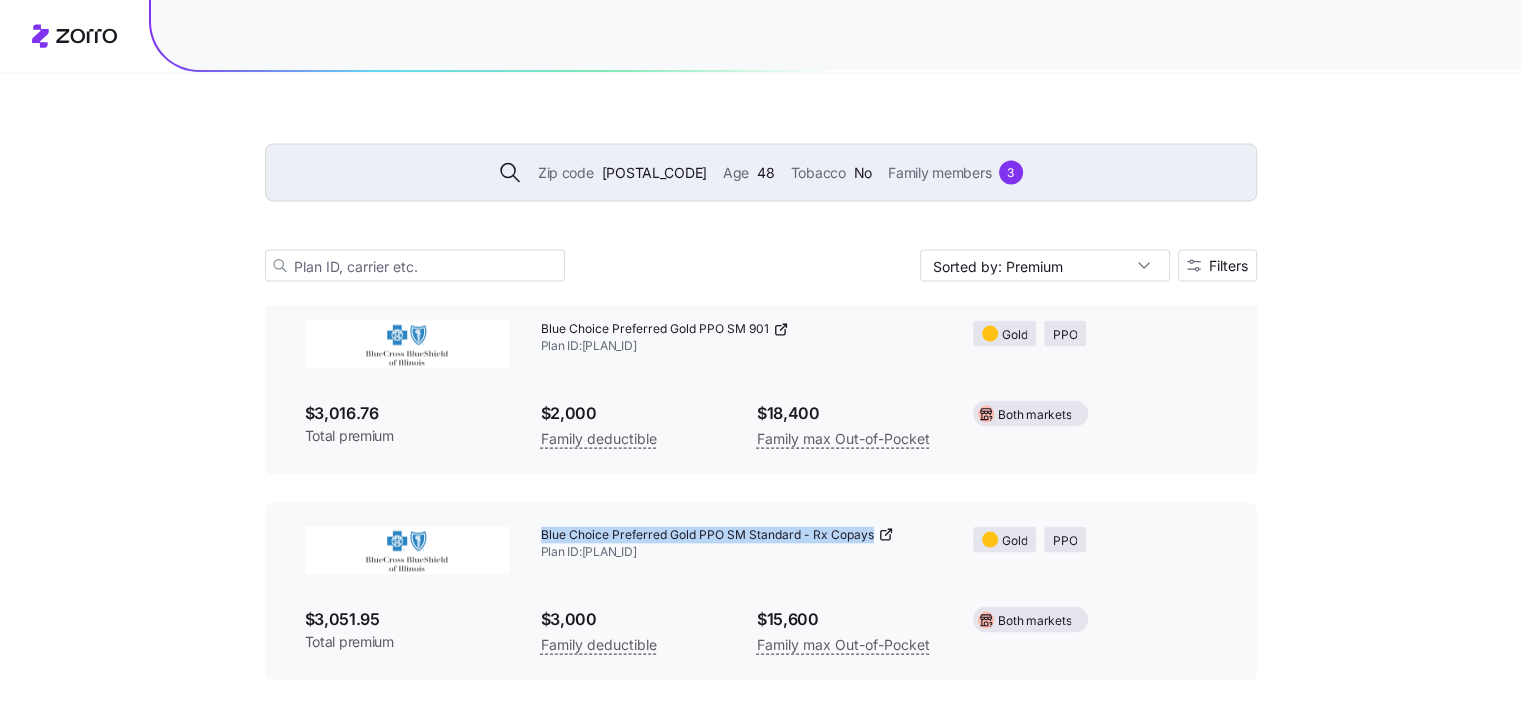 click on "Blue Choice Preferred Gold PPO SM  Standard - Rx Copays Plan ID:  36096IL0990285" at bounding box center [741, 544] 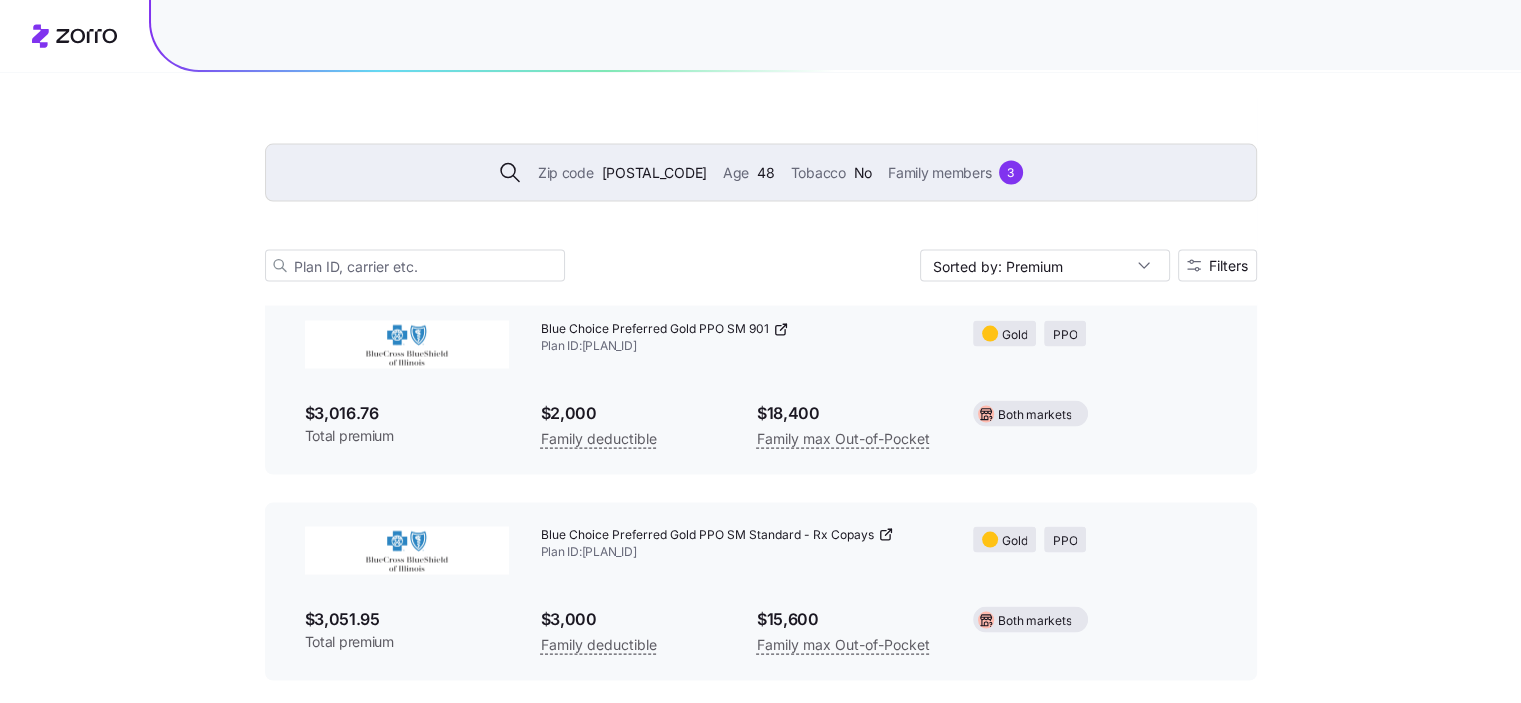 click on "$3,051.95" at bounding box center [407, 619] 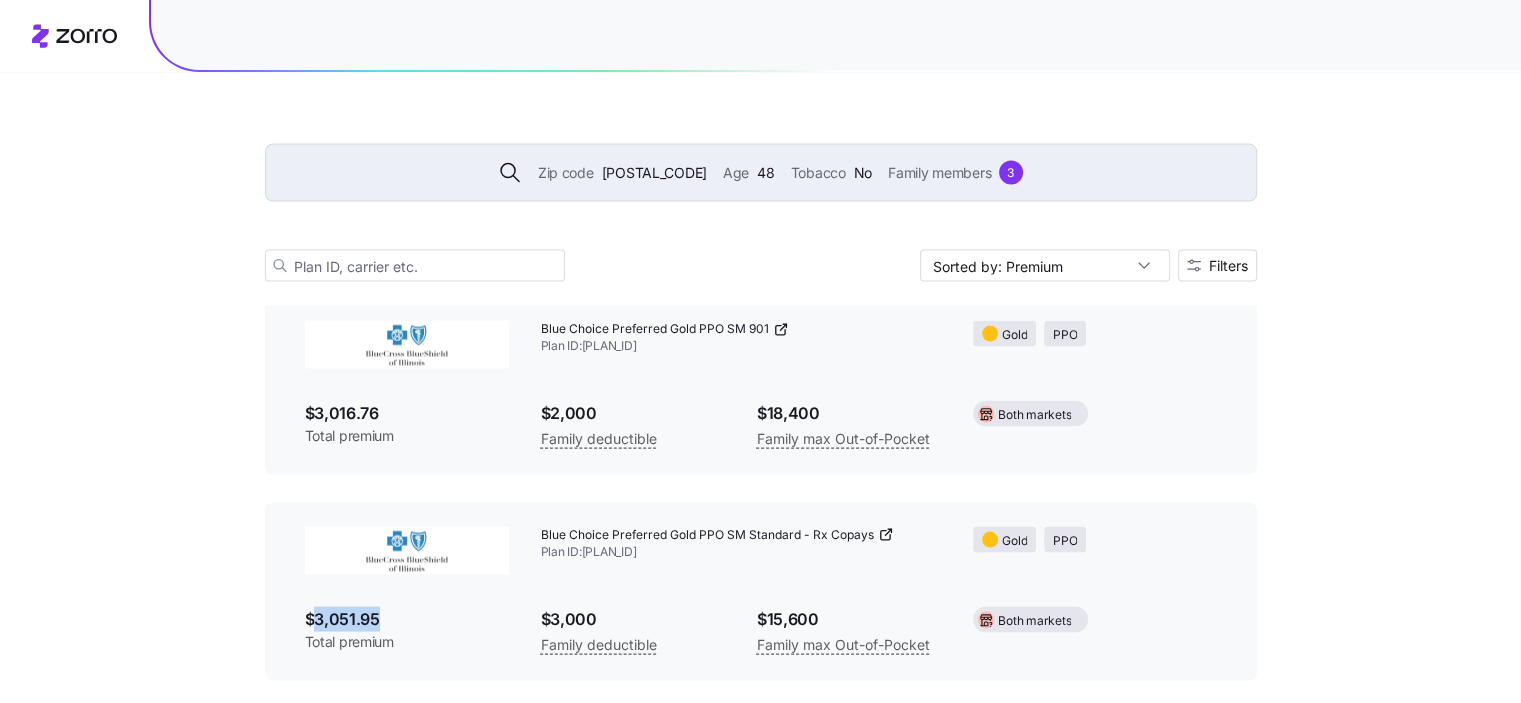 click on "$3,051.95" at bounding box center (407, 619) 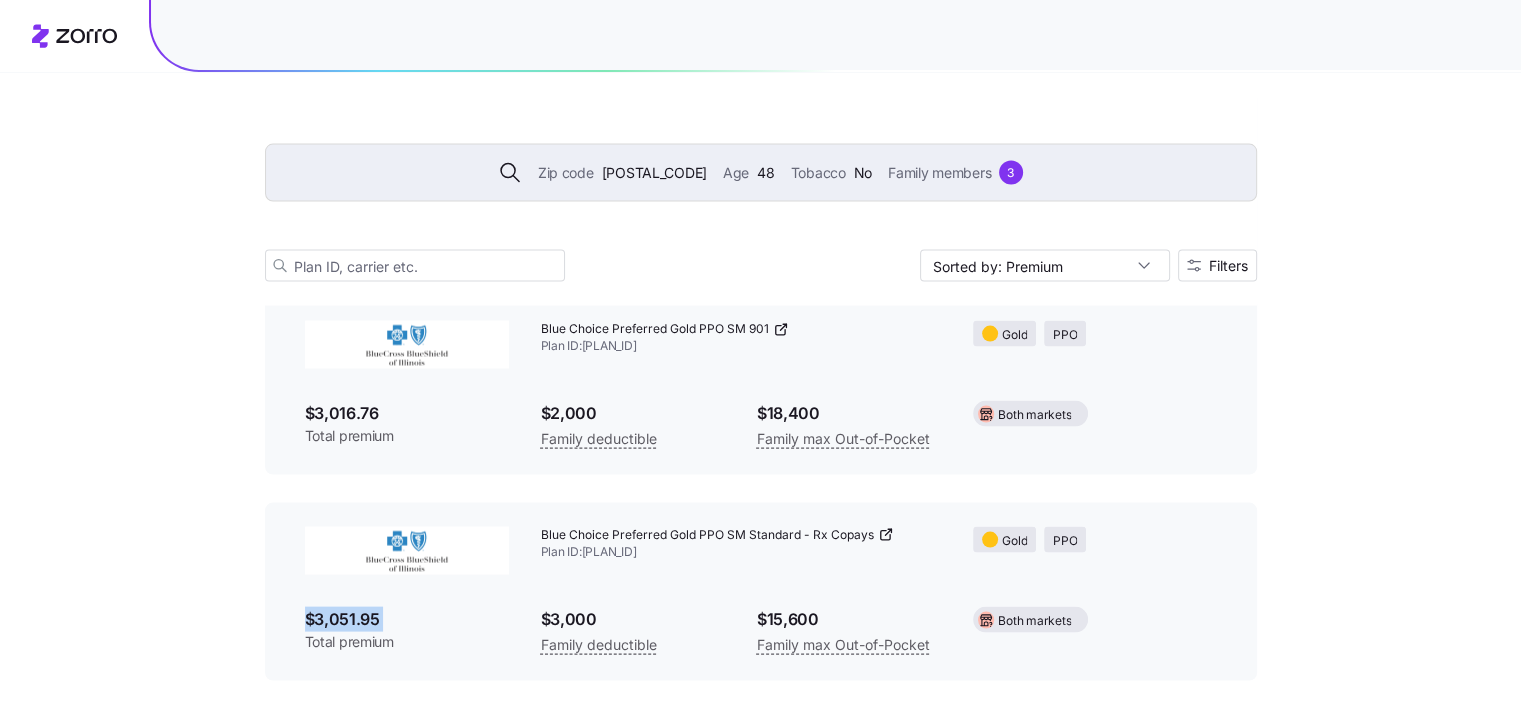 click on "$3,051.95" at bounding box center (407, 619) 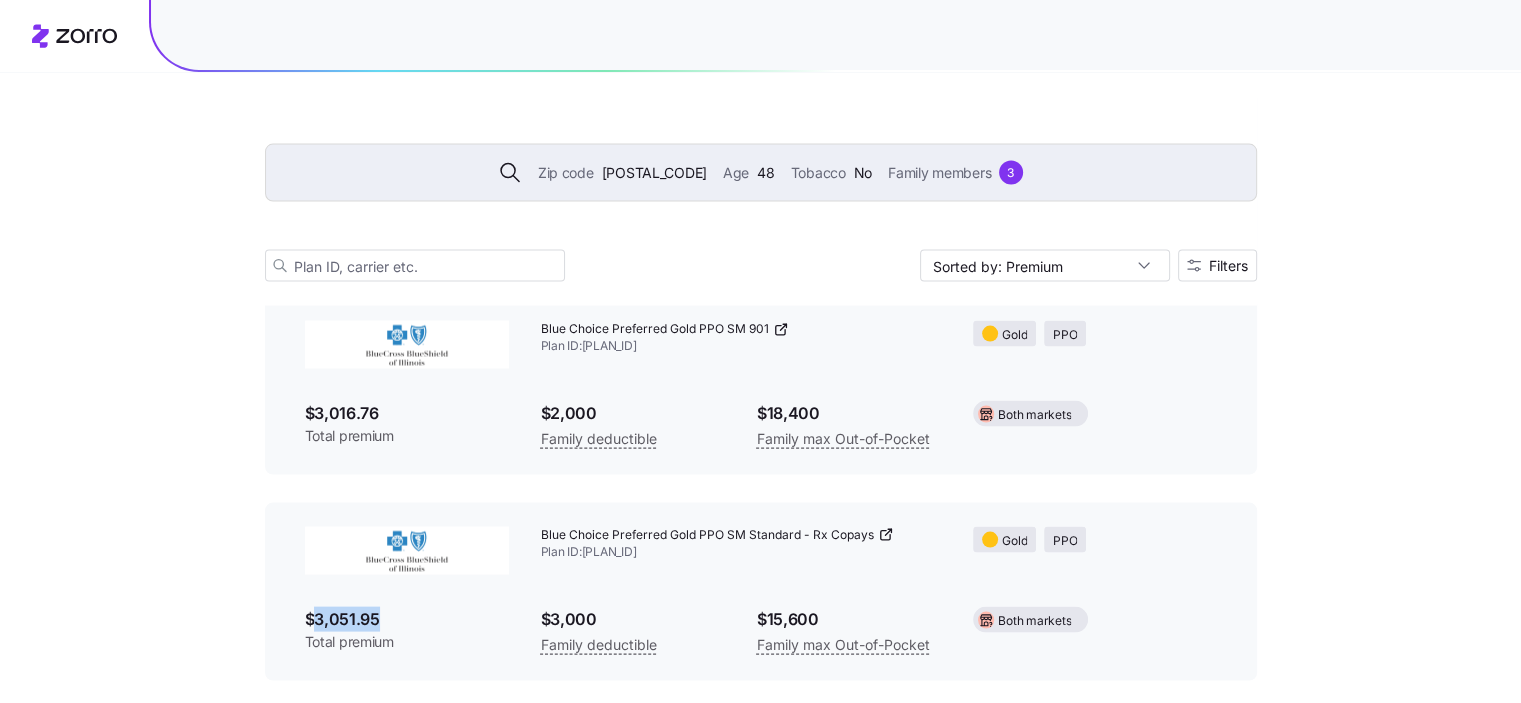 click on "$3,051.95" at bounding box center (407, 619) 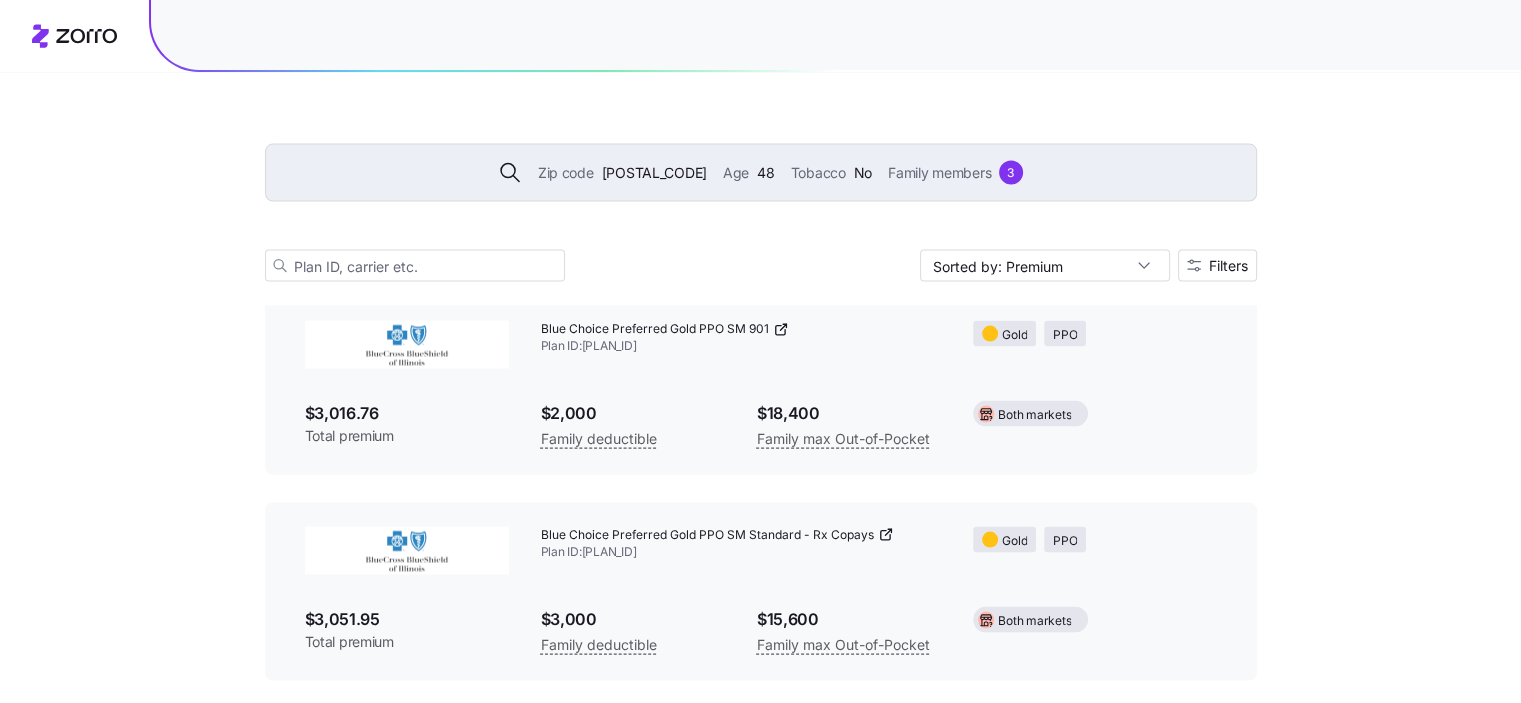 click on "Zip code" at bounding box center (566, 173) 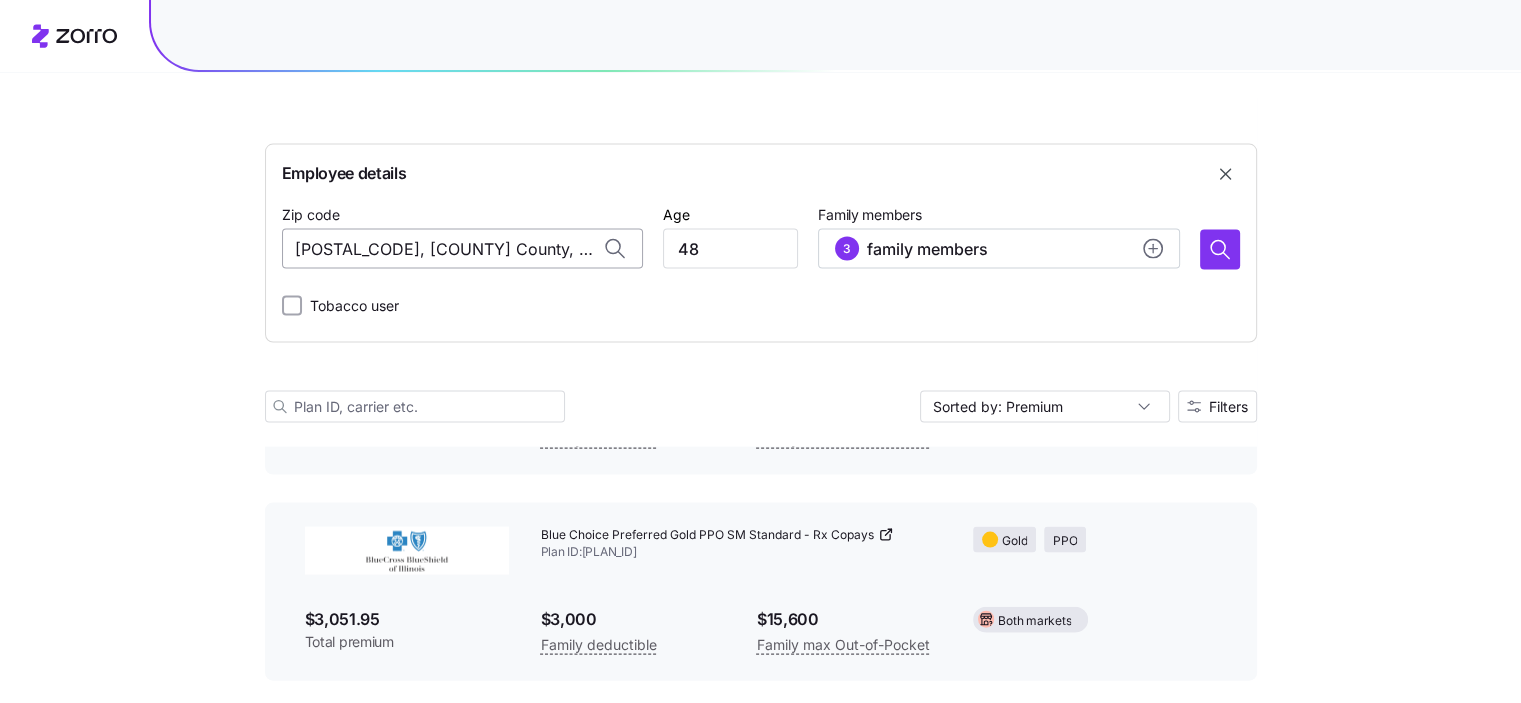 click on "60140, DeKalb County, IL" at bounding box center [462, 249] 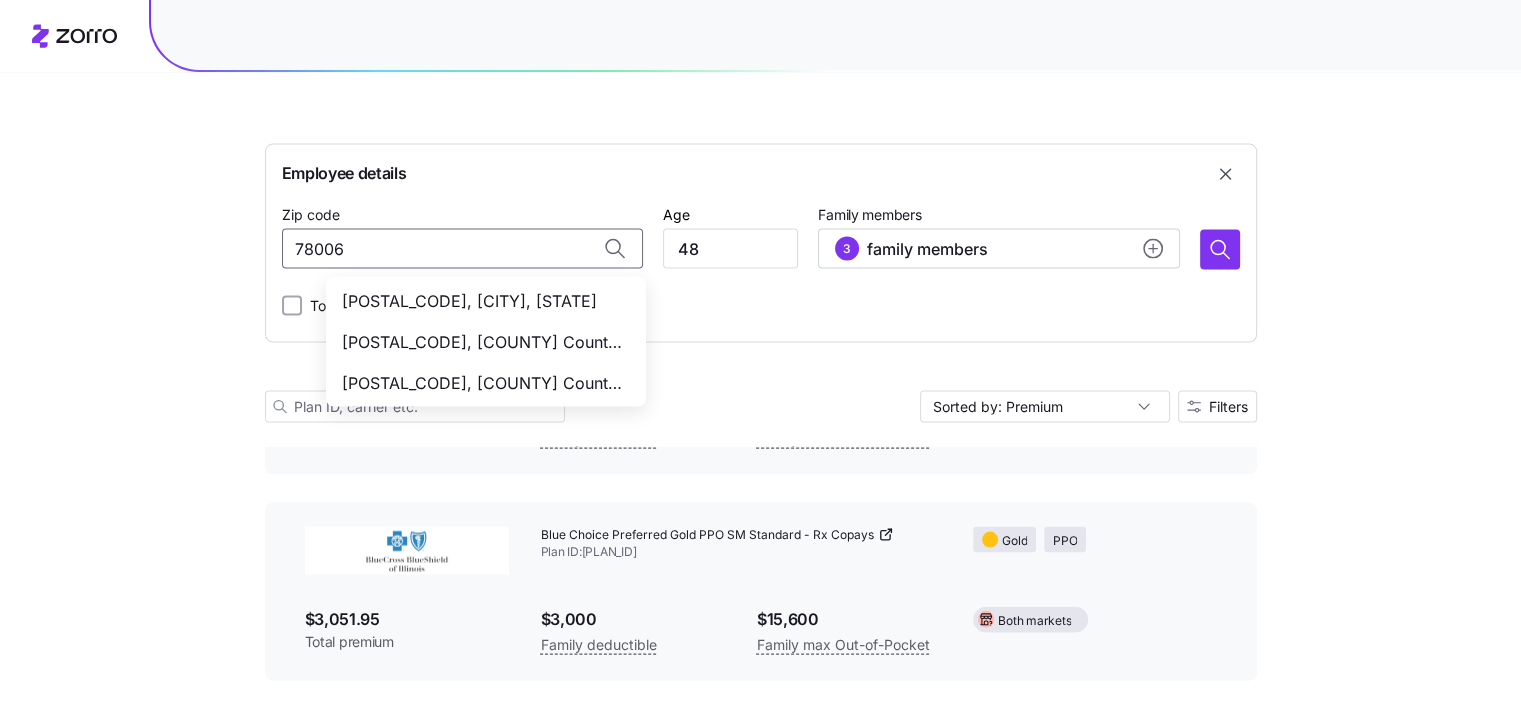 click on "78006, Bexar County, TX" at bounding box center (482, 301) 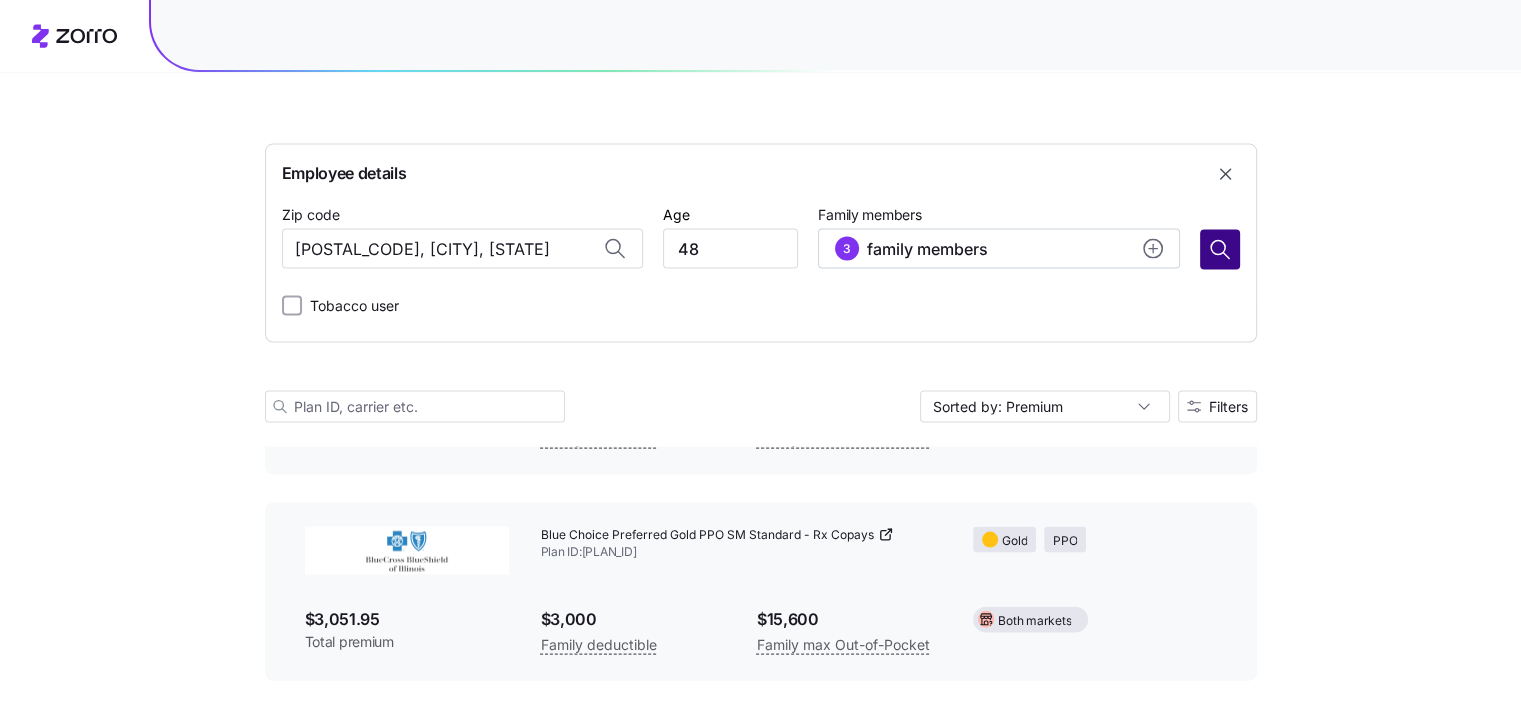 type on "78006, Bexar County, TX" 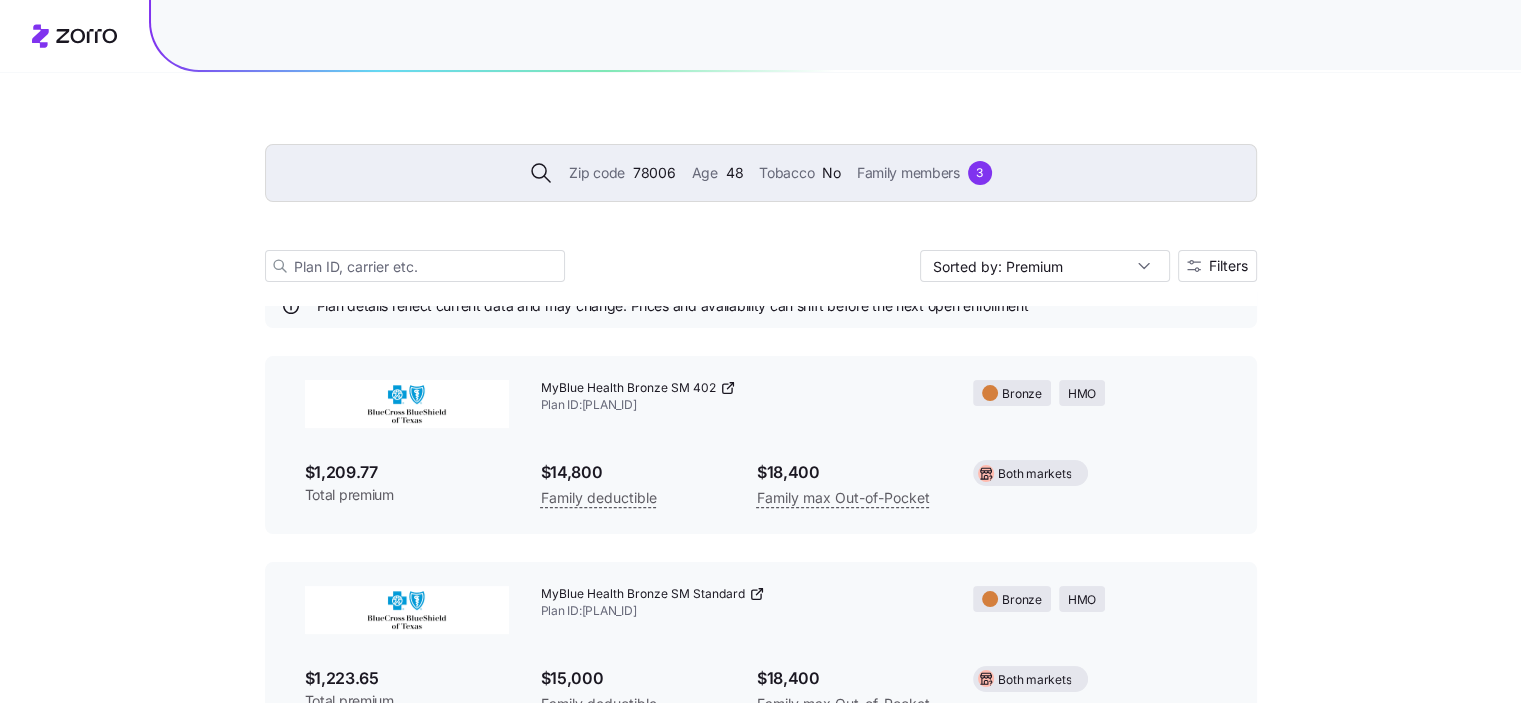scroll, scrollTop: 4044, scrollLeft: 0, axis: vertical 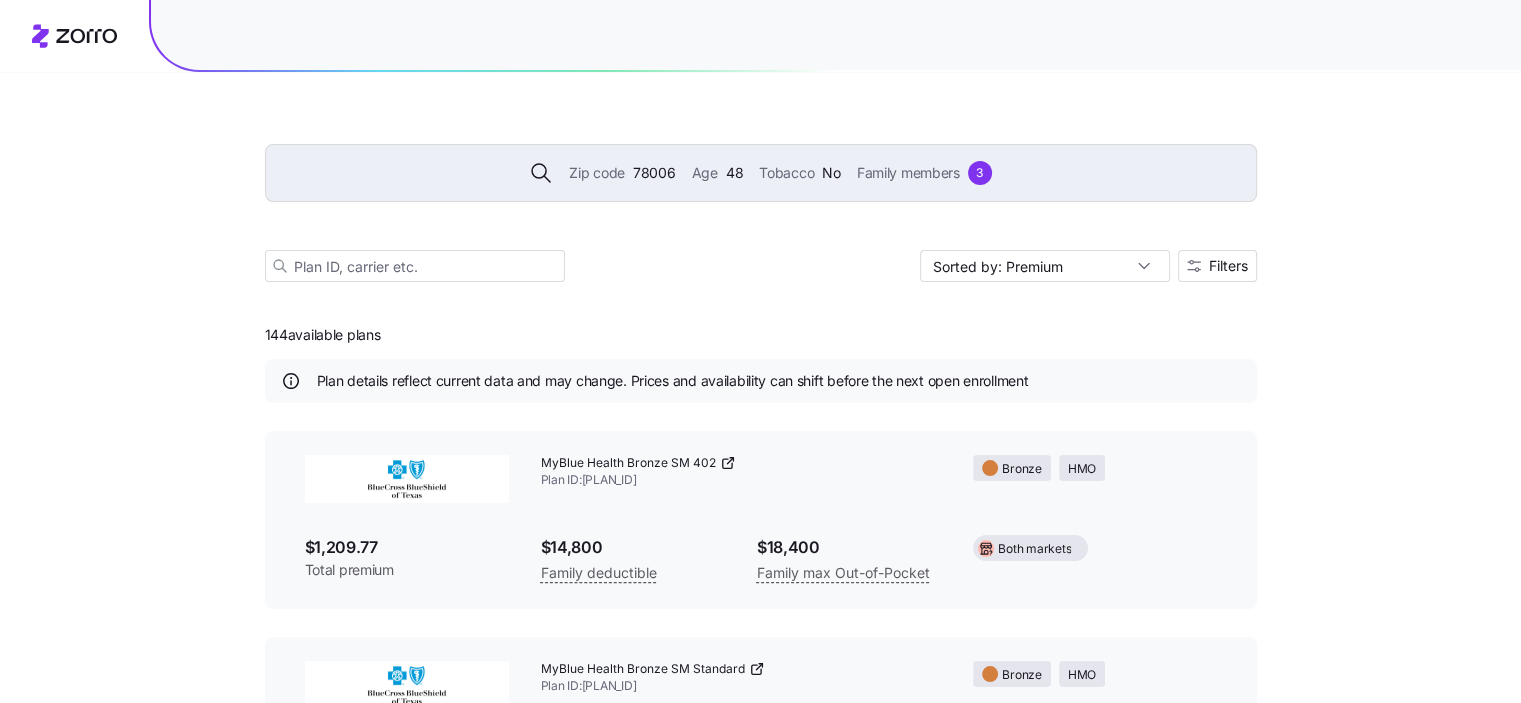 click on "MyBlue Health Bronze SM  402 Plan ID:  33602TX0461121" at bounding box center (741, 472) 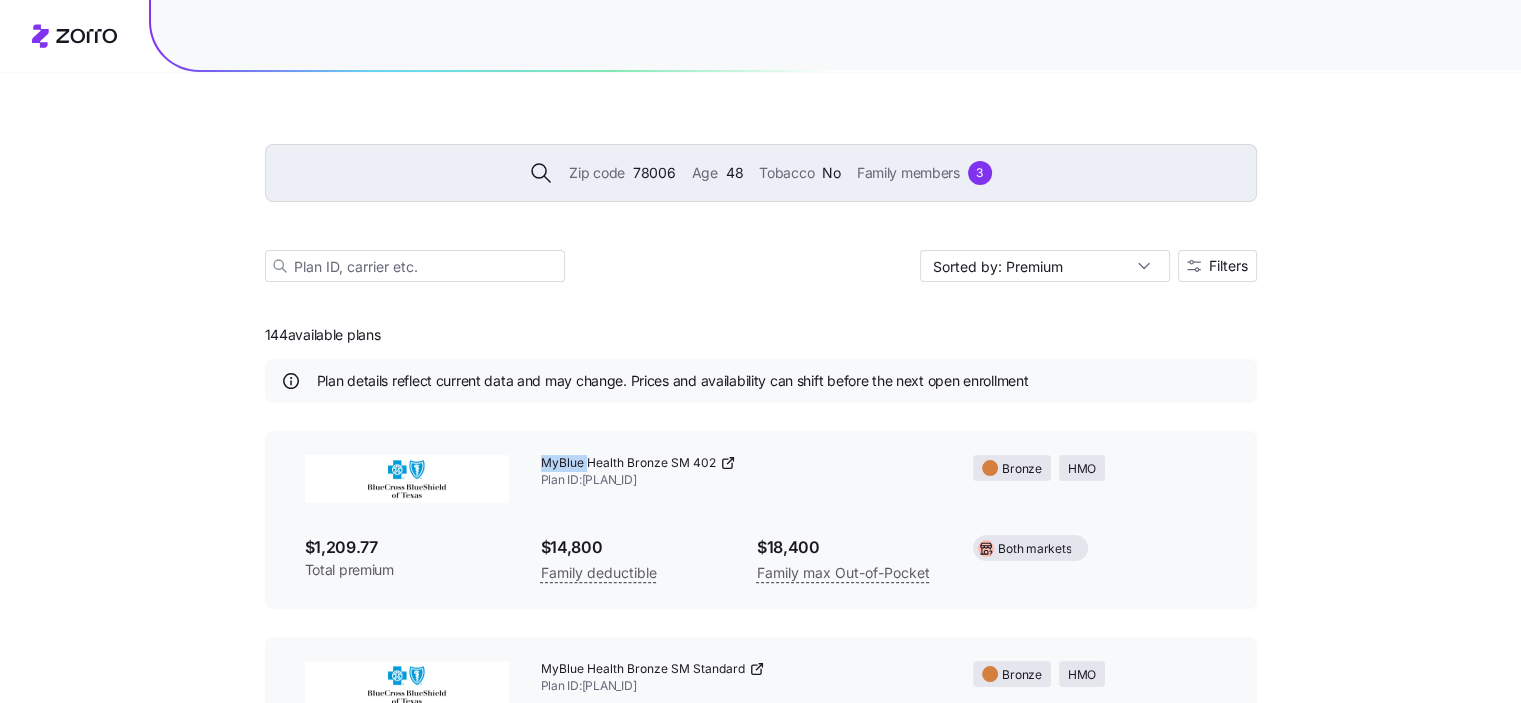 click on "MyBlue Health Bronze SM  402 Plan ID:  33602TX0461121" at bounding box center (741, 472) 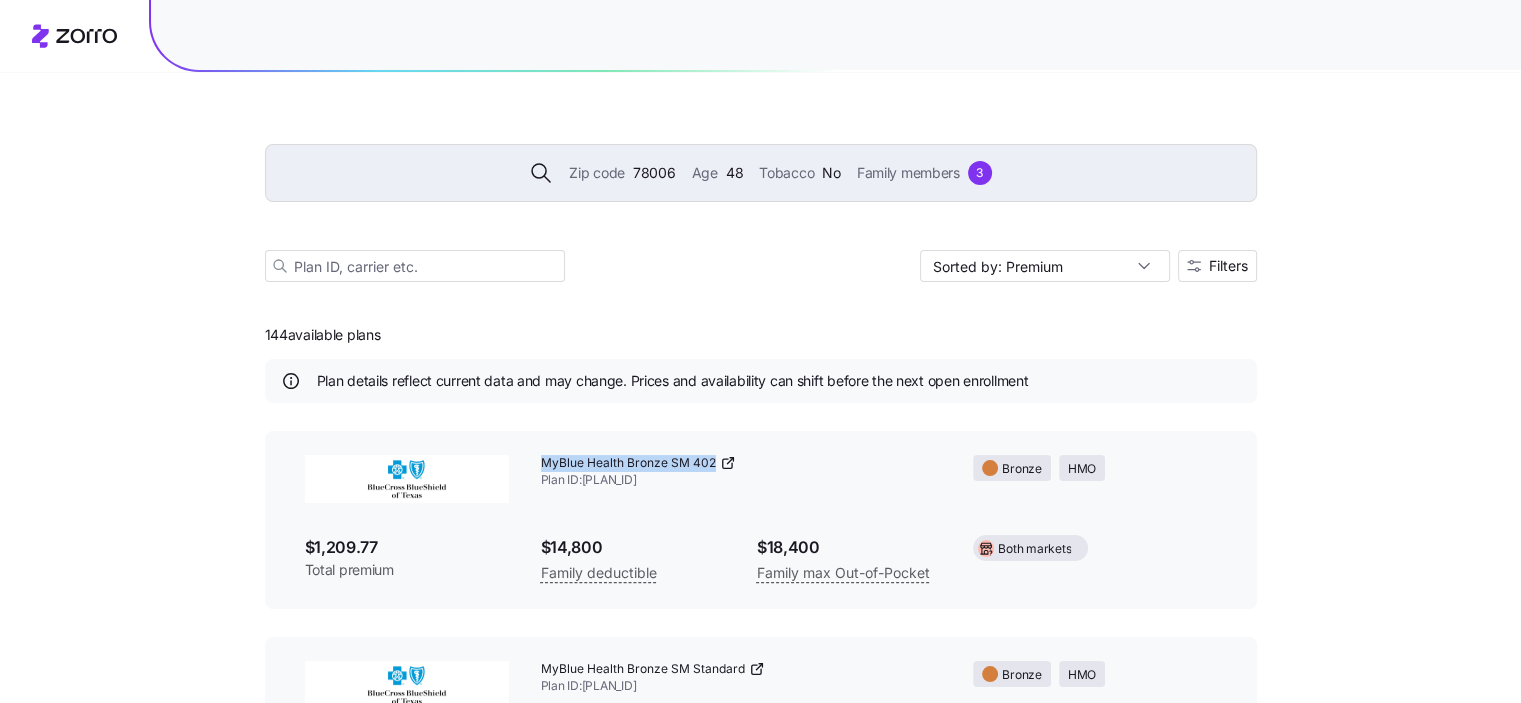 click on "MyBlue Health Bronze SM  402 Plan ID:  33602TX0461121" at bounding box center (741, 472) 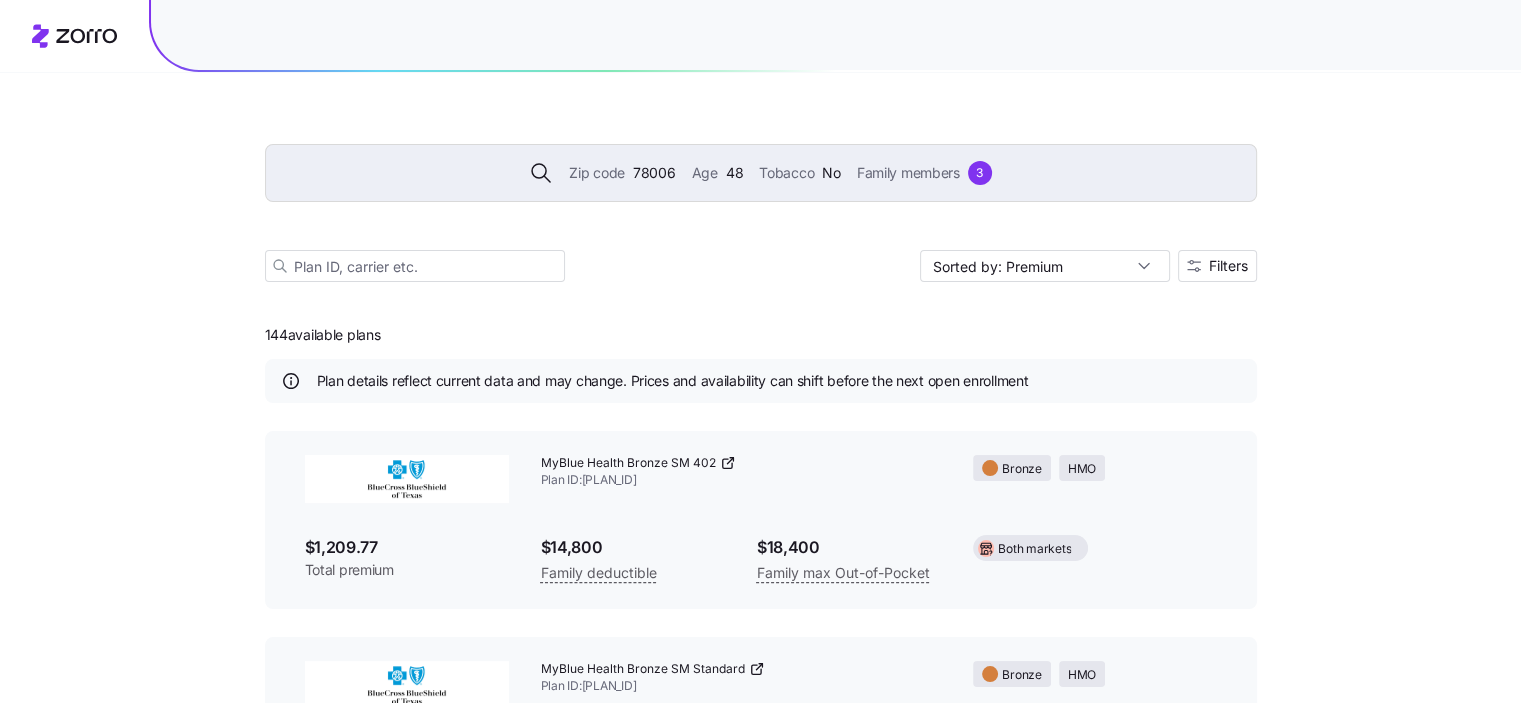 click on "$1,209.77" at bounding box center (407, 547) 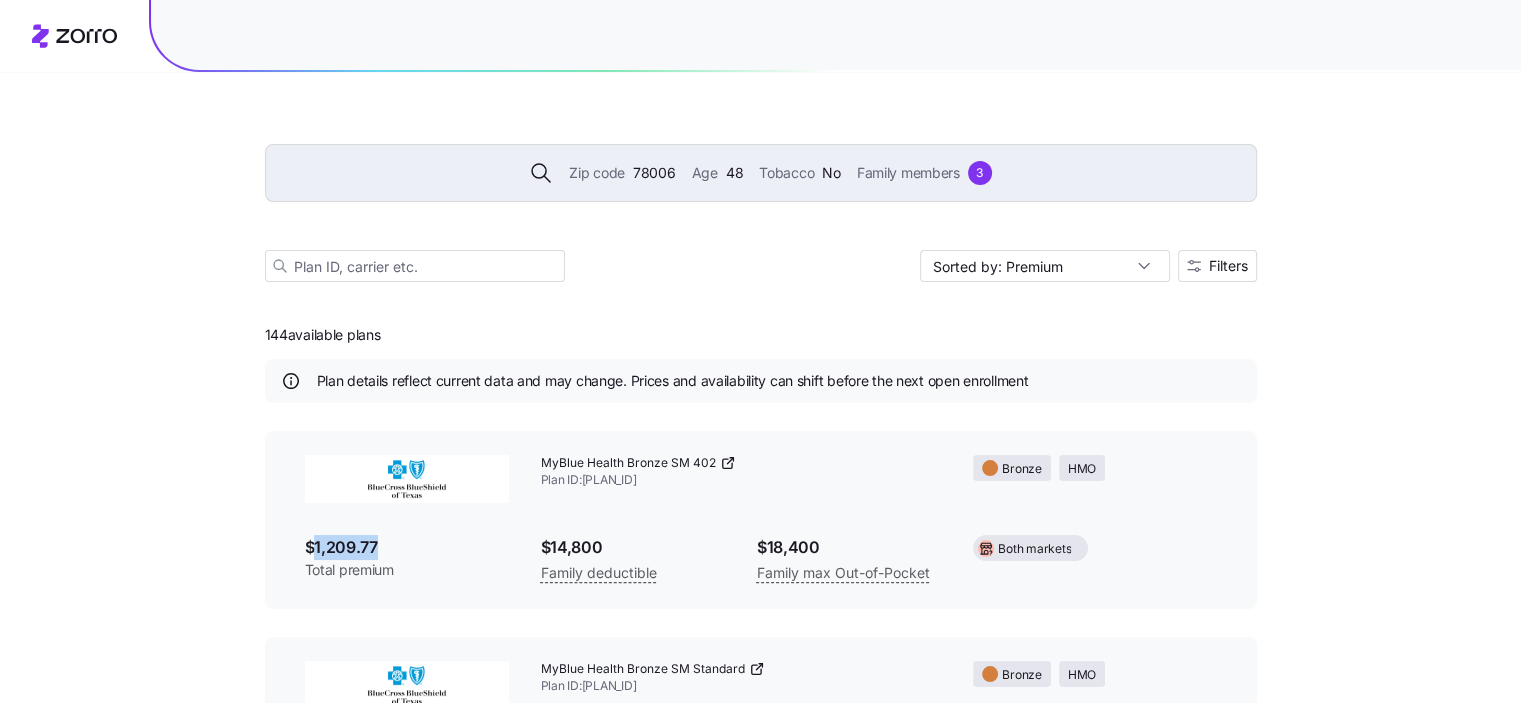 click on "$1,209.77" at bounding box center [407, 547] 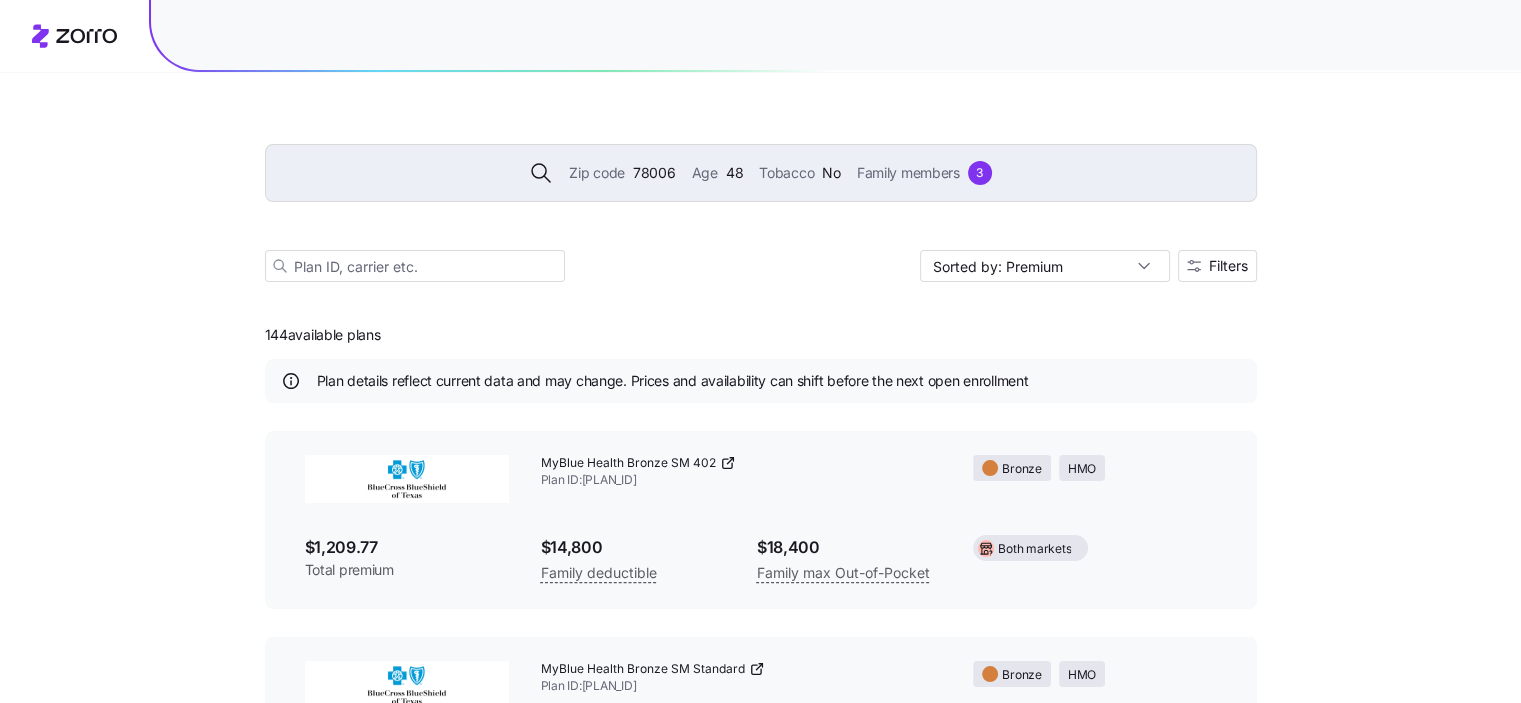 click on "Zip code 78006 Age 48 Tobacco No Family members 3 Sorted by: Premium Filters 144  available plans Plan details reflect current data and may change. Prices and availability can shift before the next open enrollment MyBlue Health Bronze SM  402 Plan ID:  33602TX0461121 Bronze HMO $1,209.77 Total premium $14,800 Family deductible $18,400 Family max Out-of-Pocket Both markets MyBlue Health Bronze SM  Standard Plan ID:  33602TX0461163 Bronze HMO $1,223.65 Total premium $15,000 Family deductible $18,400 Family max Out-of-Pocket Both markets Wellpoint Essential Bronze 7500 Standard ($0 Virtual PCP + $0 Select Drugs + Incentives) Plan ID:  47501TX0040005 Bronze HMO $1,265.11 Total premium $15,000 Family deductible $18,400 Family max Out-of-Pocket Both markets Wellpoint Essential Bronze 4000 HSA ($0 Virtual PCP + $0 Select Drugs + Incentives) Plan ID:  47501TX0040002 Bronze HMO $1,269.59 Total premium $8,000 Family deductible $16,500 Family max Out-of-Pocket HSA Both markets Imperial Standard Bronze Plan ID:  Bronze" at bounding box center [760, 15019] 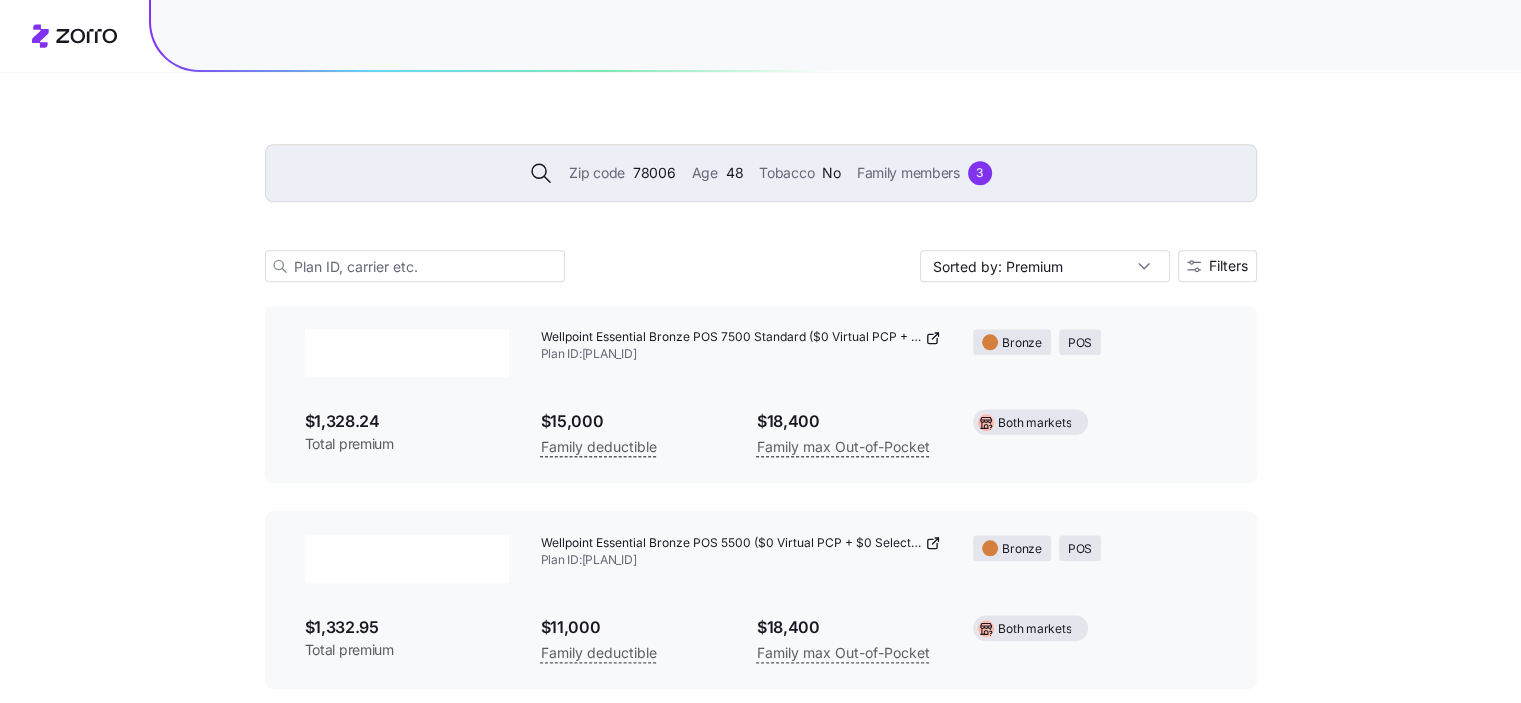 scroll, scrollTop: 2040, scrollLeft: 0, axis: vertical 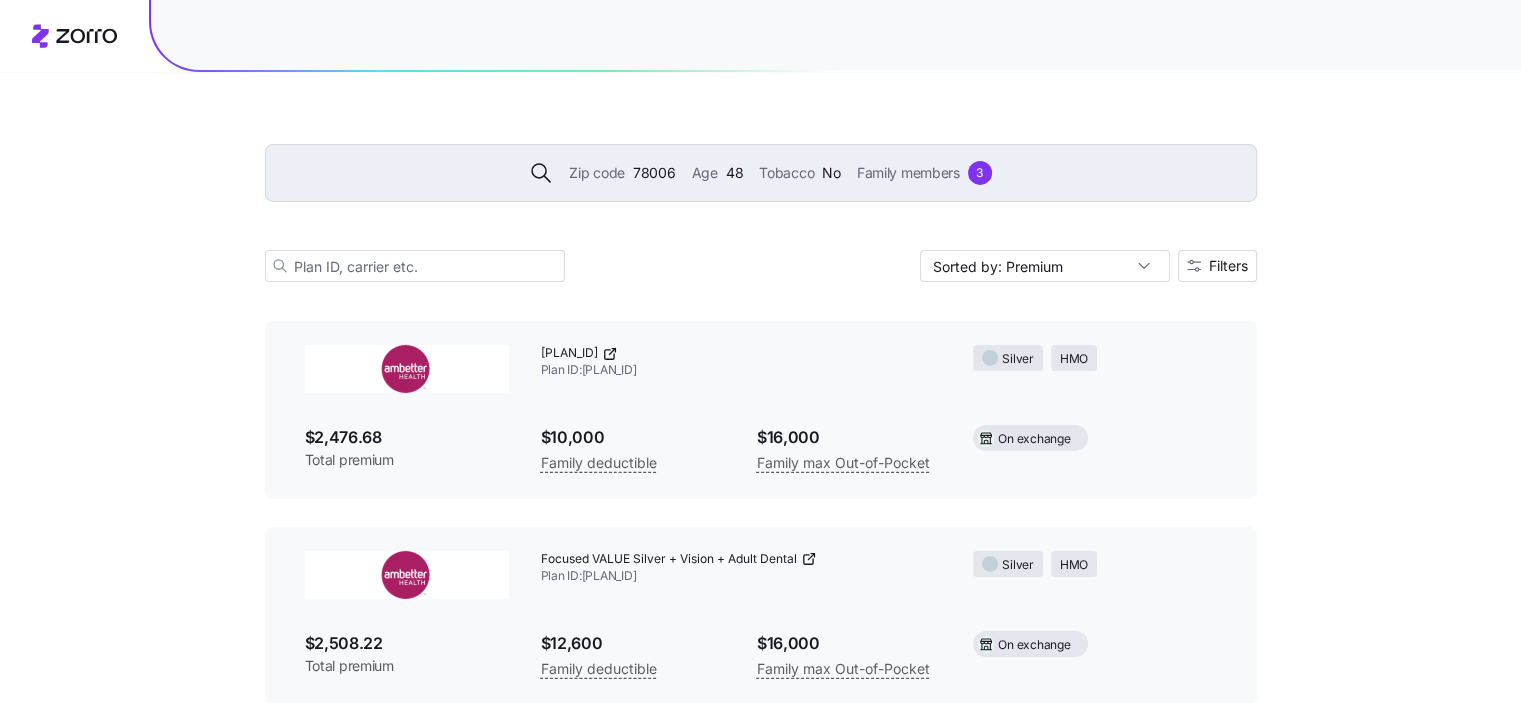 click on "Focused VALUE Silver + Vision + Adult Dental Plan ID:  87226TX0150001" at bounding box center (741, 568) 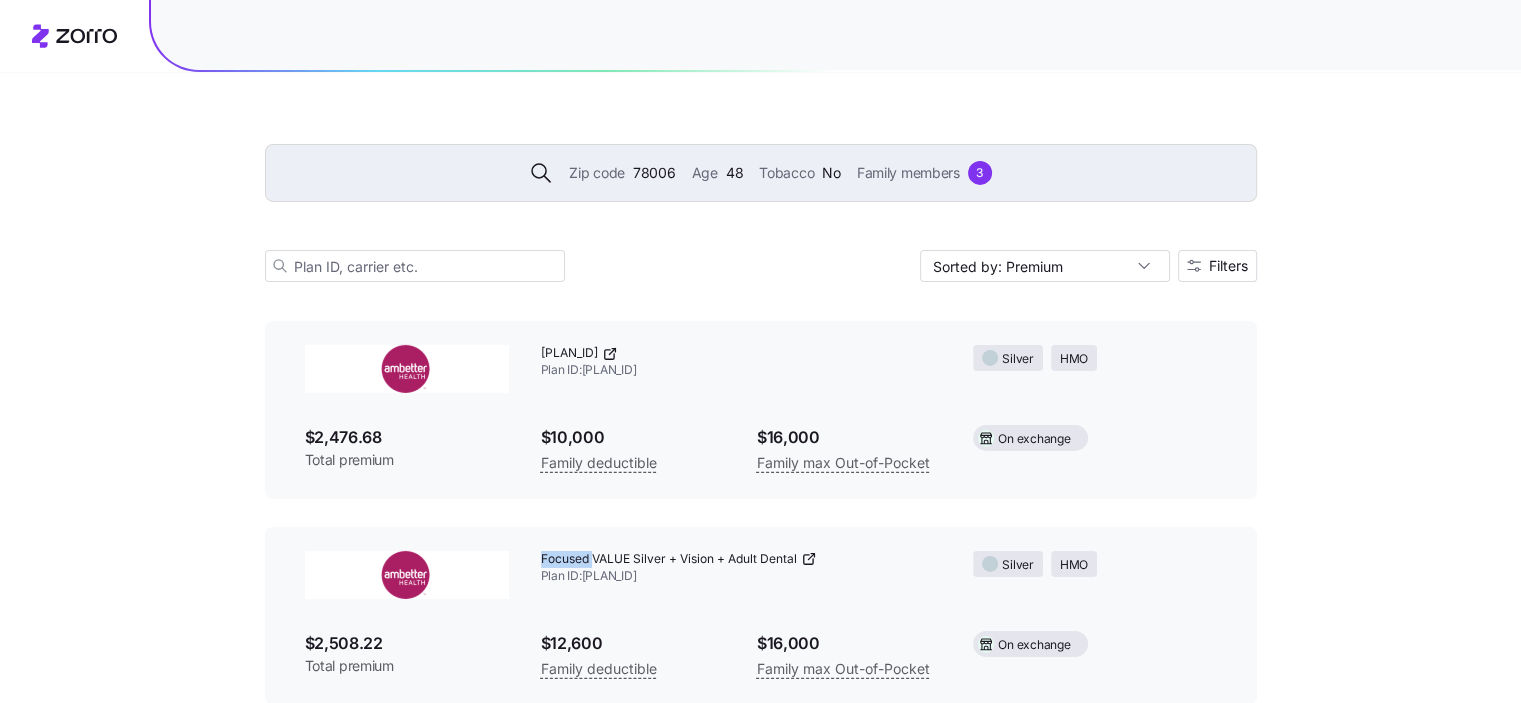 click on "Focused VALUE Silver + Vision + Adult Dental Plan ID:  87226TX0150001" at bounding box center [741, 568] 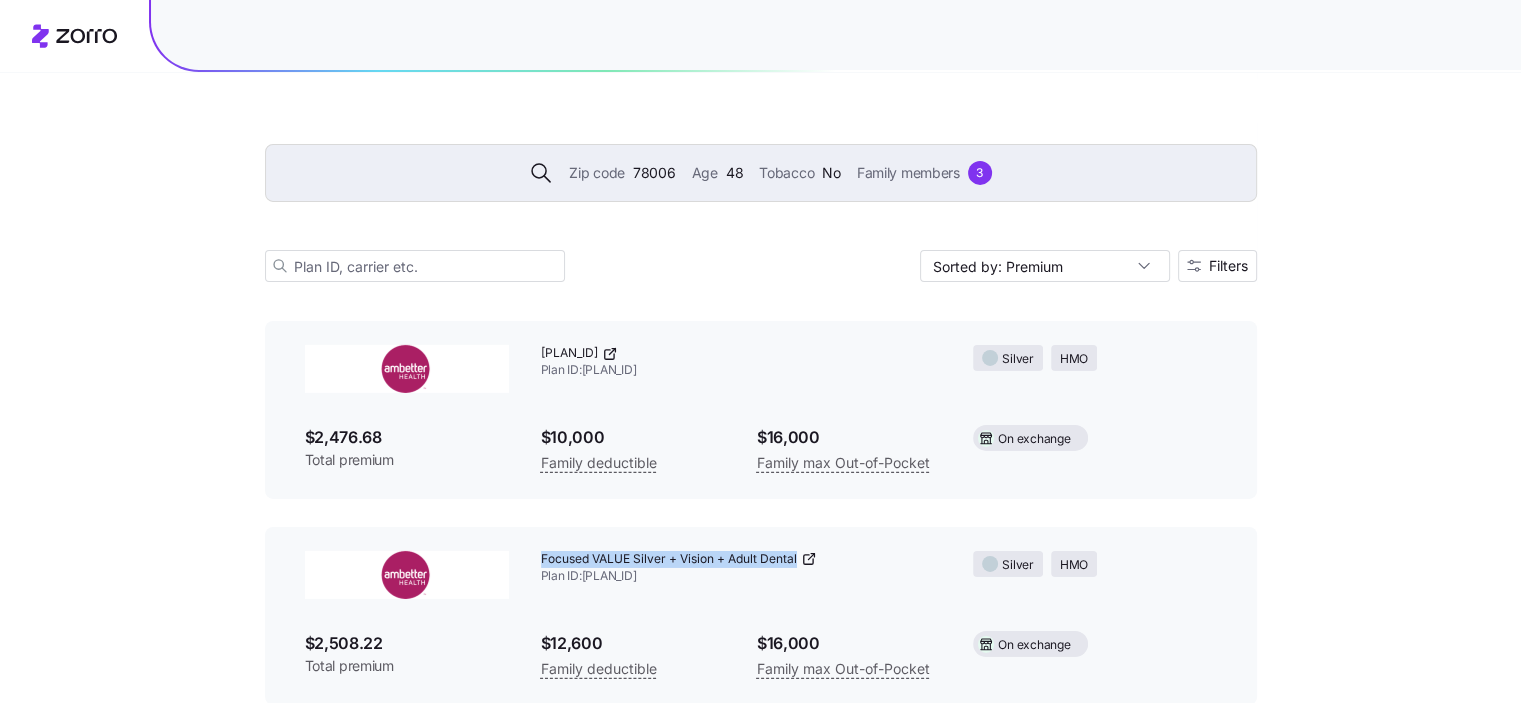 click on "Focused VALUE Silver + Vision + Adult Dental Plan ID:  87226TX0150001" at bounding box center [741, 568] 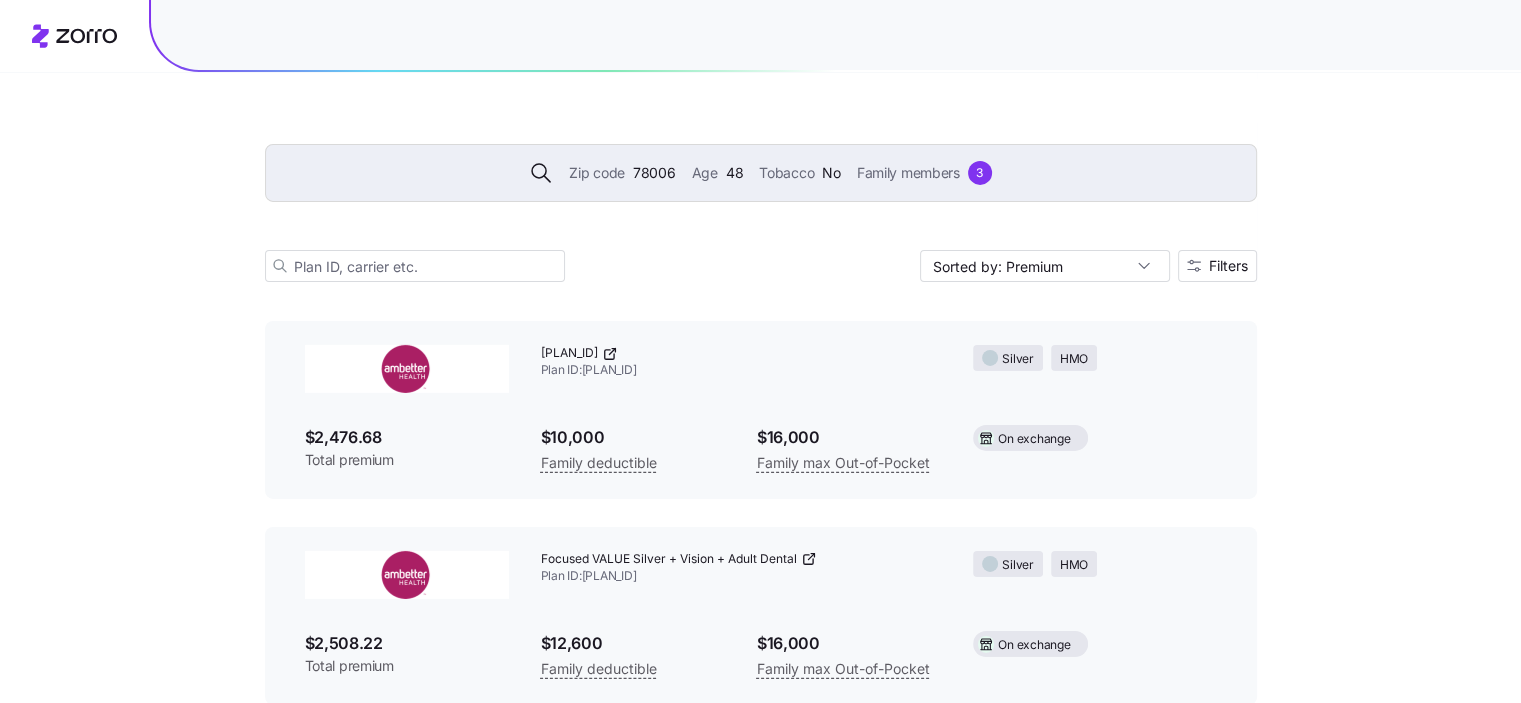 click on "Zip code 78006 Age 48 Tobacco No Family members 3 Sorted by: Premium Filters 144  available plans Plan details reflect current data and may change. Prices and availability can shift before the next open enrollment MyBlue Health Bronze SM  402 Plan ID:  33602TX0461121 Bronze HMO $1,209.77 Total premium $14,800 Family deductible $18,400 Family max Out-of-Pocket Both markets MyBlue Health Bronze SM  Standard Plan ID:  33602TX0461163 Bronze HMO $1,223.65 Total premium $15,000 Family deductible $18,400 Family max Out-of-Pocket Both markets Wellpoint Essential Bronze 7500 Standard ($0 Virtual PCP + $0 Select Drugs + Incentives) Plan ID:  47501TX0040005 Bronze HMO $1,265.11 Total premium $15,000 Family deductible $18,400 Family max Out-of-Pocket Both markets Wellpoint Essential Bronze 4000 HSA ($0 Virtual PCP + $0 Select Drugs + Incentives) Plan ID:  47501TX0040002 Bronze HMO $1,269.59 Total premium $8,000 Family deductible $16,500 Family max Out-of-Pocket HSA Both markets Imperial Standard Bronze Plan ID:  Bronze" at bounding box center [760, -14314] 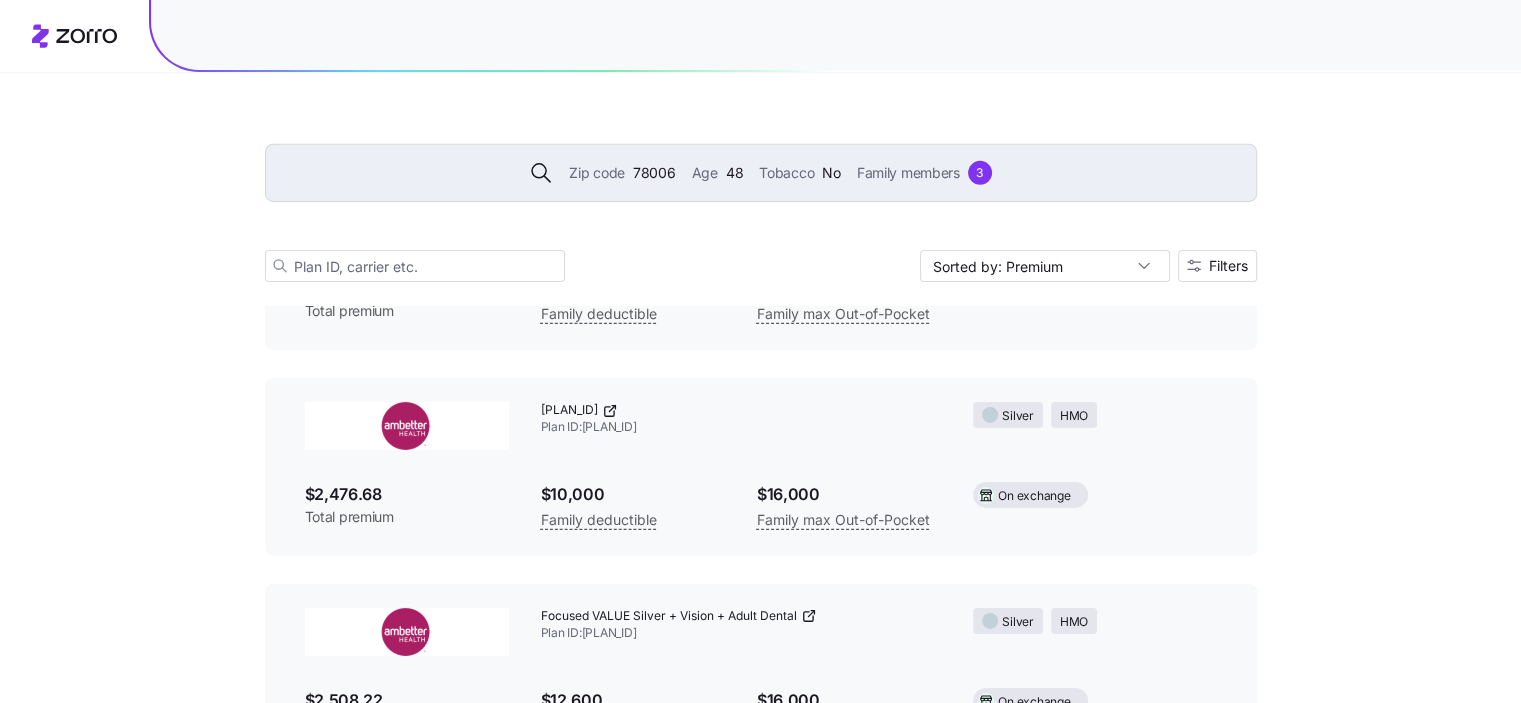 scroll, scrollTop: 29333, scrollLeft: 0, axis: vertical 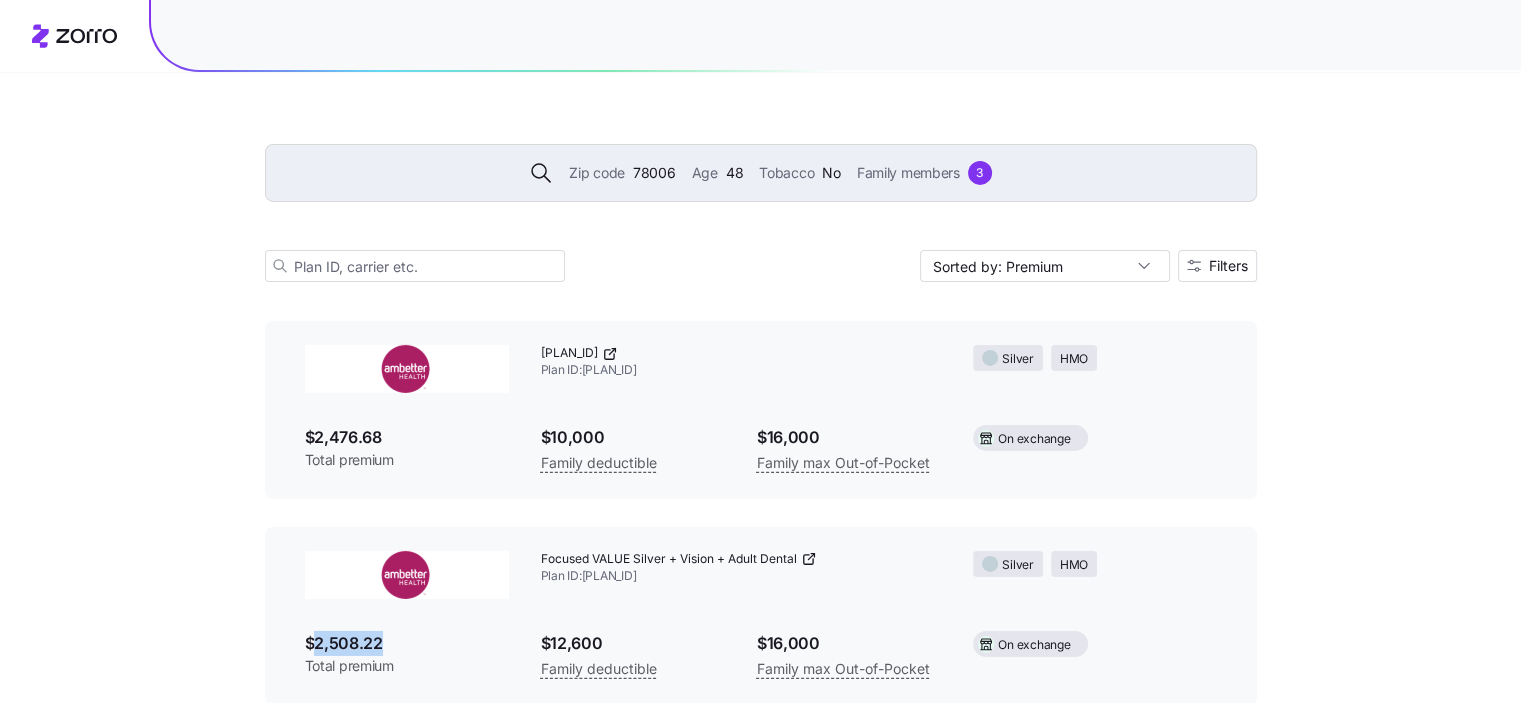 drag, startPoint x: 390, startPoint y: 614, endPoint x: 316, endPoint y: 610, distance: 74.10803 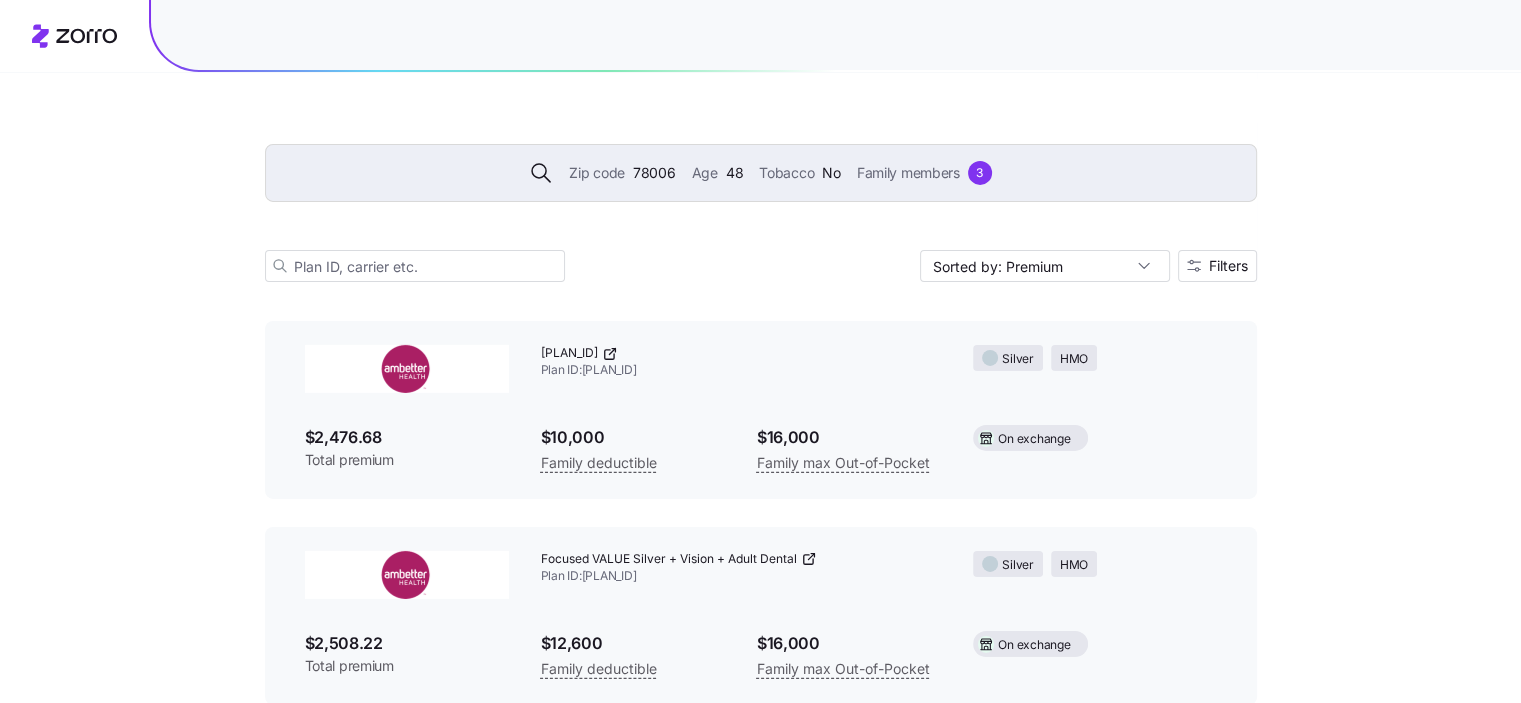 click on "Zip code 78006 Age 48 Tobacco No Family members 3" at bounding box center [761, 173] 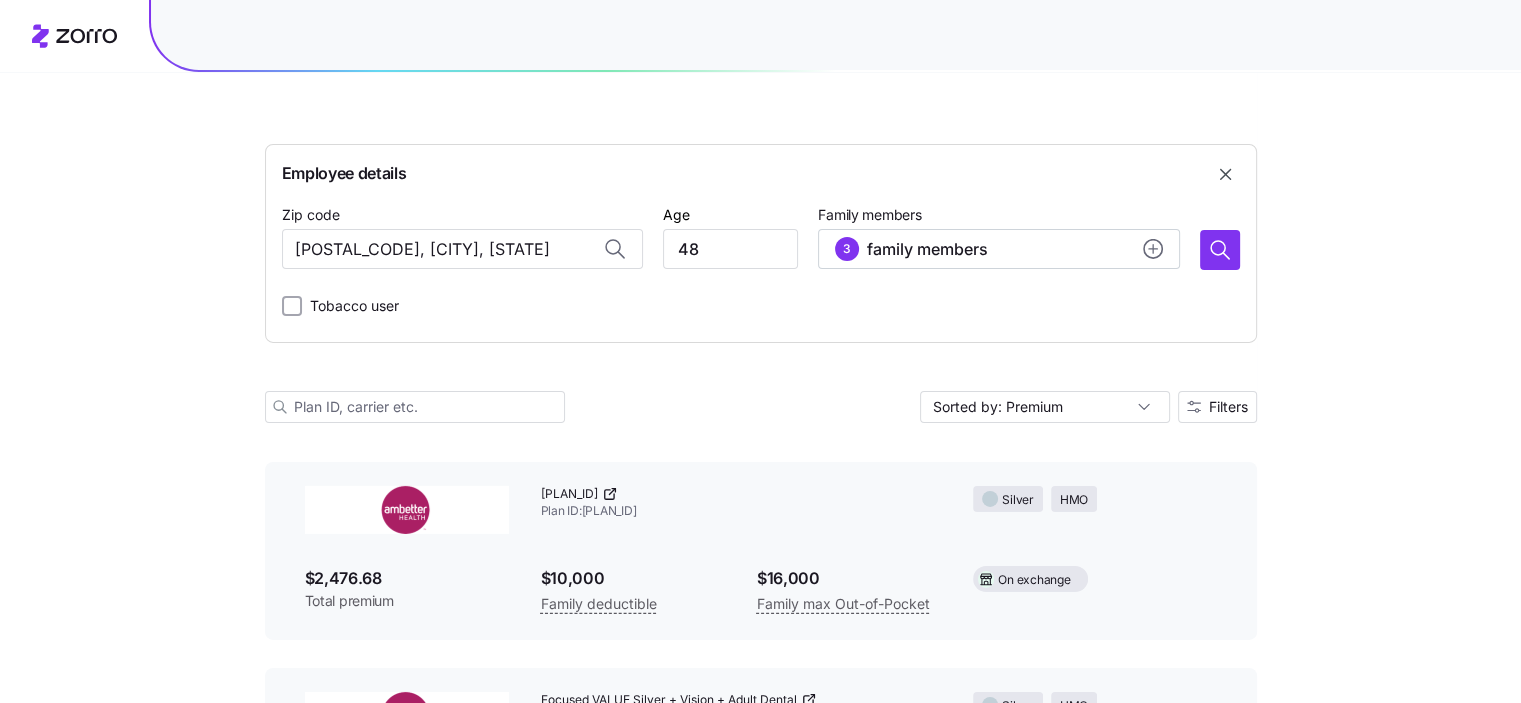 scroll, scrollTop: 29474, scrollLeft: 0, axis: vertical 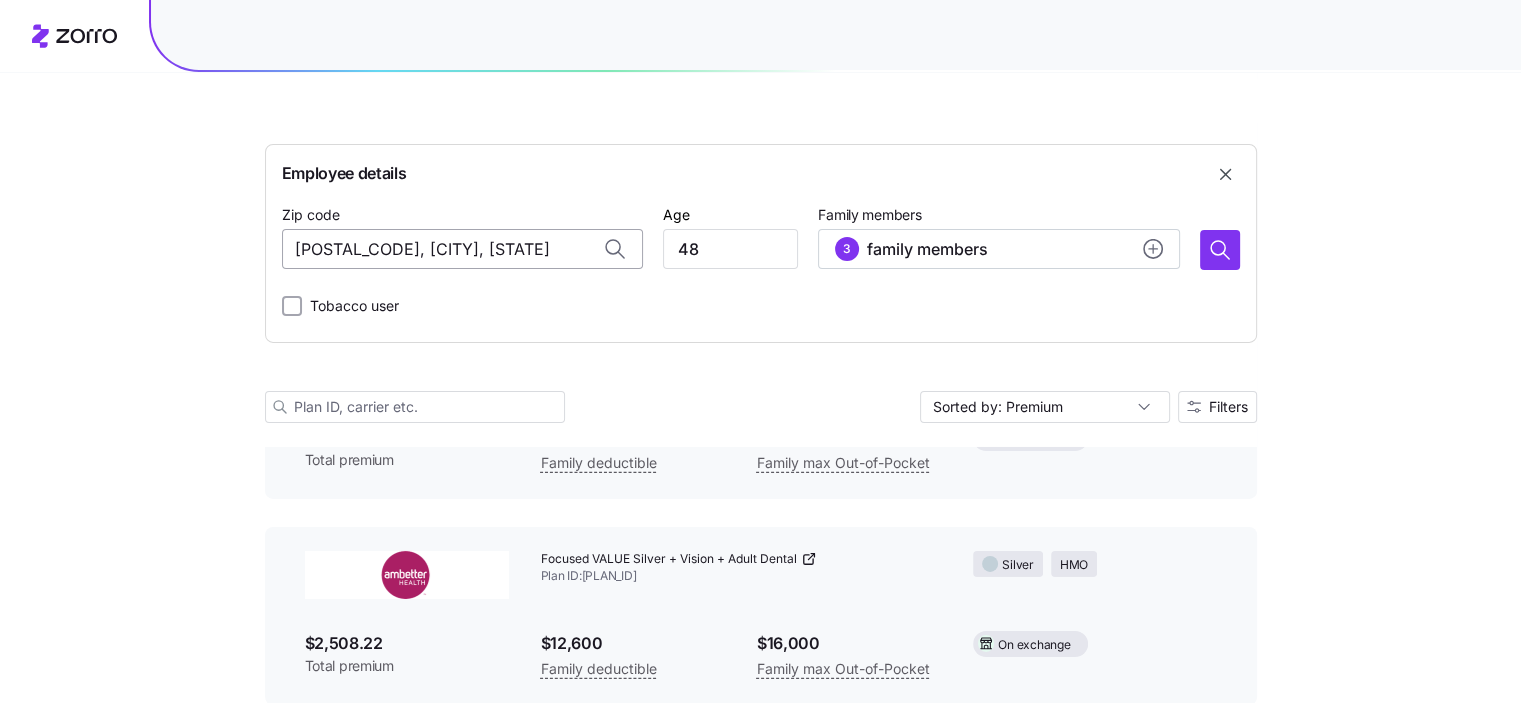 click on "78006, Bexar County, TX" at bounding box center (462, 249) 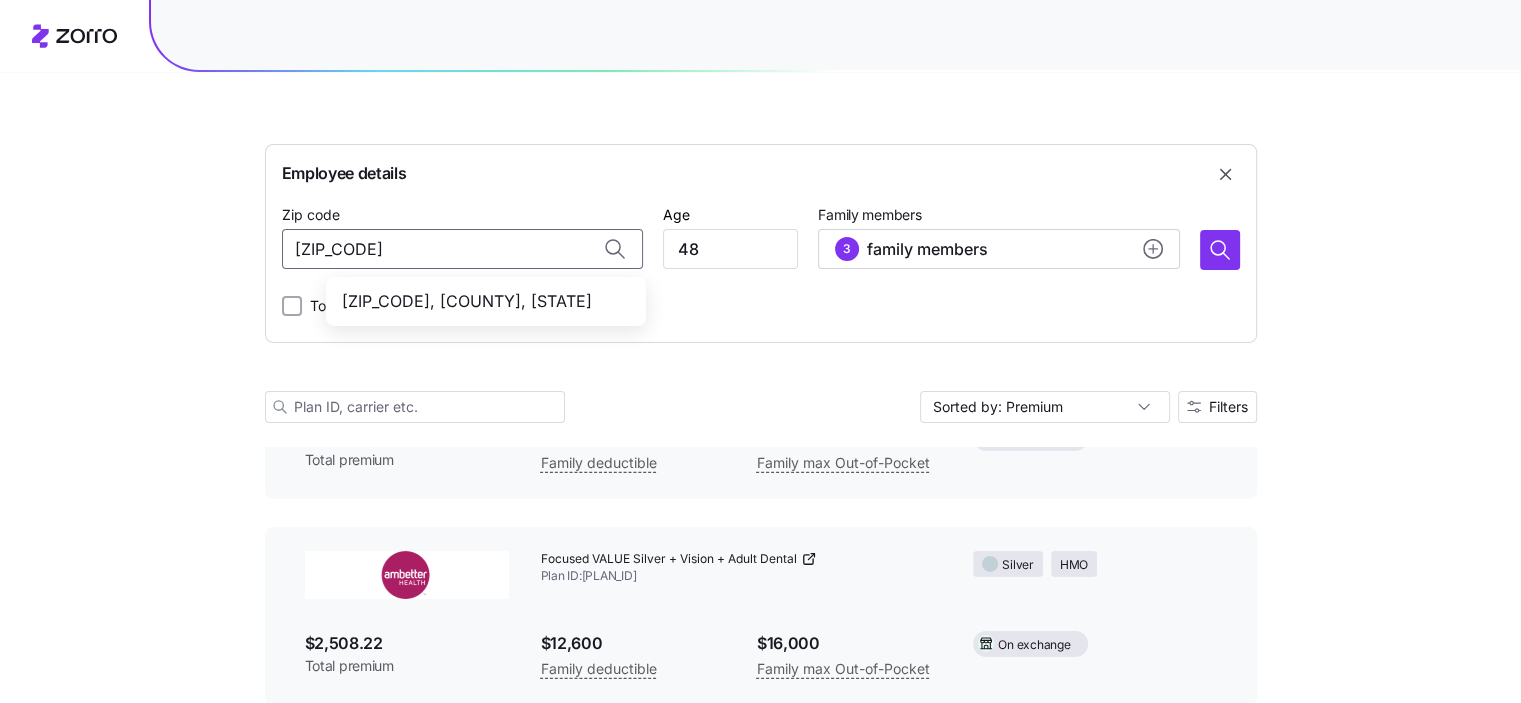 click on "77418, Austin County, TX" at bounding box center (482, 301) 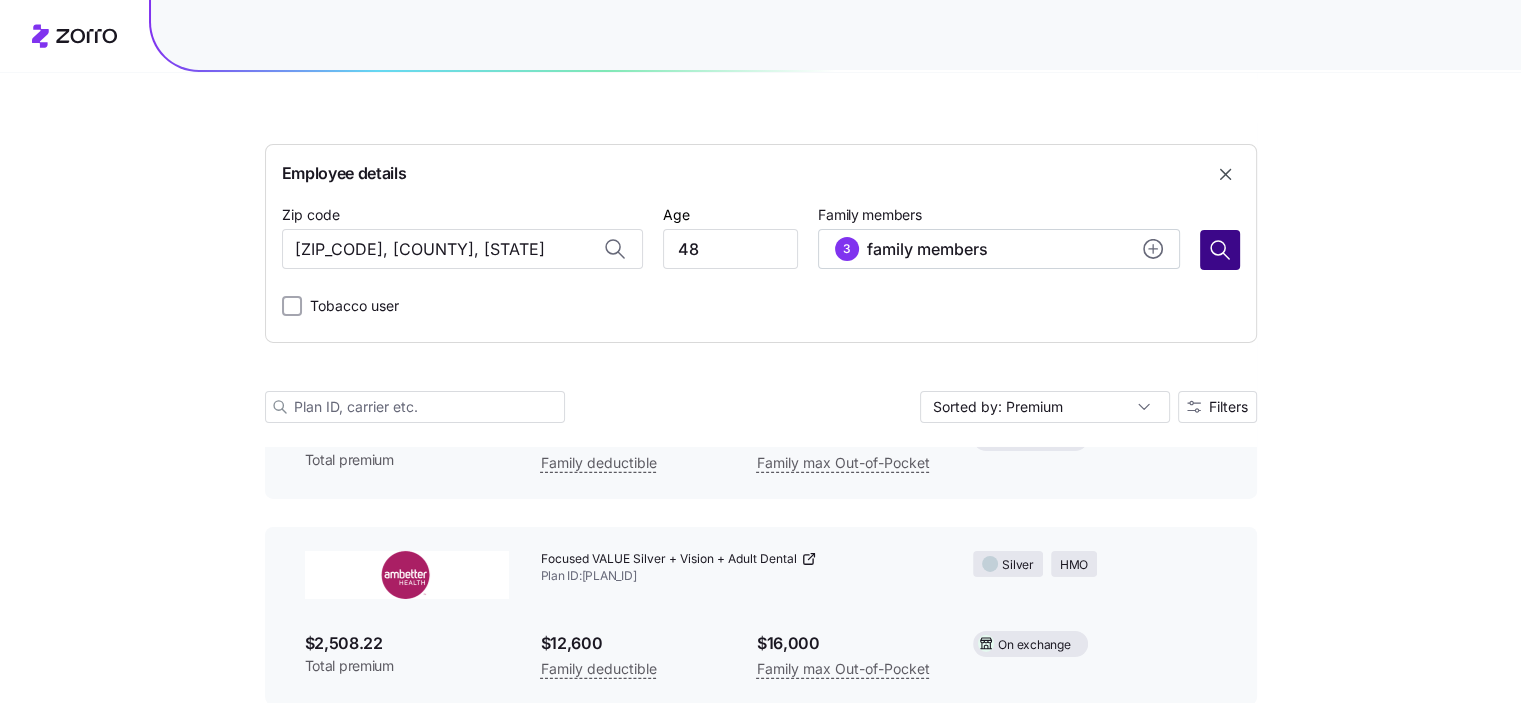 type on "77418, Austin County, TX" 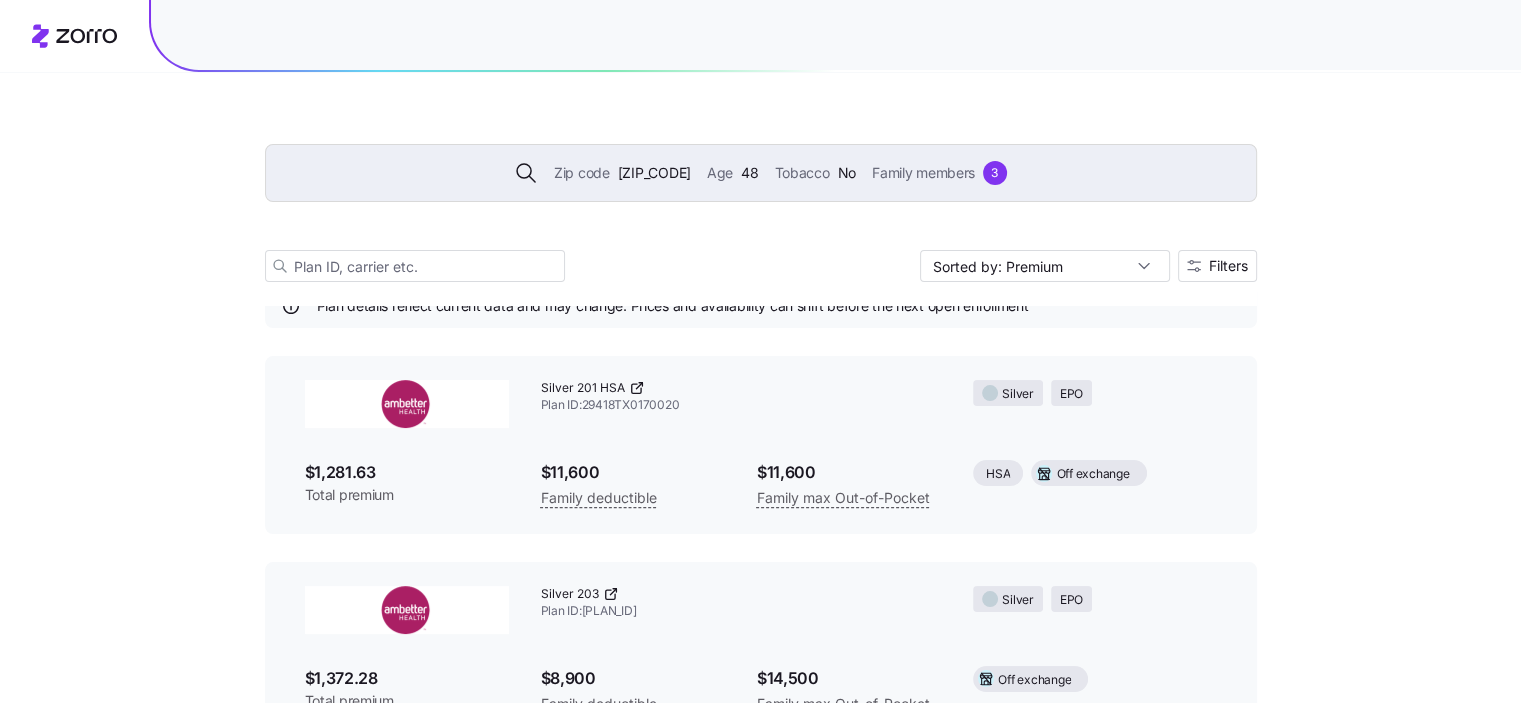 scroll, scrollTop: 13708, scrollLeft: 0, axis: vertical 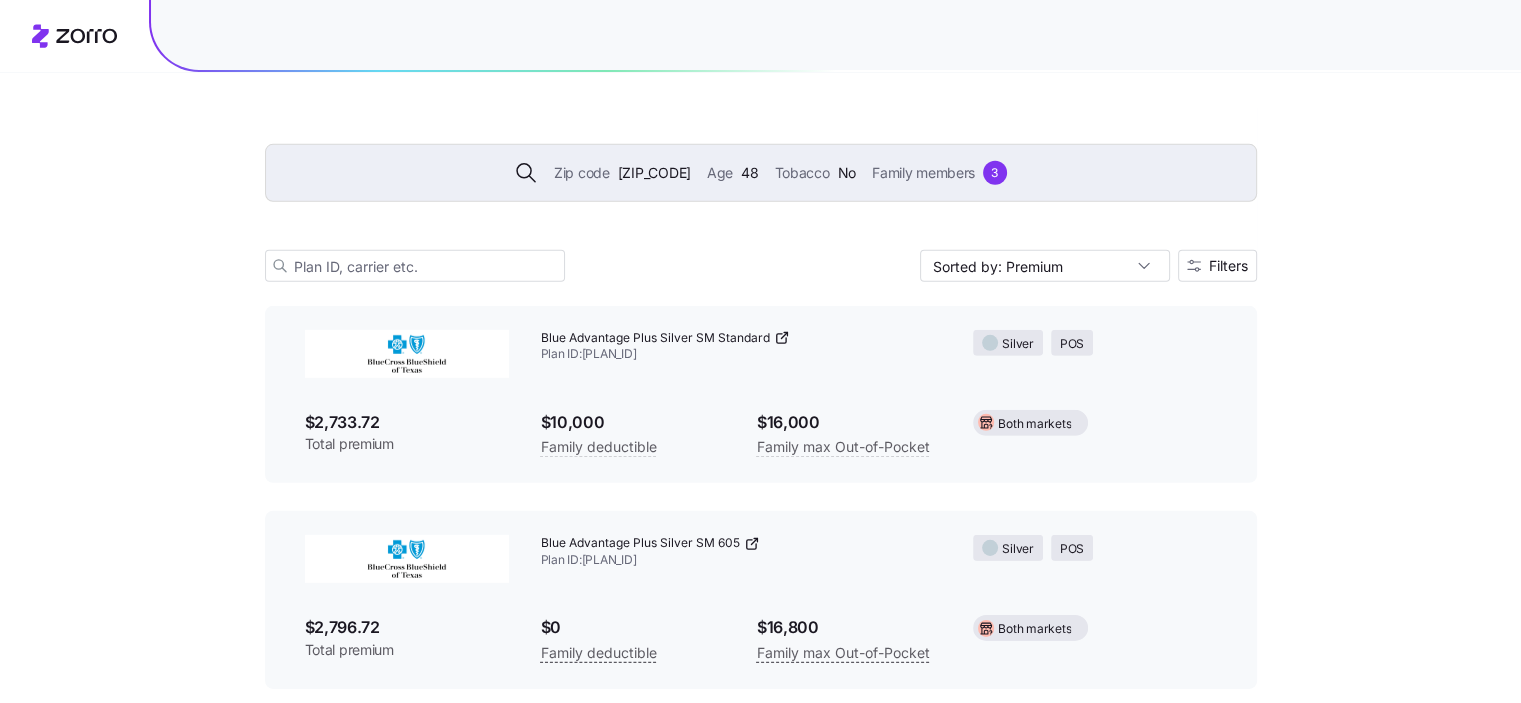 click on "[PLAN_ID]" at bounding box center [741, 552] 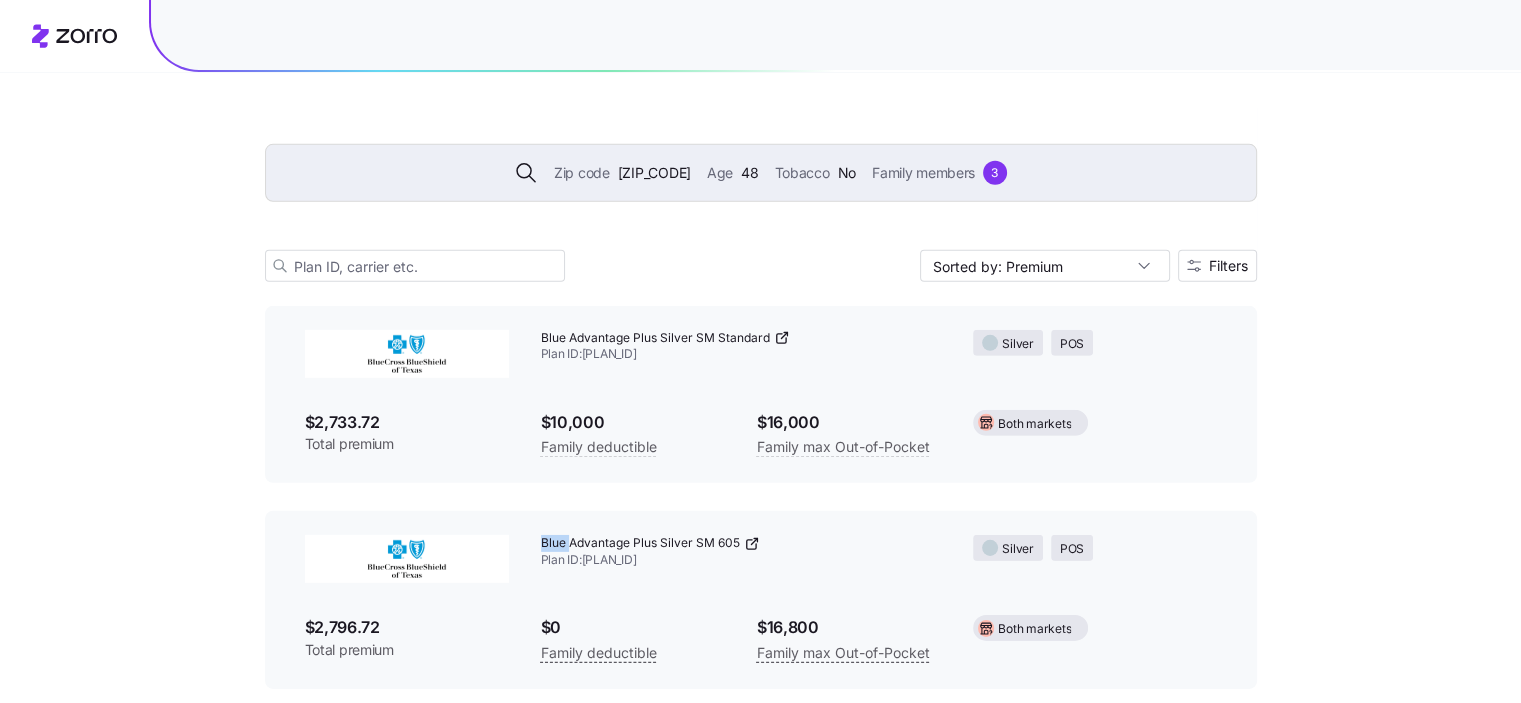 click on "[PLAN_ID]" at bounding box center (741, 552) 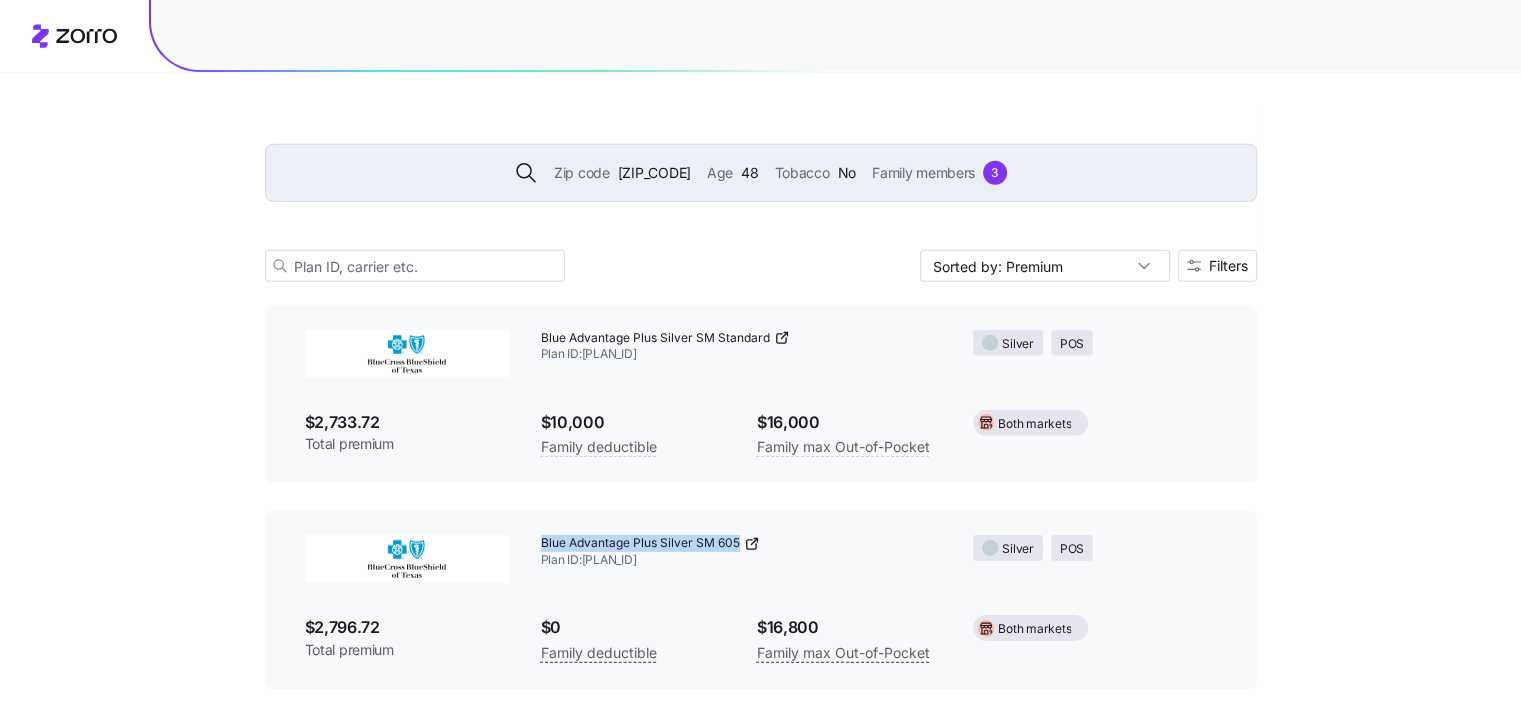 click on "[PLAN_ID]" at bounding box center [741, 552] 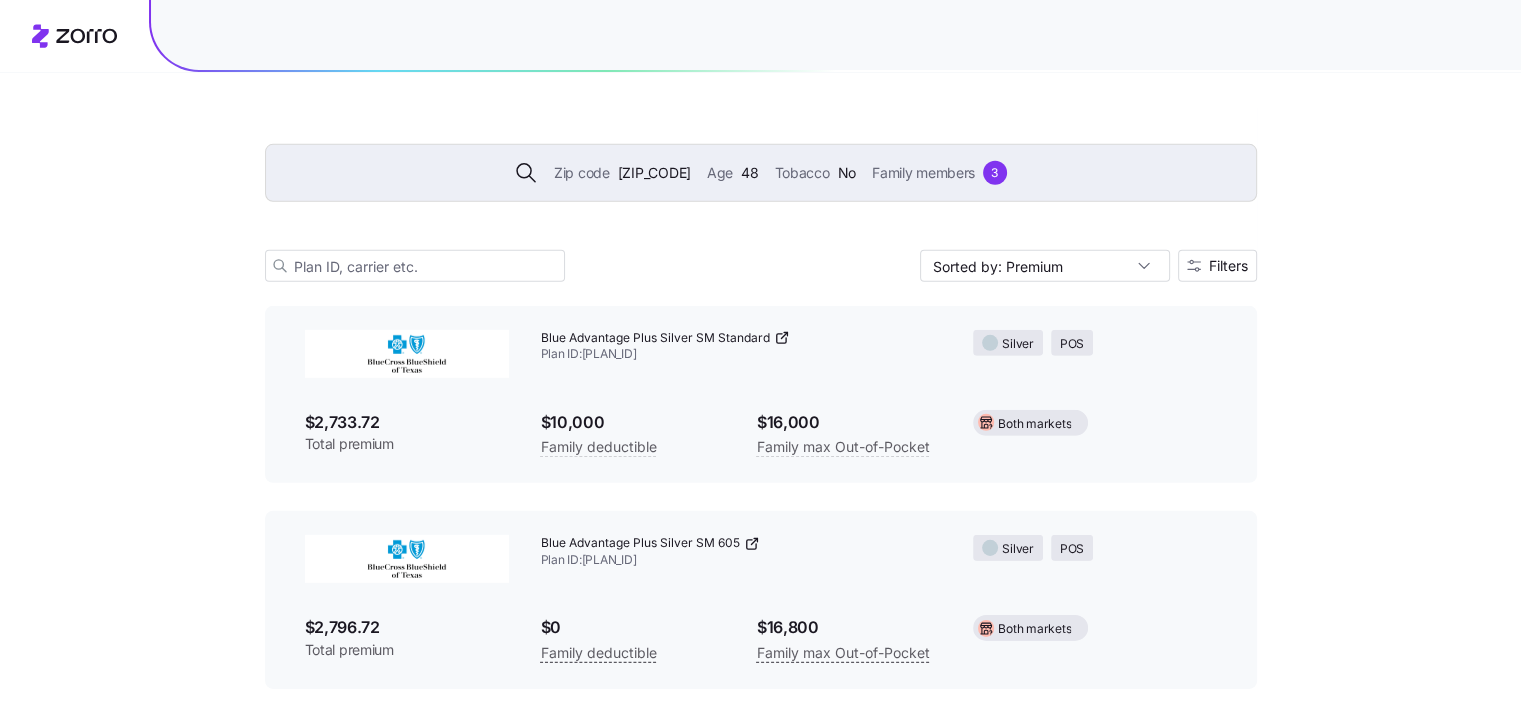 click on "$2,796.72" at bounding box center (407, 627) 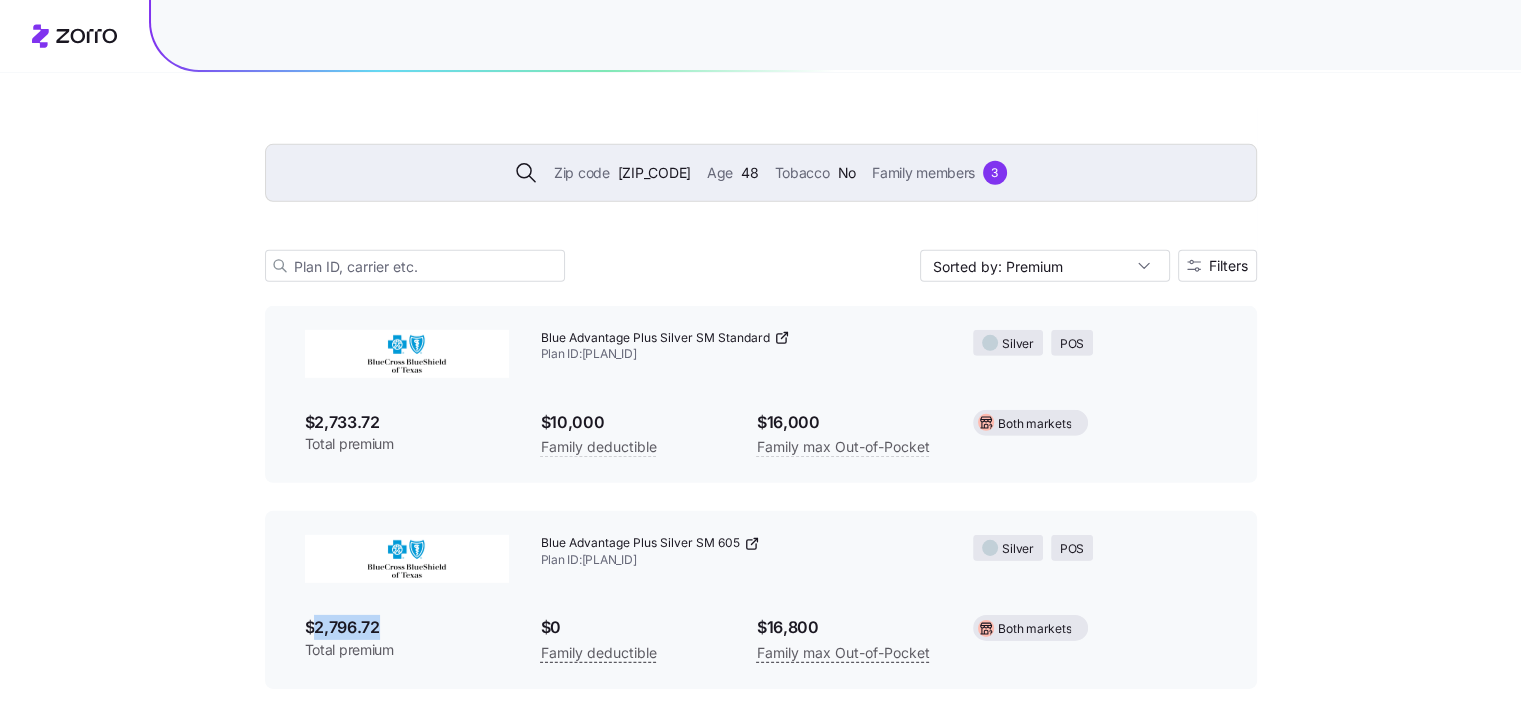 click on "$2,796.72" at bounding box center (407, 627) 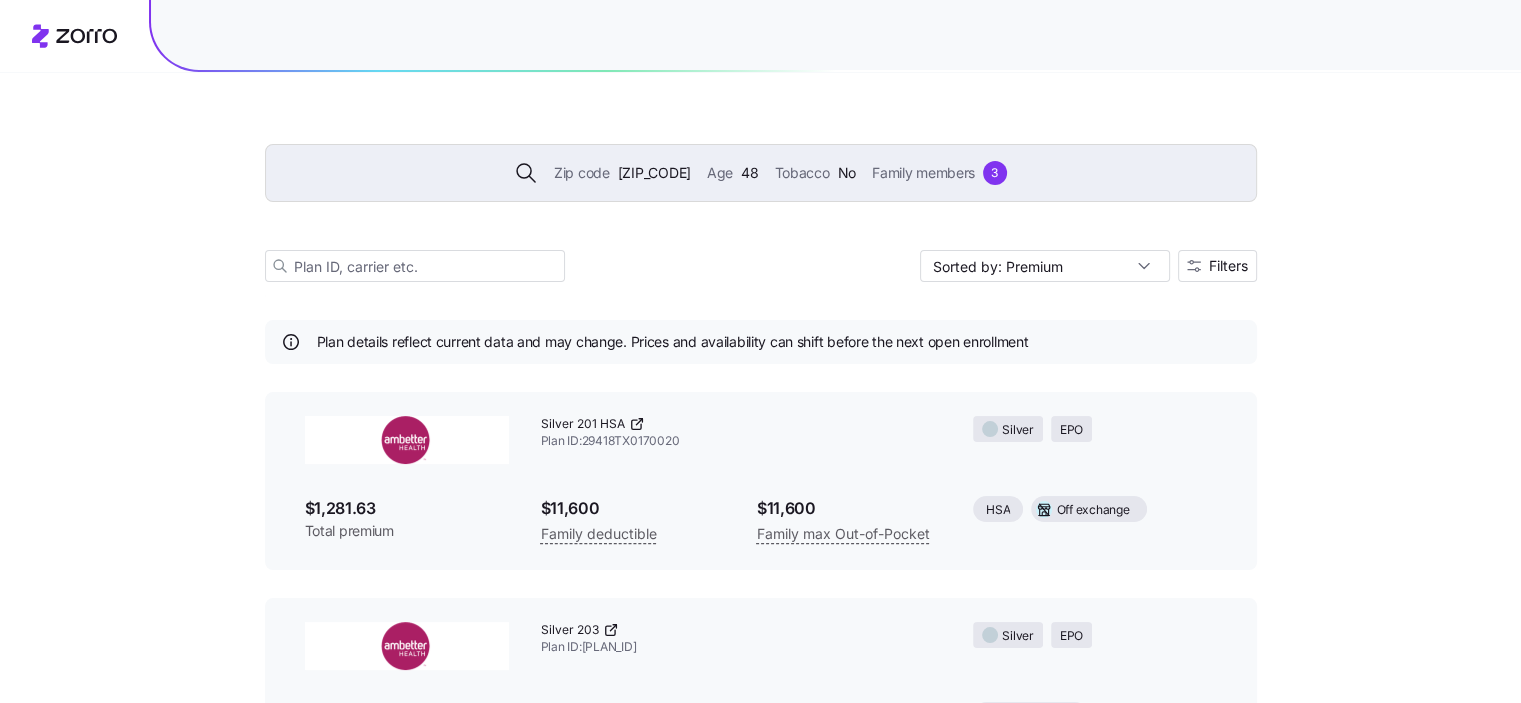 click on "[PLAN] ID: [ID]" at bounding box center [741, 433] 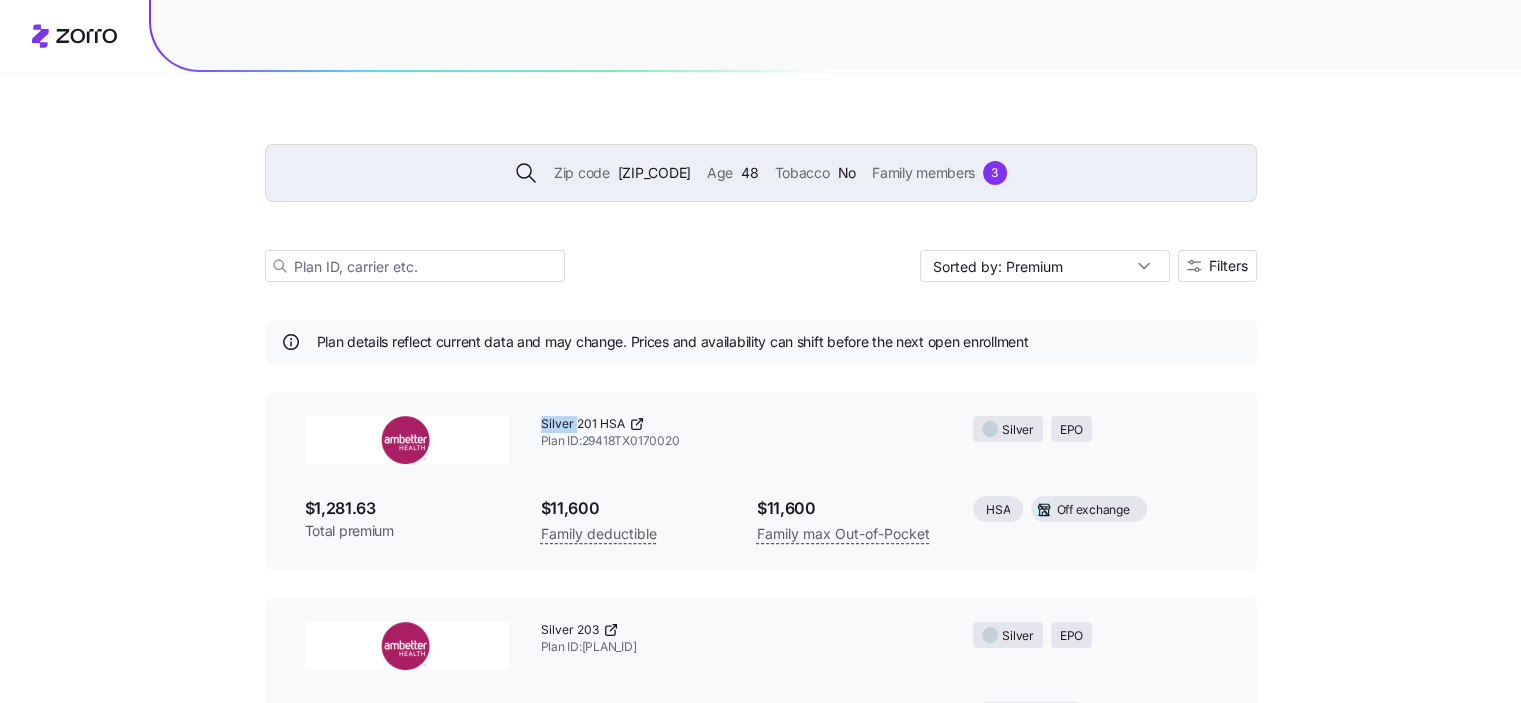 click on "[PLAN] ID: [ID]" at bounding box center (741, 433) 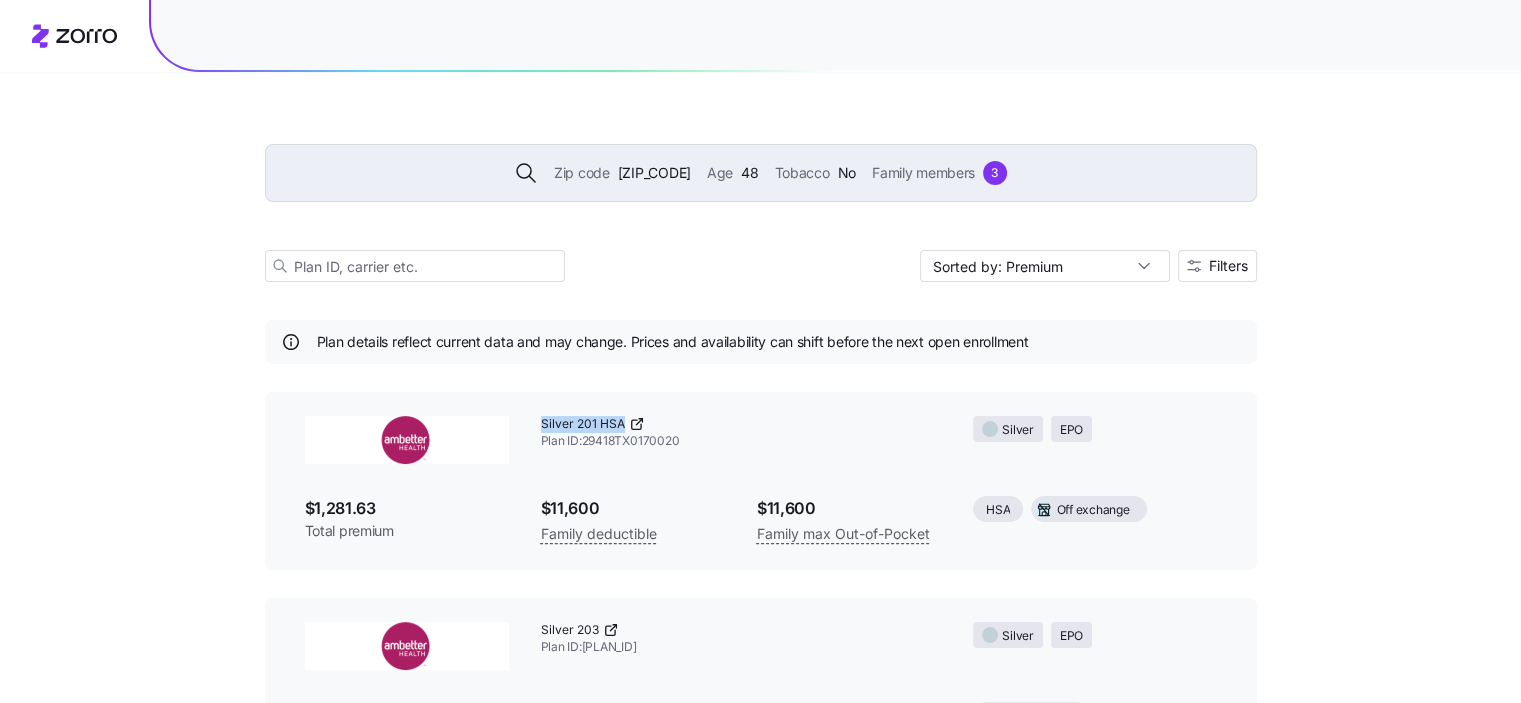 click on "[PLAN] ID: [ID]" at bounding box center (741, 433) 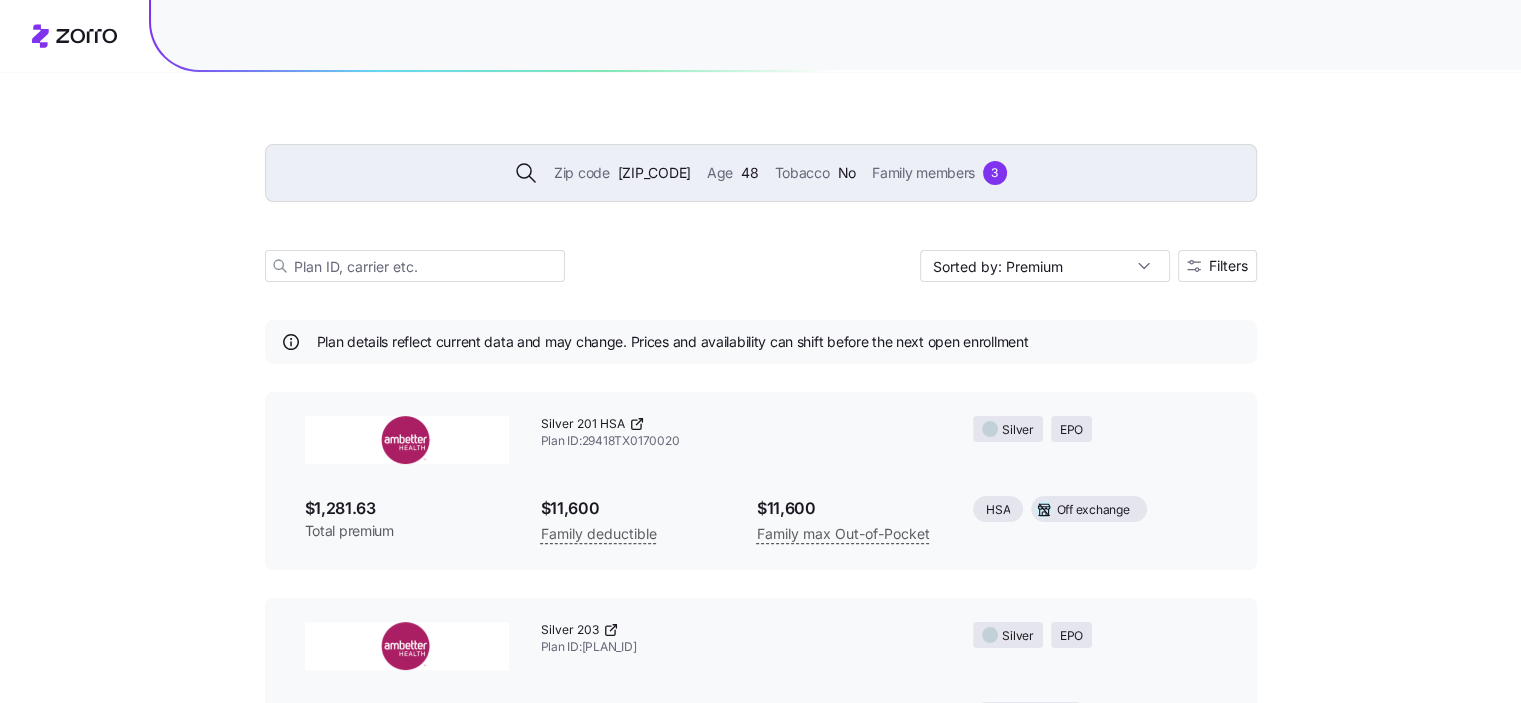 click on "$1,281.63" at bounding box center [407, 508] 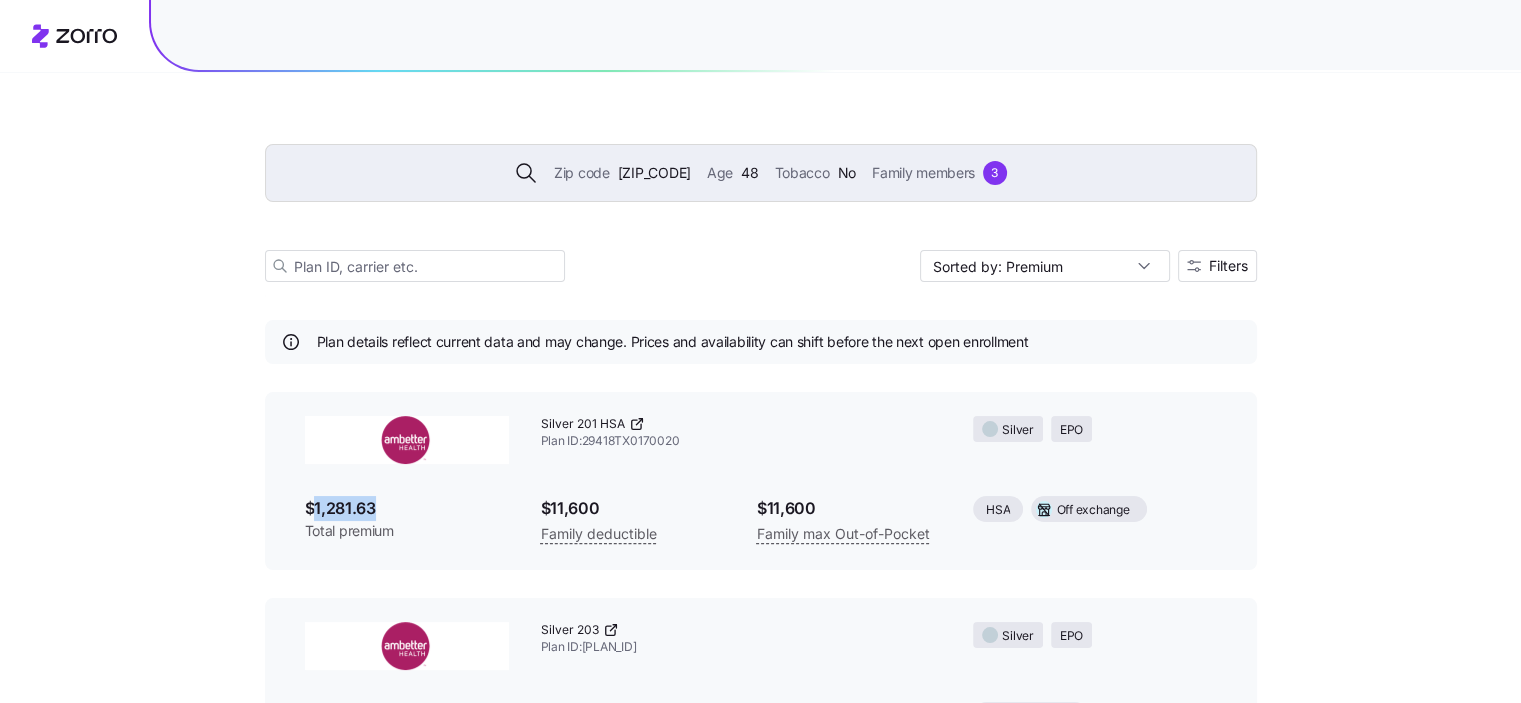click on "$1,281.63" at bounding box center [407, 508] 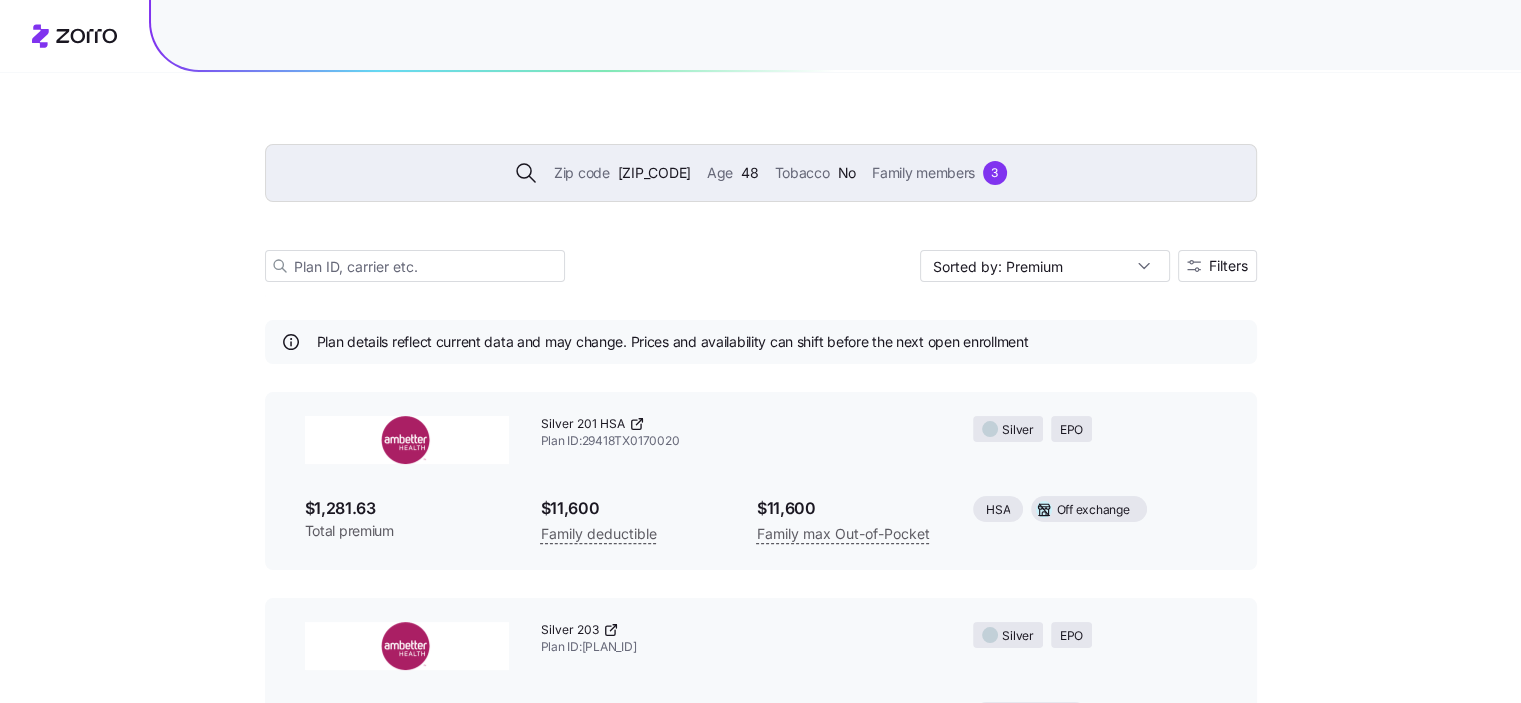 click on "Silver EPO" at bounding box center [1094, 429] 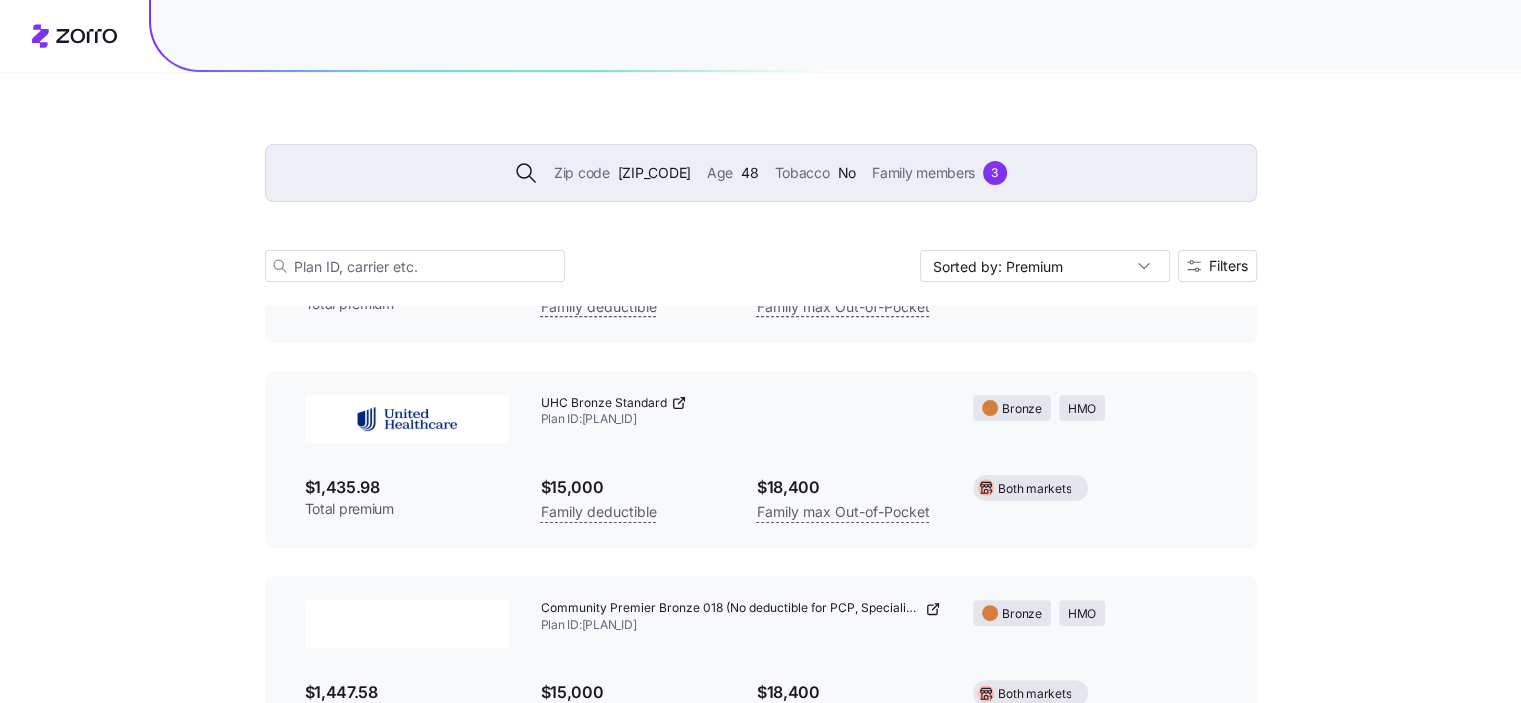 scroll, scrollTop: 479, scrollLeft: 0, axis: vertical 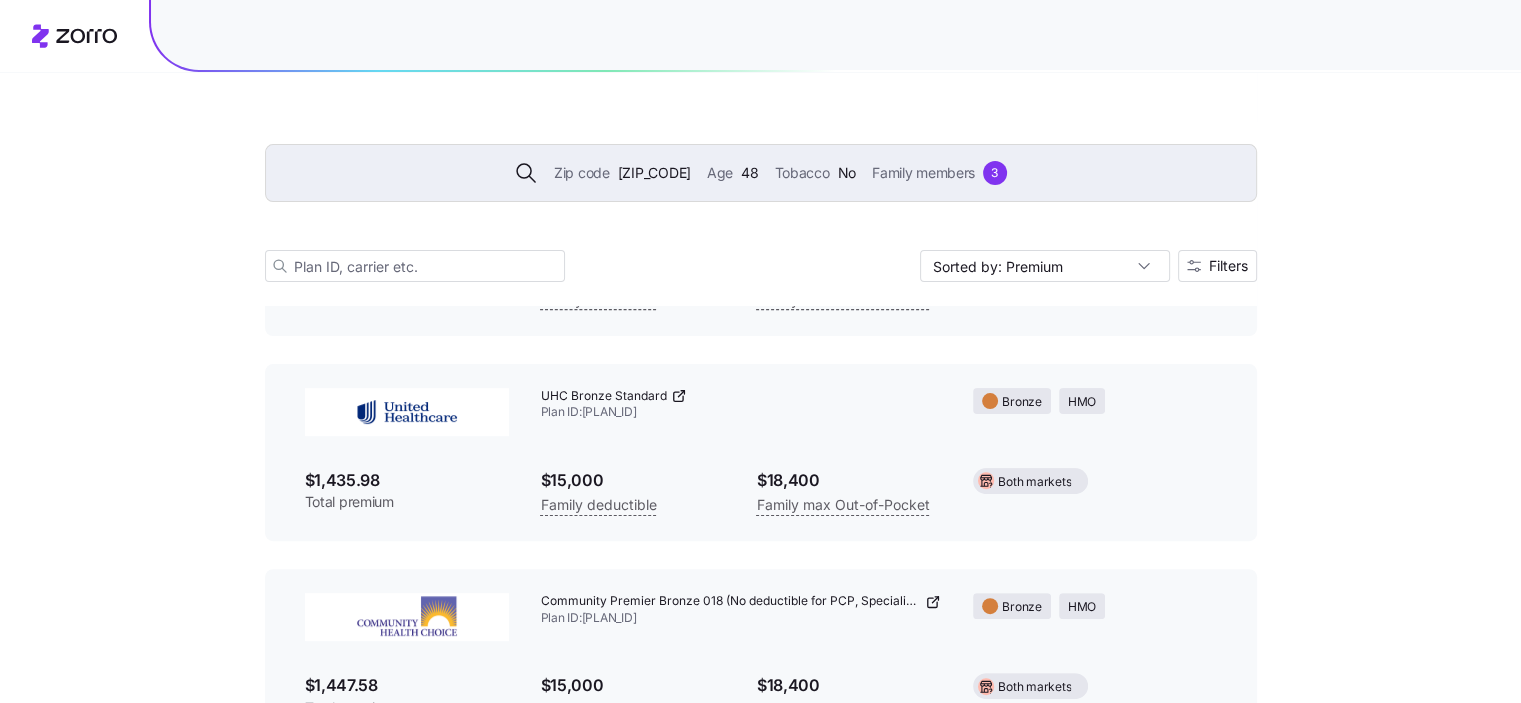 click on "Zip code 77418 Age 48 Tobacco No Family members 3 Sorted by: Premium Filters 68  available plans Plan details reflect current data and may change. Prices and availability can shift before the next open enrollment Silver 201 HSA Plan ID:  29418TX0170020 Silver EPO $1,281.63 Total premium $11,600 Family deductible $11,600 Family max Out-of-Pocket HSA Off exchange Silver 203 Plan ID:  29418TX0170021 Silver EPO $1,372.28 Total premium $8,900 Family deductible $14,500 Family max Out-of-Pocket Off exchange UHC Bronze Standard Plan ID:  40220TX0080015 Bronze HMO $1,435.98 Total premium $15,000 Family deductible $18,400 Family max Out-of-Pocket Both markets Community Premier Bronze 018 (No deductible for PCP, Specialists & Generics, $0 PCP 24/7 Virtual Care Options) Plan ID:  27248TX0010018 Bronze HMO $1,447.58 Total premium $15,000 Family deductible $18,400 Family max Out-of-Pocket Both markets UHC Bronze Value ($0 Virtual Urgent Care, $3 Tier 2 Rx) Plan ID:  40220TX0080010 Bronze HMO $1,455.54 Total premium $16,500" at bounding box center [760, 6719] 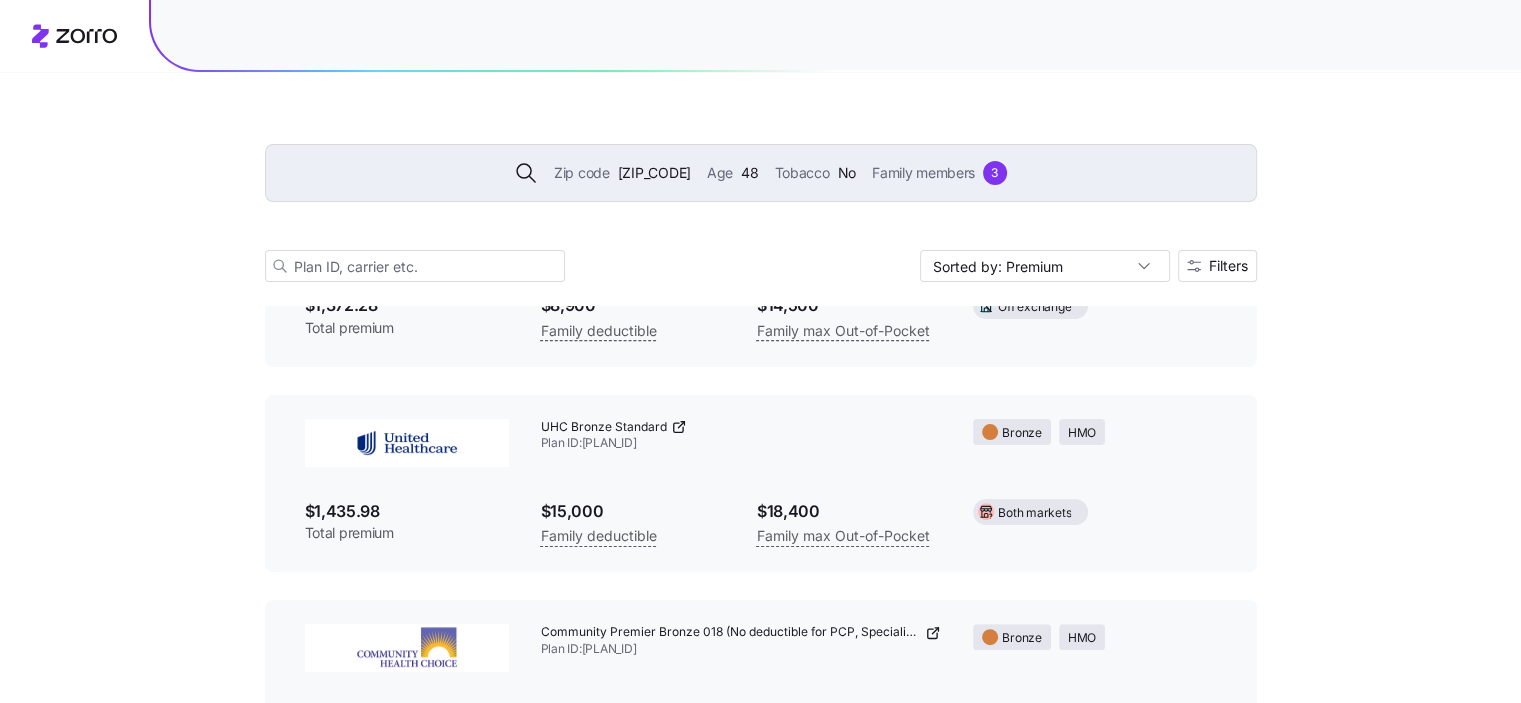 scroll, scrollTop: 500, scrollLeft: 0, axis: vertical 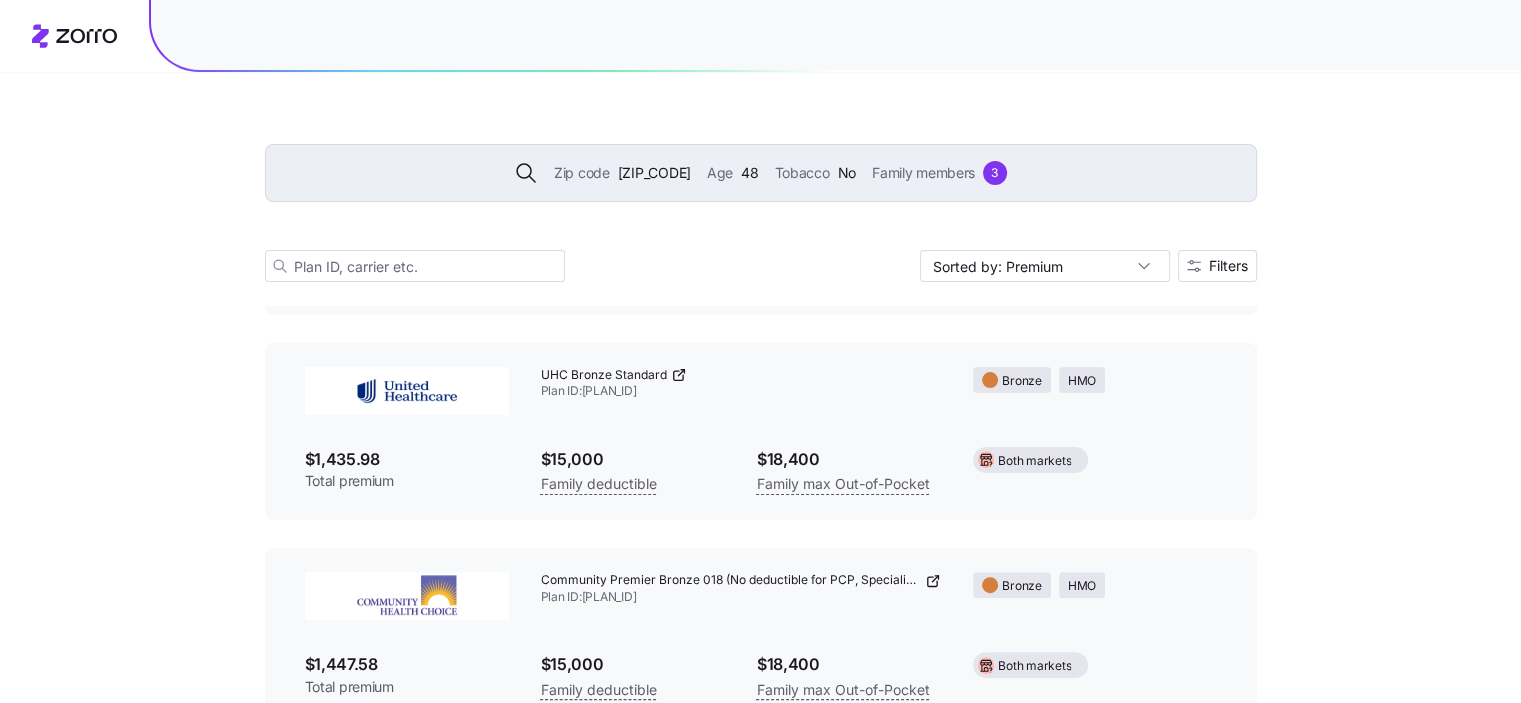 click on "UHC Bronze Standard Plan ID:  40220TX0080015" at bounding box center [741, 384] 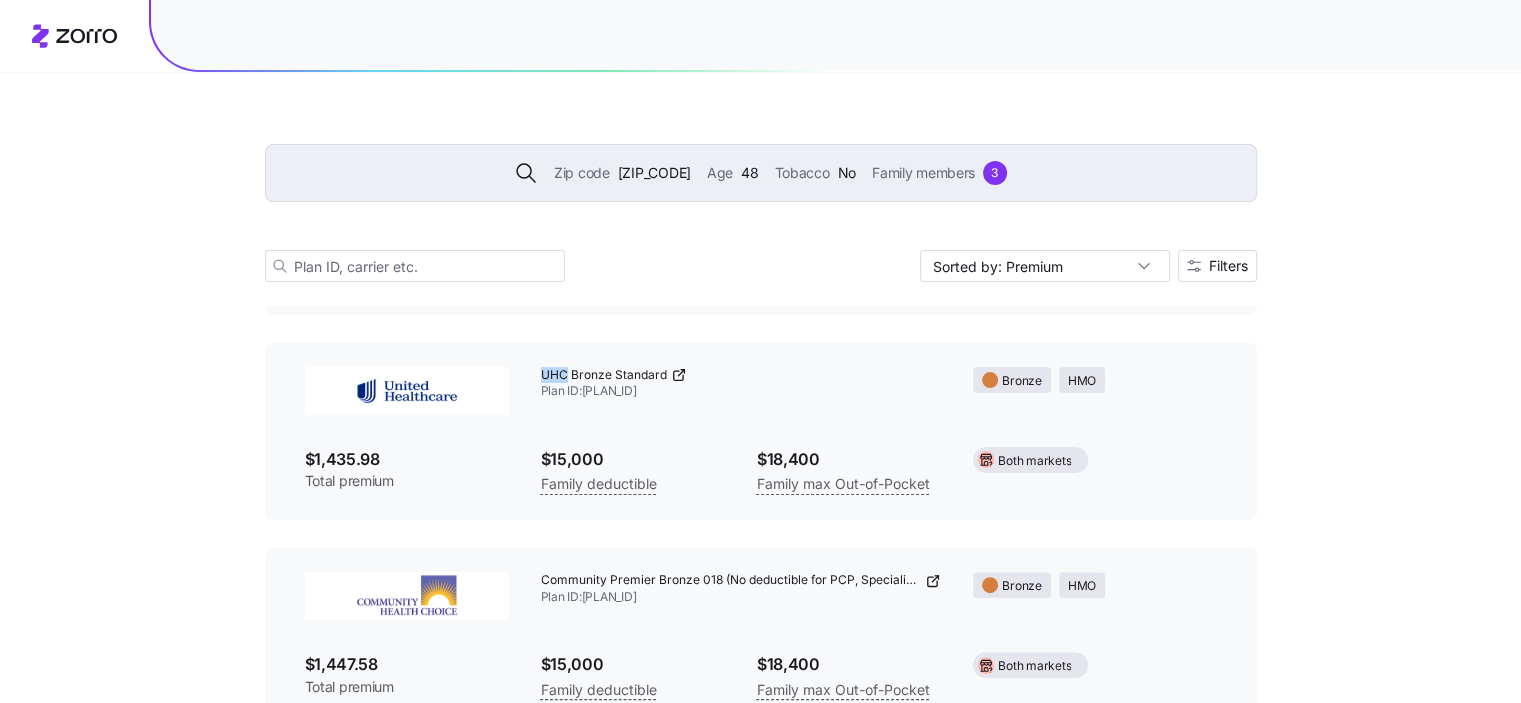 click on "UHC Bronze Standard Plan ID:  40220TX0080015" at bounding box center [741, 384] 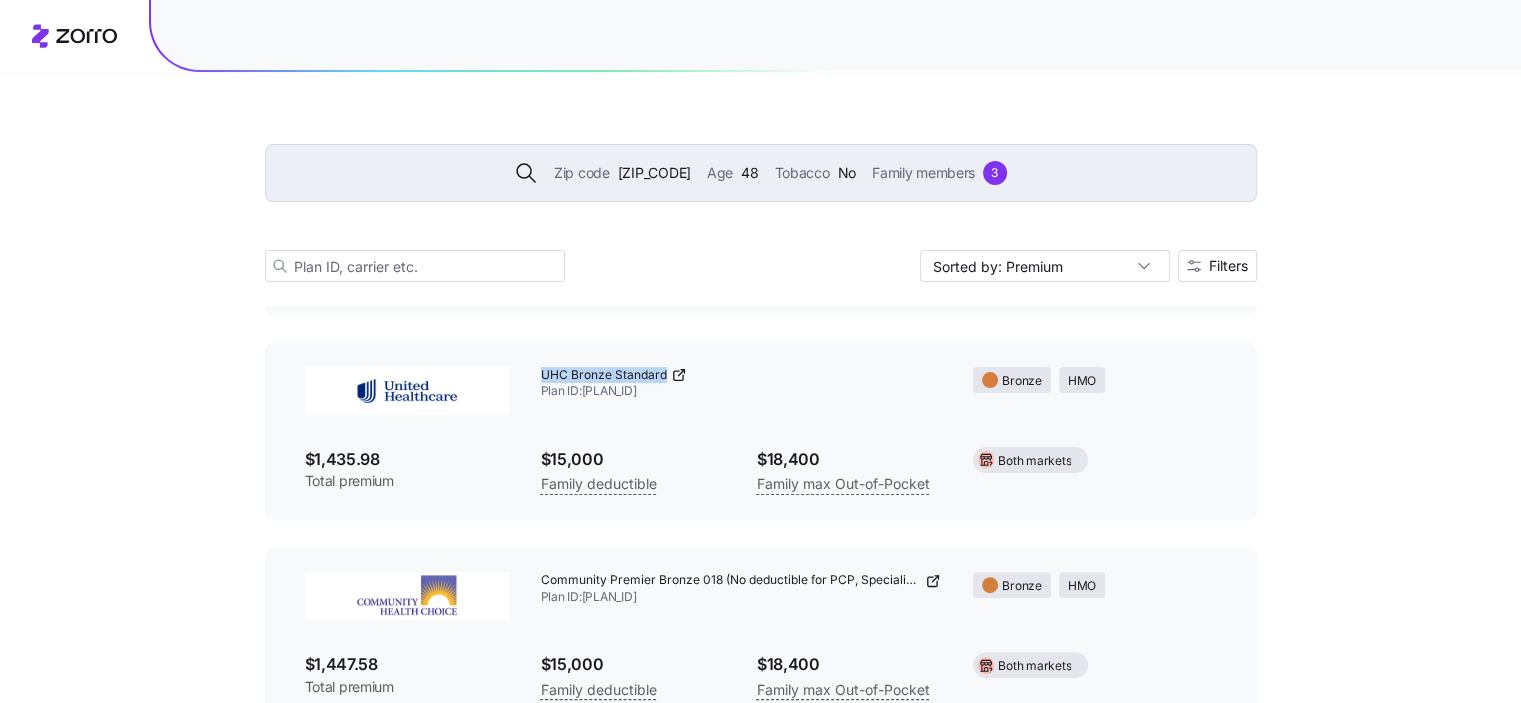 click on "UHC Bronze Standard Plan ID:  40220TX0080015" at bounding box center [741, 384] 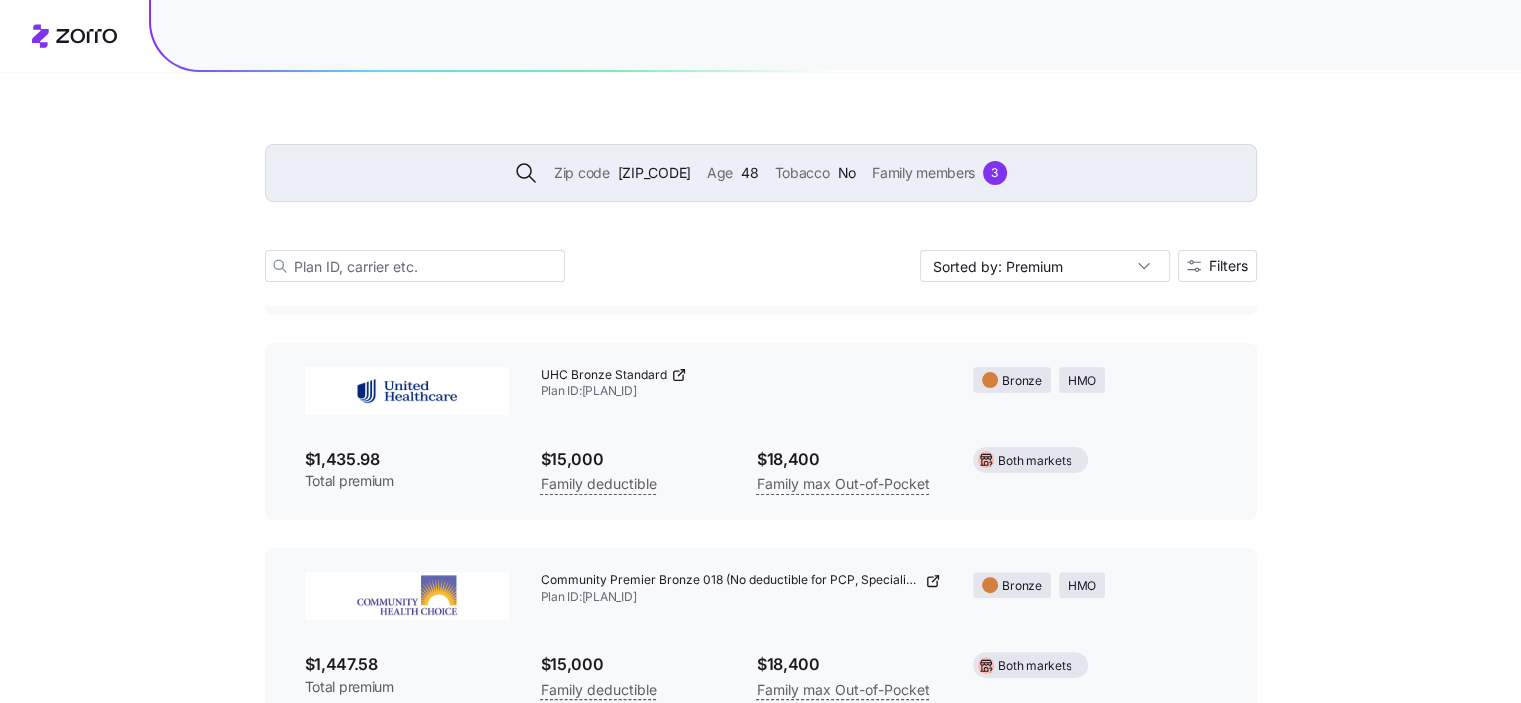 click on "$1,435.98" at bounding box center (407, 459) 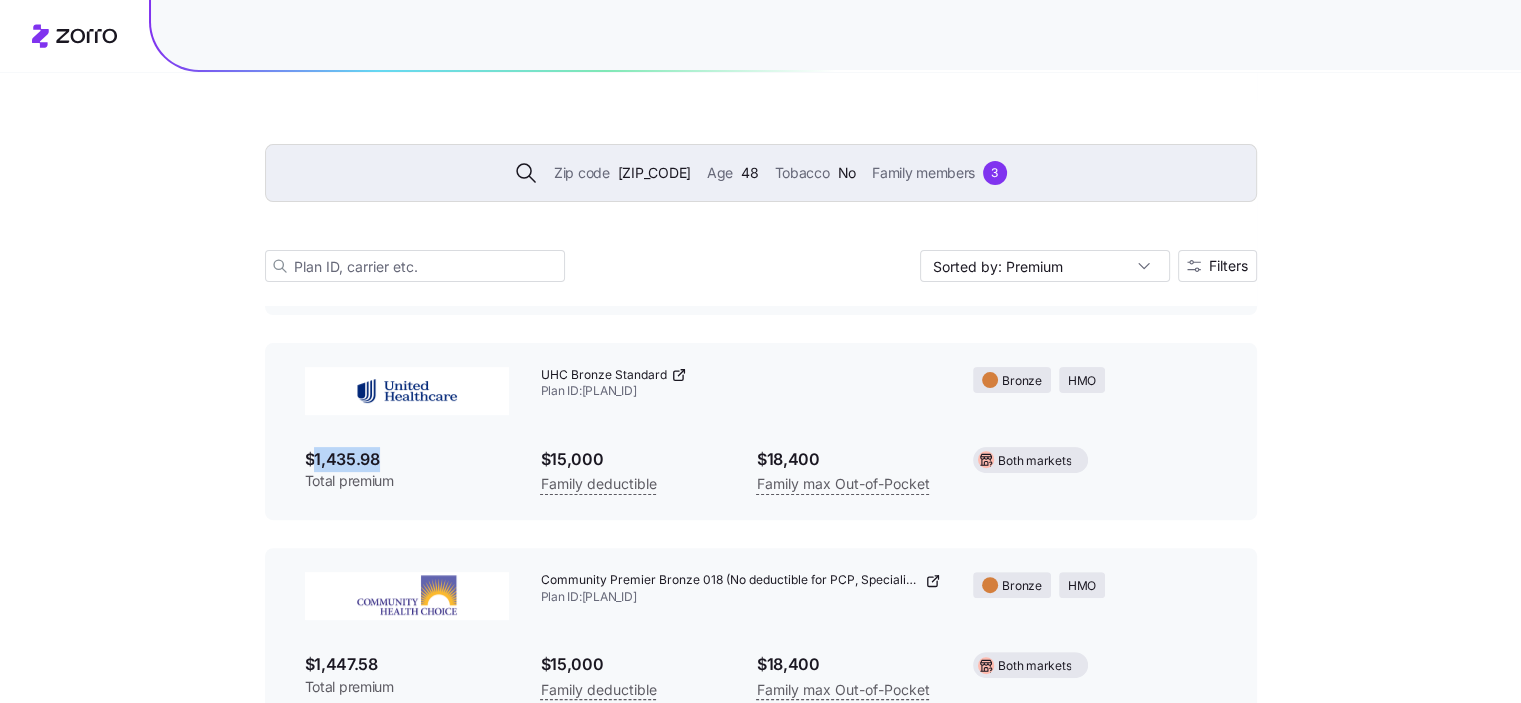 click on "$1,435.98" at bounding box center (407, 459) 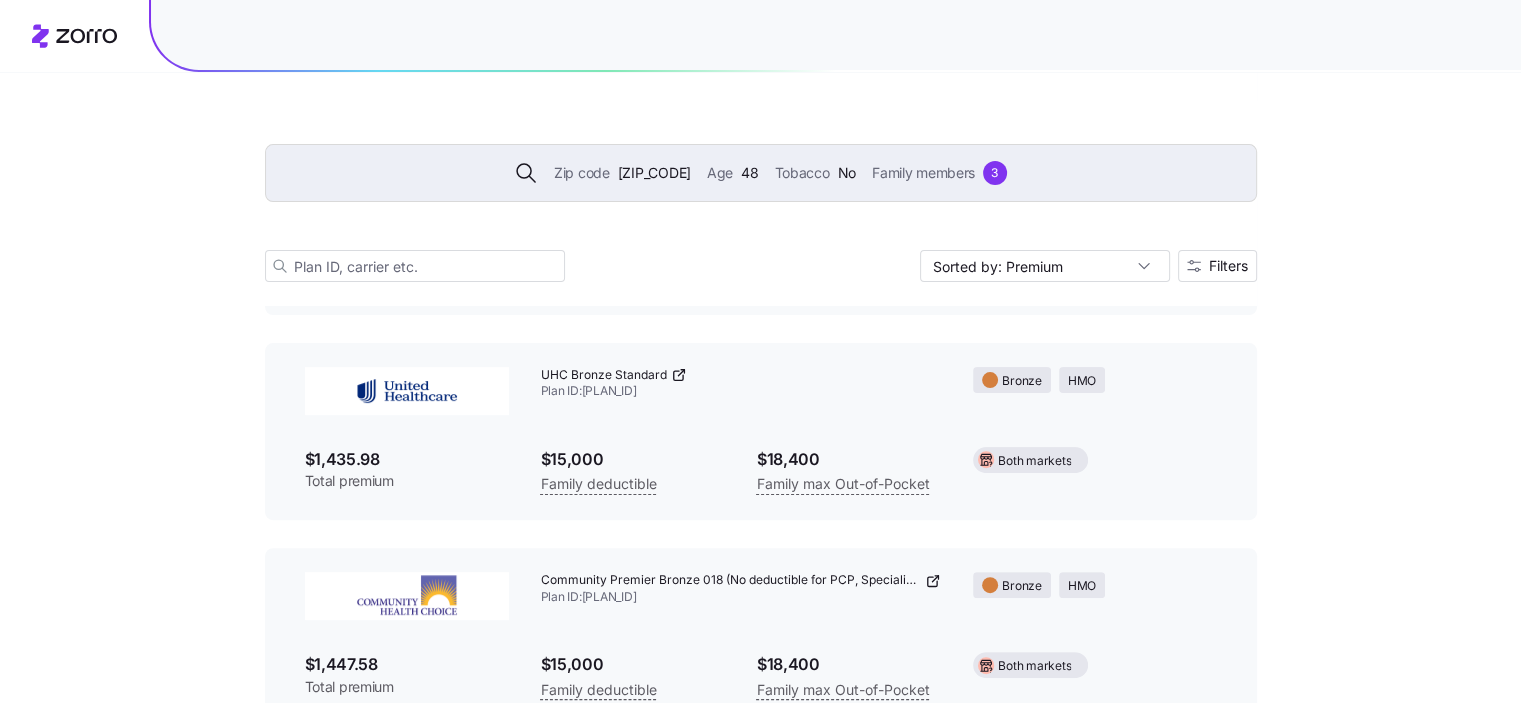 click on "Zip code 77418 Age 48 Tobacco No Family members 3" at bounding box center [761, 173] 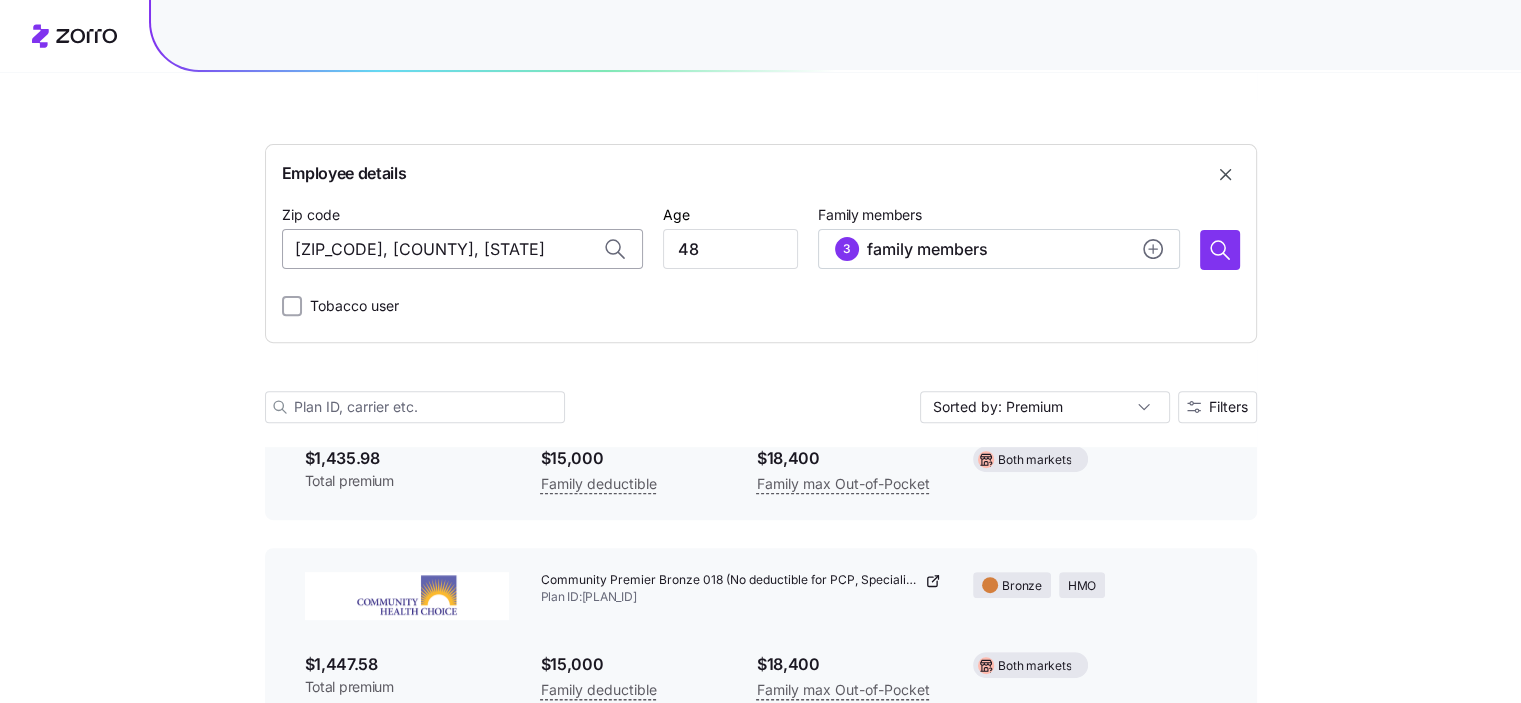 click on "77418, Austin County, TX" at bounding box center [462, 249] 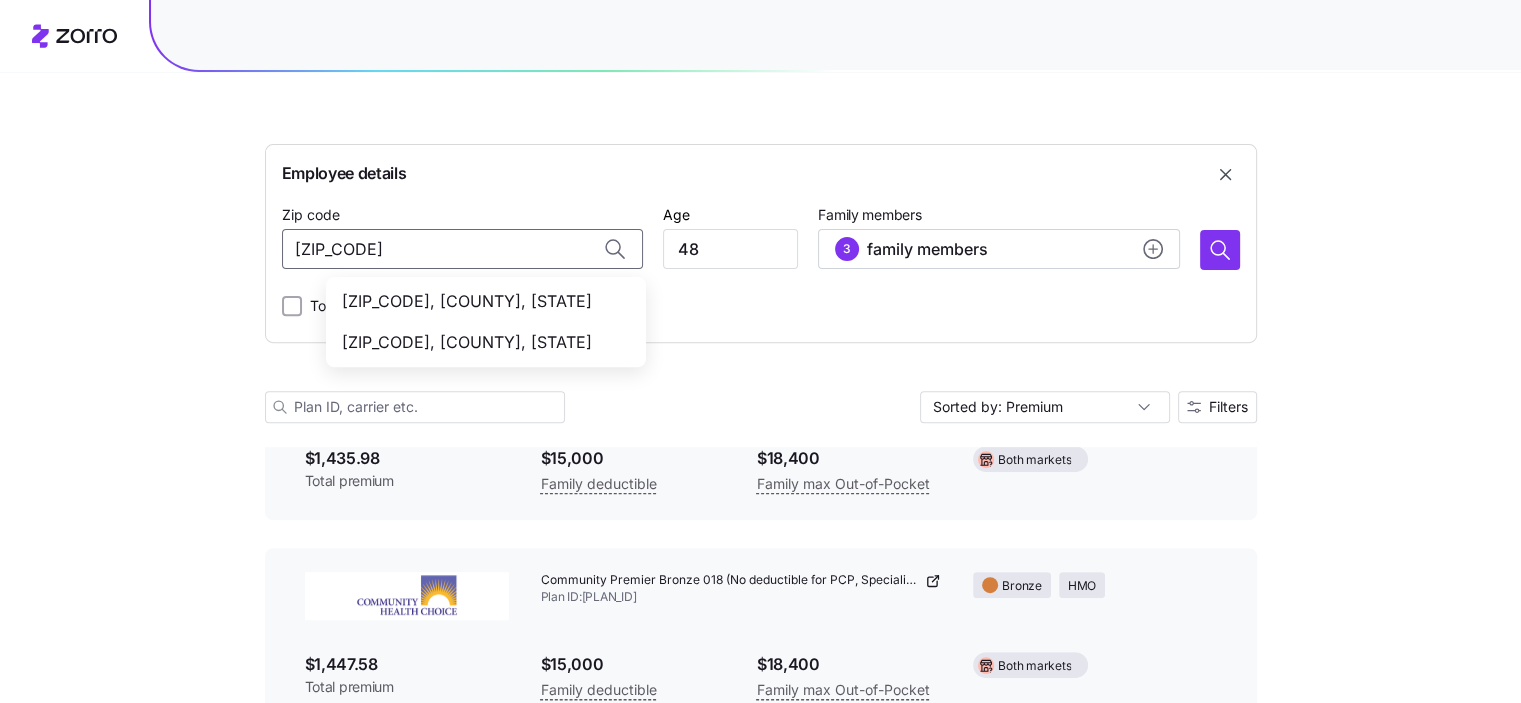 click on "77423, Fort Bend County, TX" at bounding box center [482, 301] 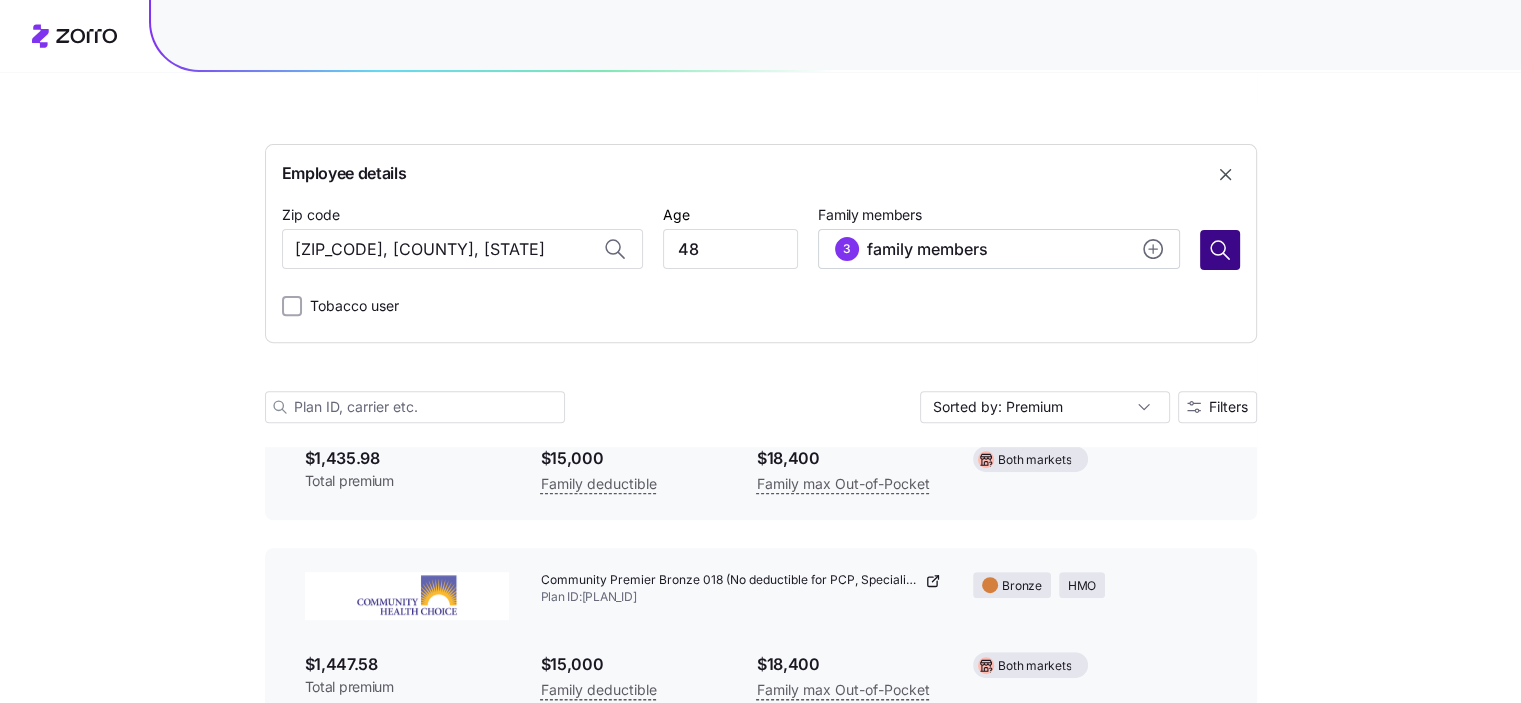 type on "77423, Fort Bend County, TX" 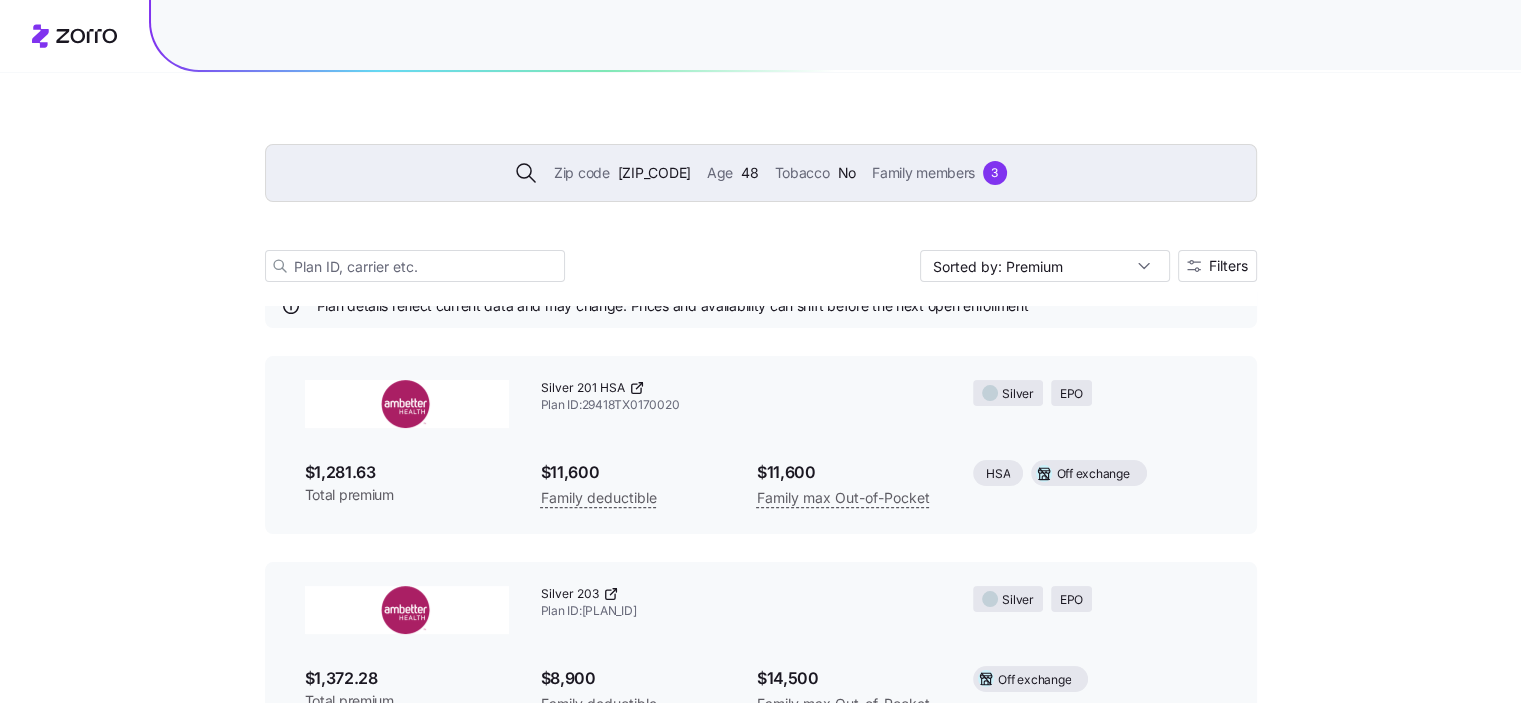 scroll, scrollTop: 500, scrollLeft: 0, axis: vertical 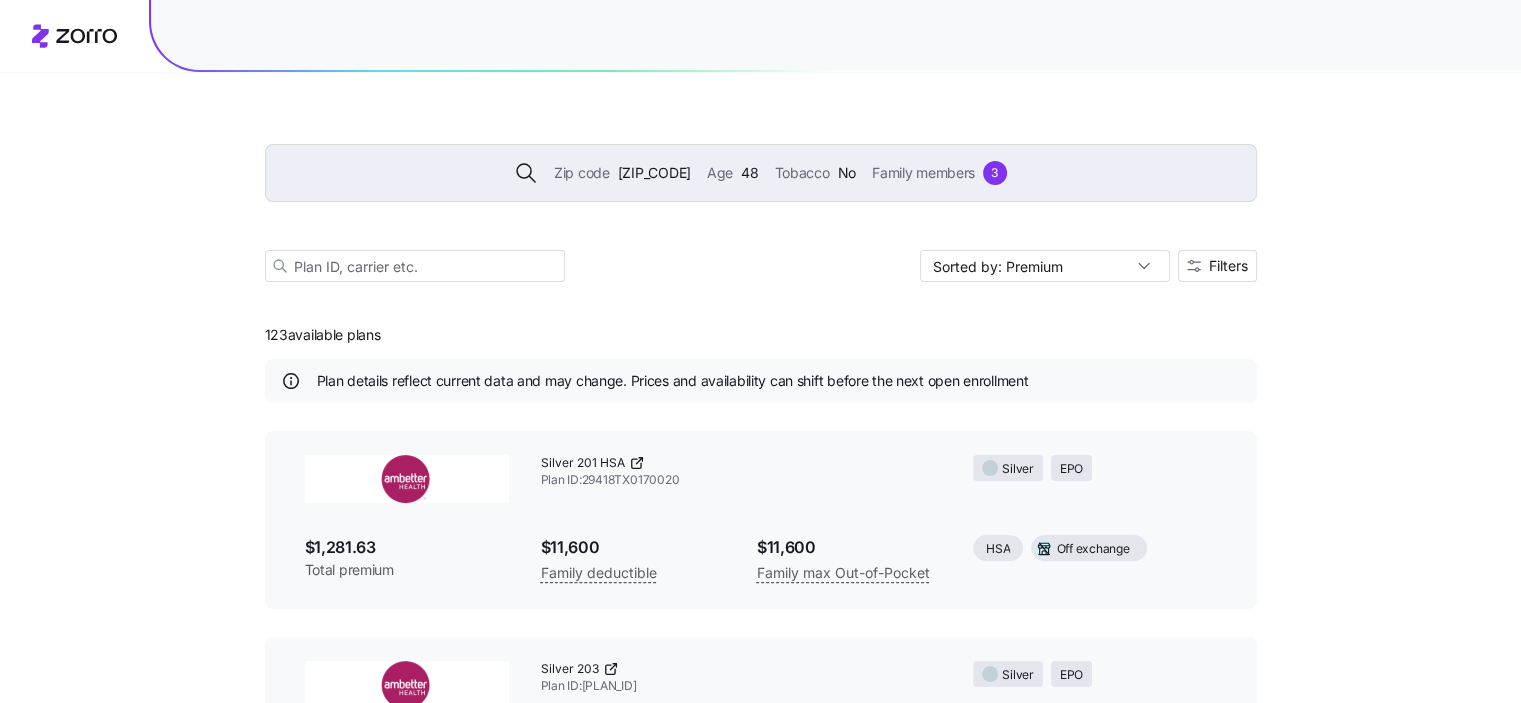 click on "[PLAN] ID: [ID]" at bounding box center (741, 472) 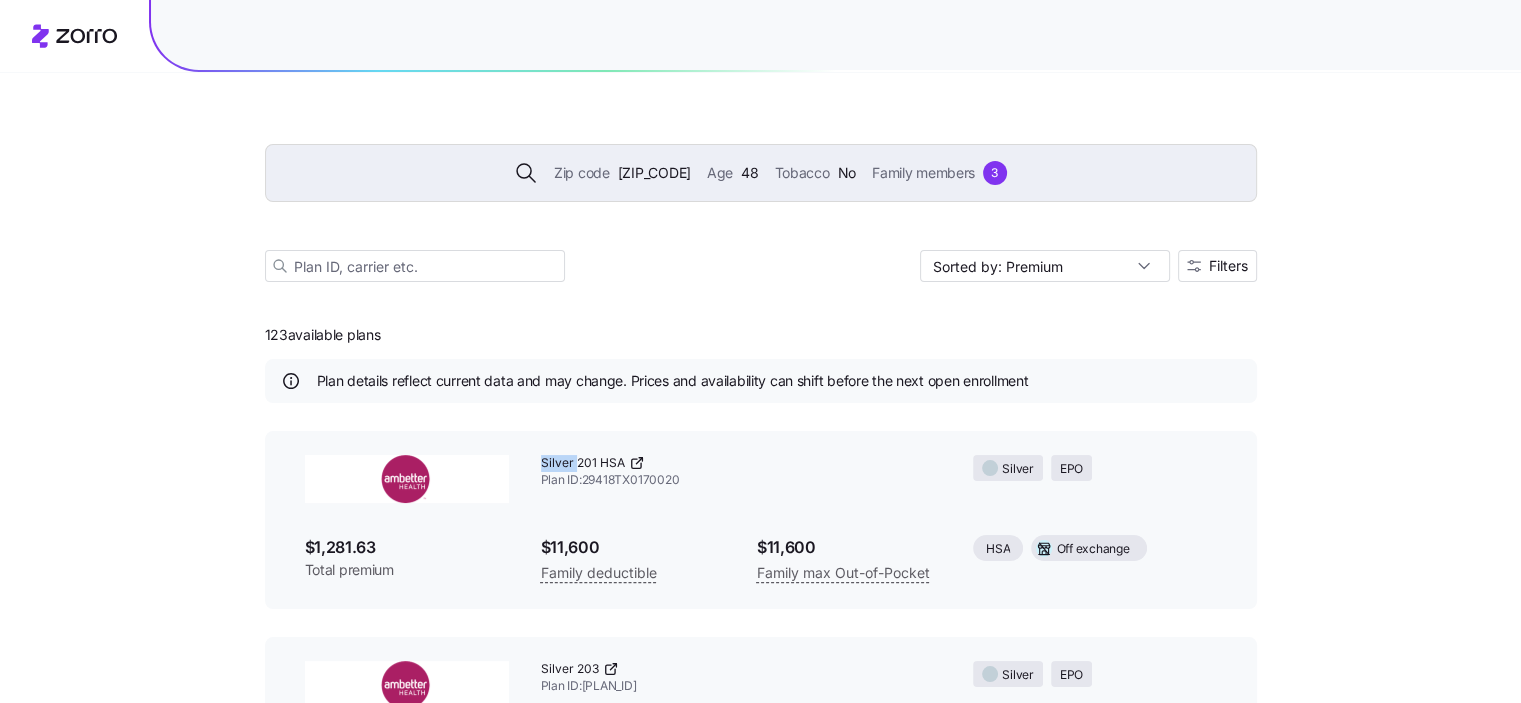 click on "[PLAN] ID: [ID]" at bounding box center [741, 472] 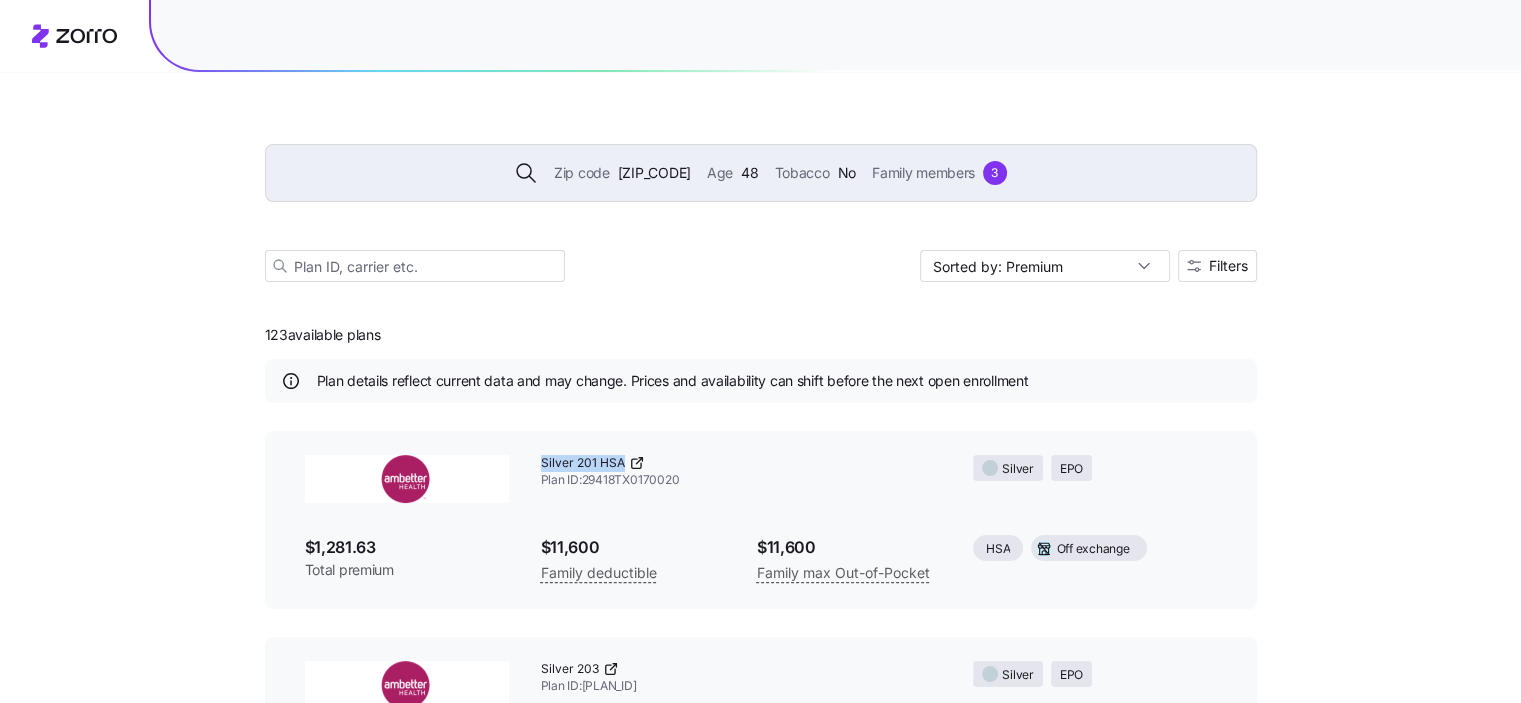 click on "[PLAN] ID: [ID]" at bounding box center [741, 472] 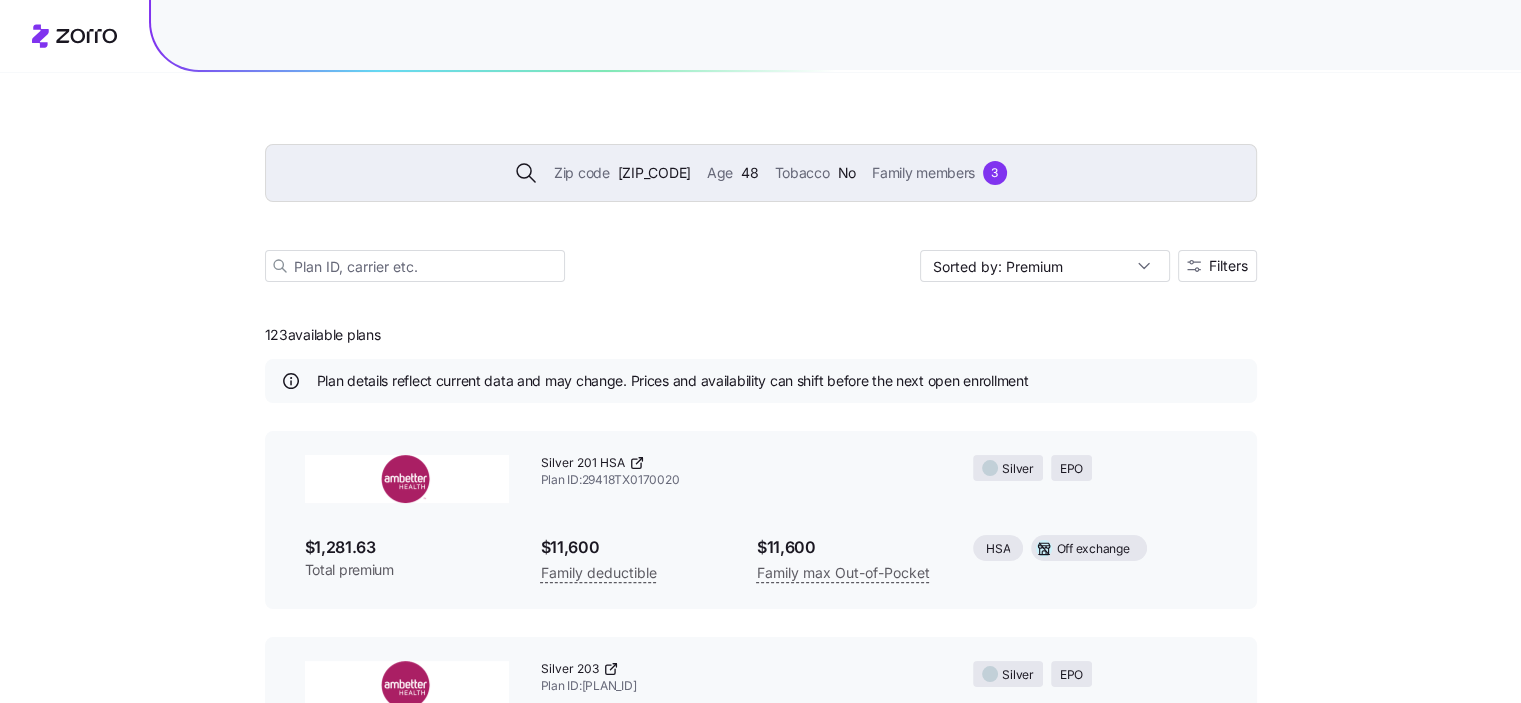 click on "$1,281.63" at bounding box center [407, 547] 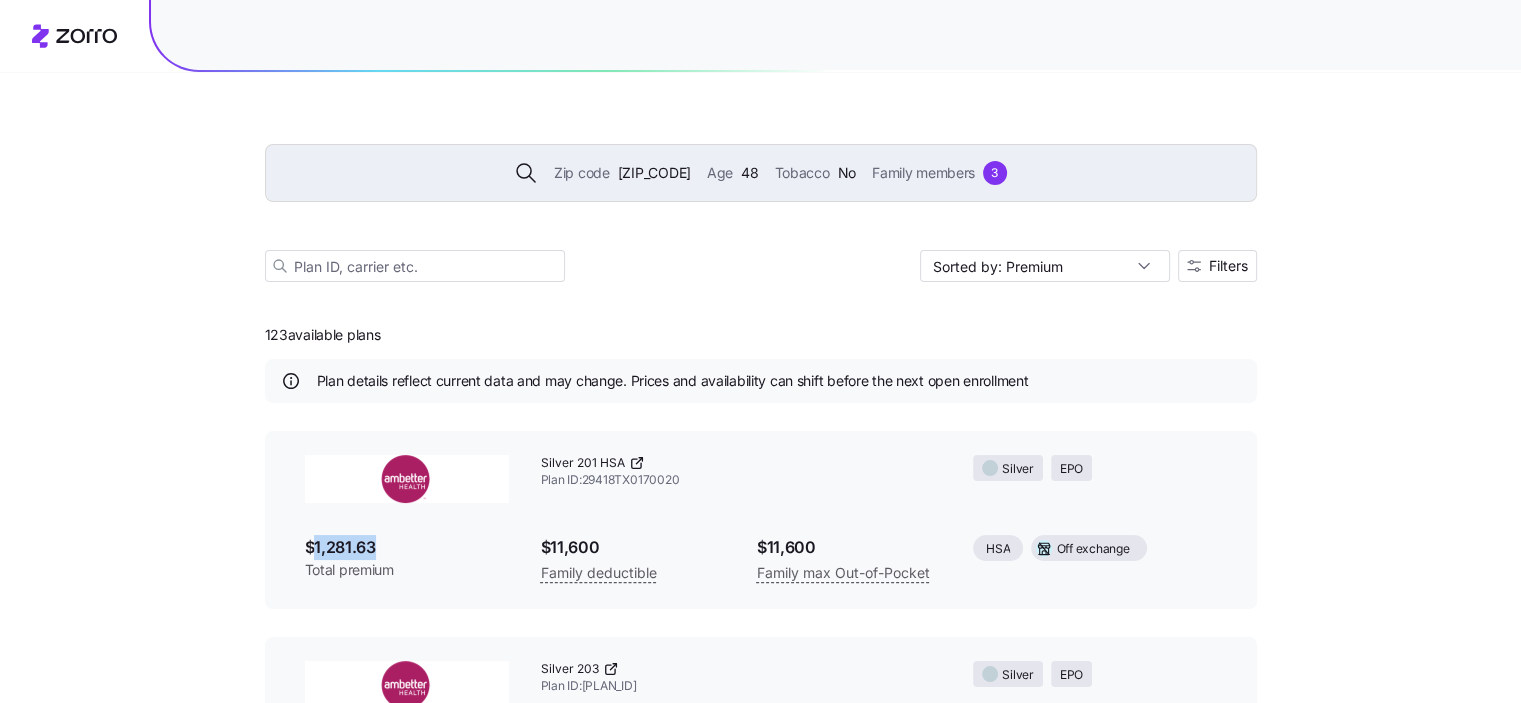 click on "$1,281.63" at bounding box center (407, 547) 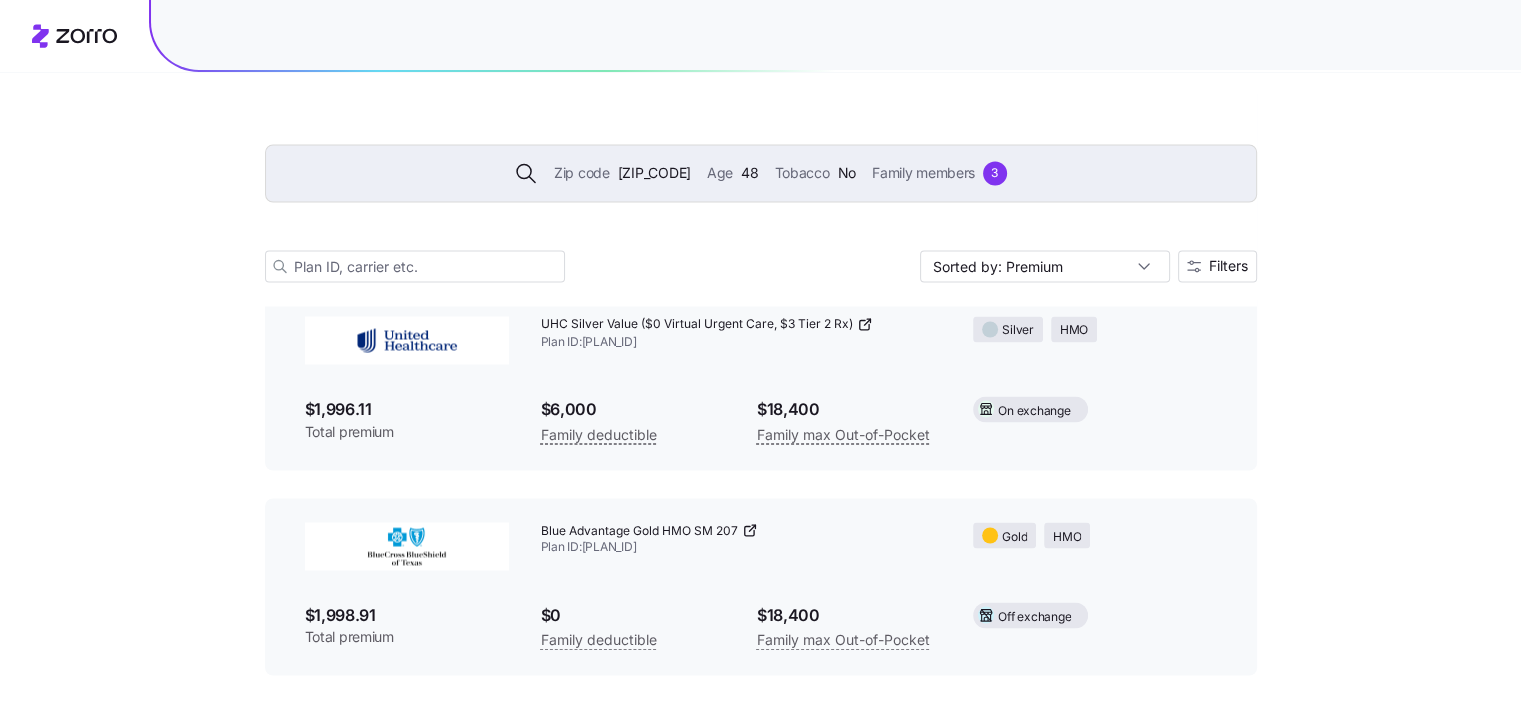 scroll, scrollTop: 25016, scrollLeft: 0, axis: vertical 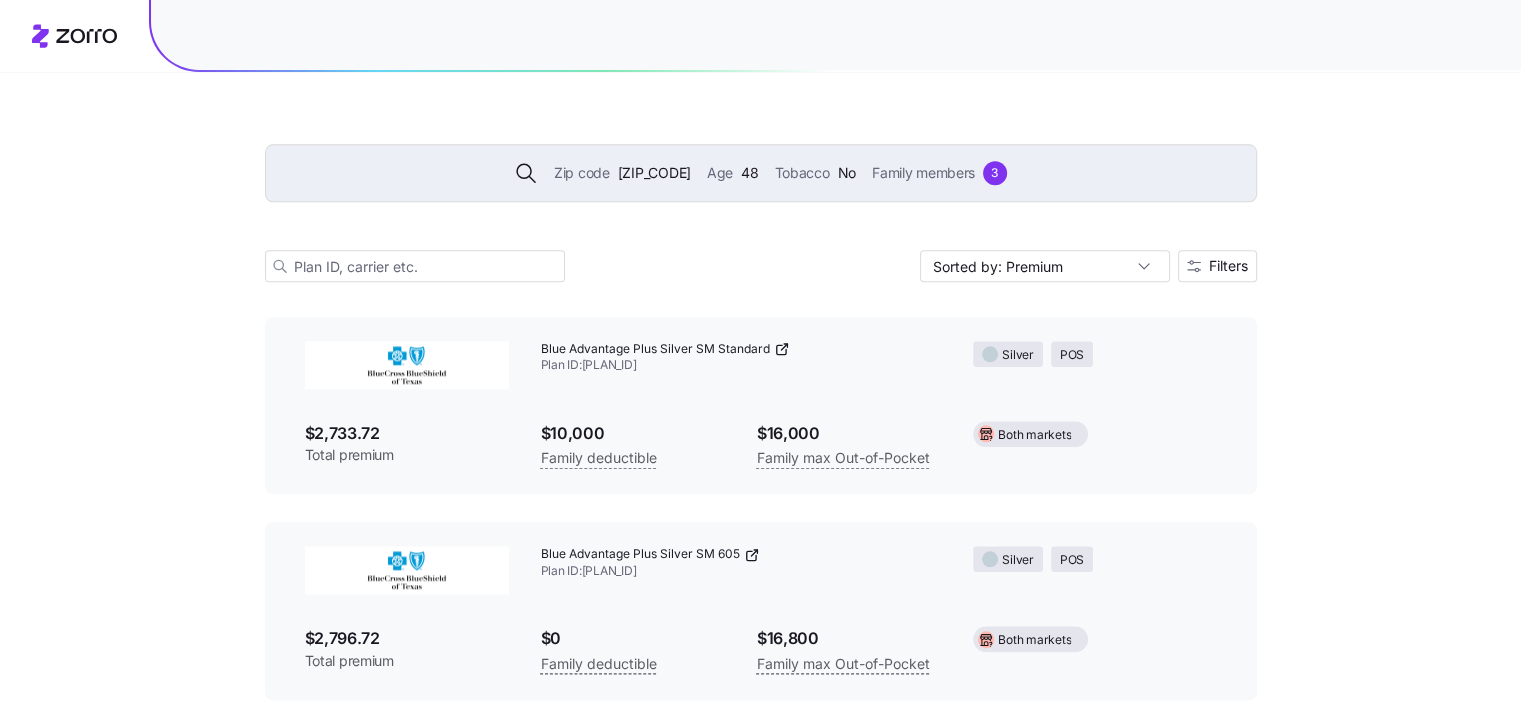 click on "[PLAN_ID]" at bounding box center [741, 563] 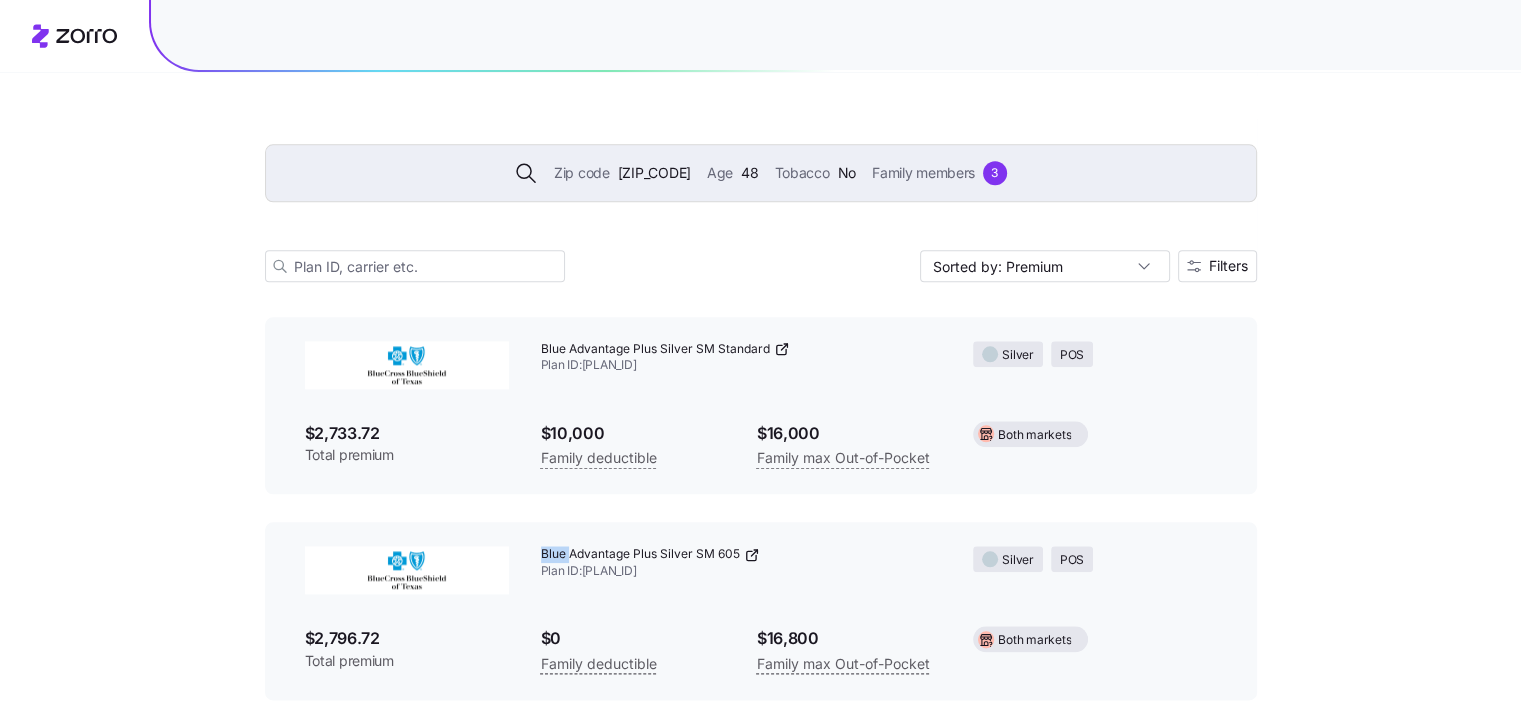 click on "[PLAN_ID]" at bounding box center (741, 563) 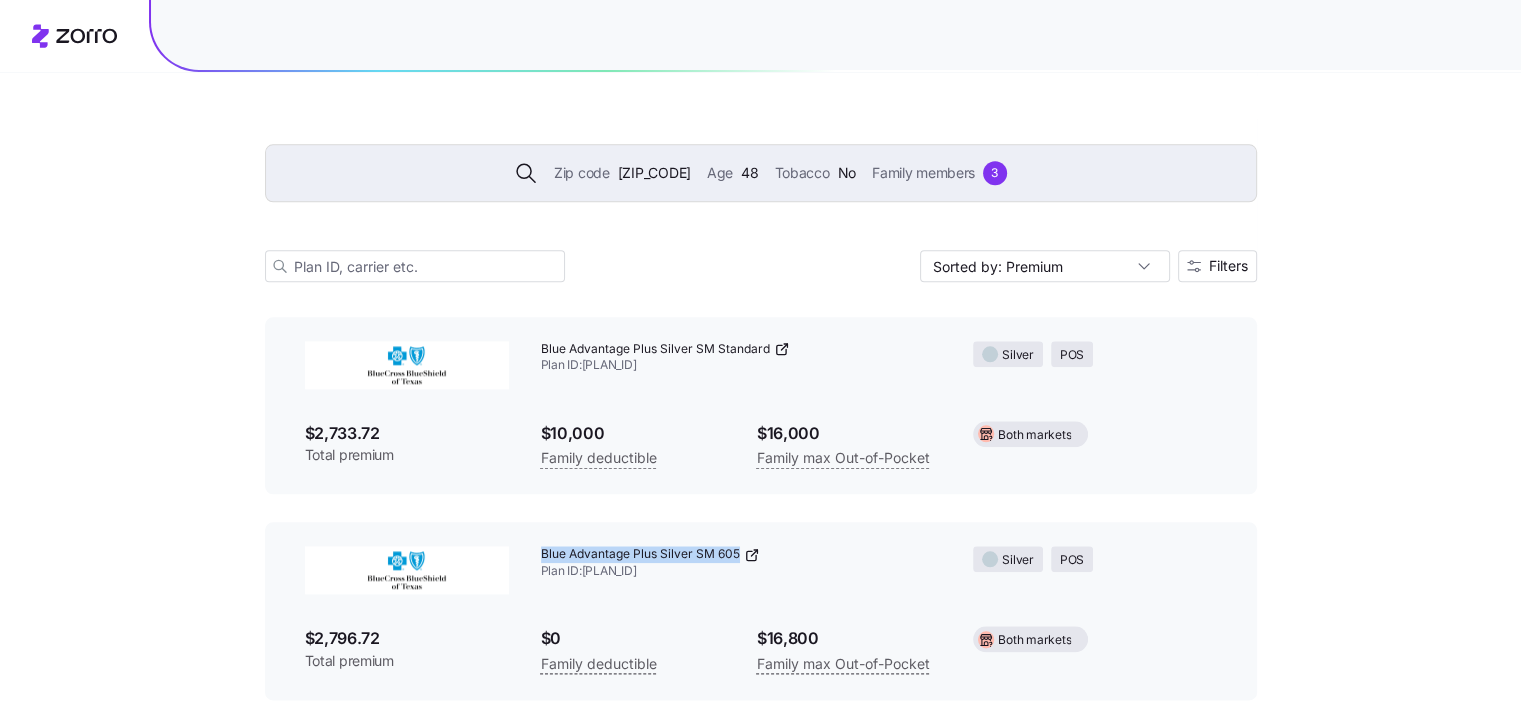 click on "[PLAN_ID]" at bounding box center [741, 563] 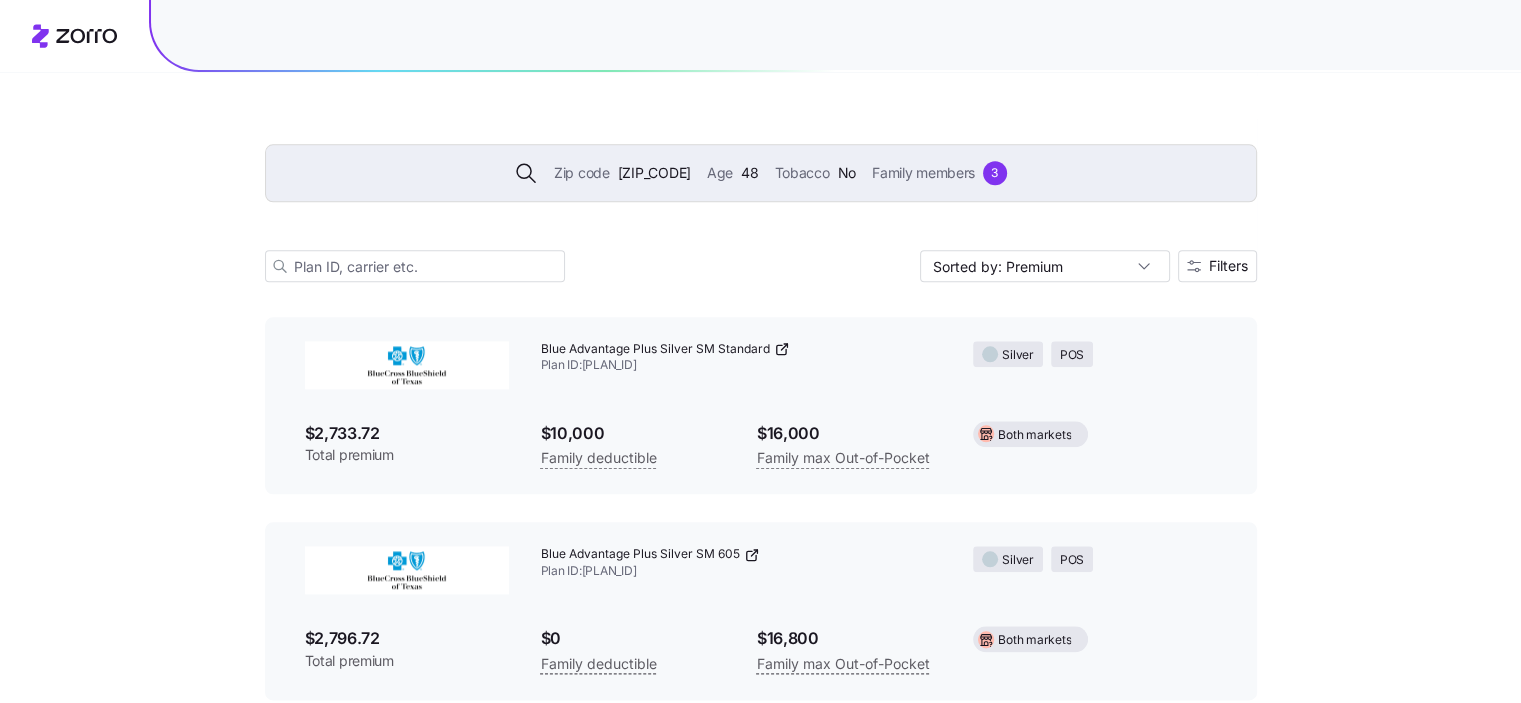 click on "Zip code 77423 Age 48 Tobacco No Family members 3" at bounding box center [761, 173] 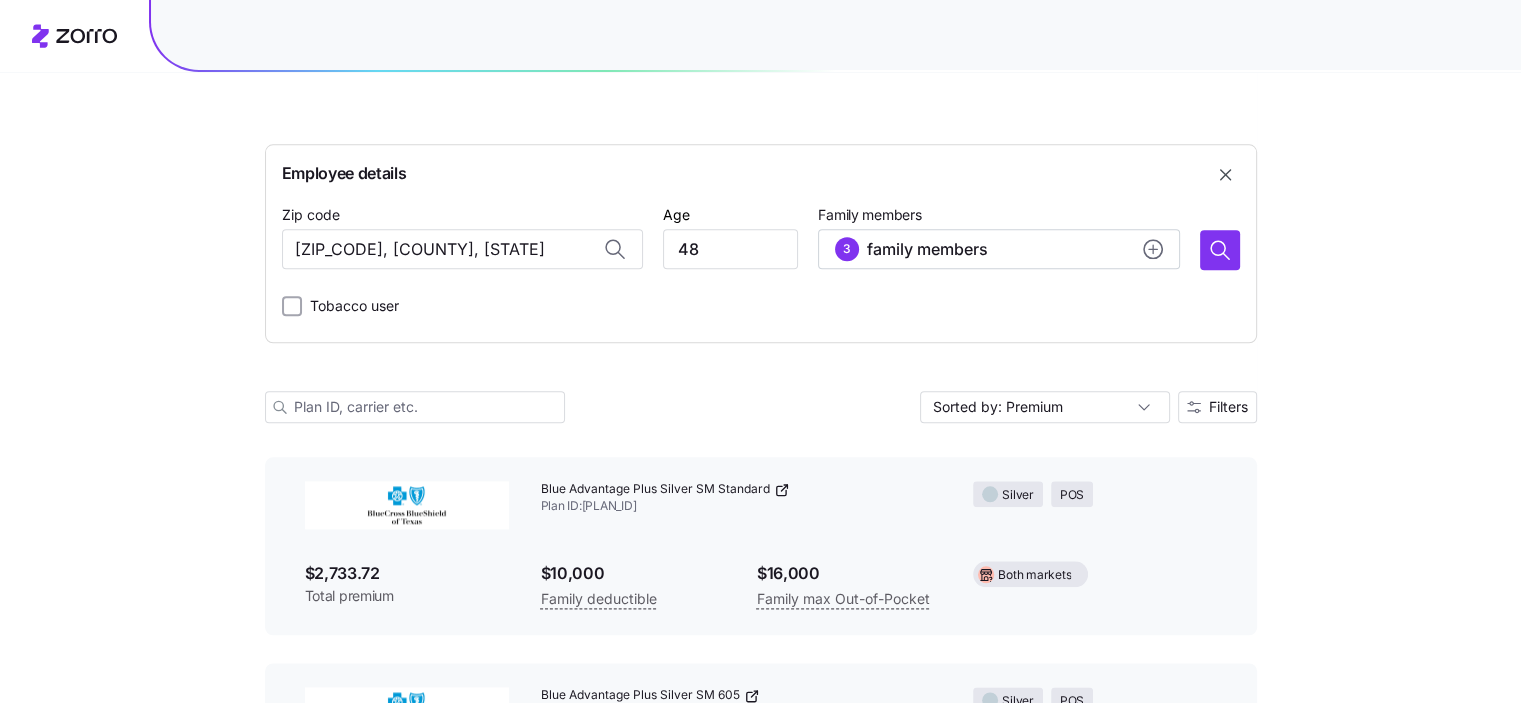 scroll, scrollTop: 25156, scrollLeft: 0, axis: vertical 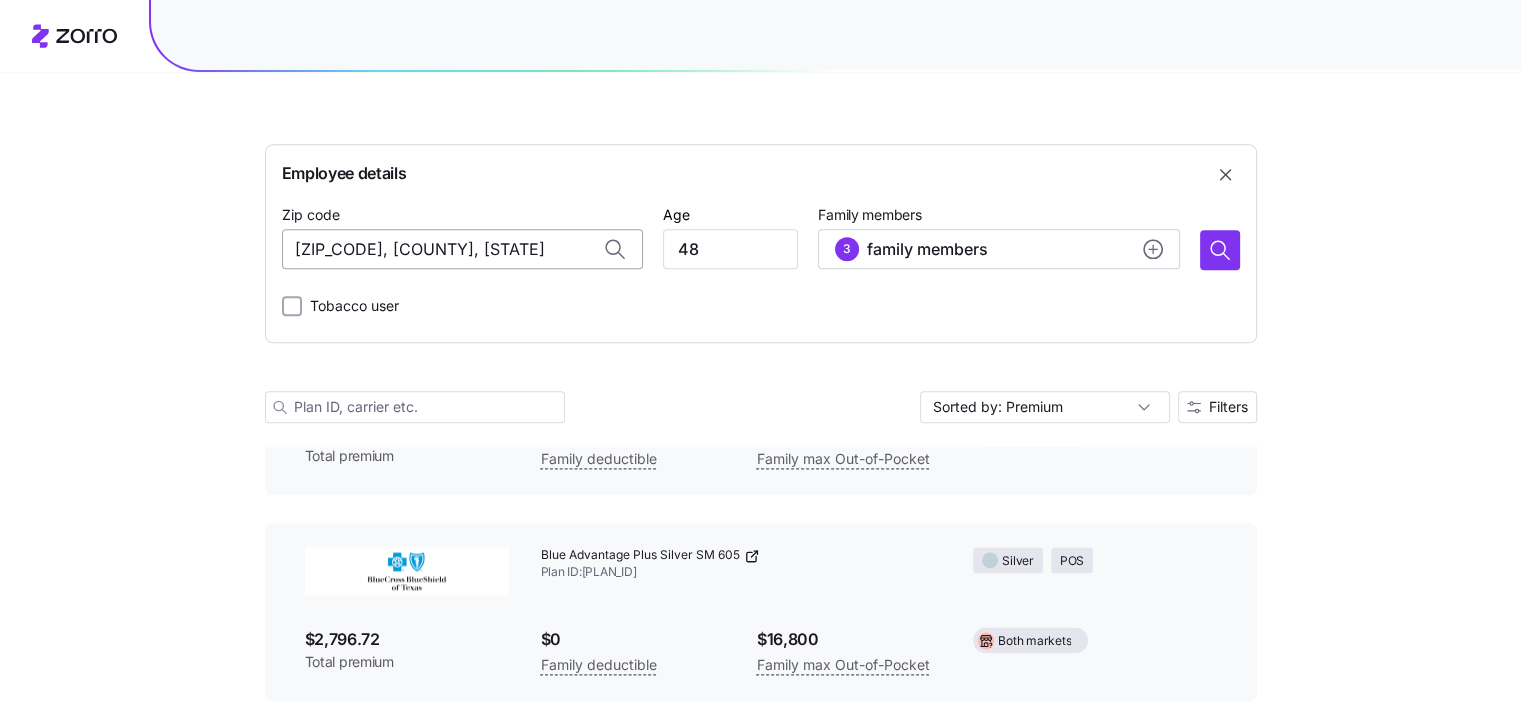 click on "77423, Fort Bend County, TX" at bounding box center (462, 249) 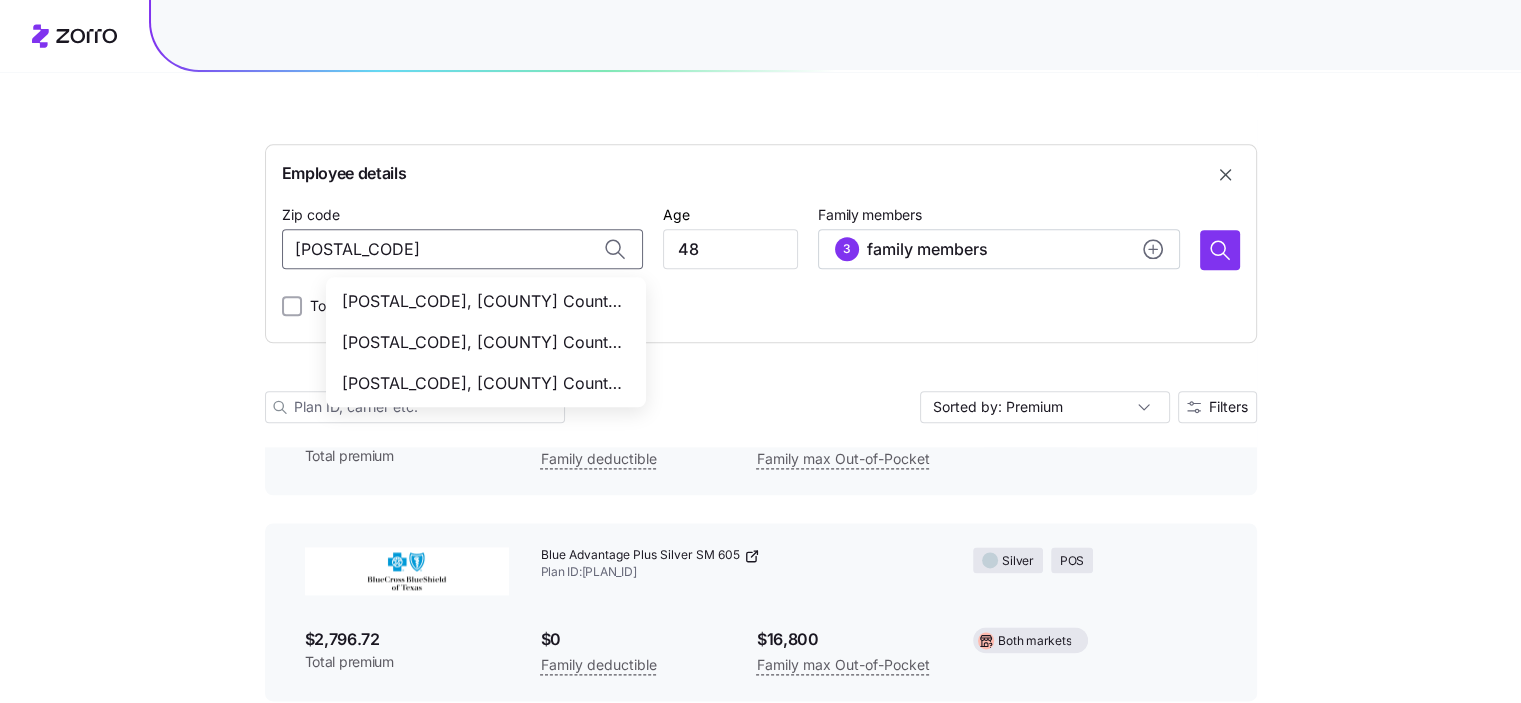 click on "60140, DeKalb County, IL" at bounding box center [482, 301] 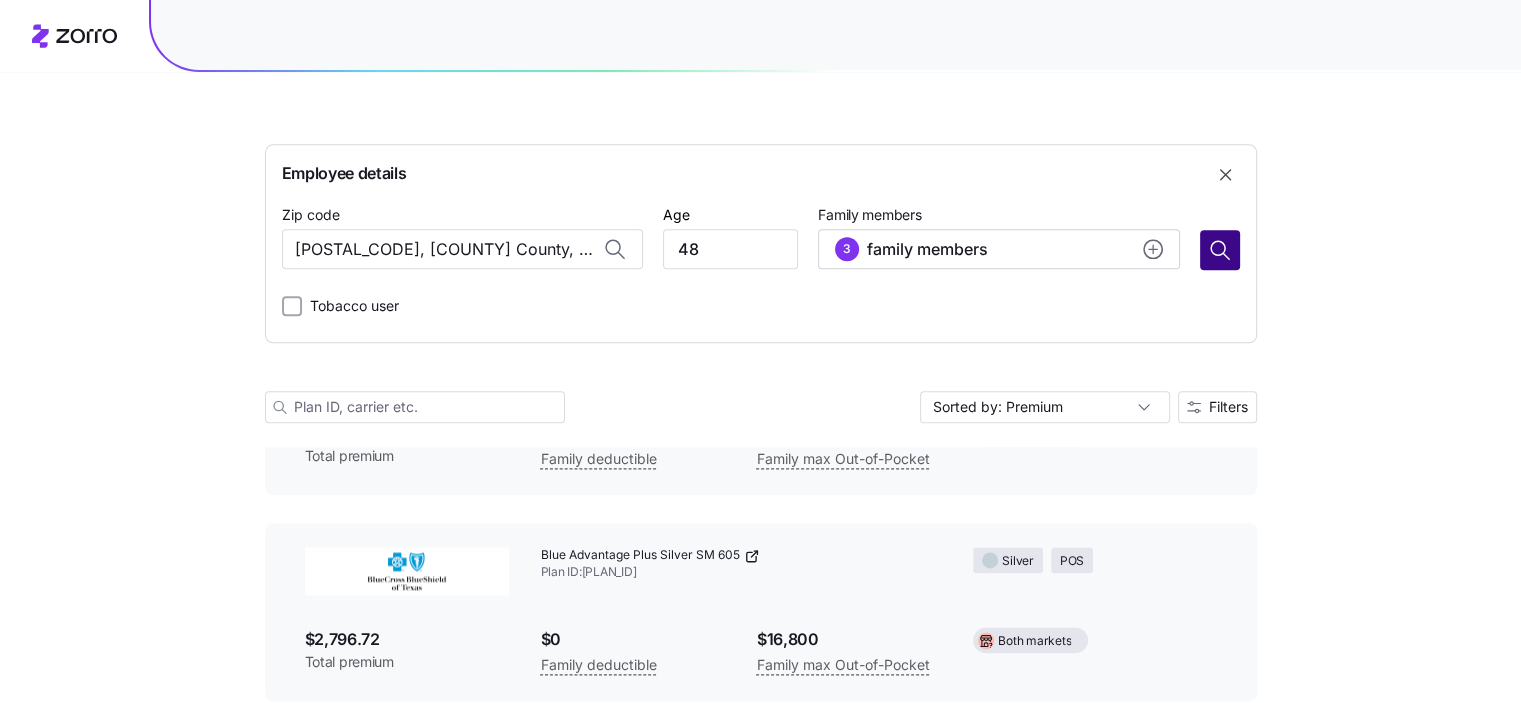 type on "60140, DeKalb County, IL" 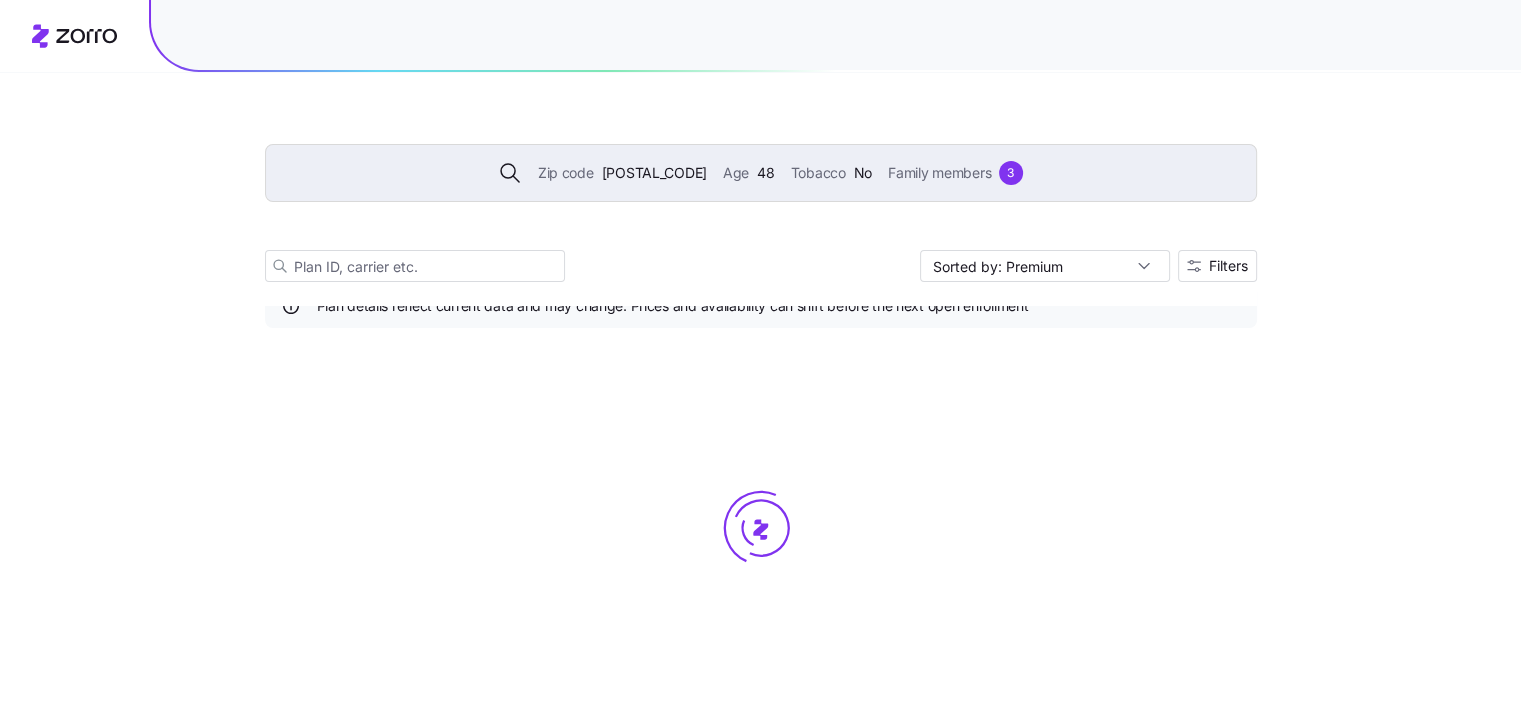 scroll, scrollTop: 4044, scrollLeft: 0, axis: vertical 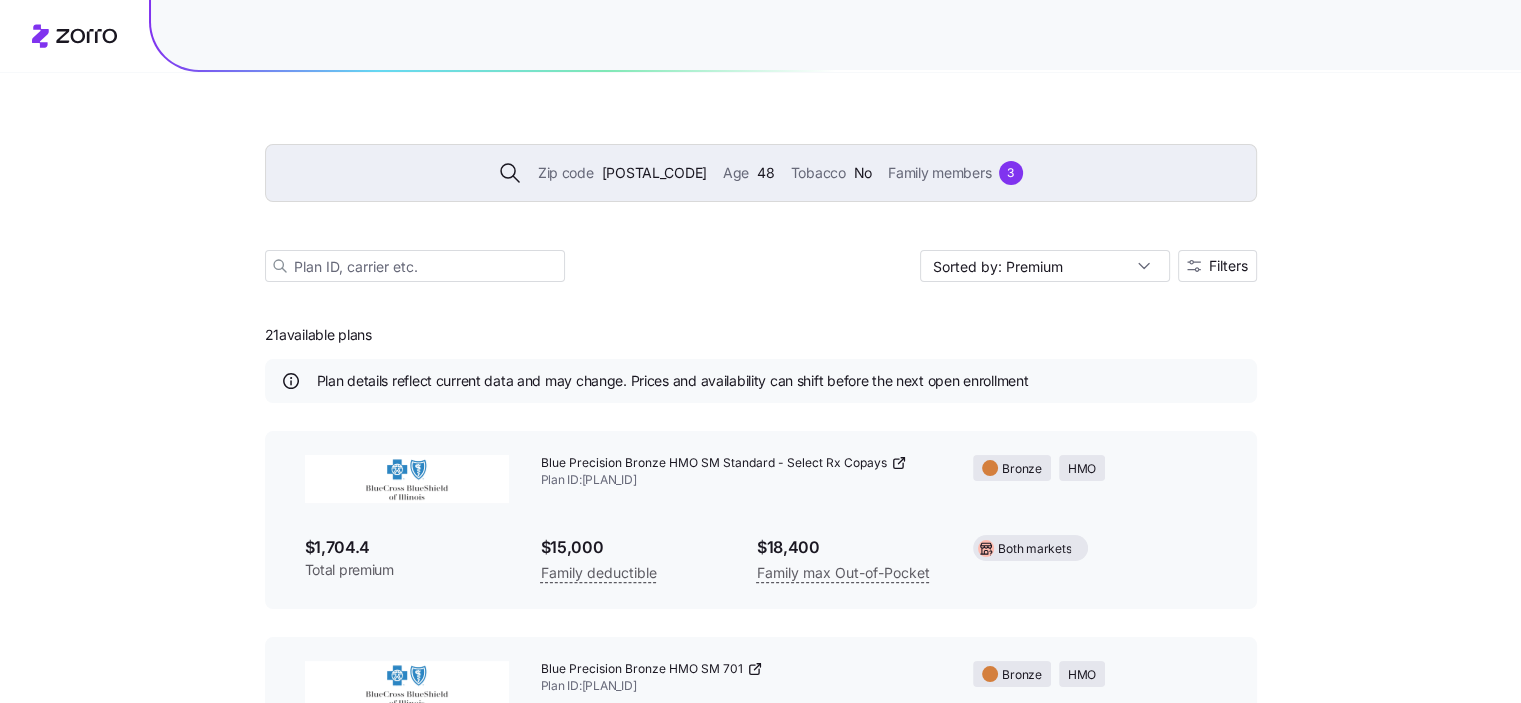 click on "Blue Precision Bronze HMO SM  Standard - Select Rx Copays Plan ID:  36096IL0810176" at bounding box center [741, 472] 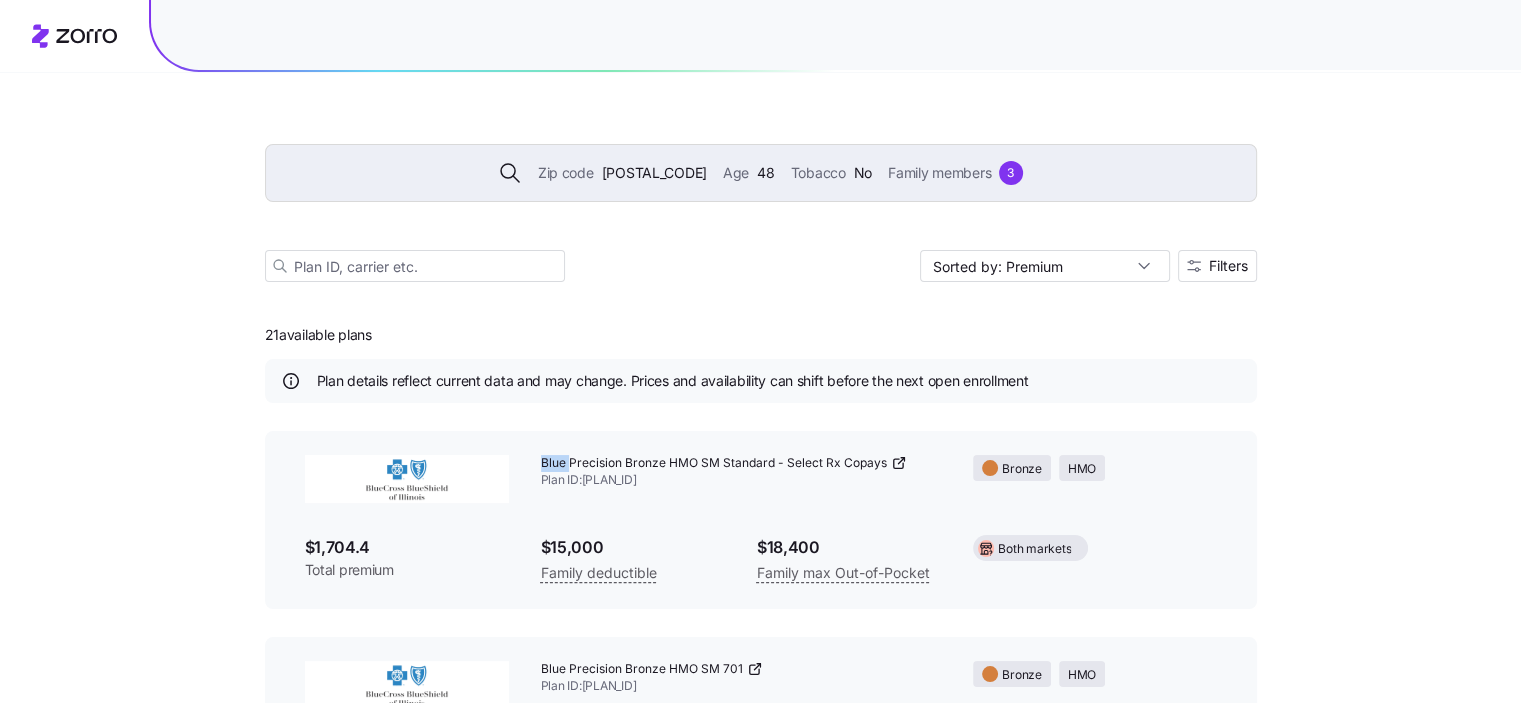click on "Blue Precision Bronze HMO SM  Standard - Select Rx Copays Plan ID:  36096IL0810176" at bounding box center [741, 472] 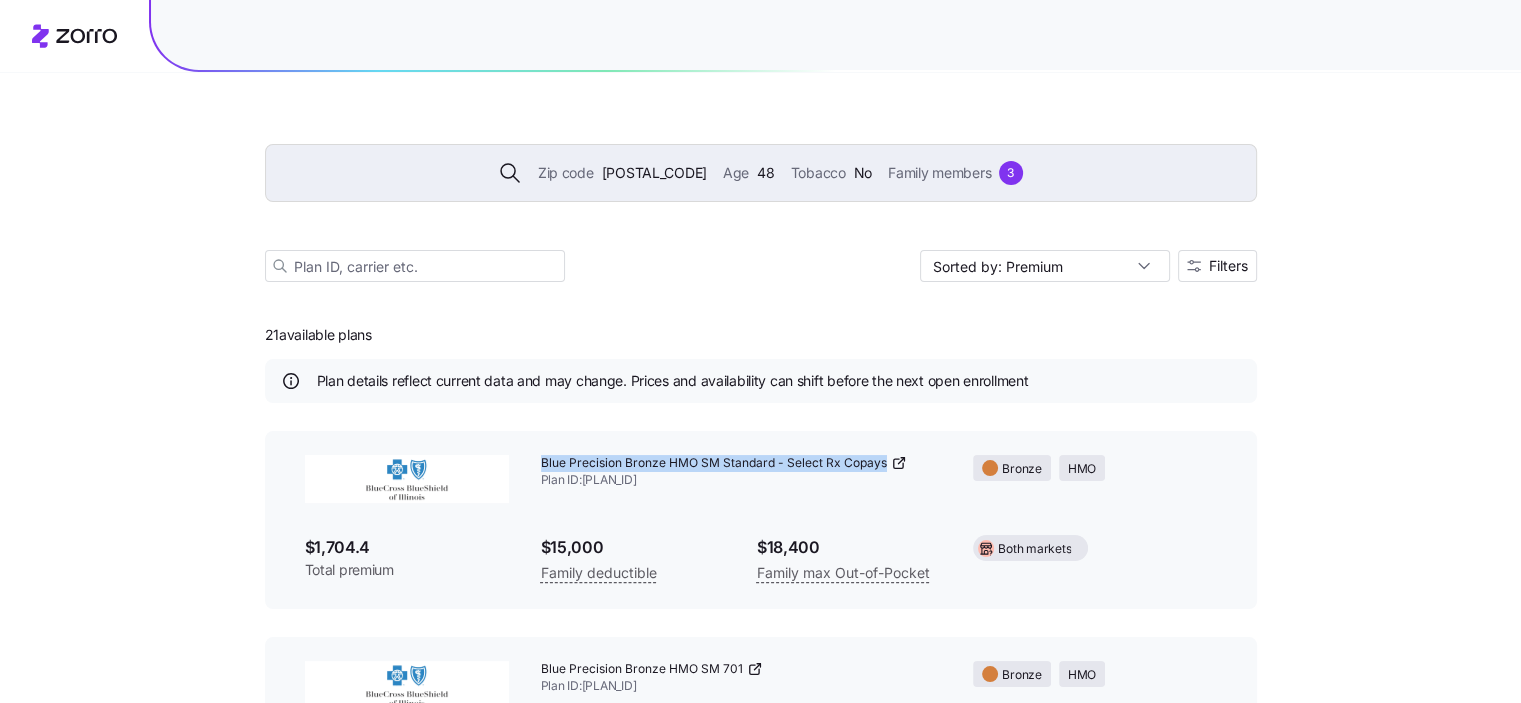 click on "Blue Precision Bronze HMO SM  Standard - Select Rx Copays Plan ID:  36096IL0810176" at bounding box center [741, 472] 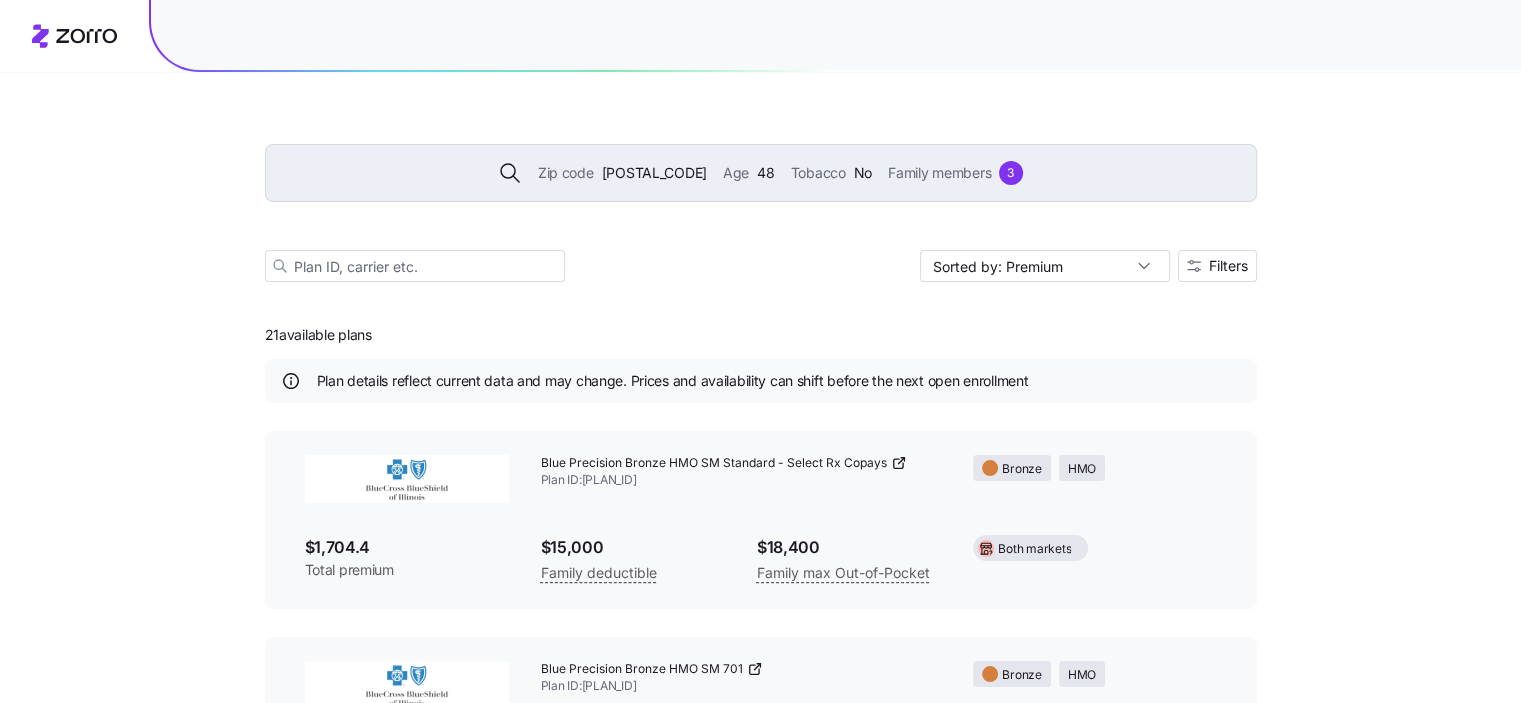 click on "$1,704.4" at bounding box center (407, 547) 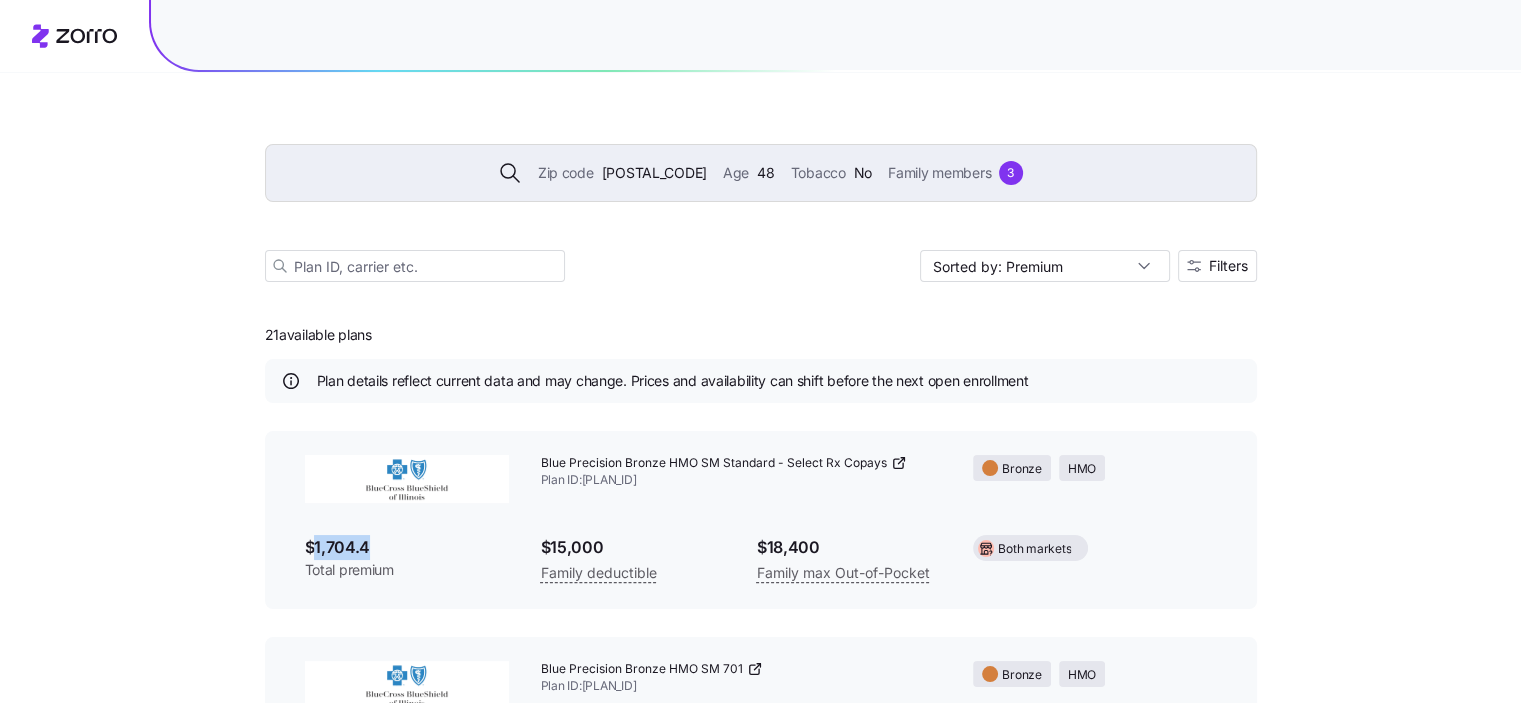 click on "$1,704.4" at bounding box center (407, 547) 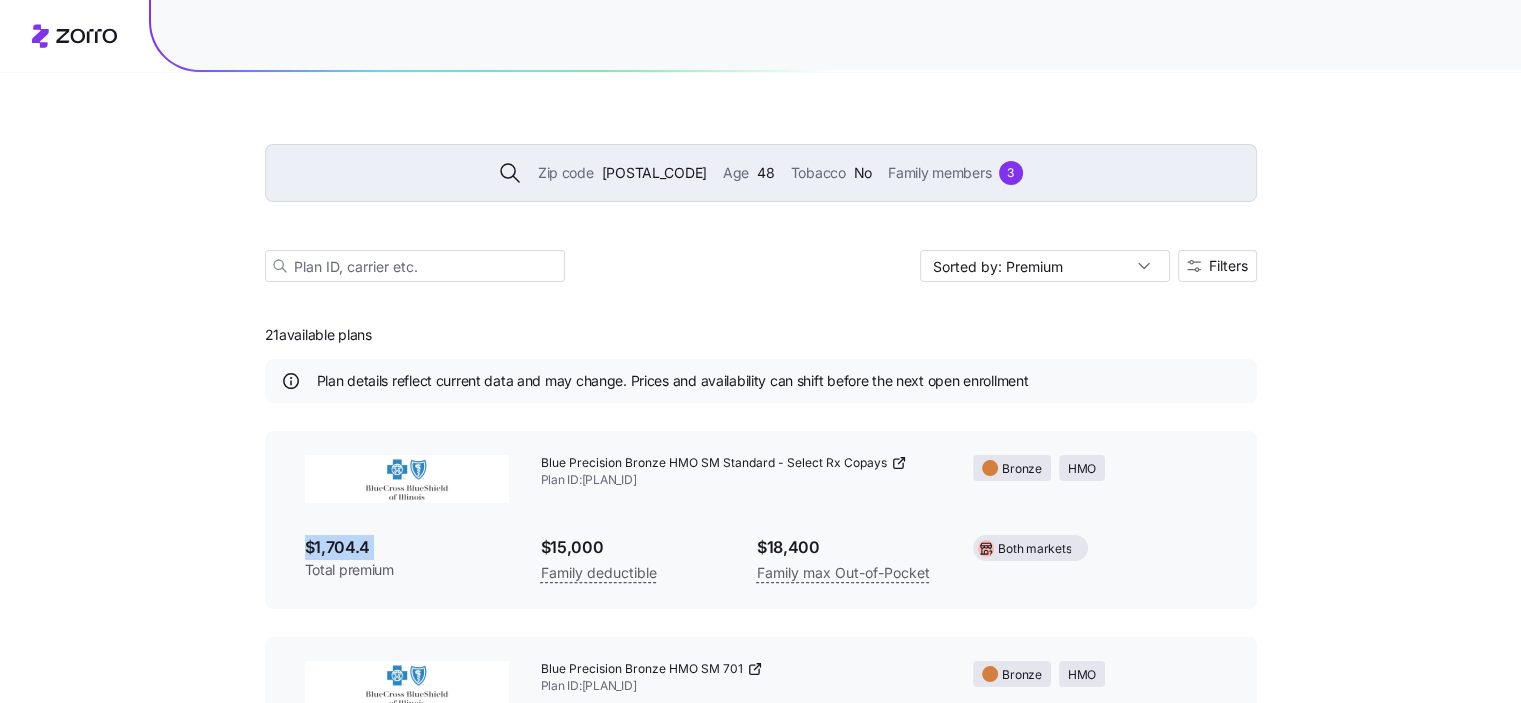 click on "$1,704.4" at bounding box center [407, 547] 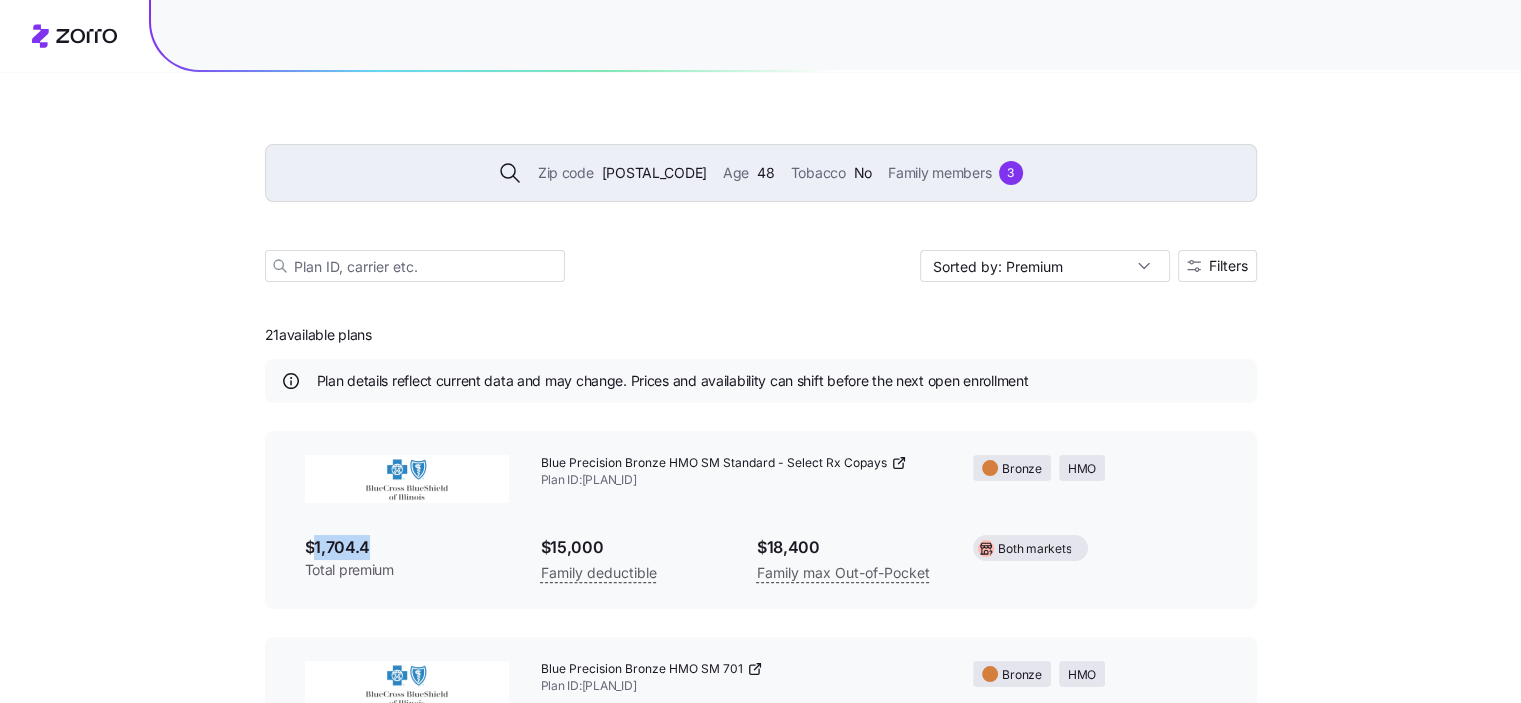 click on "$1,704.4" at bounding box center (407, 547) 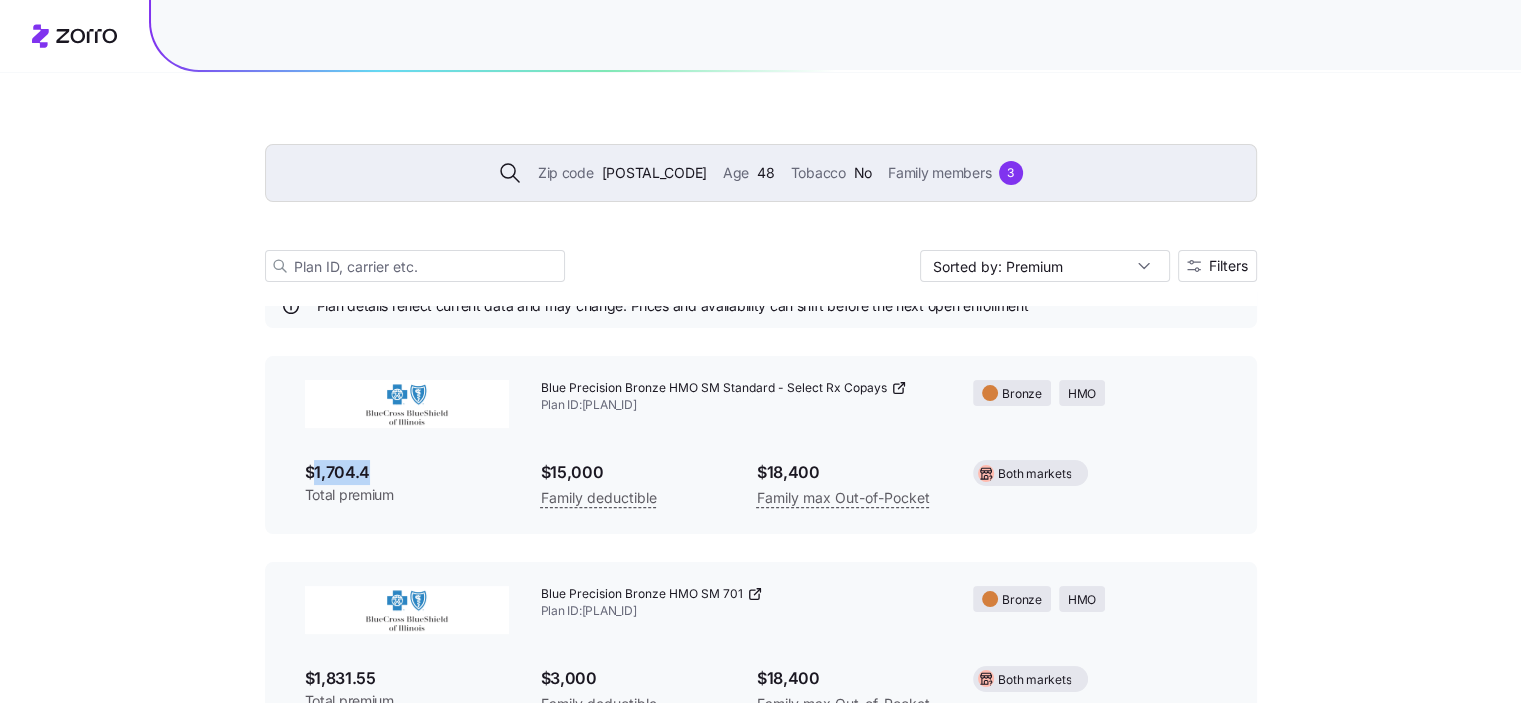 scroll, scrollTop: 0, scrollLeft: 0, axis: both 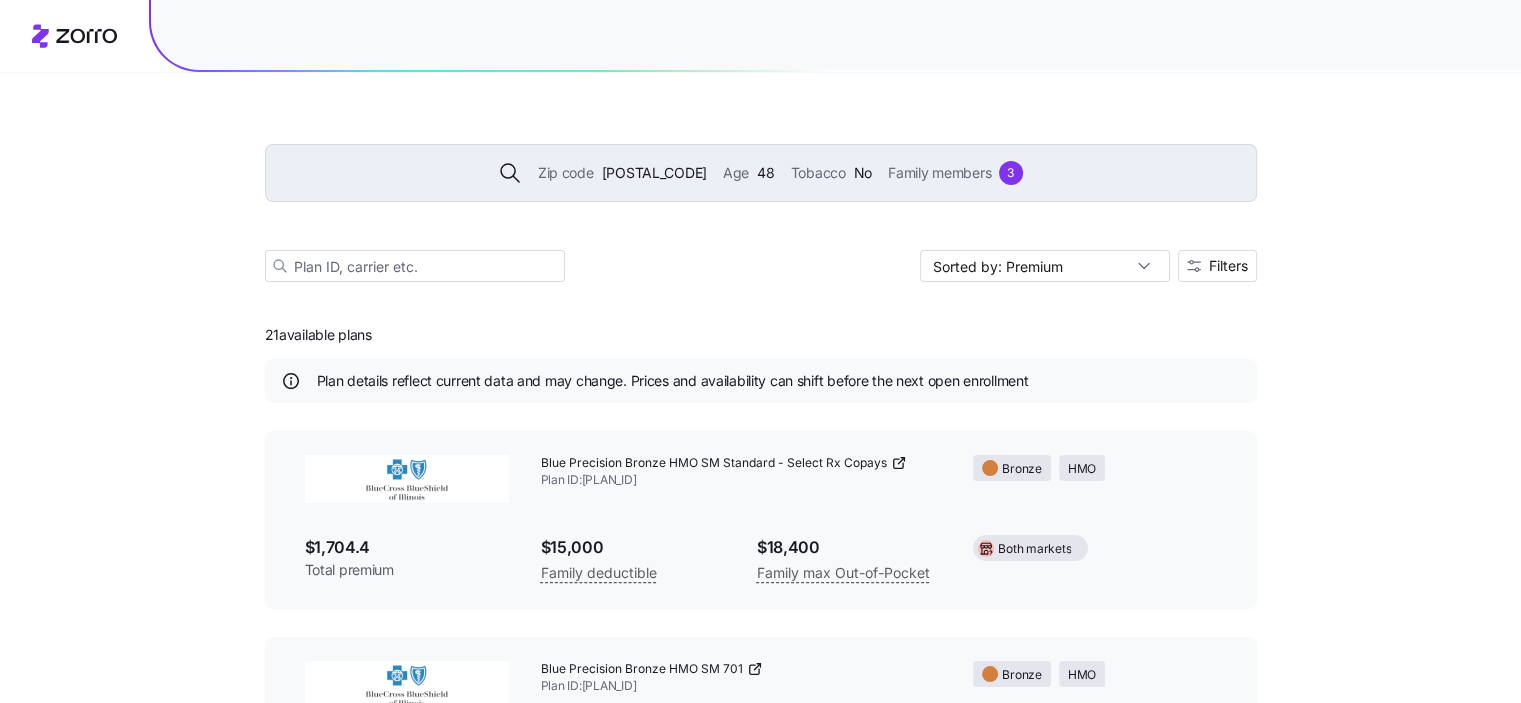 click on "Zip code 60140 Age 48 Tobacco No Family members 3" at bounding box center (761, 173) 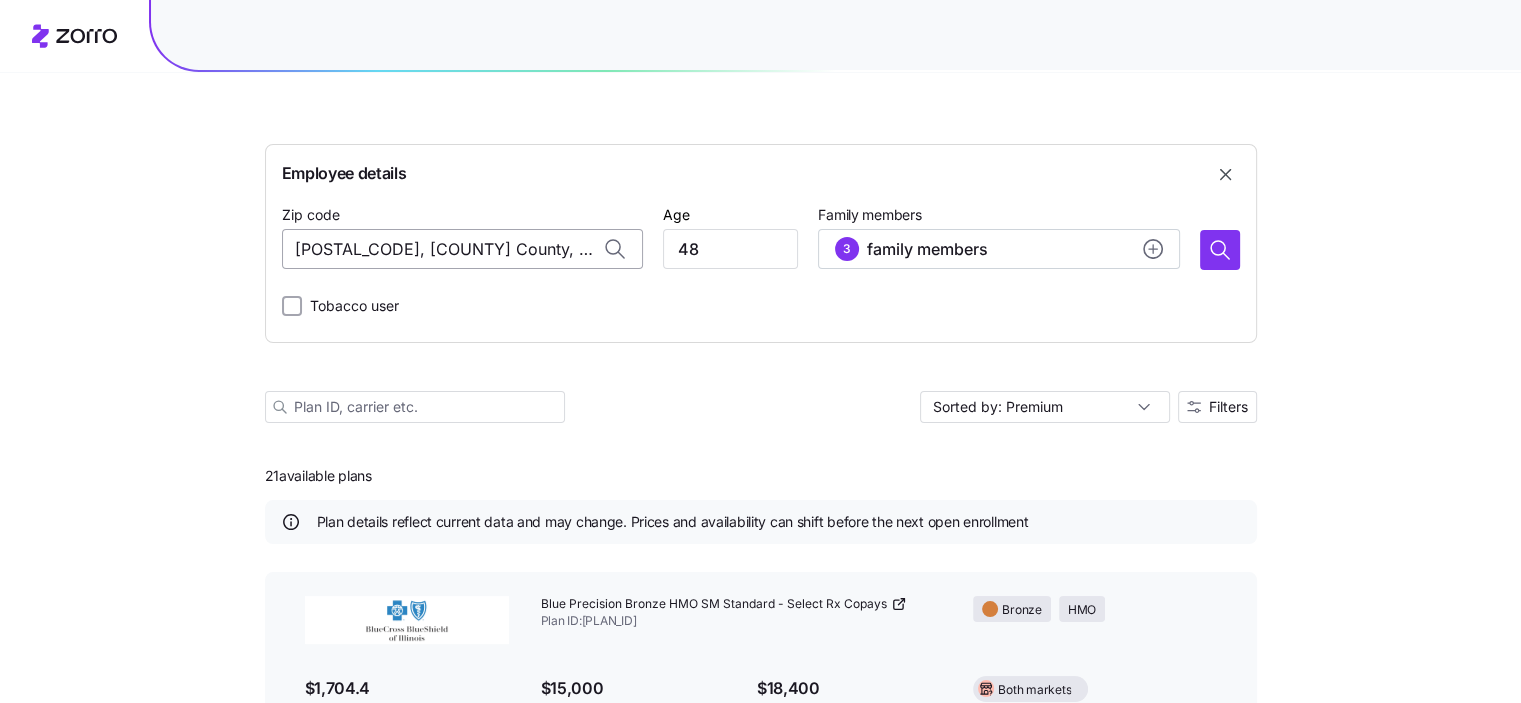 click on "60140, DeKalb County, IL" at bounding box center (462, 249) 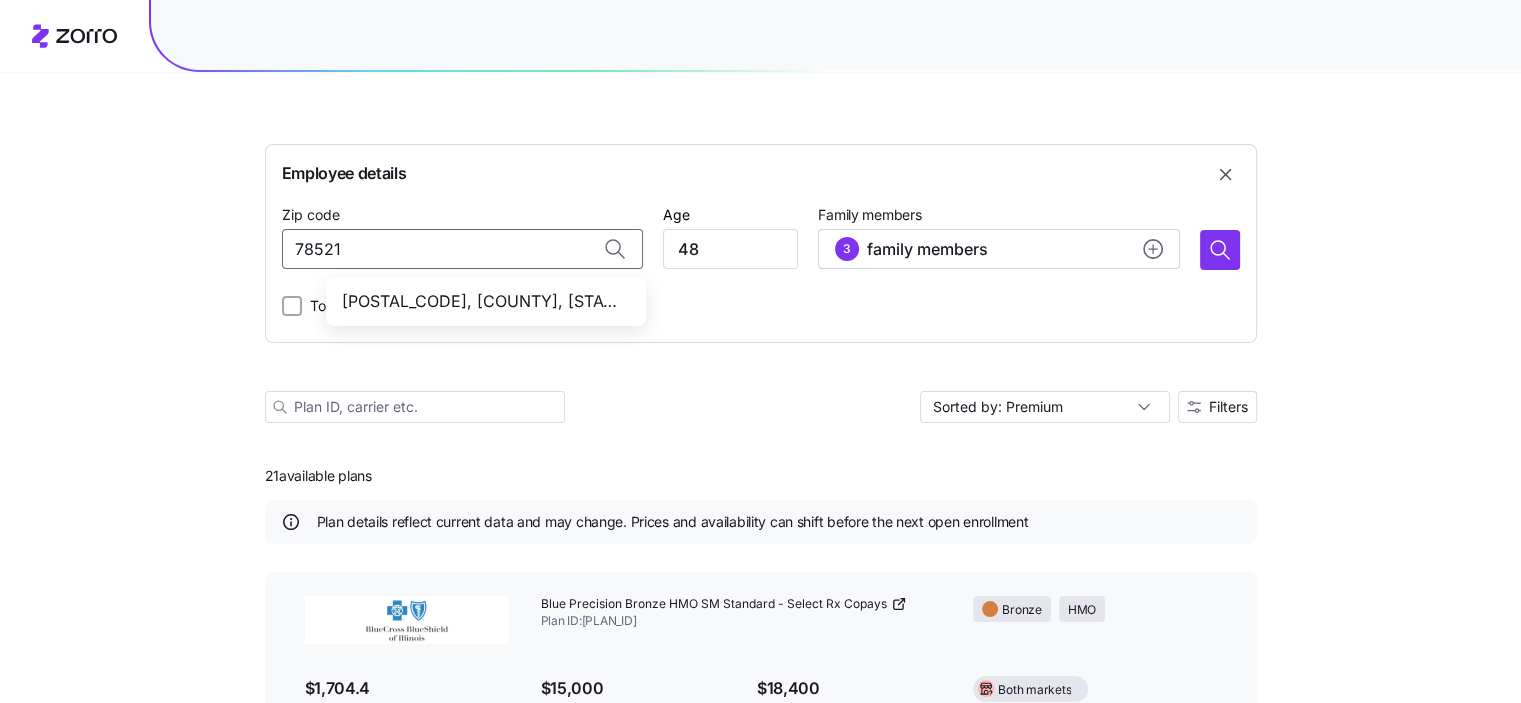 click on "78521, Cameron County, TX" at bounding box center [482, 301] 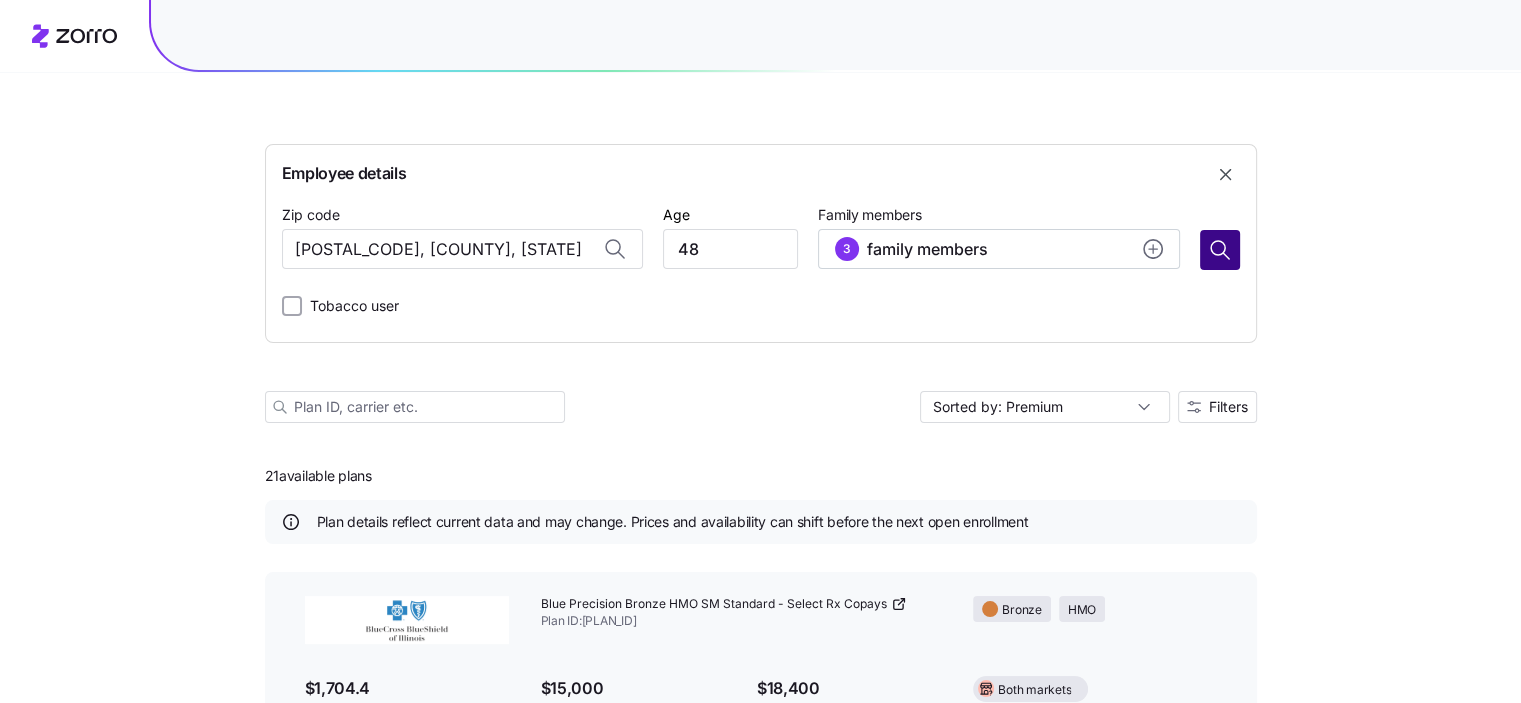 type on "78521, Cameron County, TX" 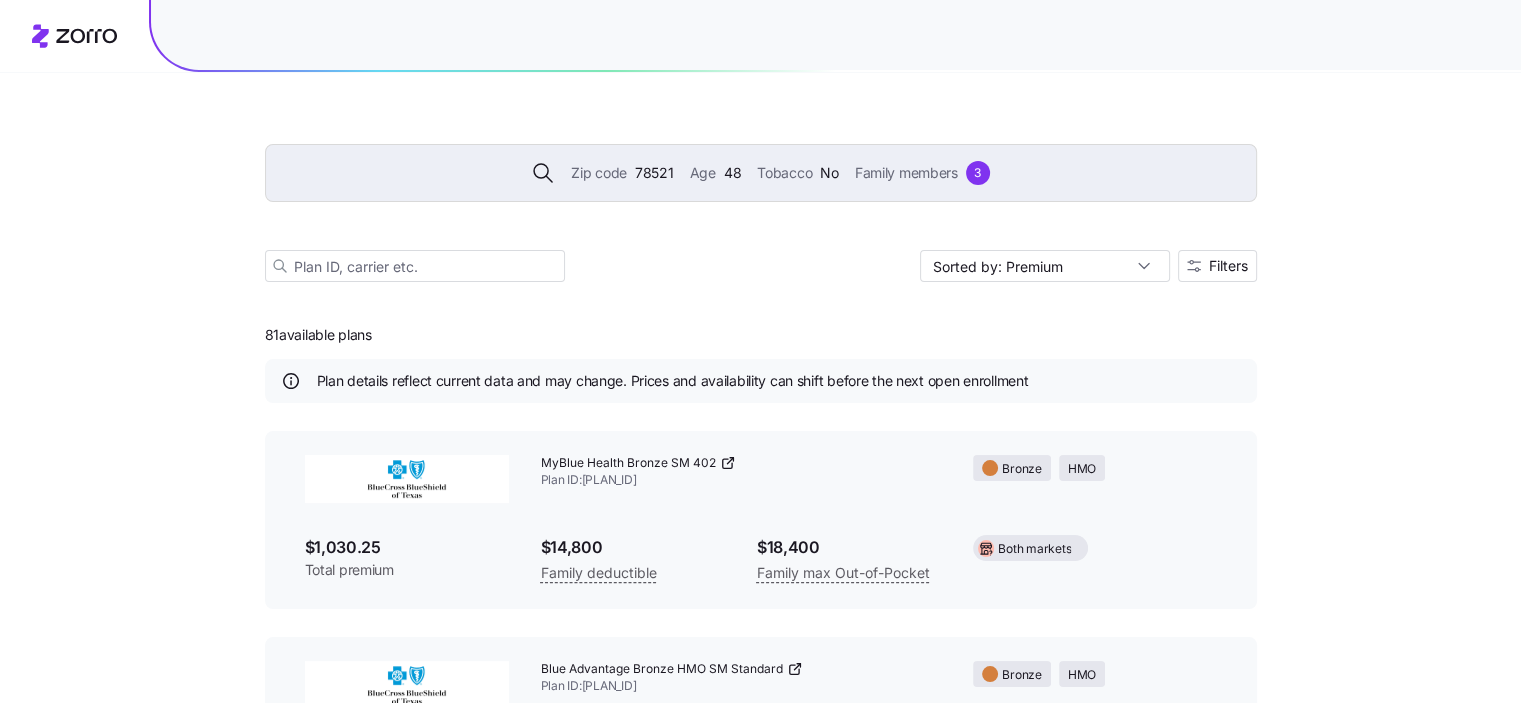 click on "MyBlue Health Bronze SM  402 Plan ID:  33602TX0461116" at bounding box center [741, 472] 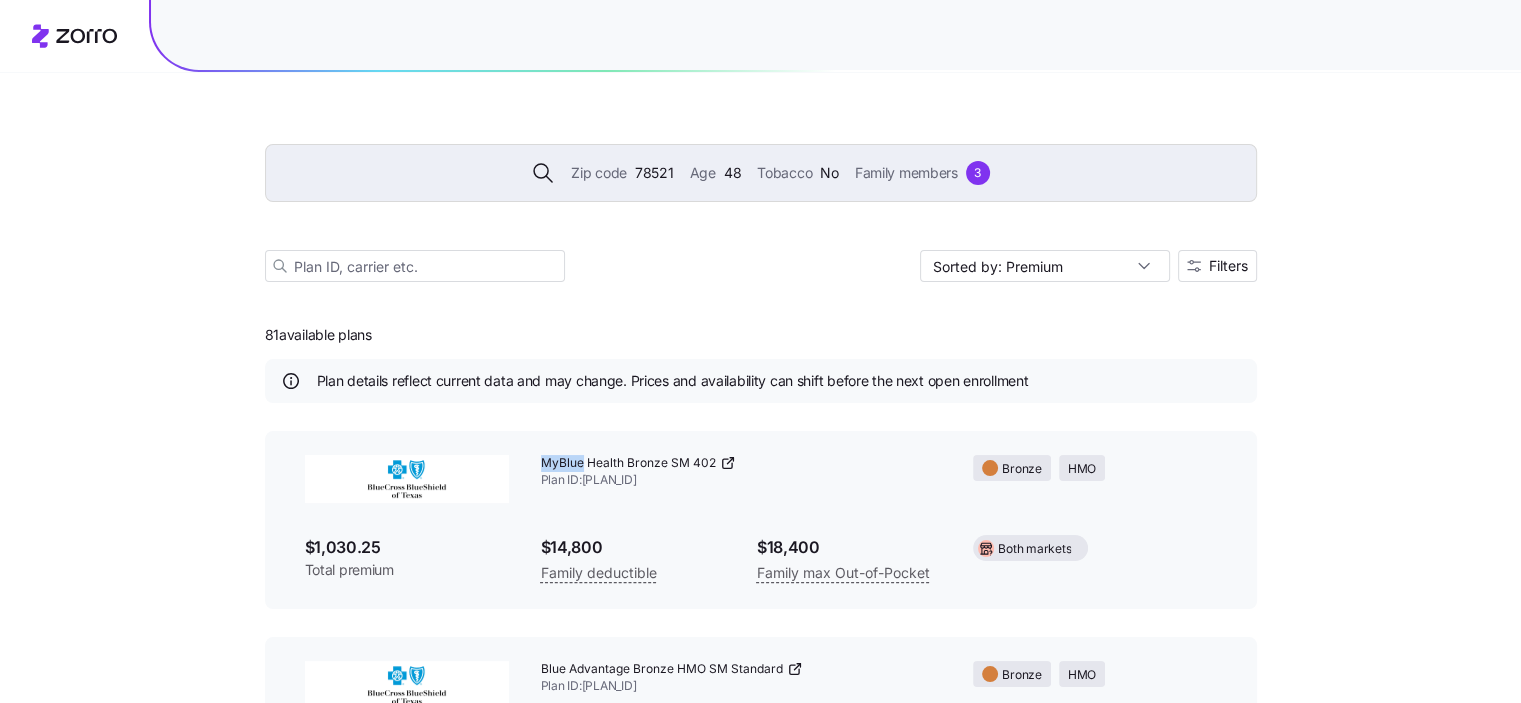 click on "MyBlue Health Bronze SM  402 Plan ID:  33602TX0461116" at bounding box center (741, 472) 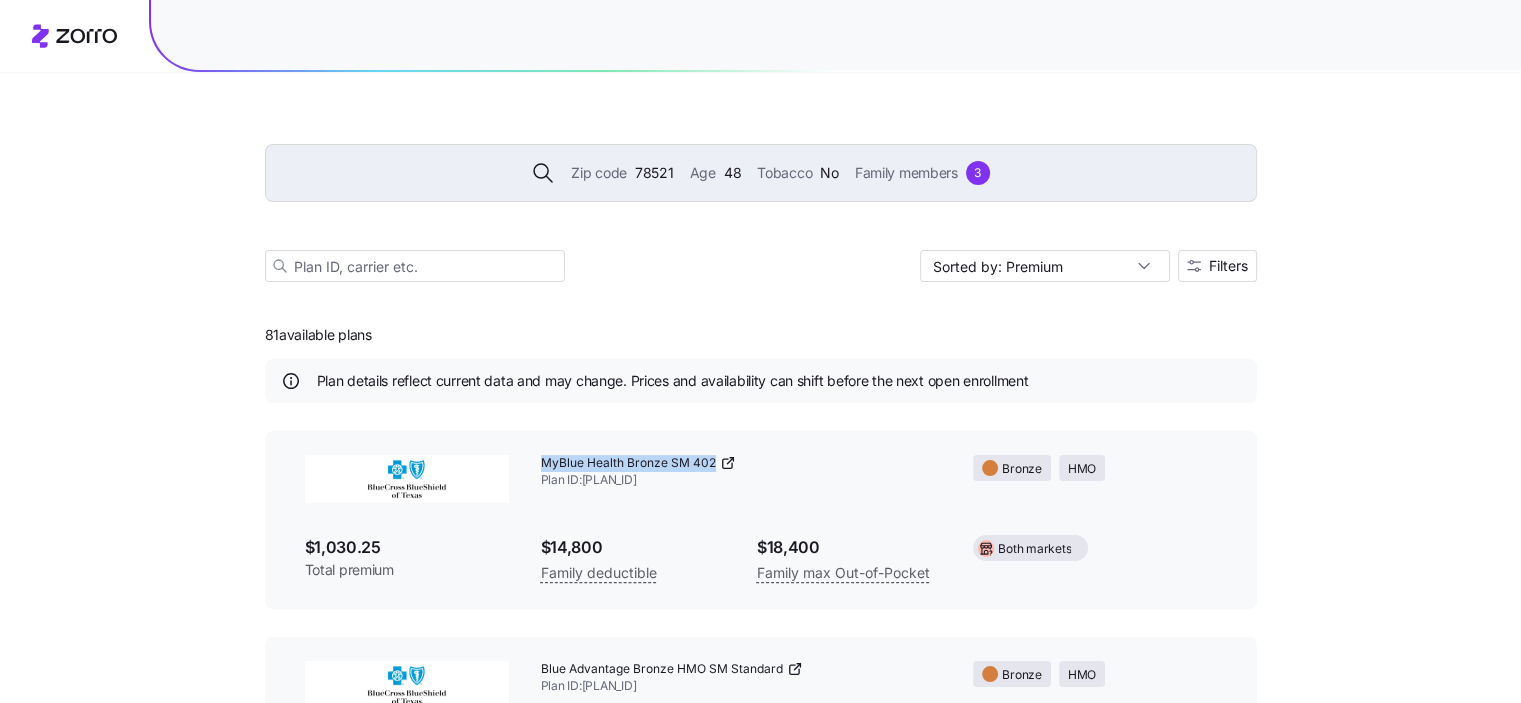 click on "MyBlue Health Bronze SM  402 Plan ID:  33602TX0461116" at bounding box center [741, 472] 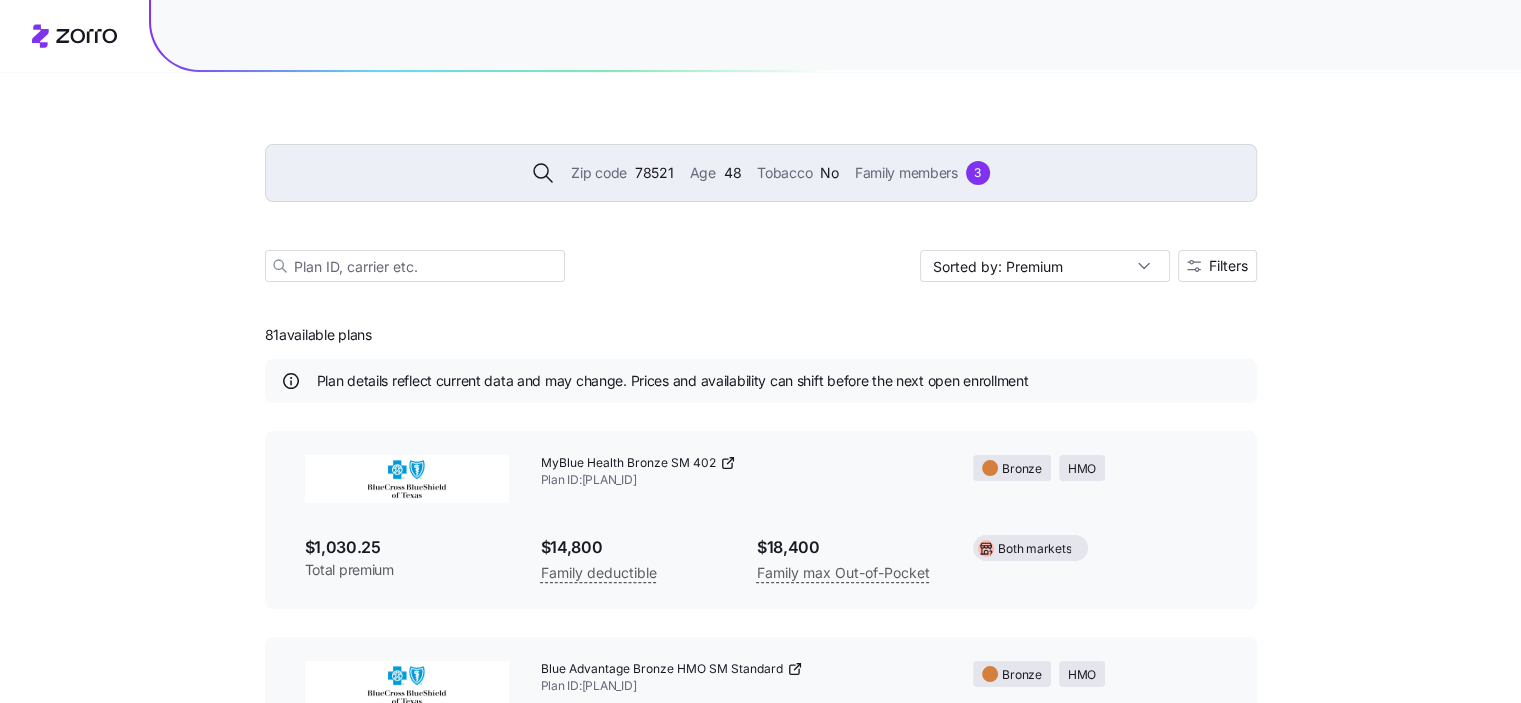 click on "$1,030.25" at bounding box center [407, 547] 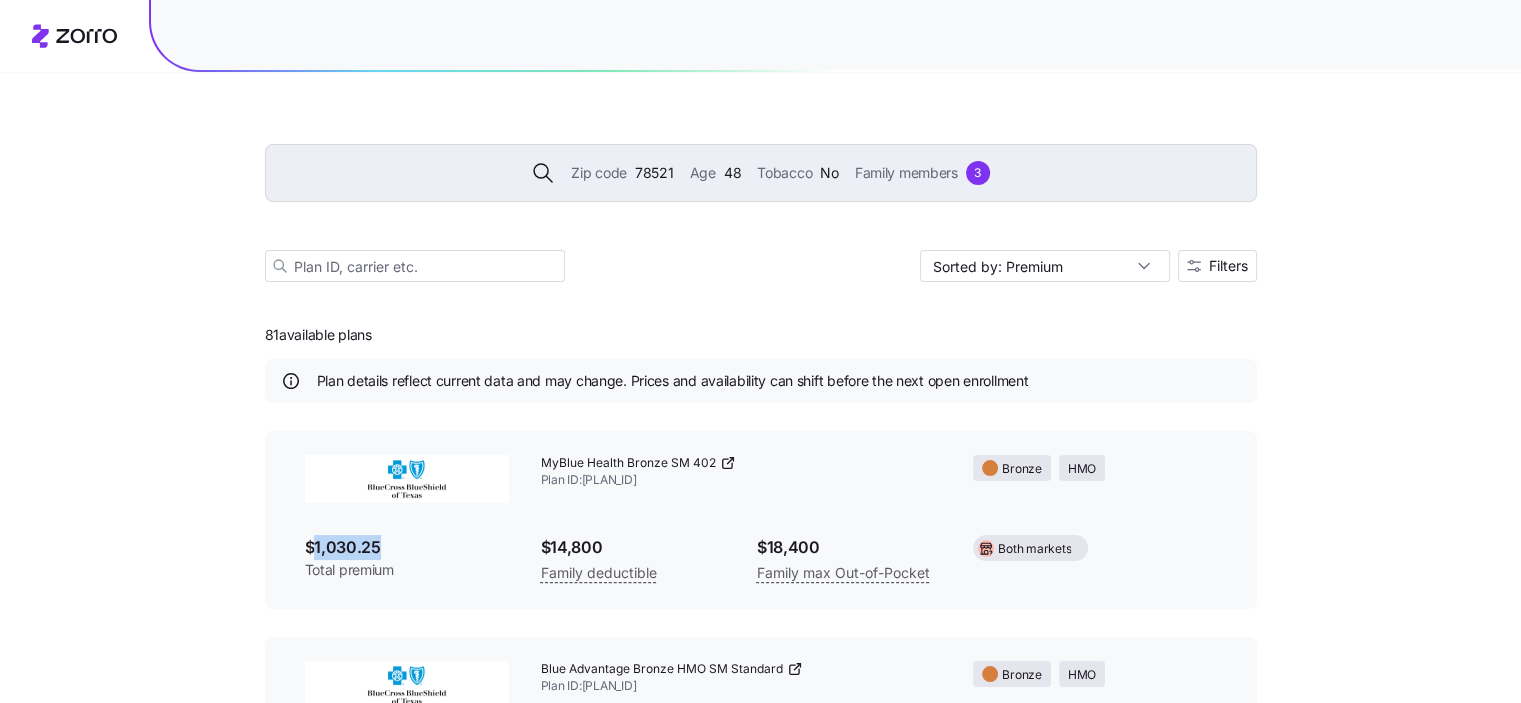 click on "$1,030.25" at bounding box center (407, 547) 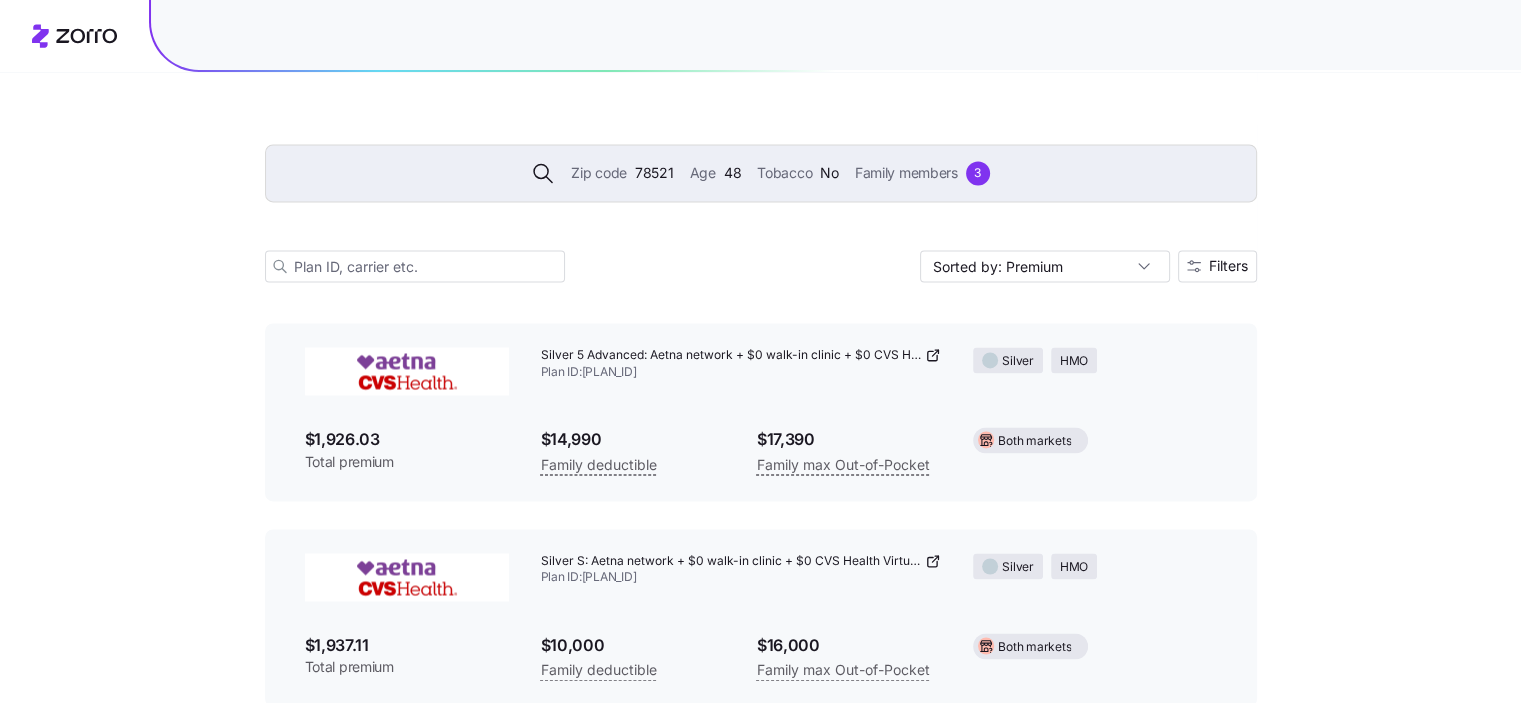 scroll, scrollTop: 16380, scrollLeft: 0, axis: vertical 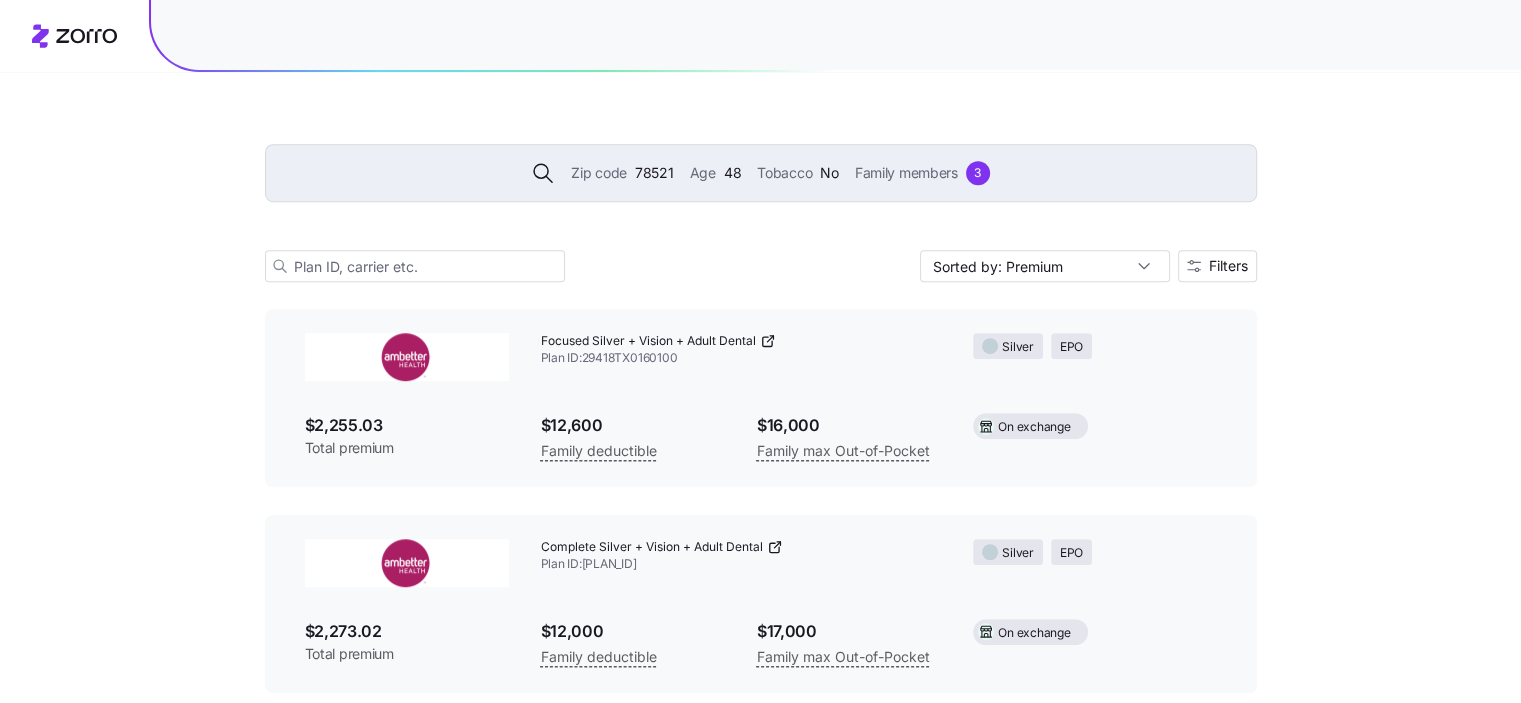 click on "Complete Silver + Vision + Adult Dental Plan ID:  29418TX0160038" at bounding box center (741, 556) 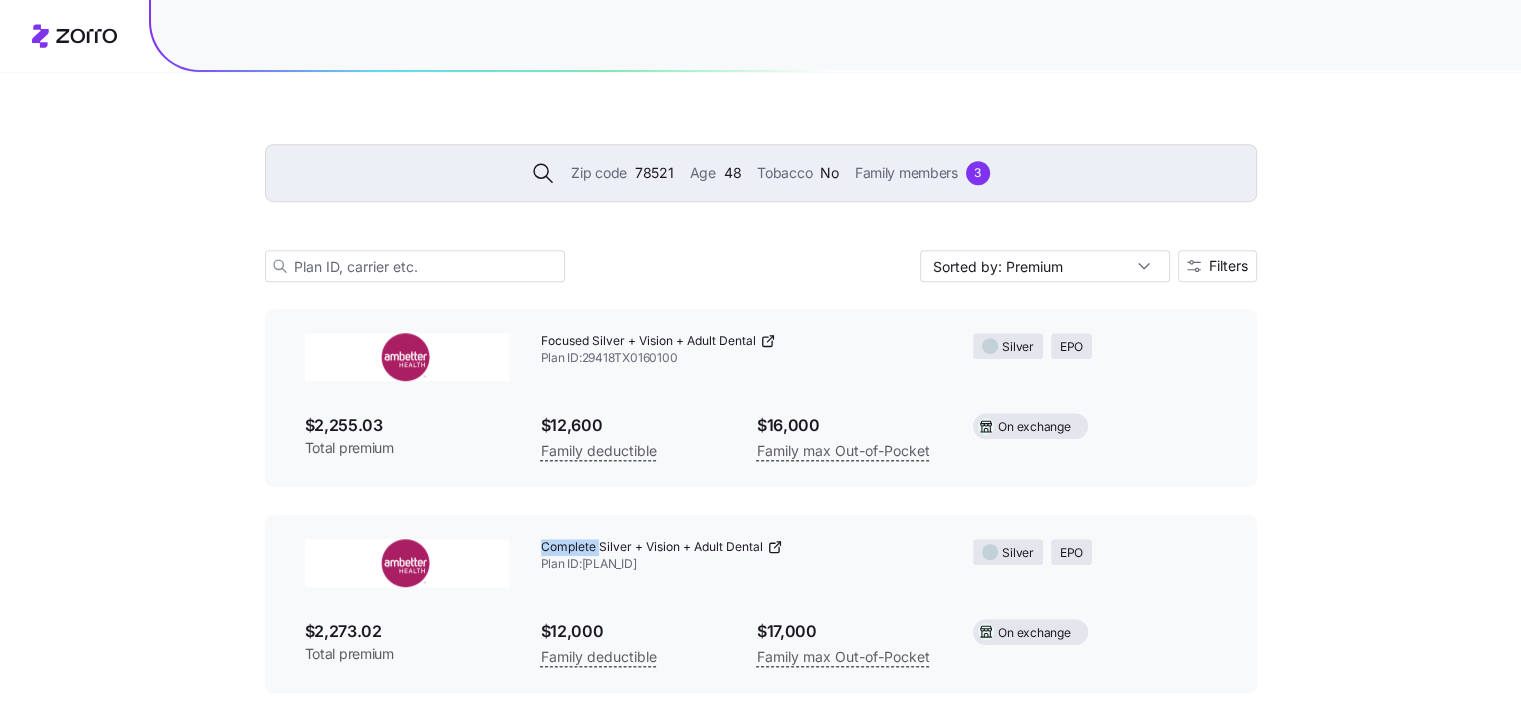click on "Complete Silver + Vision + Adult Dental Plan ID:  29418TX0160038" at bounding box center [741, 556] 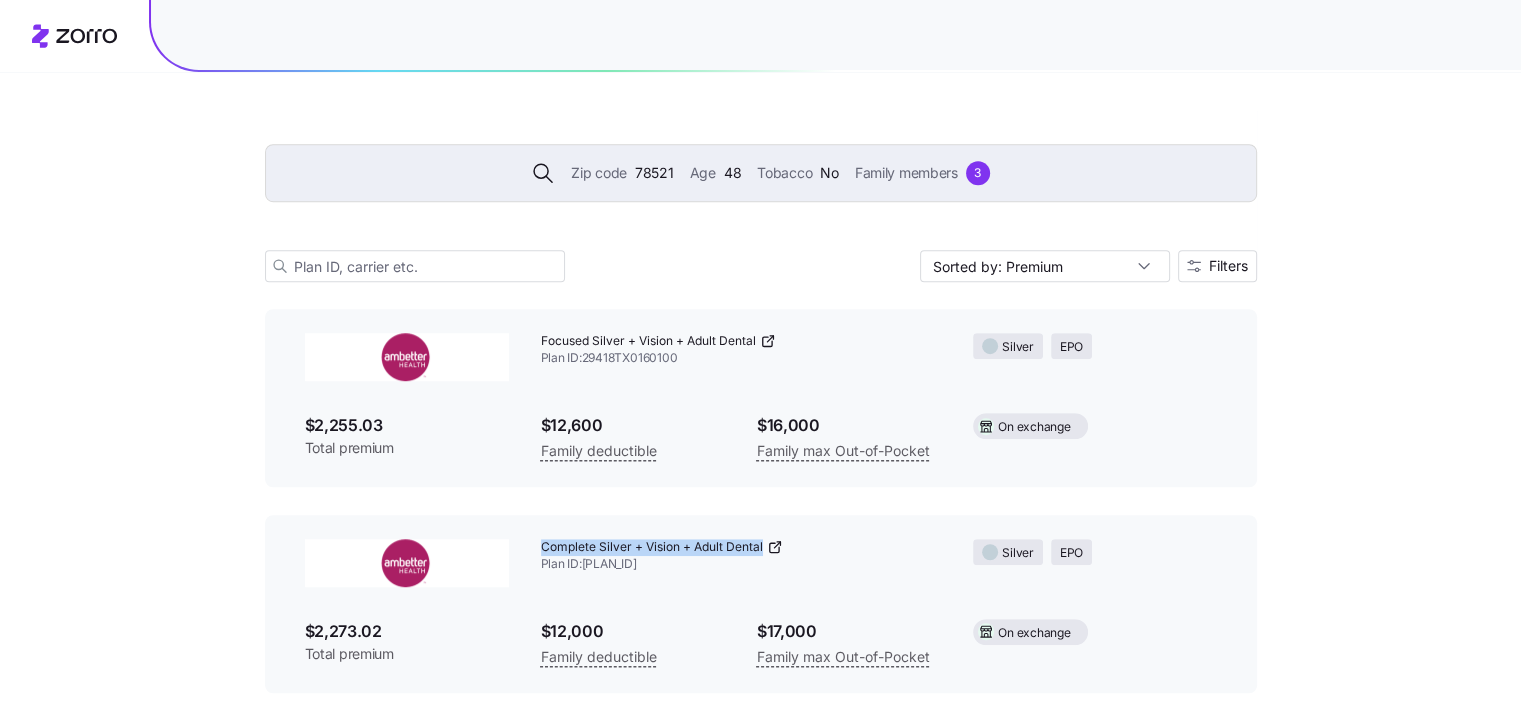 click on "Complete Silver + Vision + Adult Dental Plan ID:  29418TX0160038" at bounding box center (741, 556) 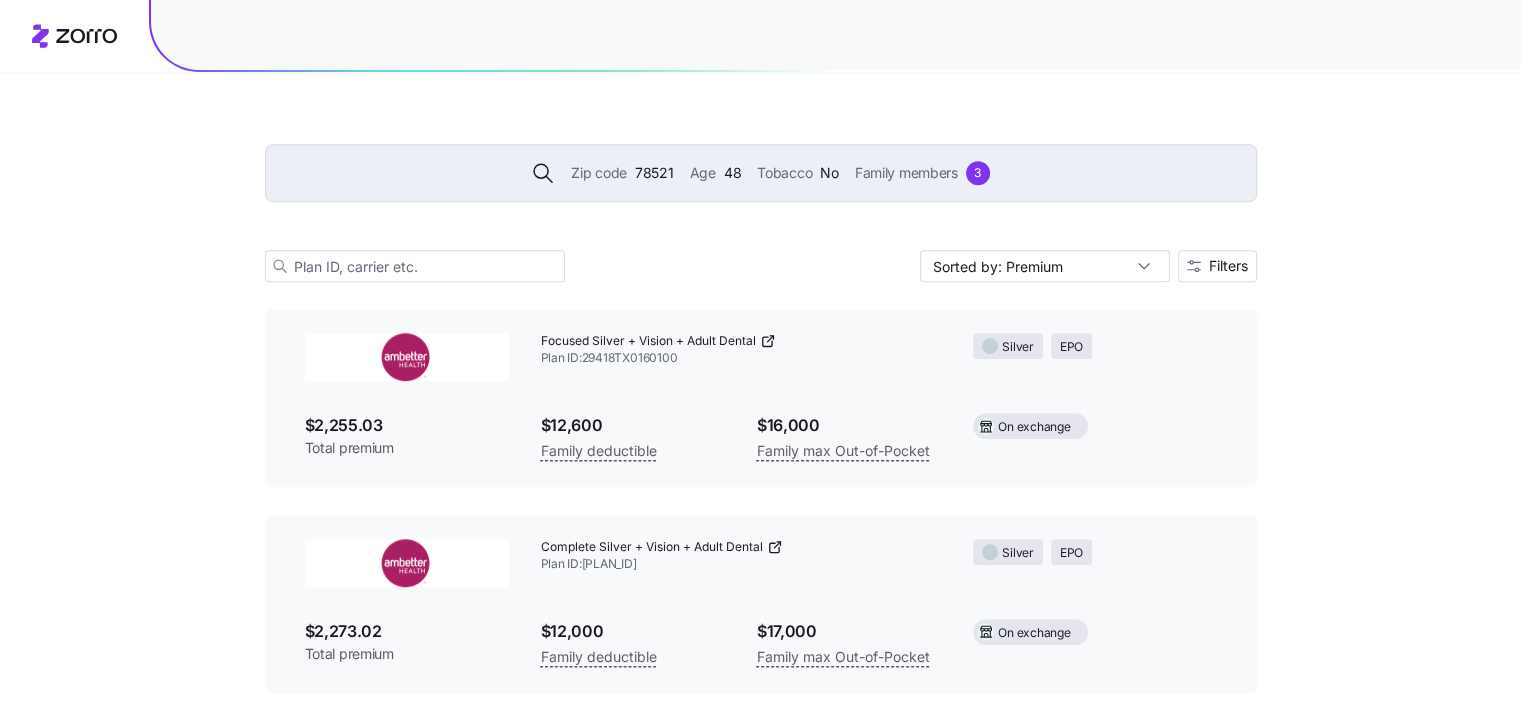 click on "$2,273.02" at bounding box center [407, 631] 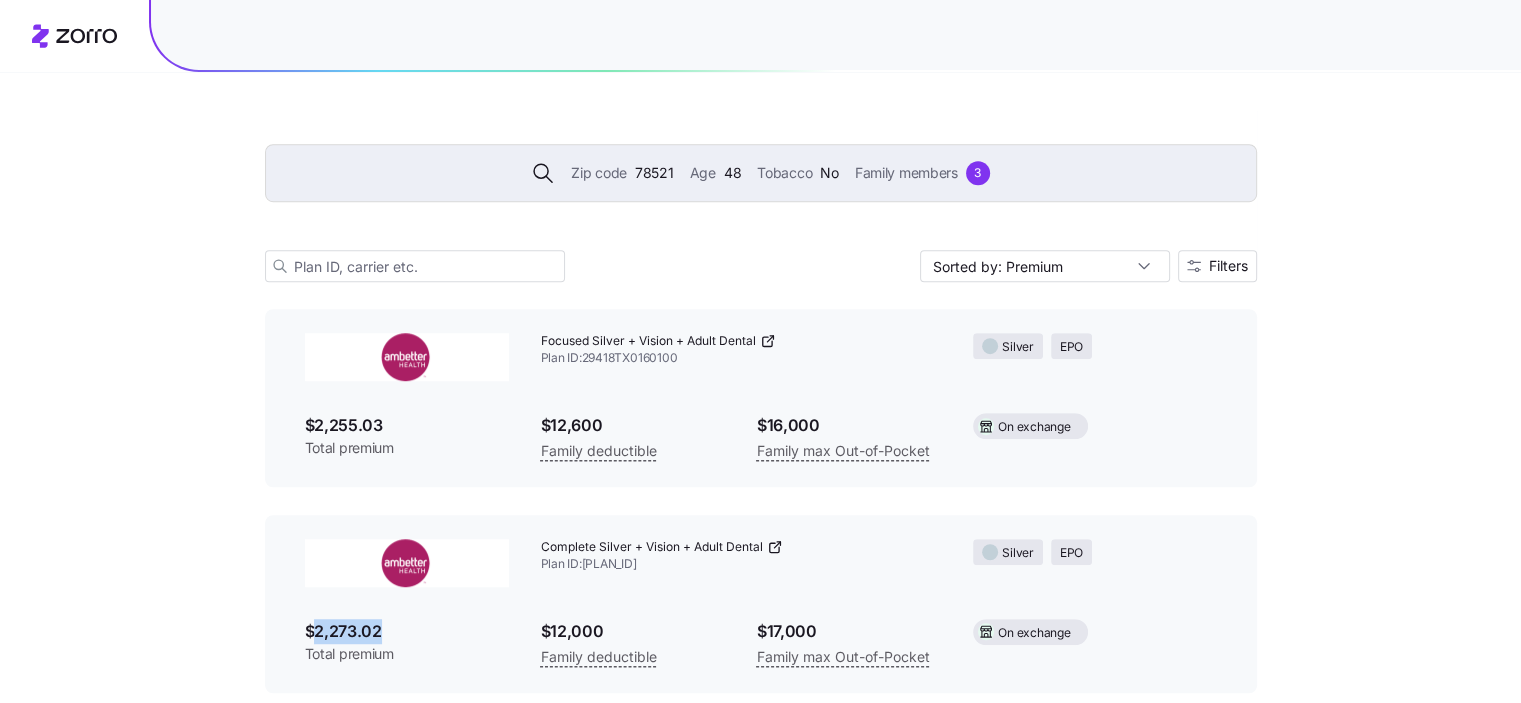 click on "$2,273.02" at bounding box center [407, 631] 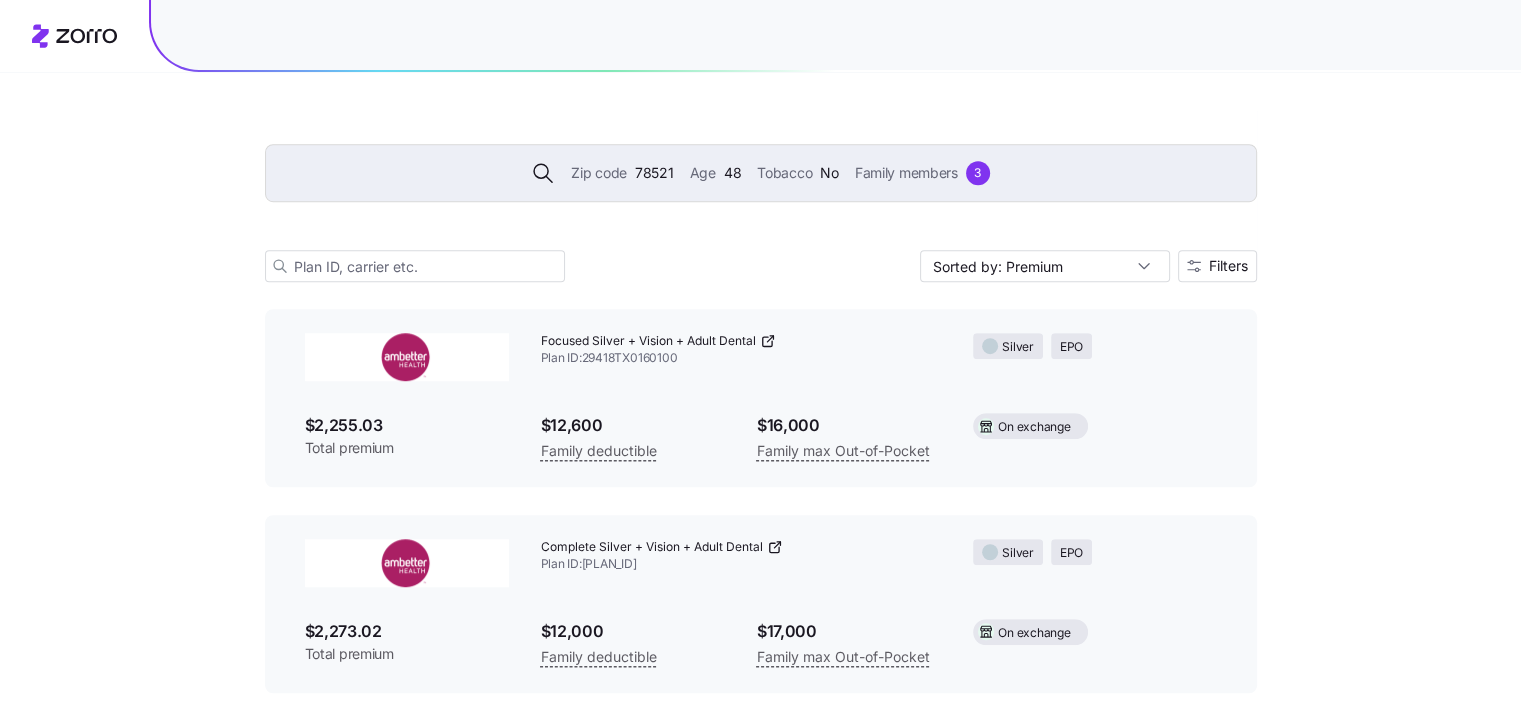 click 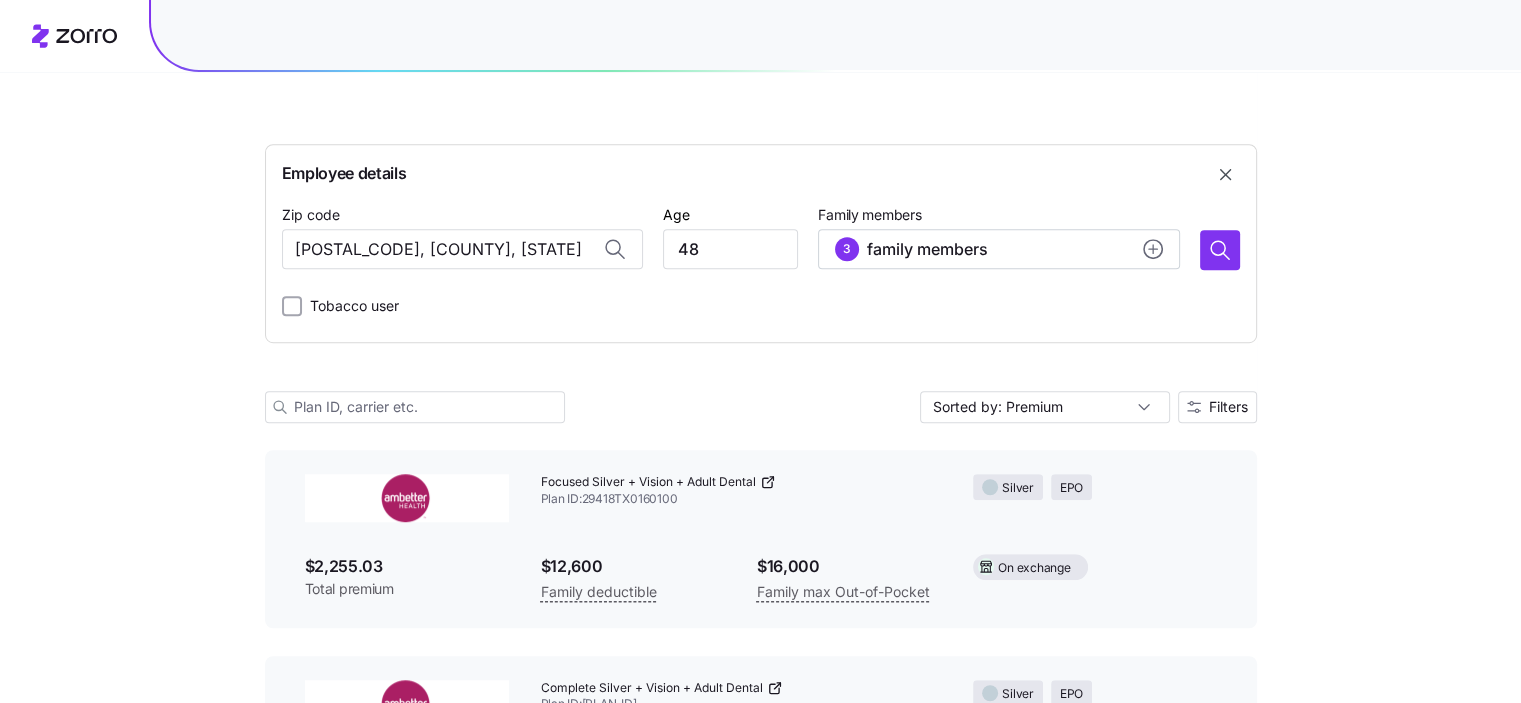 scroll, scrollTop: 16521, scrollLeft: 0, axis: vertical 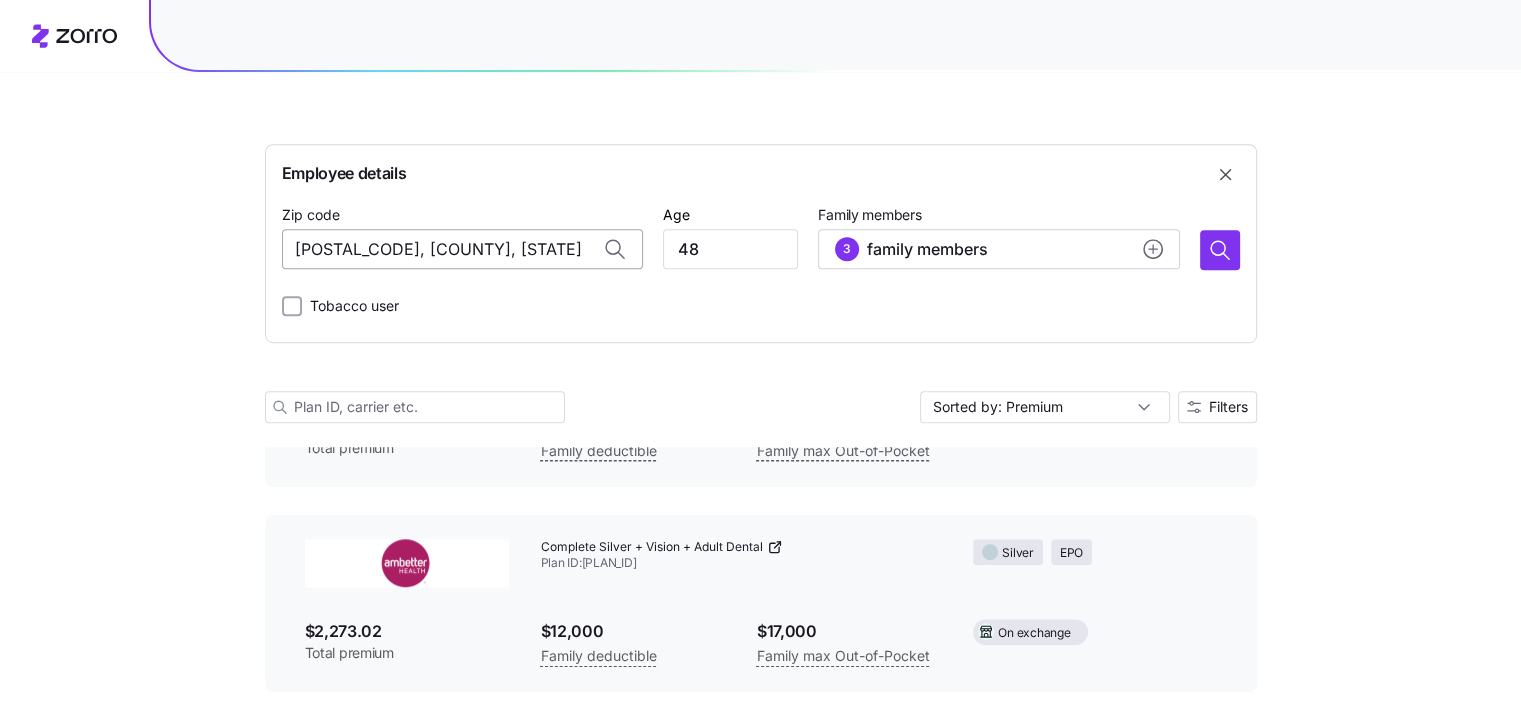 click on "78521, Cameron County, TX" at bounding box center (462, 249) 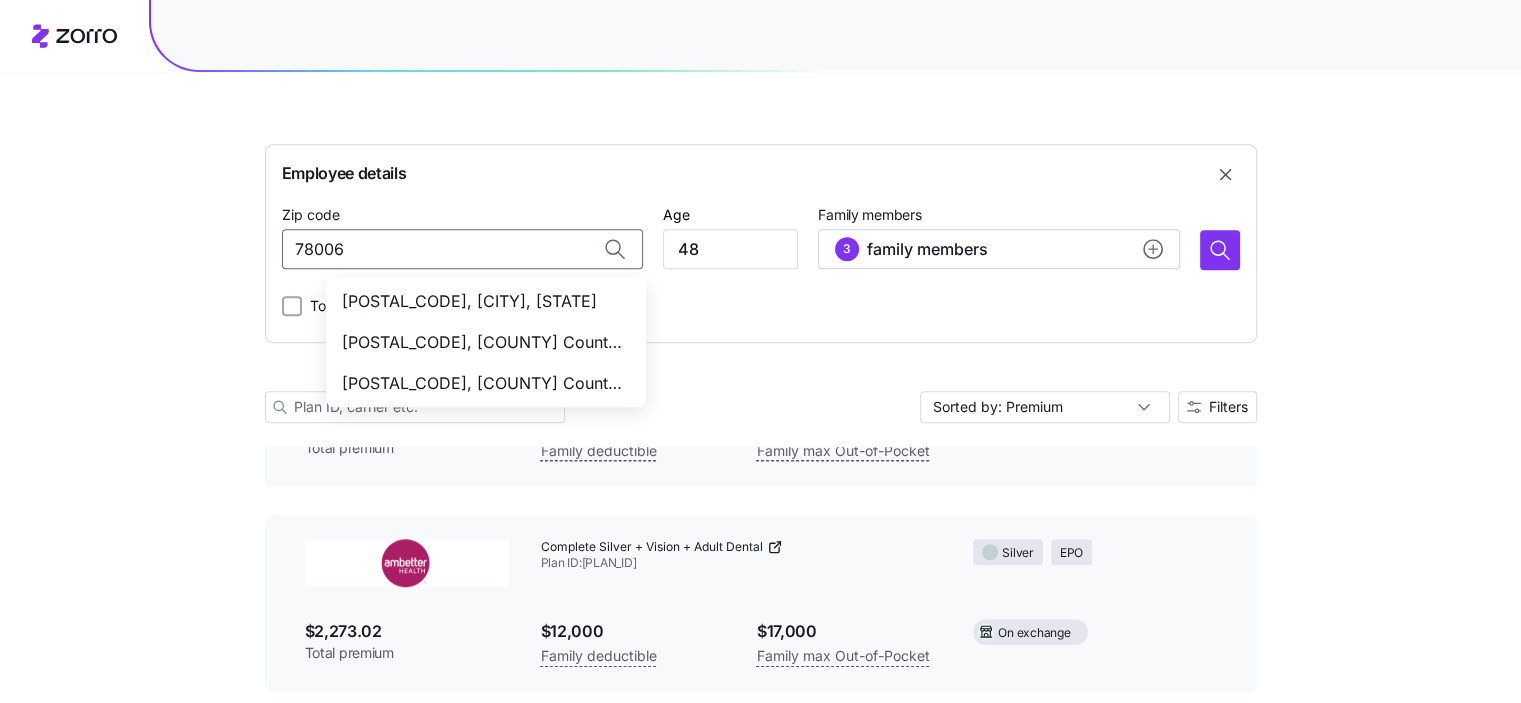 click on "78006, Bexar County, TX" at bounding box center [482, 301] 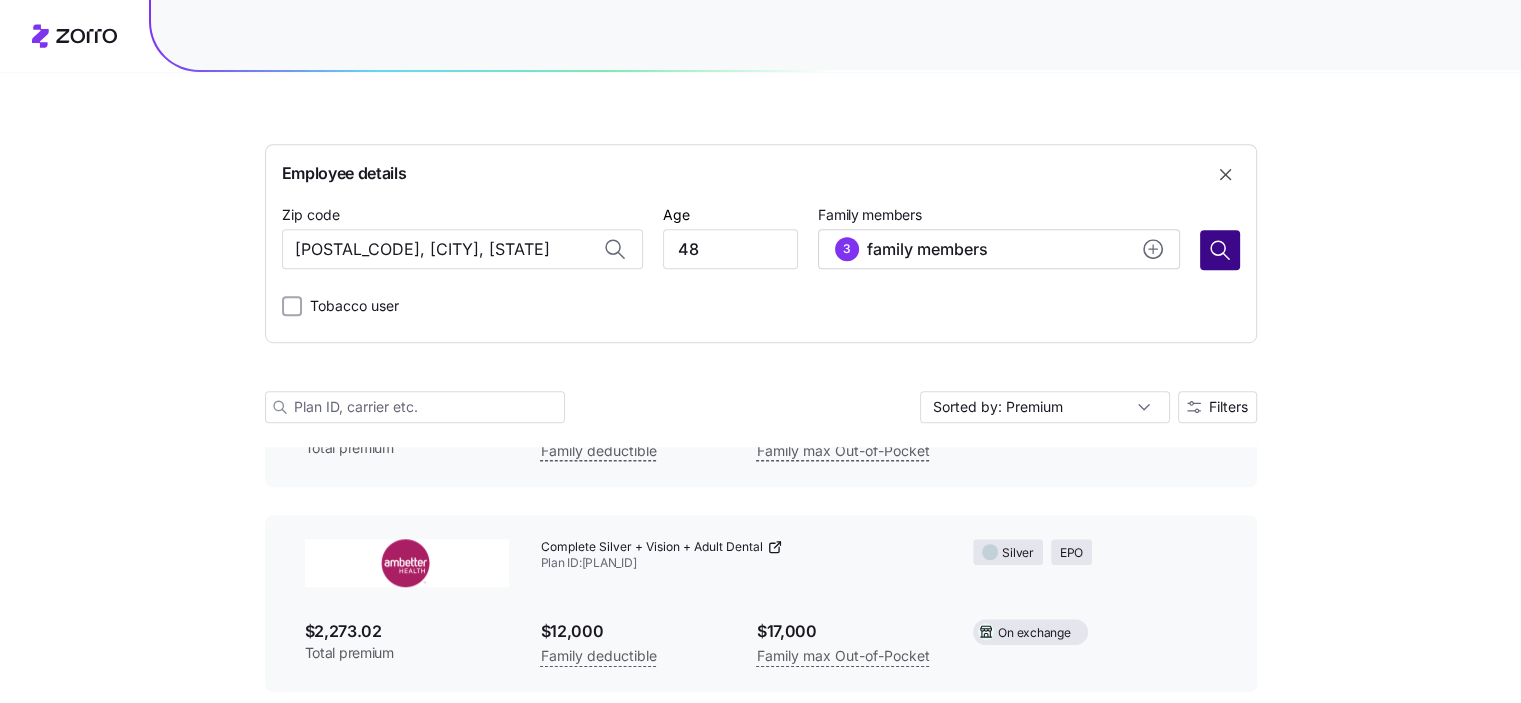 type on "78006, Bexar County, TX" 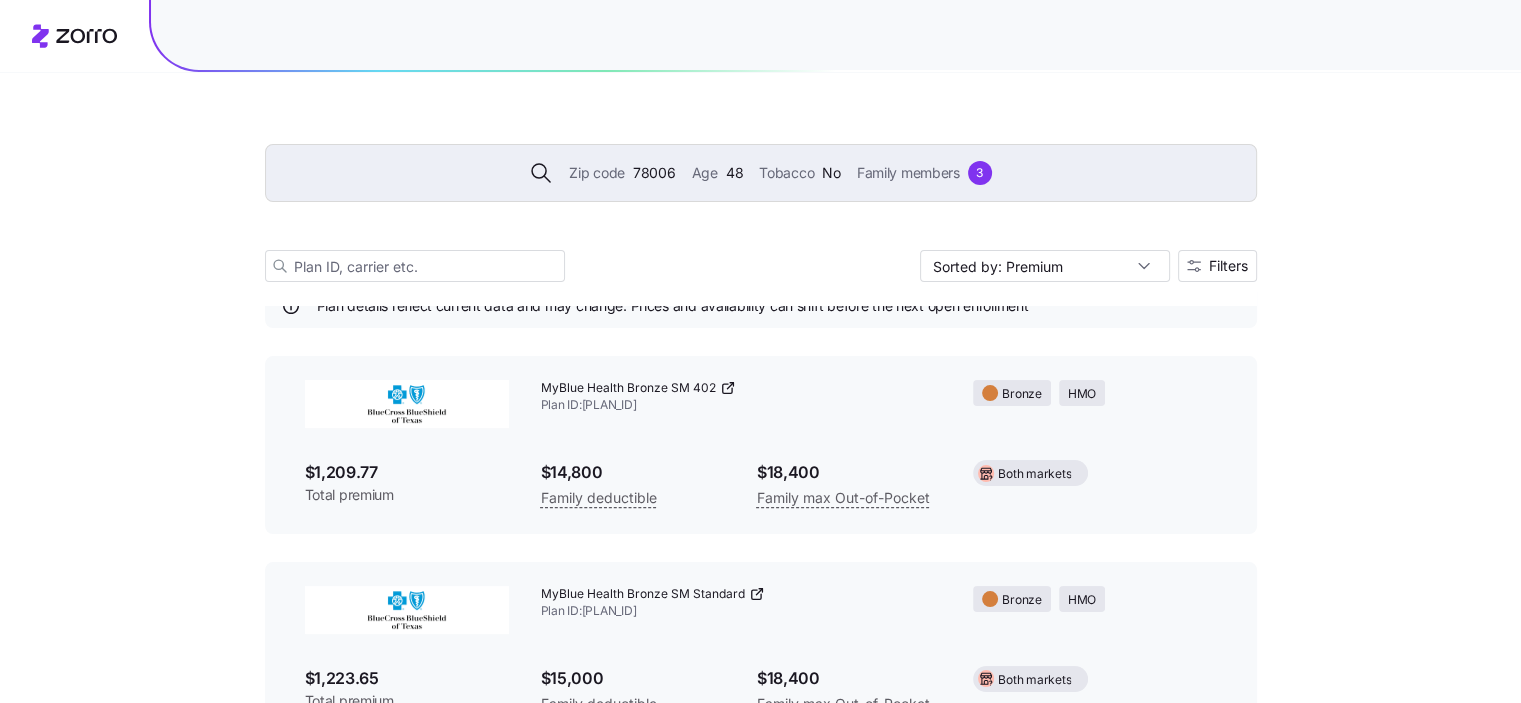 scroll, scrollTop: 16380, scrollLeft: 0, axis: vertical 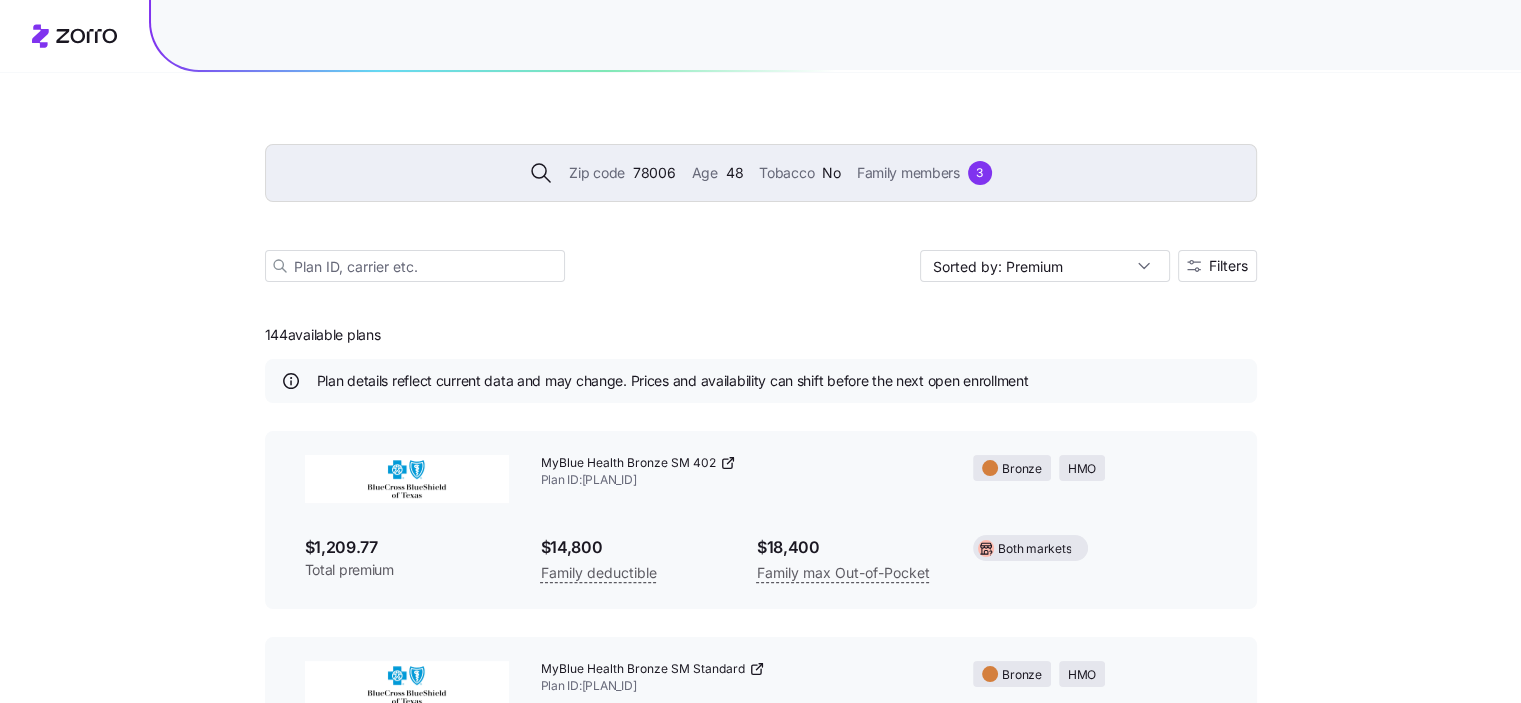 click on "Zip code" at bounding box center [597, 173] 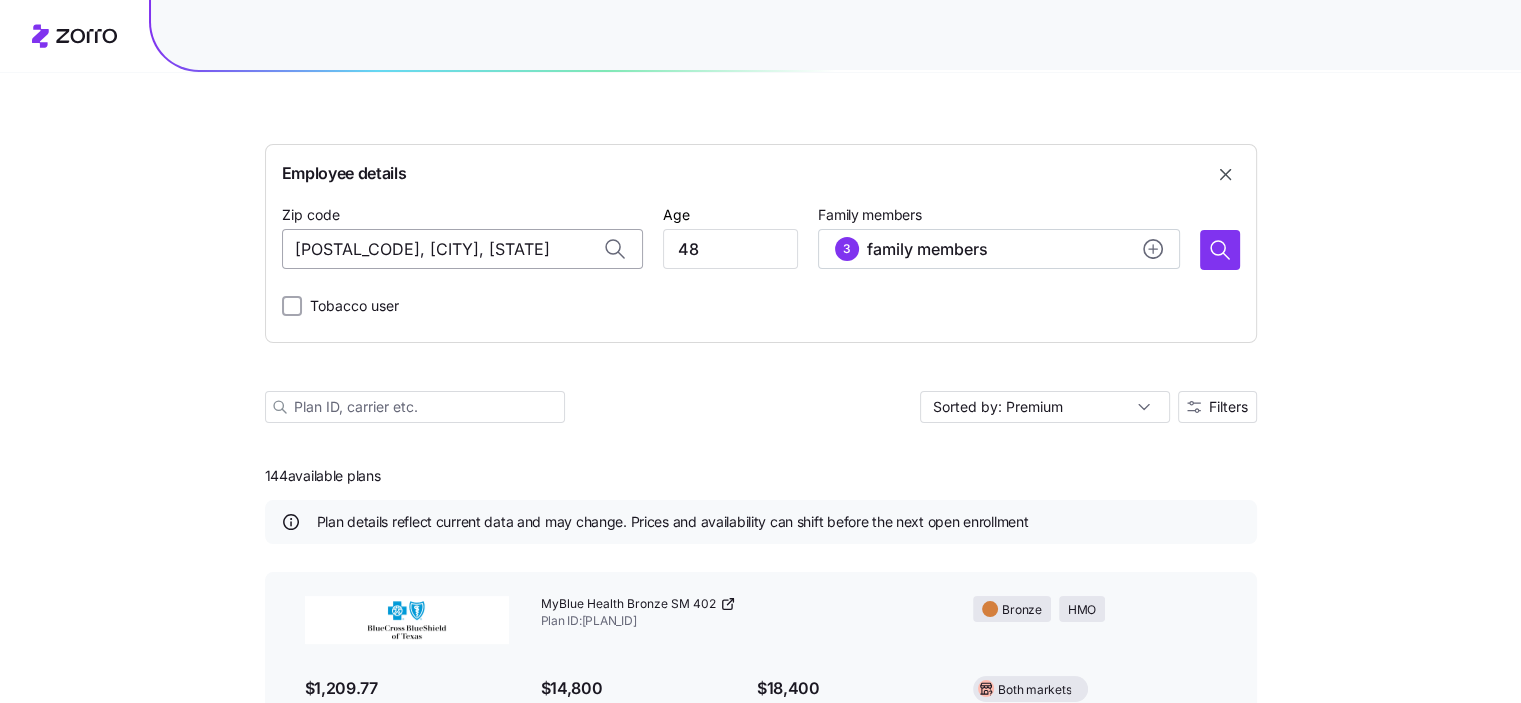 click on "78006, Bexar County, TX" at bounding box center [462, 249] 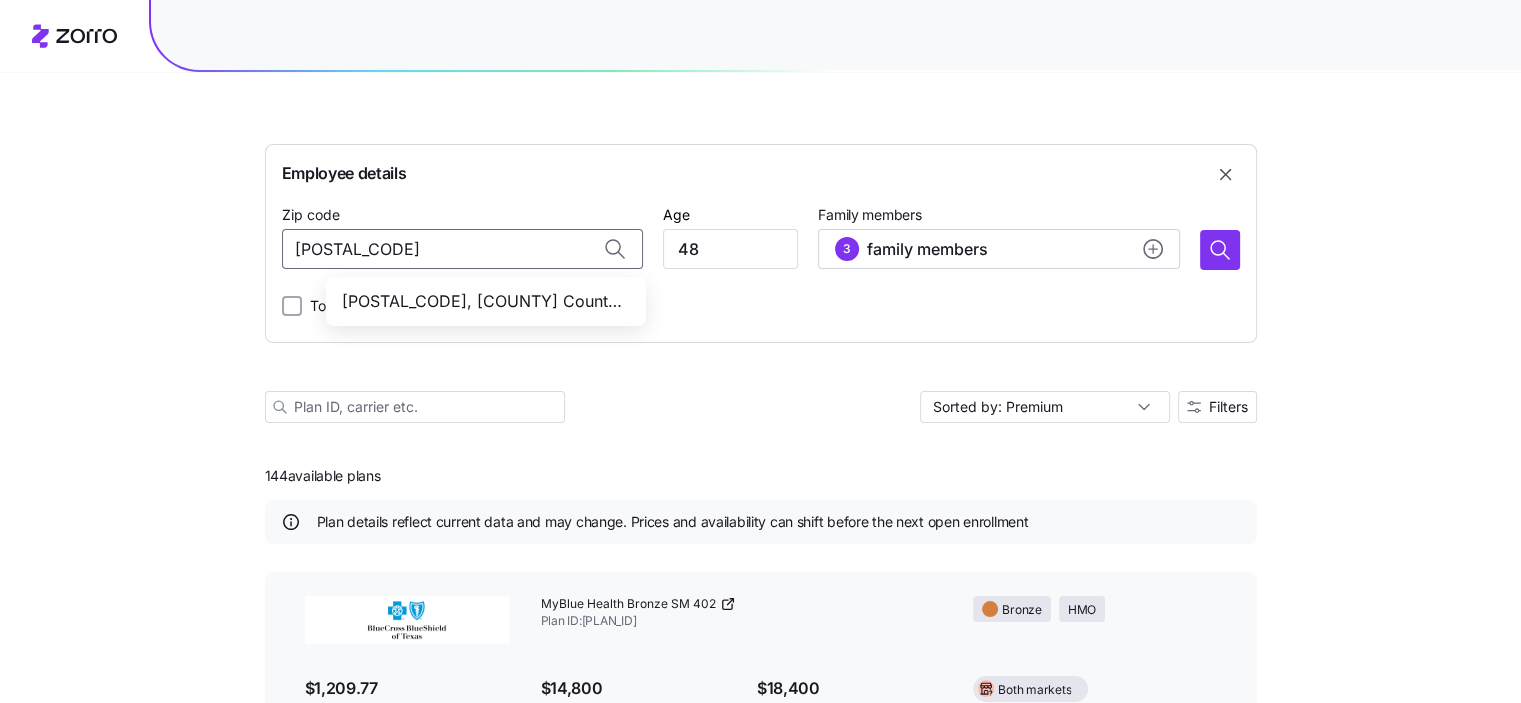 click on "77532, Harris County, TX" at bounding box center [482, 301] 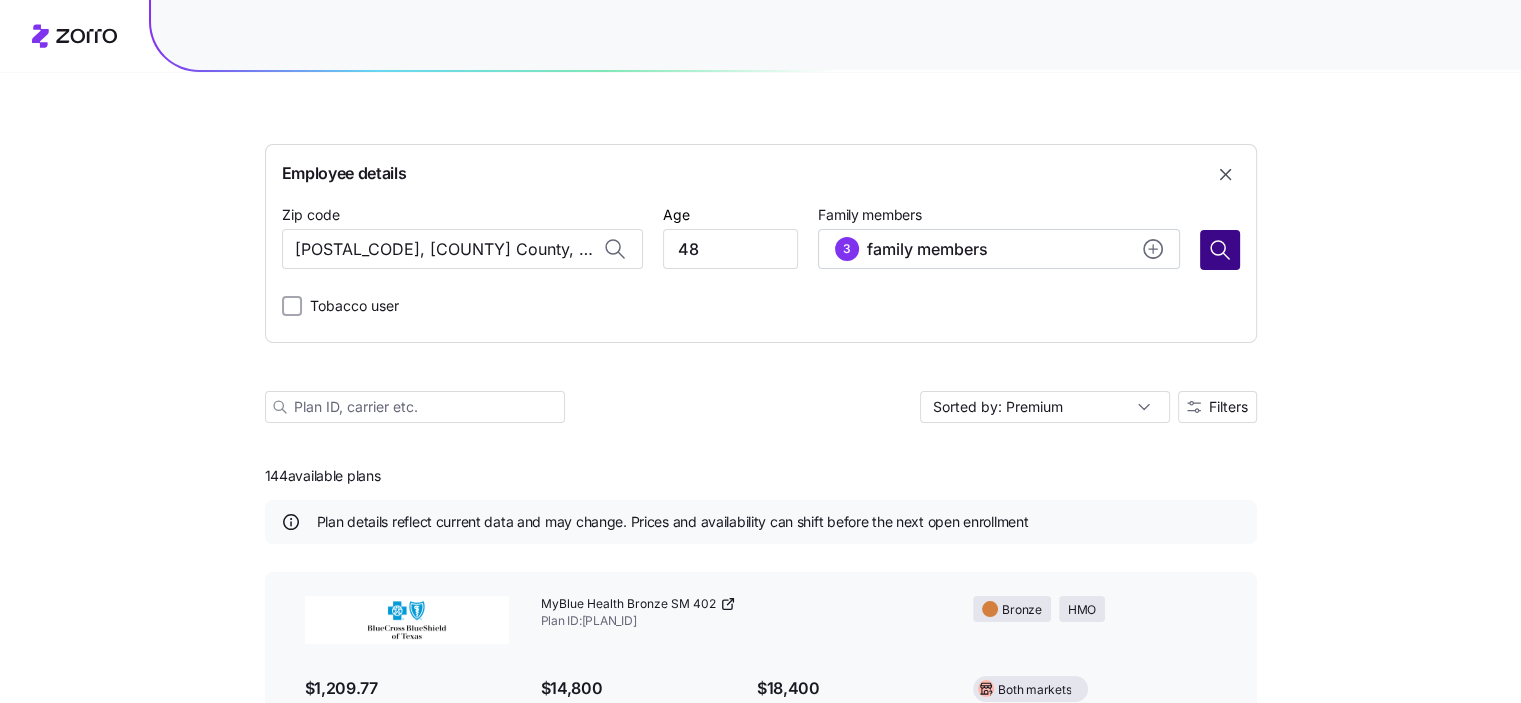 type on "77532, Harris County, TX" 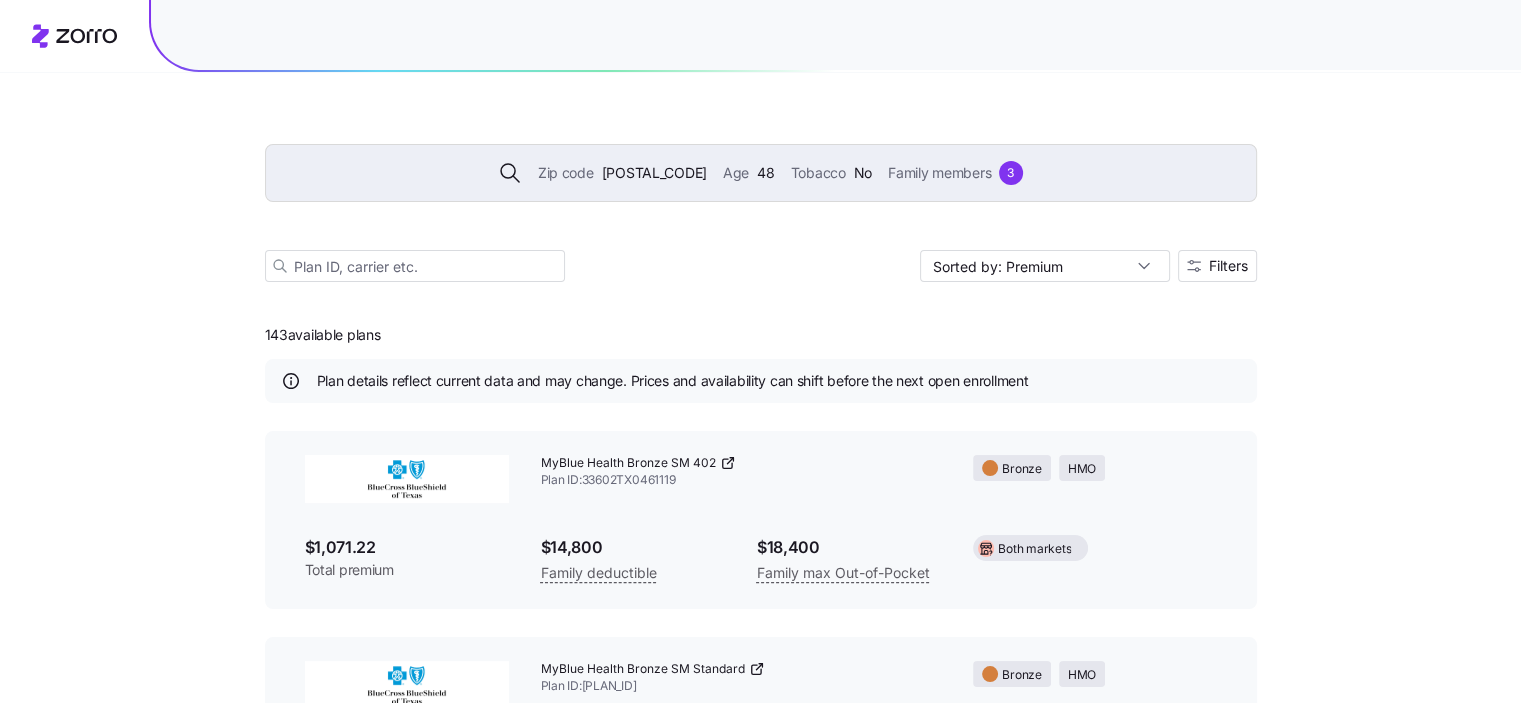click on "MyBlue Health Bronze SM  402 Plan ID:  [PLAN_ID]" at bounding box center [741, 472] 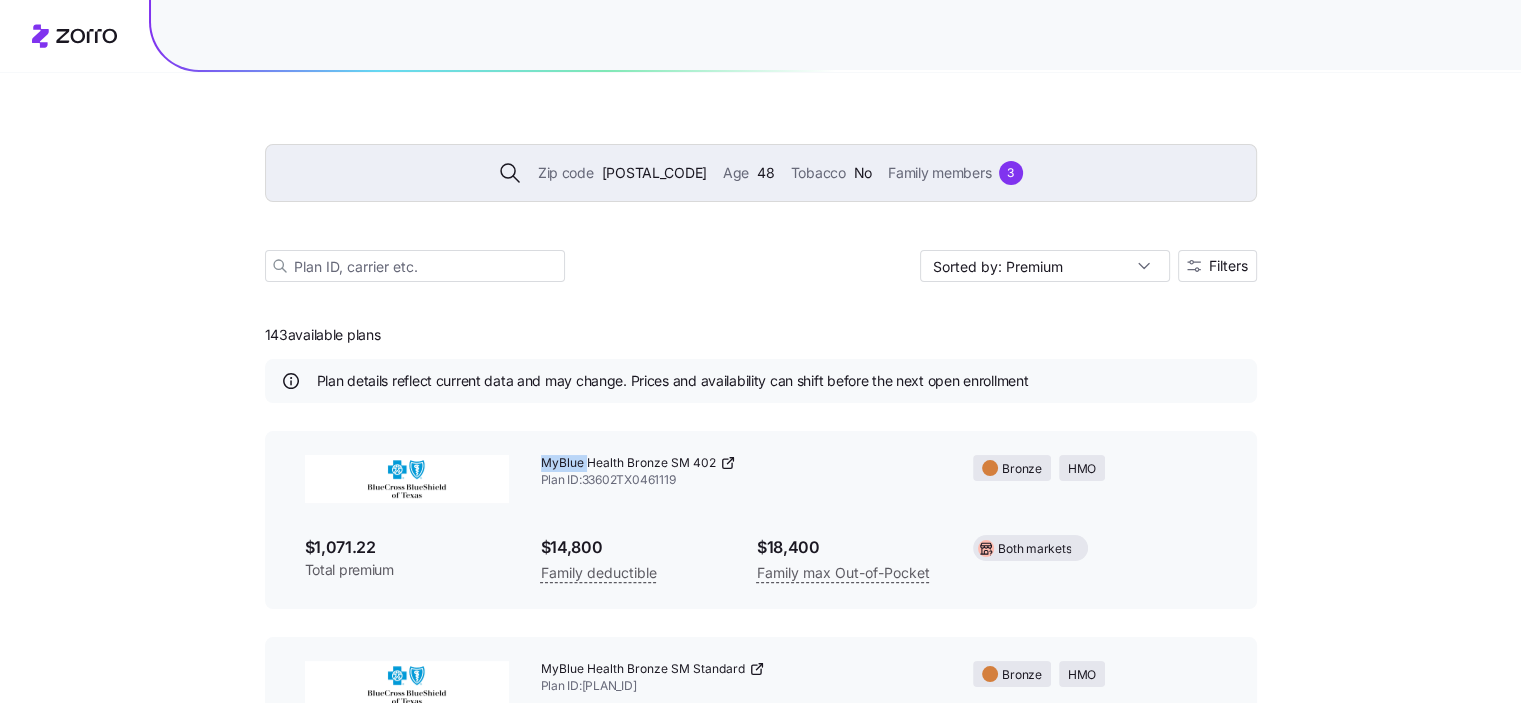 click on "MyBlue Health Bronze SM  402 Plan ID:  [PLAN_ID]" at bounding box center (741, 472) 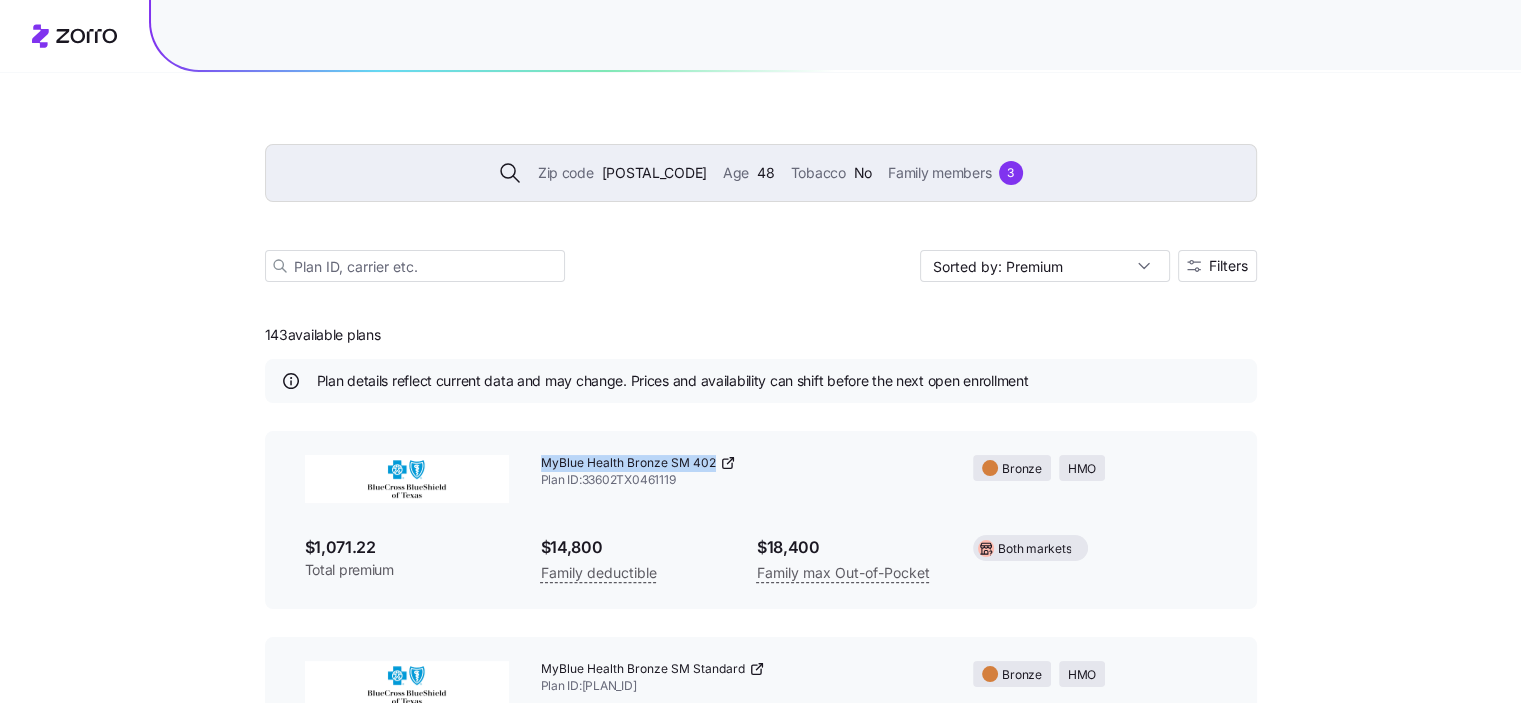 click on "MyBlue Health Bronze SM  402 Plan ID:  [PLAN_ID]" at bounding box center (741, 472) 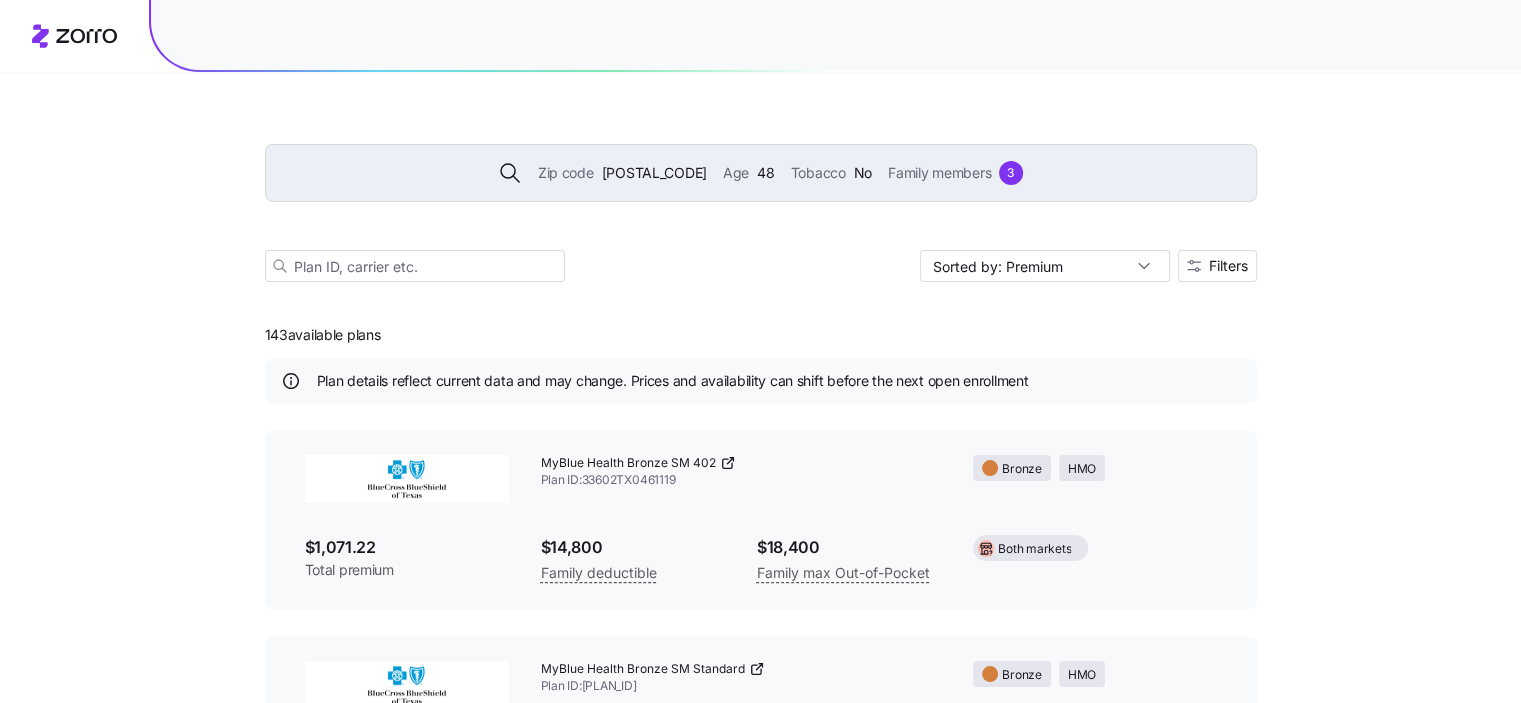click on "$1,071.22" at bounding box center (407, 547) 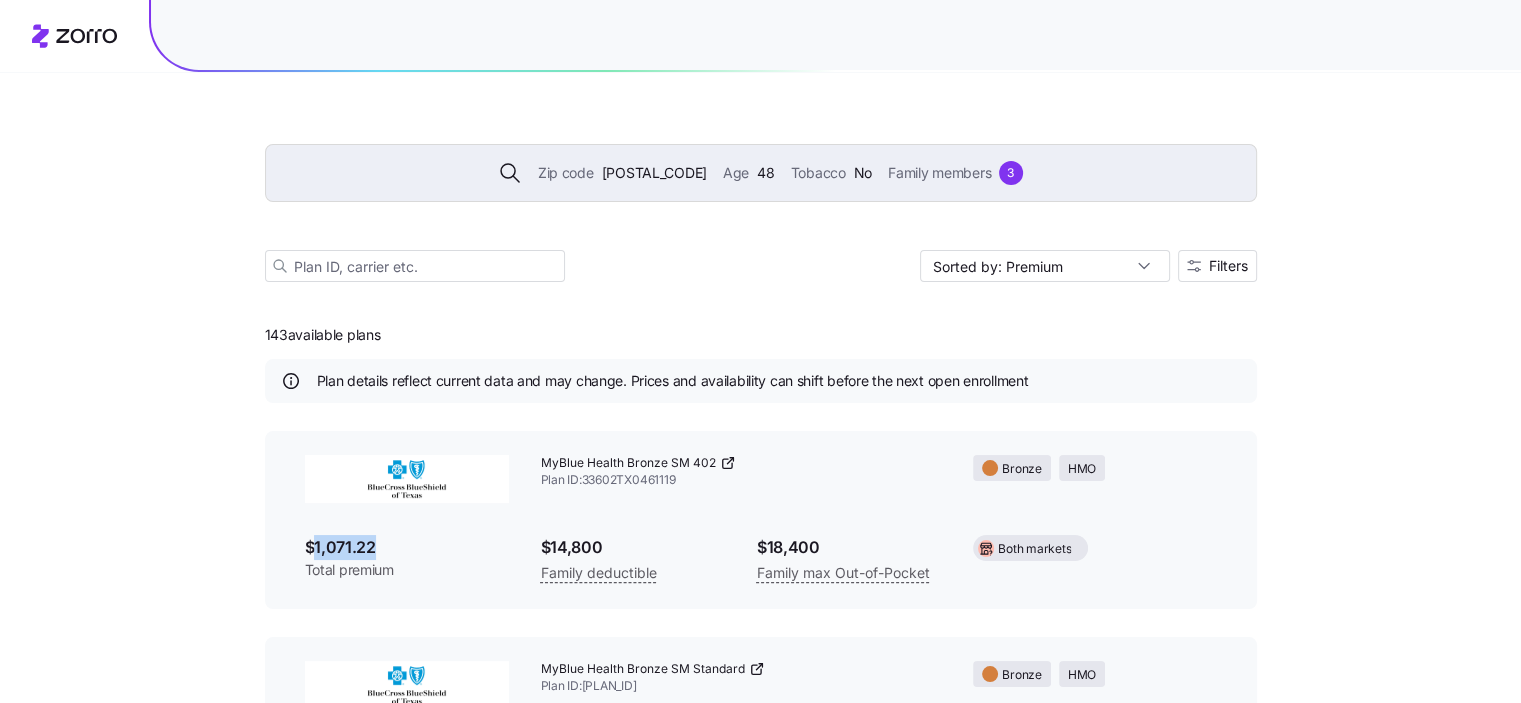 click on "$1,071.22" at bounding box center [407, 547] 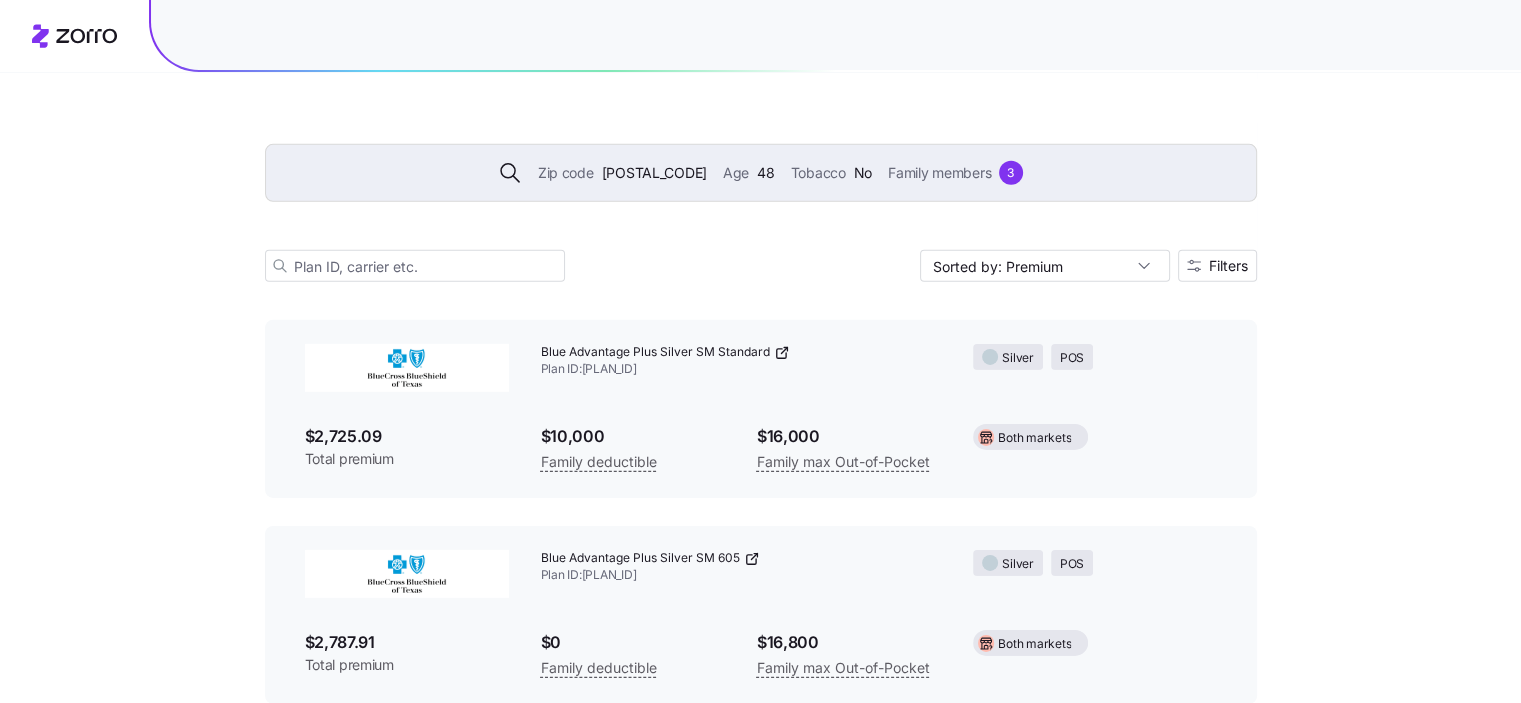 click on "Blue Advantage Plus Silver SM  605 Plan ID:  [PLAN_ID]" at bounding box center [741, 567] 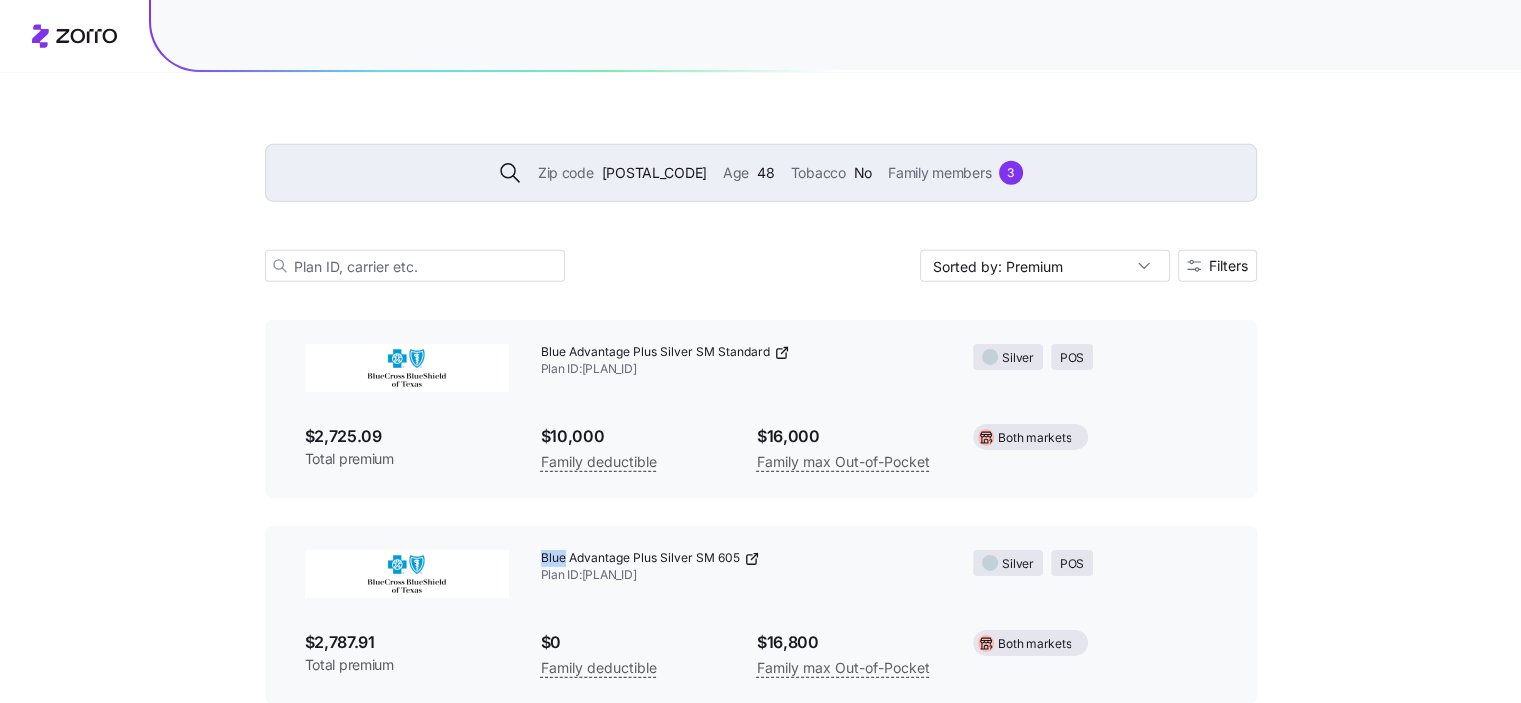 click on "Blue Advantage Plus Silver SM  605 Plan ID:  [PLAN_ID]" at bounding box center [741, 567] 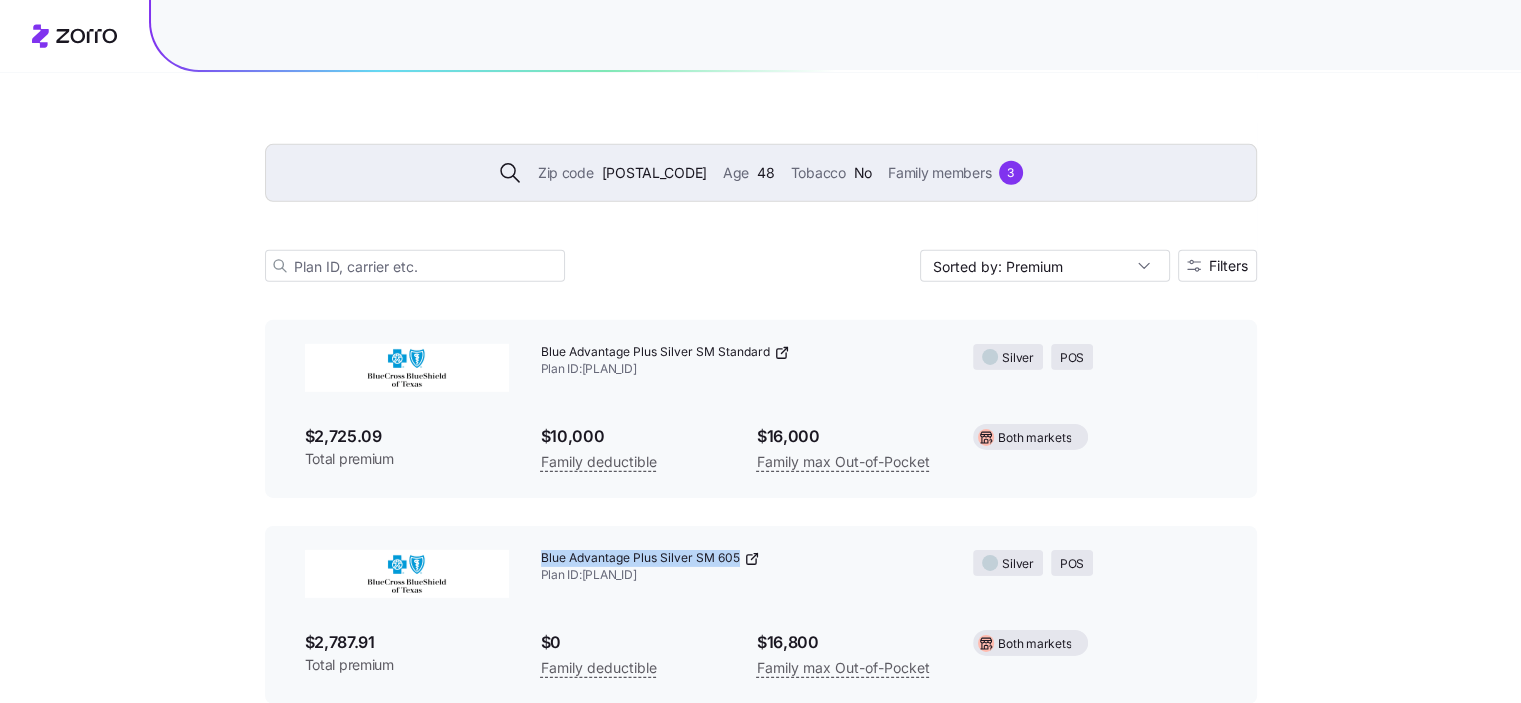click on "Blue Advantage Plus Silver SM  605 Plan ID:  [PLAN_ID]" at bounding box center (741, 567) 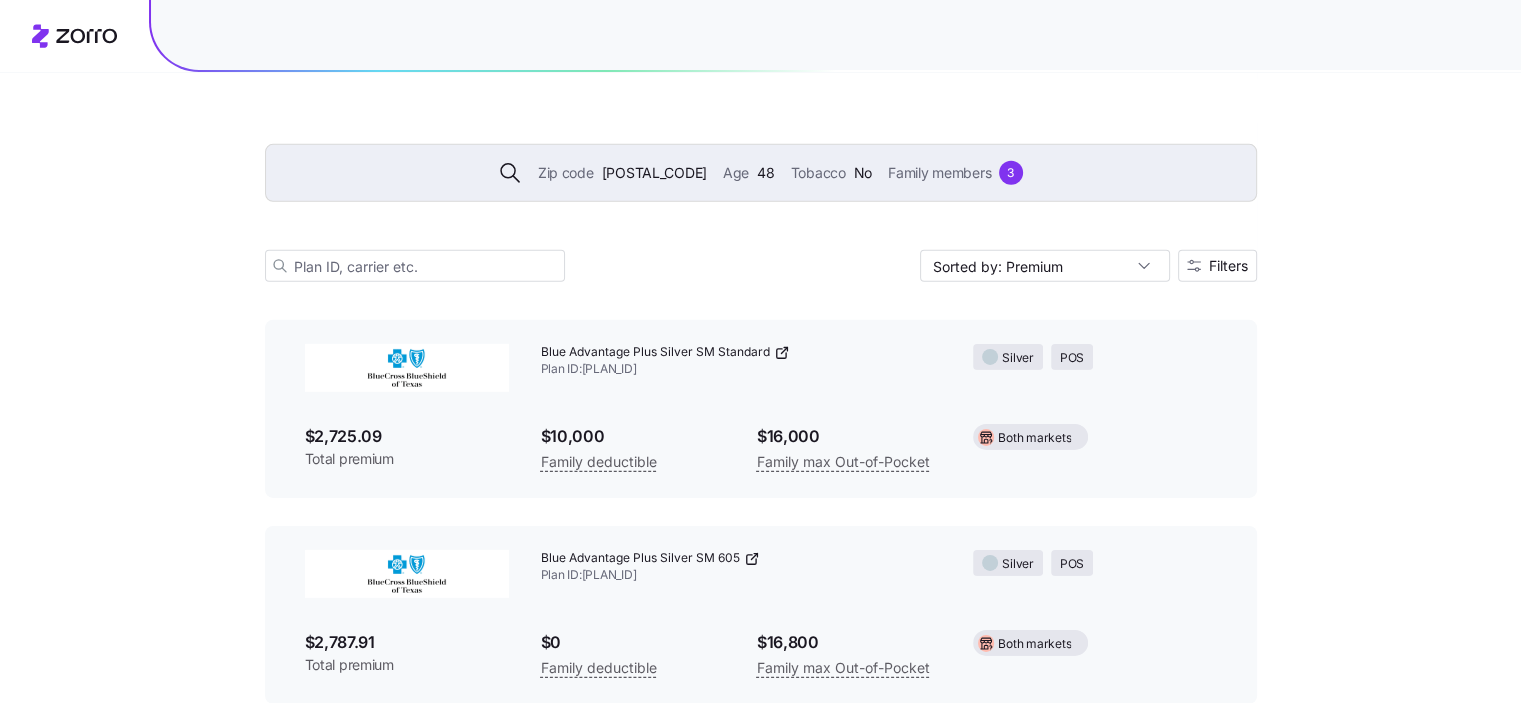 click on "$2,787.91" at bounding box center [407, 642] 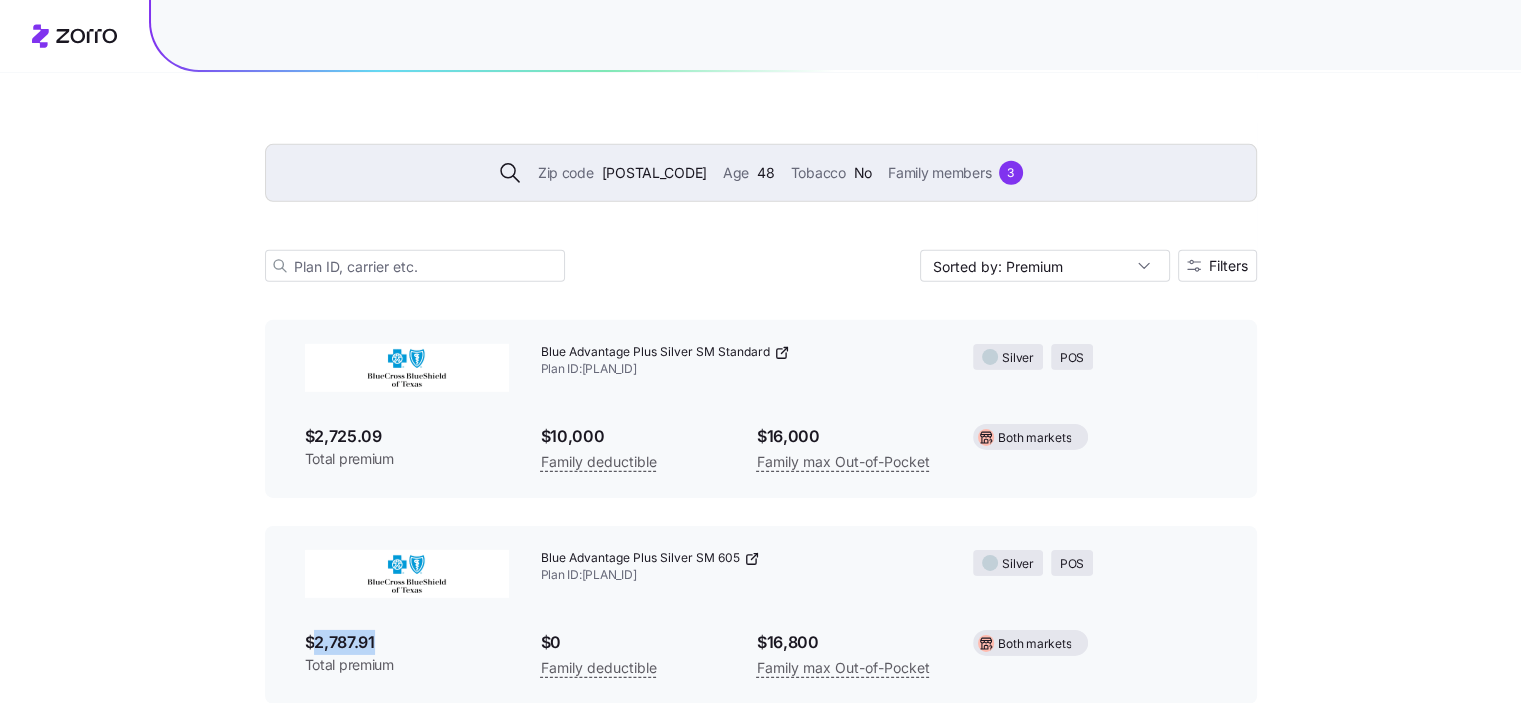 click on "$2,787.91" at bounding box center (407, 642) 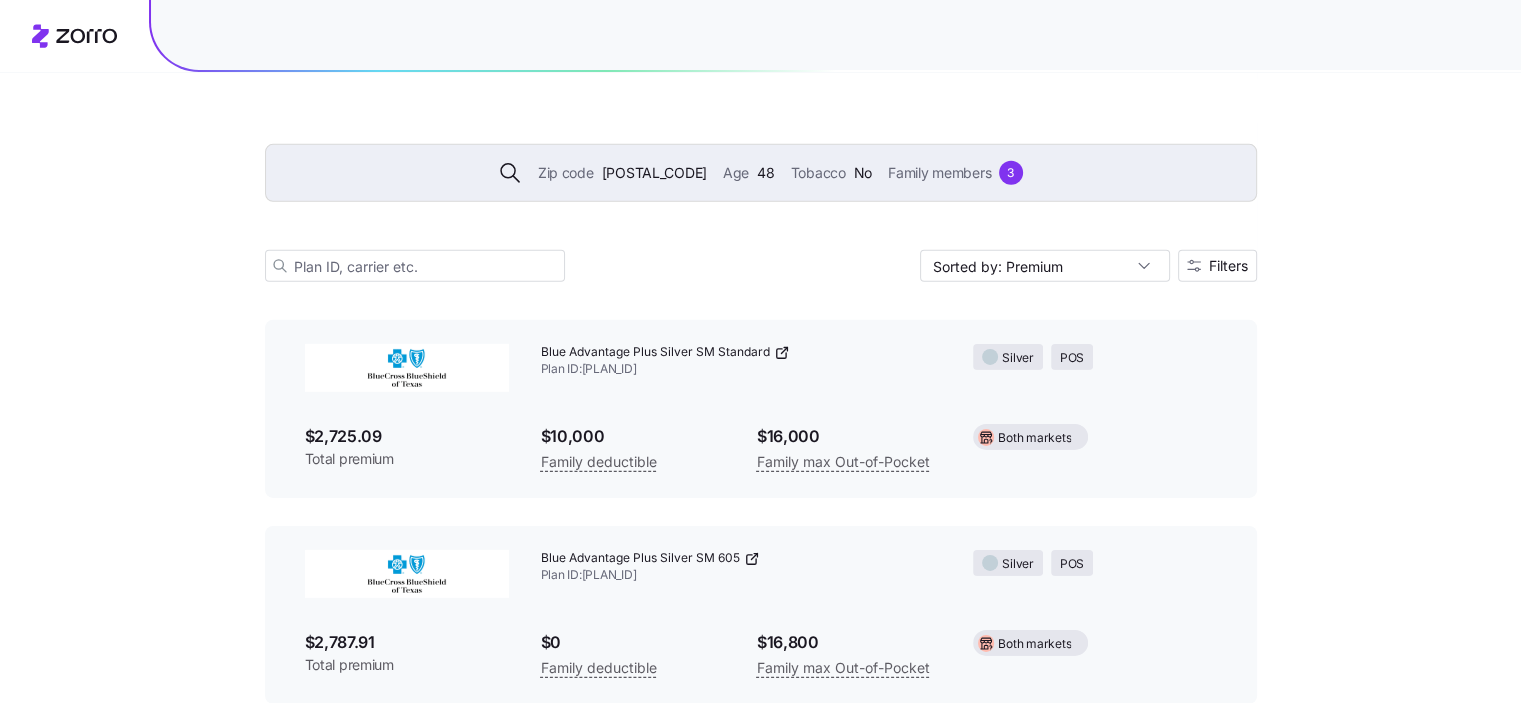 click 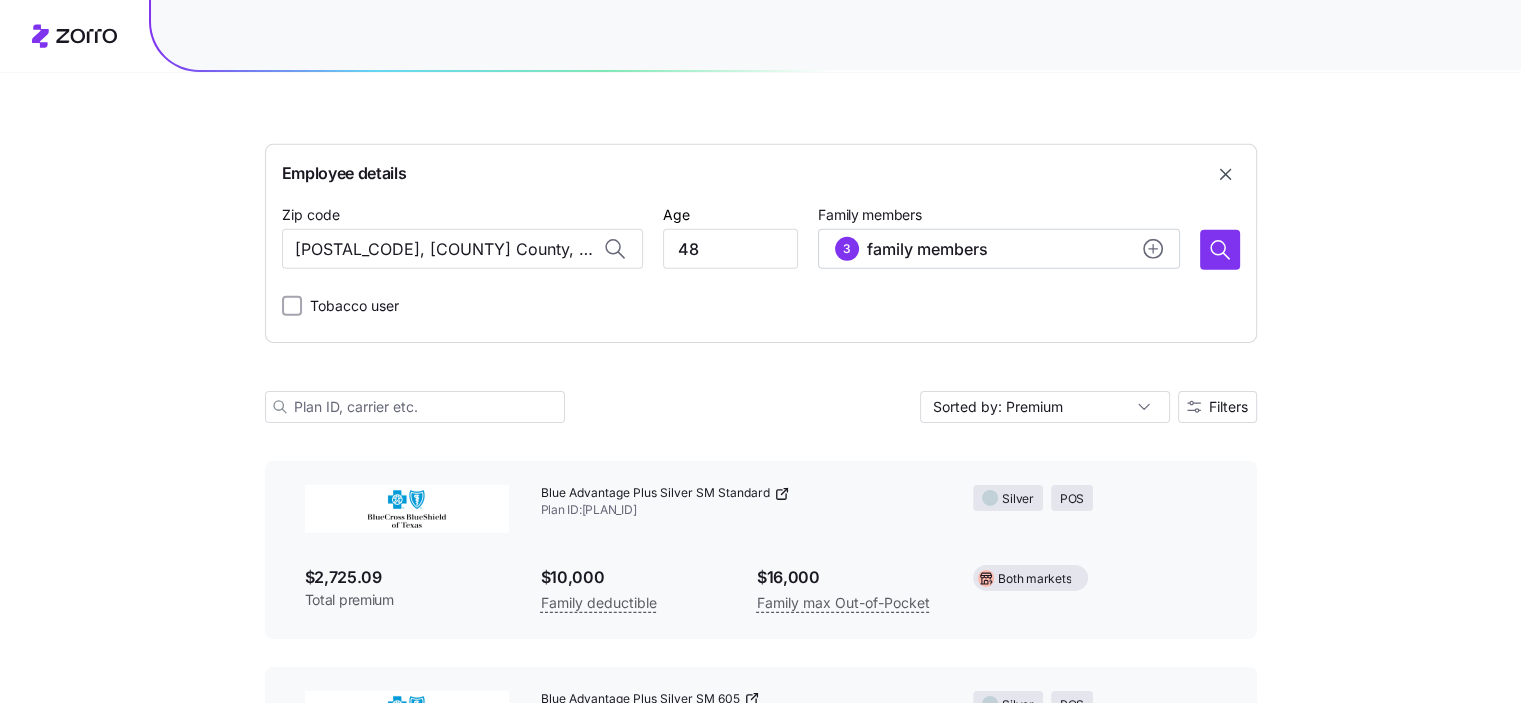 scroll, scrollTop: 29268, scrollLeft: 0, axis: vertical 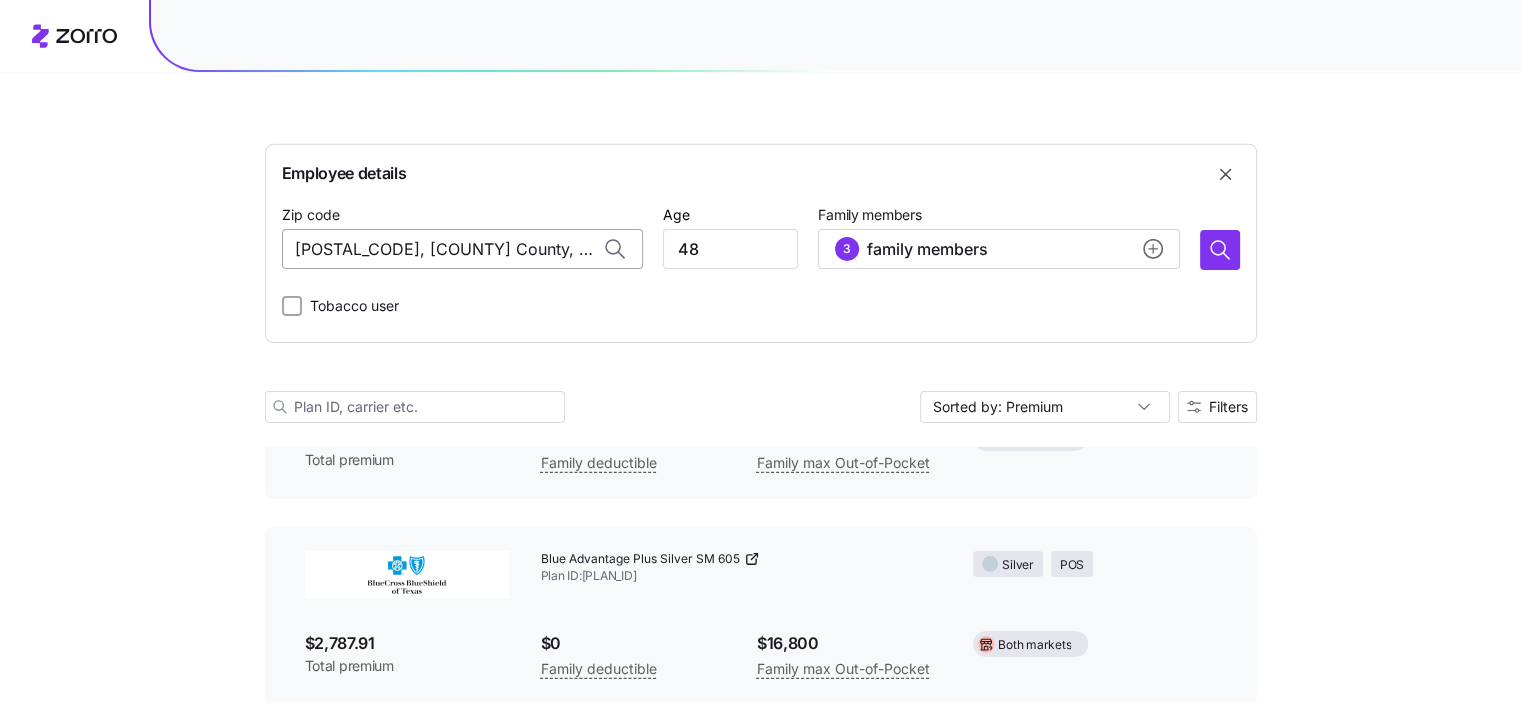 click on "77532, Harris County, TX" at bounding box center [462, 249] 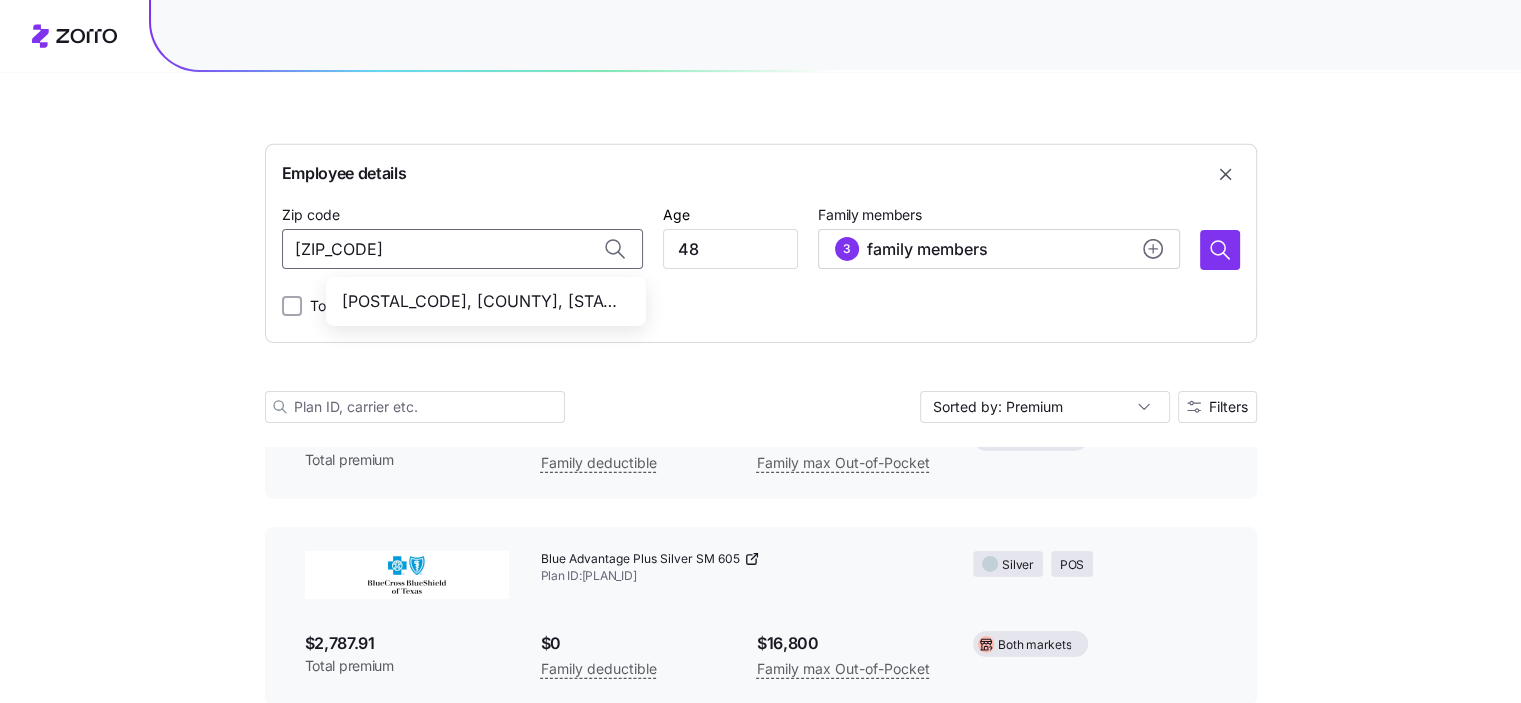 click on "[ZIP_CODE], [COUNTY], [STATE]" at bounding box center [482, 301] 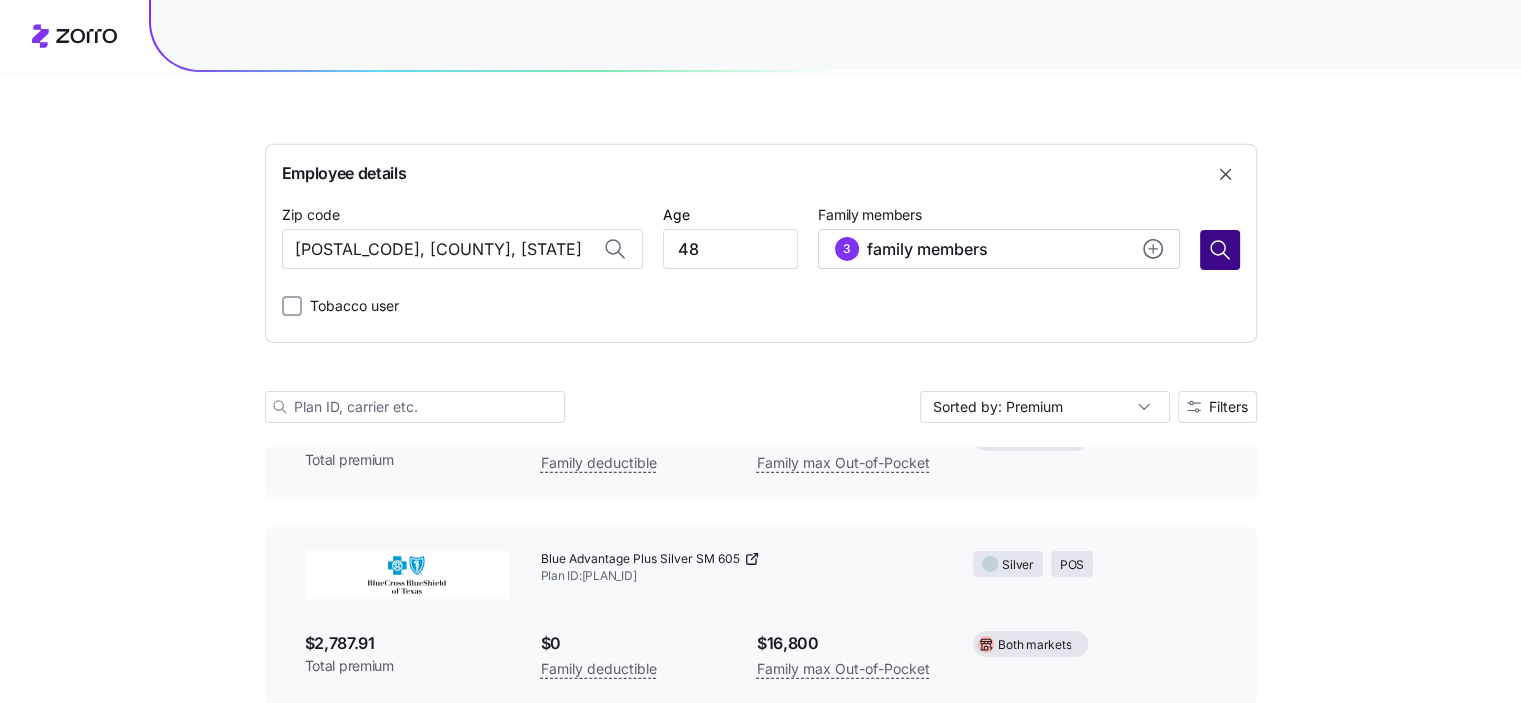 type on "[ZIP_CODE], [COUNTY], [STATE]" 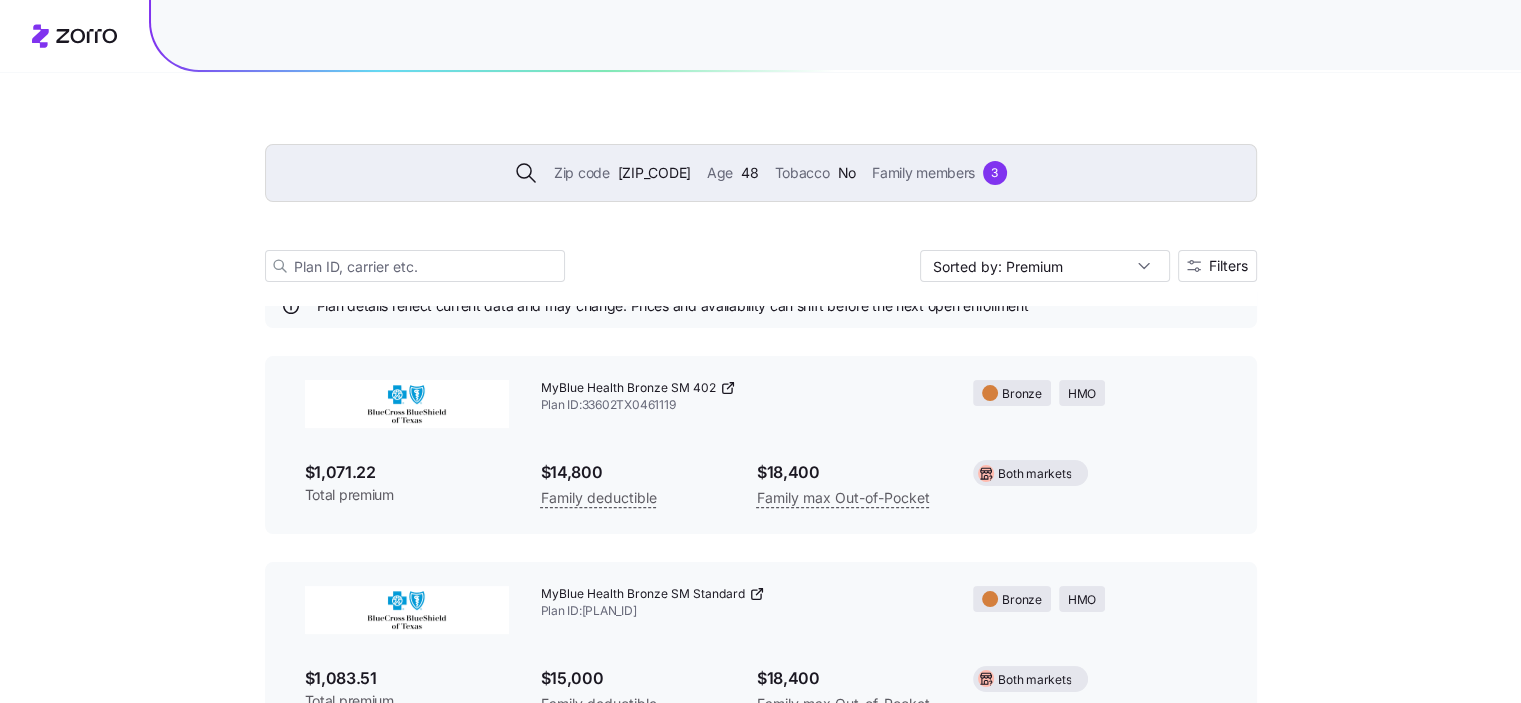 scroll, scrollTop: 29128, scrollLeft: 0, axis: vertical 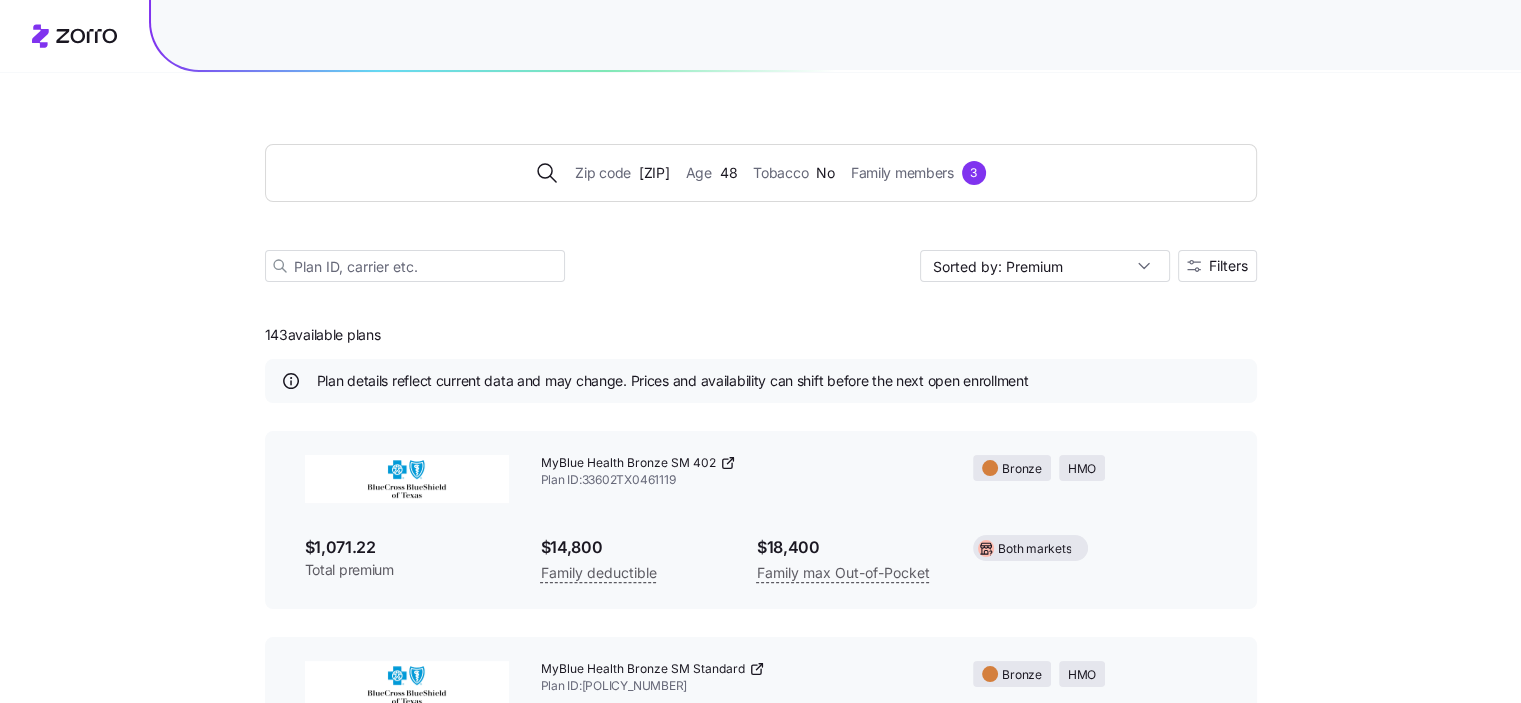 click on "MyBlue Health Bronze SM  402 Plan ID:  [PLAN_ID]" at bounding box center [741, 472] 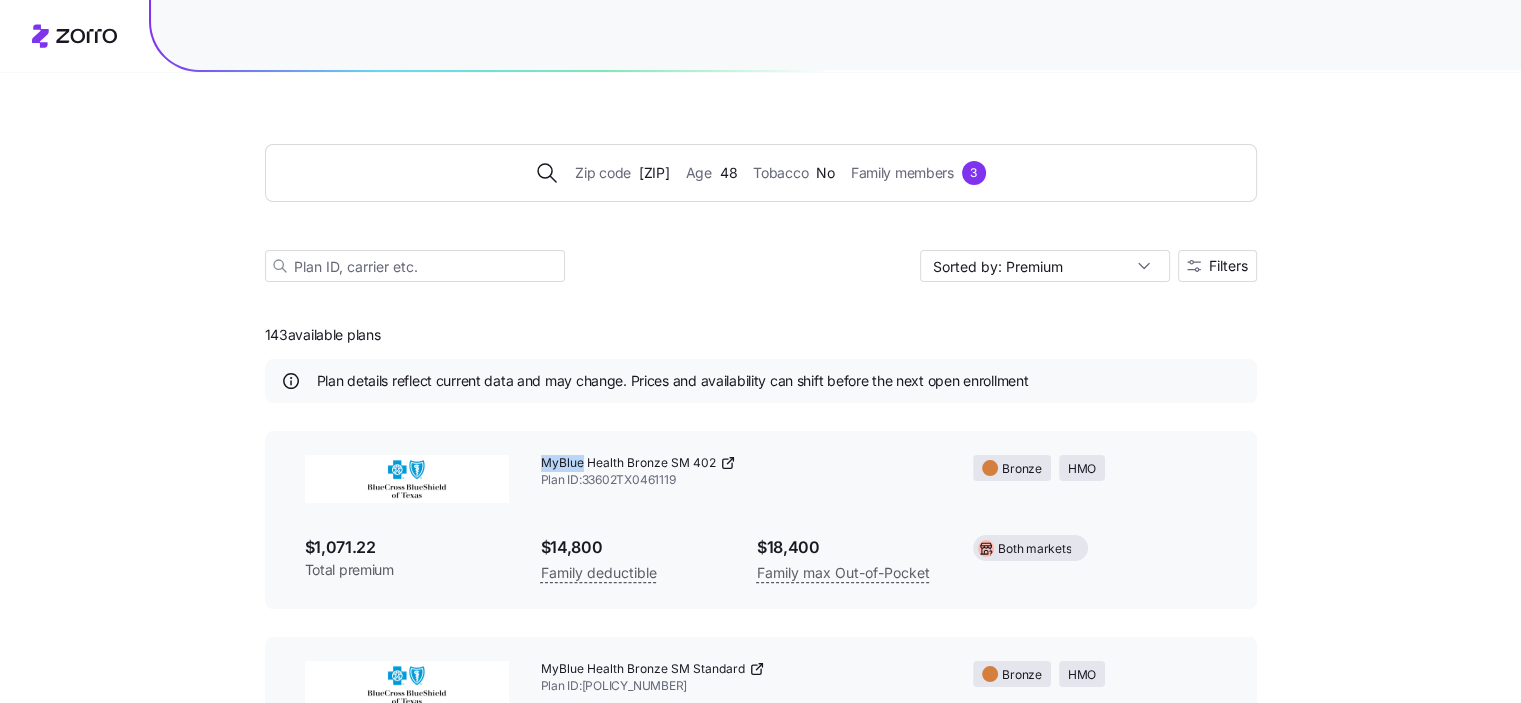 click on "MyBlue Health Bronze SM  402 Plan ID:  [PLAN_ID]" at bounding box center [741, 472] 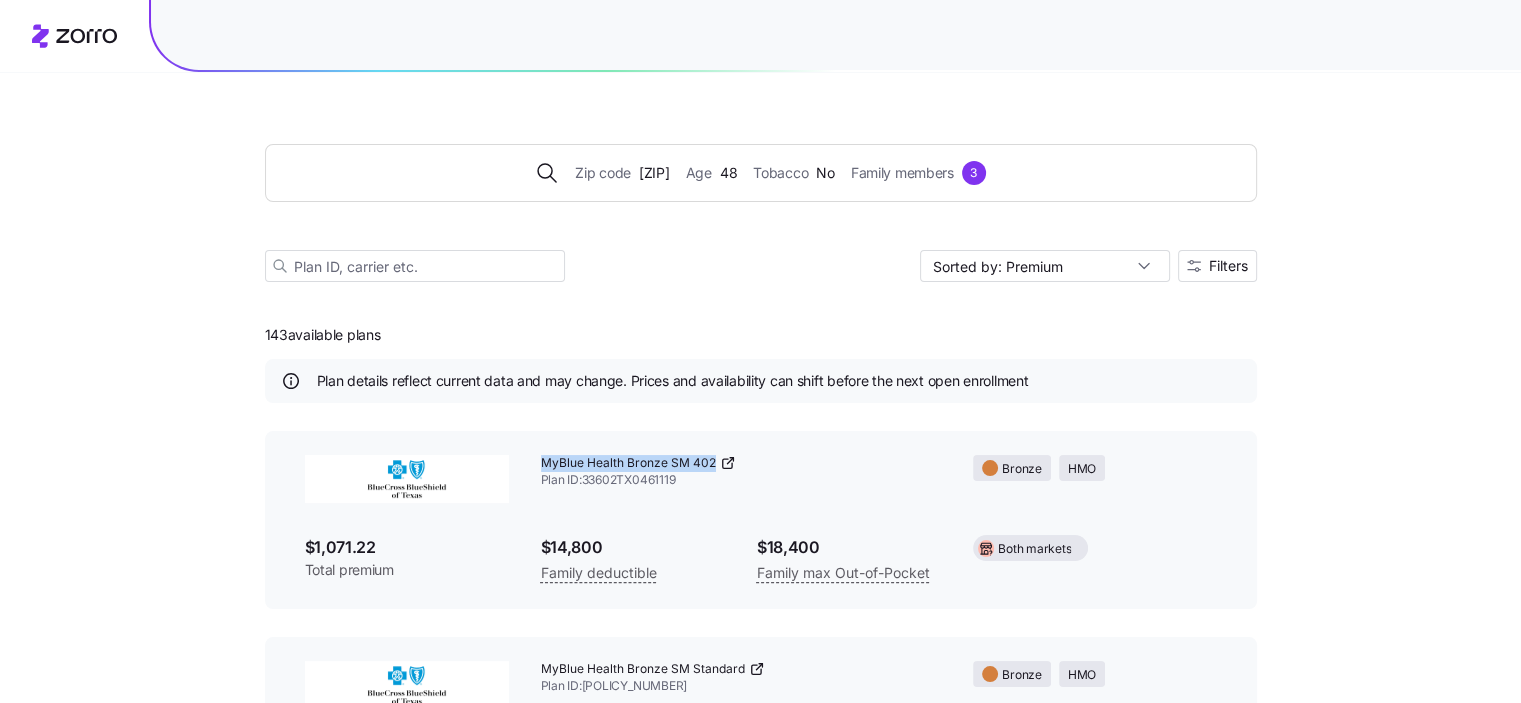 click on "MyBlue Health Bronze SM  402 Plan ID:  [PLAN_ID]" at bounding box center [741, 472] 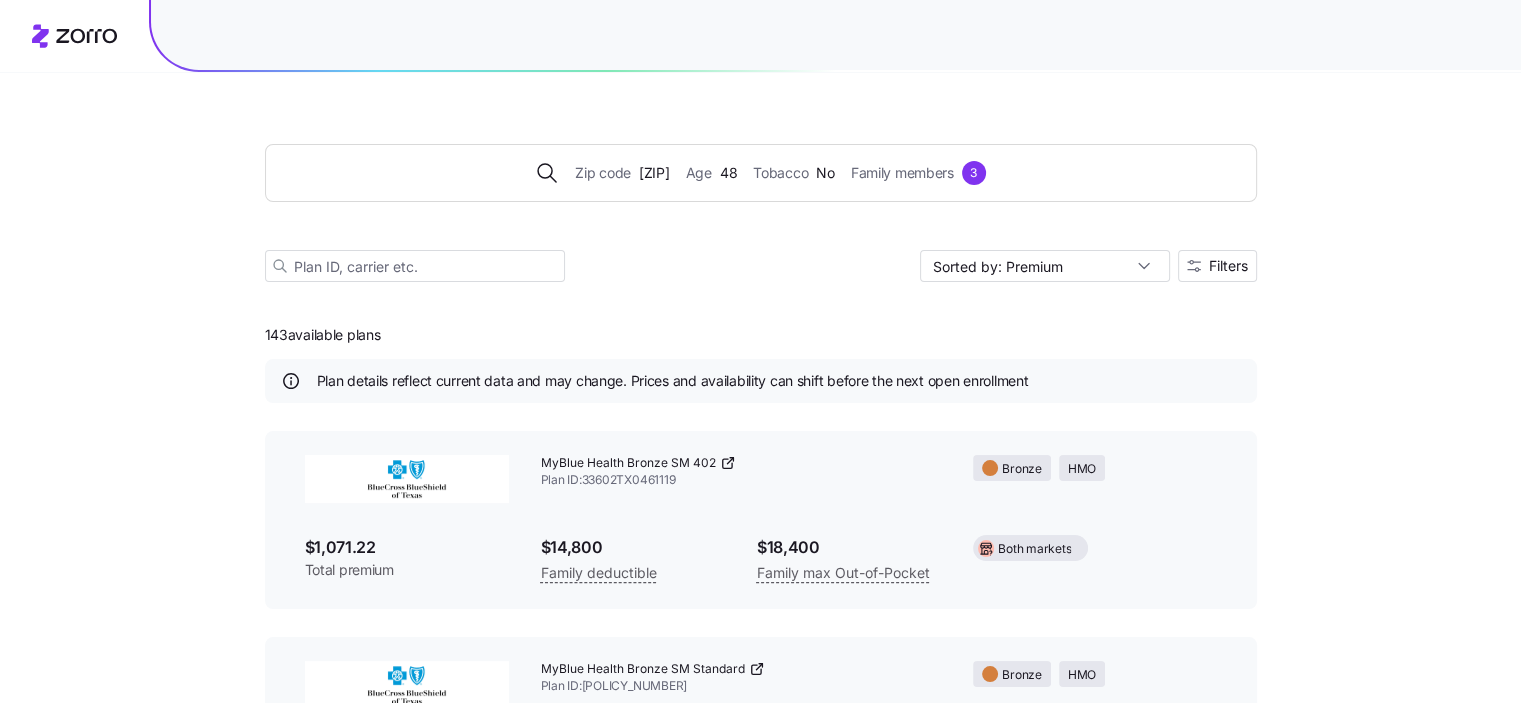 click on "$1,071.22" at bounding box center (407, 547) 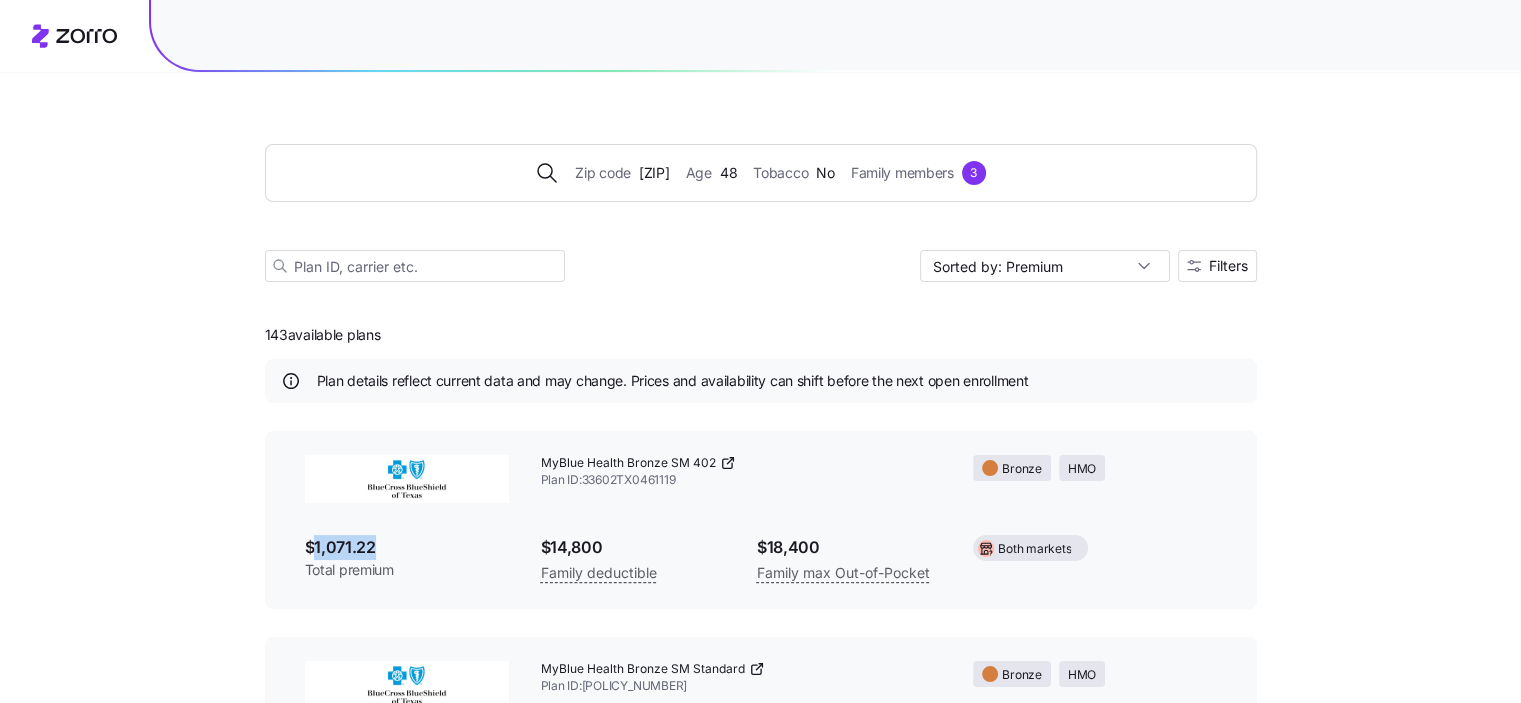 click on "$1,071.22" at bounding box center (407, 547) 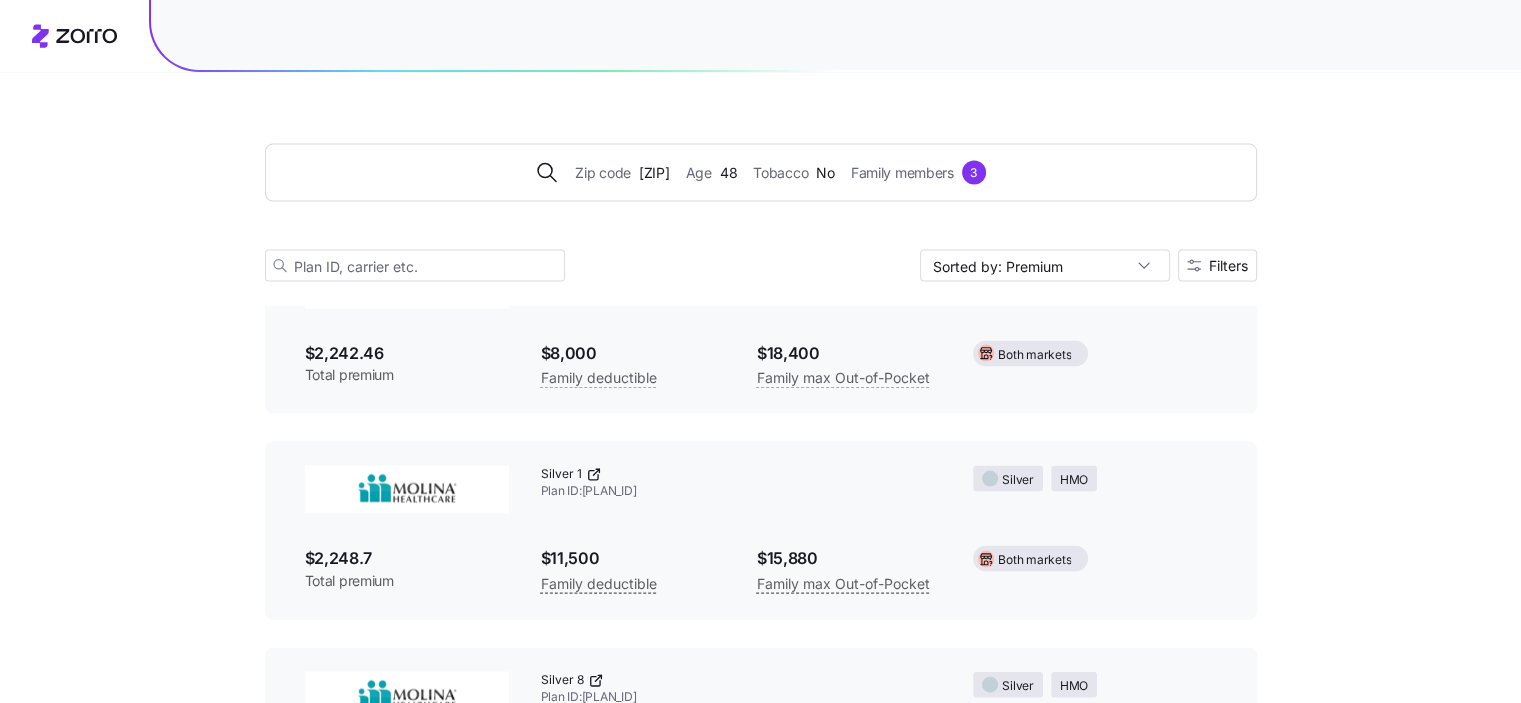 scroll, scrollTop: 29128, scrollLeft: 0, axis: vertical 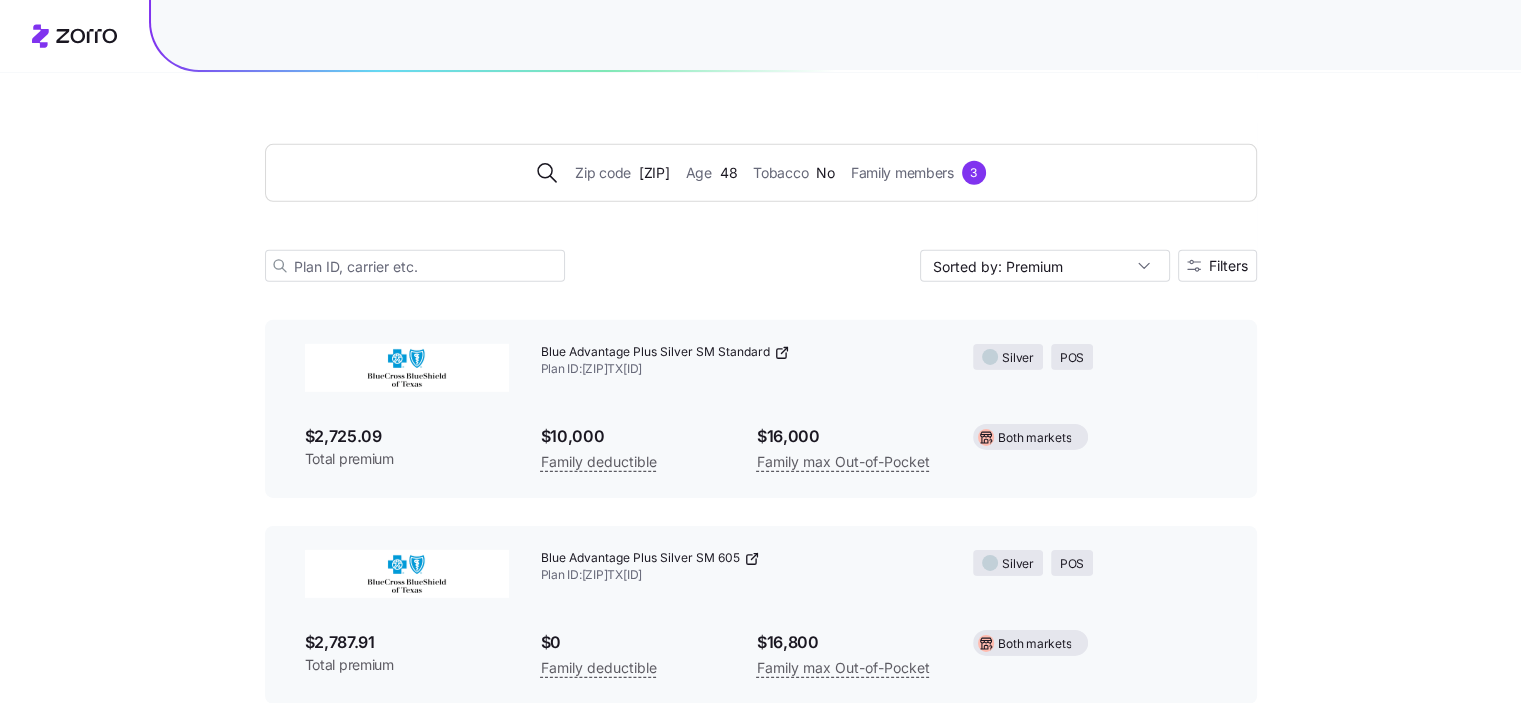 click on "Blue Advantage Plus Silver SM  605 Plan ID:  [PLAN_ID]" at bounding box center (741, 567) 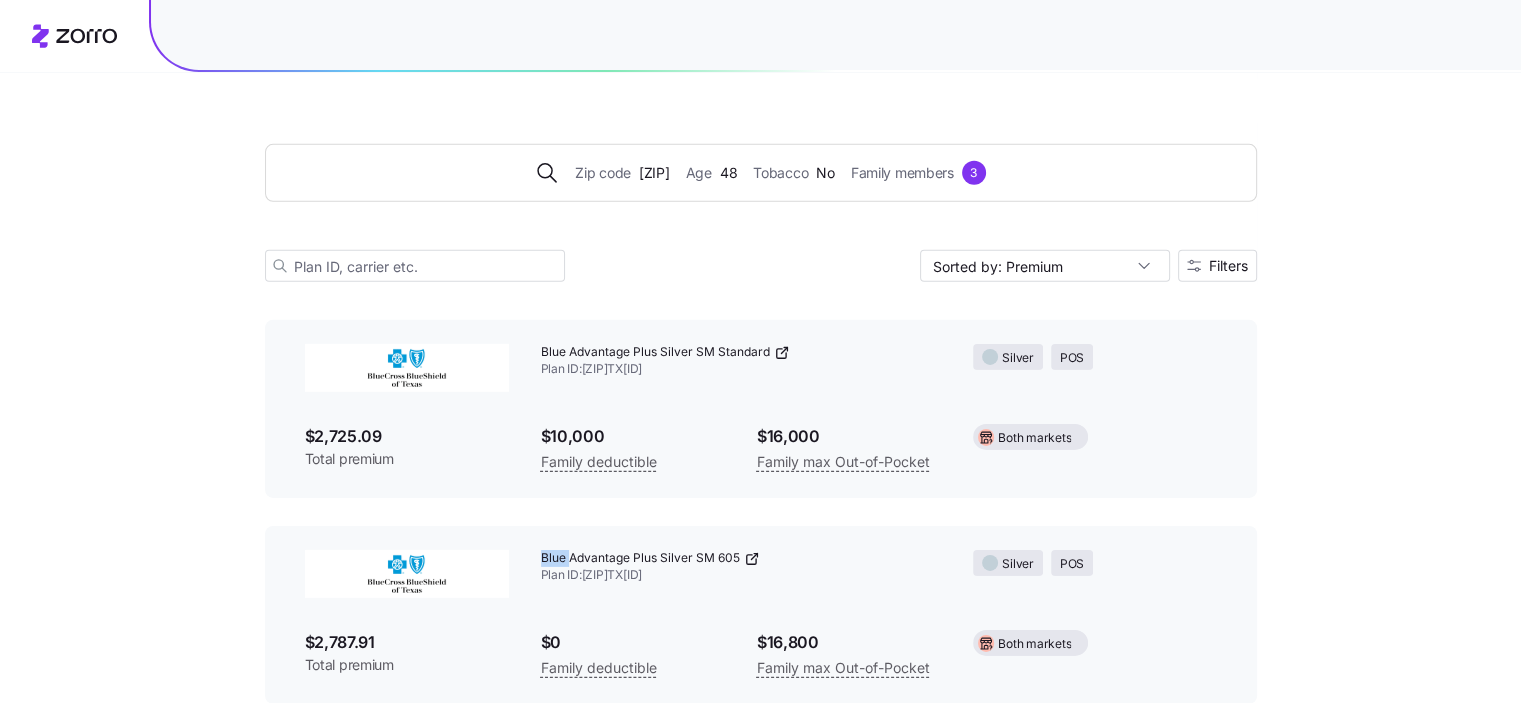 click on "Blue Advantage Plus Silver SM  605 Plan ID:  [PLAN_ID]" at bounding box center [741, 567] 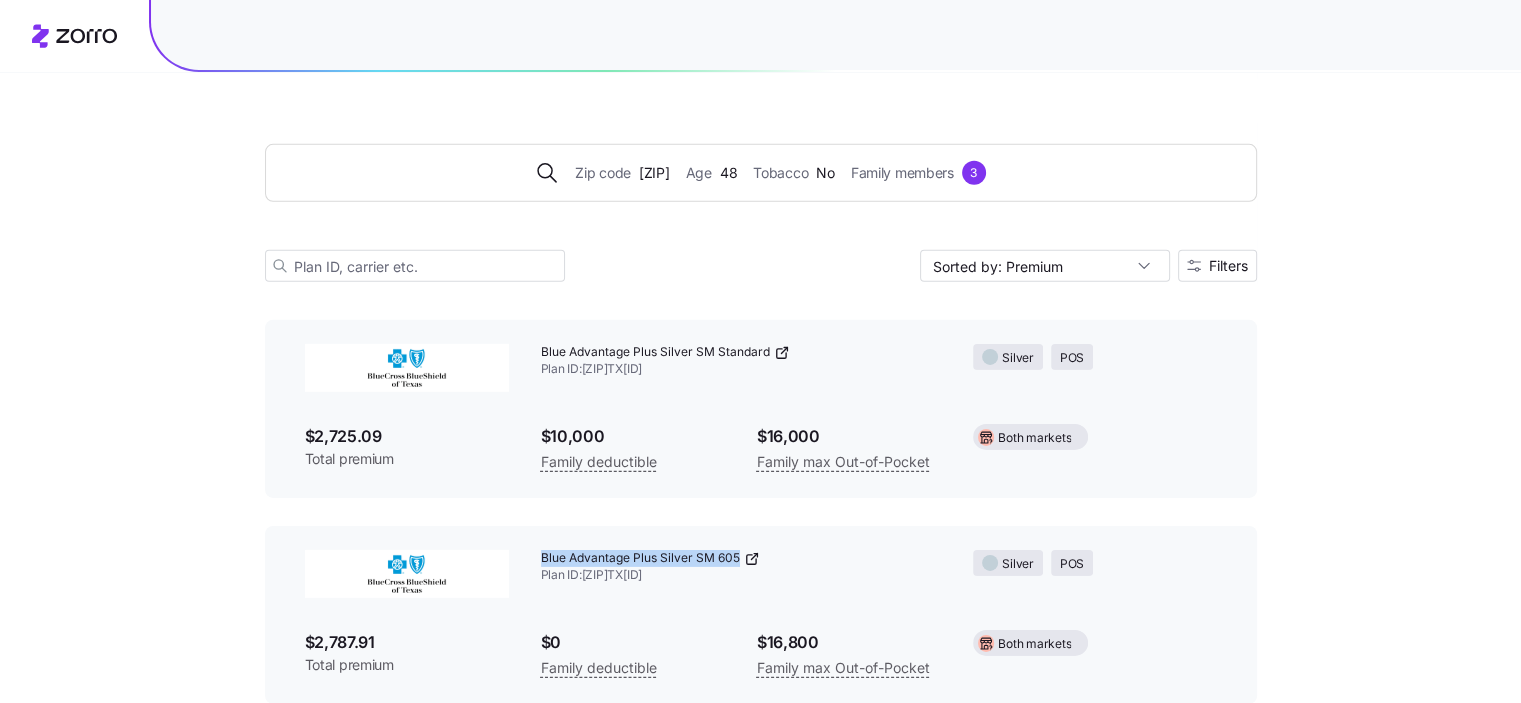click on "Blue Advantage Plus Silver SM  605 Plan ID:  [PLAN_ID]" at bounding box center (741, 567) 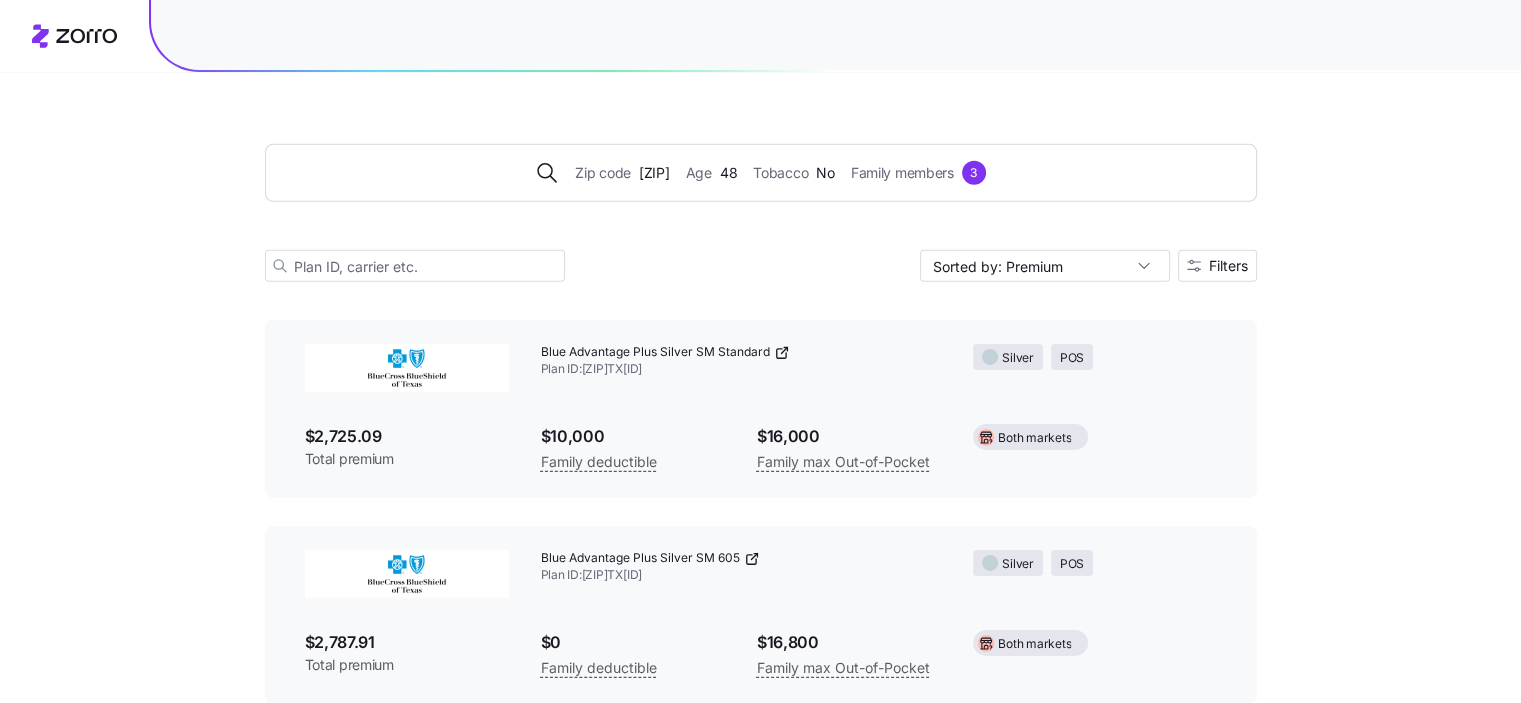 click on "$2,787.91" at bounding box center [407, 642] 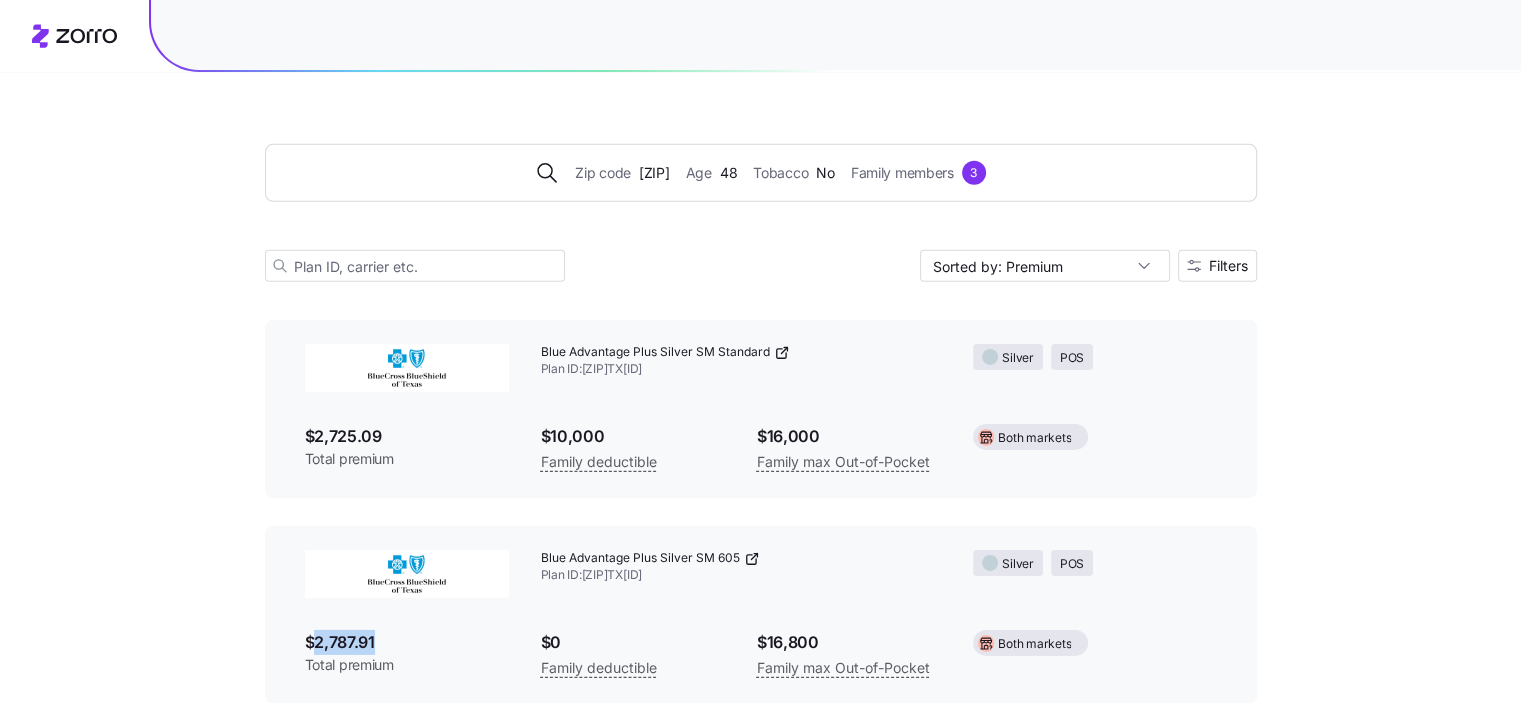 click on "$2,787.91" at bounding box center [407, 642] 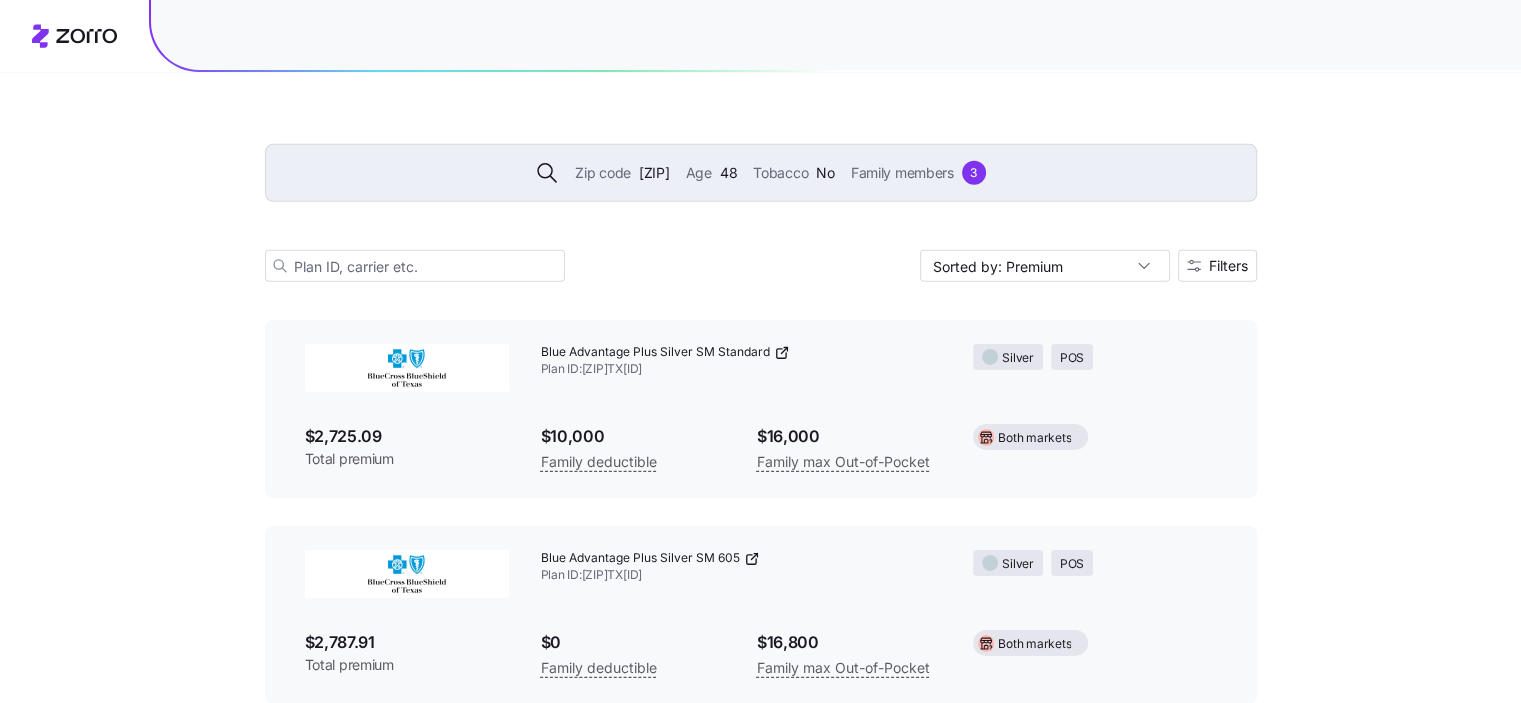 click on "Zip code [ZIP_CODE] Age [AGE] Tobacco No Family members [NUMBER]" at bounding box center (761, 173) 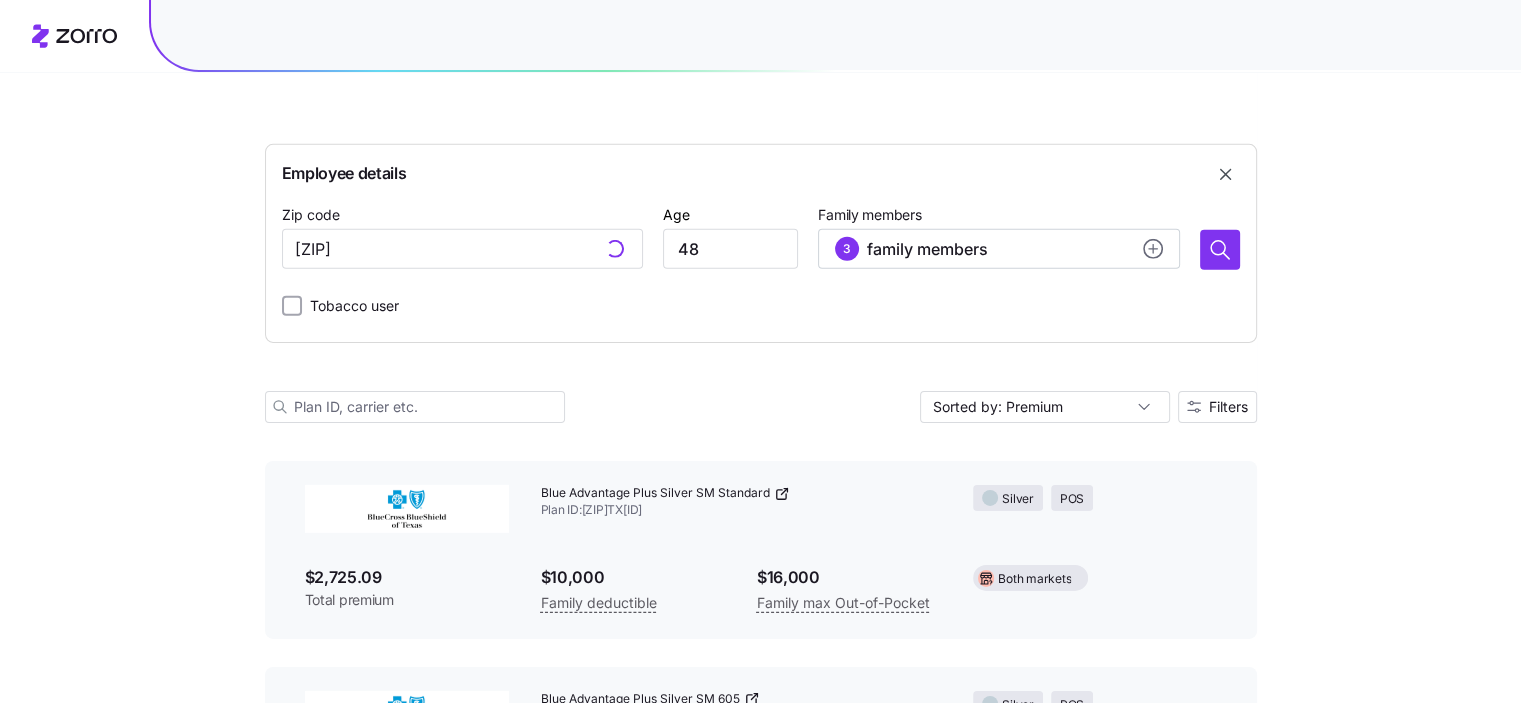 scroll, scrollTop: 29268, scrollLeft: 0, axis: vertical 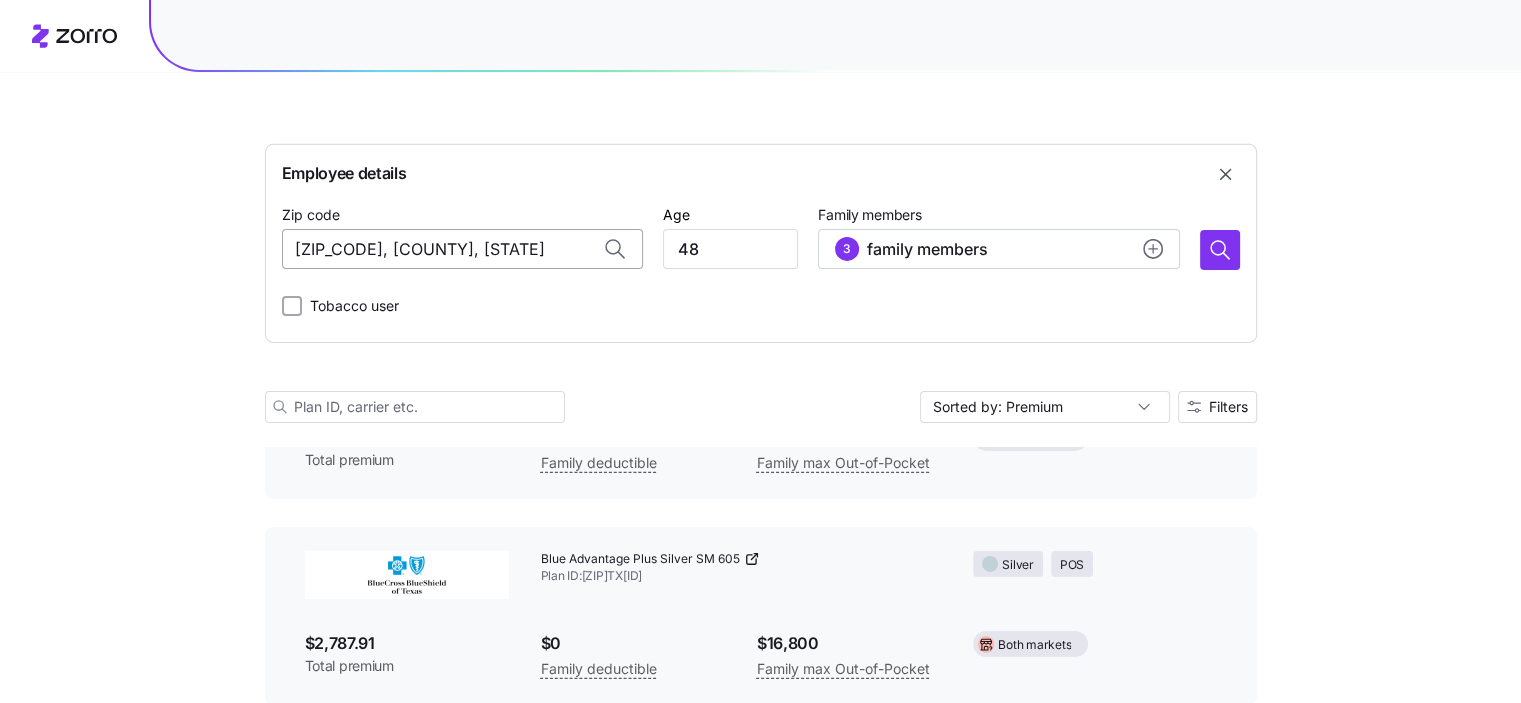 click on "[ZIP_CODE], [COUNTY], [STATE]" at bounding box center [462, 249] 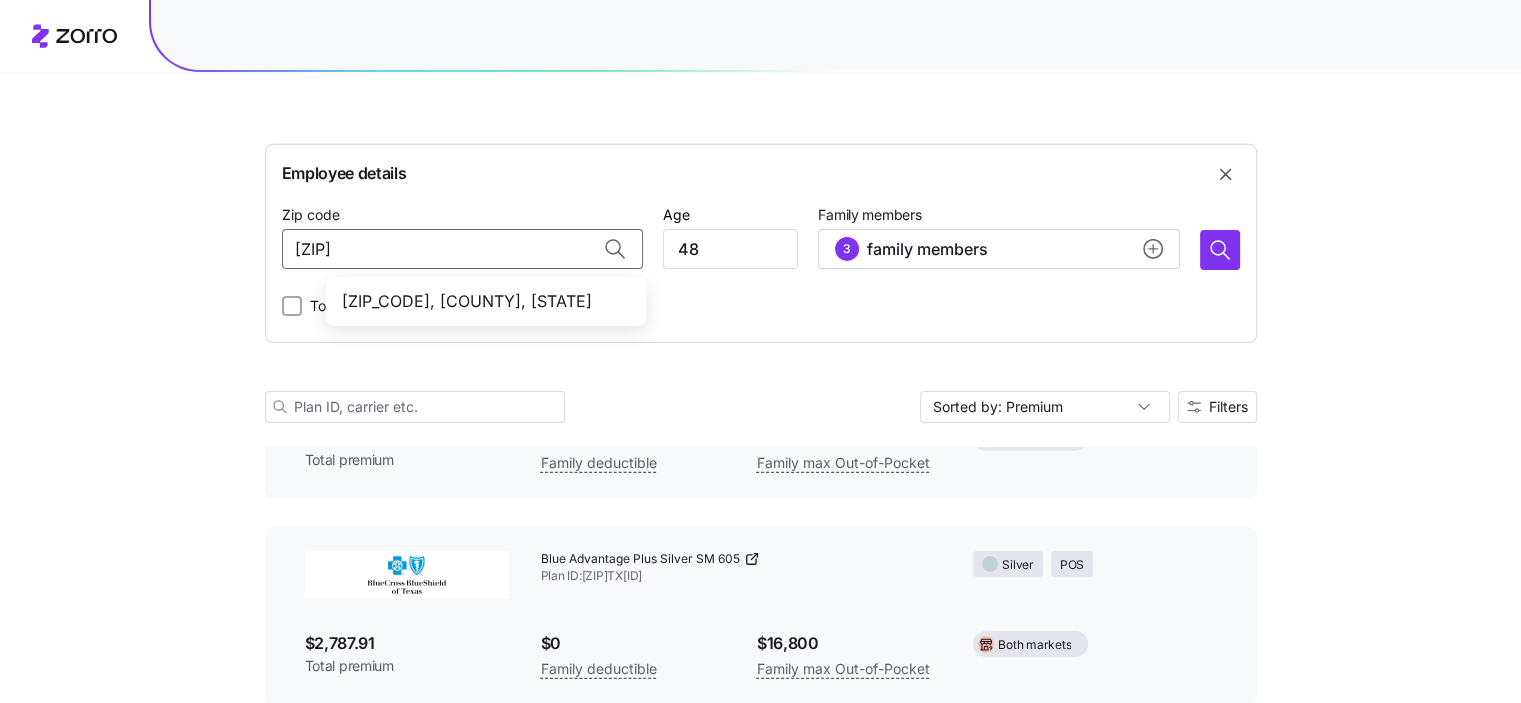 click on "[ZIP_CODE], [COUNTY], [STATE]" at bounding box center [482, 301] 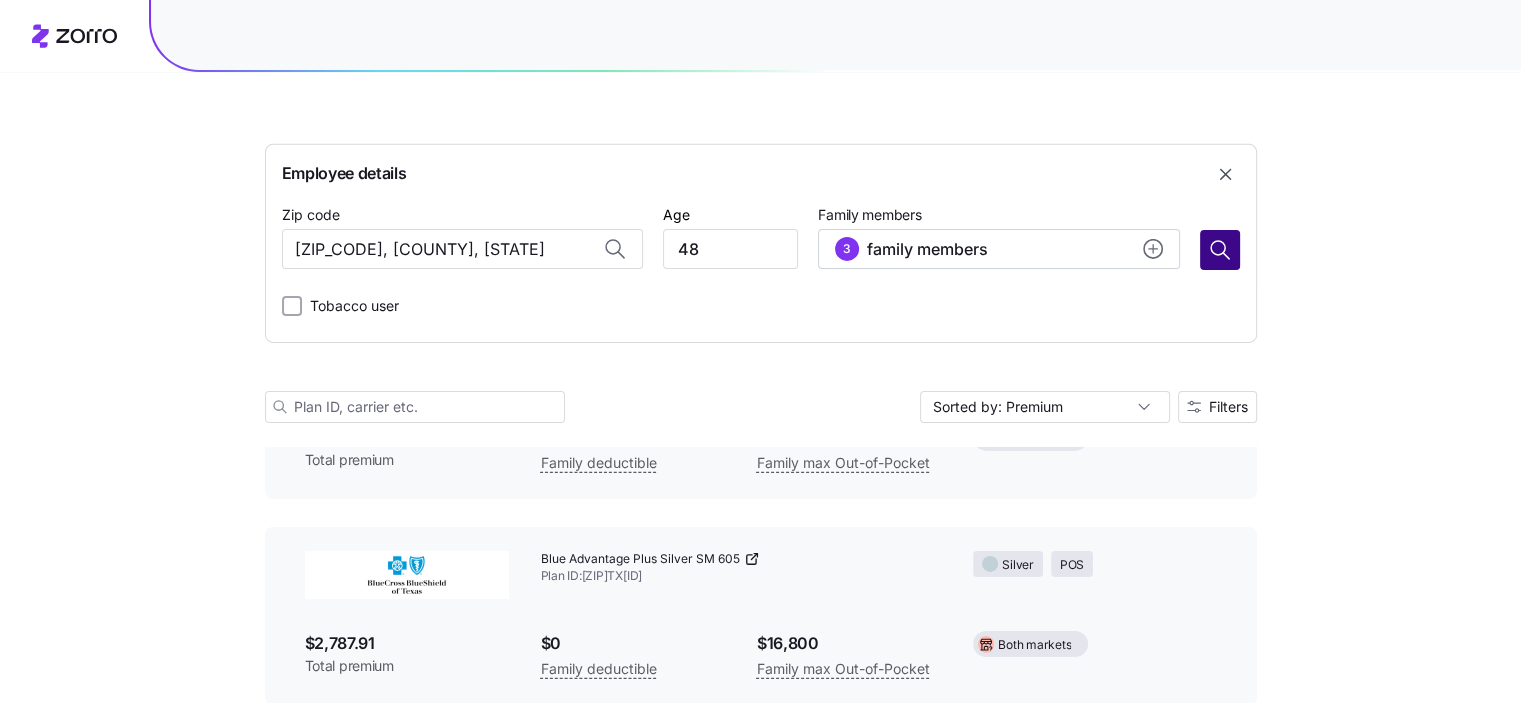 type on "[ZIP_CODE], [COUNTY], [STATE]" 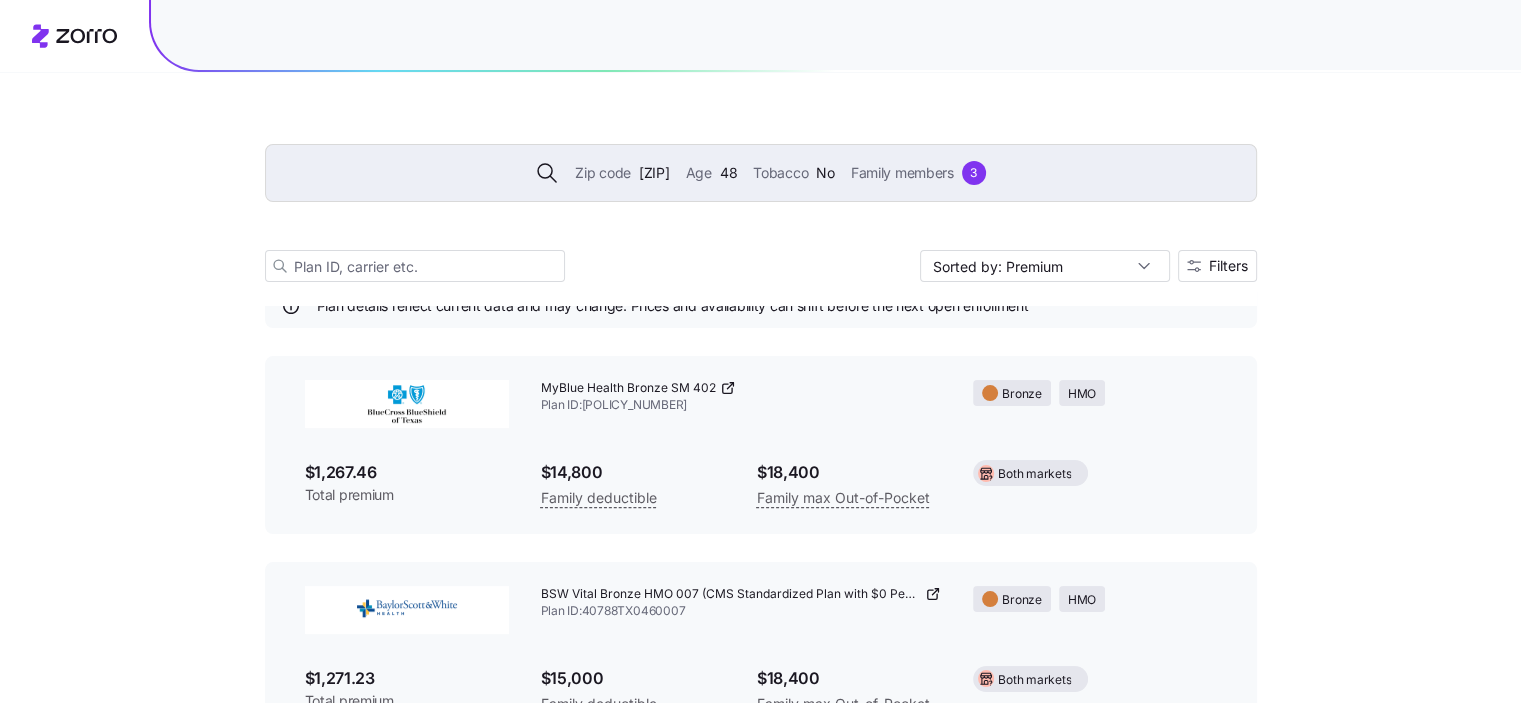 scroll, scrollTop: 29128, scrollLeft: 0, axis: vertical 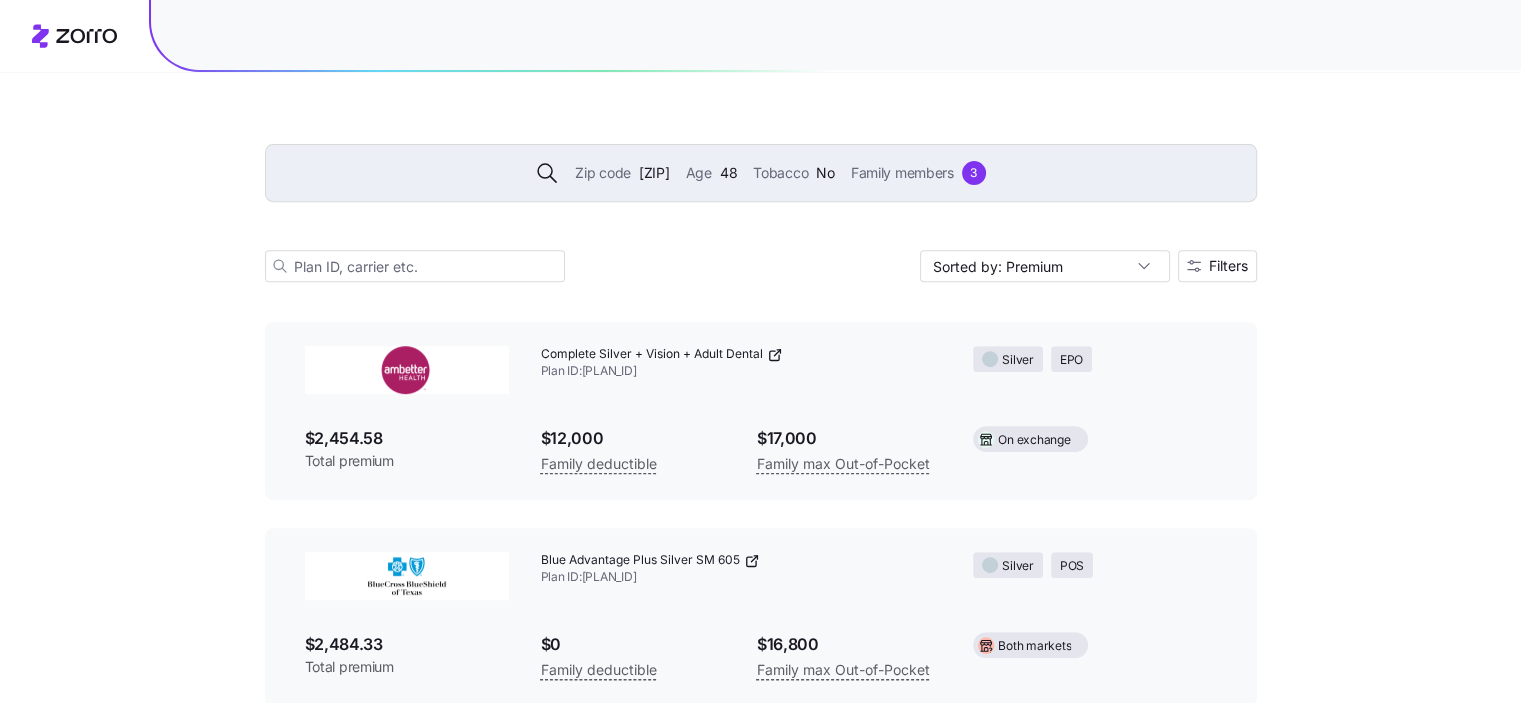 click on "[PLAN_ID]" at bounding box center [741, 569] 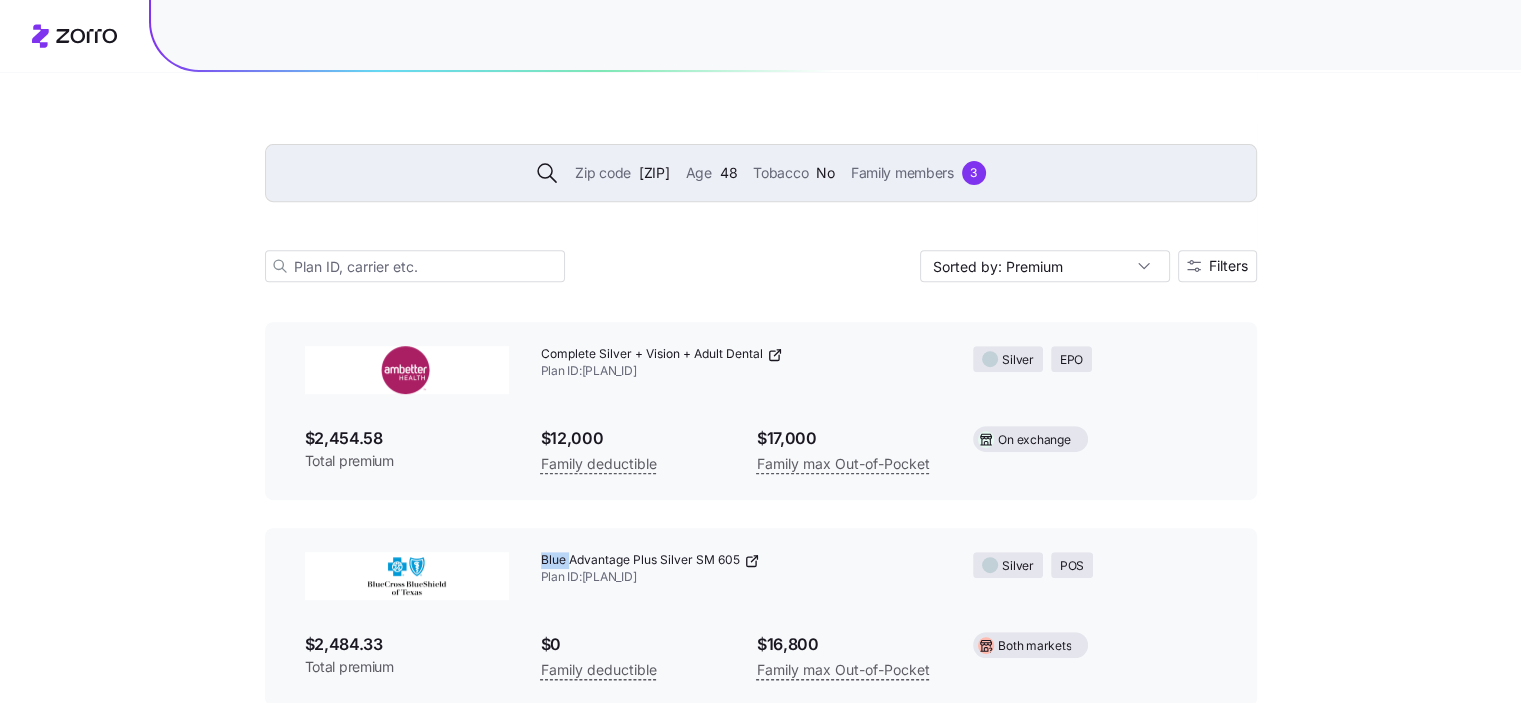 click on "[PLAN_ID]" at bounding box center [741, 569] 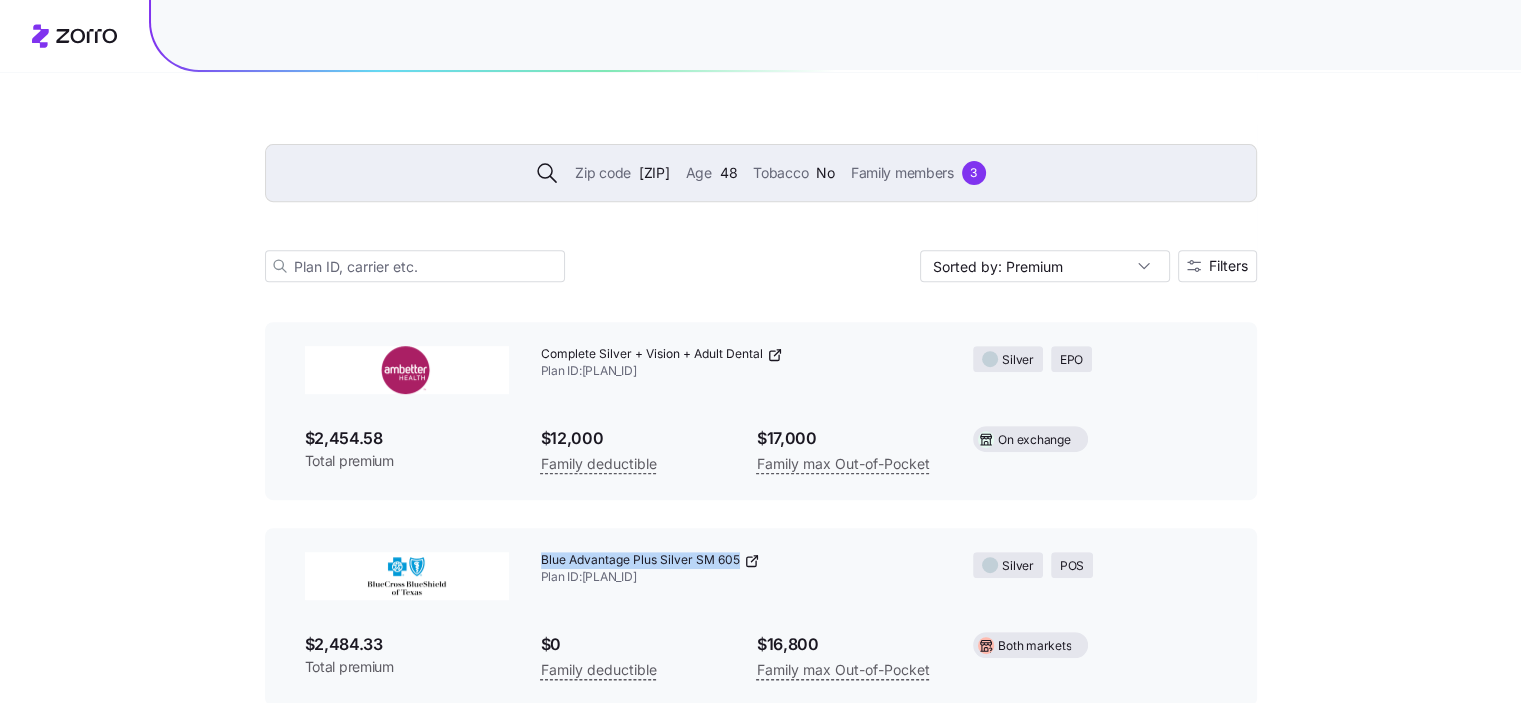 click on "[PLAN_ID]" at bounding box center (741, 569) 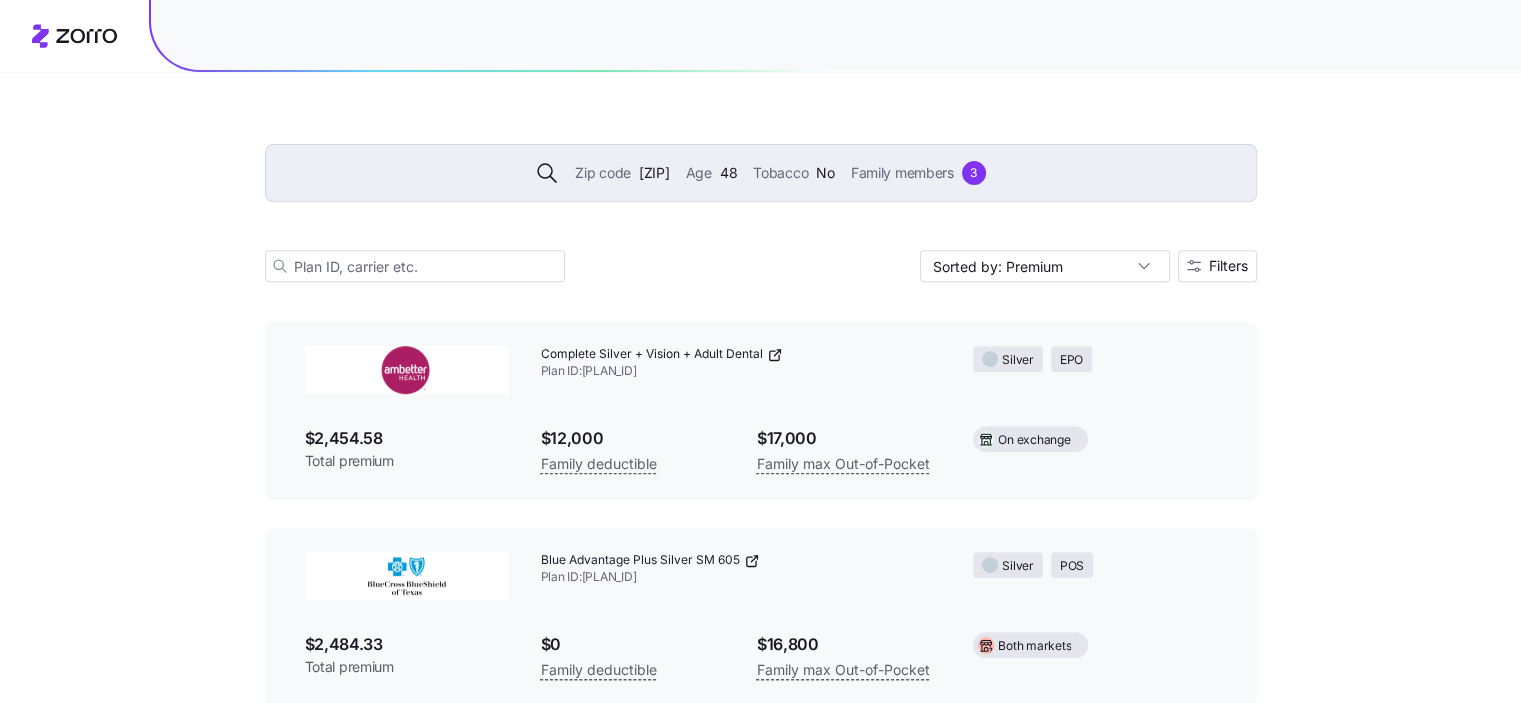 click on "$2,484.33" at bounding box center (407, 644) 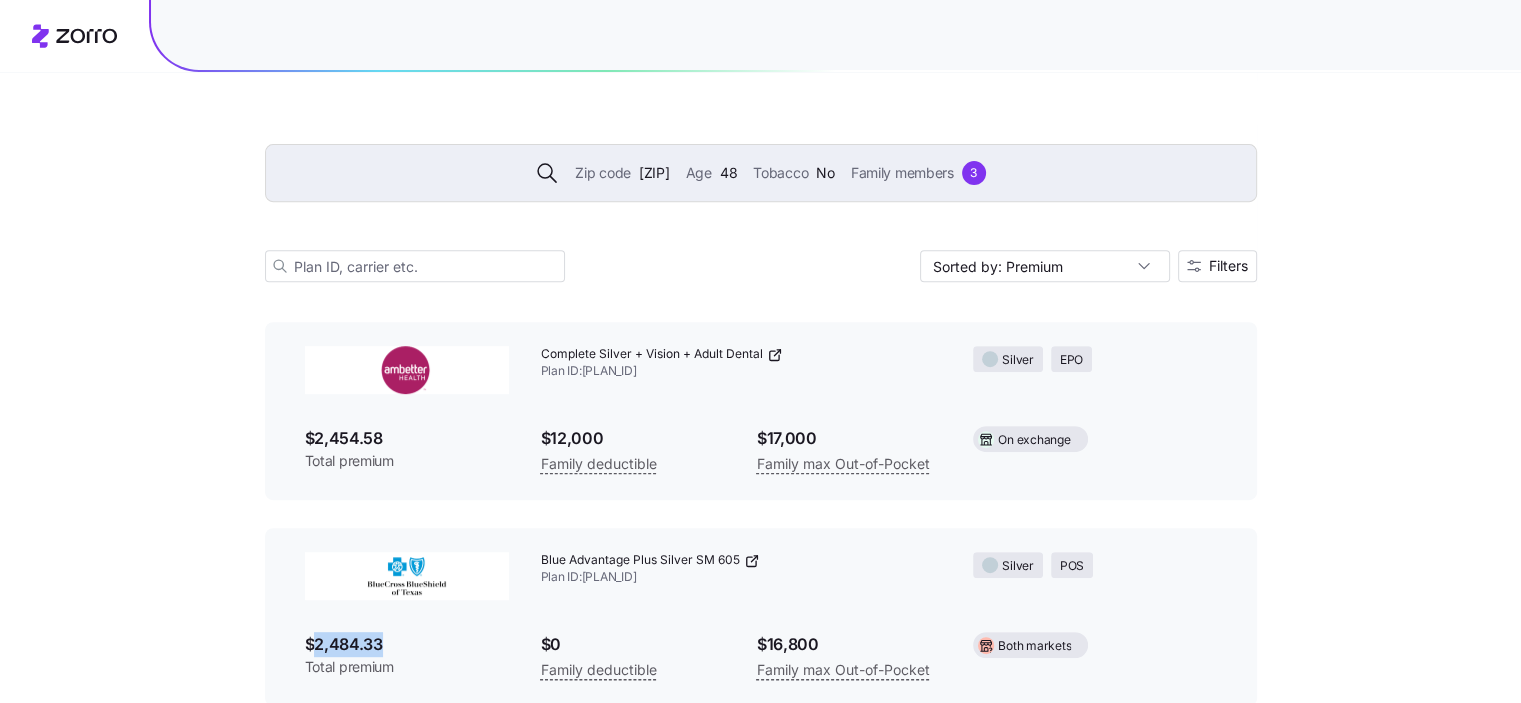 click on "$2,484.33" at bounding box center [407, 644] 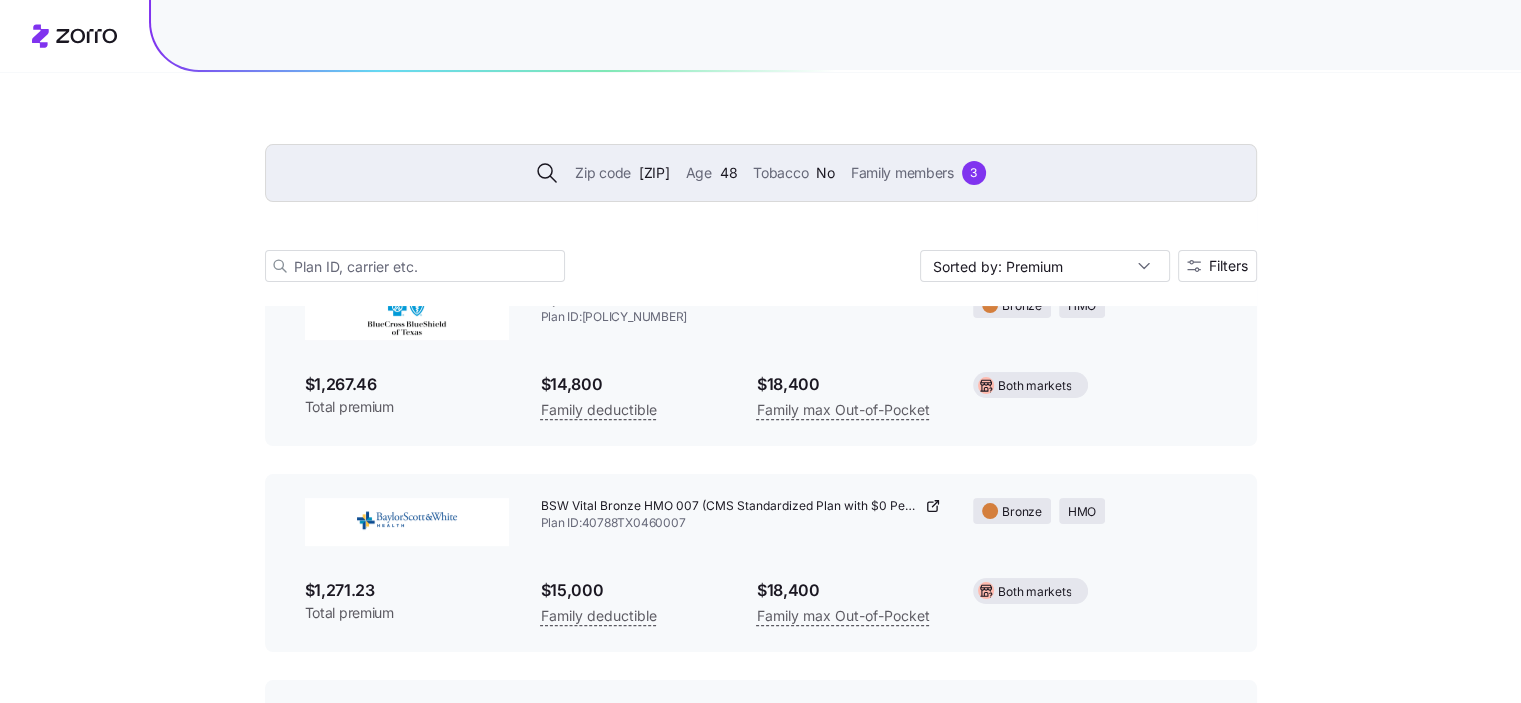 scroll, scrollTop: 0, scrollLeft: 0, axis: both 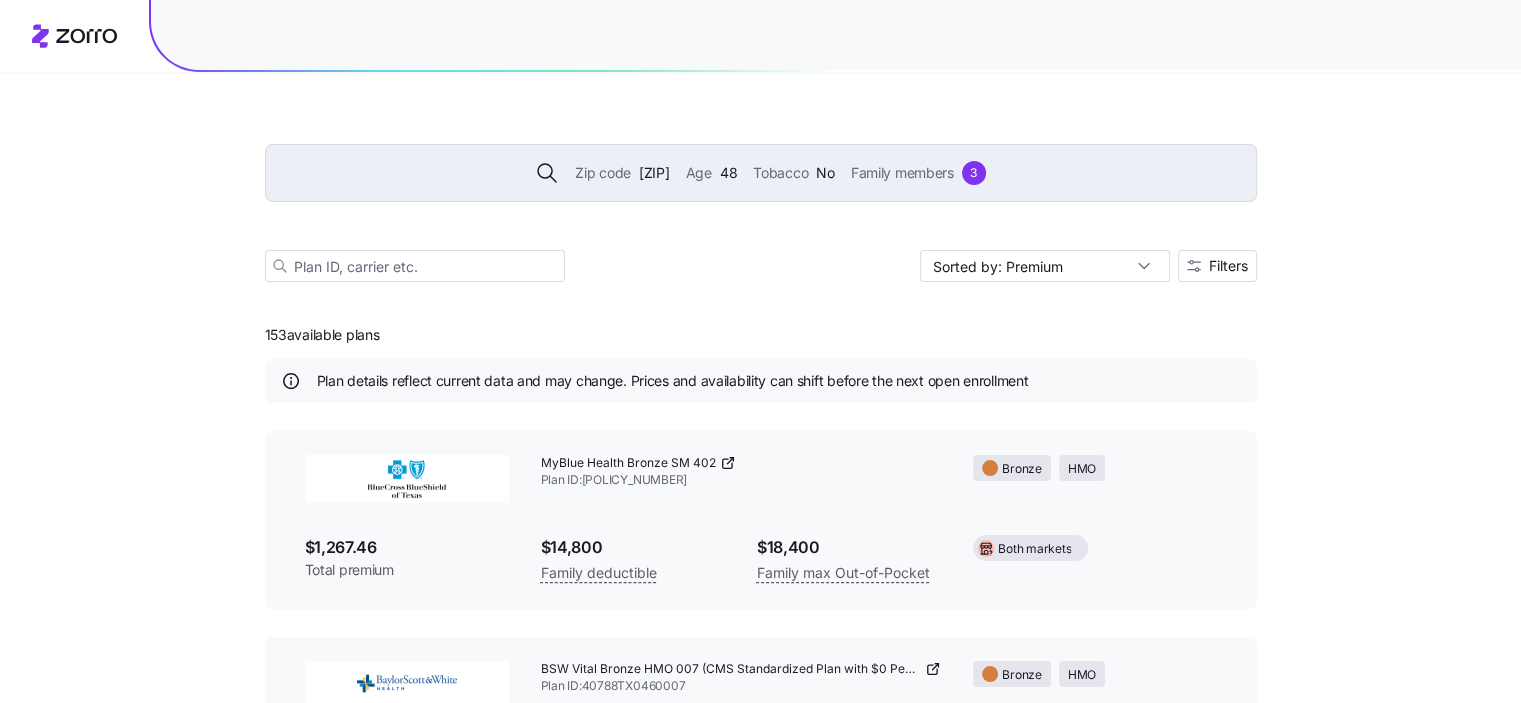 click on "MyBlue Health Bronze SM  402 Plan ID:  [PLAN_ID]" at bounding box center [741, 472] 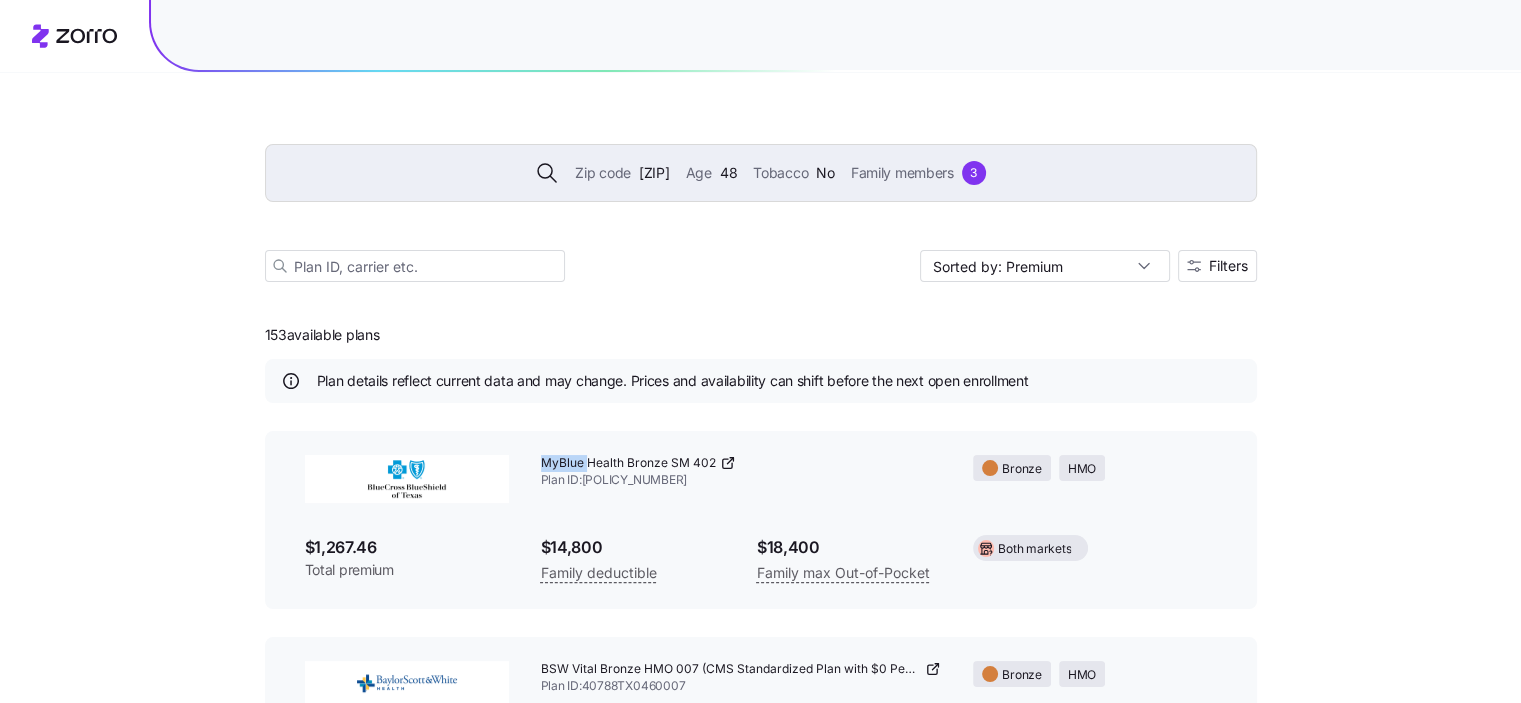 click on "MyBlue Health Bronze SM  402 Plan ID:  [PLAN_ID]" at bounding box center (741, 472) 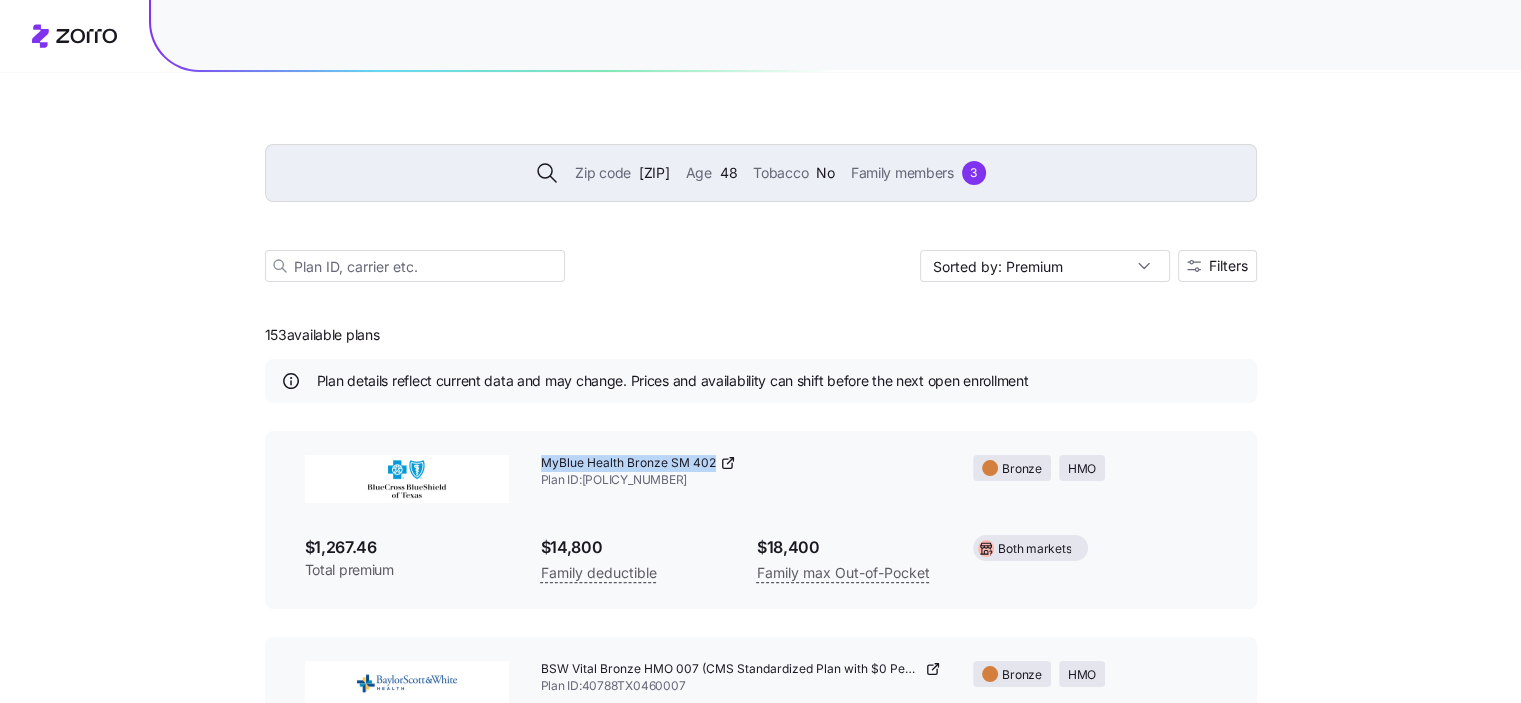 click on "MyBlue Health Bronze SM  402 Plan ID:  [PLAN_ID]" at bounding box center (741, 472) 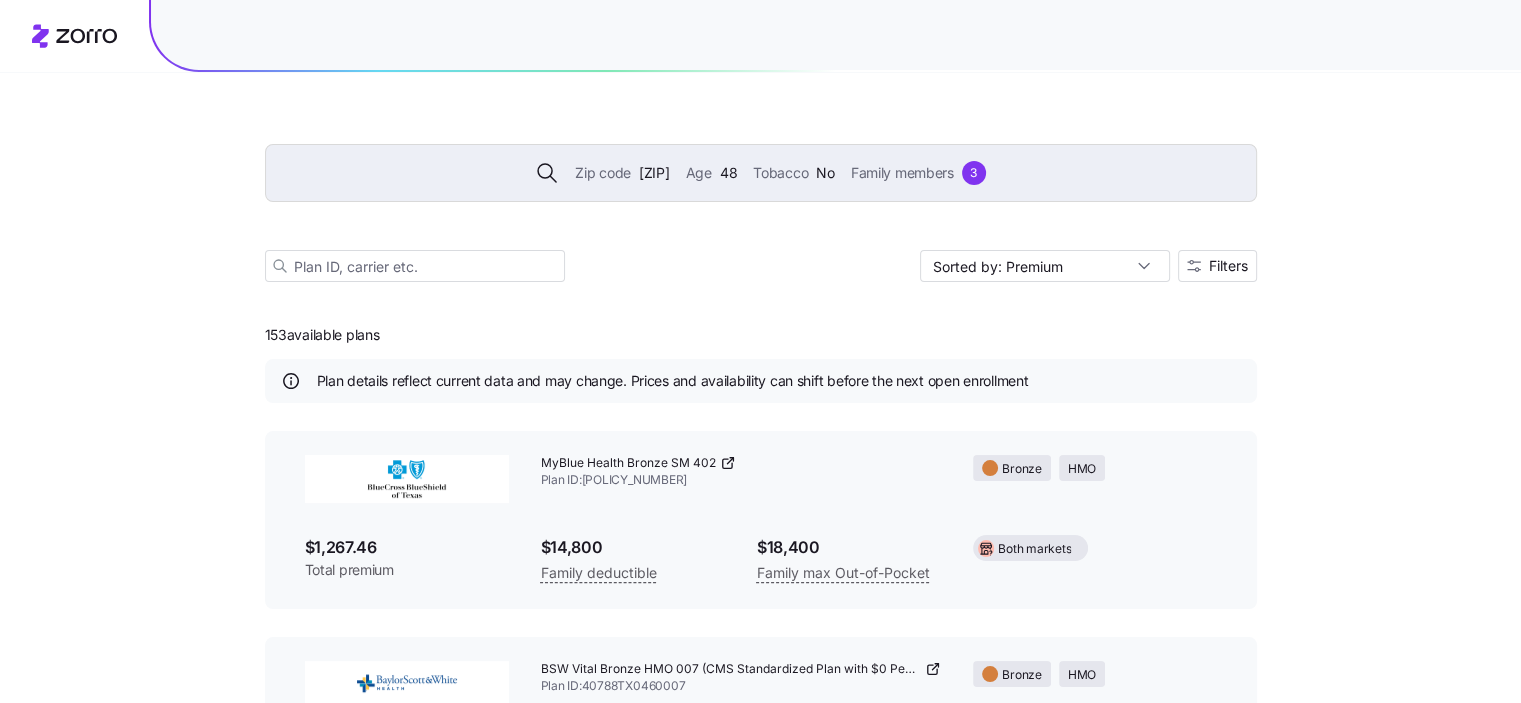 click on "$1,267.46" at bounding box center (407, 547) 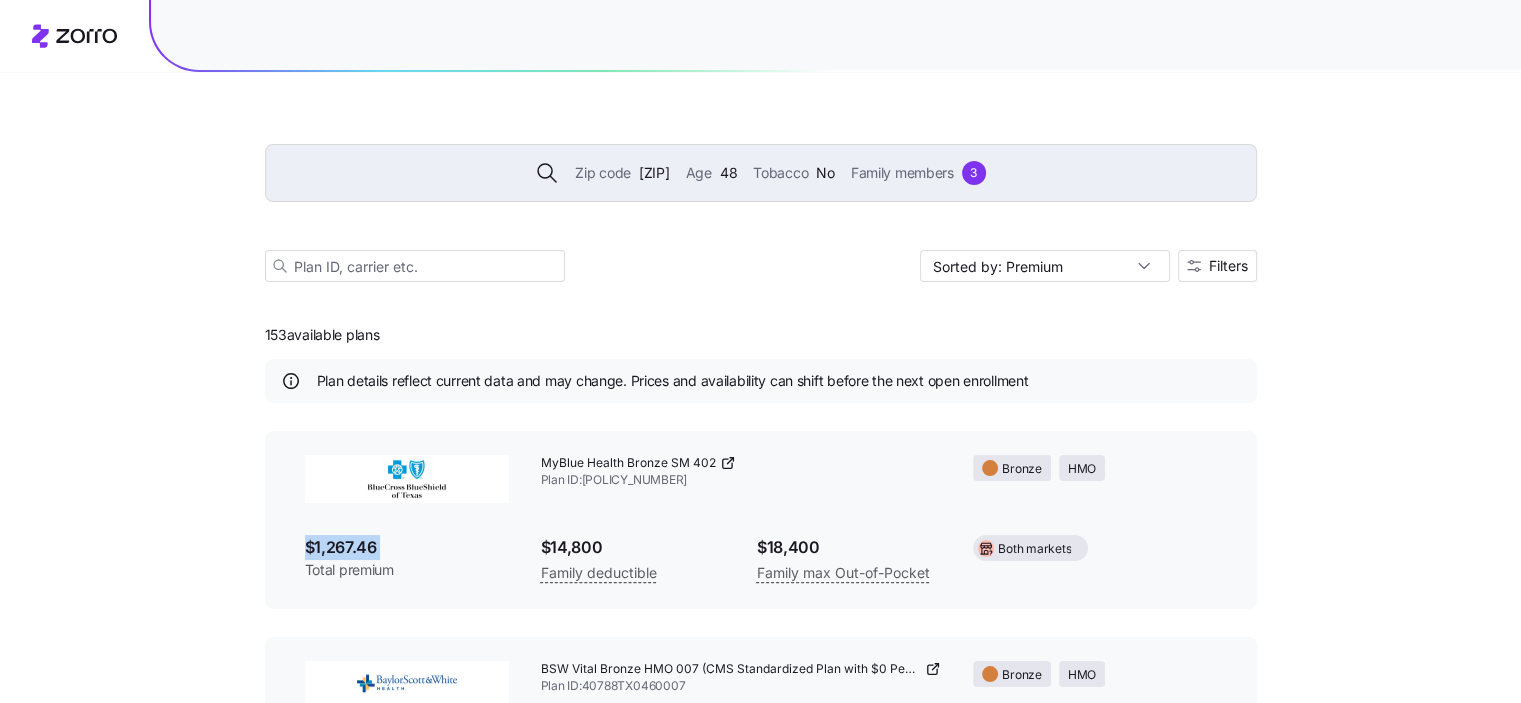 click on "$1,267.46" at bounding box center (407, 547) 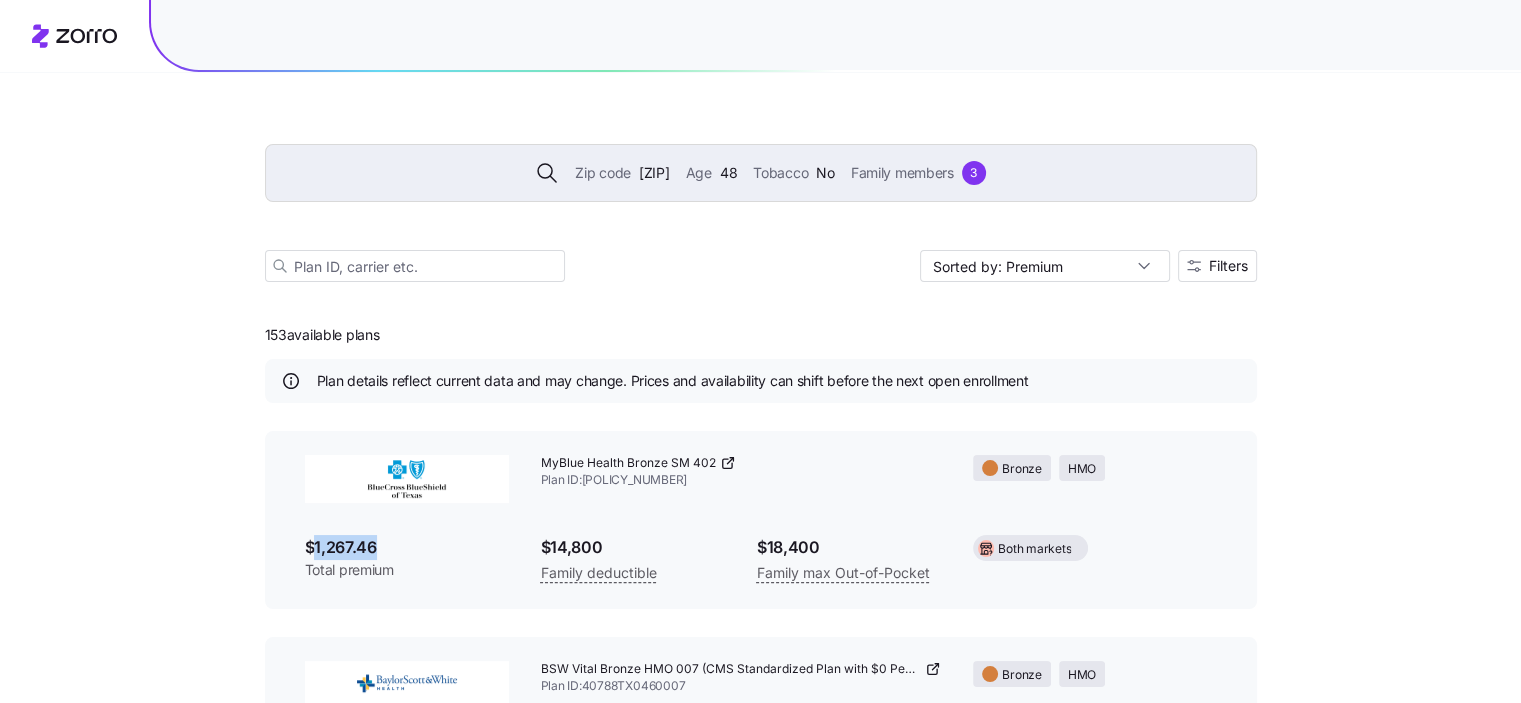 click on "$1,267.46" at bounding box center (407, 547) 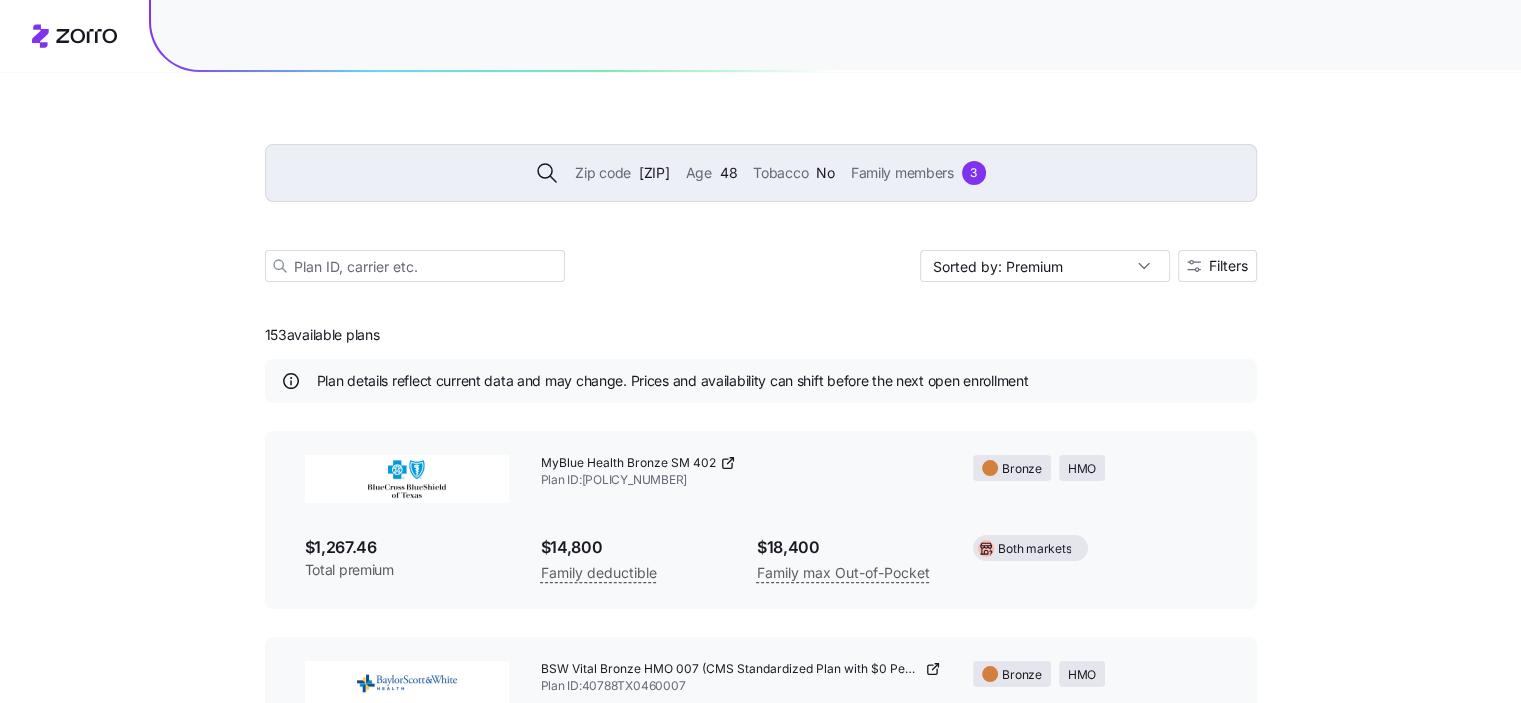 click on "Zip code [ZIP_CODE] Age [AGE] Tobacco No Family members [NUMBER]" at bounding box center [761, 173] 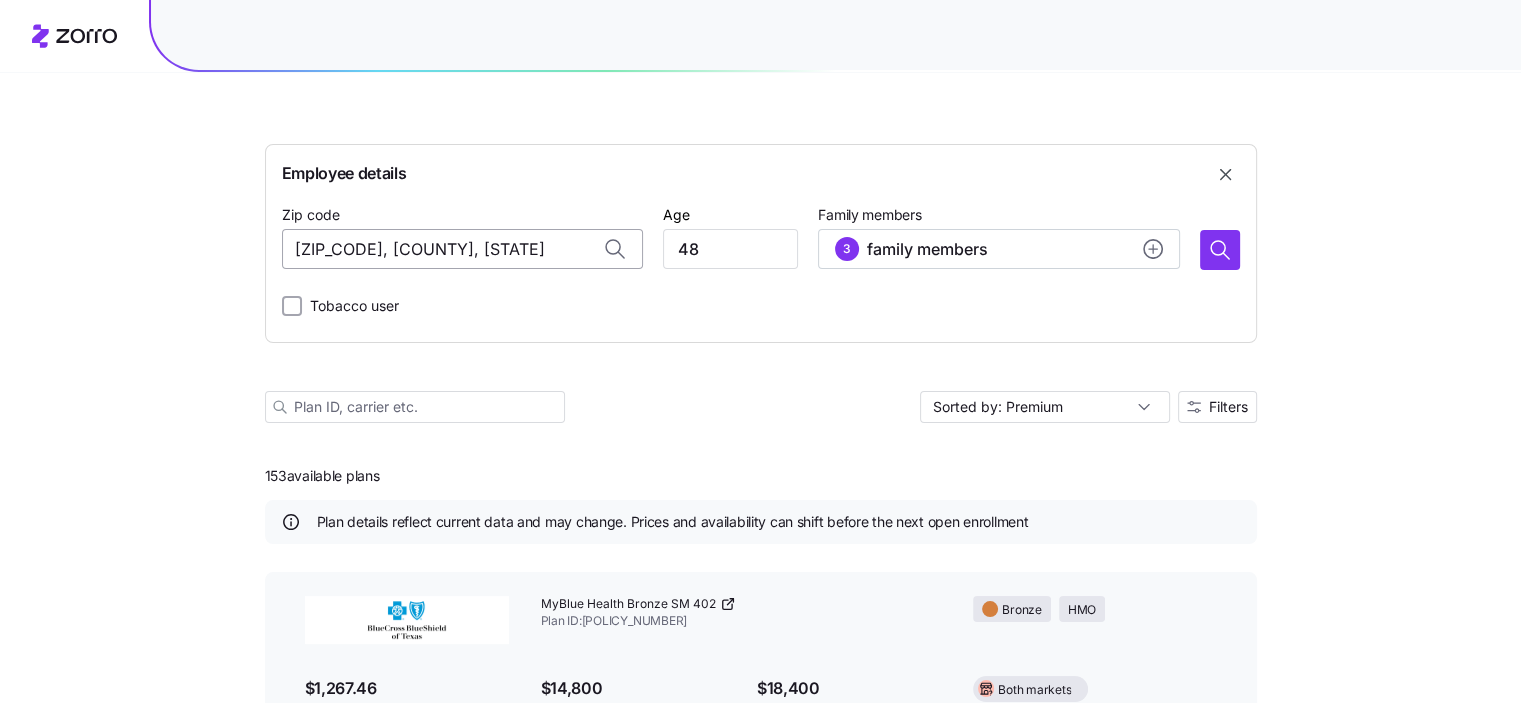 click on "[ZIP_CODE], [COUNTY], [STATE]" at bounding box center (462, 249) 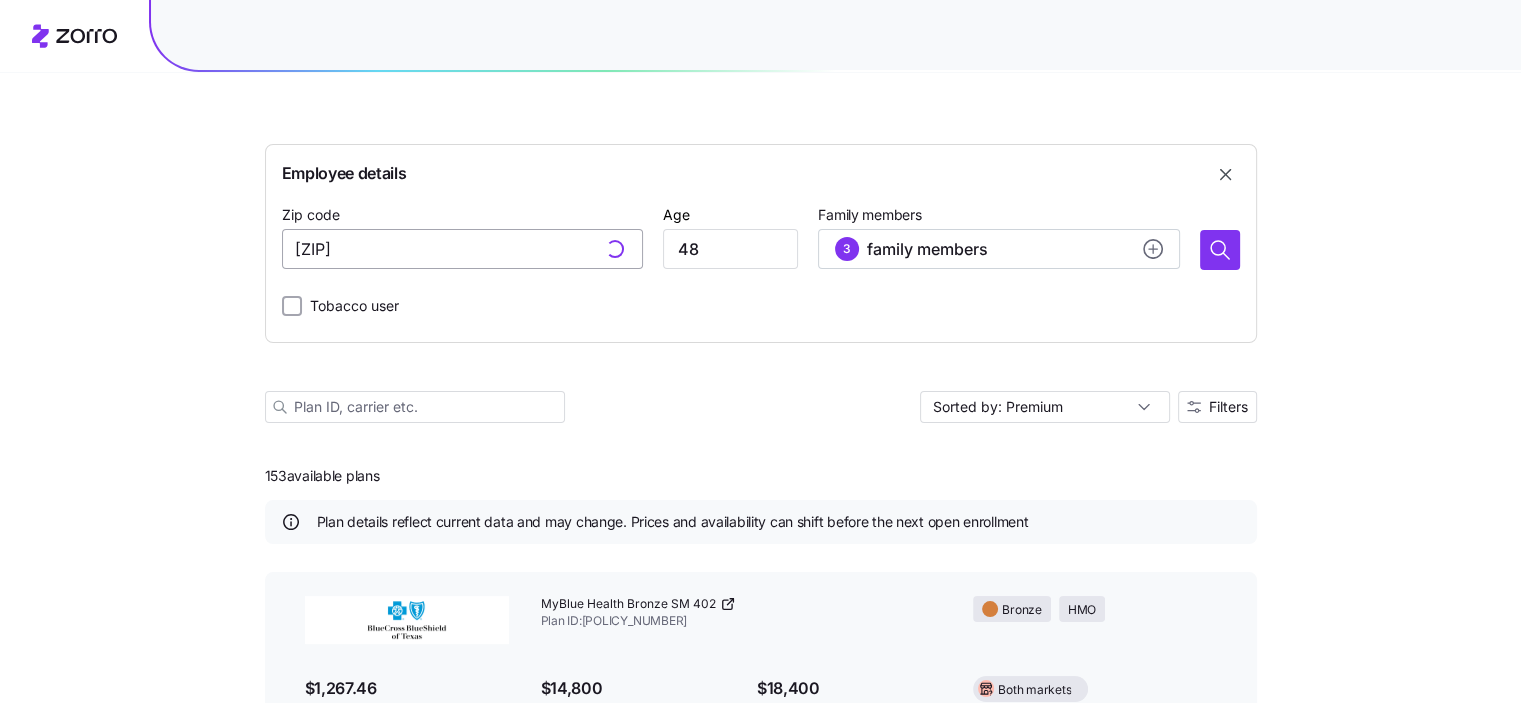 click on "[ZIP]" at bounding box center [462, 249] 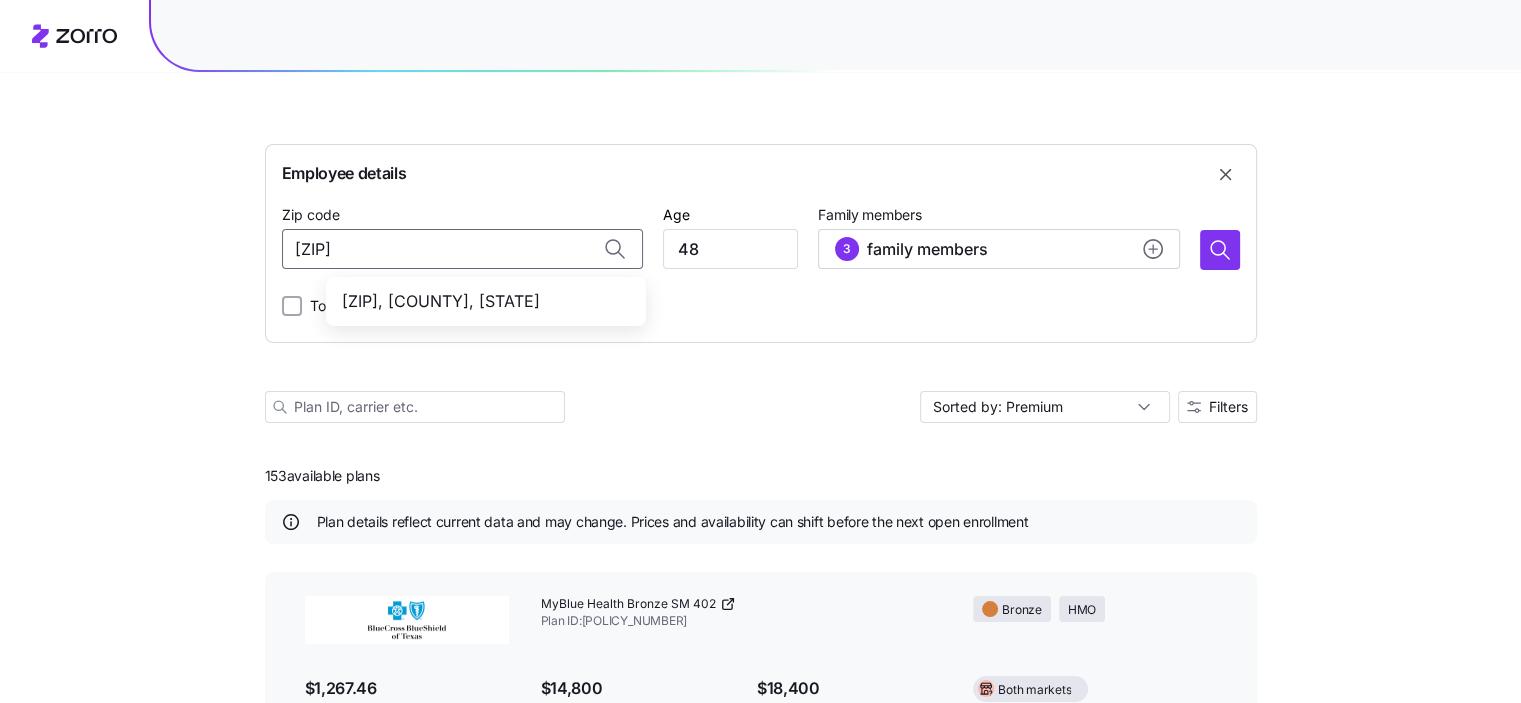 click on "[ZIP], [COUNTY], [STATE]" at bounding box center (482, 301) 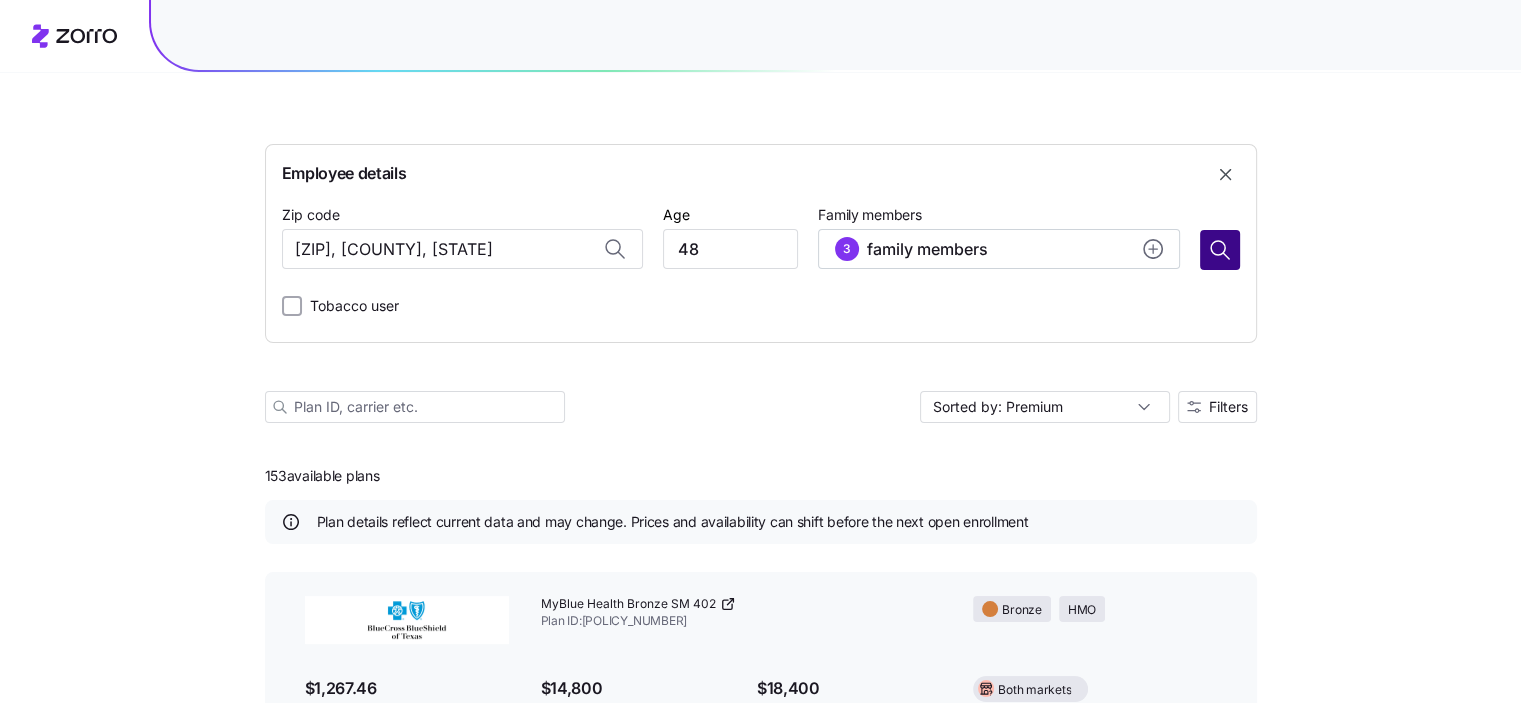 type on "[ZIP], [COUNTY], [STATE]" 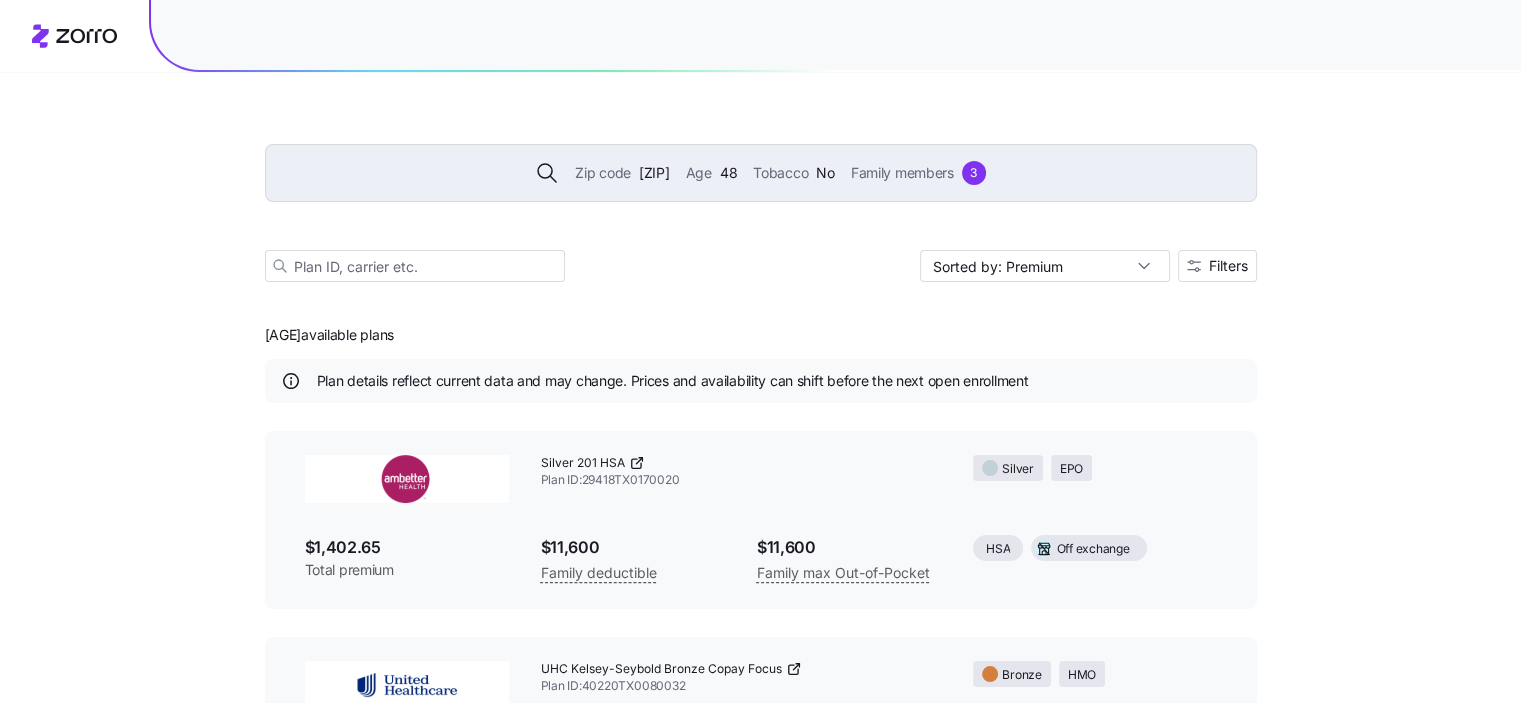 click on "[PLAN] ID: [ID]" at bounding box center (741, 472) 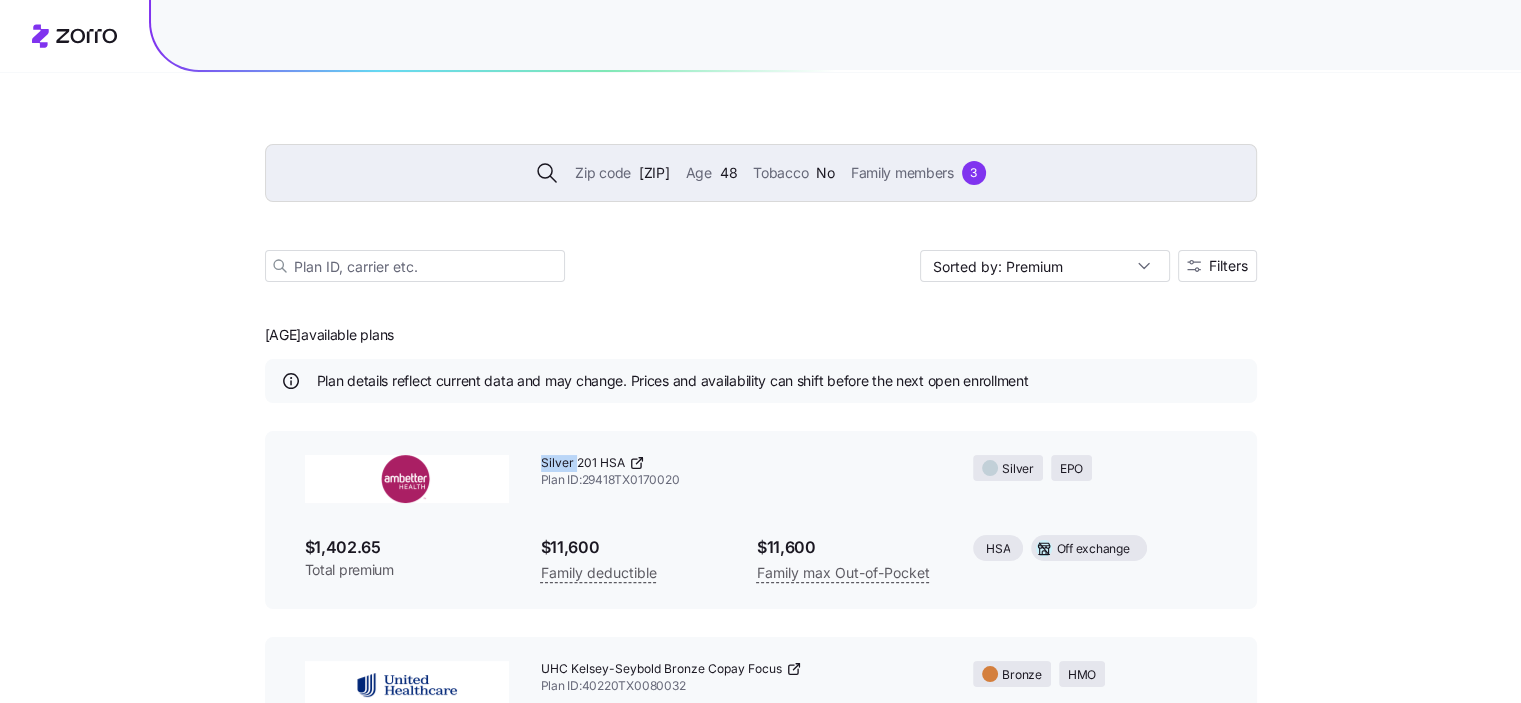 click on "[PLAN] ID: [ID]" at bounding box center (741, 472) 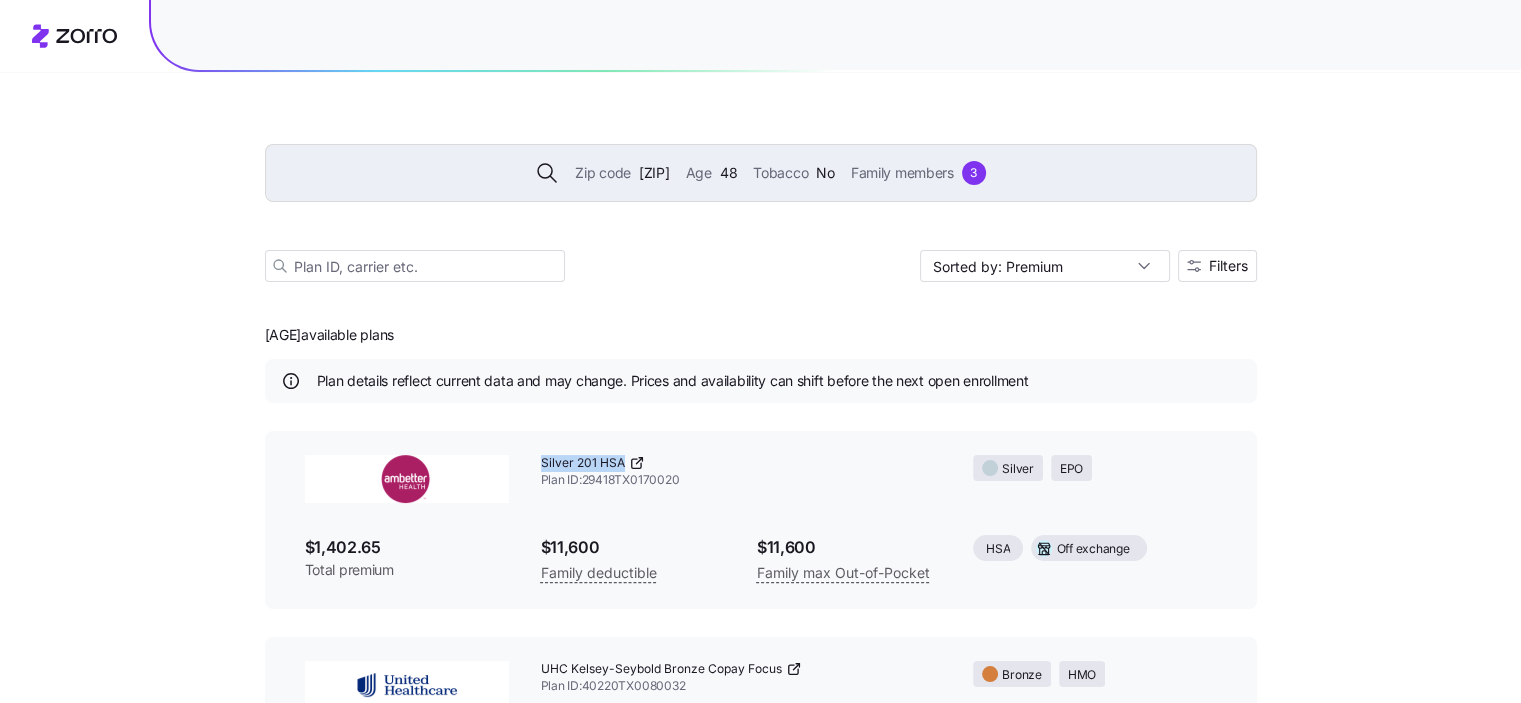 click on "[PLAN] ID: [ID]" at bounding box center [741, 472] 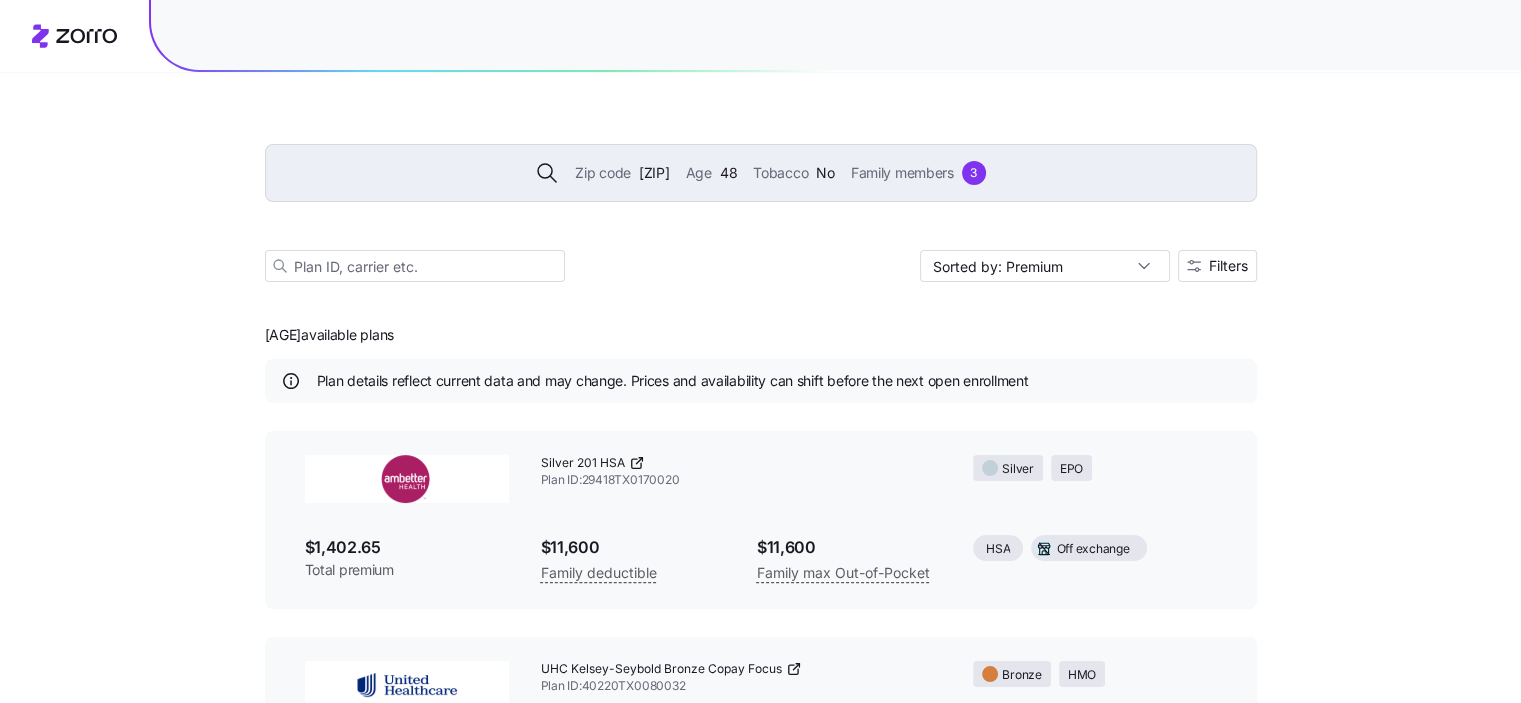 click on "$1,402.65" at bounding box center (407, 547) 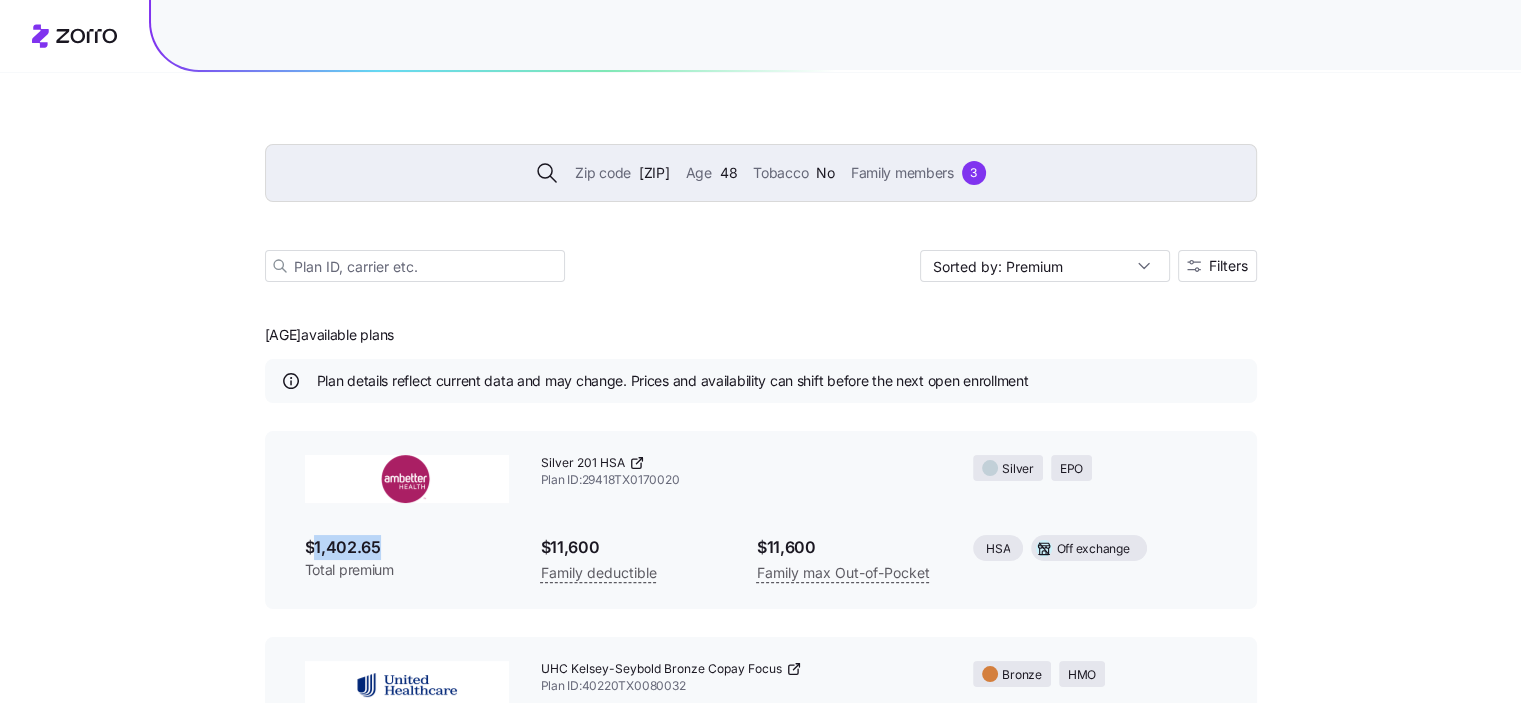 click on "$1,402.65" at bounding box center [407, 547] 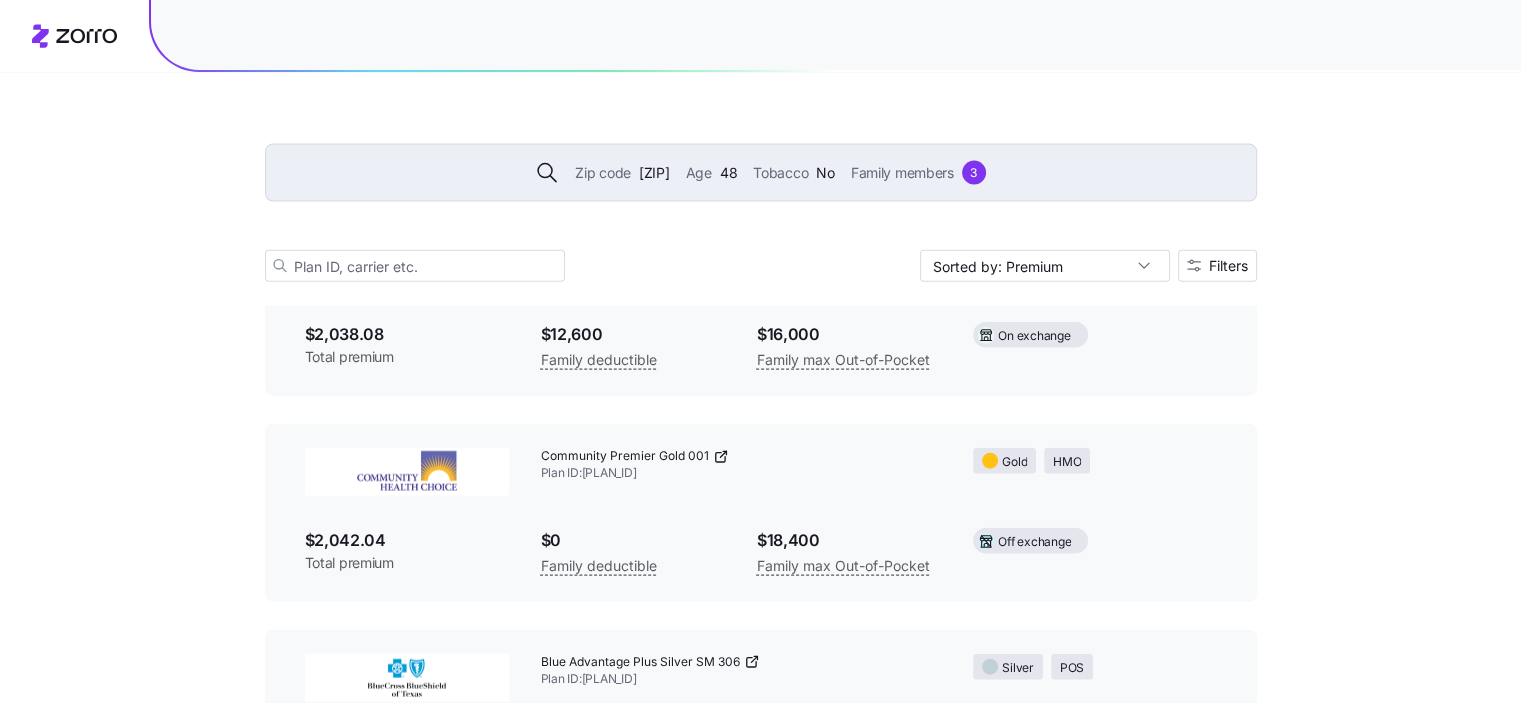 scroll, scrollTop: 14941, scrollLeft: 0, axis: vertical 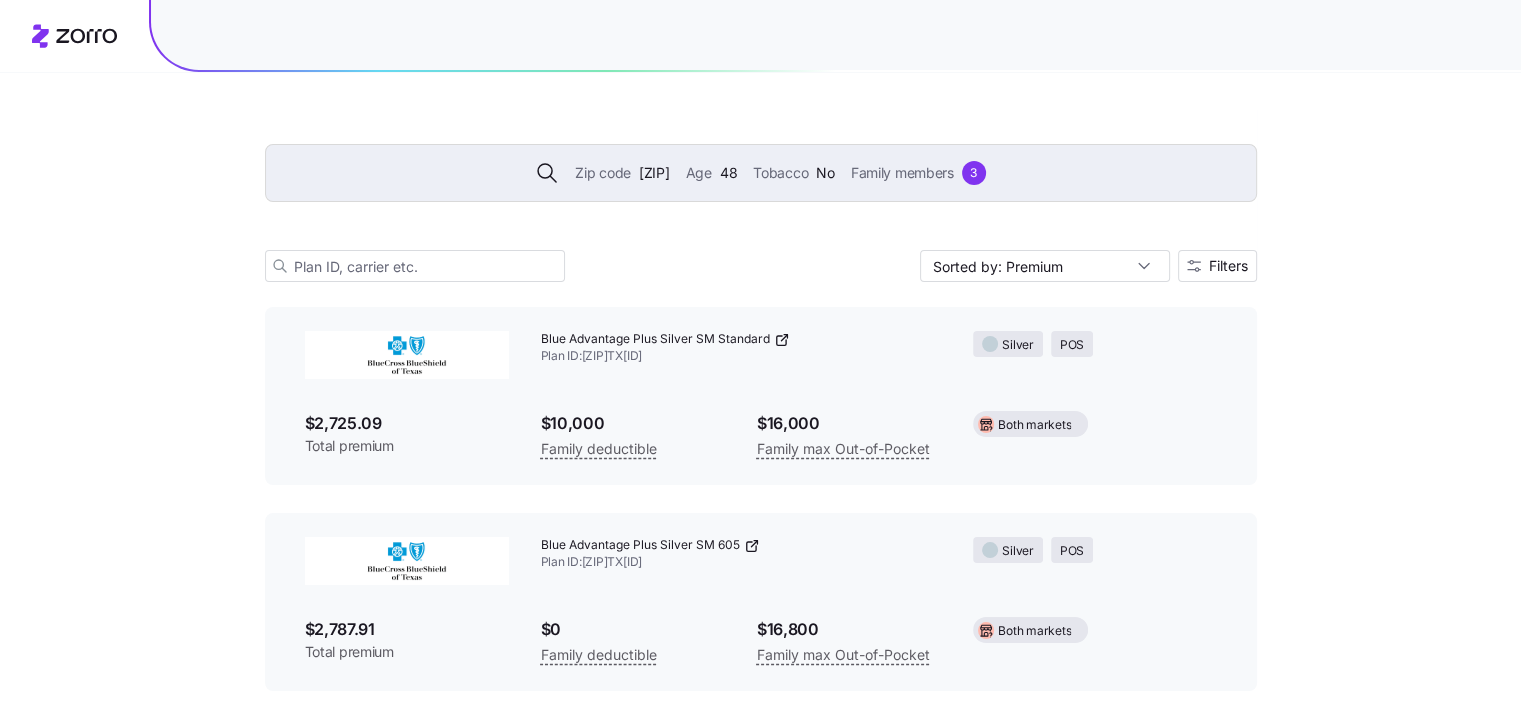 click on "Blue Advantage Plus Silver SM  605 Plan ID:  [PLAN_ID]" at bounding box center [741, 554] 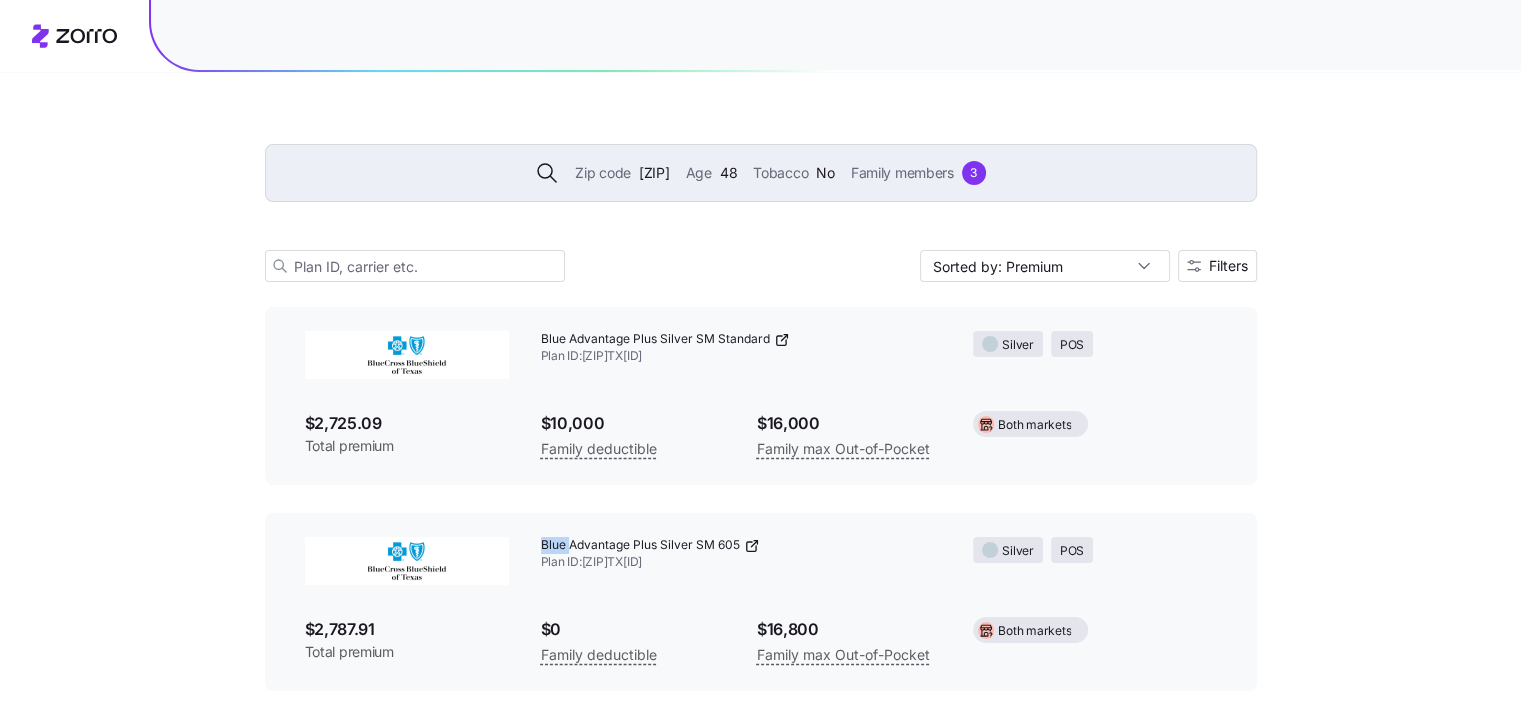 click on "Blue Advantage Plus Silver SM  605 Plan ID:  [PLAN_ID]" at bounding box center (741, 554) 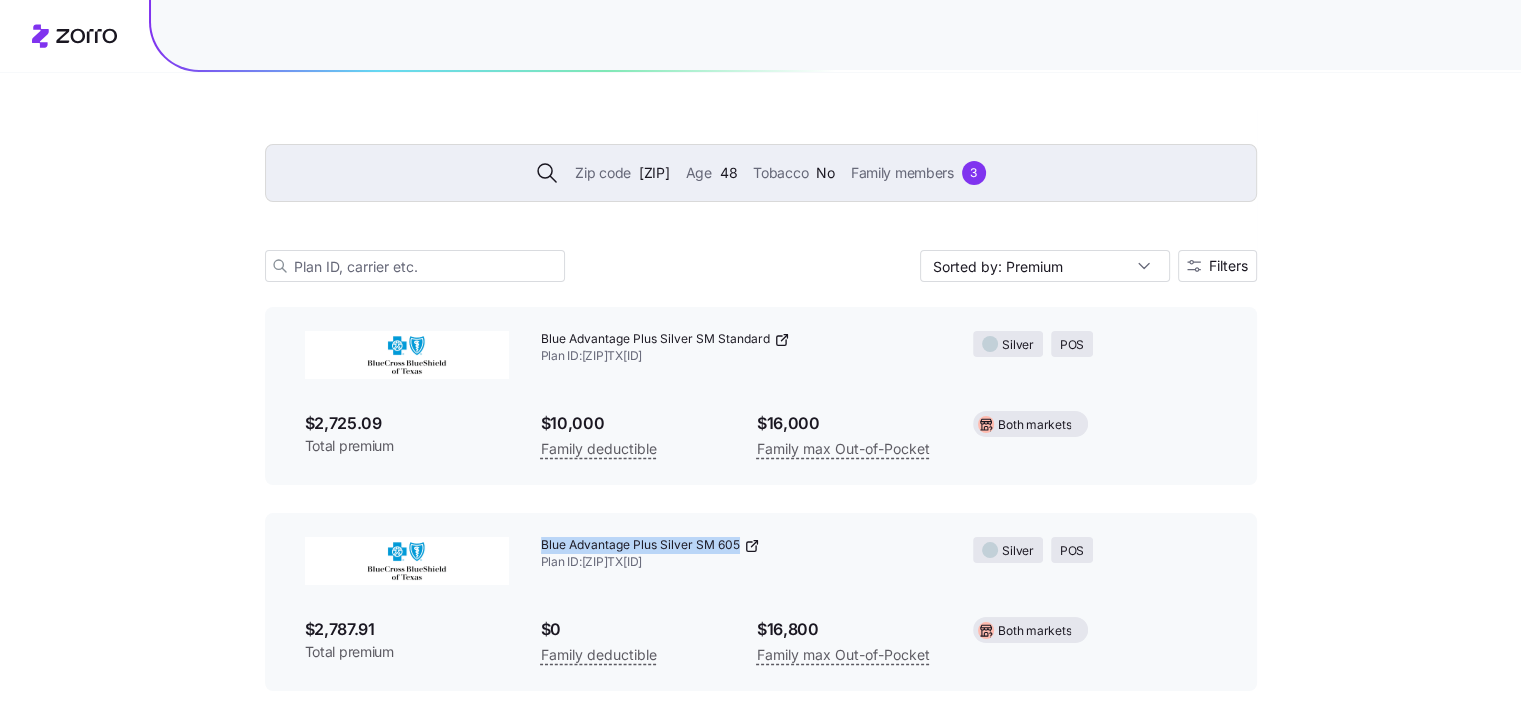 click on "Blue Advantage Plus Silver SM  605 Plan ID:  [PLAN_ID]" at bounding box center (741, 554) 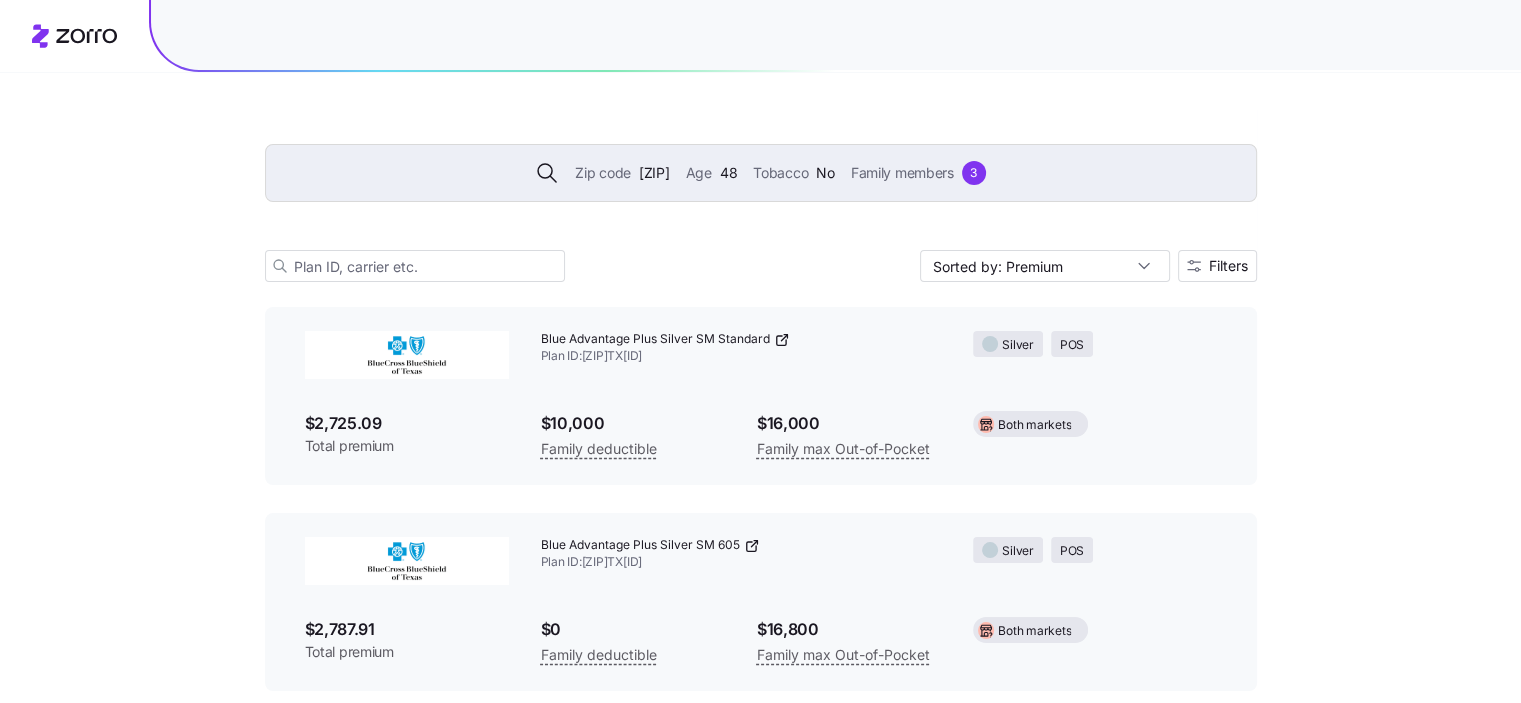 click on "$2,787.91" at bounding box center (407, 629) 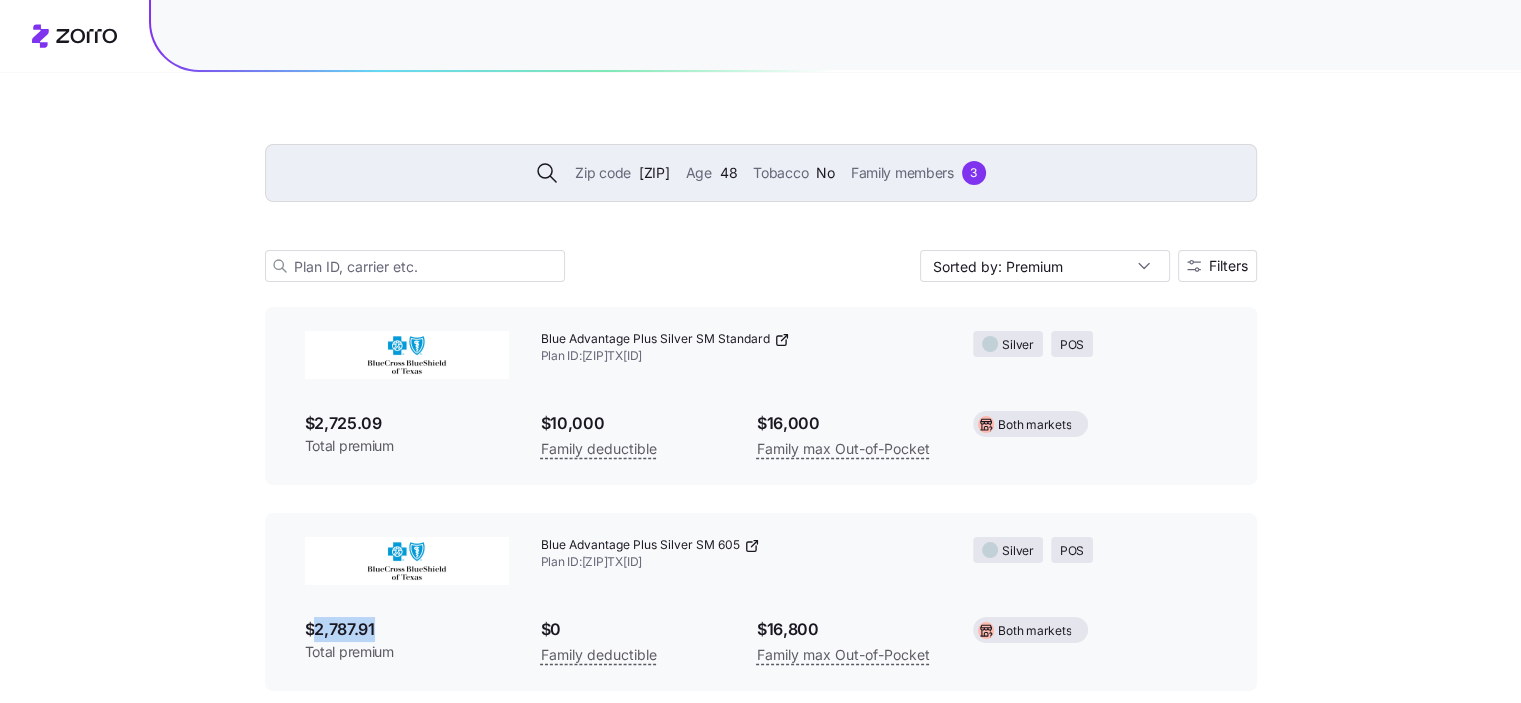 click on "$2,787.91" at bounding box center [407, 629] 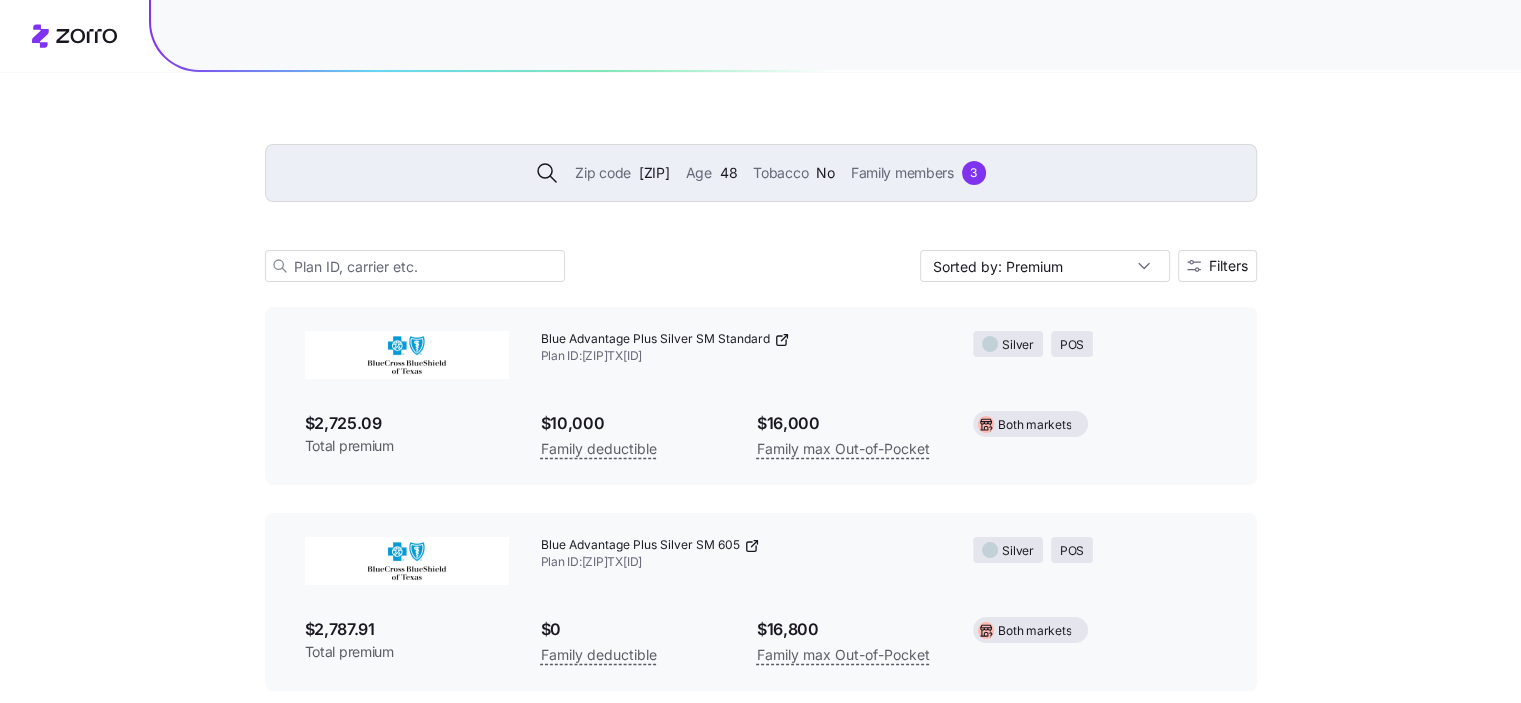 click on "Zip code" at bounding box center (603, 173) 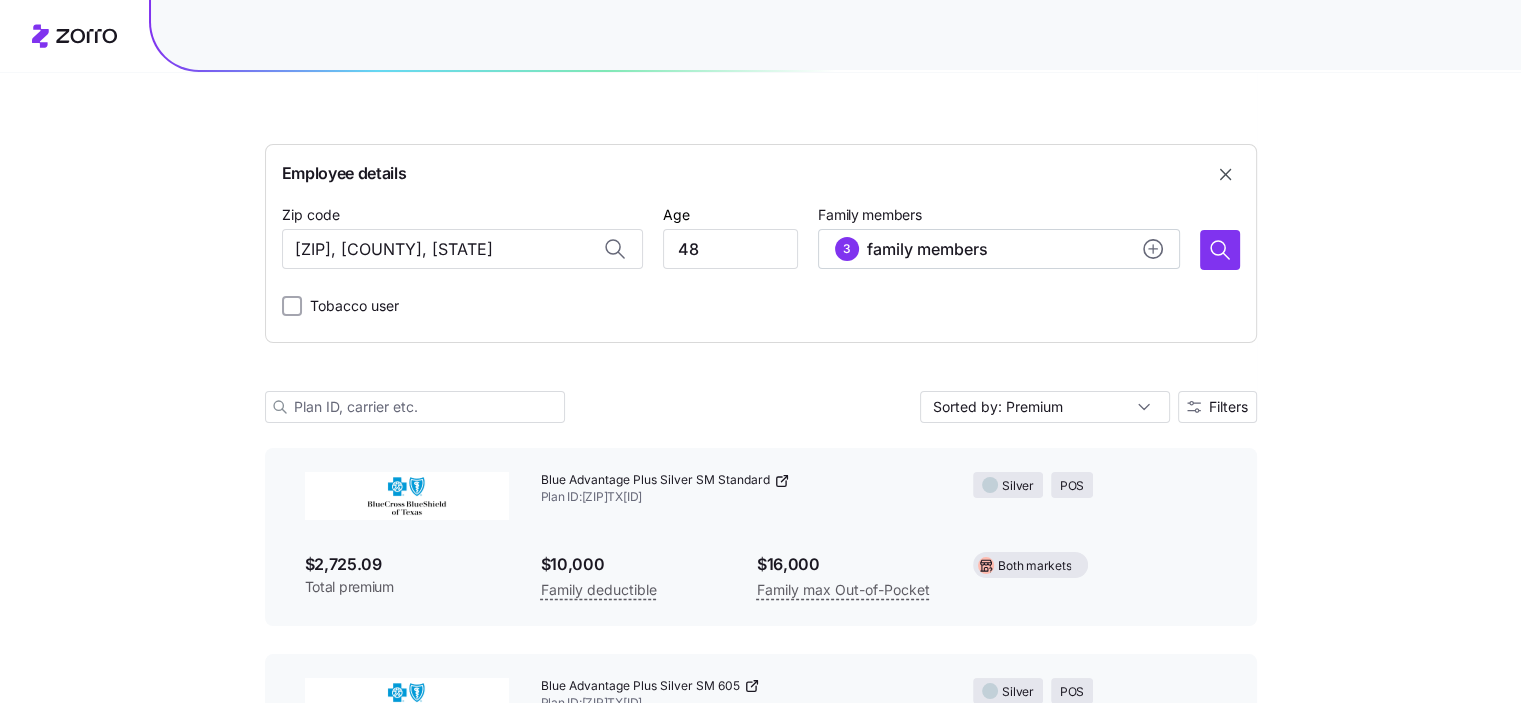 scroll, scrollTop: 15082, scrollLeft: 0, axis: vertical 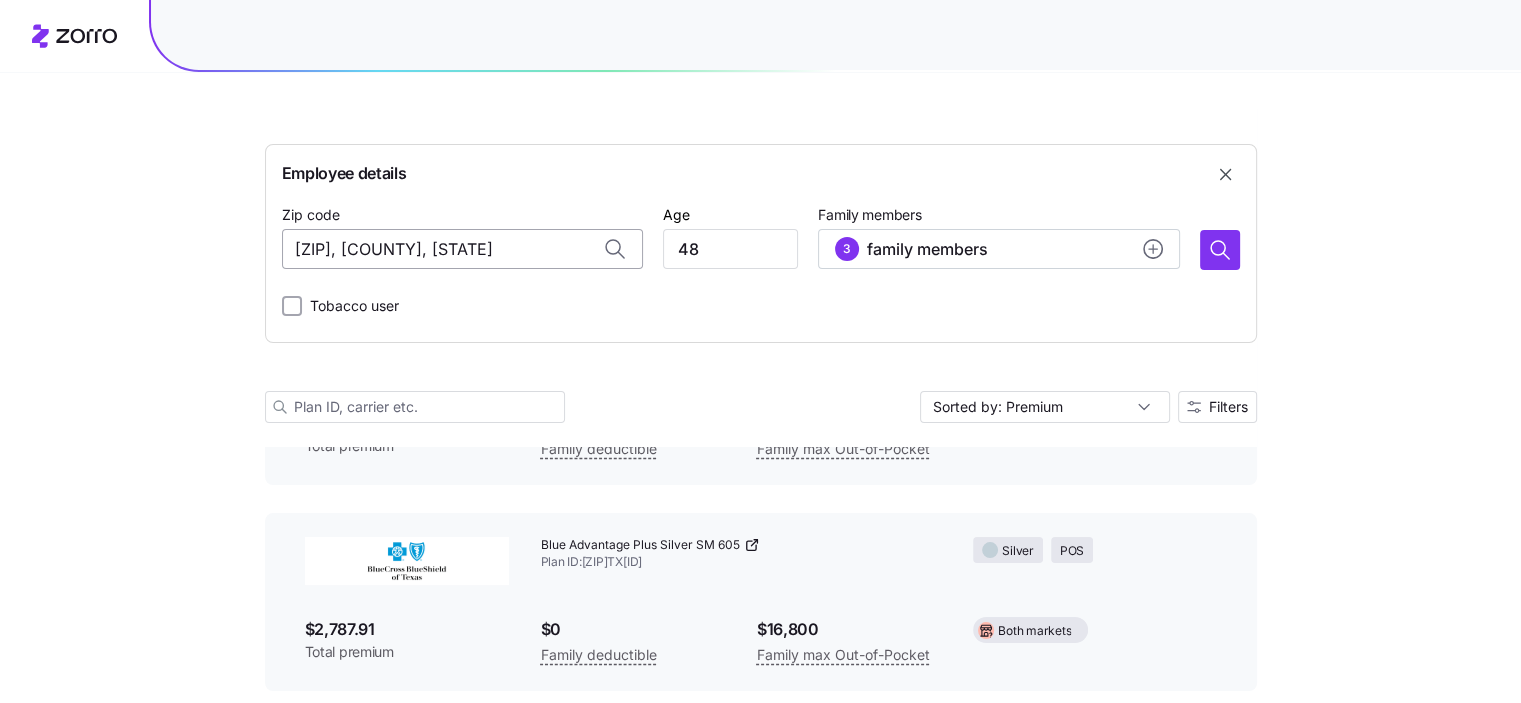 click on "[ZIP], [COUNTY], [STATE]" at bounding box center (462, 249) 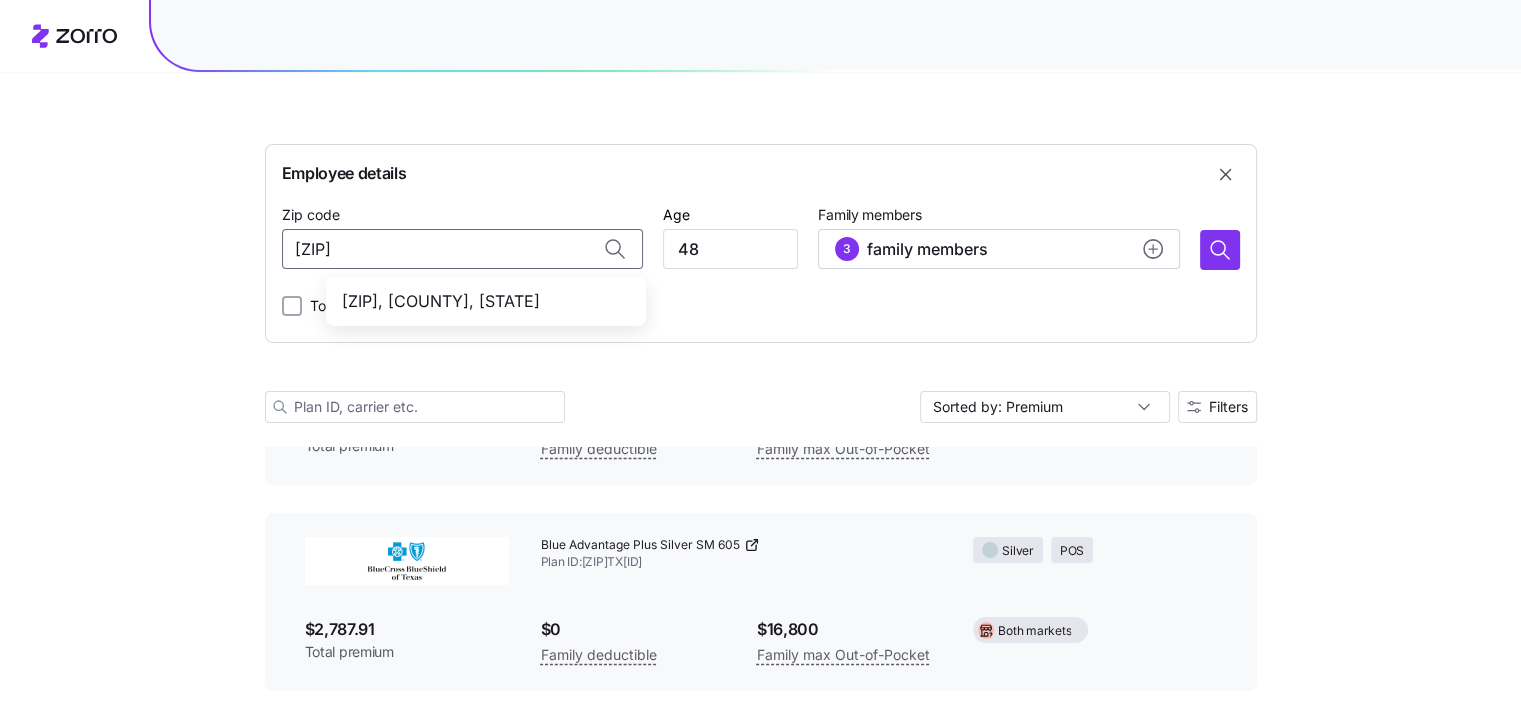 click on "[ZIP], [COUNTY], [STATE]" at bounding box center (486, 301) 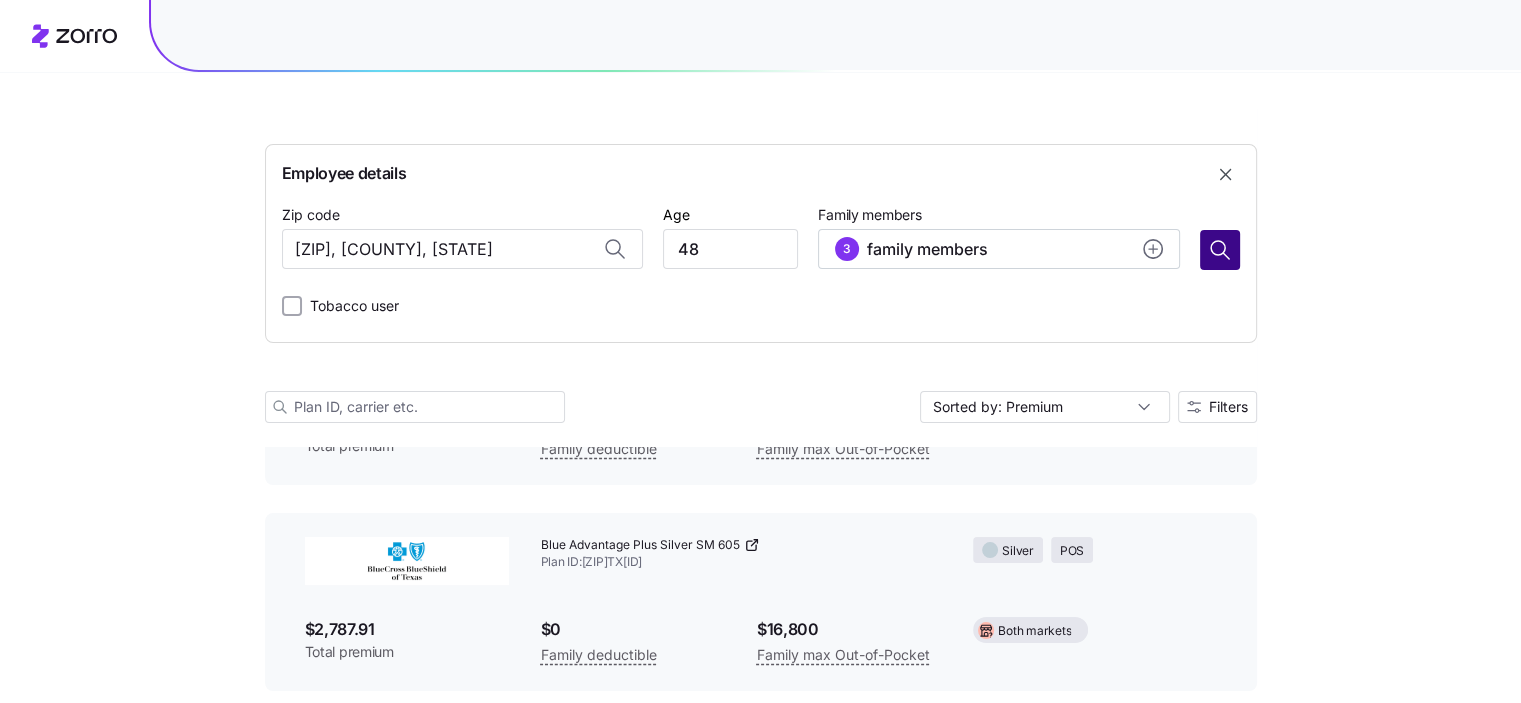 type on "[ZIP], [COUNTY], [STATE]" 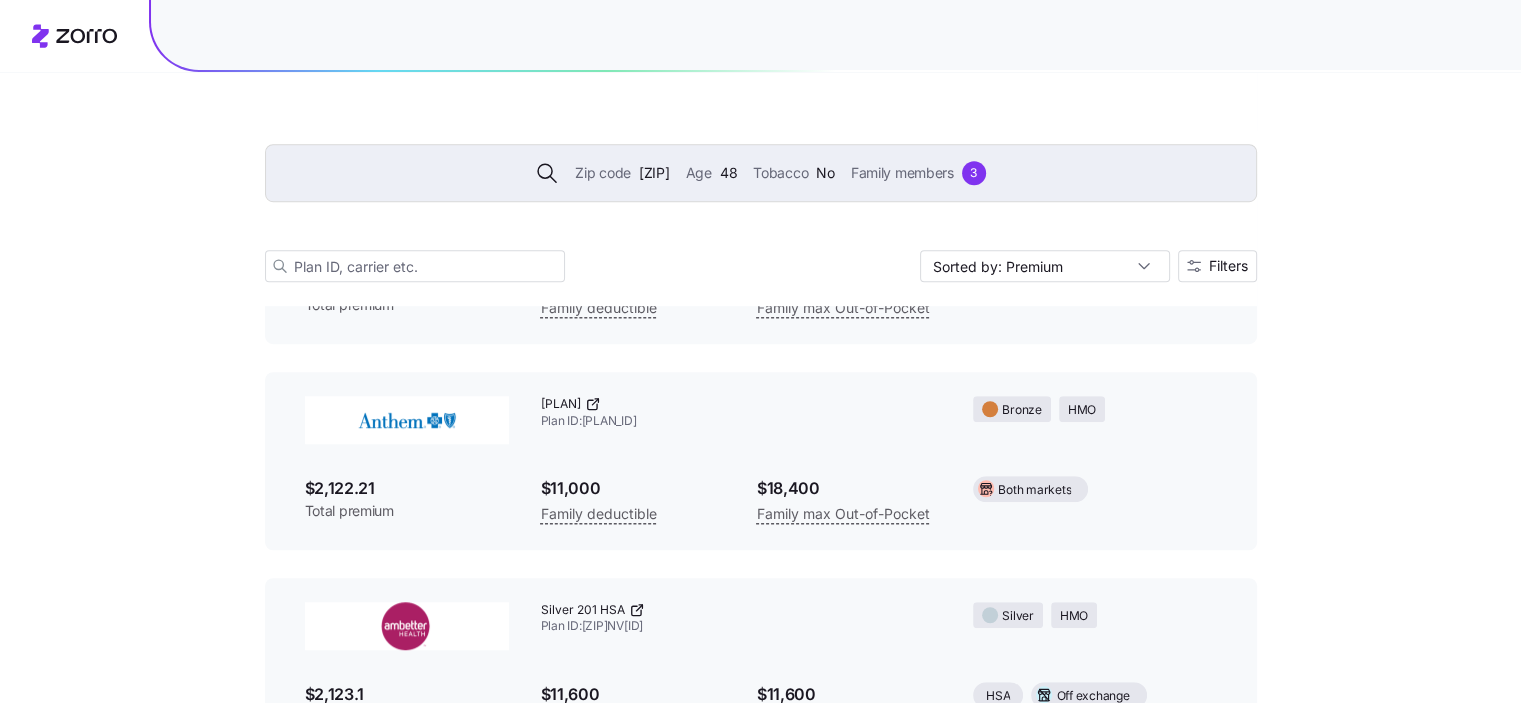 scroll, scrollTop: 0, scrollLeft: 0, axis: both 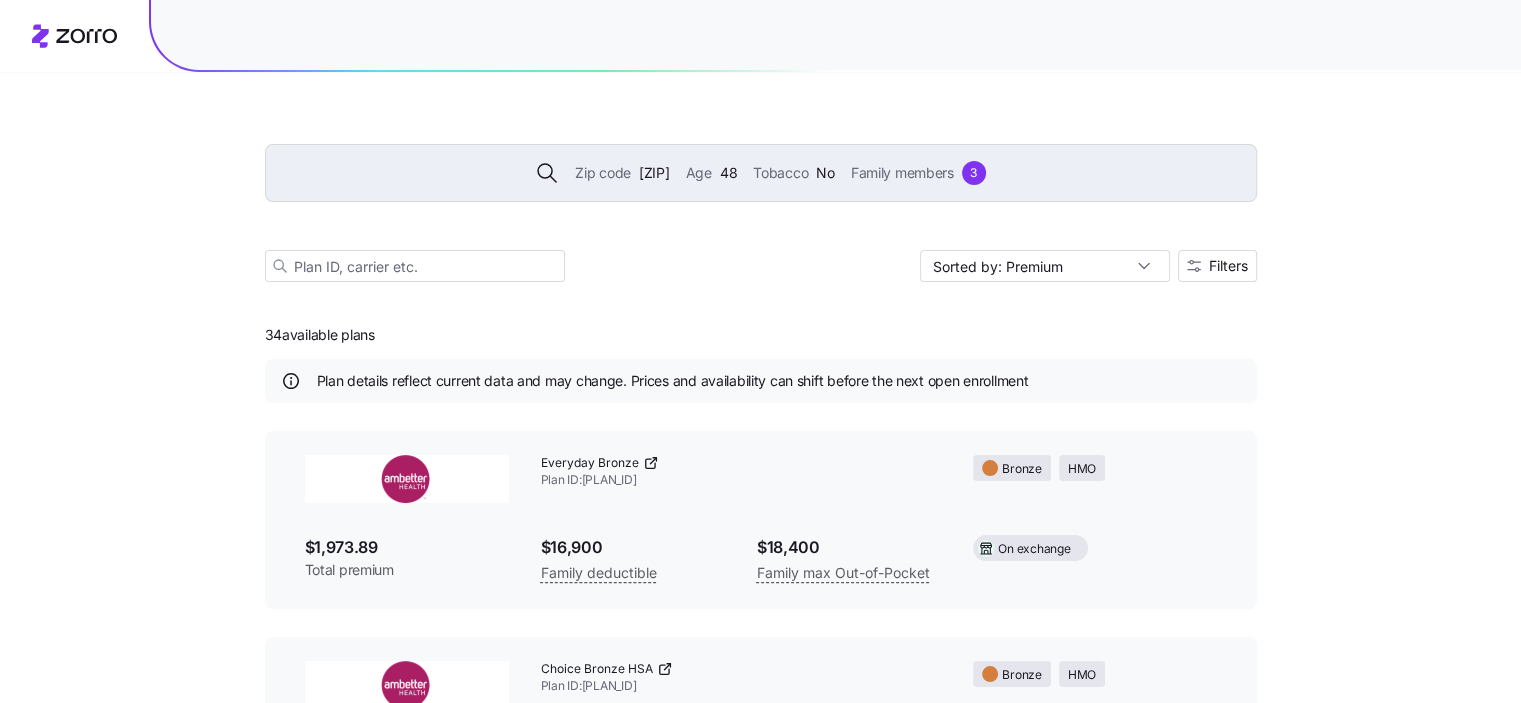 click on "Zip code [POSTAL_CODE] Age [AGE] Tobacco No Family members [NUMBER]" at bounding box center [761, 173] 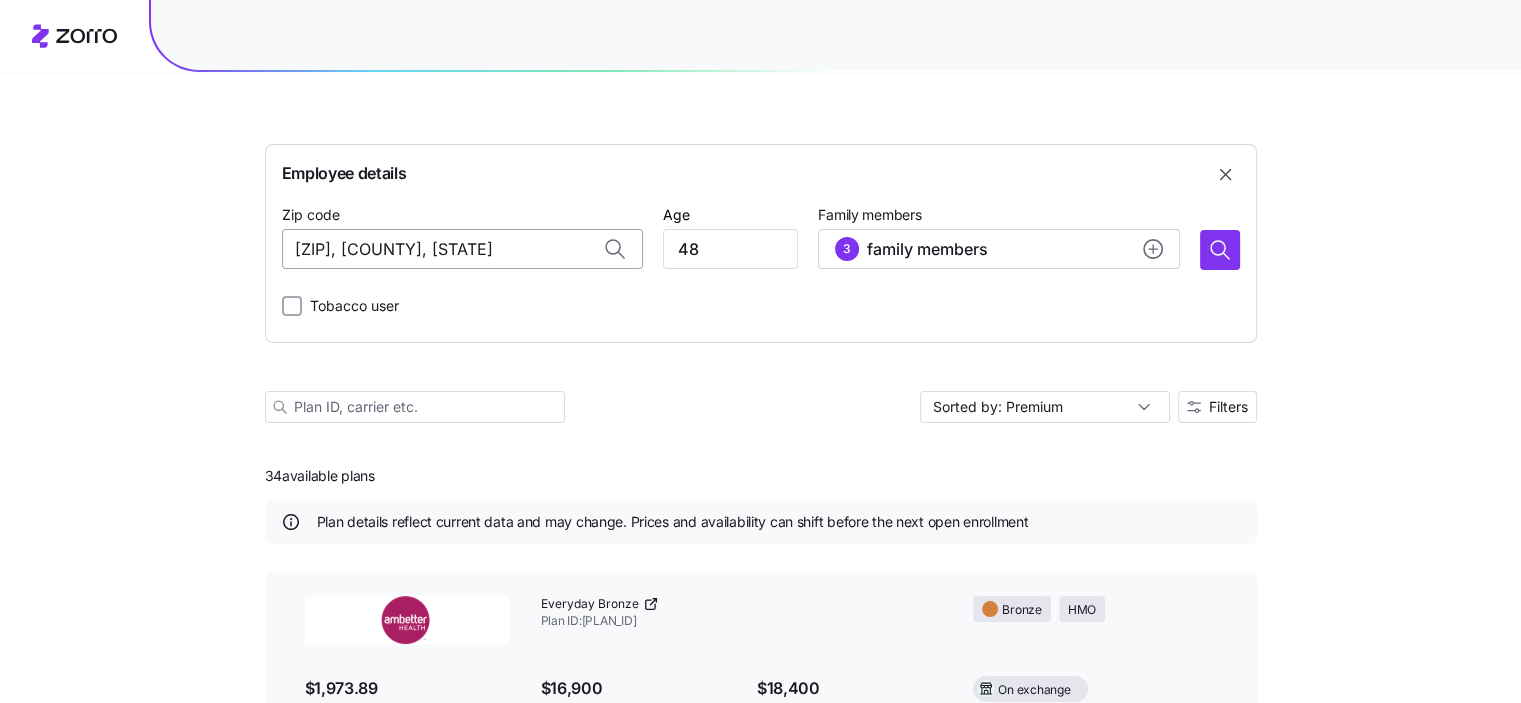 click on "[ZIP], [COUNTY], [STATE]" at bounding box center [462, 249] 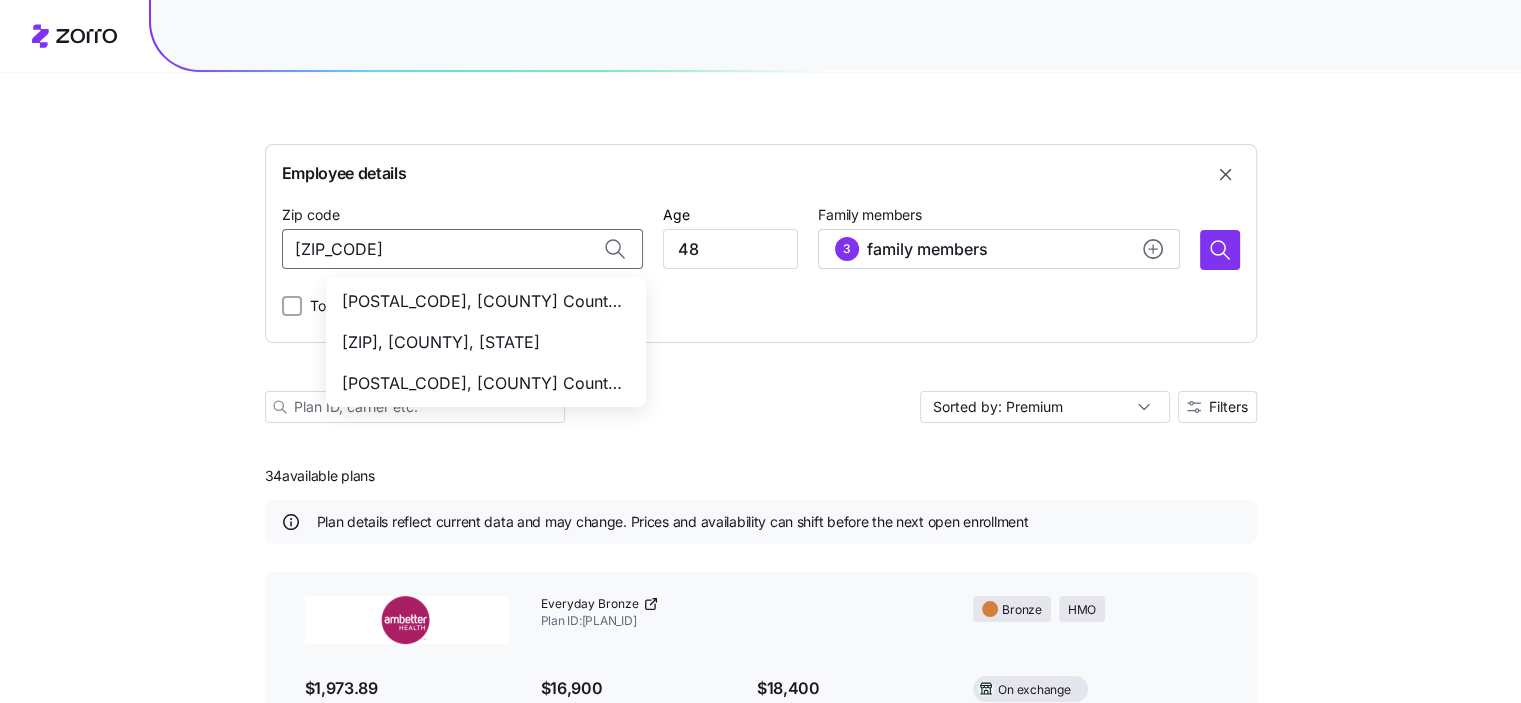 click on "[POSTAL_CODE], [COUNTY] County, [STATE]" at bounding box center (482, 301) 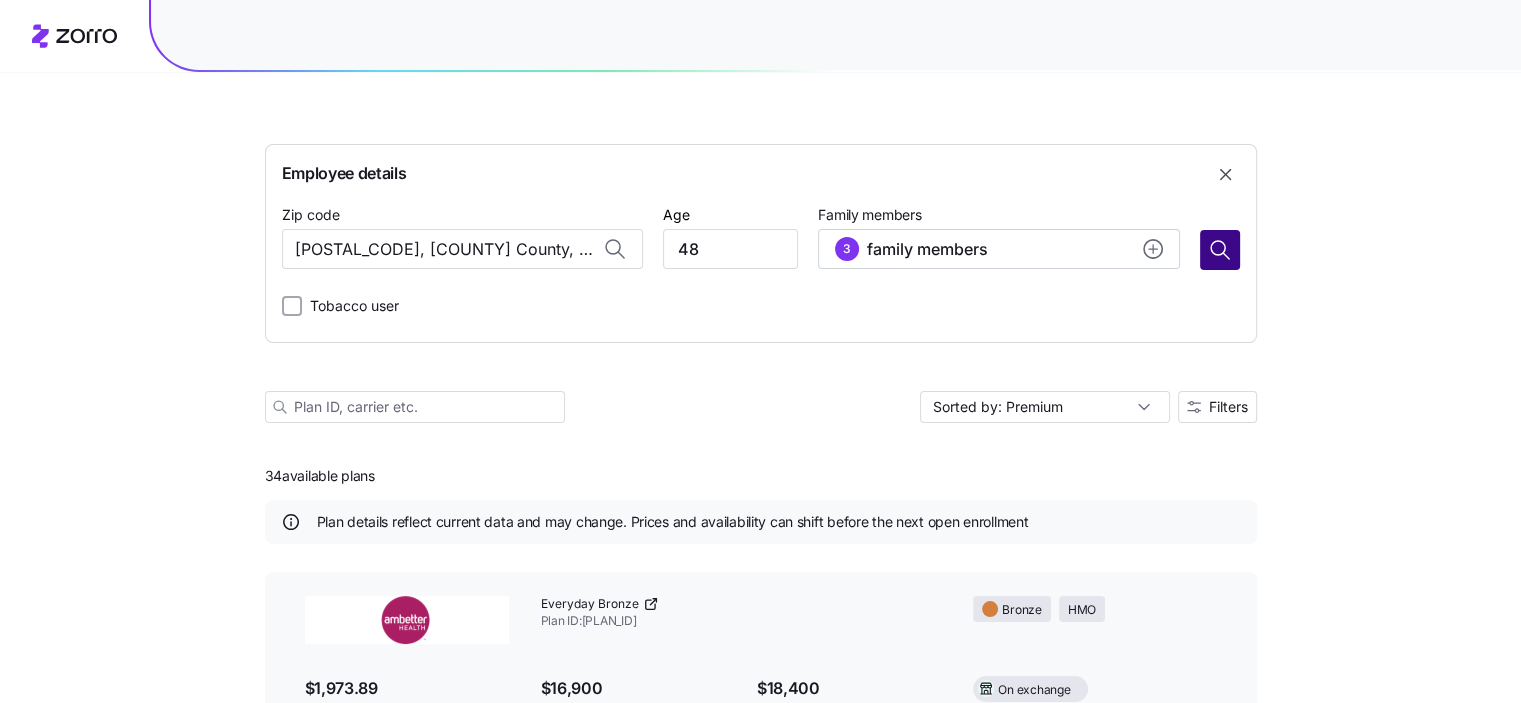 type on "[POSTAL_CODE], [COUNTY] County, [STATE]" 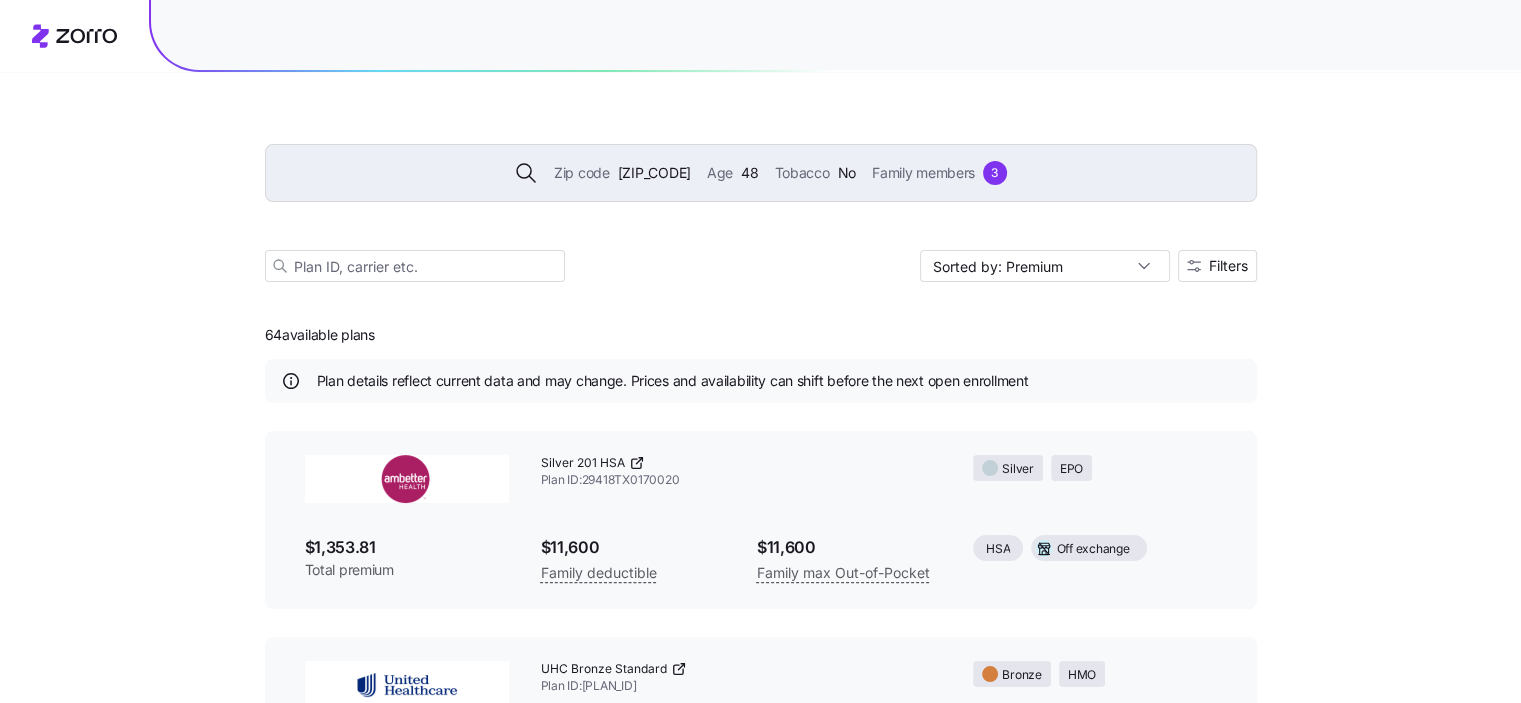 click on "[PLAN] ID: [ID]" at bounding box center [741, 472] 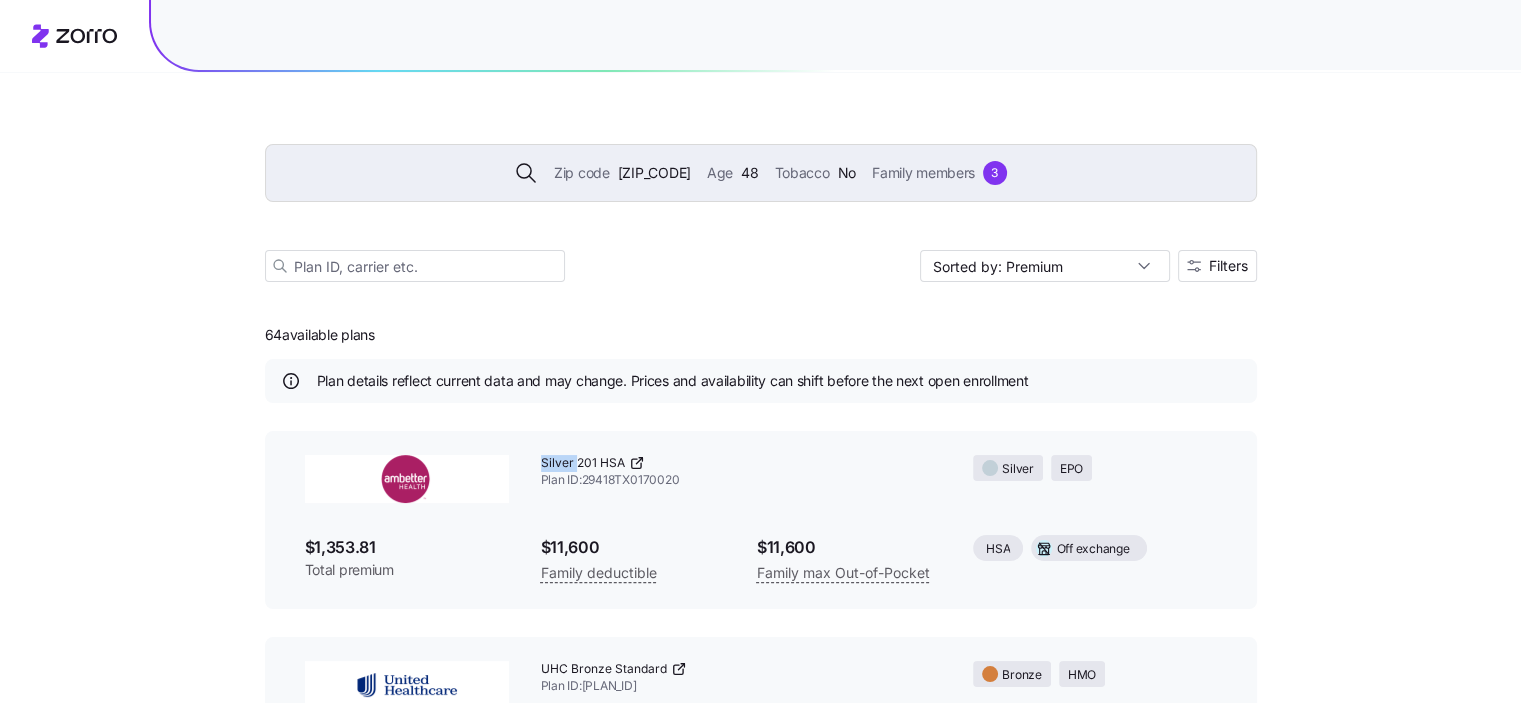 click on "[PLAN] ID: [ID]" at bounding box center [741, 472] 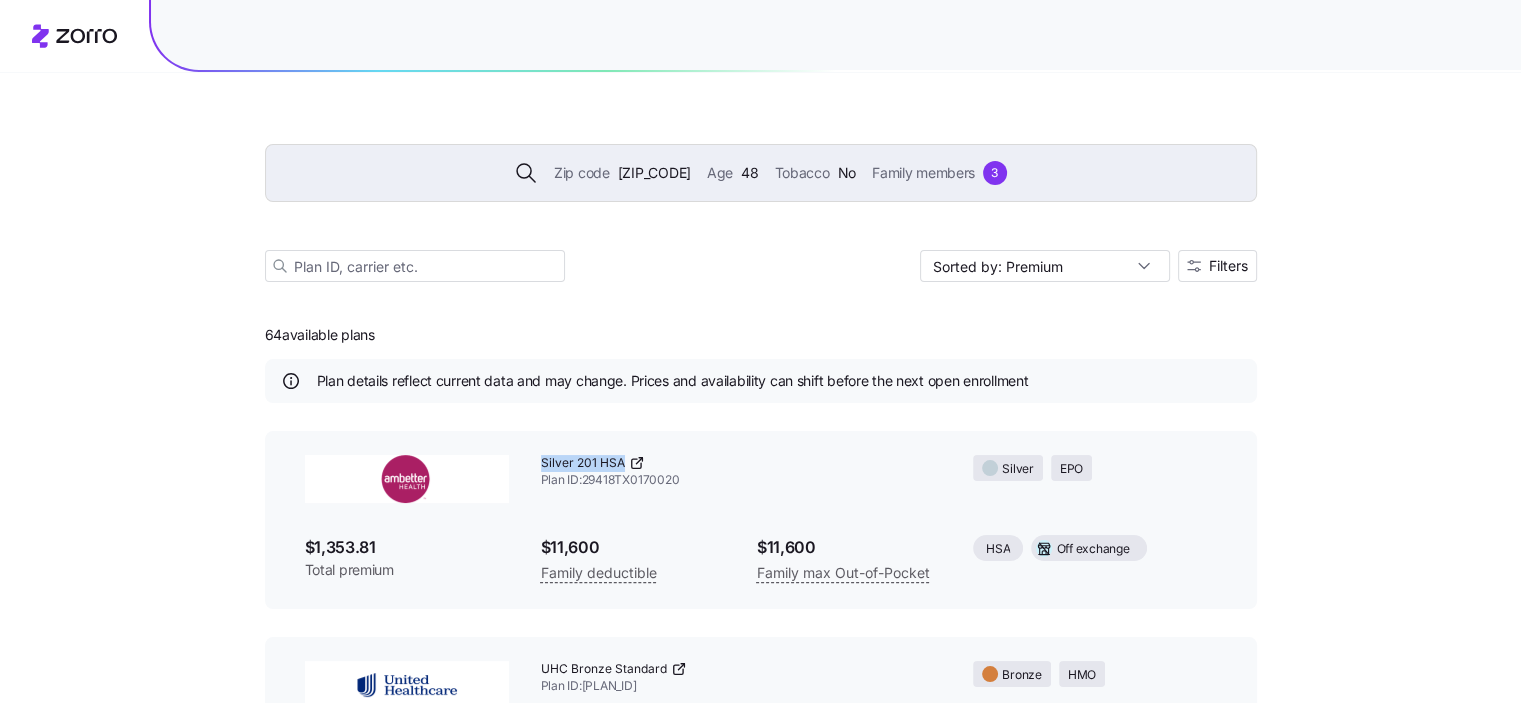click on "[PLAN] ID: [ID]" at bounding box center [741, 472] 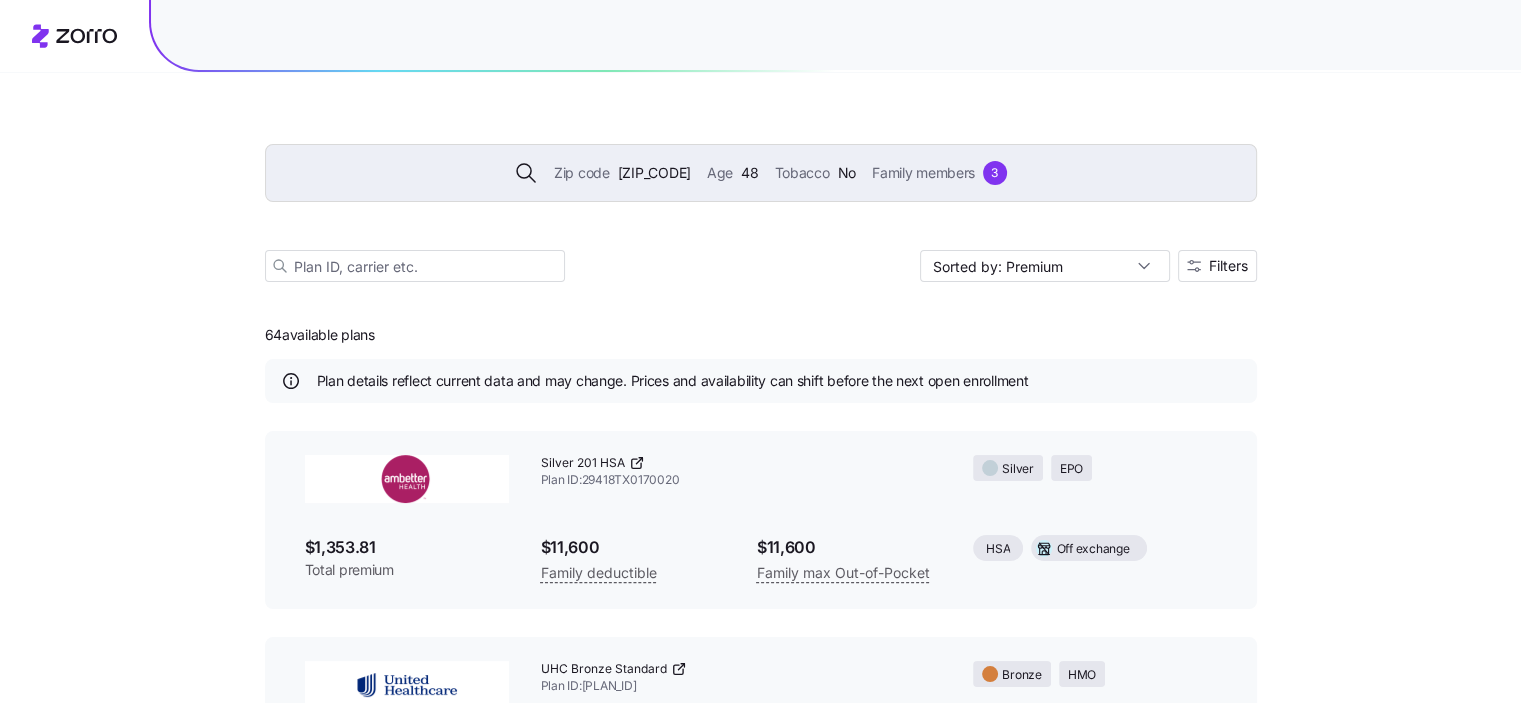 click on "$1,353.81" at bounding box center (407, 547) 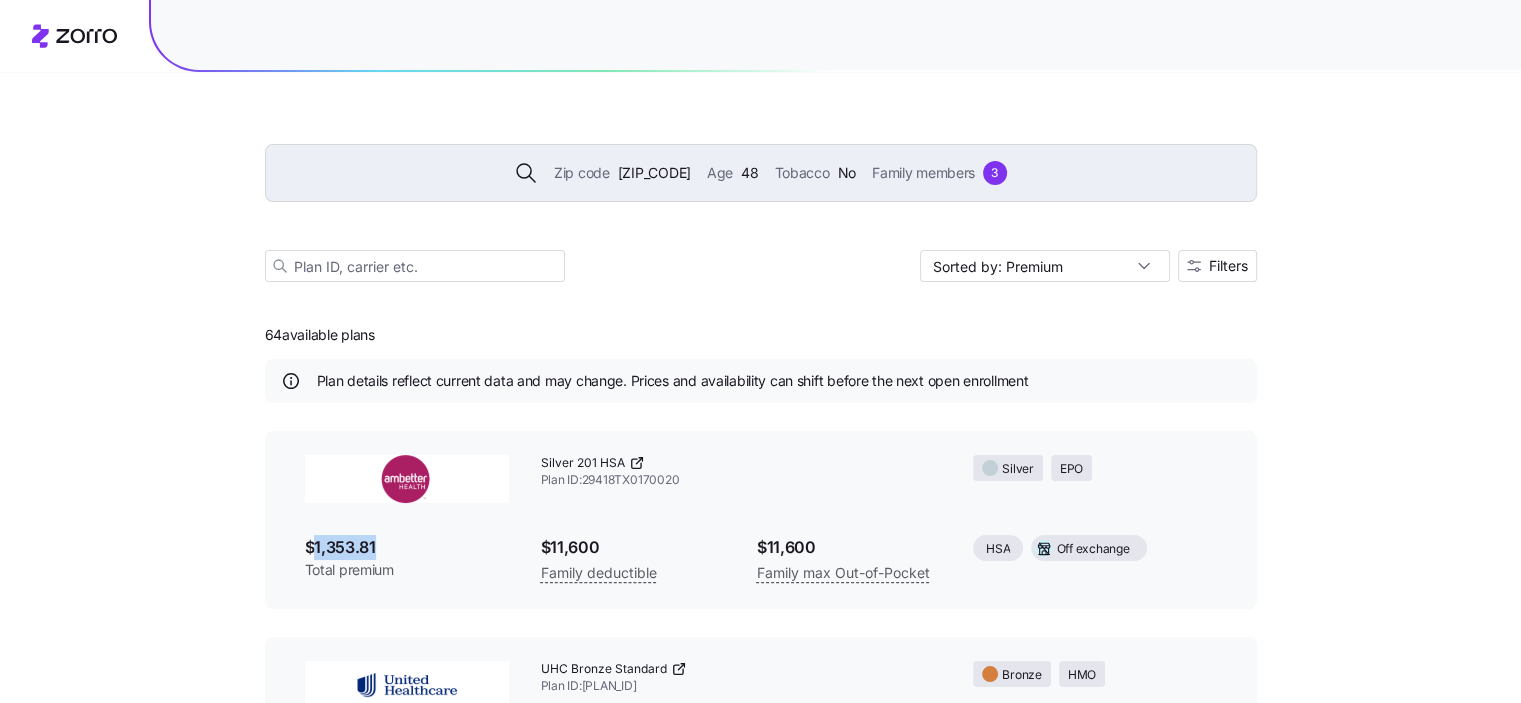 click on "$1,353.81" at bounding box center (407, 547) 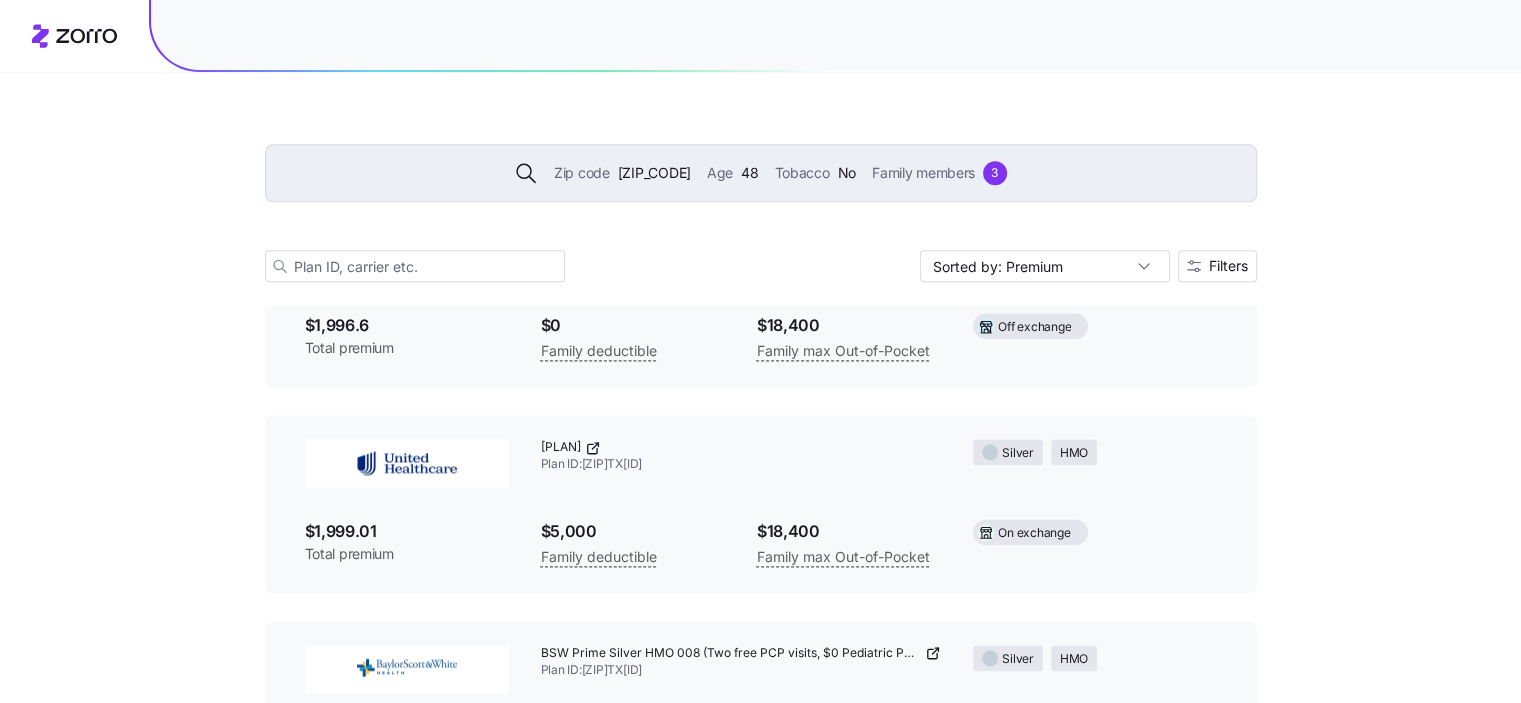 scroll, scrollTop: 12885, scrollLeft: 0, axis: vertical 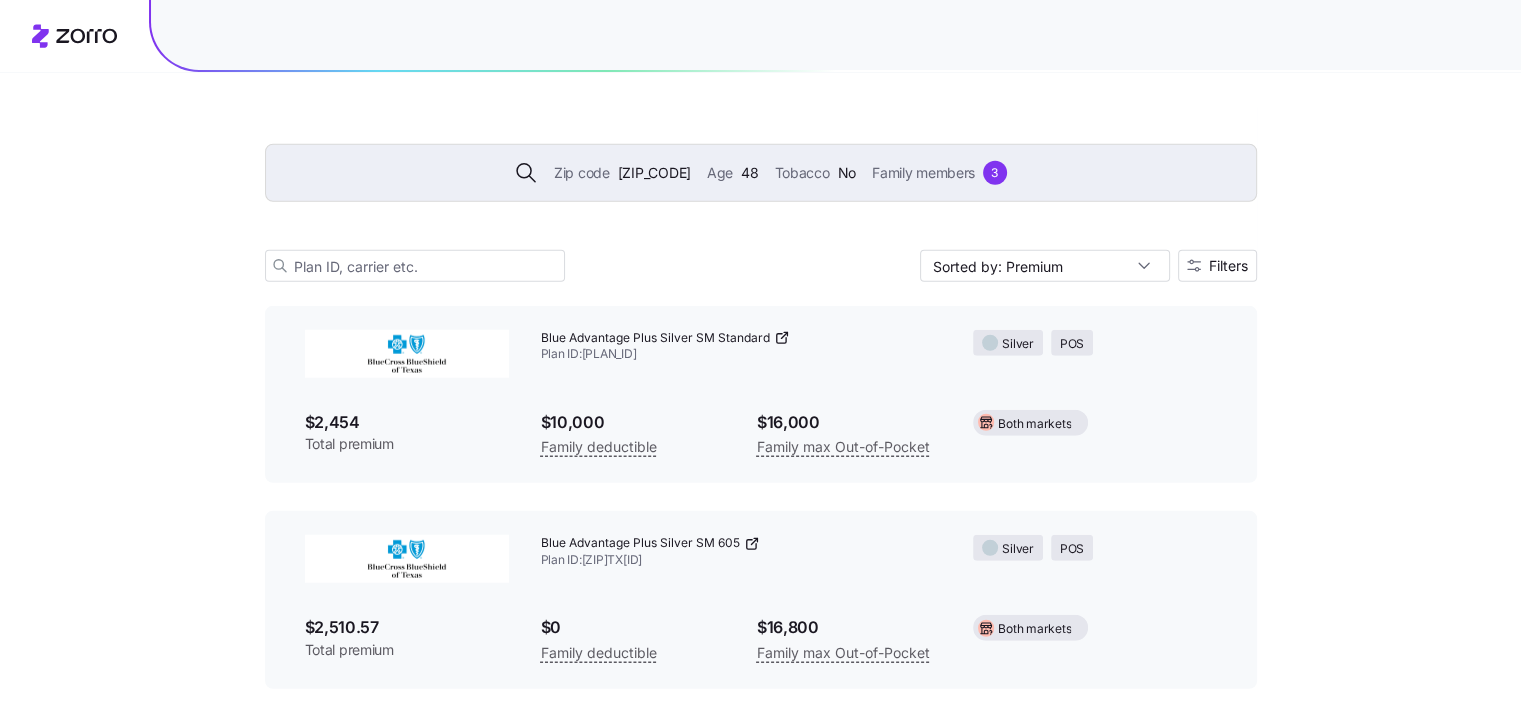 click on "Blue Advantage Plus Silver SM  605 Plan ID:  [PLAN_ID]" at bounding box center (741, 552) 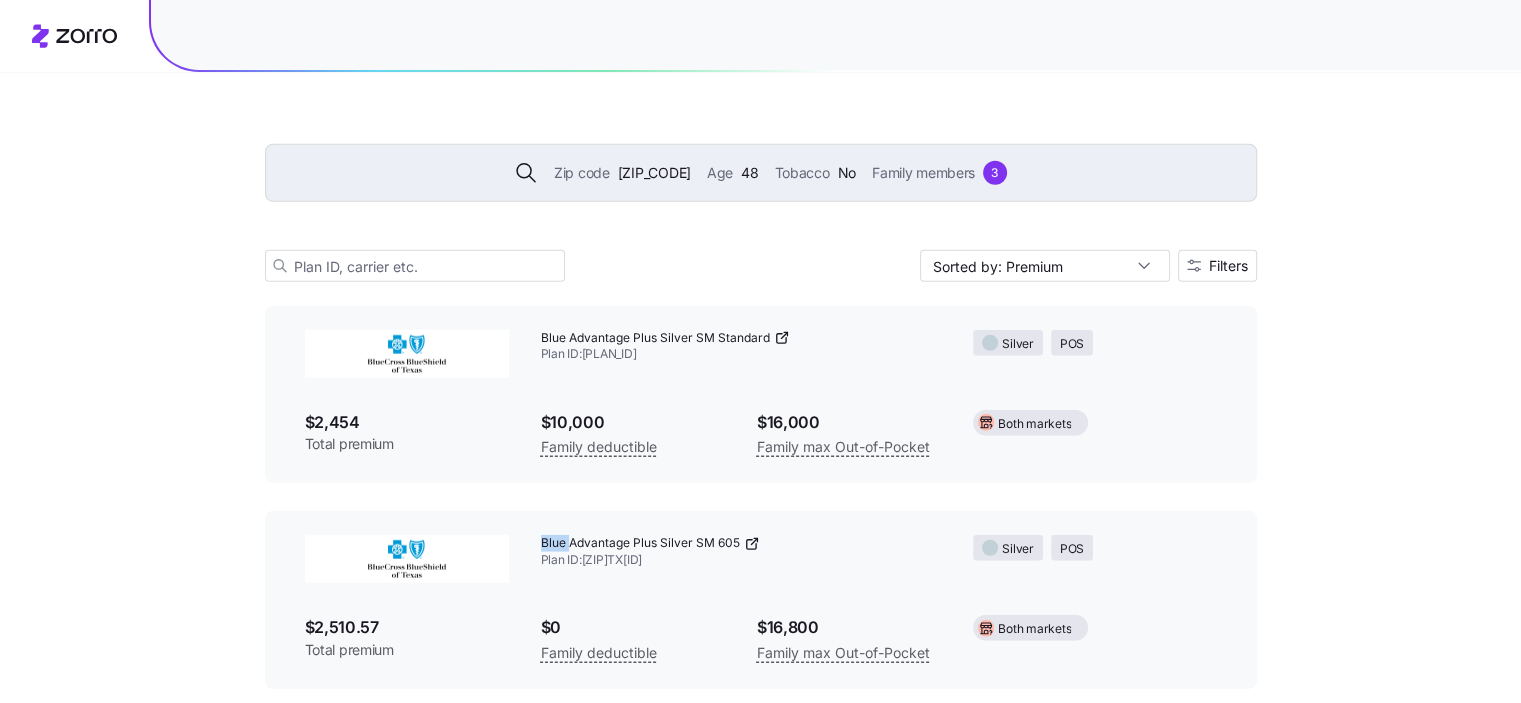 click on "Blue Advantage Plus Silver SM  605 Plan ID:  [PLAN_ID]" at bounding box center (741, 552) 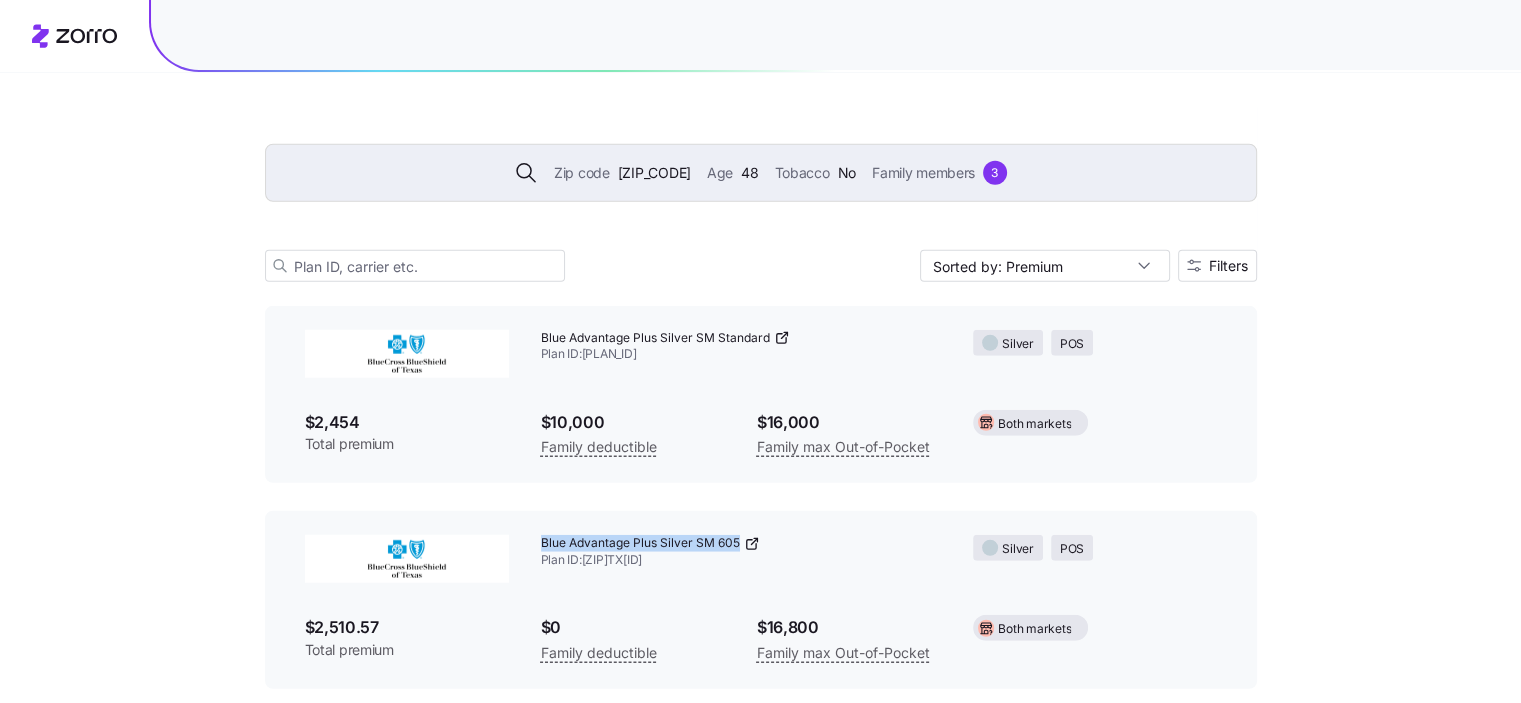 click on "Blue Advantage Plus Silver SM  605 Plan ID:  [PLAN_ID]" at bounding box center [741, 552] 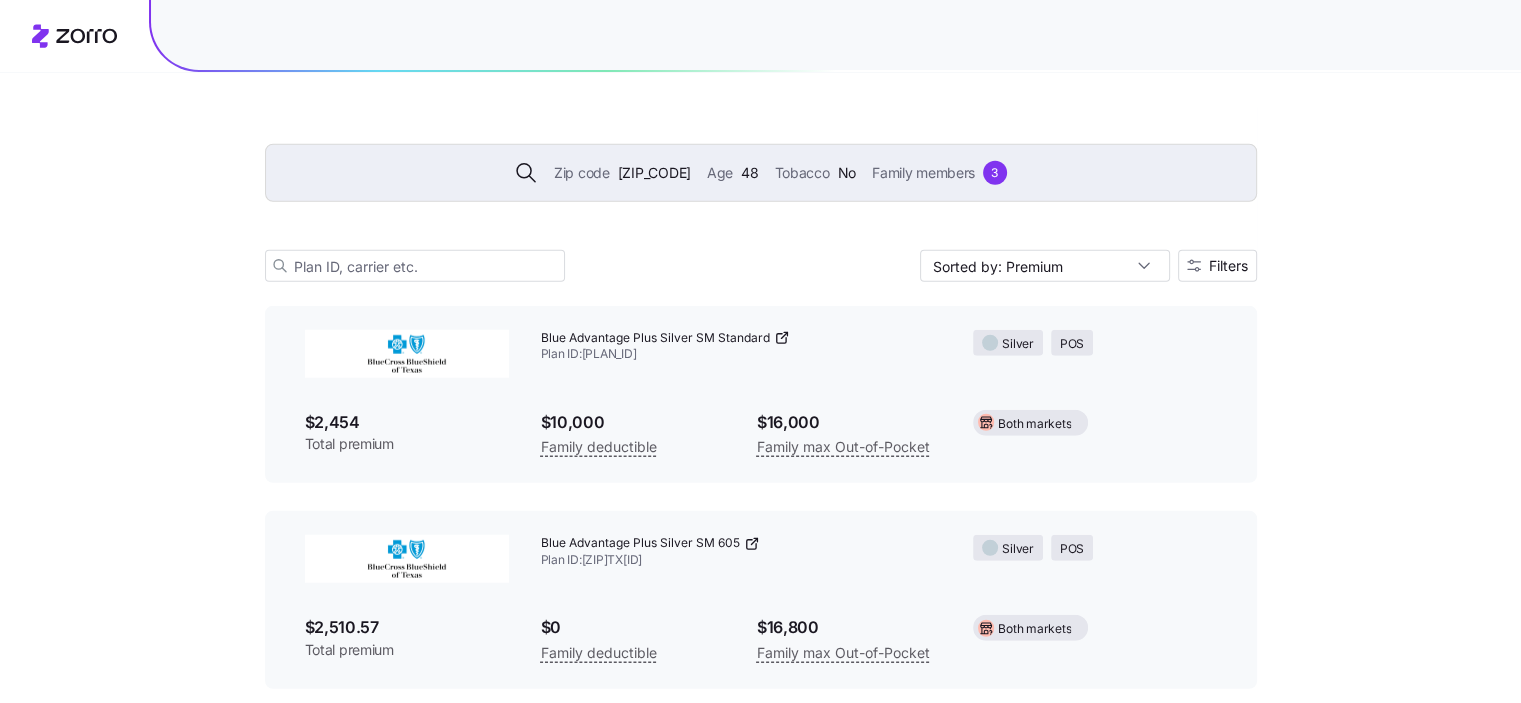 click on "$2,510.57" at bounding box center (407, 627) 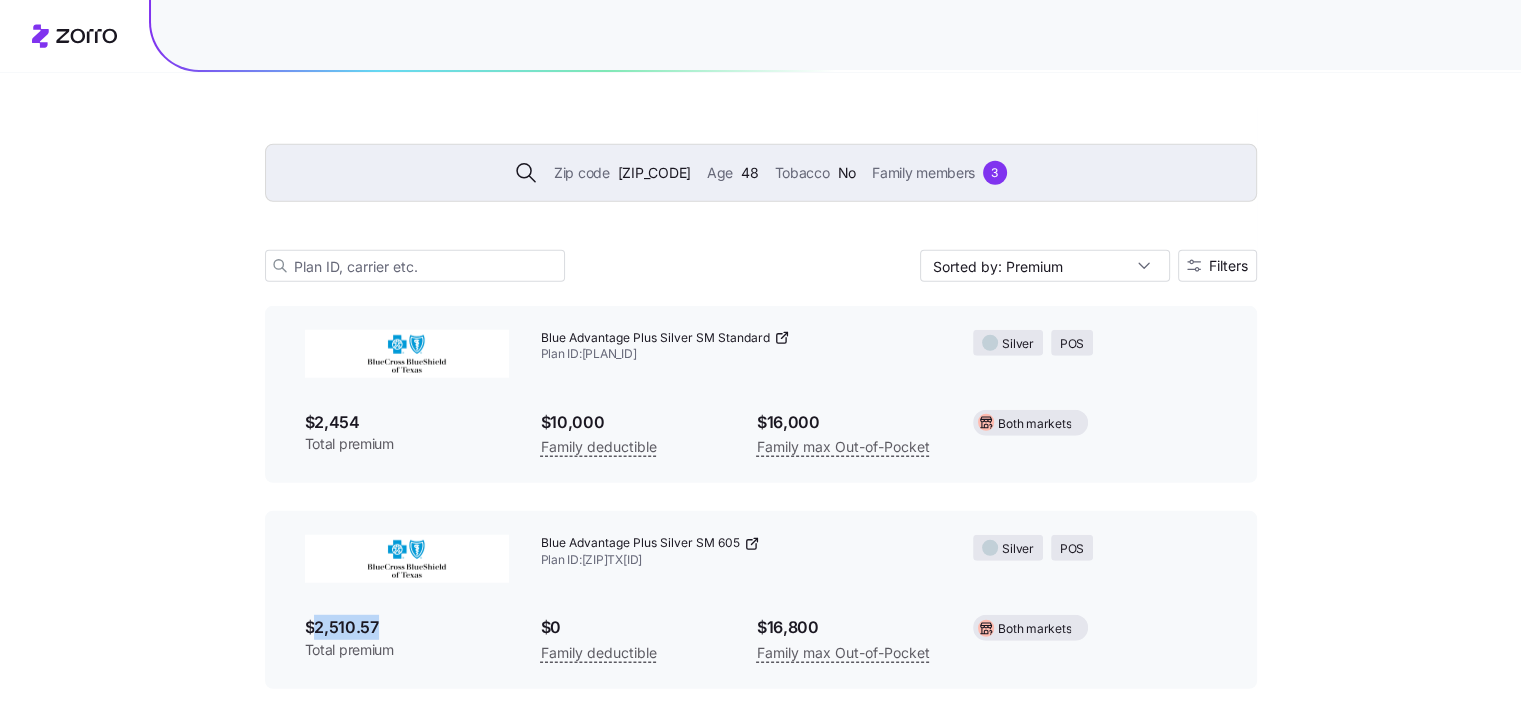click on "$2,510.57" at bounding box center [407, 627] 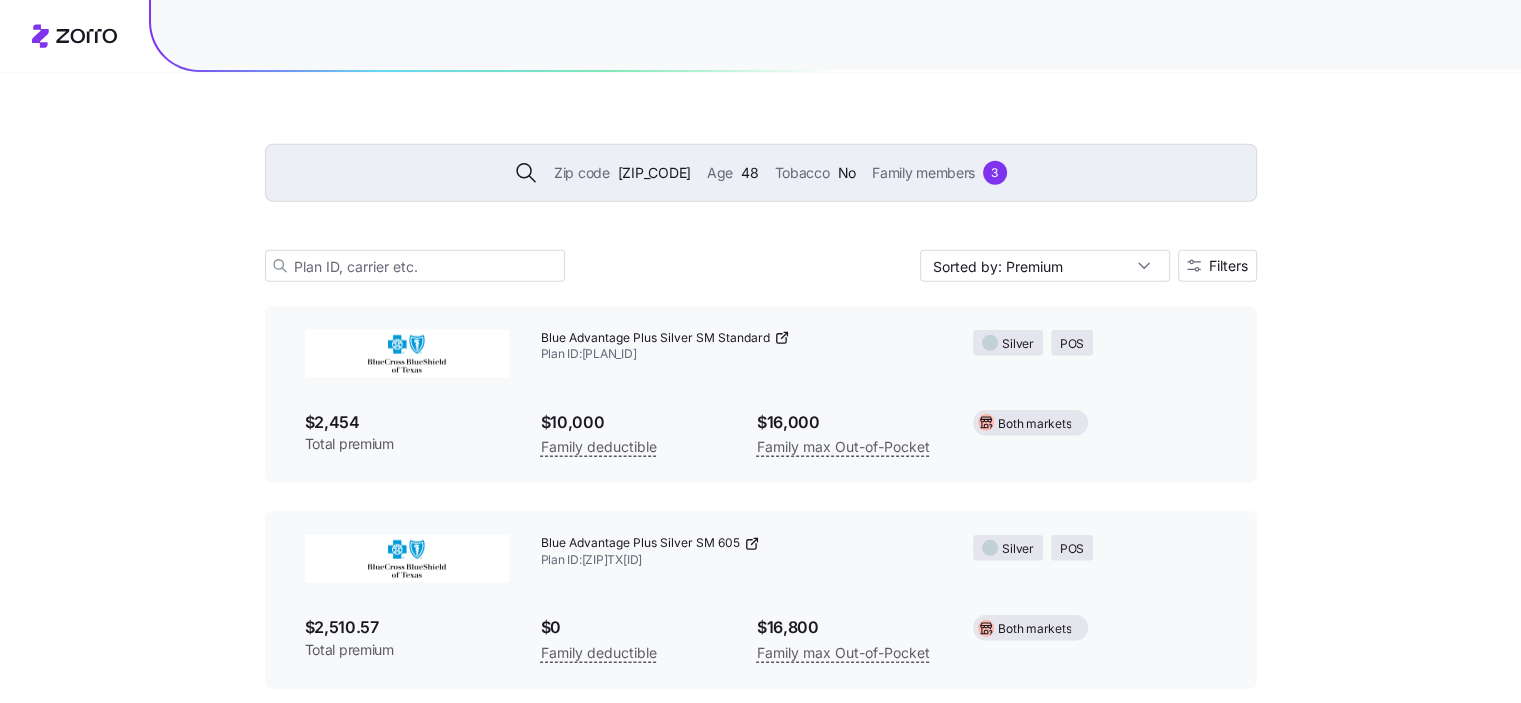 click on "Zip code [POSTAL_CODE] Age [AGE] Tobacco No Family members [NUMBER]" at bounding box center (761, 173) 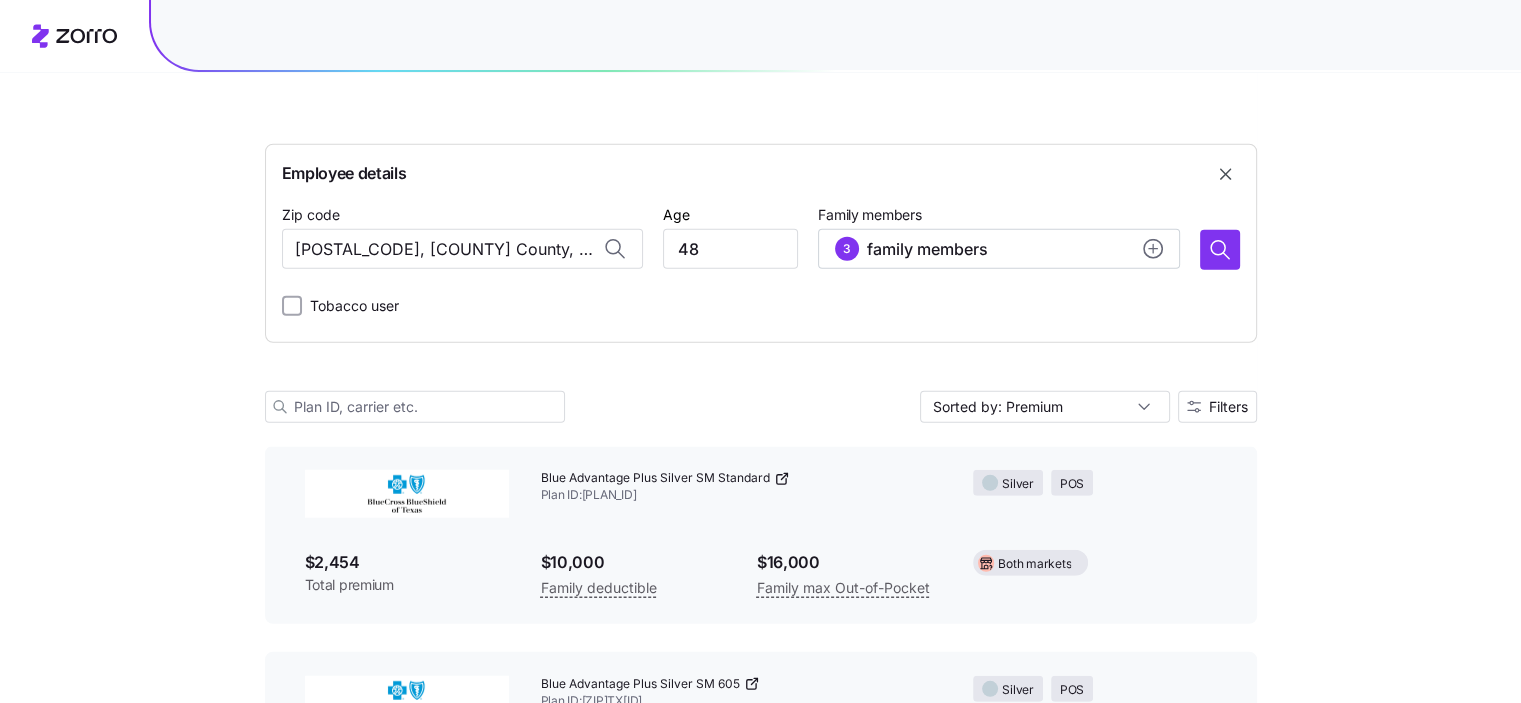 scroll, scrollTop: 13026, scrollLeft: 0, axis: vertical 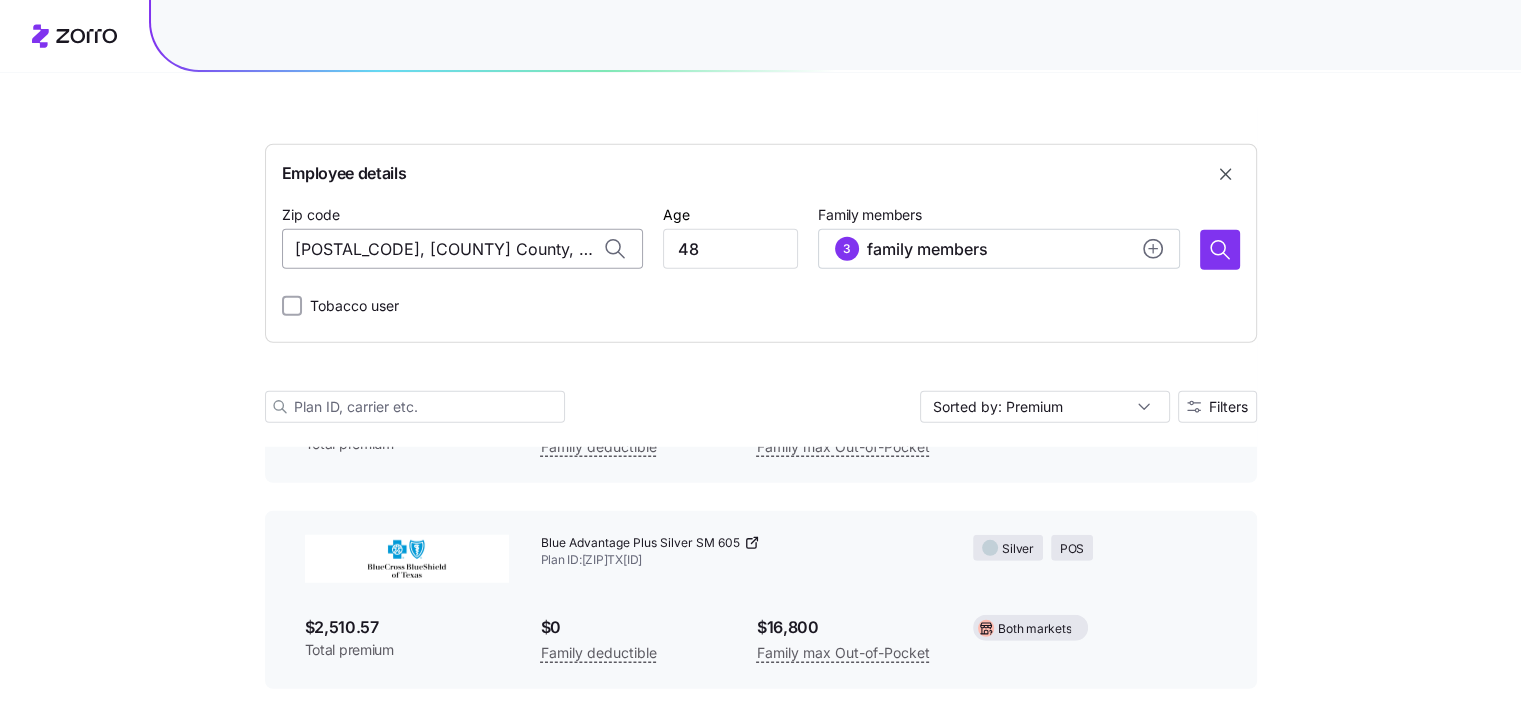 click on "[POSTAL_CODE], [COUNTY] County, [STATE]" at bounding box center (462, 249) 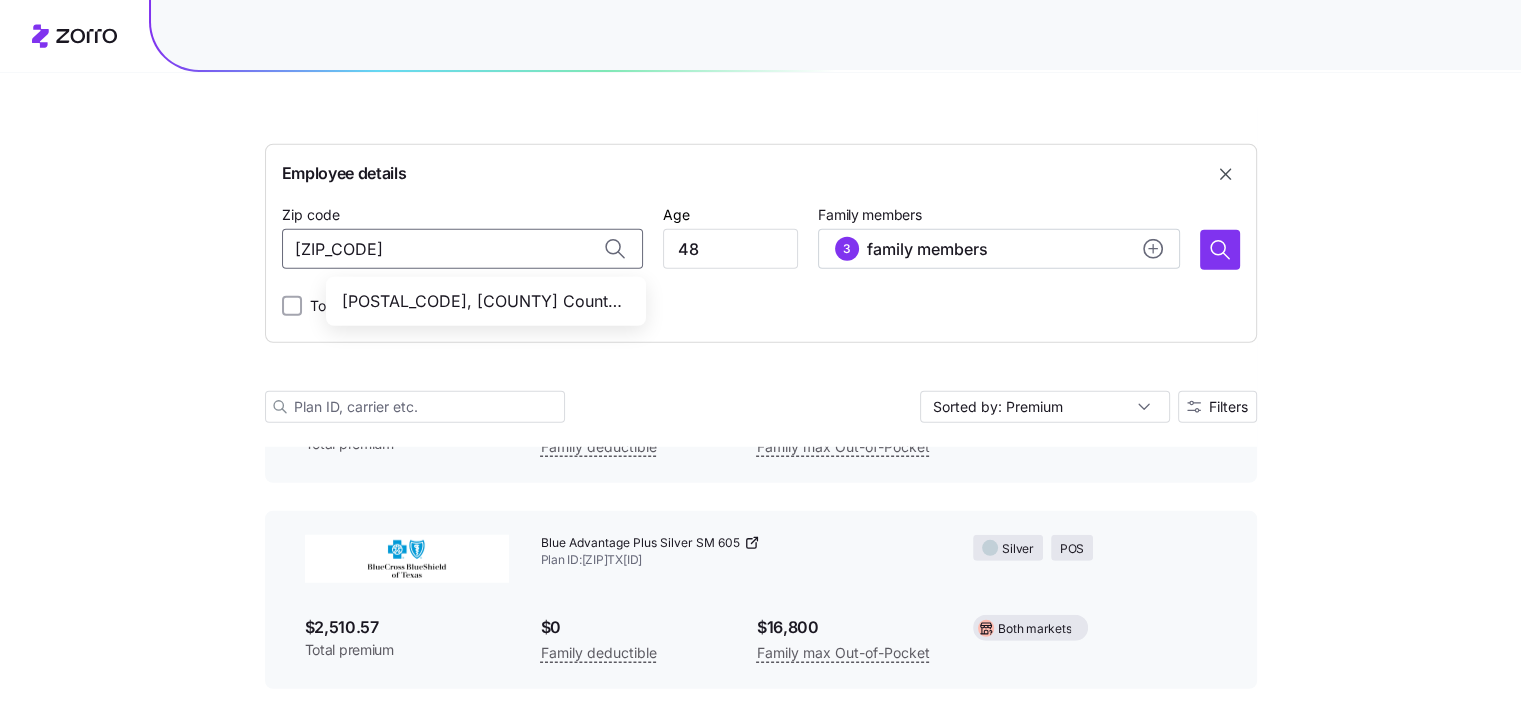 click on "[POSTAL_CODE], [COUNTY] County, [STATE]" at bounding box center [486, 301] 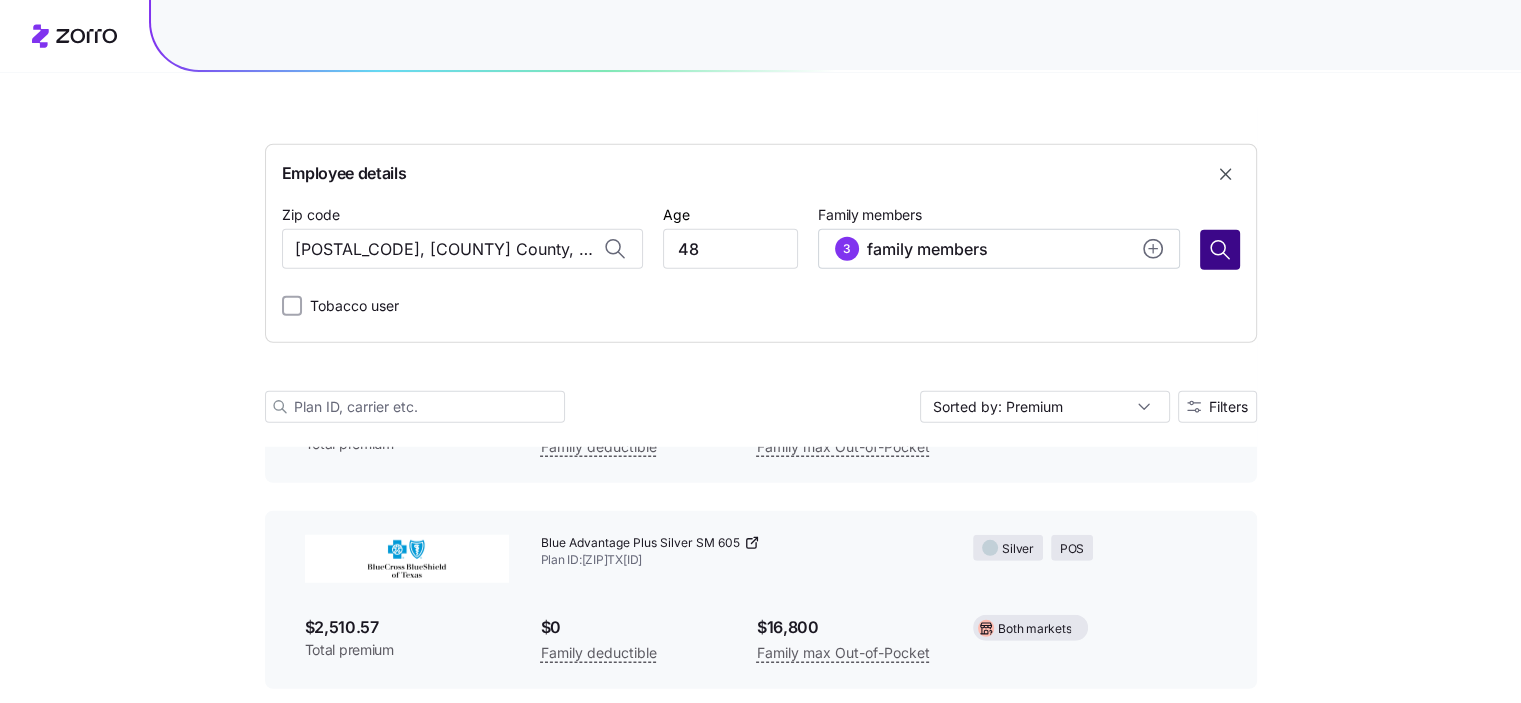 type on "[POSTAL_CODE], [COUNTY] County, [STATE]" 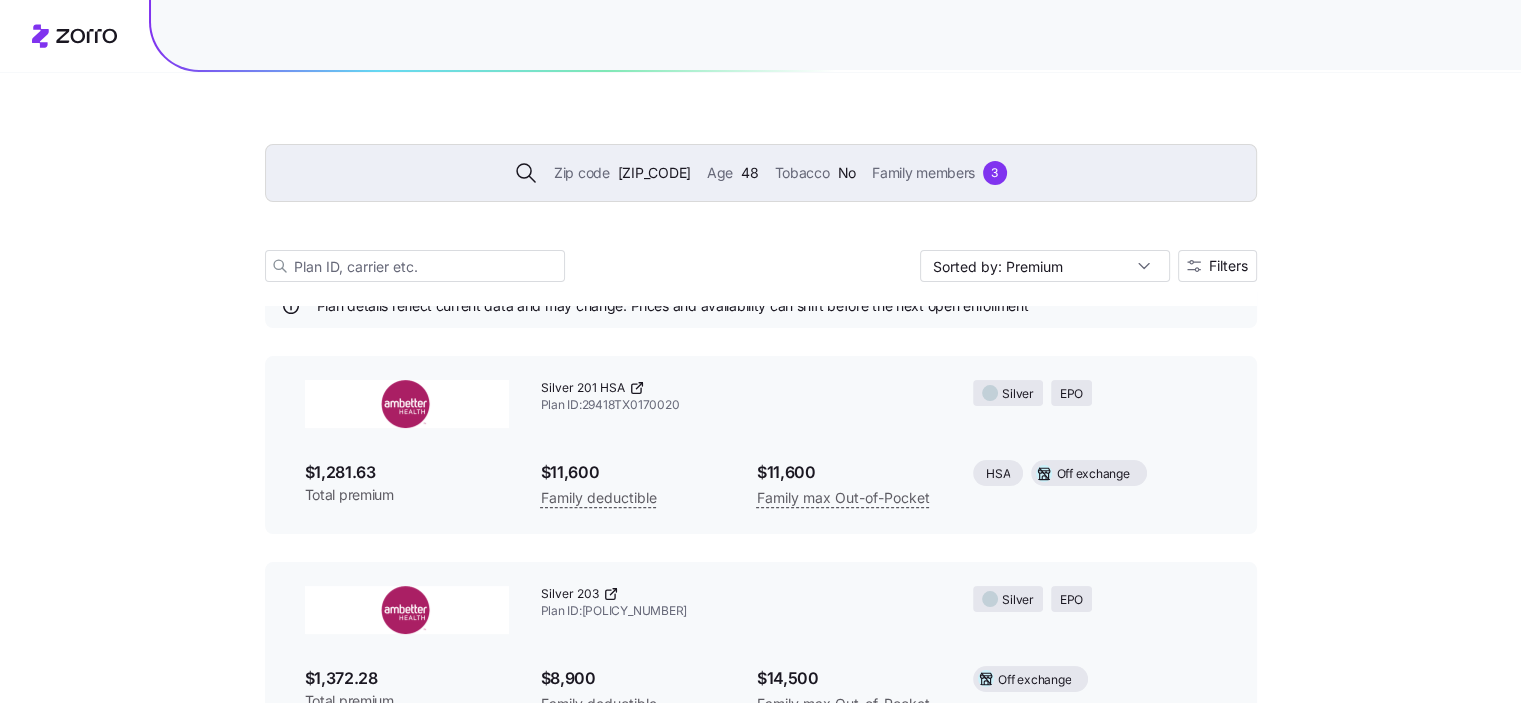 scroll, scrollTop: 12885, scrollLeft: 0, axis: vertical 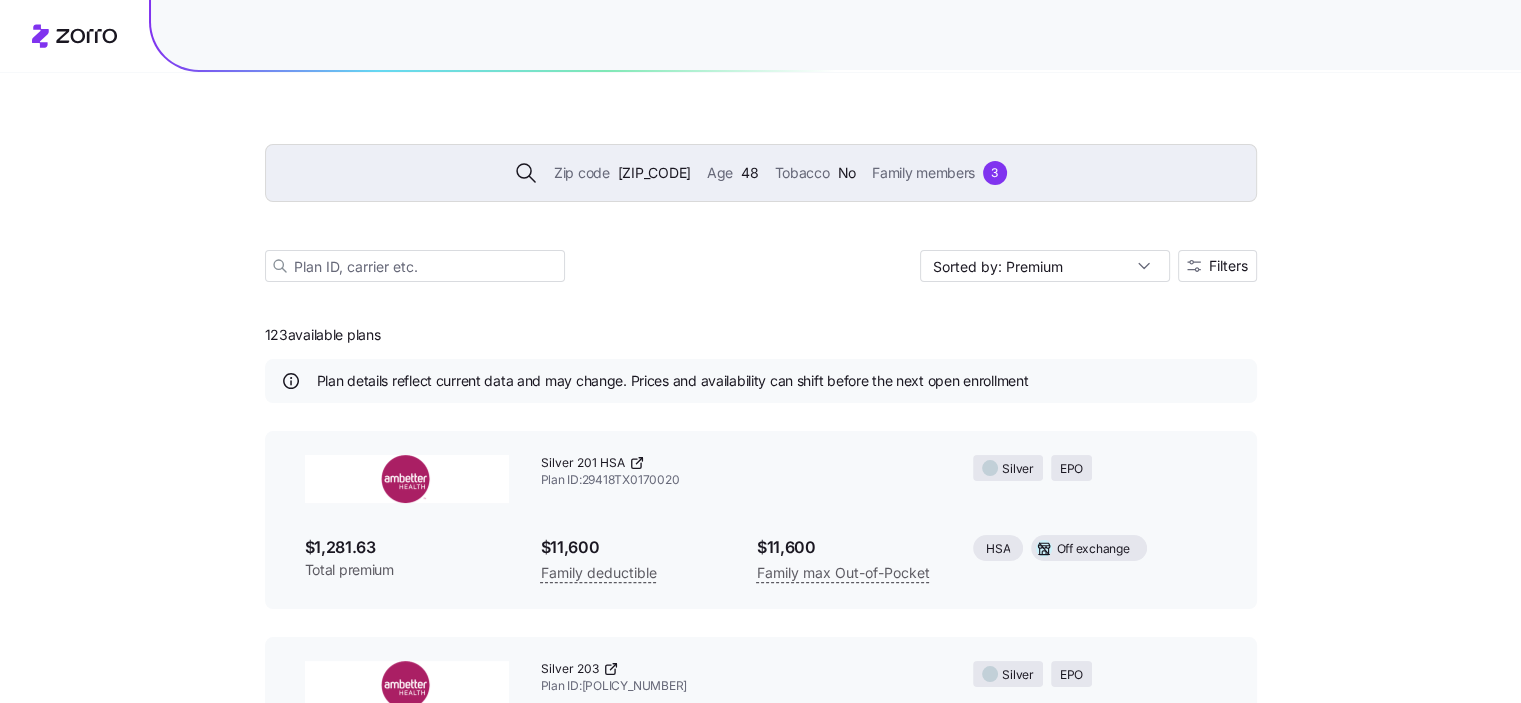 click on "[PLAN] ID: [ID]" at bounding box center [741, 472] 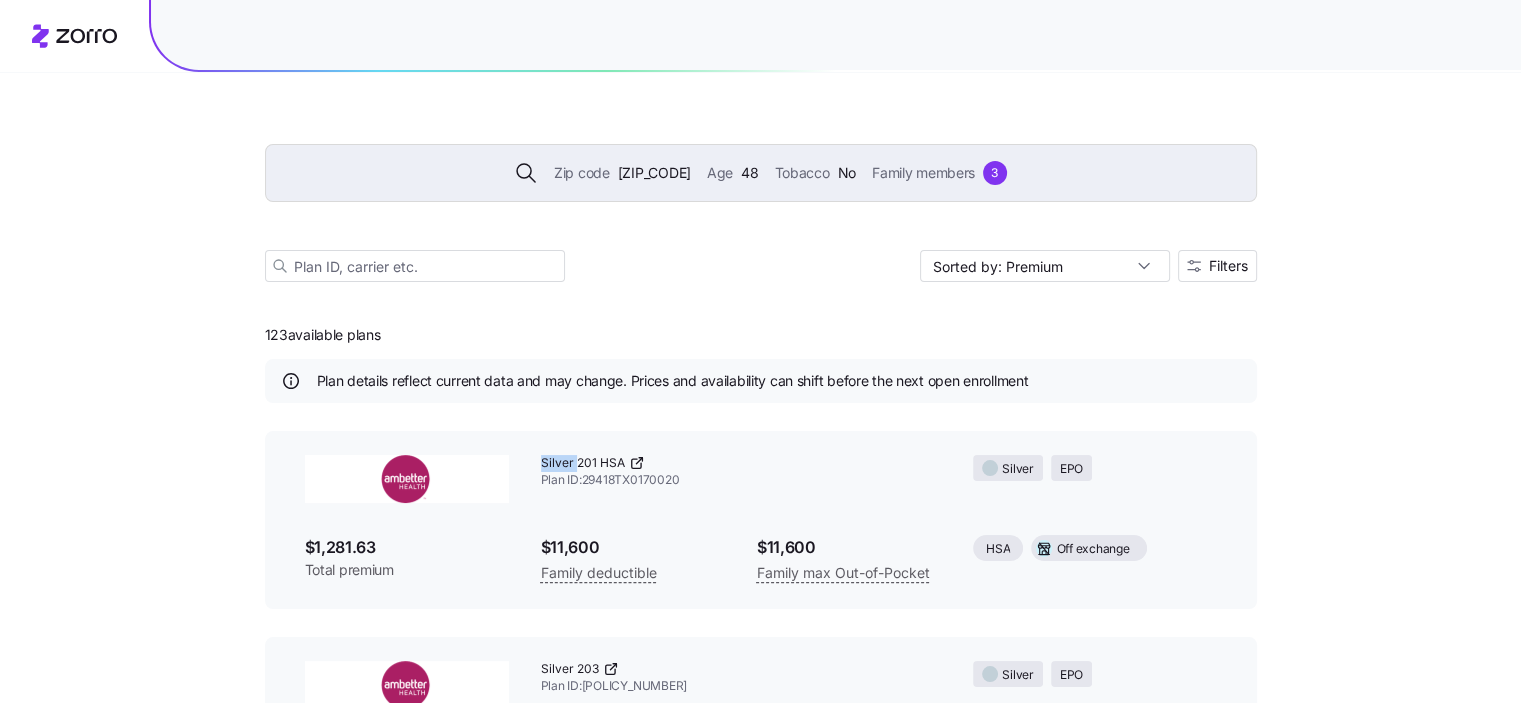 click on "[PLAN] ID: [ID]" at bounding box center [741, 472] 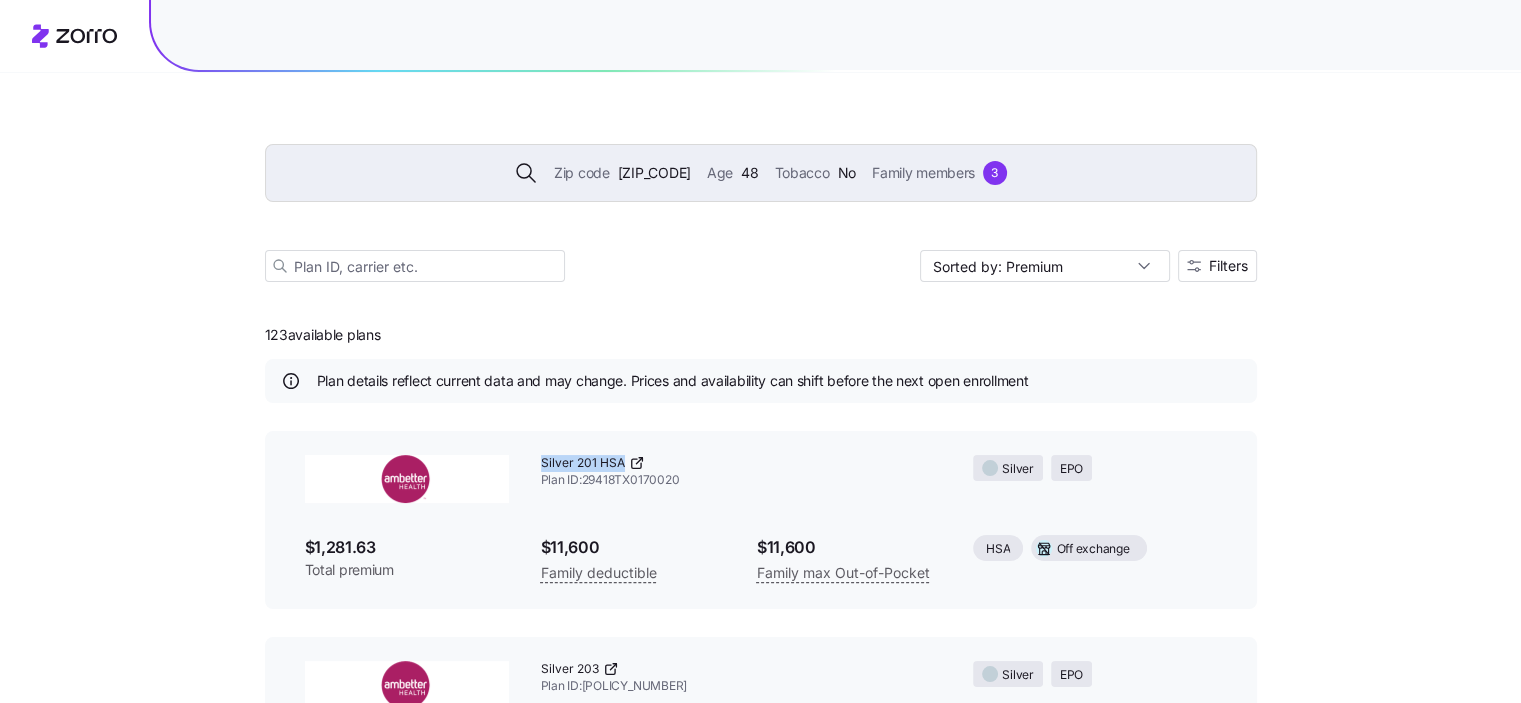 click on "[PLAN] ID: [ID]" at bounding box center [741, 472] 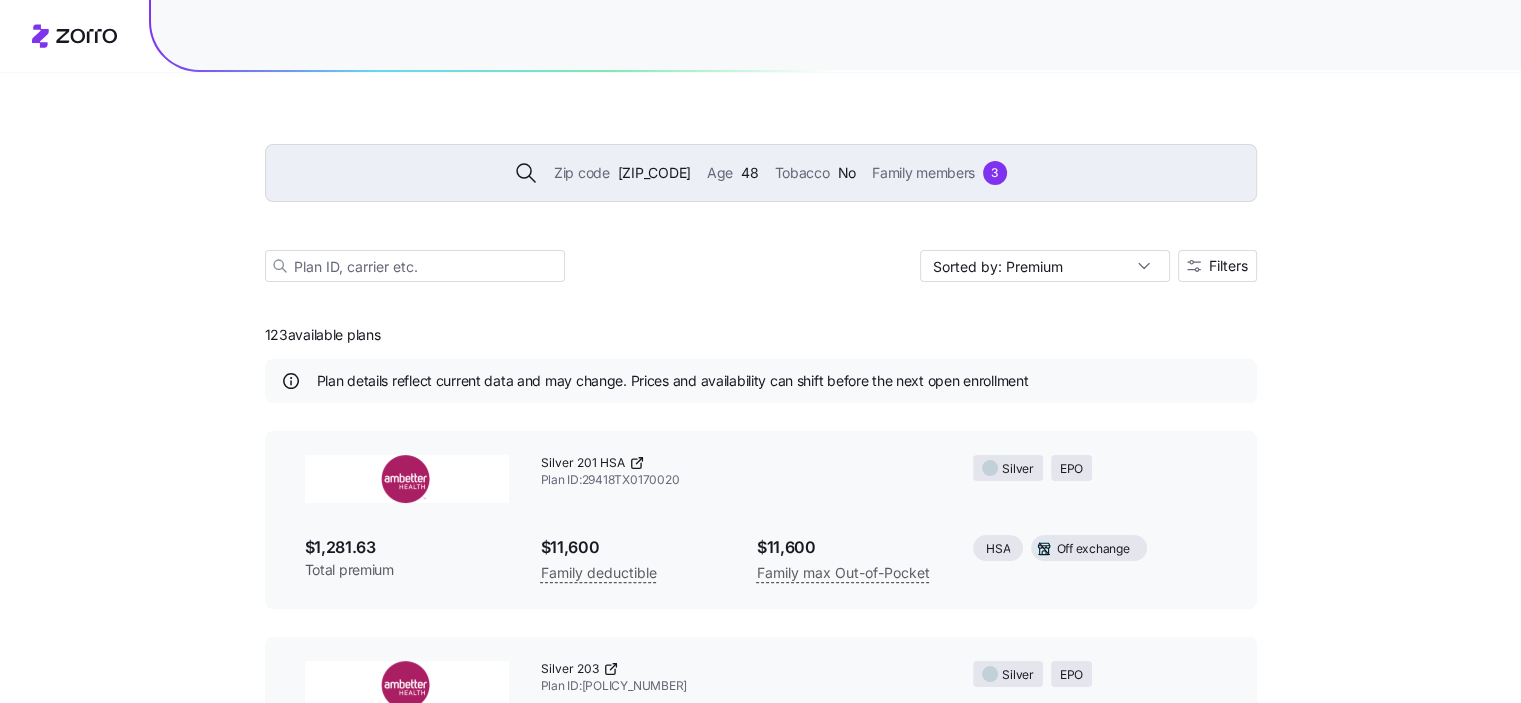 click on "$1,281.63" at bounding box center [407, 547] 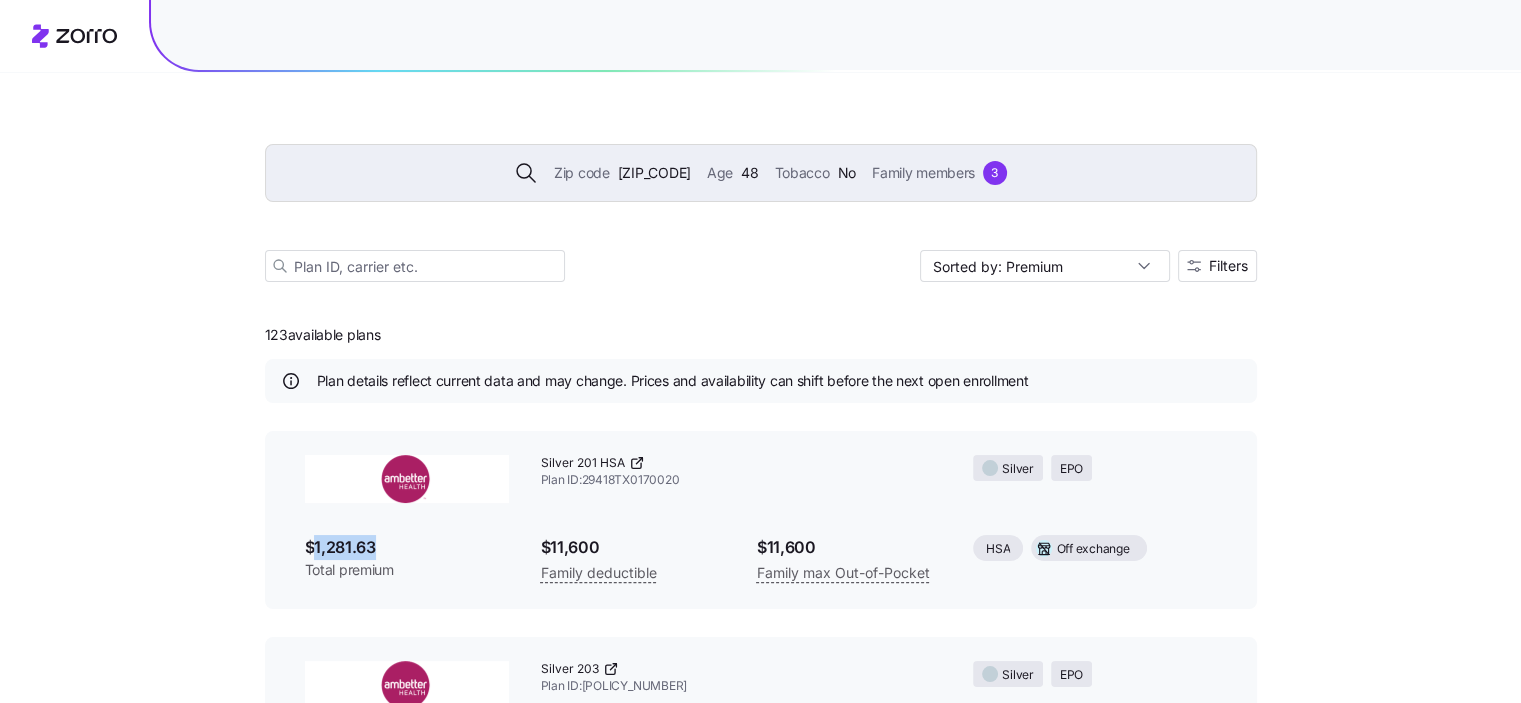 click on "$1,281.63" at bounding box center [407, 547] 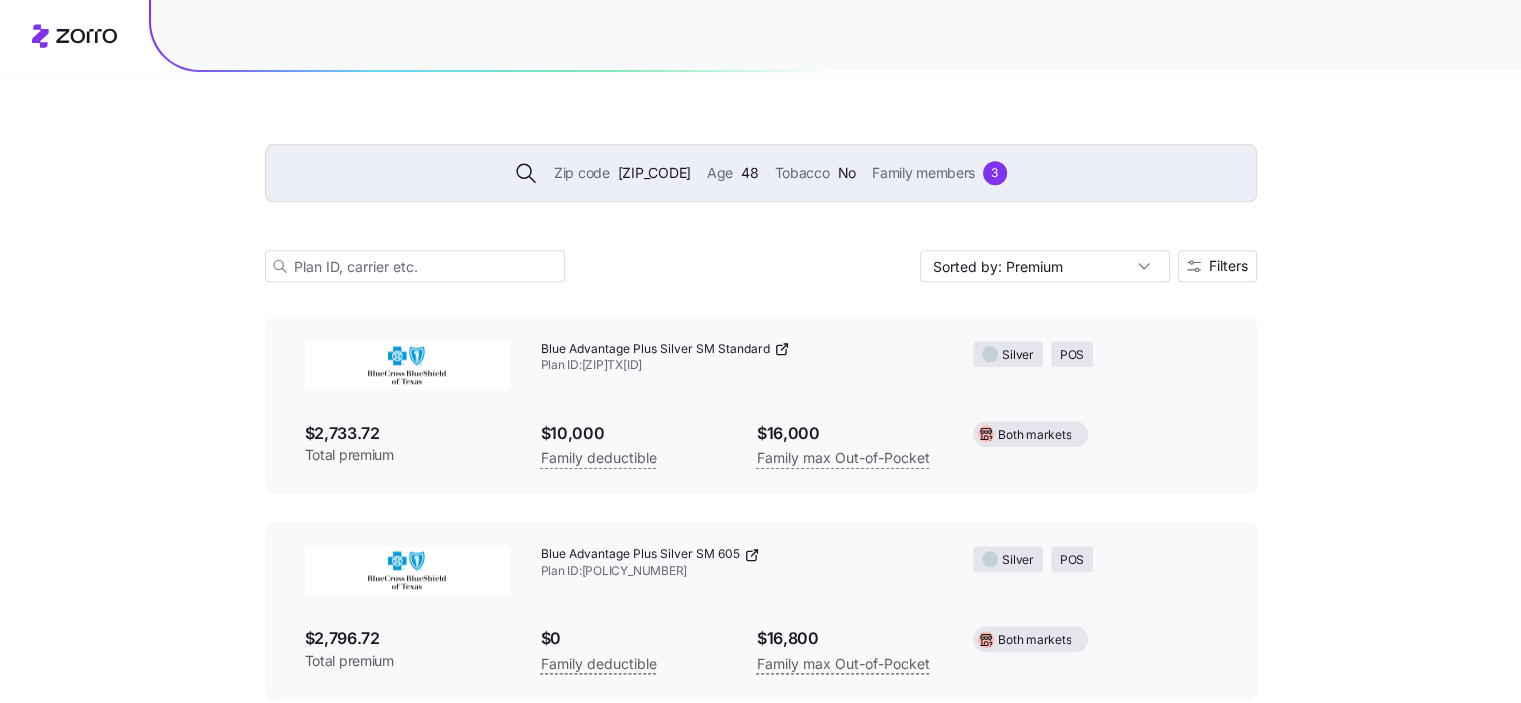 click on "[PLAN_ID]" at bounding box center [741, 563] 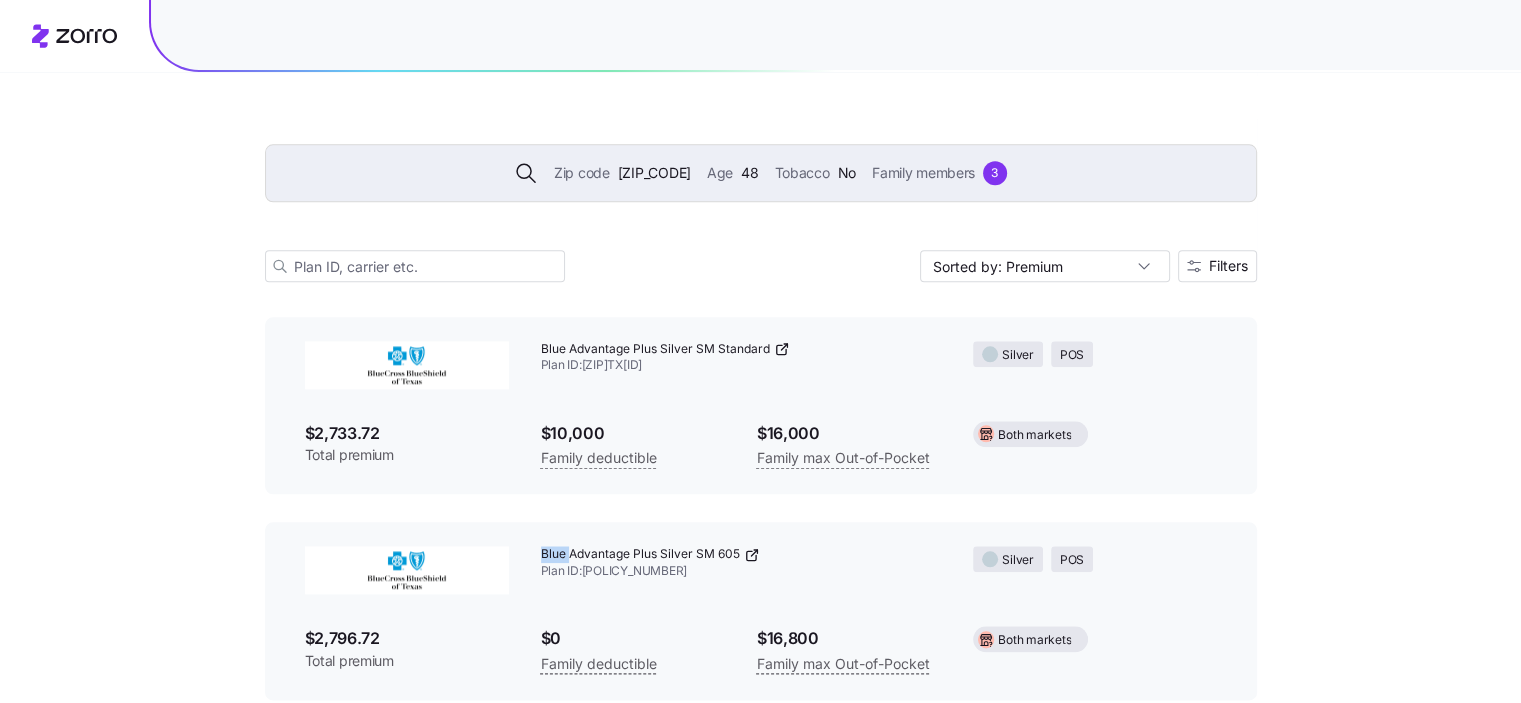 click on "[PLAN_ID]" at bounding box center (741, 563) 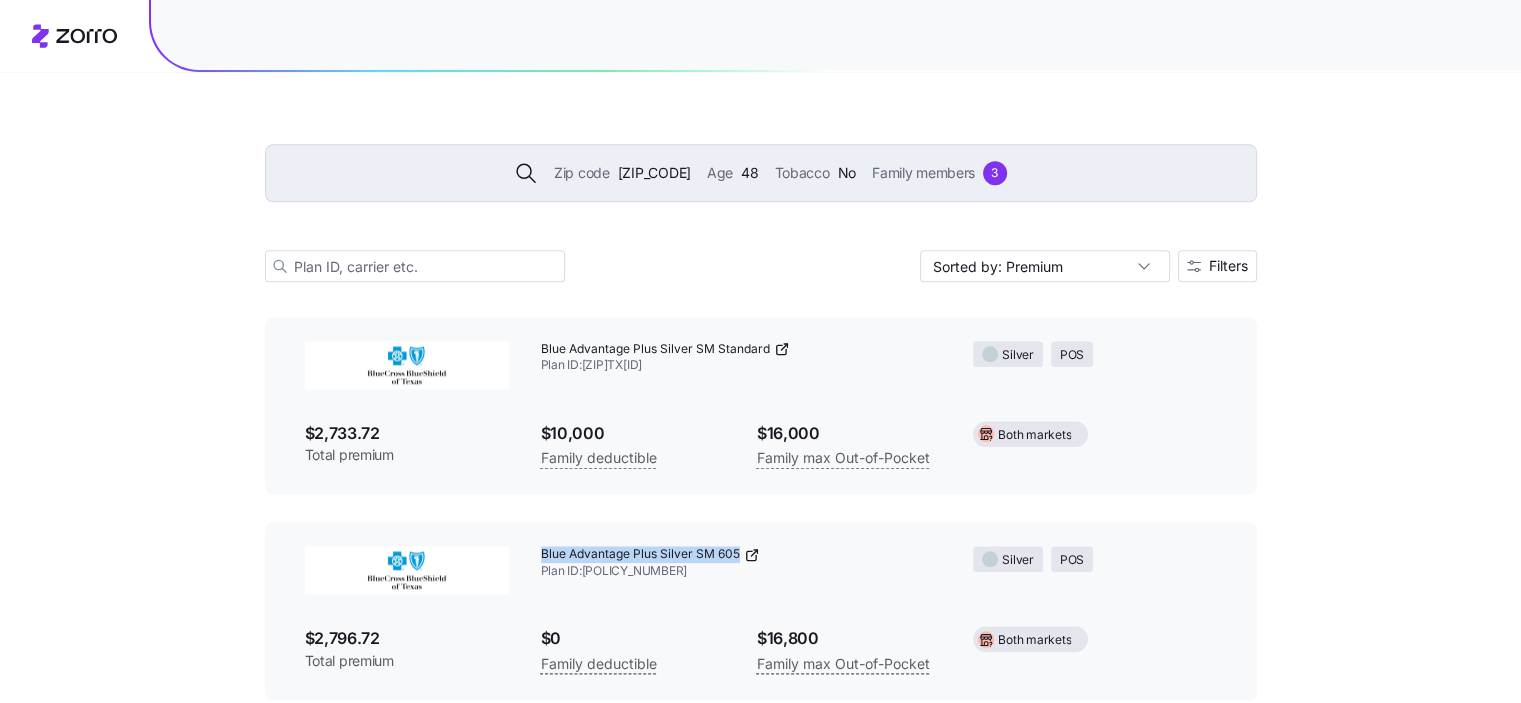 click on "[PLAN_ID]" at bounding box center [741, 563] 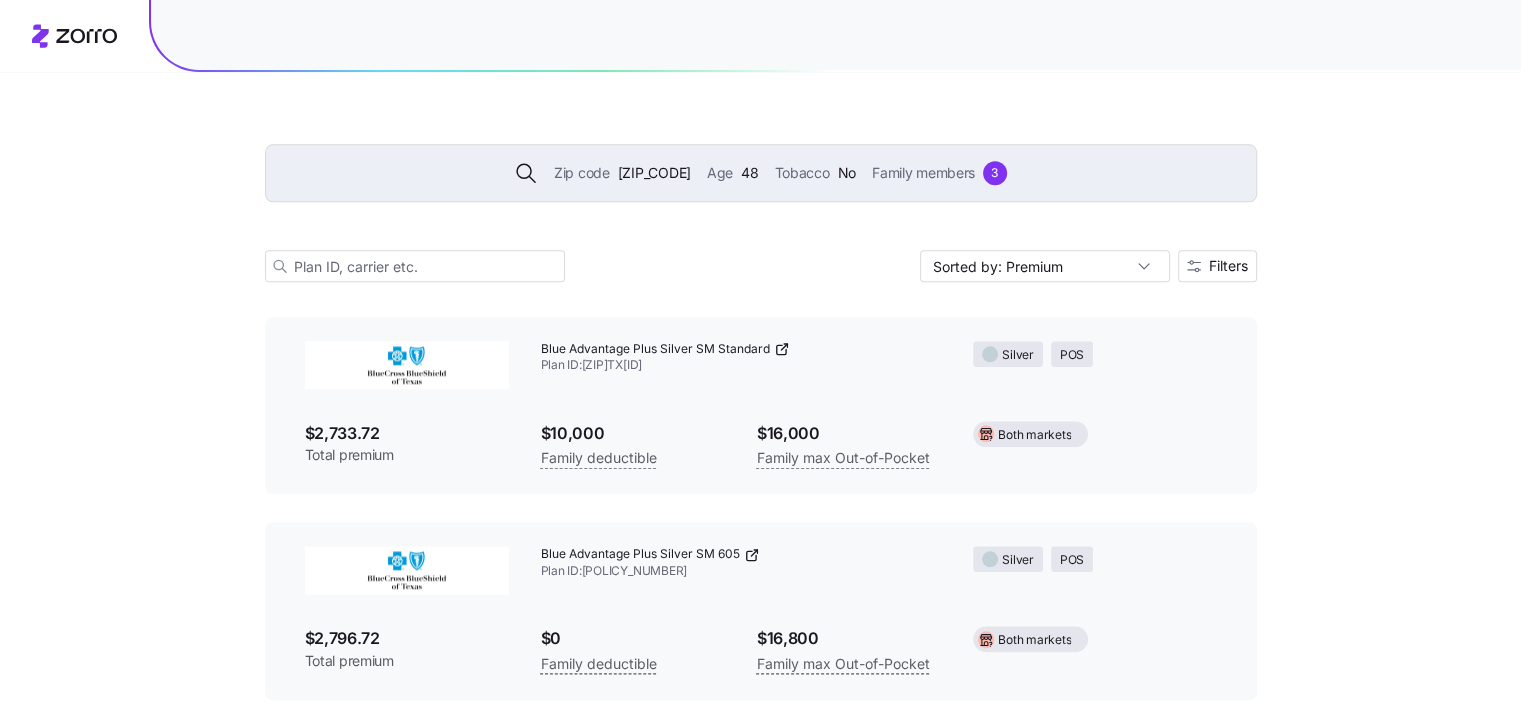 click on "$2,796.72" at bounding box center (407, 638) 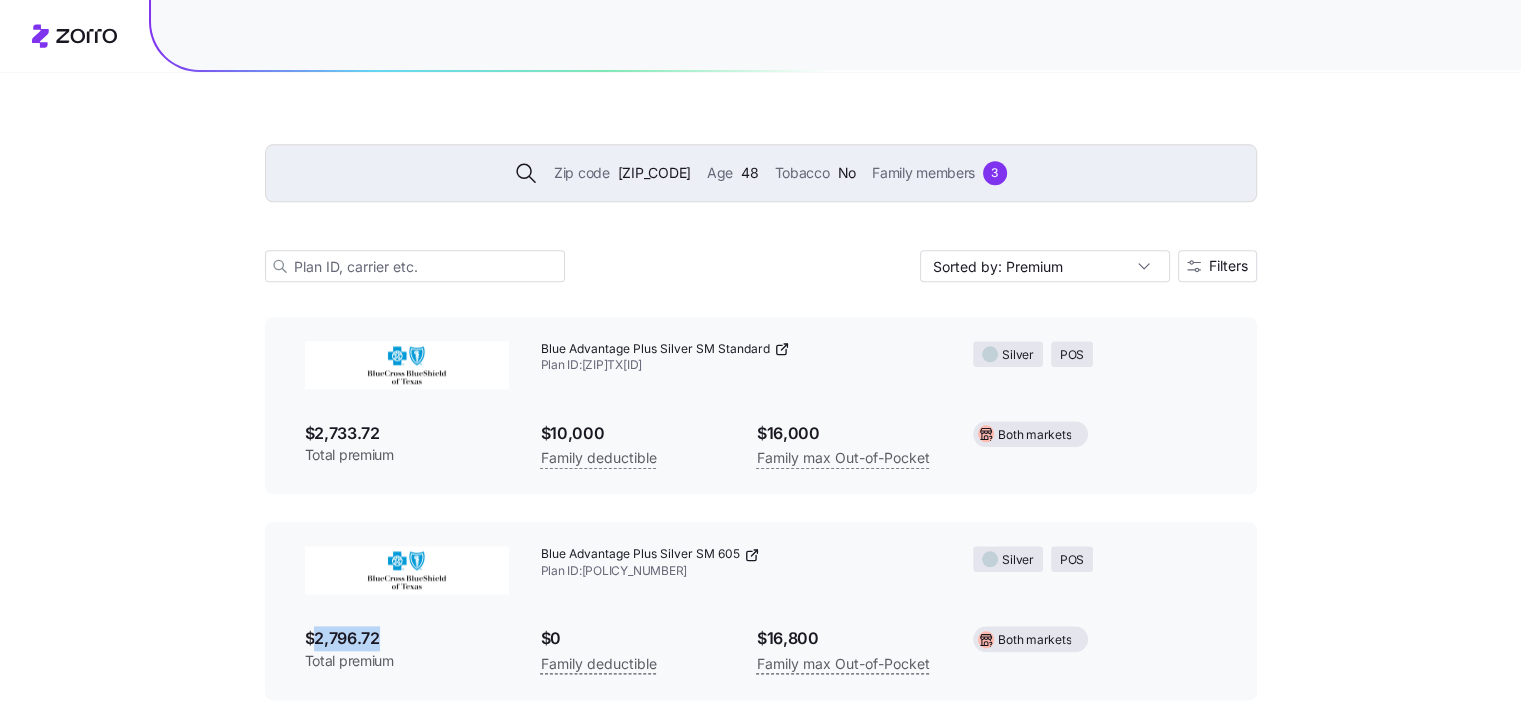 click on "$2,796.72" at bounding box center [407, 638] 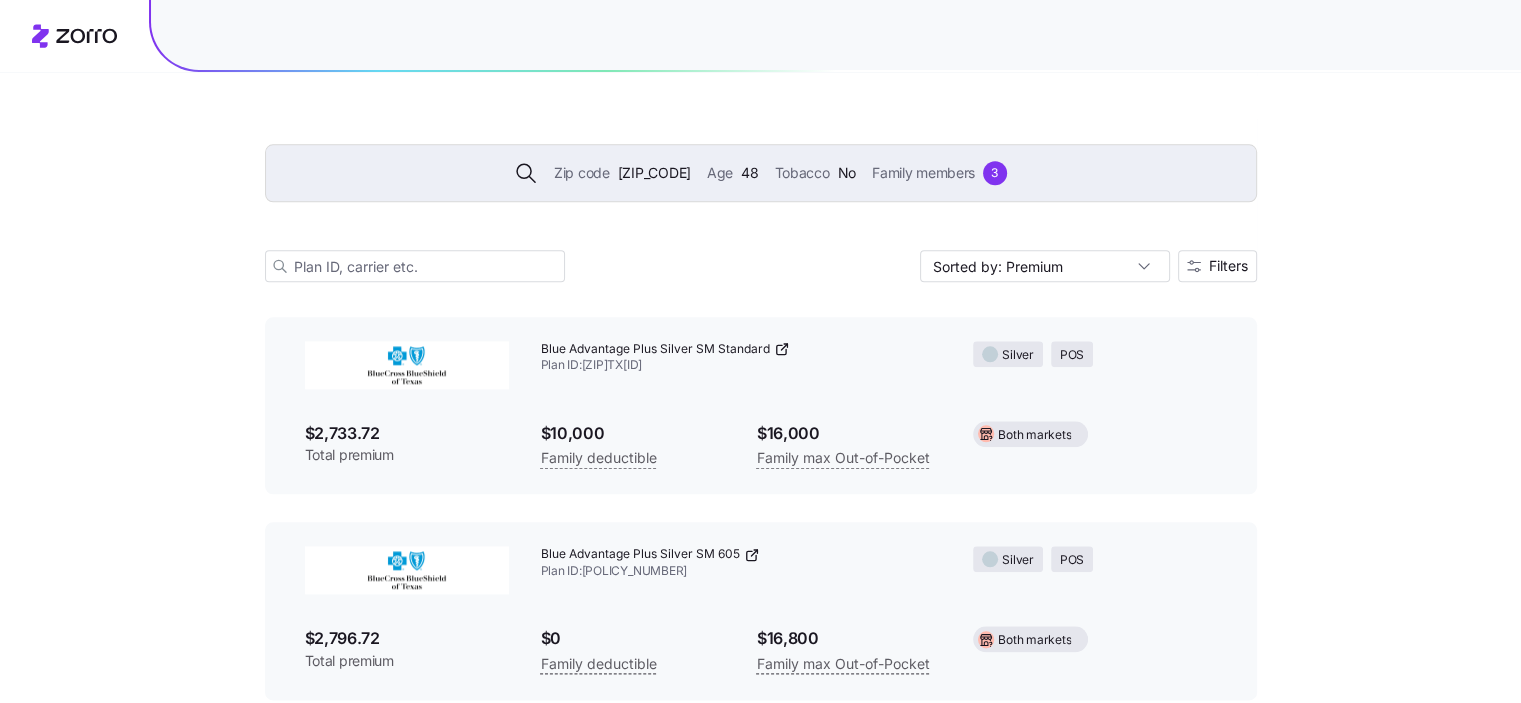 click on "Zip code" at bounding box center [582, 173] 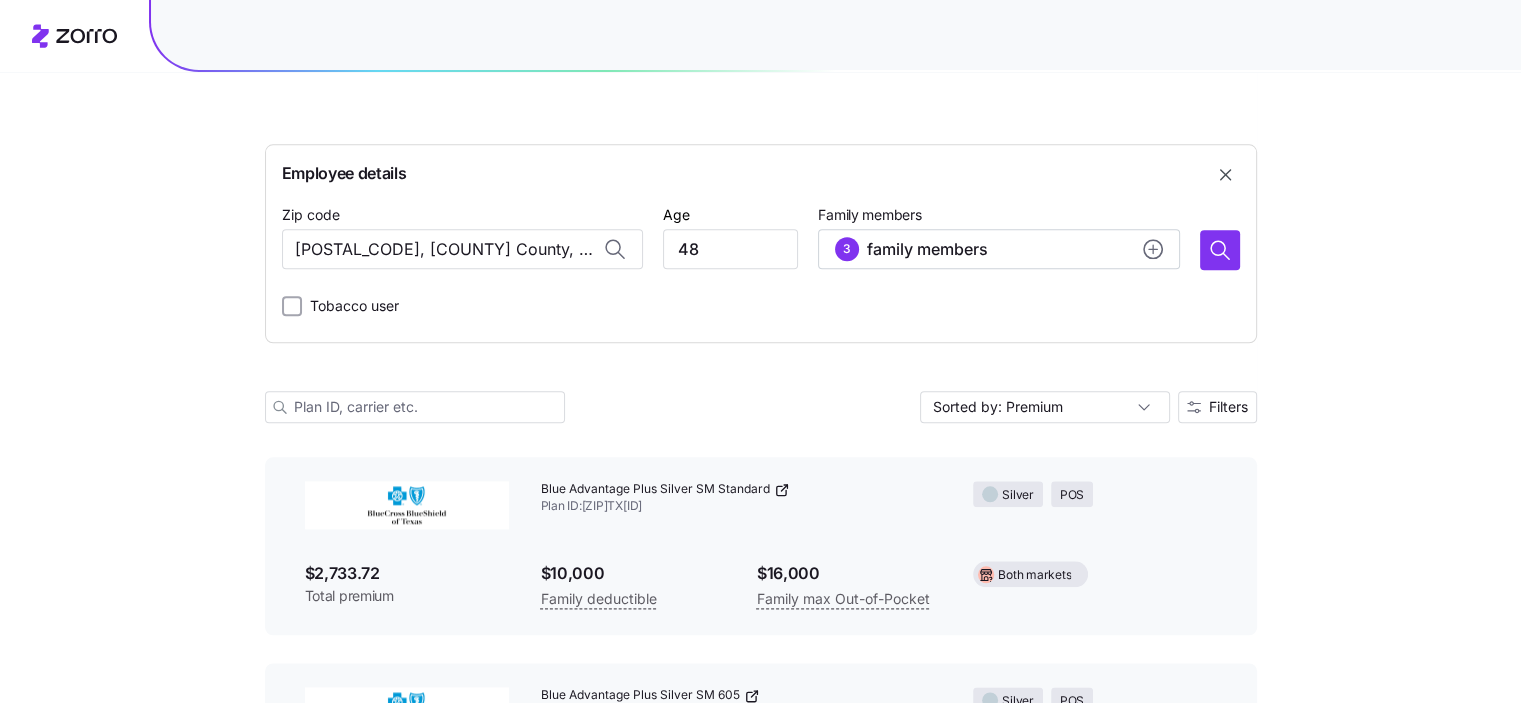 scroll, scrollTop: 25156, scrollLeft: 0, axis: vertical 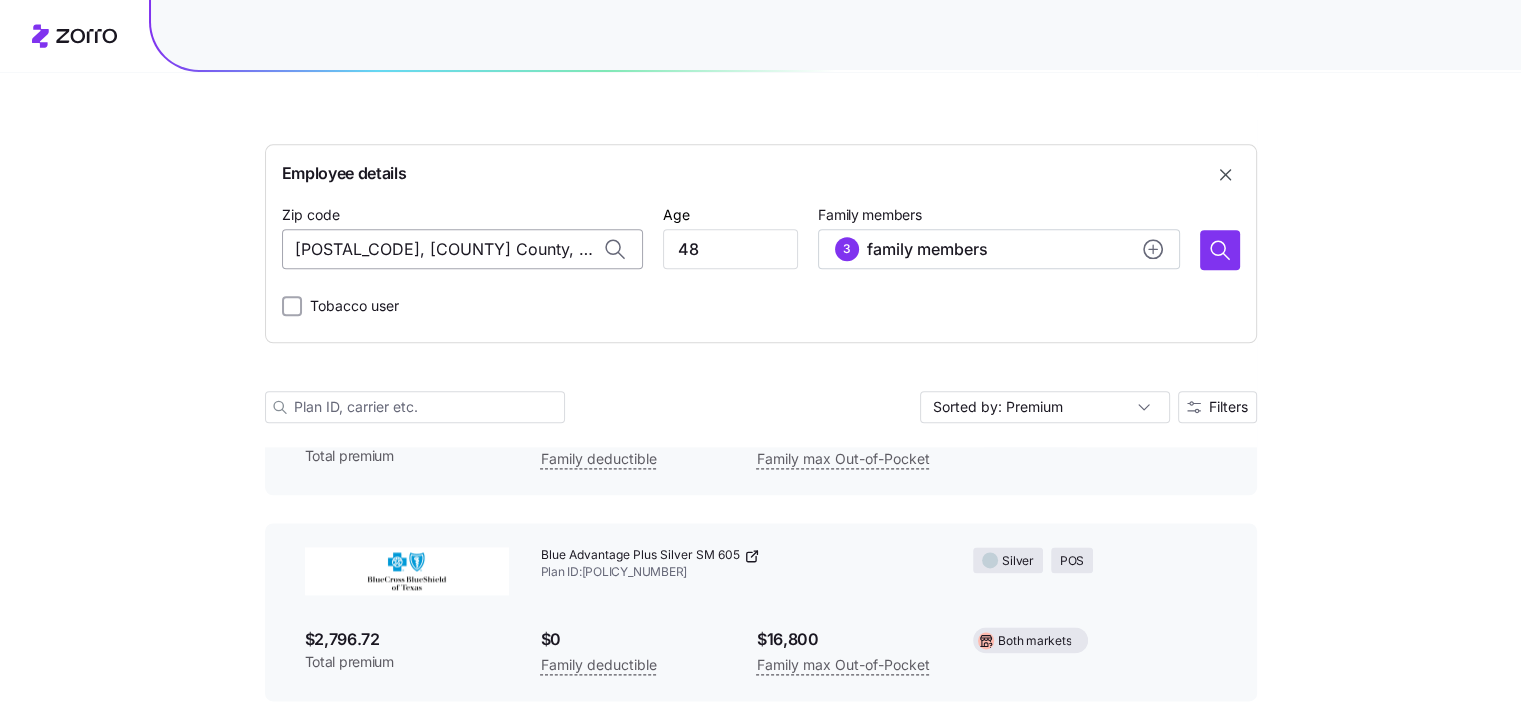 click on "[POSTAL_CODE], [COUNTY] County, [STATE]" at bounding box center [462, 249] 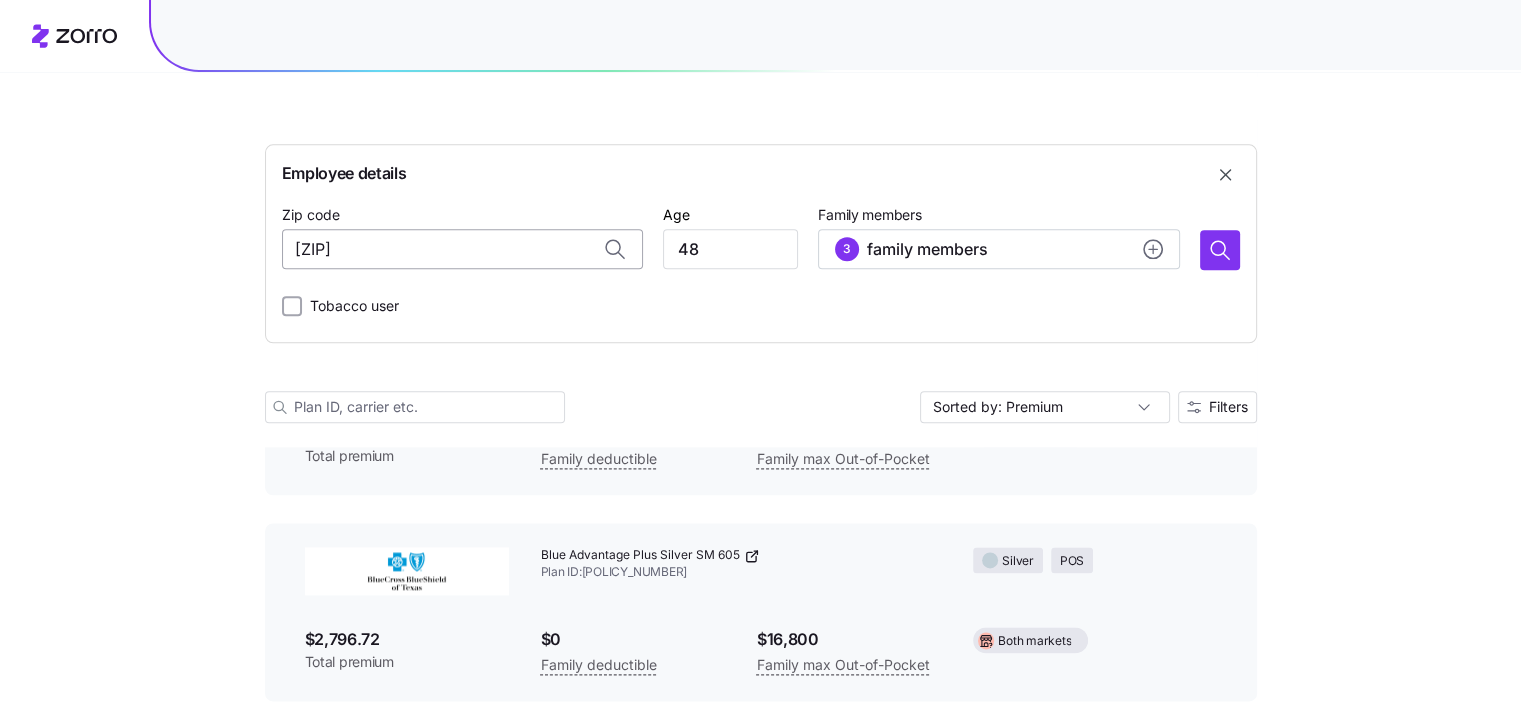 click on "[ZIP]" at bounding box center (462, 249) 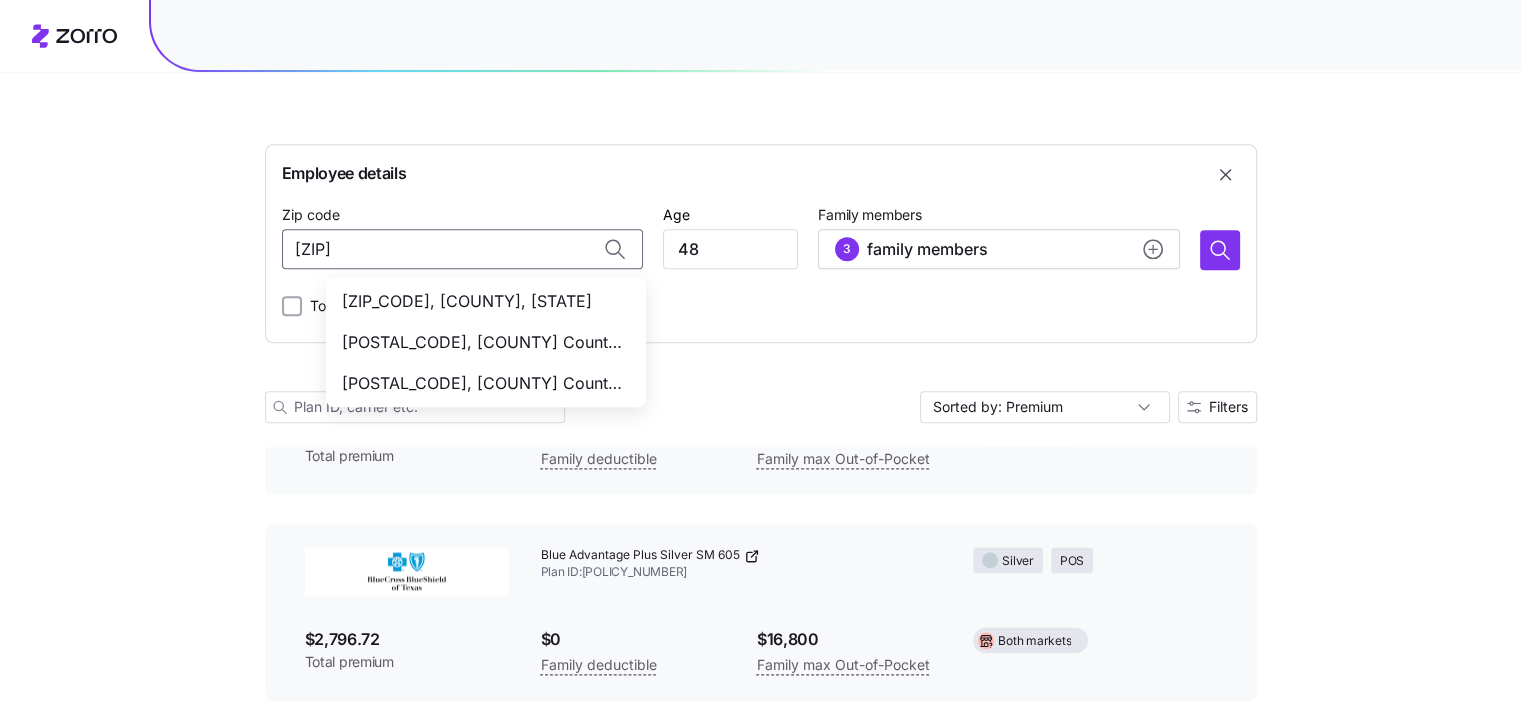 click on "[ZIP_CODE], [COUNTY], [STATE]" at bounding box center [482, 301] 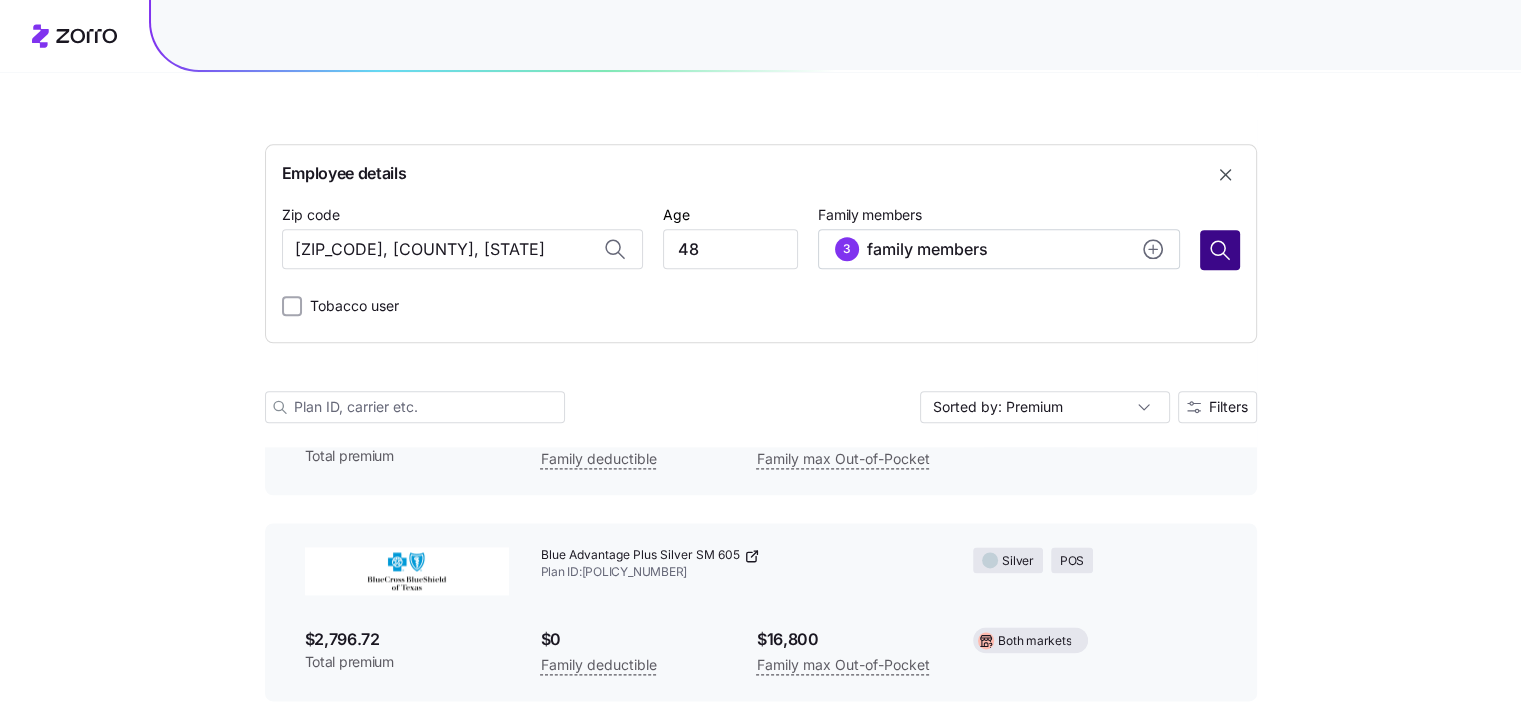 type on "[ZIP_CODE], [COUNTY], [STATE]" 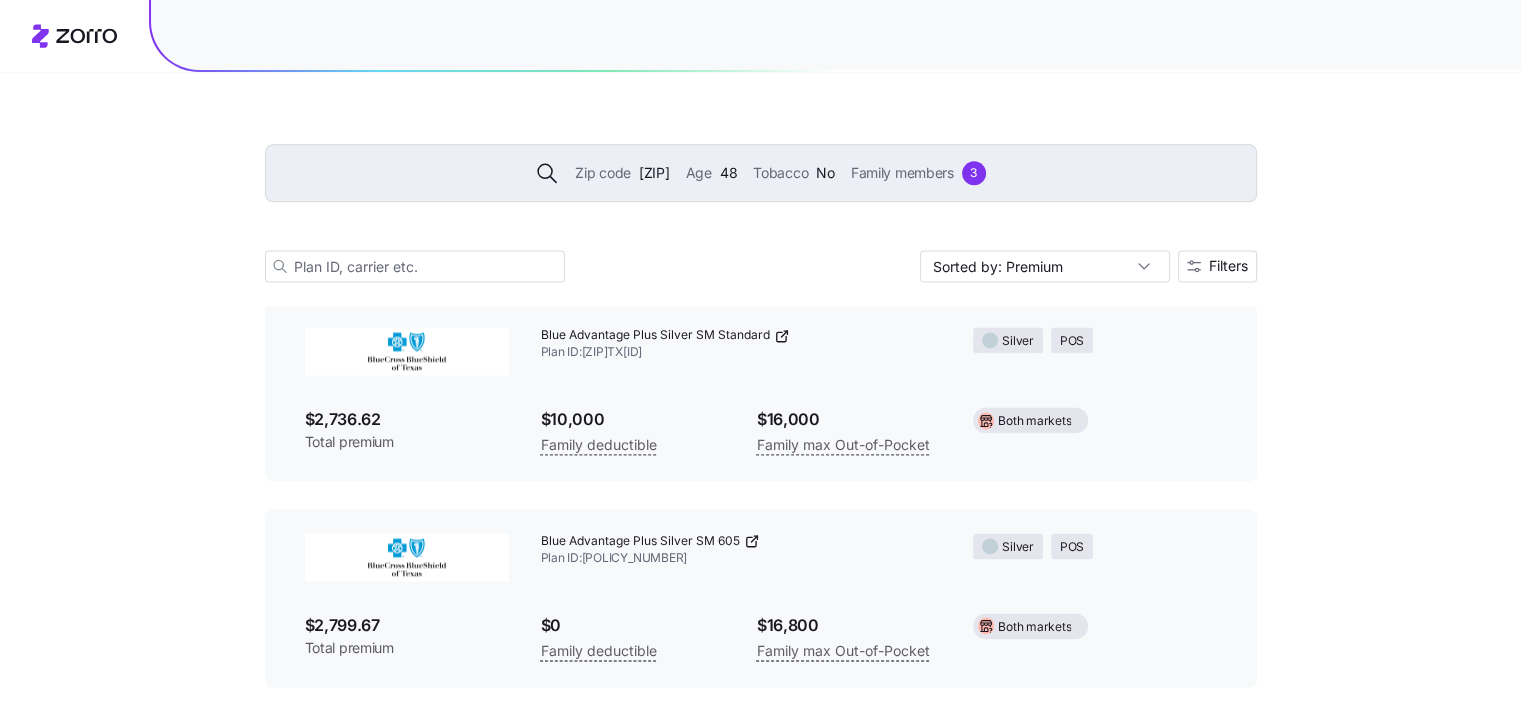scroll, scrollTop: 0, scrollLeft: 0, axis: both 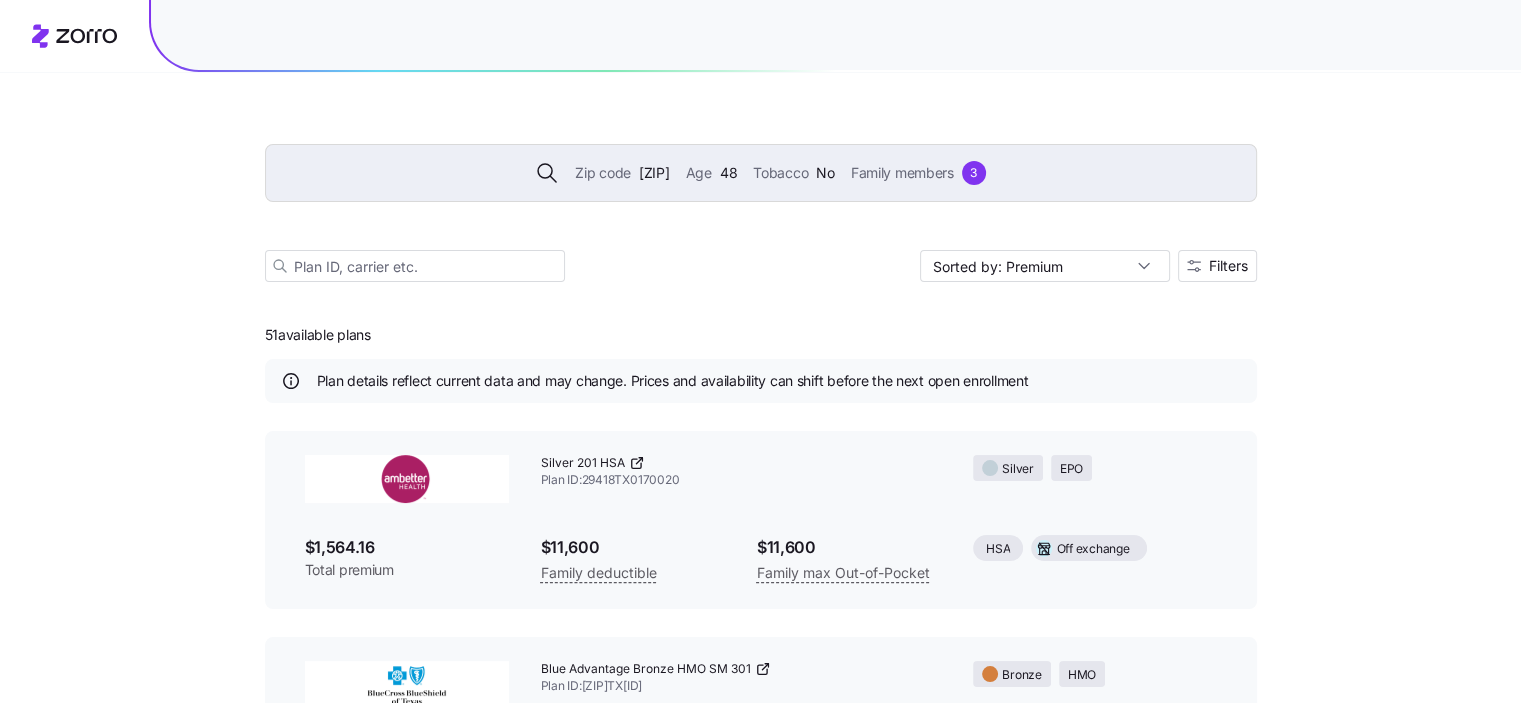 click on "[PLAN] ID: [ID]" at bounding box center (741, 472) 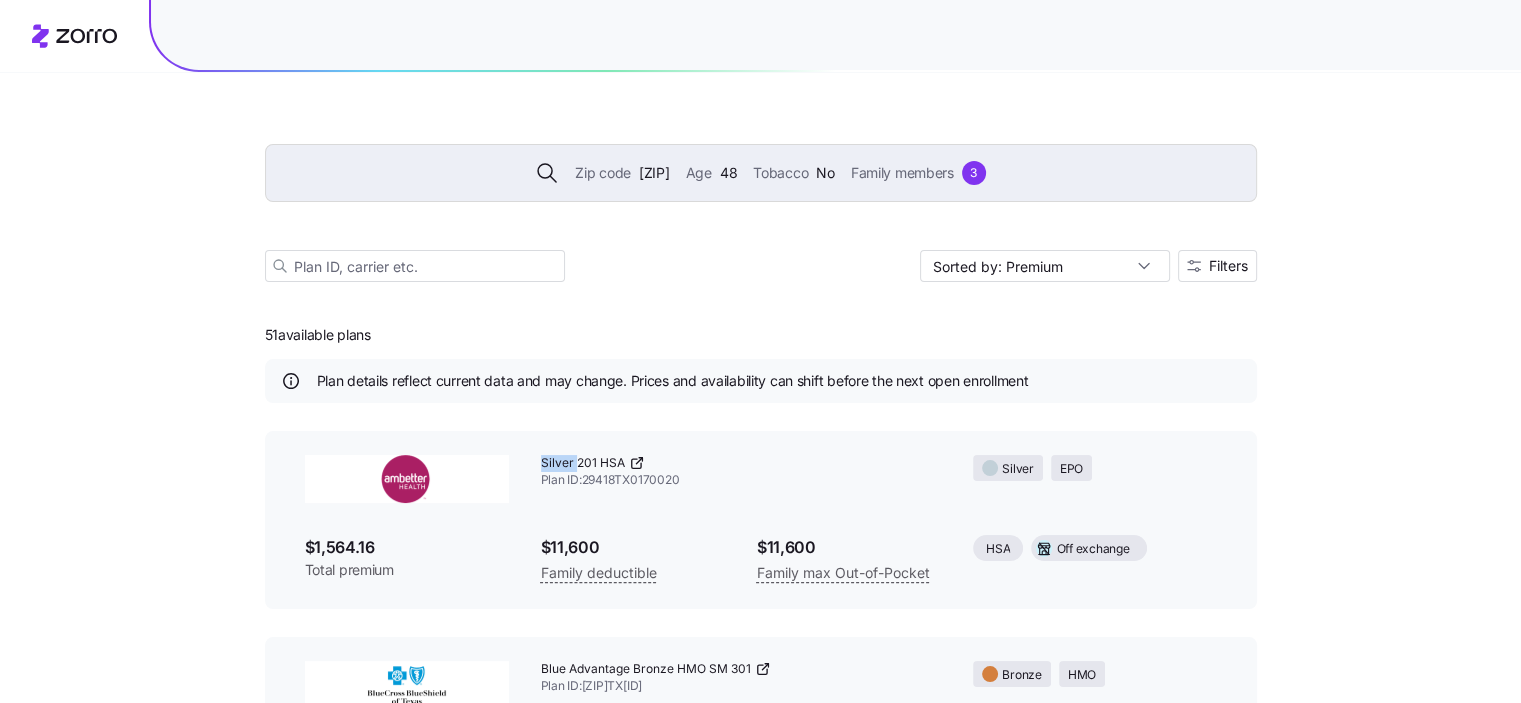 click on "[PLAN] ID: [ID]" at bounding box center (741, 472) 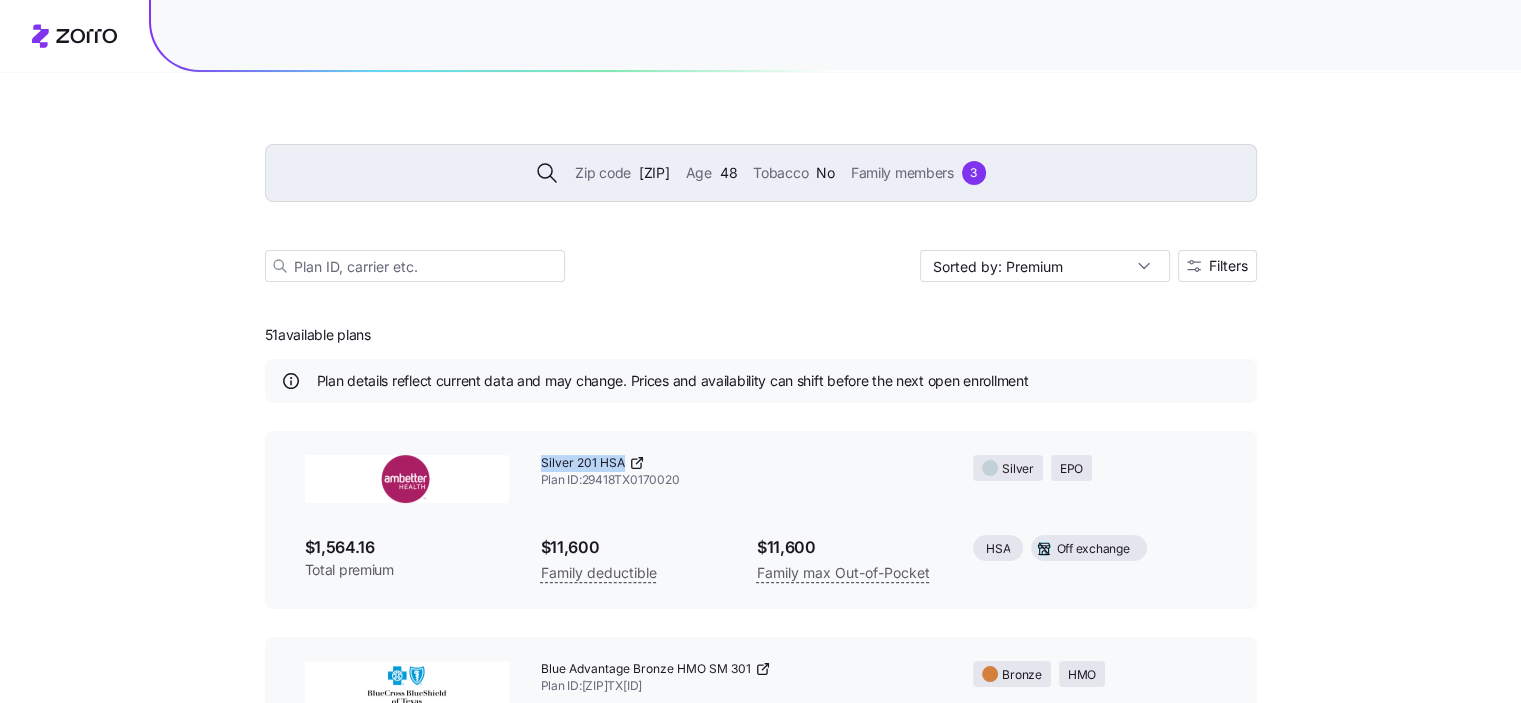 click on "[PLAN] ID: [ID]" at bounding box center [741, 472] 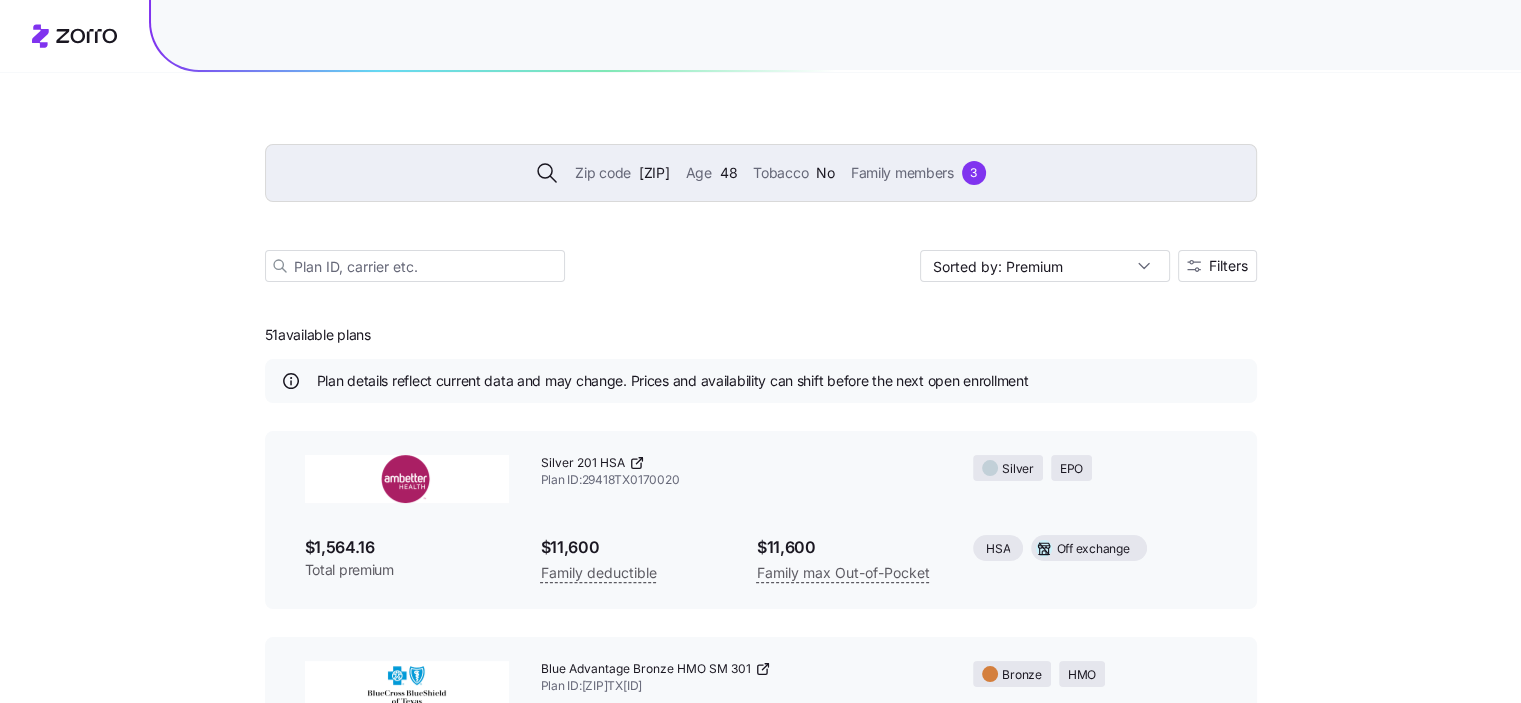 click on "$1,564.16" at bounding box center (407, 547) 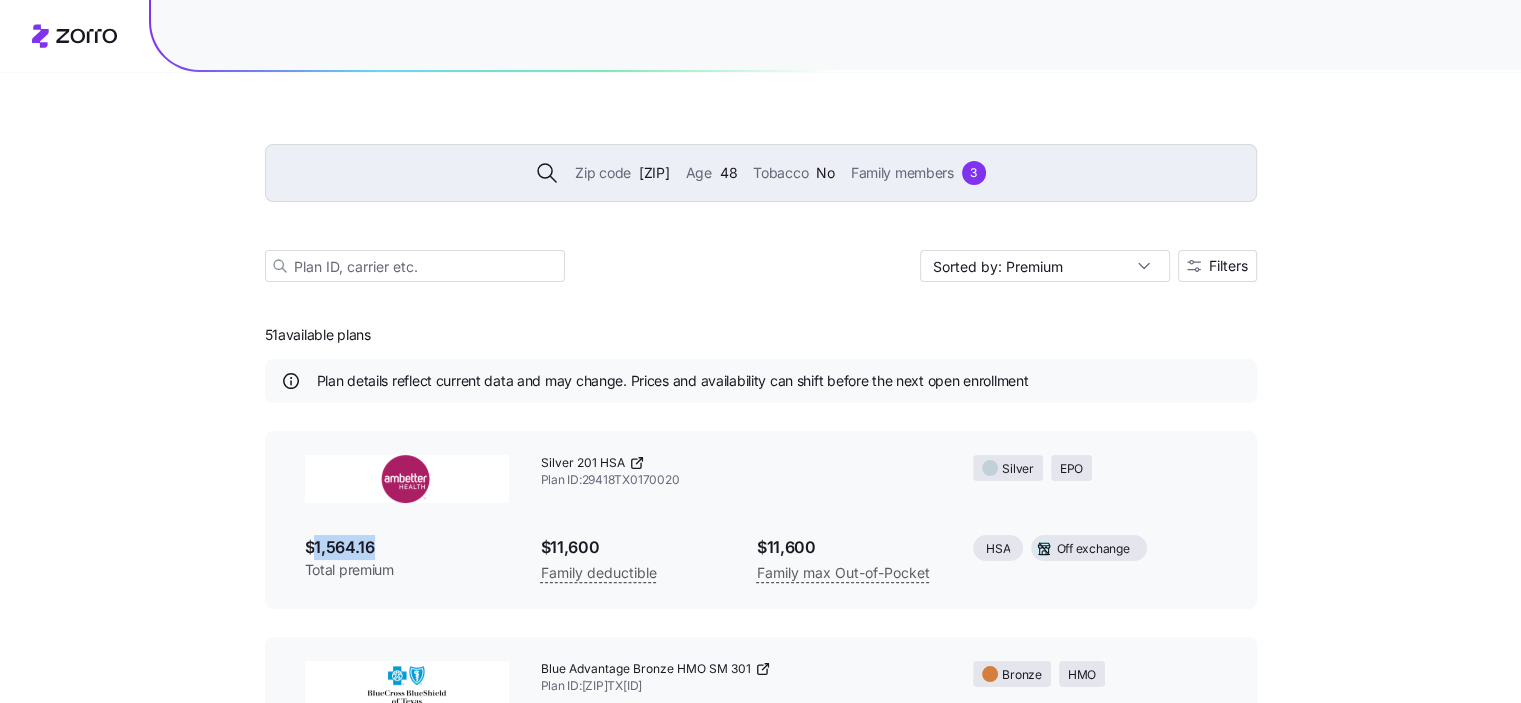 click on "$1,564.16" at bounding box center [407, 547] 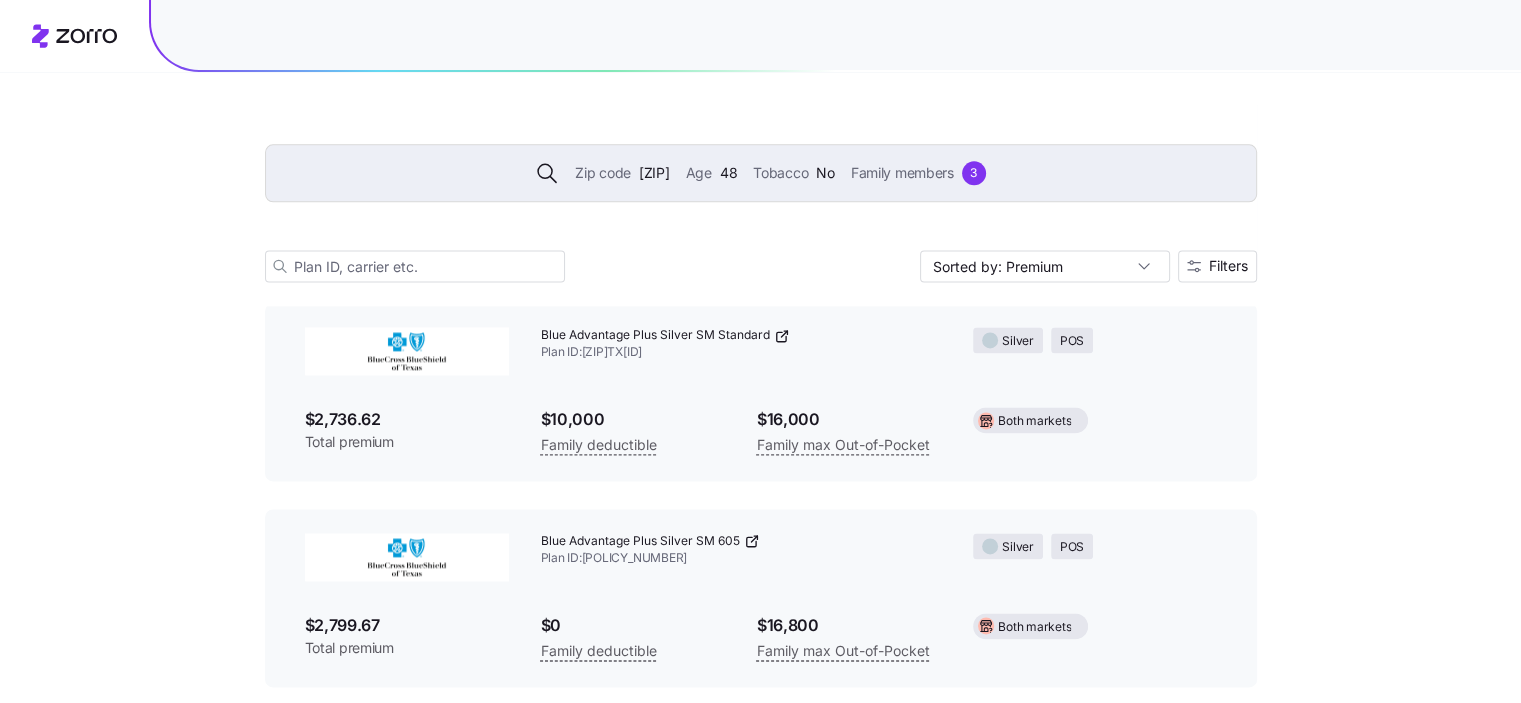 click on "[PLAN_ID]" at bounding box center (741, 550) 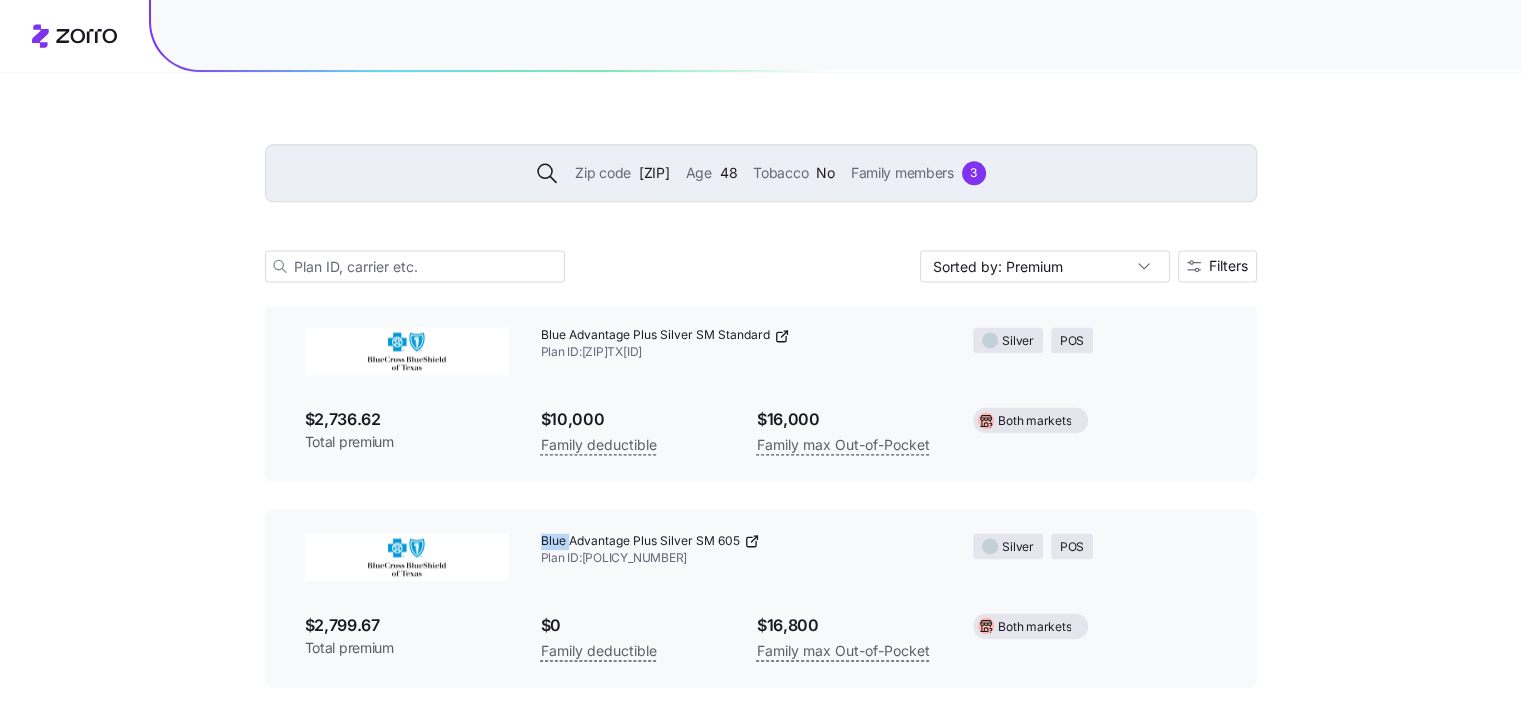 click on "[PLAN_ID]" at bounding box center (741, 550) 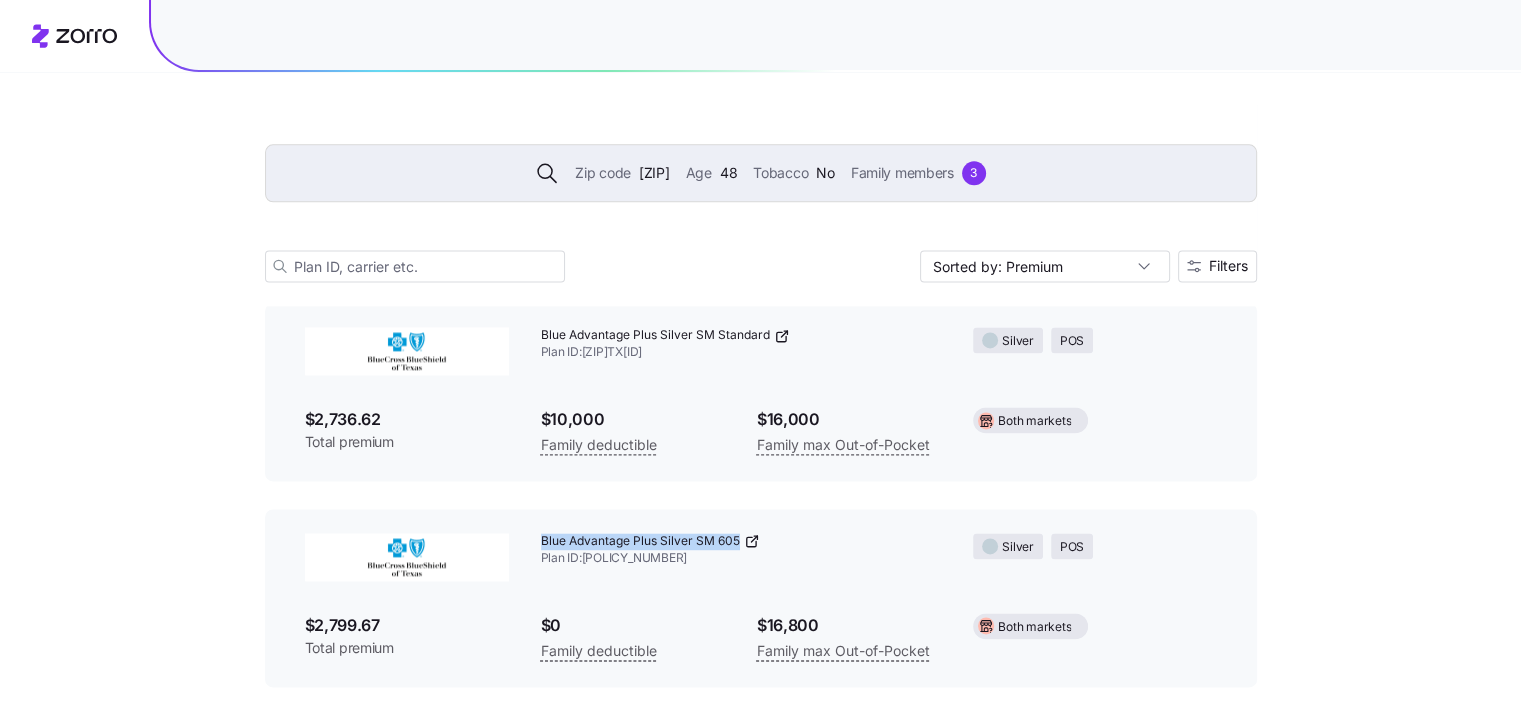 click on "[PLAN_ID]" at bounding box center [741, 550] 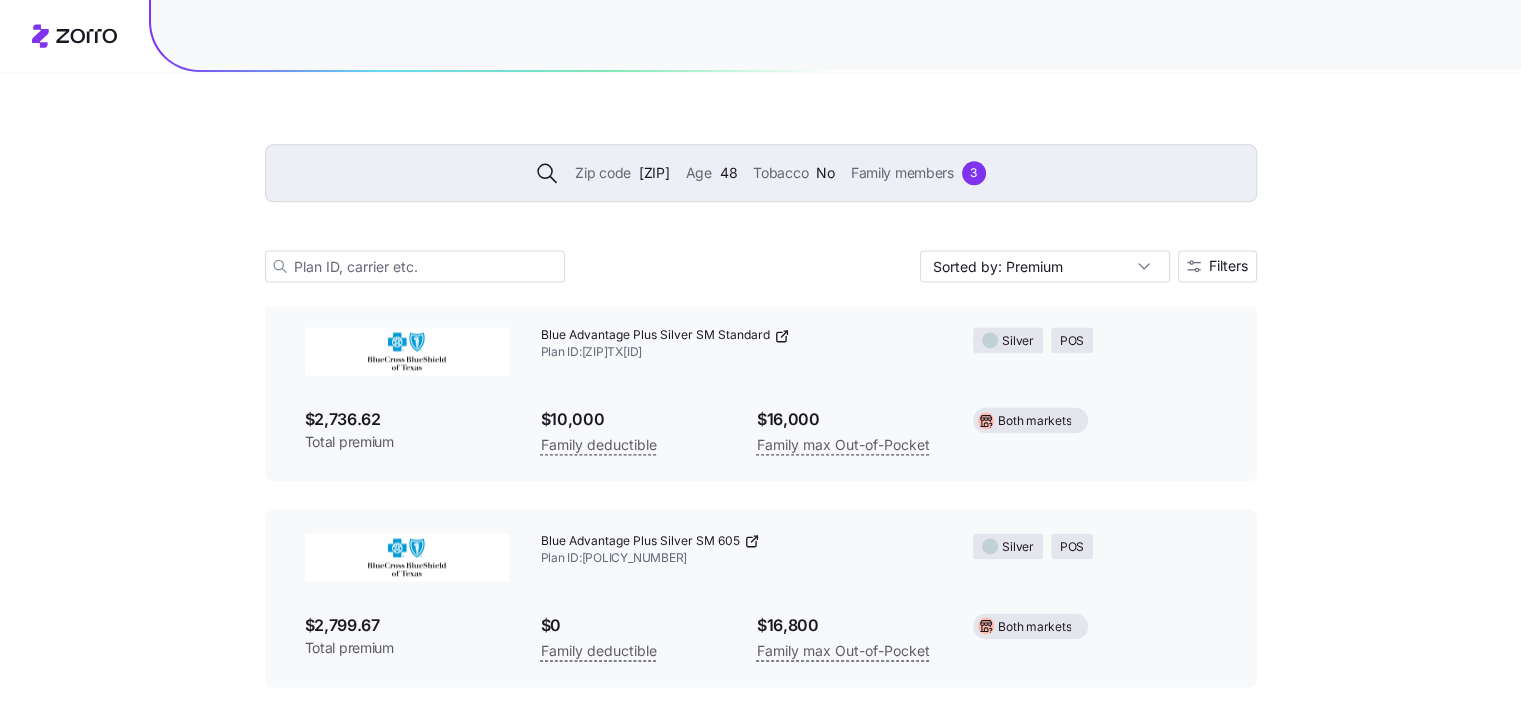 click on "$2,799.67" at bounding box center (407, 625) 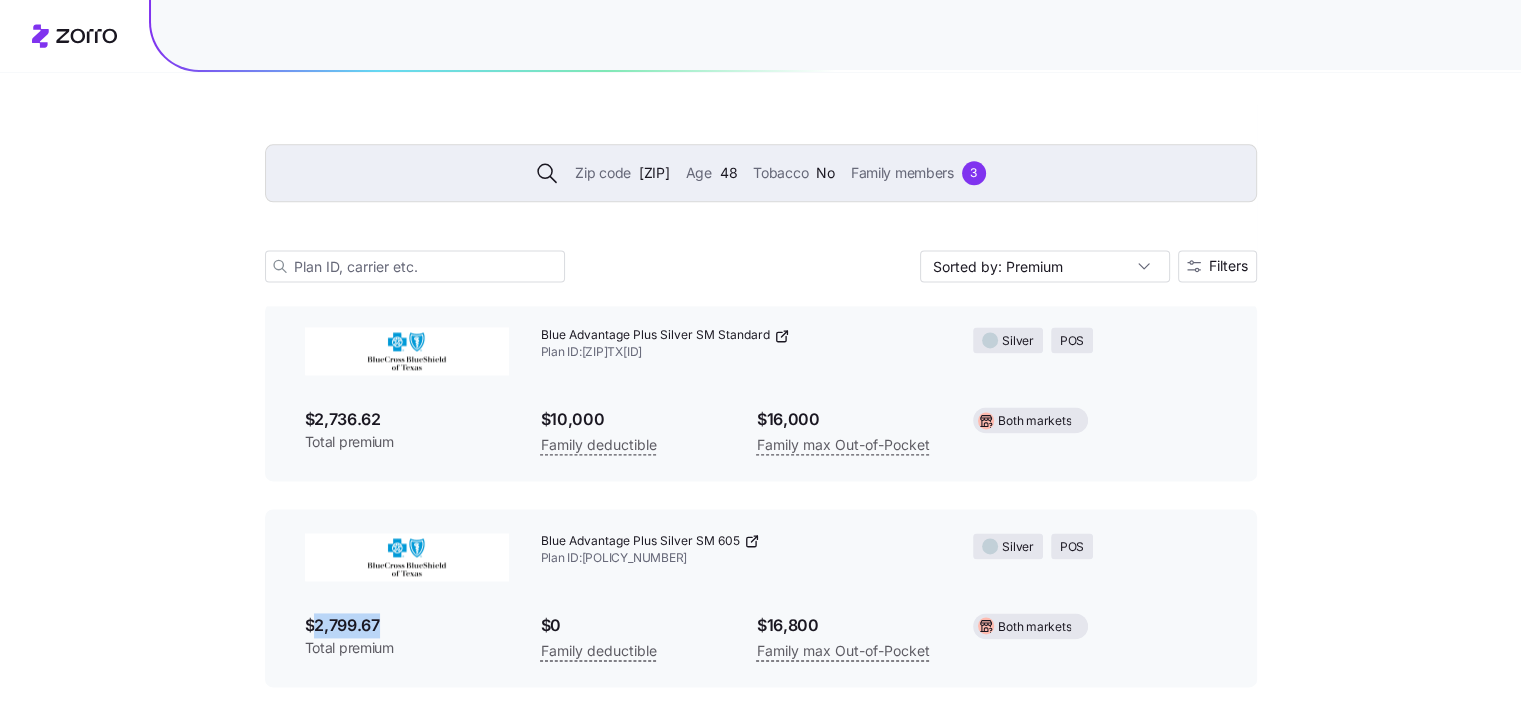 click on "$2,799.67" at bounding box center (407, 625) 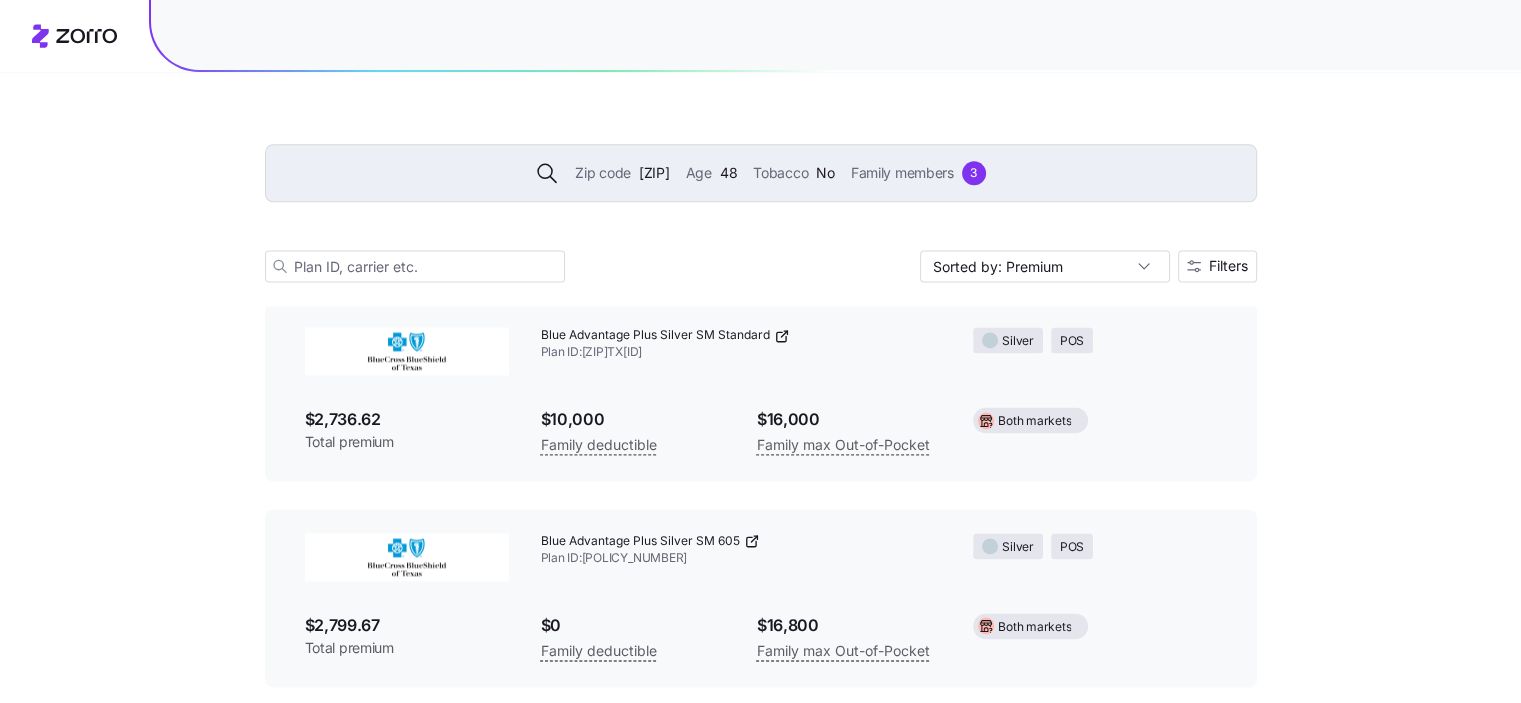 click on "[ZIP]" at bounding box center [654, 173] 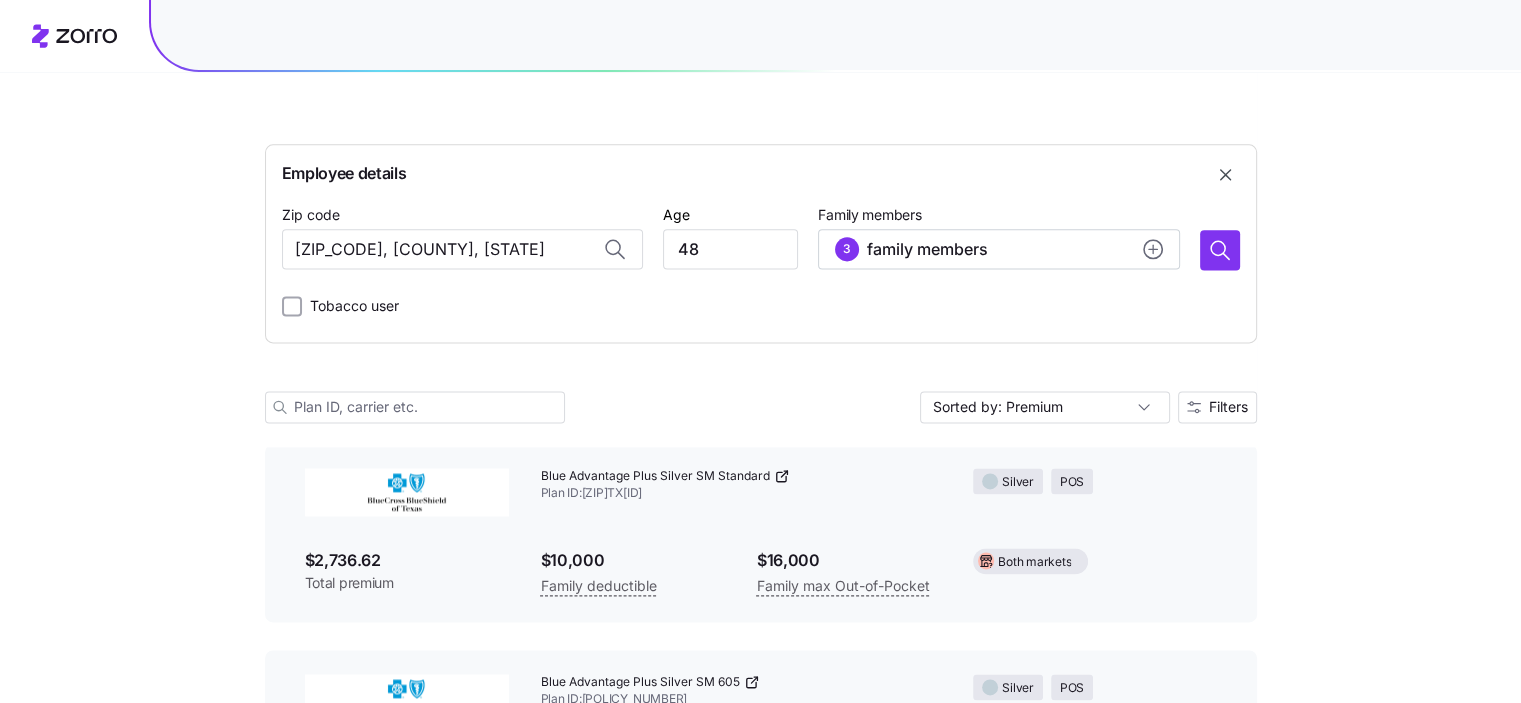 scroll, scrollTop: 10353, scrollLeft: 0, axis: vertical 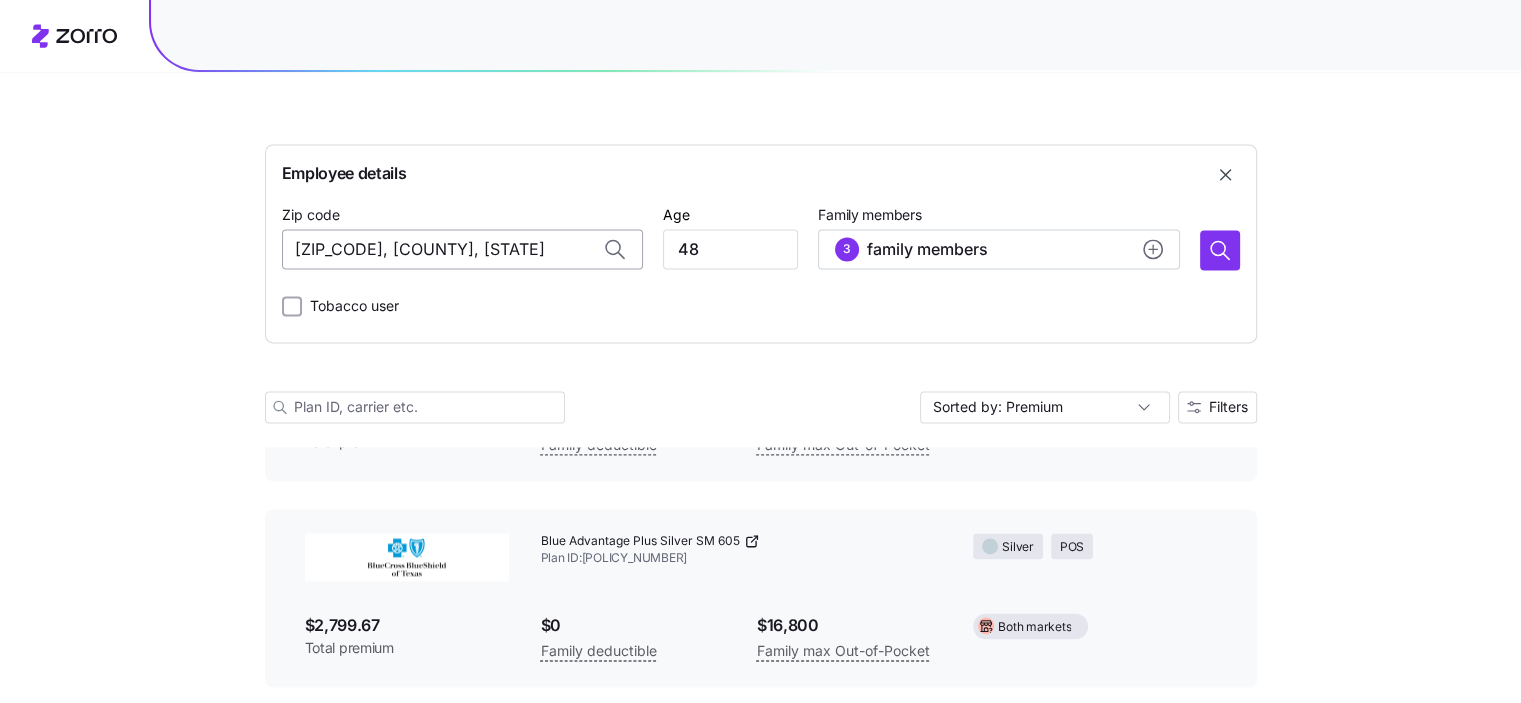 click on "[ZIP_CODE], [COUNTY], [STATE]" at bounding box center (462, 249) 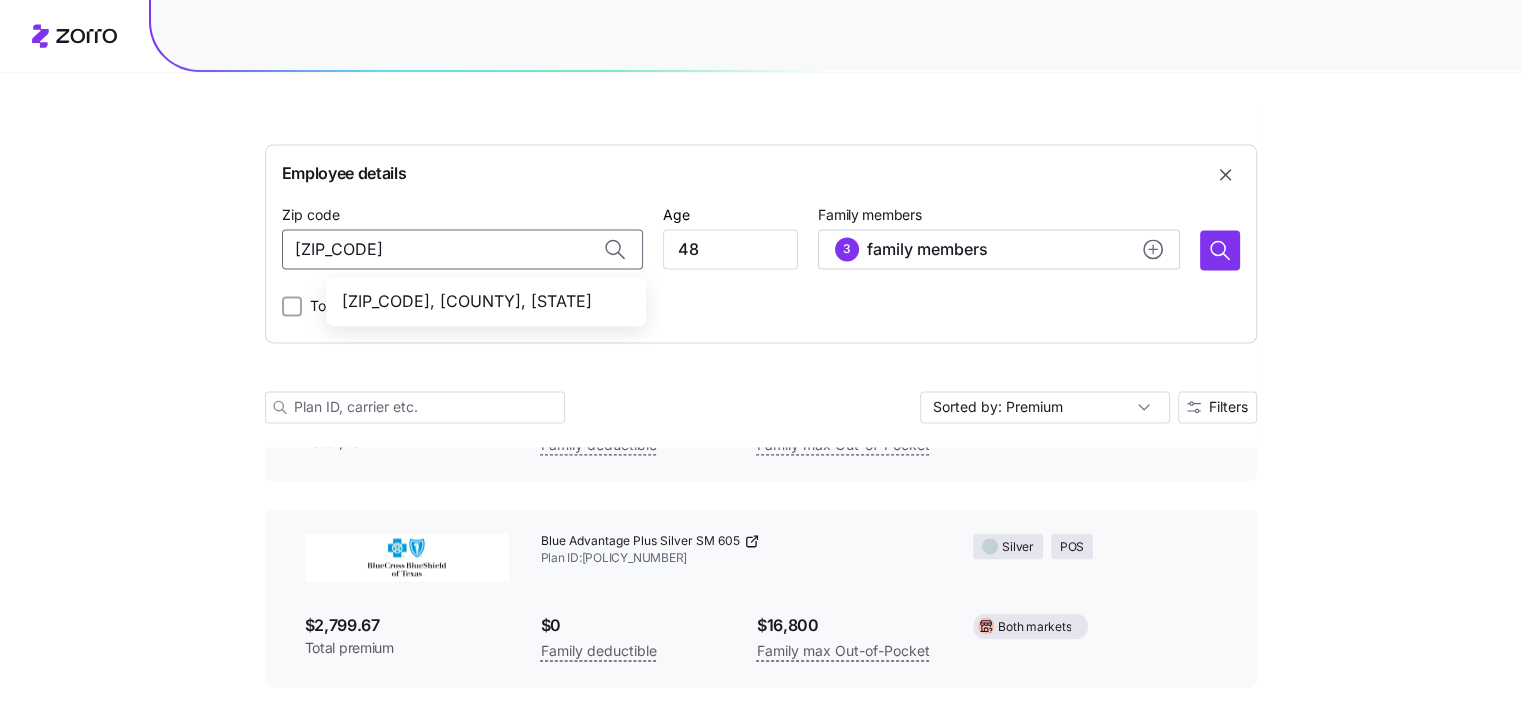 click on "[ZIP_CODE], [COUNTY], [STATE]" at bounding box center (482, 301) 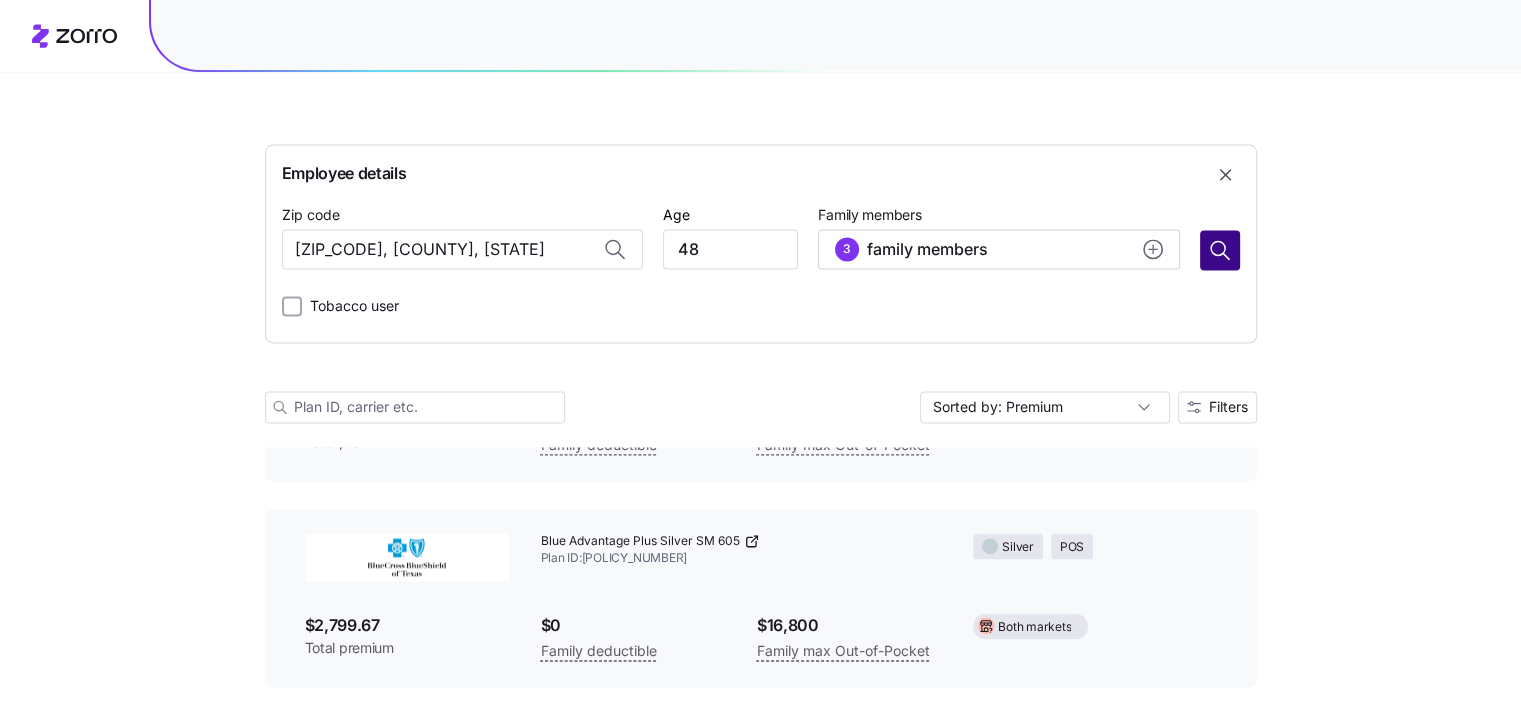 type on "[ZIP_CODE], [COUNTY], [STATE]" 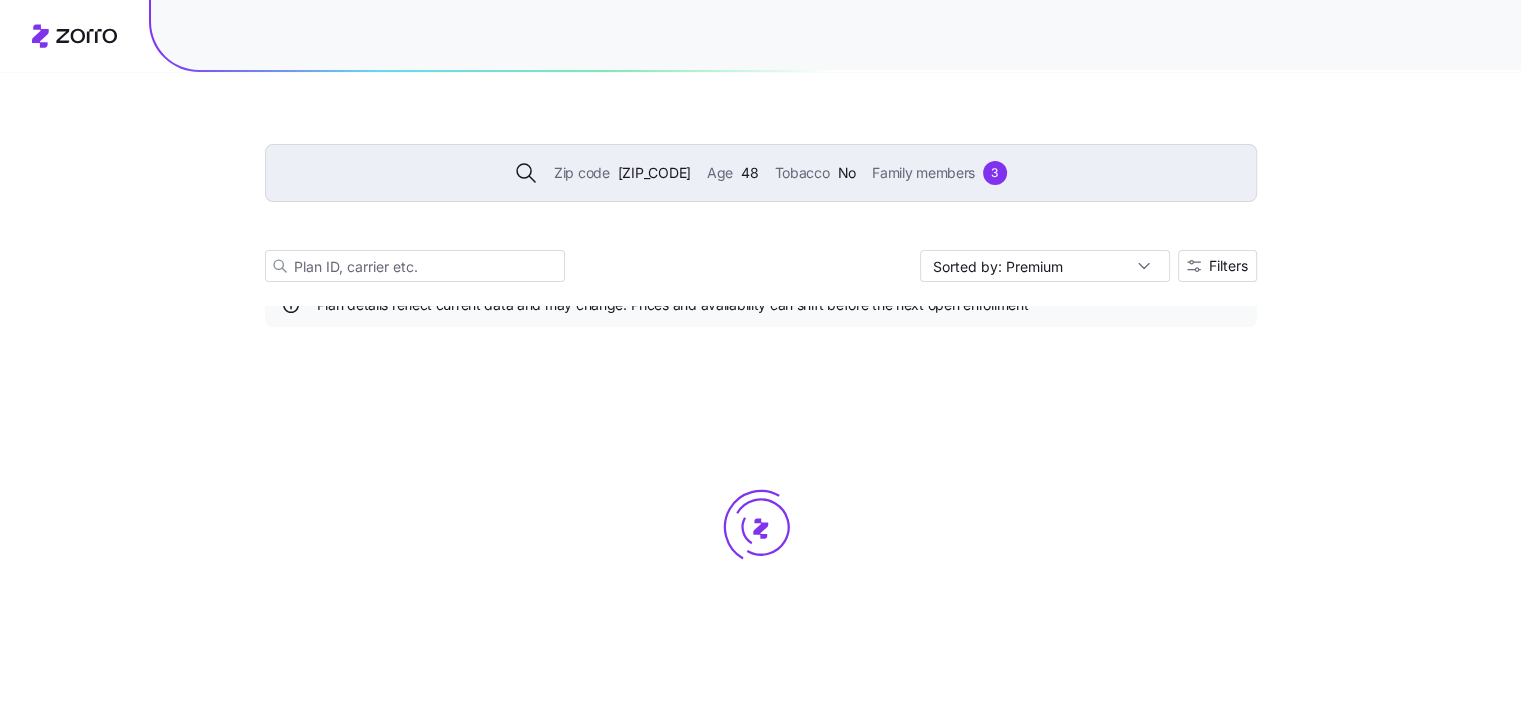 scroll, scrollTop: 75, scrollLeft: 0, axis: vertical 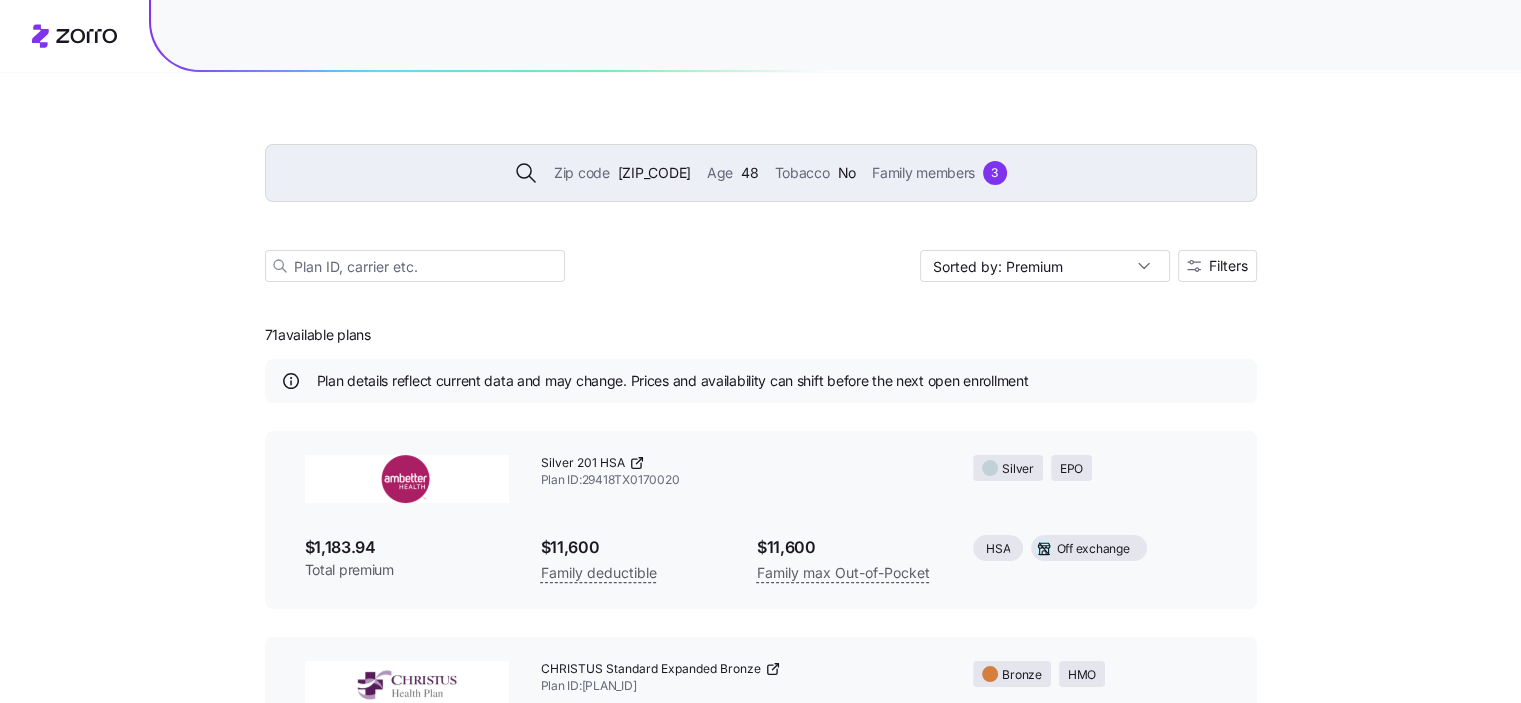 click on "[PLAN] ID: [ID]" at bounding box center (741, 472) 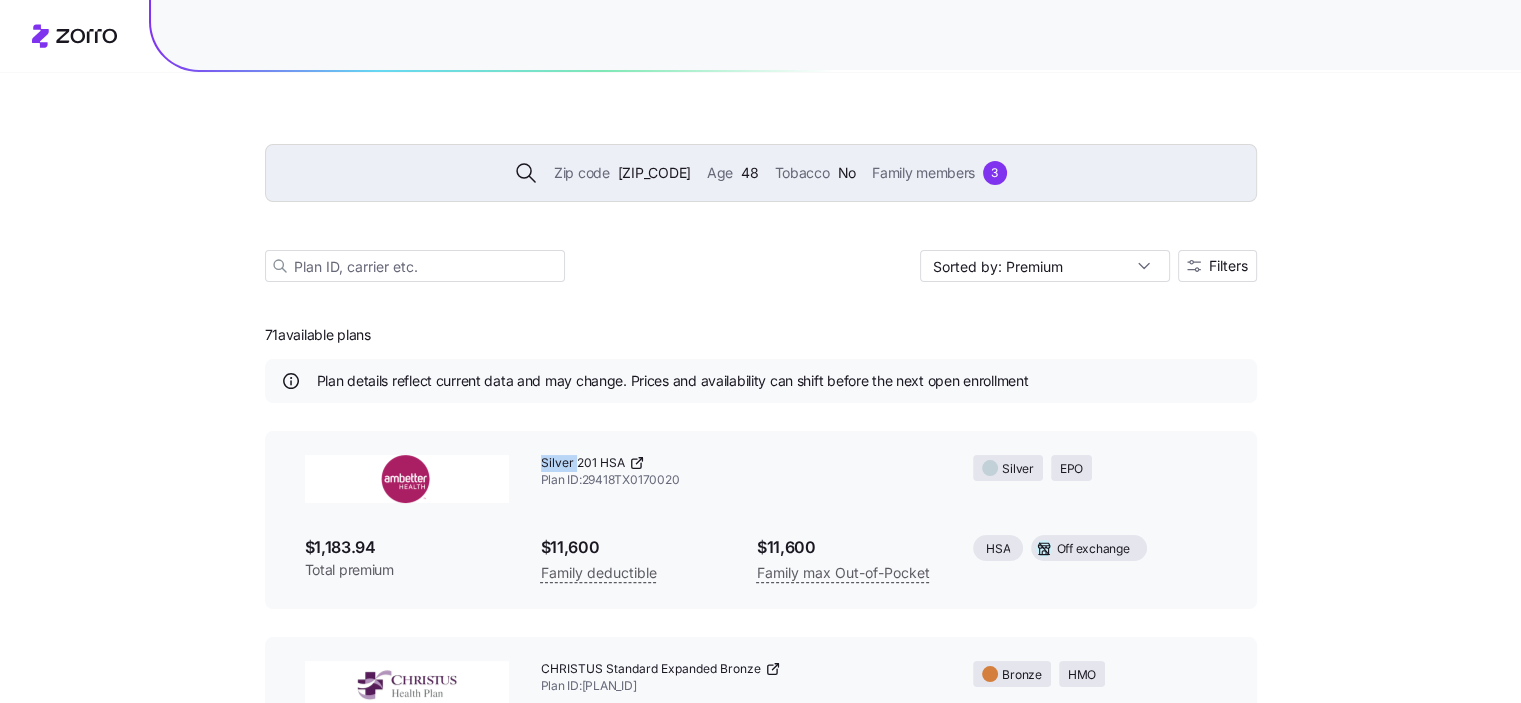 click on "[PLAN] ID: [ID]" at bounding box center (741, 472) 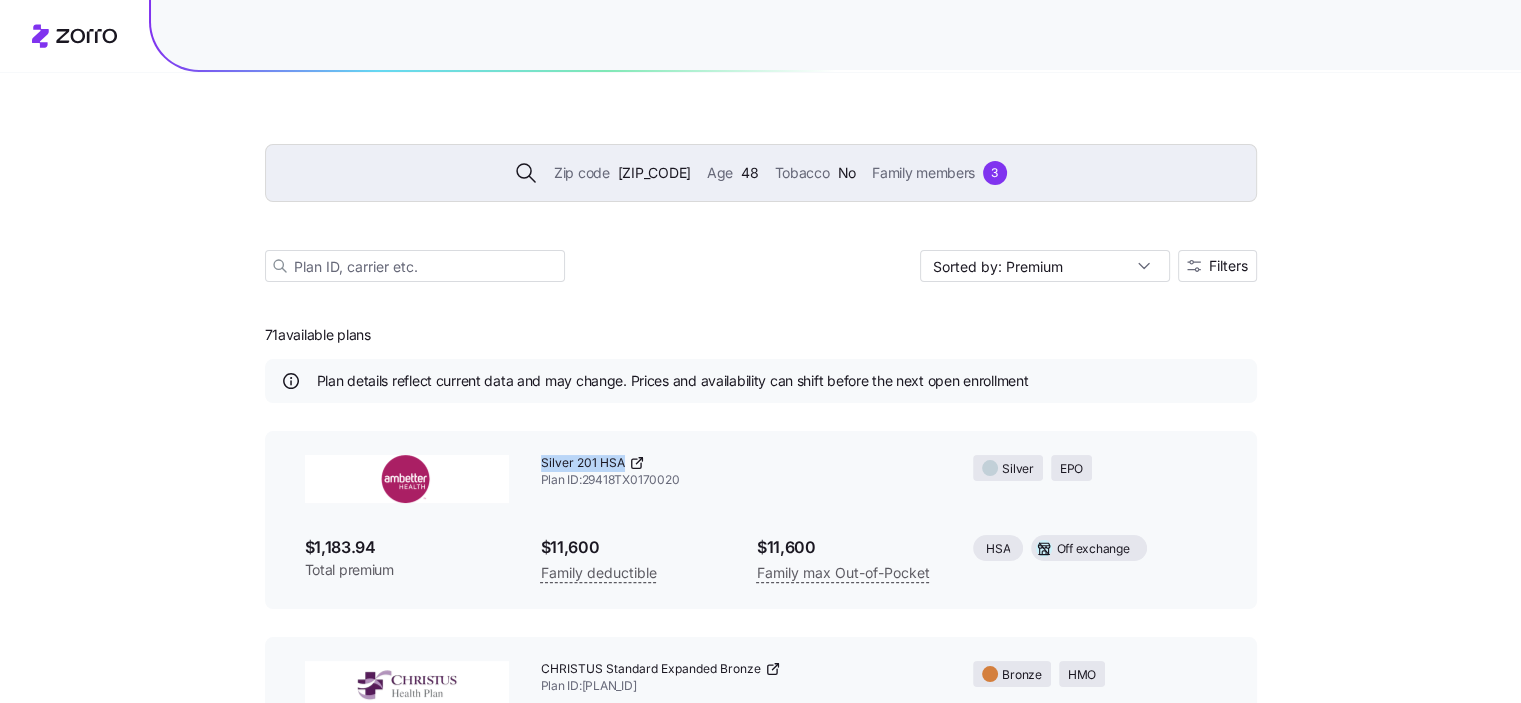 click on "[PLAN] ID: [ID]" at bounding box center (741, 472) 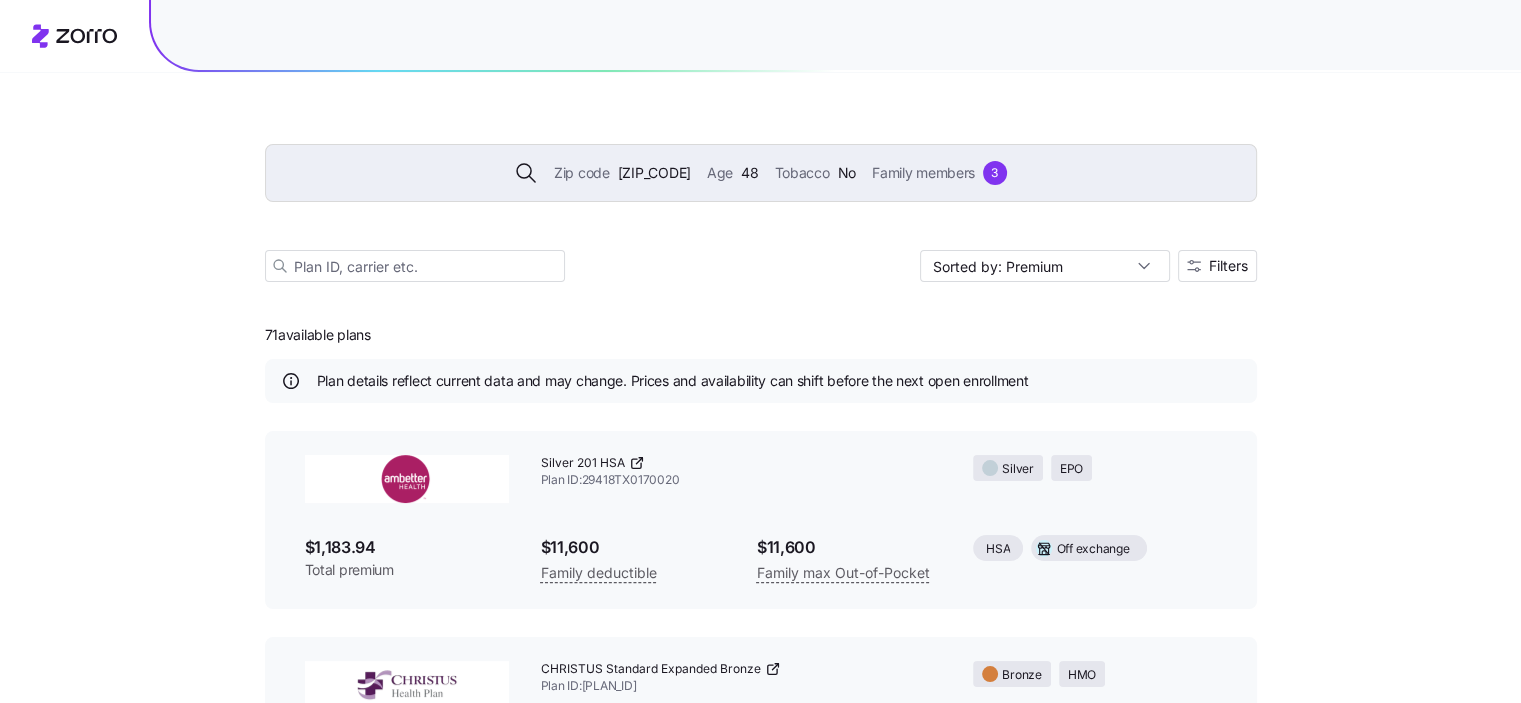 click on "$1,183.94" at bounding box center [407, 547] 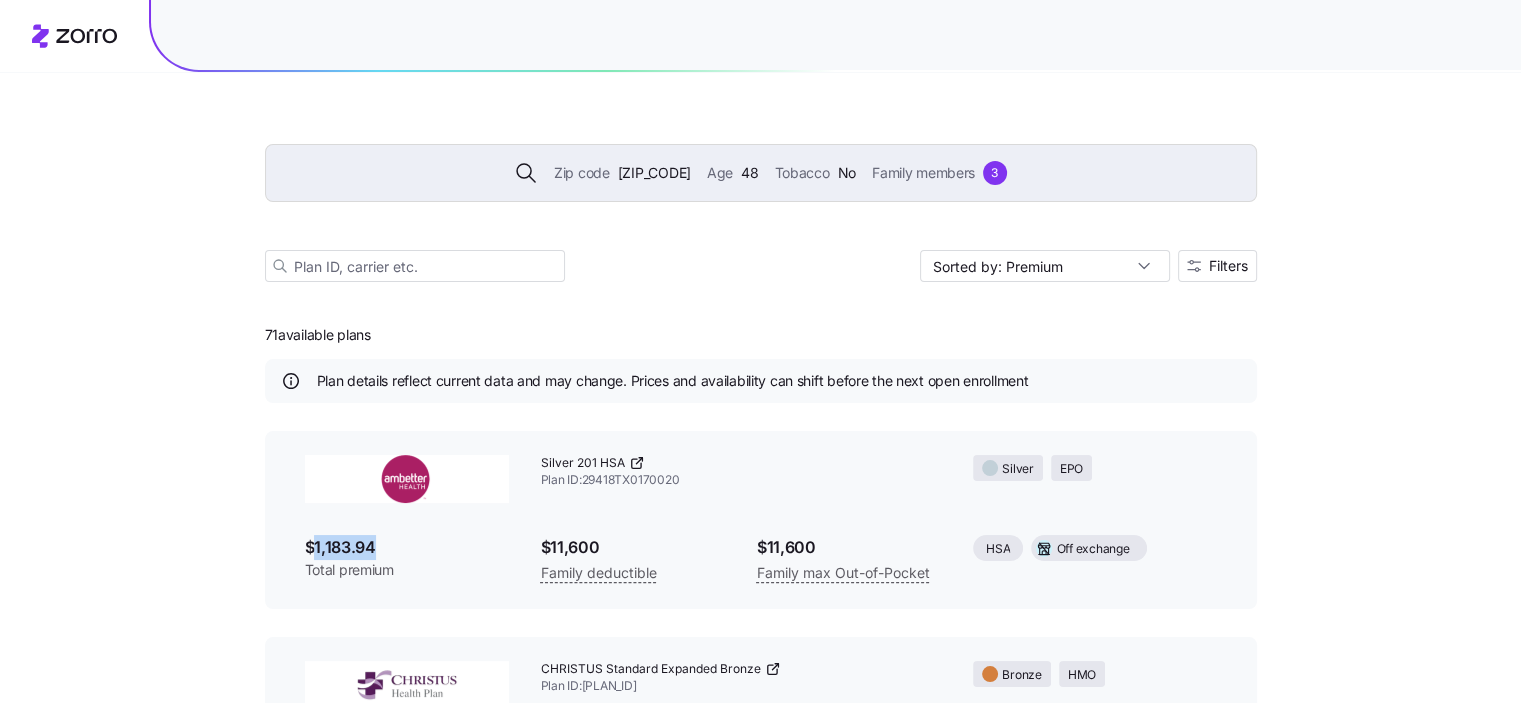 click on "$1,183.94" at bounding box center (407, 547) 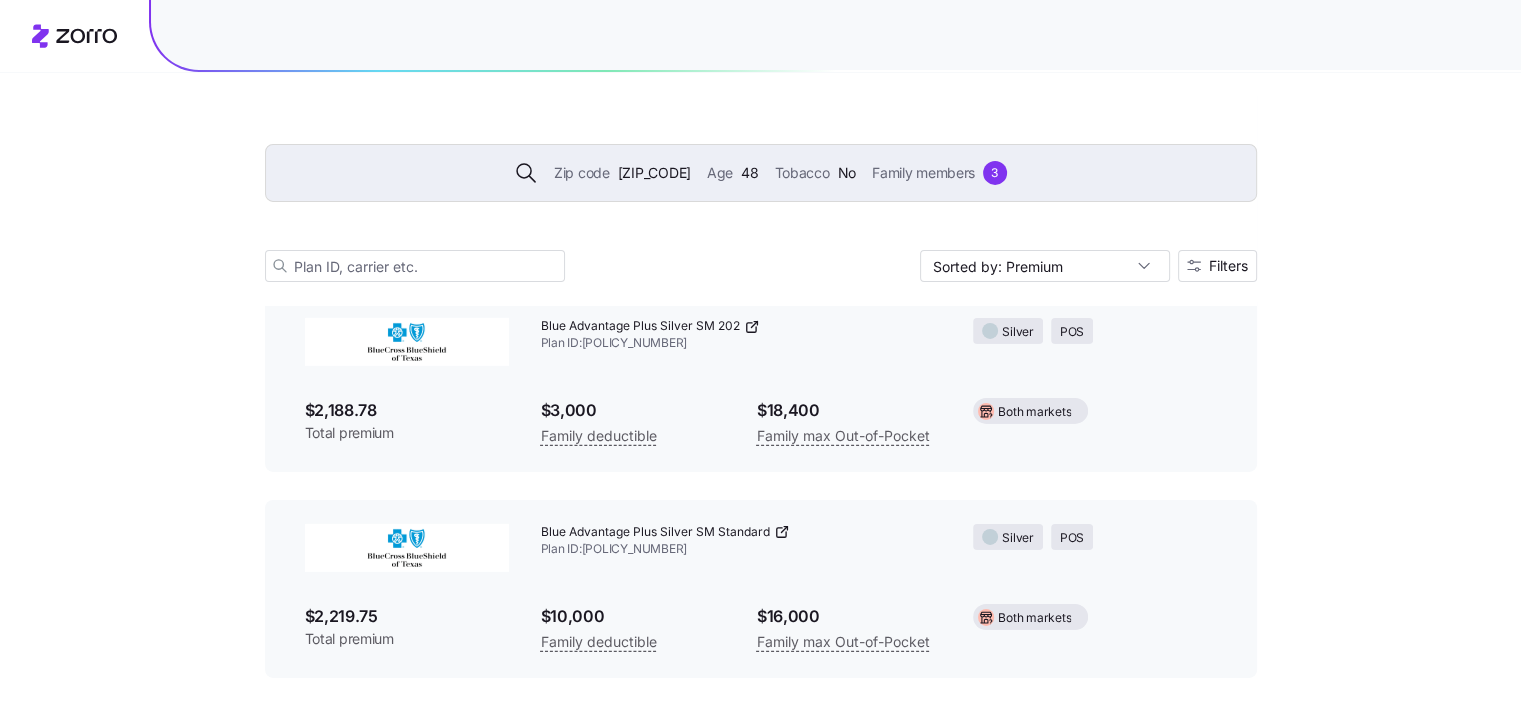scroll, scrollTop: 14324, scrollLeft: 0, axis: vertical 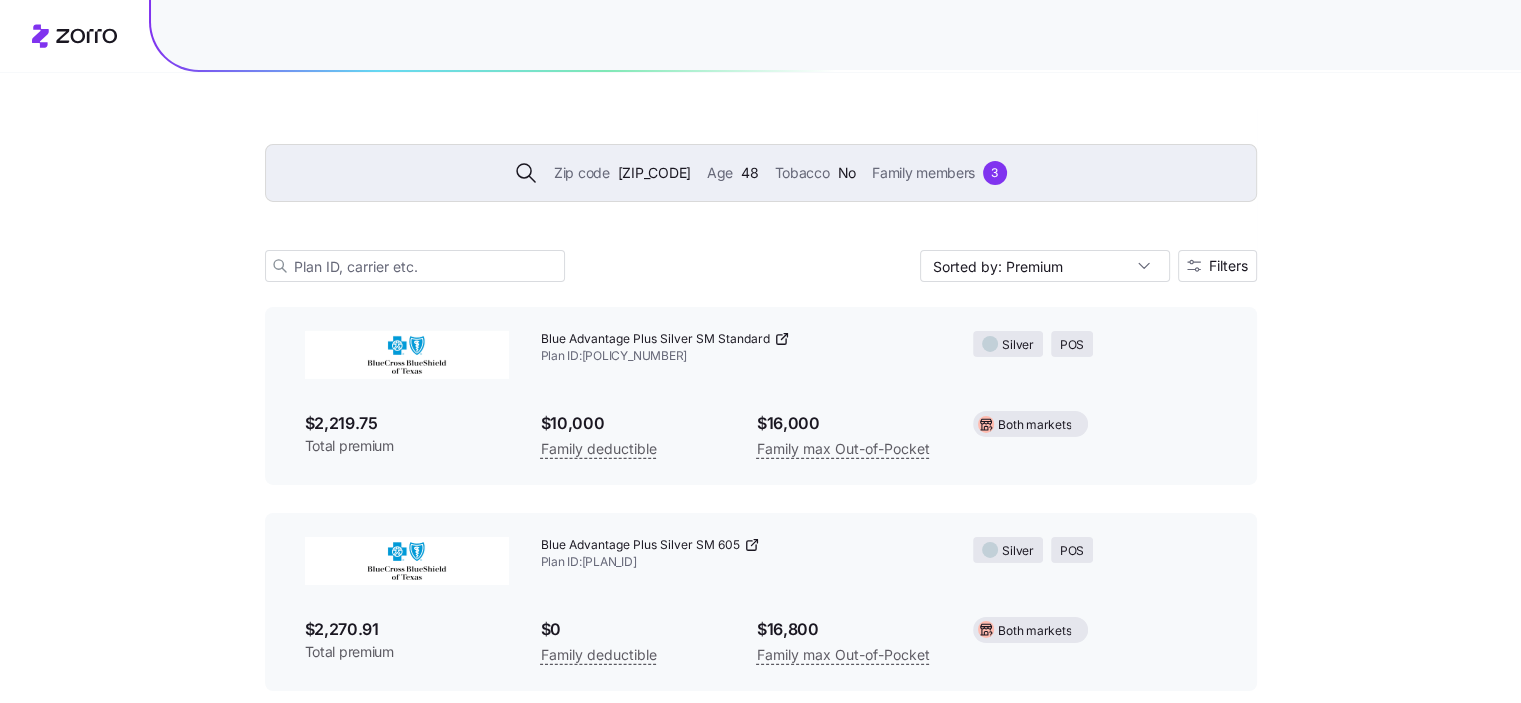 click on "Blue Advantage Plus Silver SM  605 Plan ID:  [PLAN_ID]" at bounding box center (741, 554) 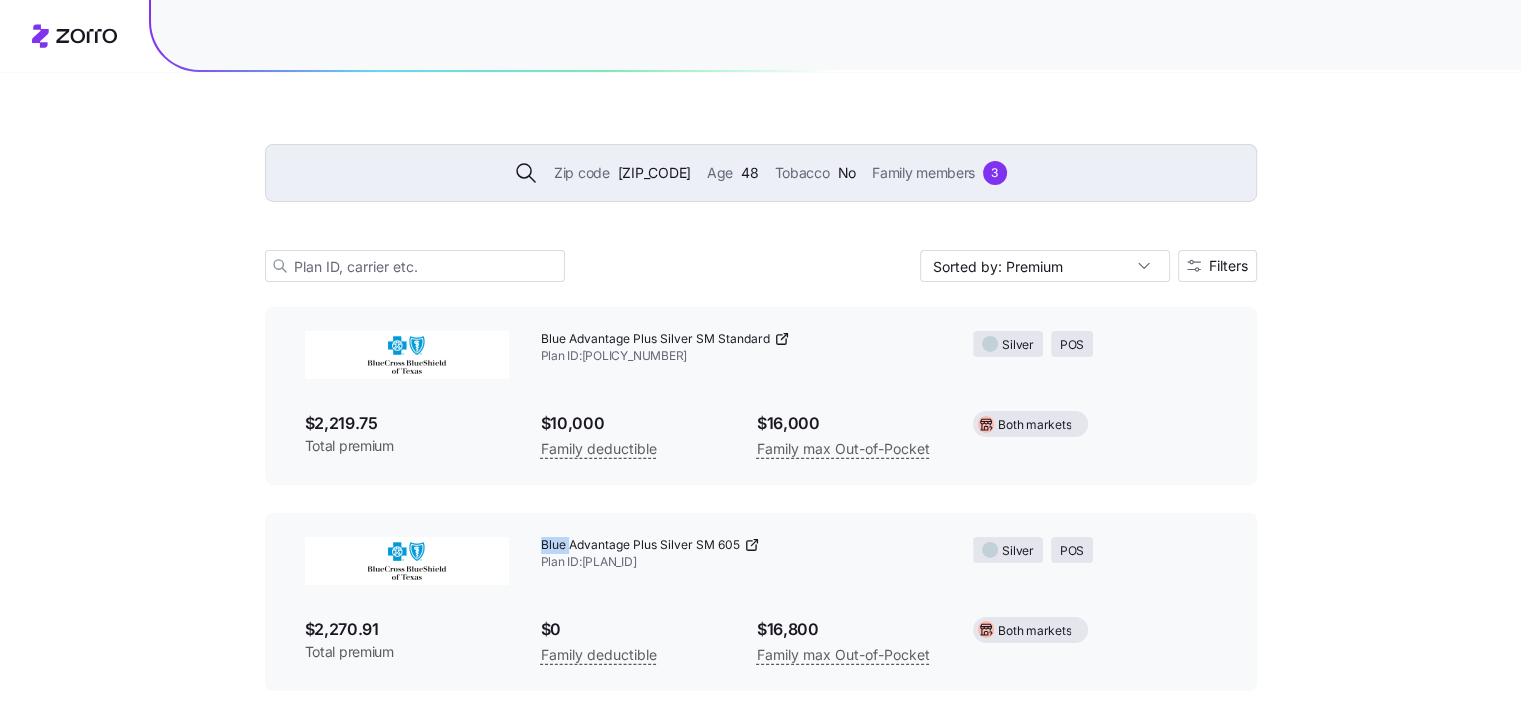 click on "Blue Advantage Plus Silver SM  605 Plan ID:  [PLAN_ID]" at bounding box center (741, 554) 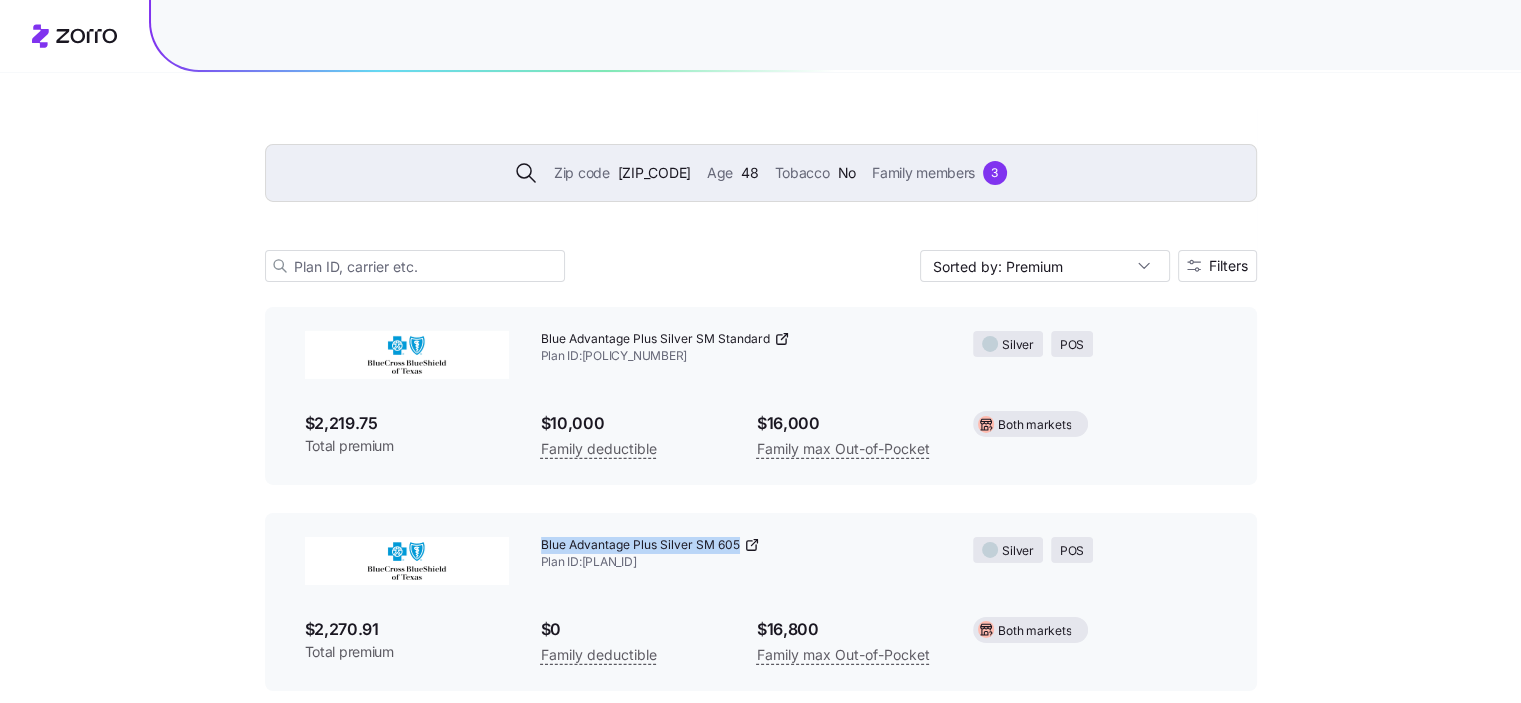 click on "Blue Advantage Plus Silver SM  605 Plan ID:  [PLAN_ID]" at bounding box center (741, 554) 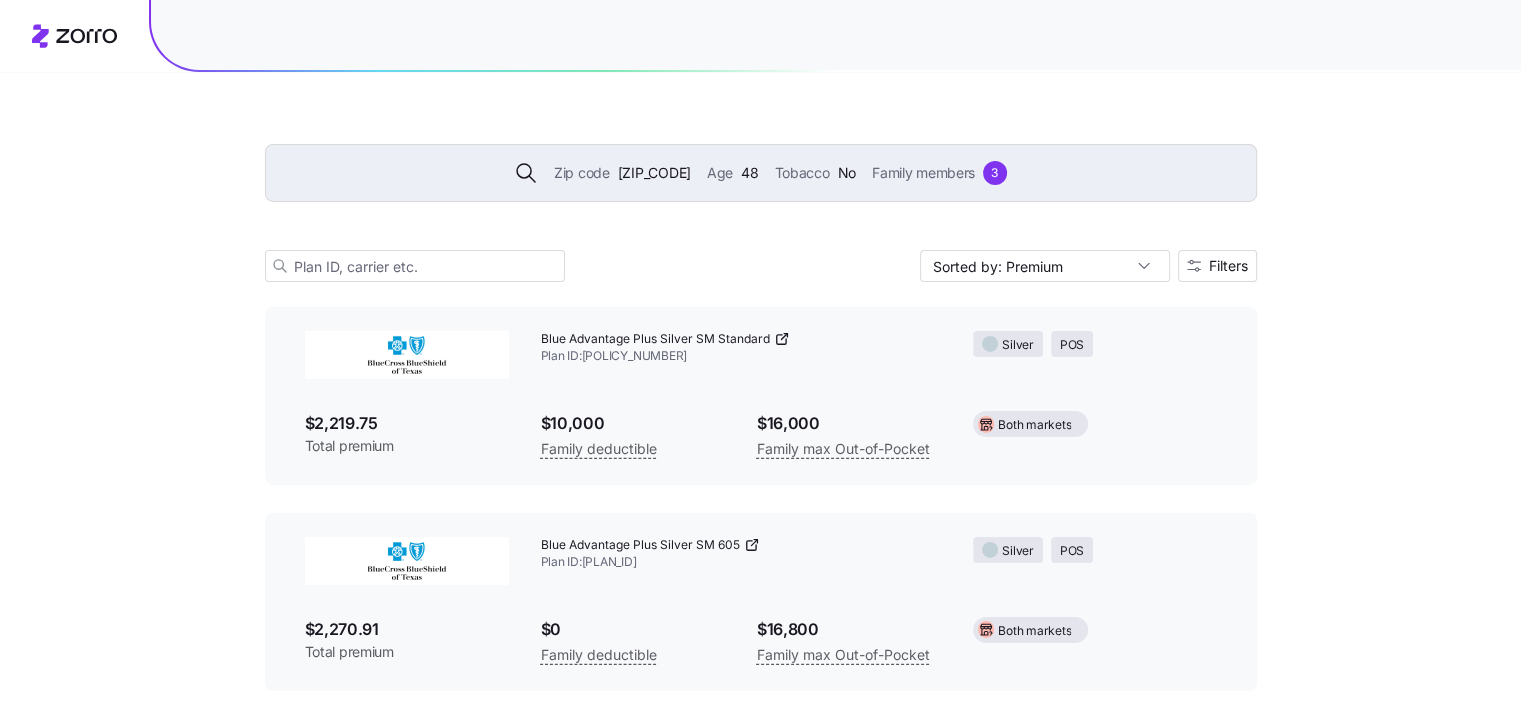 click on "$2,270.91" at bounding box center (407, 629) 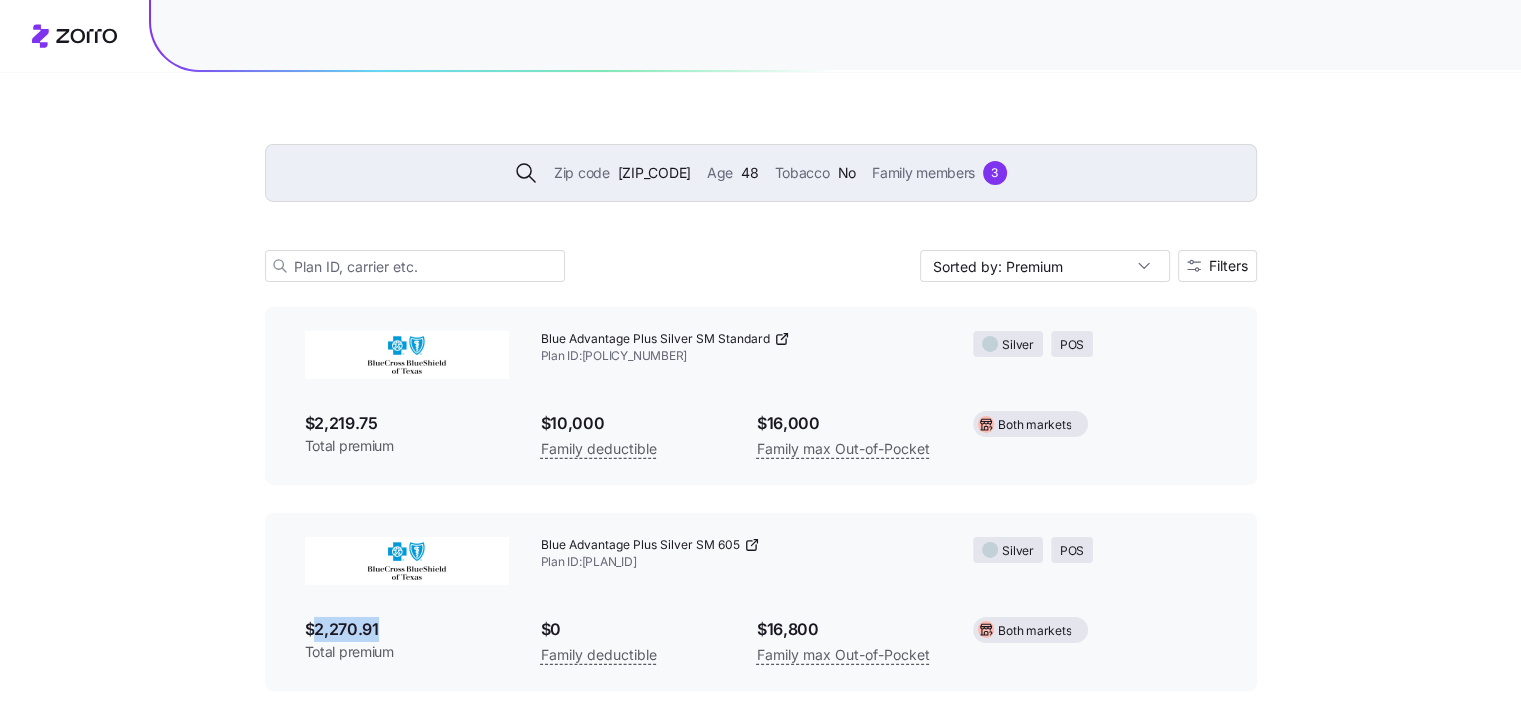 click on "$2,270.91" at bounding box center (407, 629) 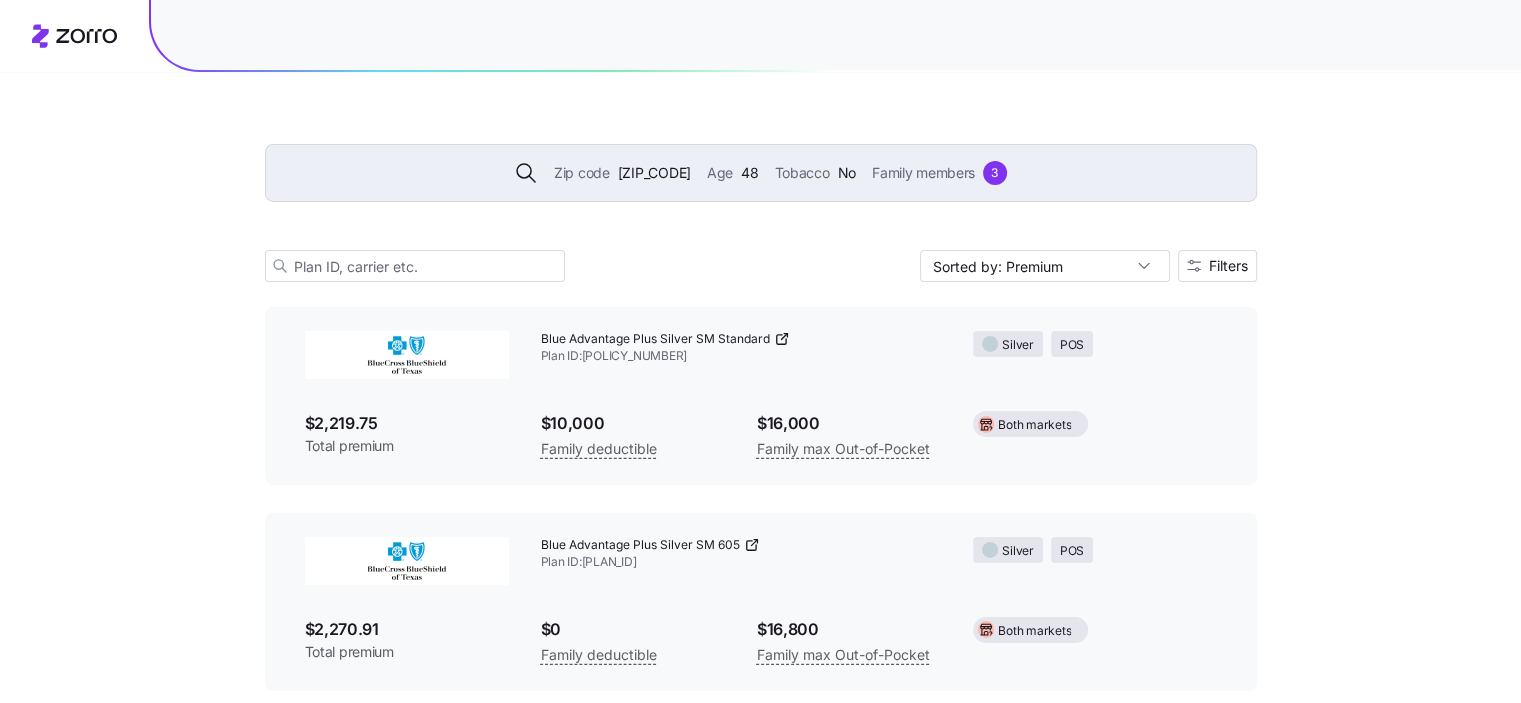 click on "Zip code" at bounding box center [582, 173] 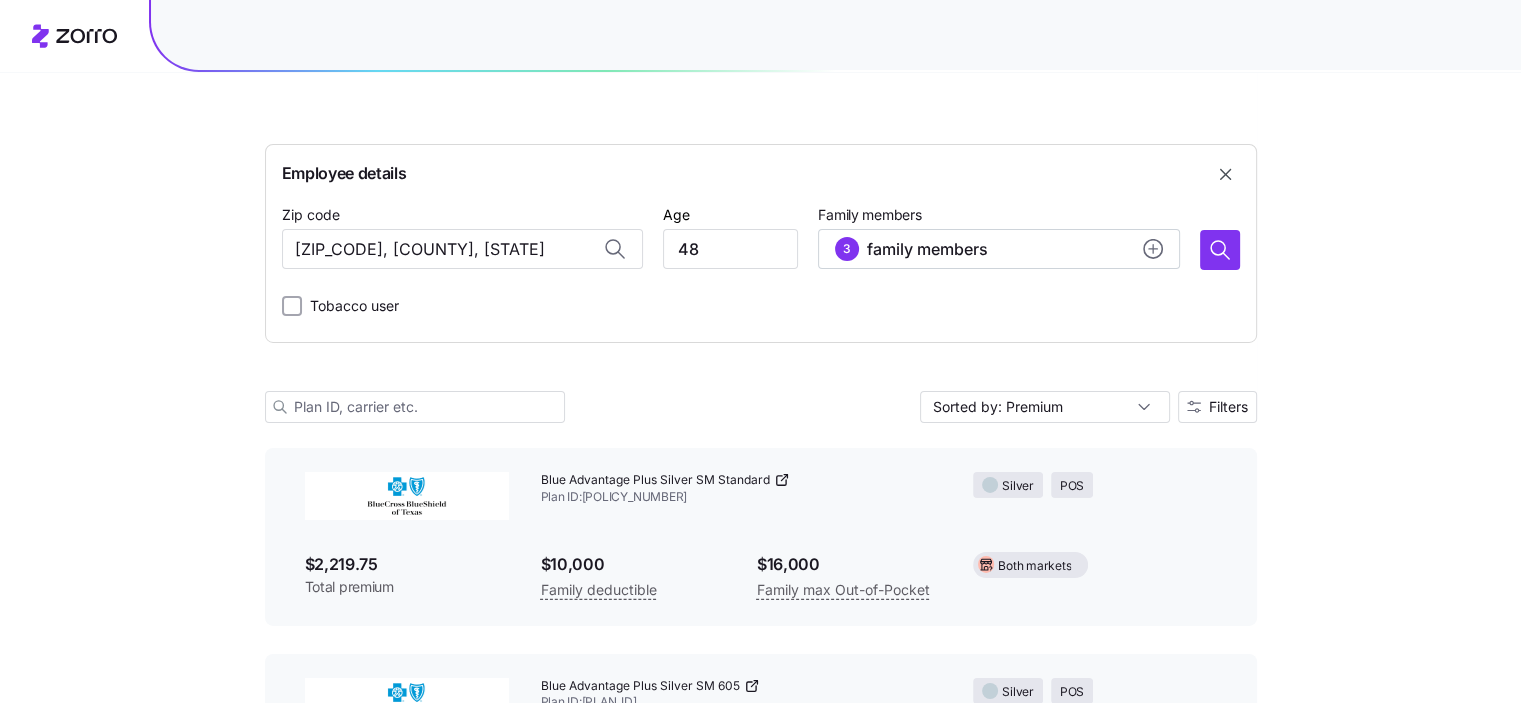 scroll, scrollTop: 14465, scrollLeft: 0, axis: vertical 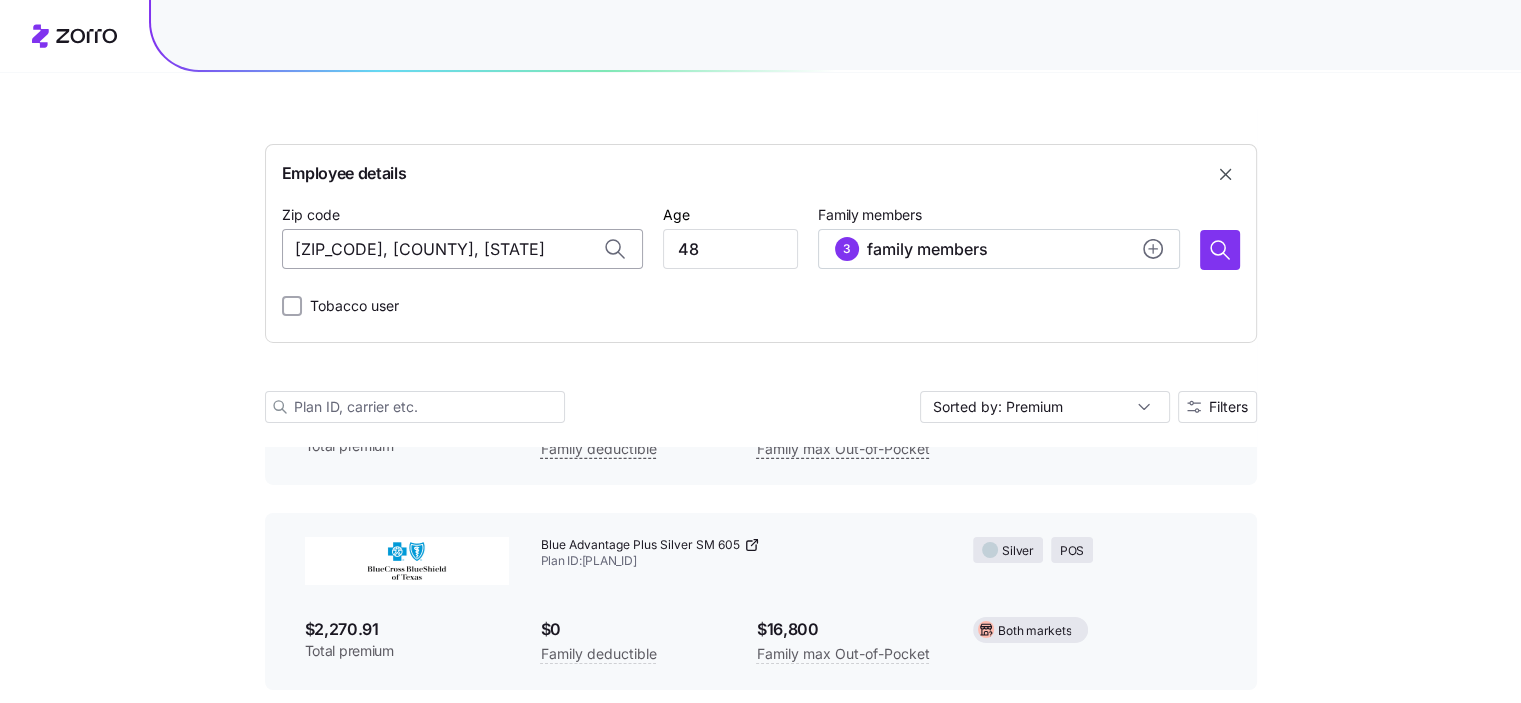click on "[ZIP_CODE], [COUNTY], [STATE]" at bounding box center (462, 249) 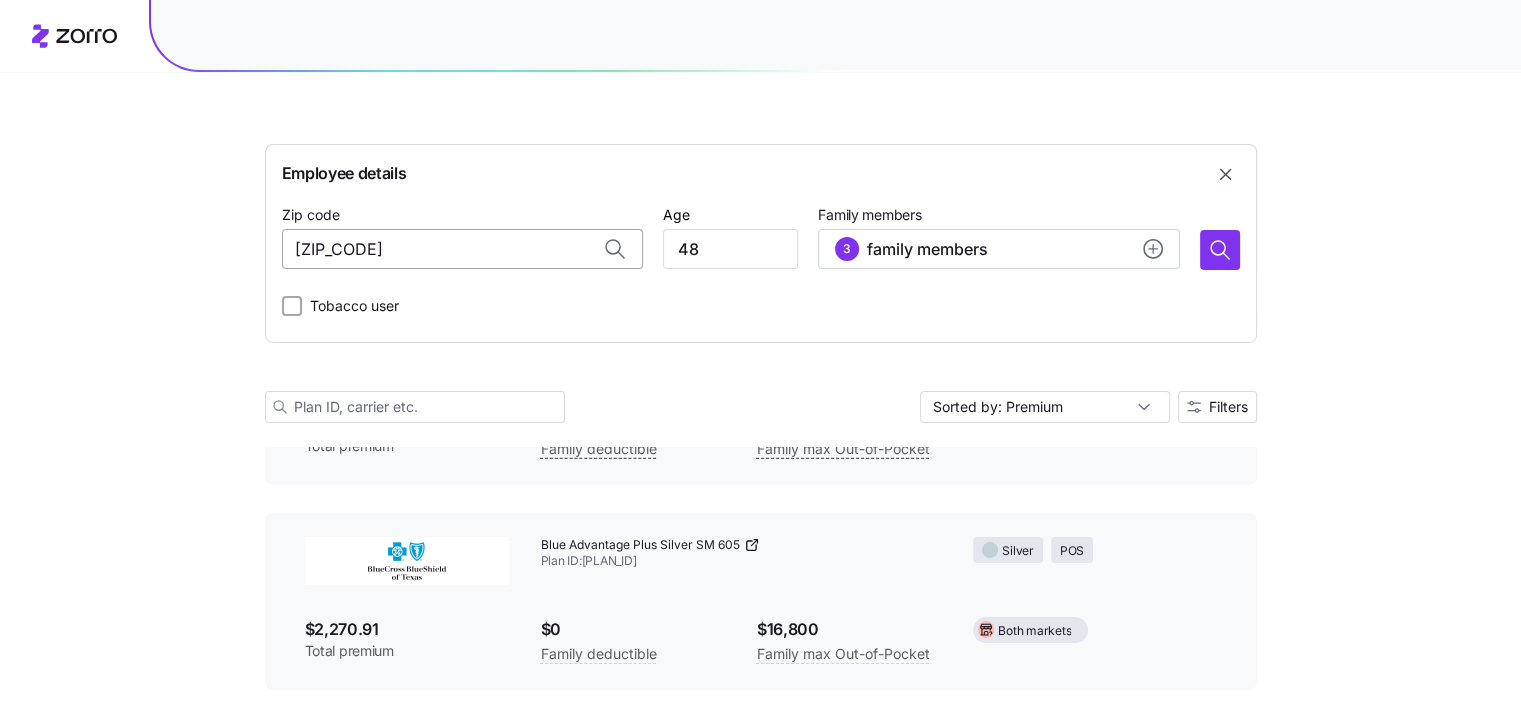 click on "[ZIP_CODE]" at bounding box center [462, 249] 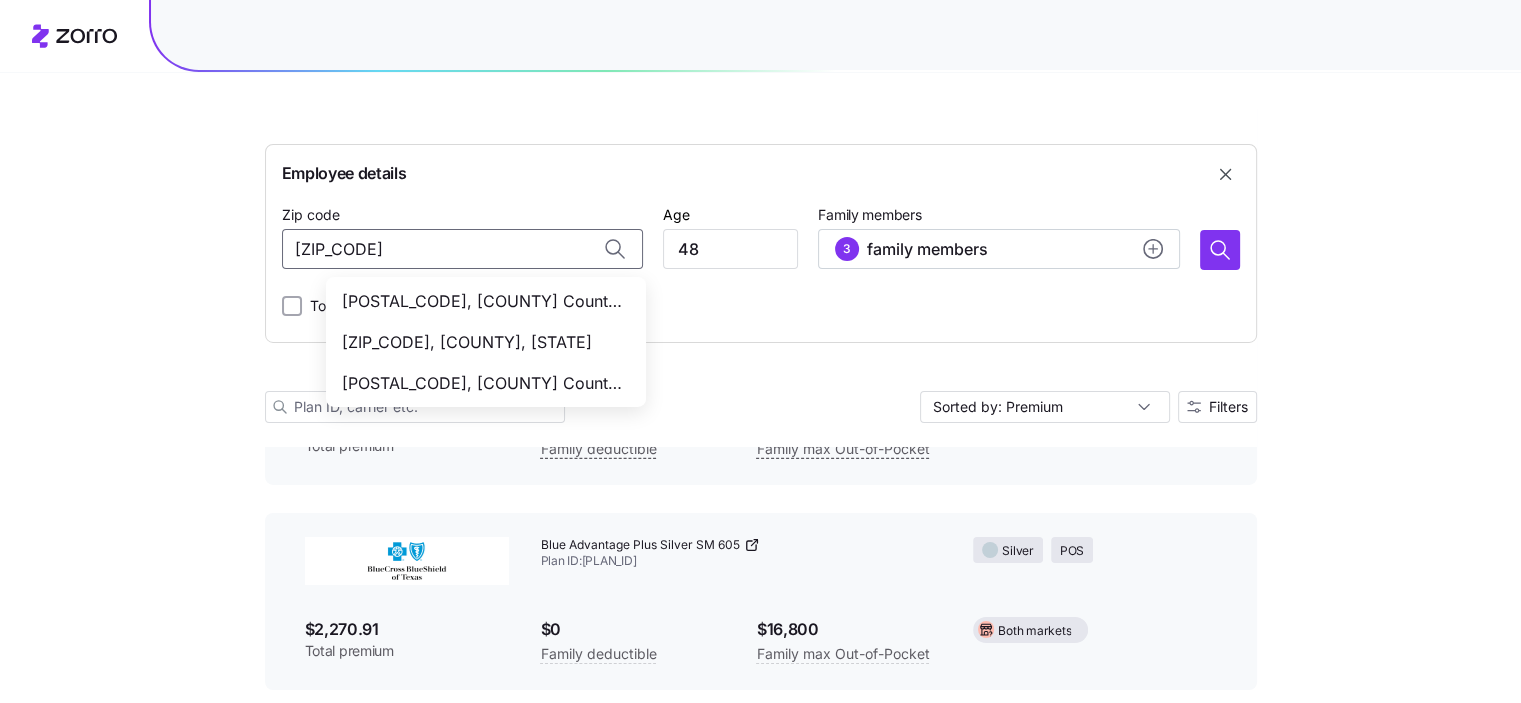click on "[POSTAL_CODE], [COUNTY] County, [STATE]" at bounding box center (482, 301) 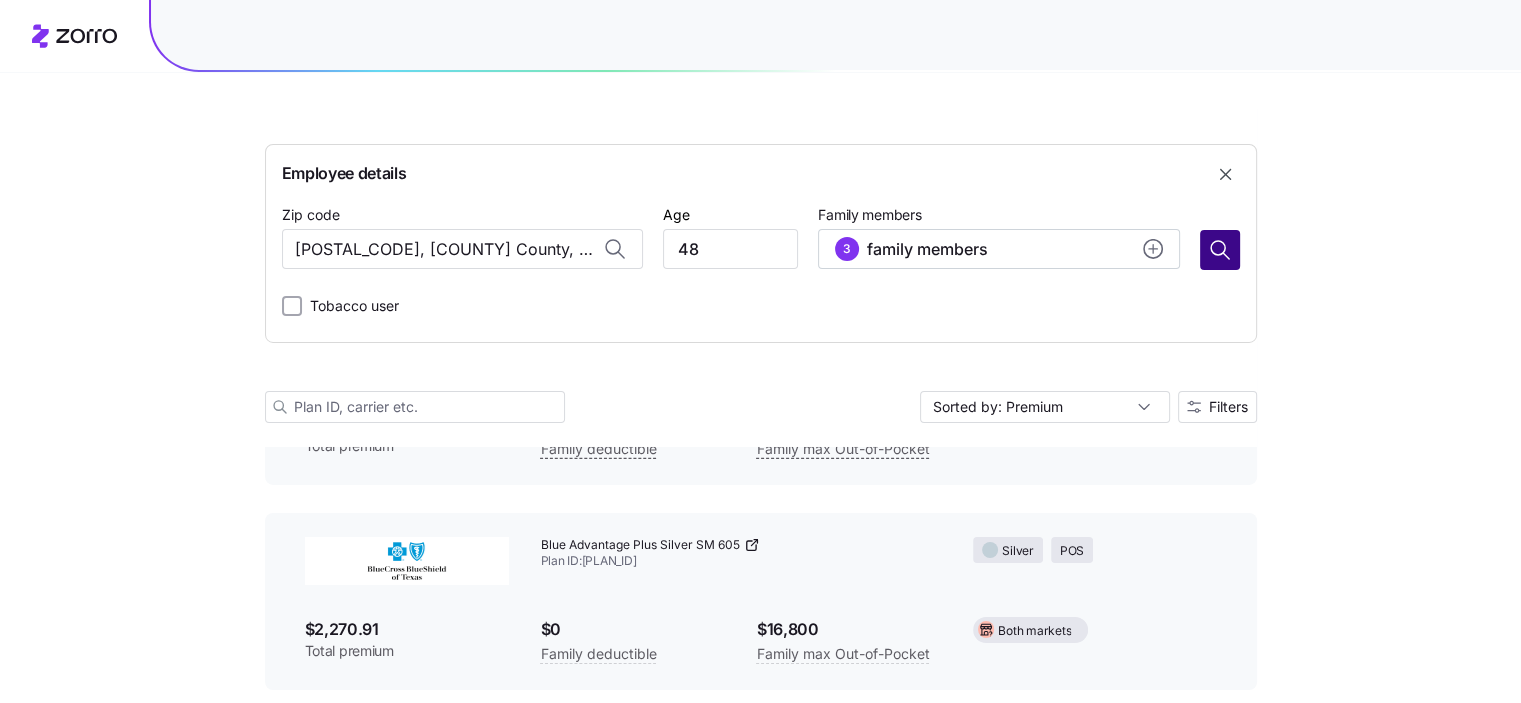 type on "[POSTAL_CODE], [COUNTY] County, [STATE]" 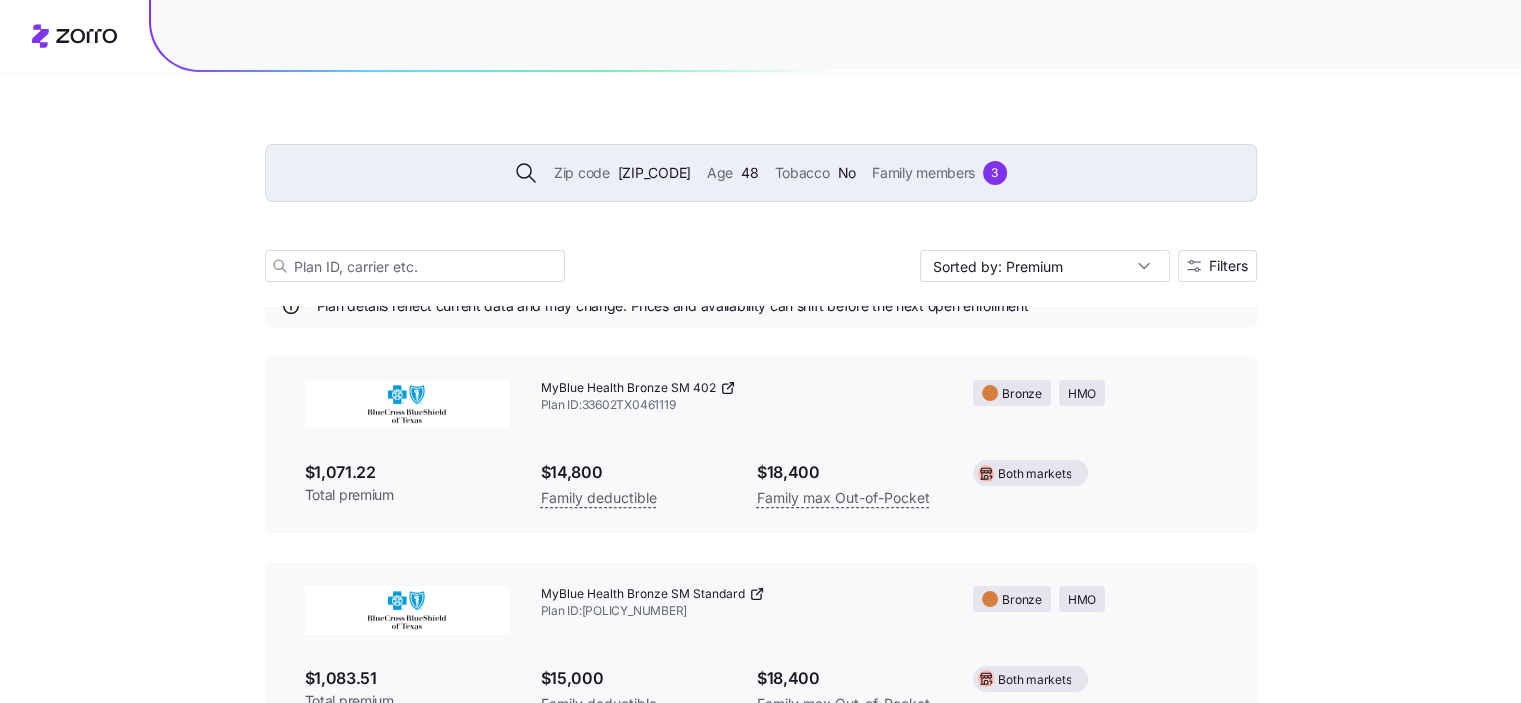 scroll, scrollTop: 14324, scrollLeft: 0, axis: vertical 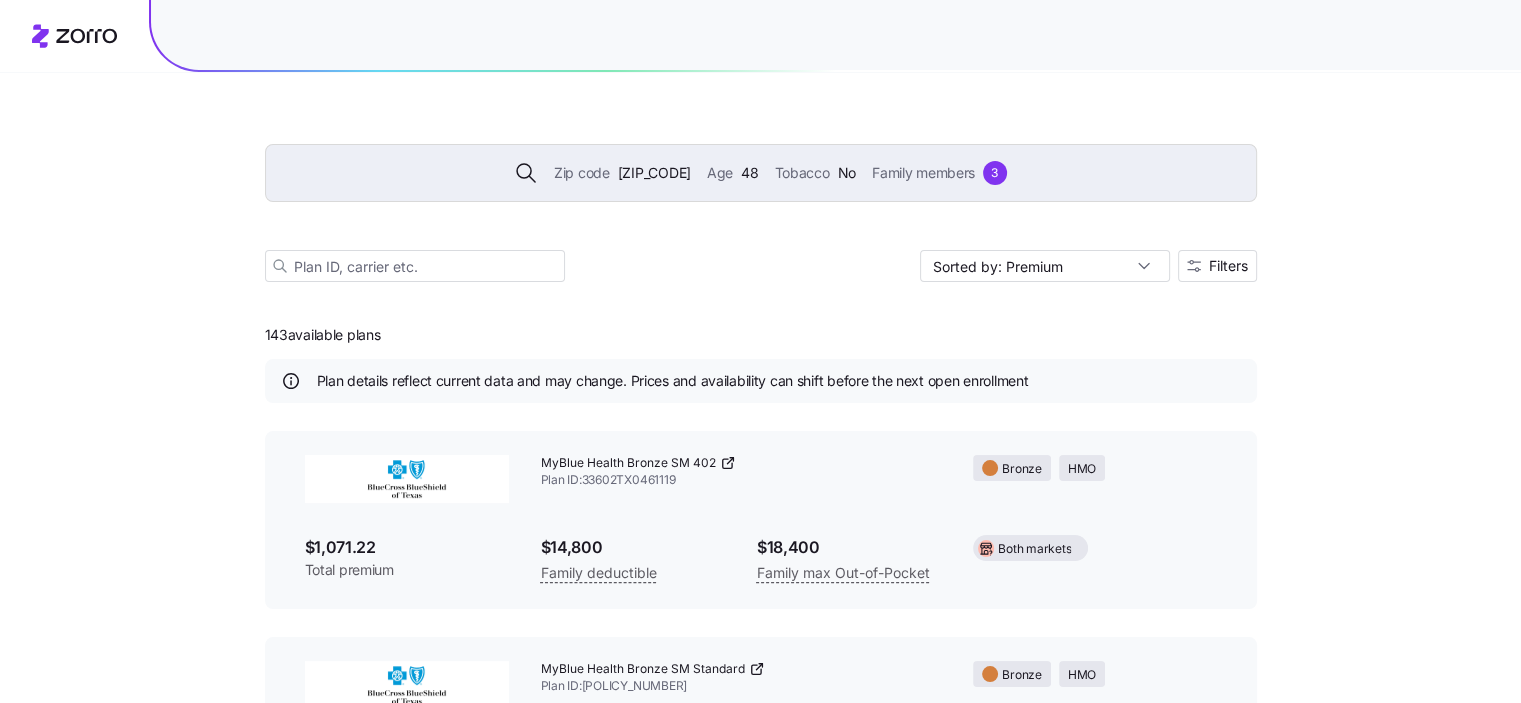 click on "MyBlue Health Bronze SM  402 Plan ID:  [PLAN_ID]" at bounding box center [741, 472] 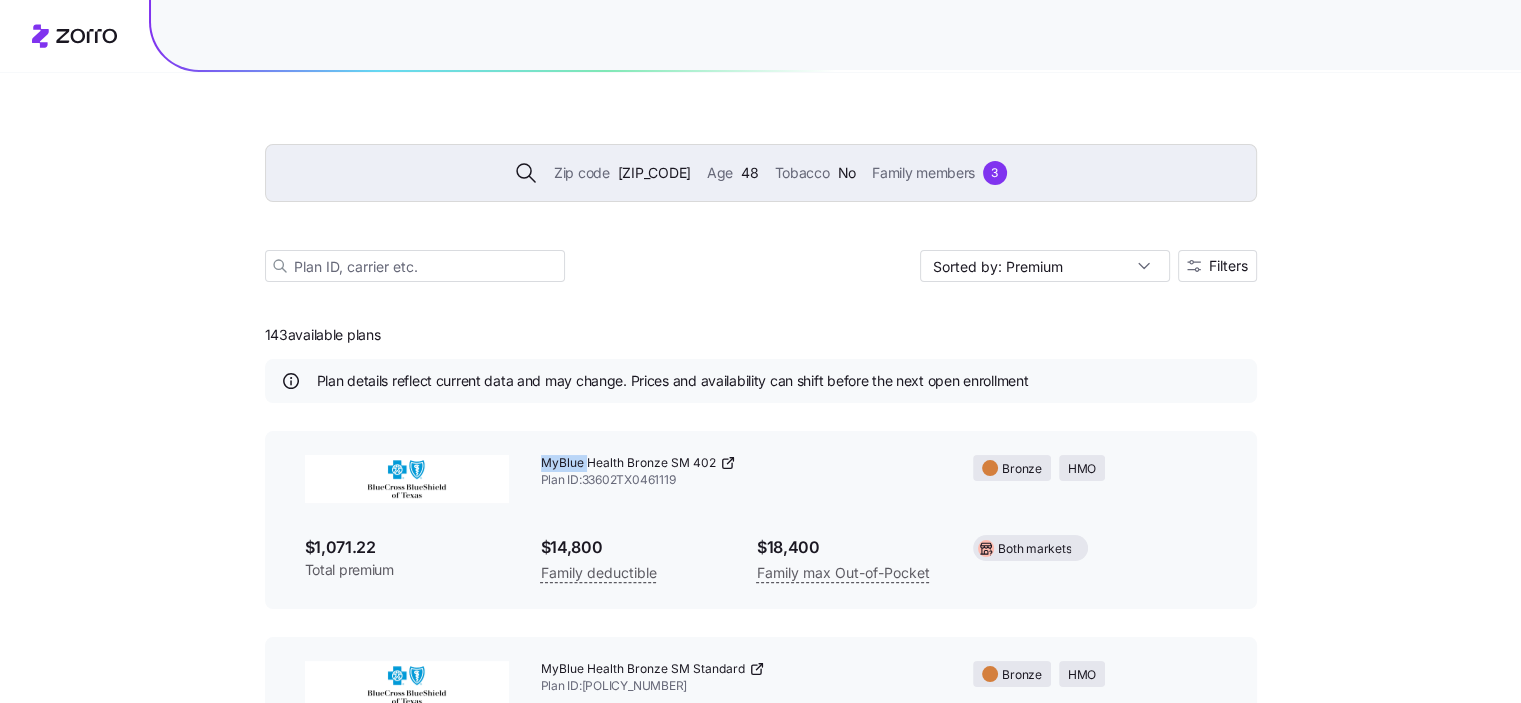 click on "MyBlue Health Bronze SM  402 Plan ID:  [PLAN_ID]" at bounding box center (741, 472) 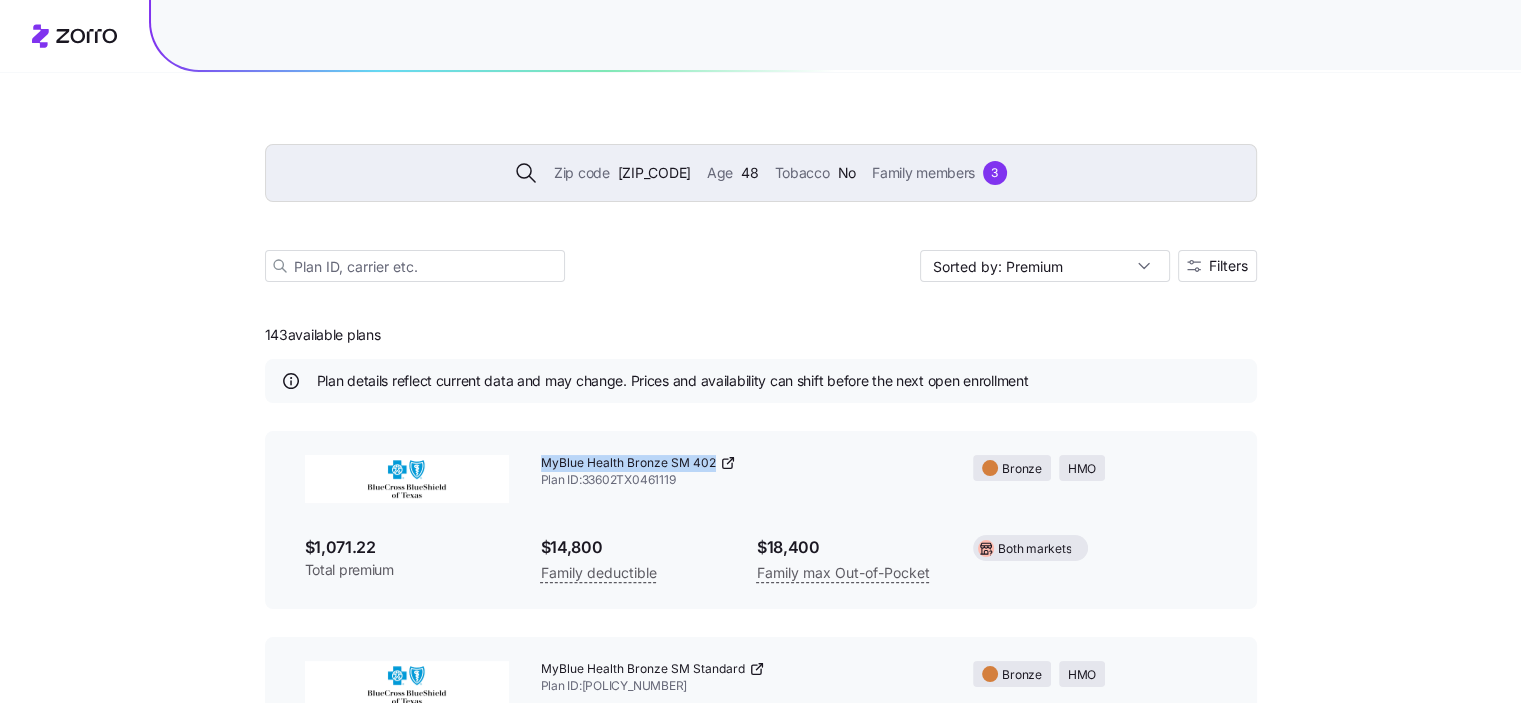 click on "MyBlue Health Bronze SM  402 Plan ID:  [PLAN_ID]" at bounding box center [741, 472] 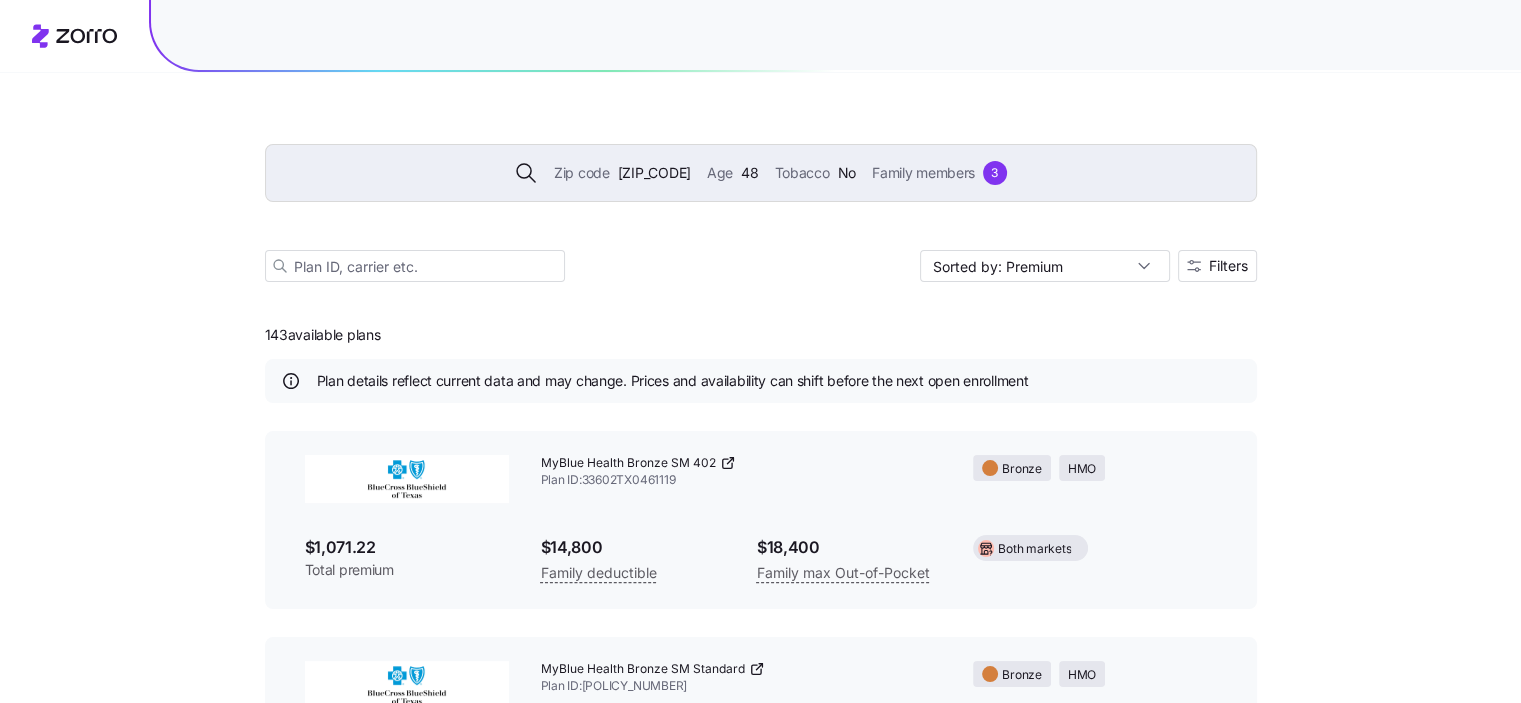 click on "$1,071.22" at bounding box center (407, 547) 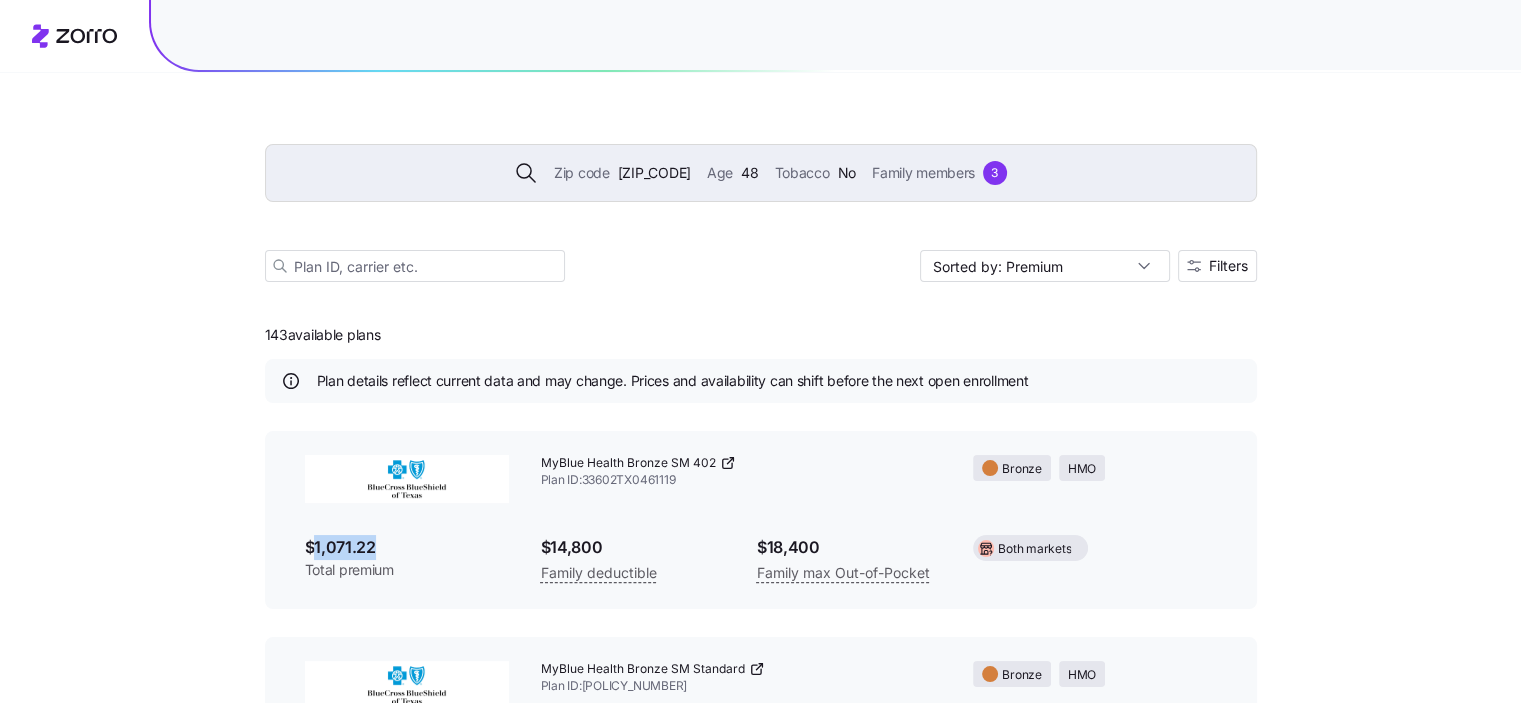click on "$1,071.22" at bounding box center [407, 547] 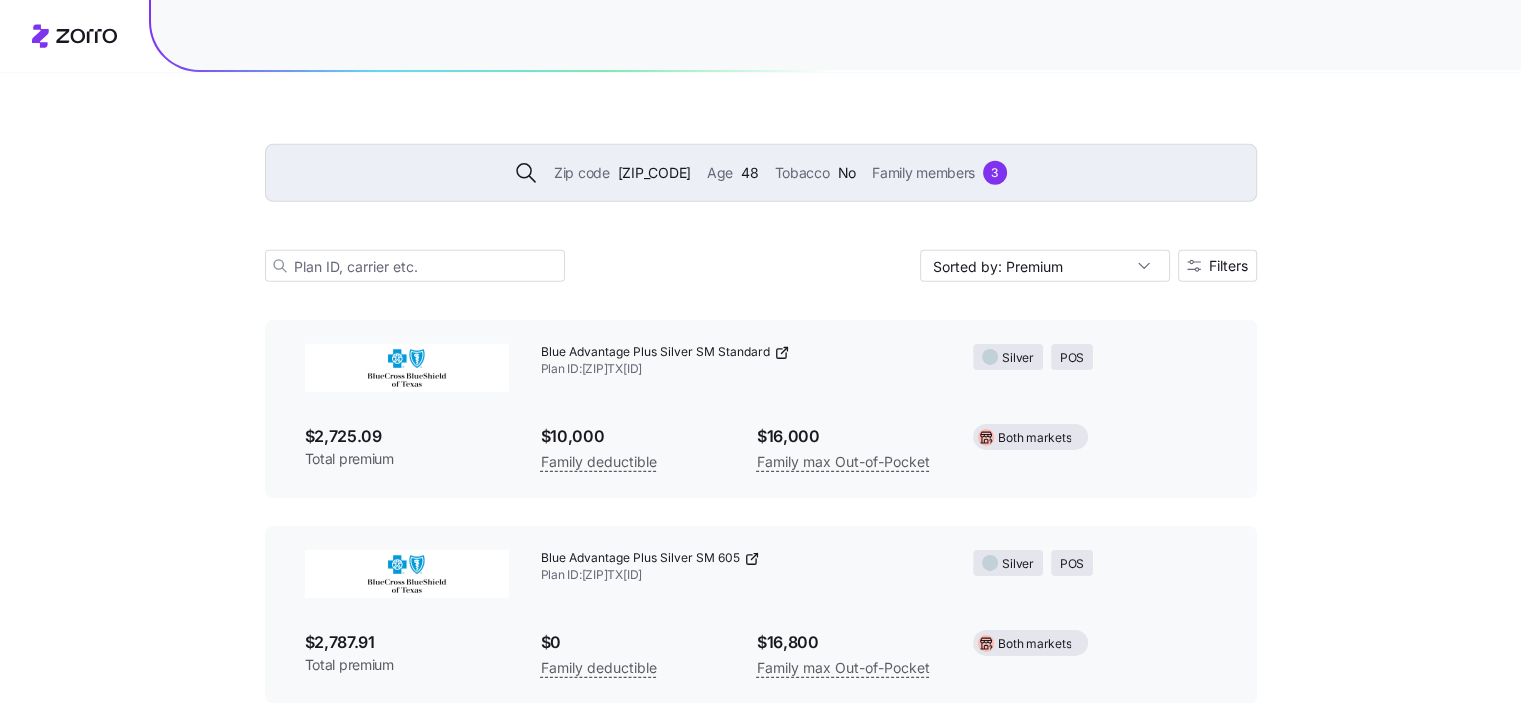 click at bounding box center [407, 574] 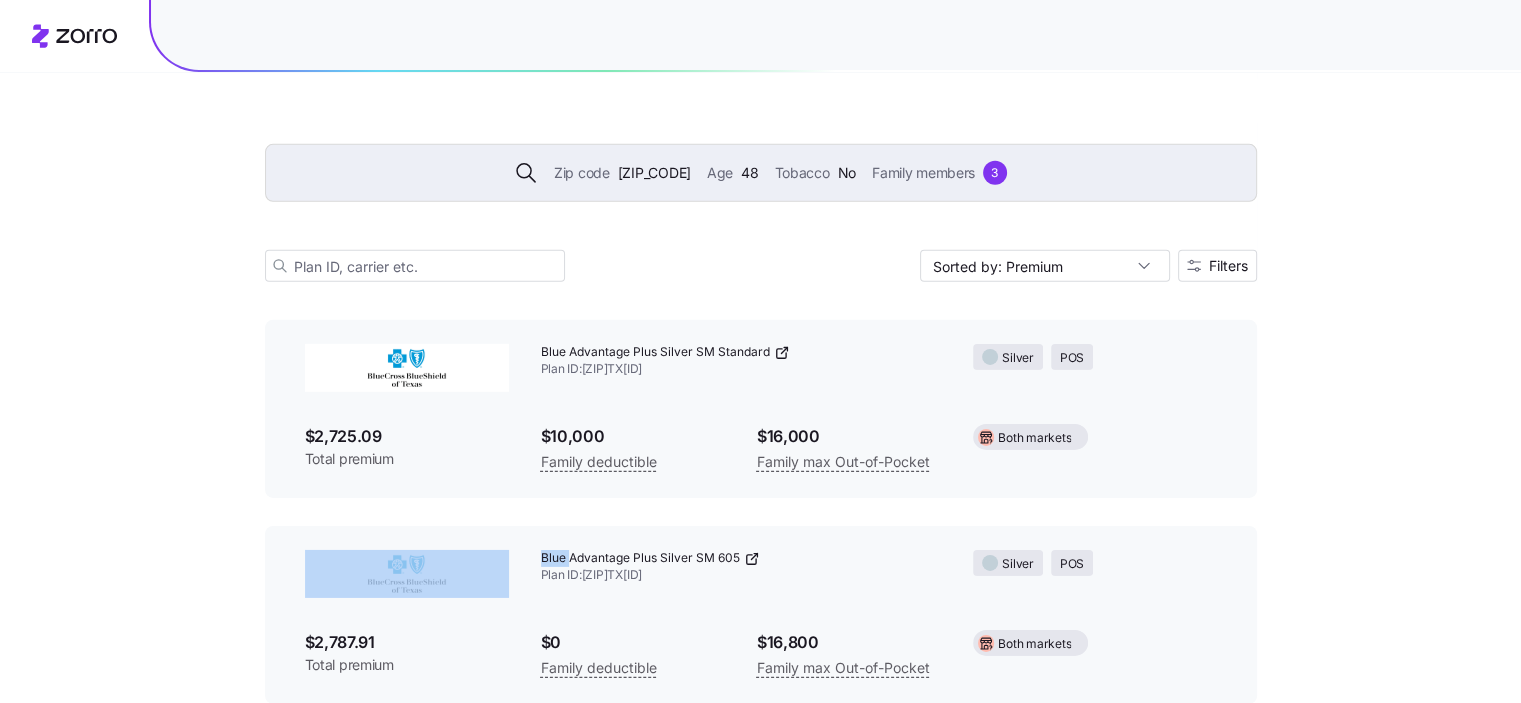 click at bounding box center [407, 574] 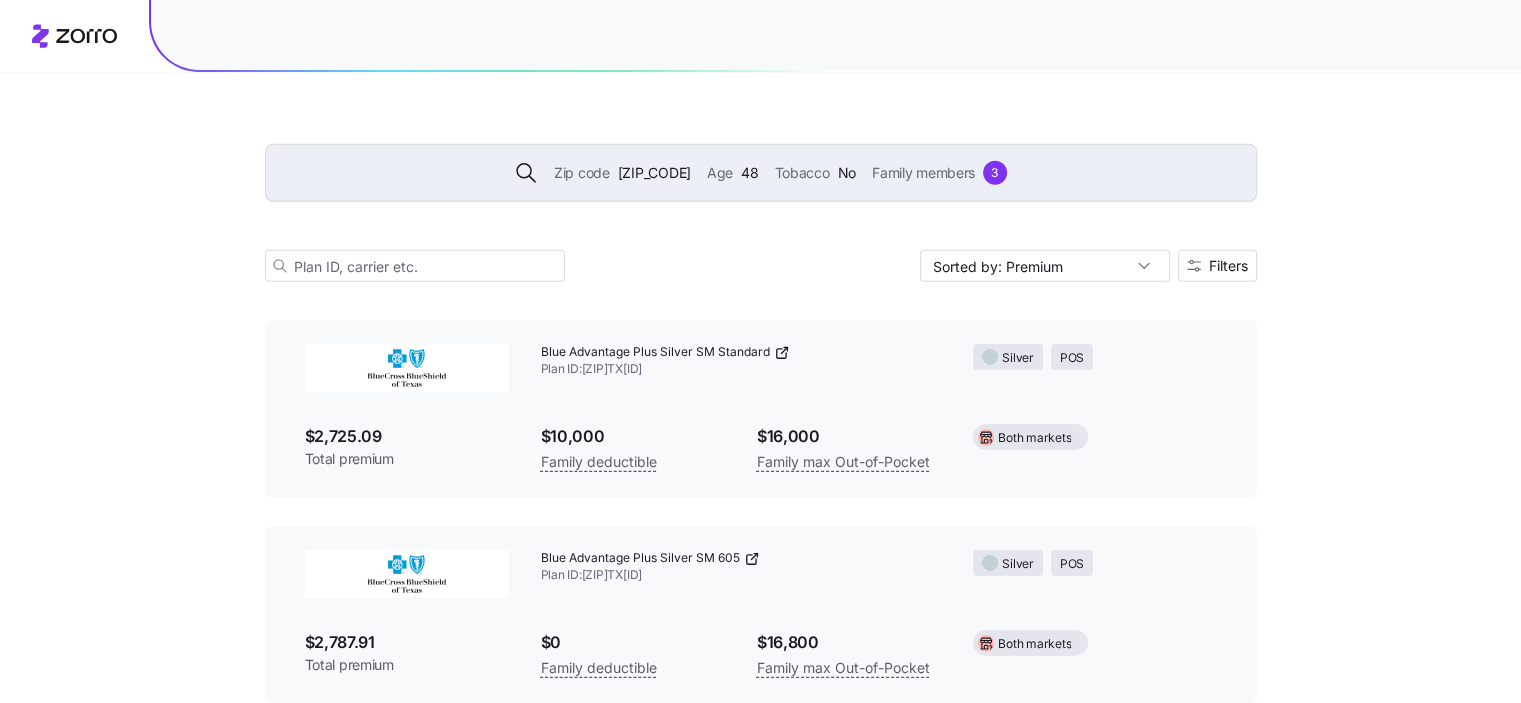 click at bounding box center (407, 574) 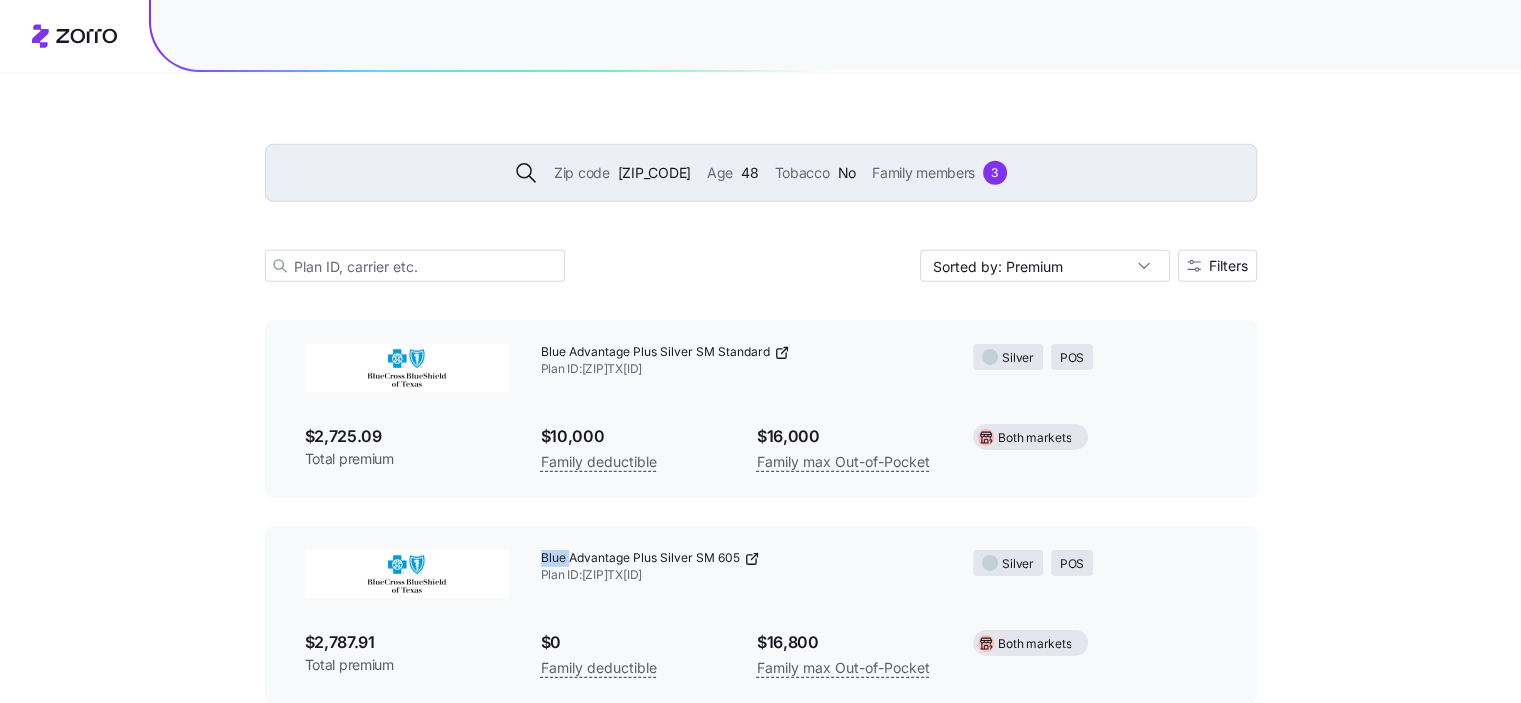 click on "Blue Advantage Plus Silver SM  605 Plan ID:  [PLAN_ID]" at bounding box center (741, 567) 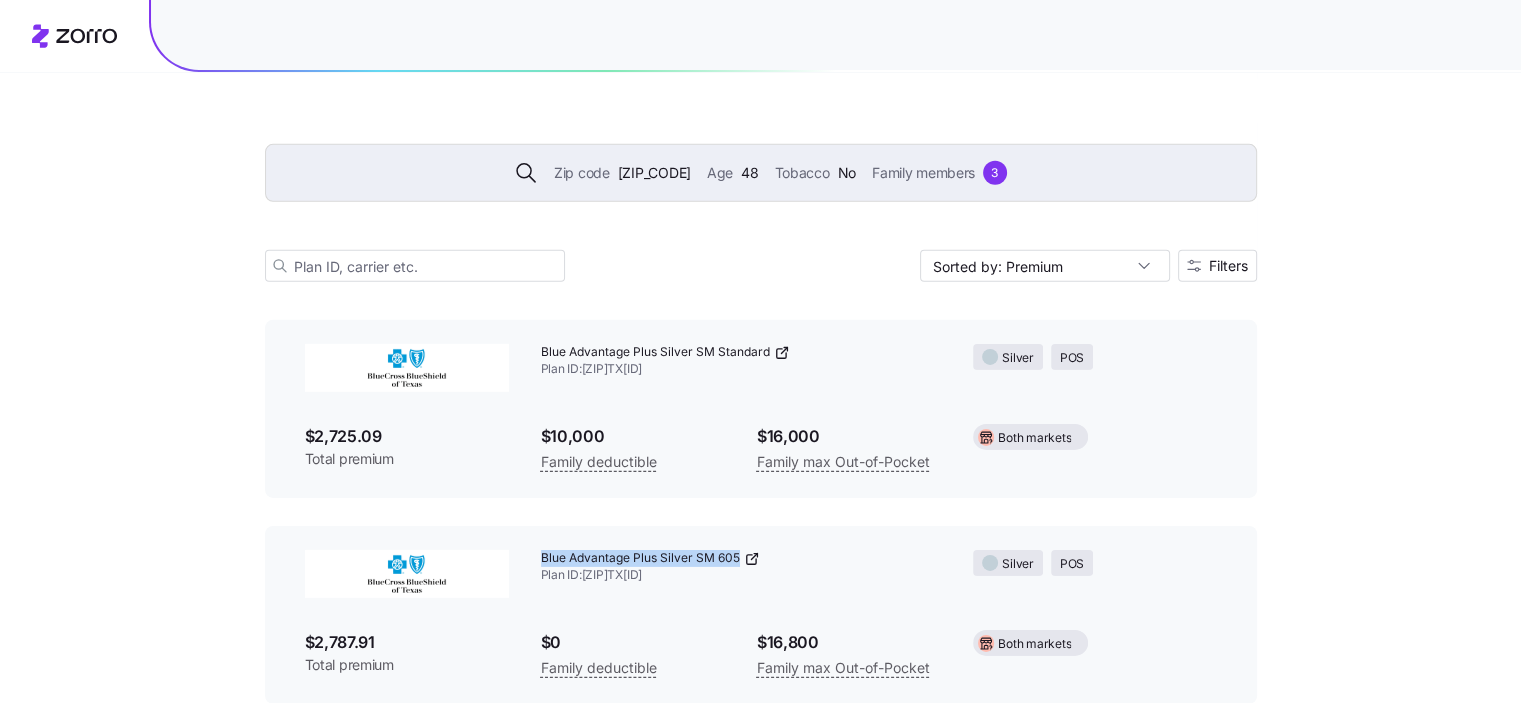 click on "Blue Advantage Plus Silver SM  605 Plan ID:  [PLAN_ID]" at bounding box center (741, 567) 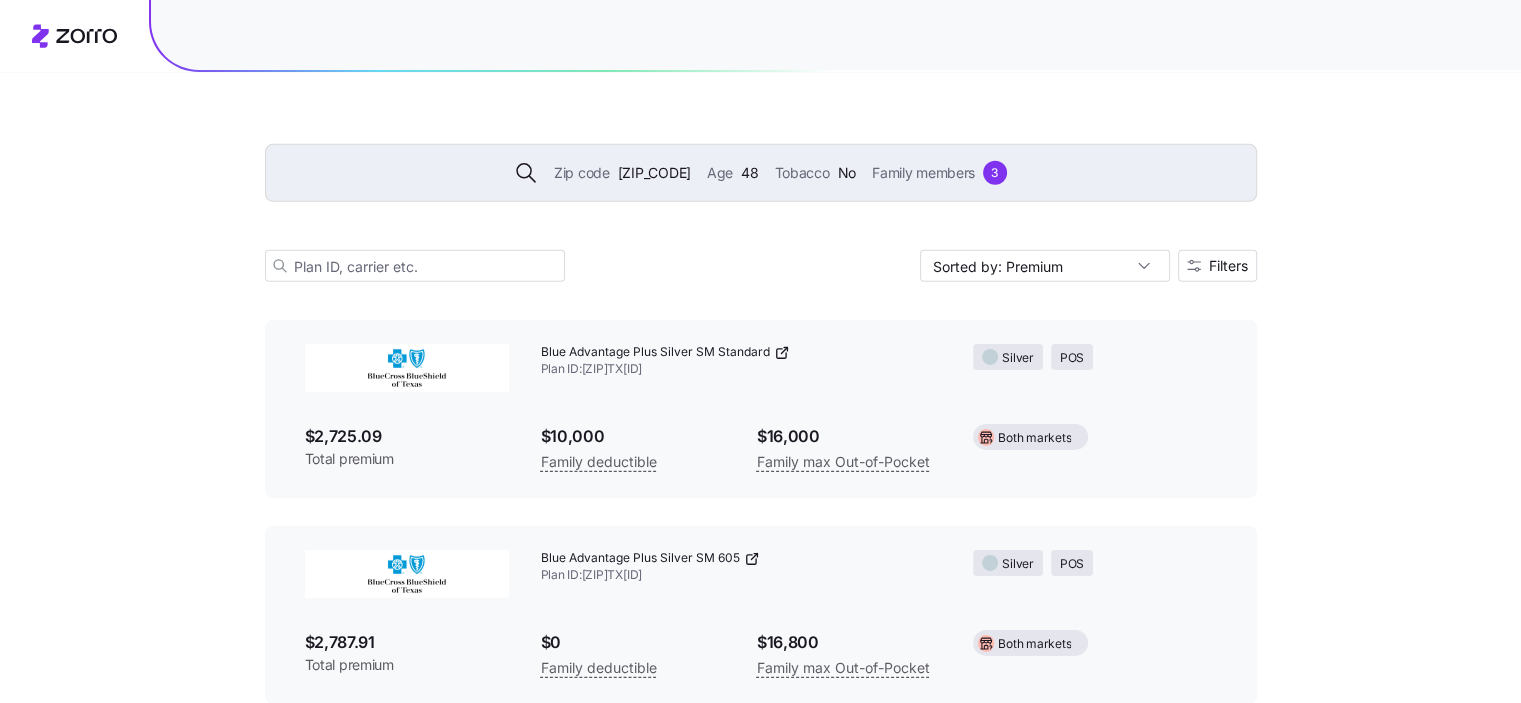 click on "$2,787.91" at bounding box center (407, 642) 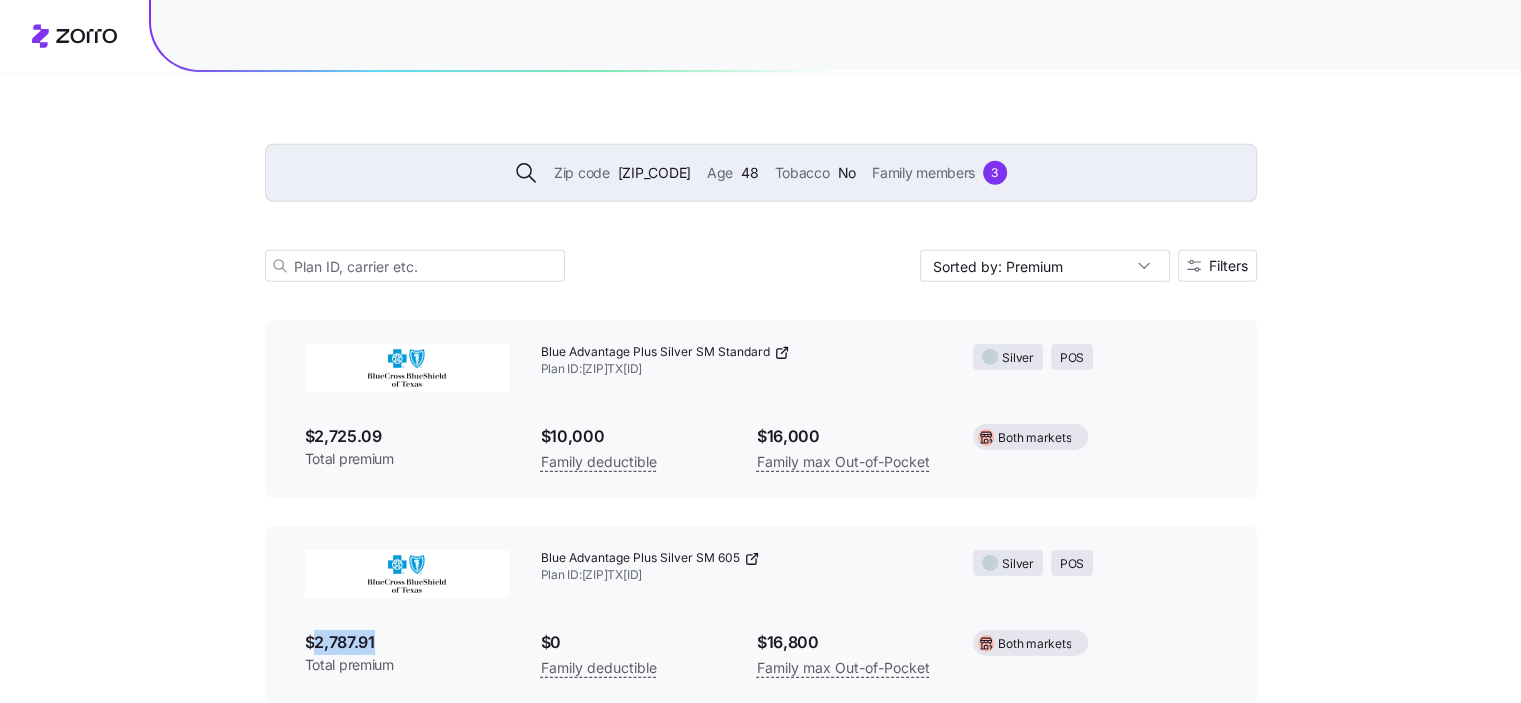 click on "$2,787.91" at bounding box center (407, 642) 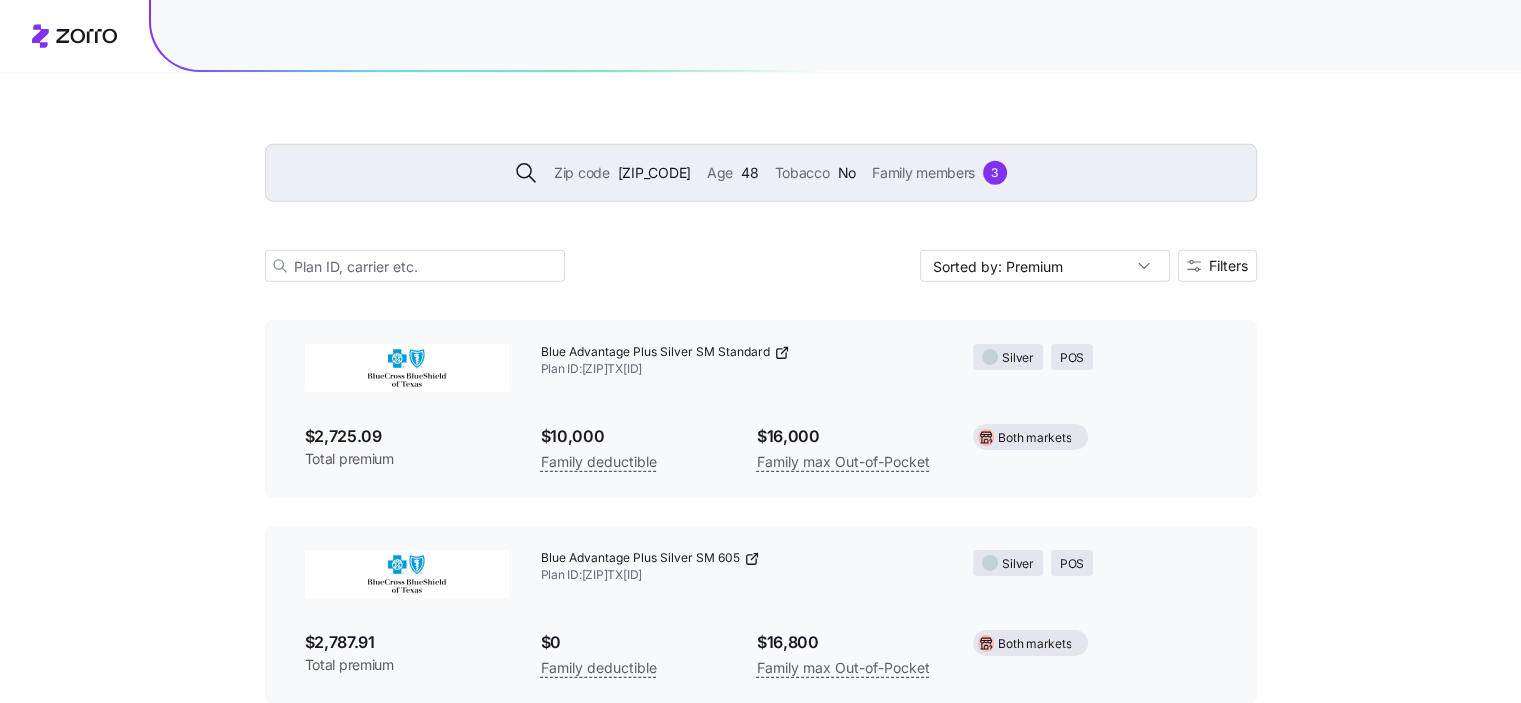 click on "Zip code [POSTAL_CODE] Age [AGE] Tobacco No Family members [NUMBER]" at bounding box center [761, 173] 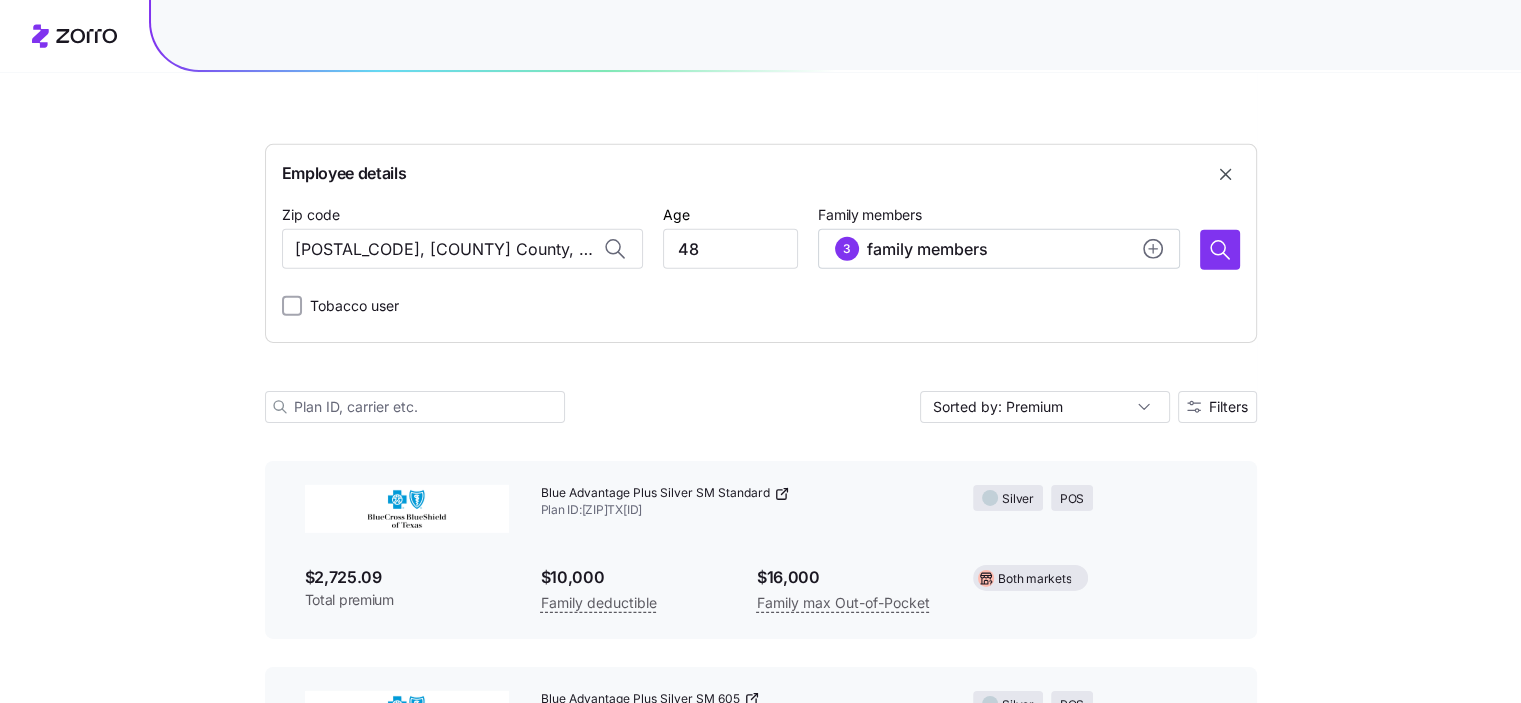 scroll, scrollTop: 29268, scrollLeft: 0, axis: vertical 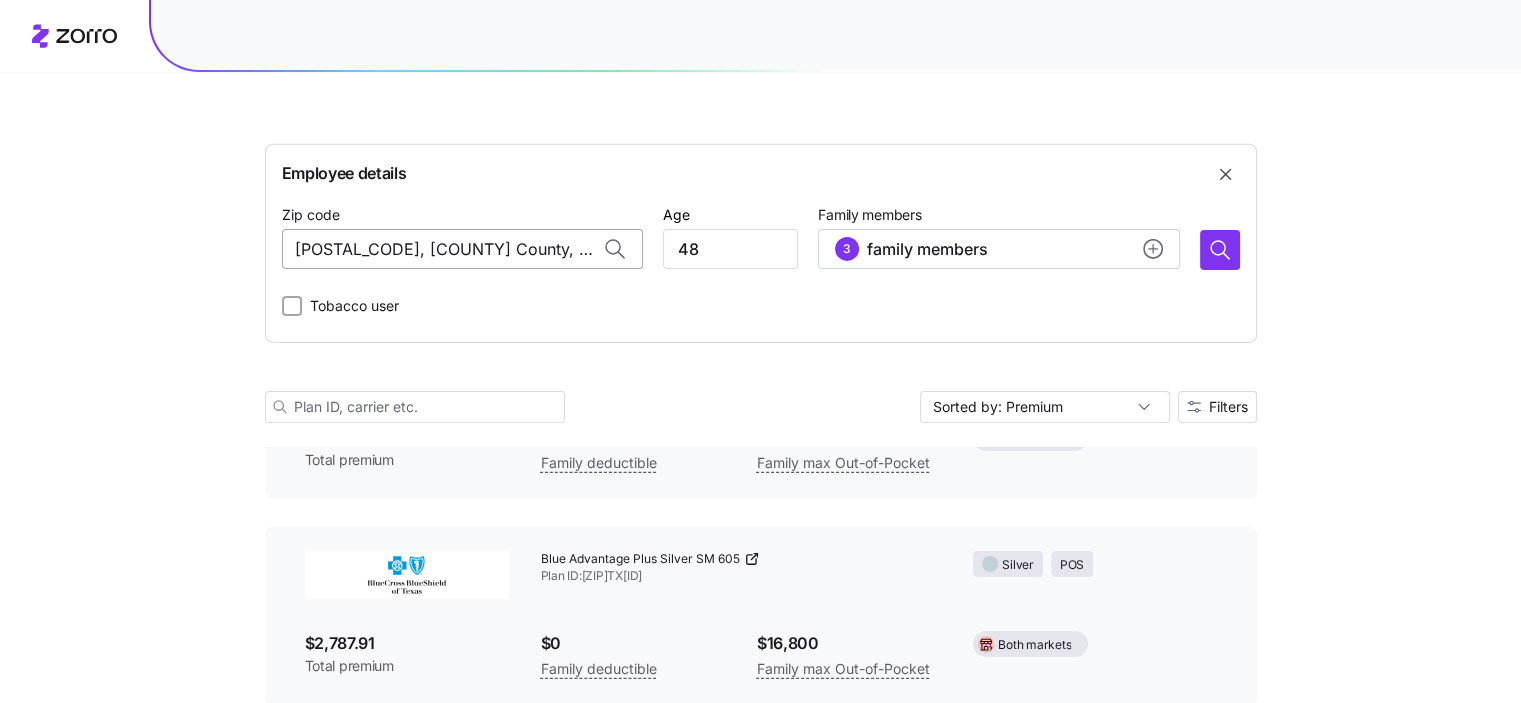 click on "[POSTAL_CODE], [COUNTY] County, [STATE]" at bounding box center (462, 249) 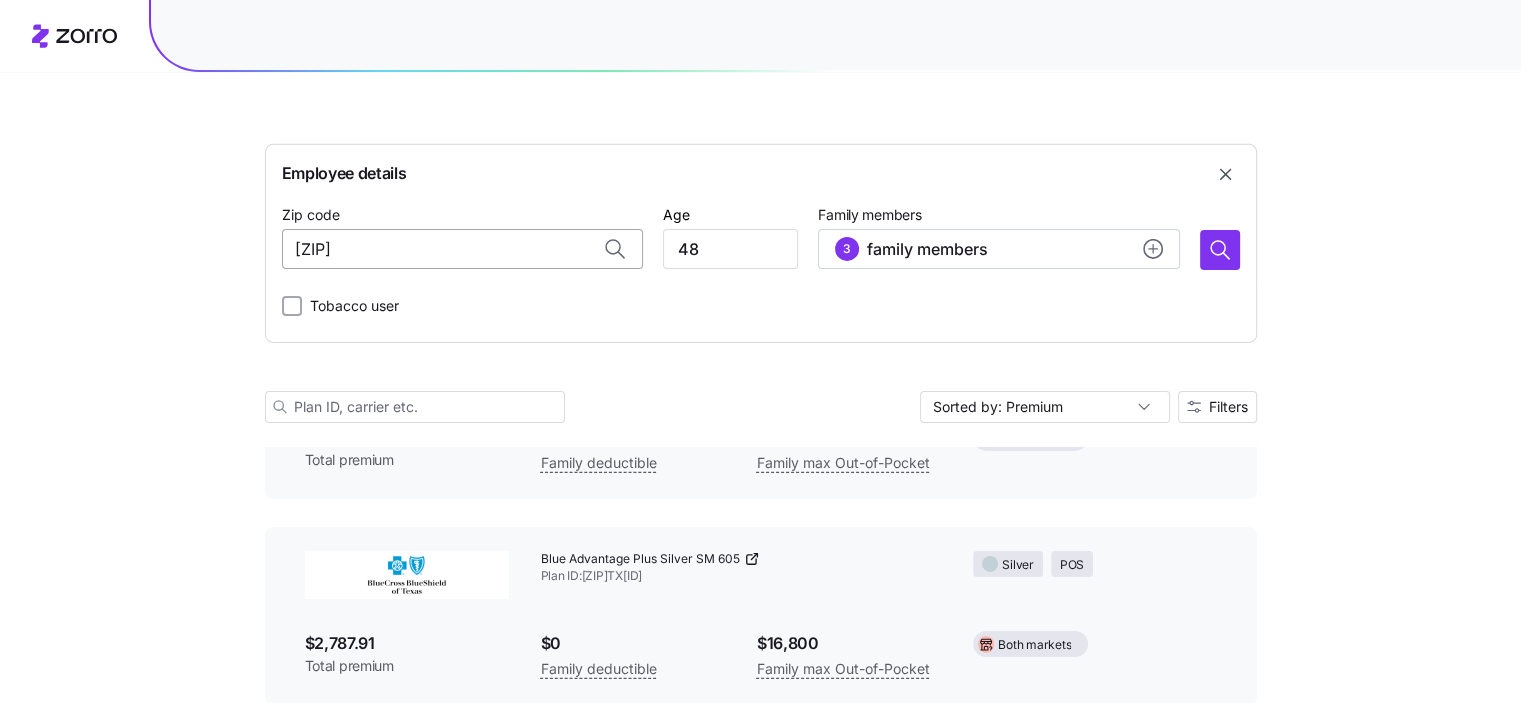 click on "[ZIP]" at bounding box center [462, 249] 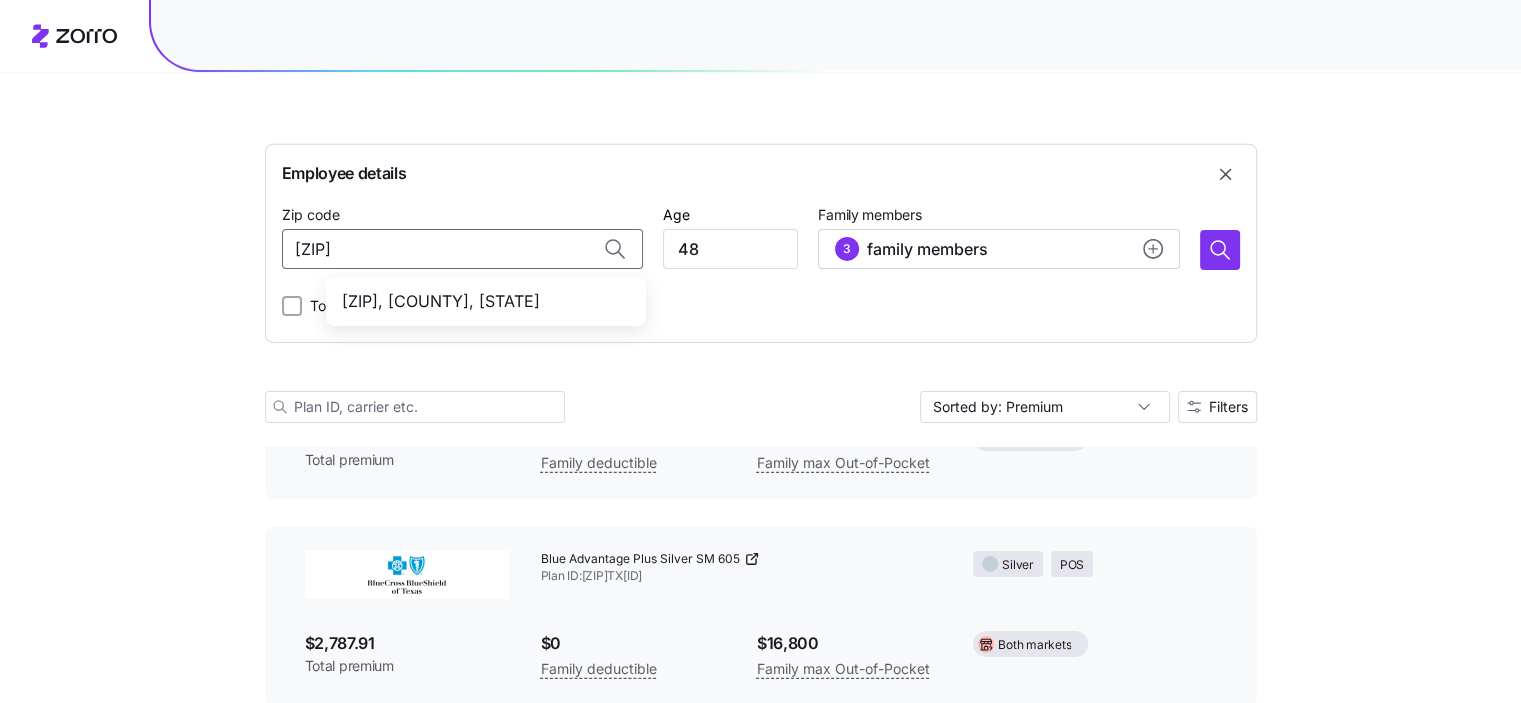 click on "[ZIP], [COUNTY], [STATE]" at bounding box center (482, 301) 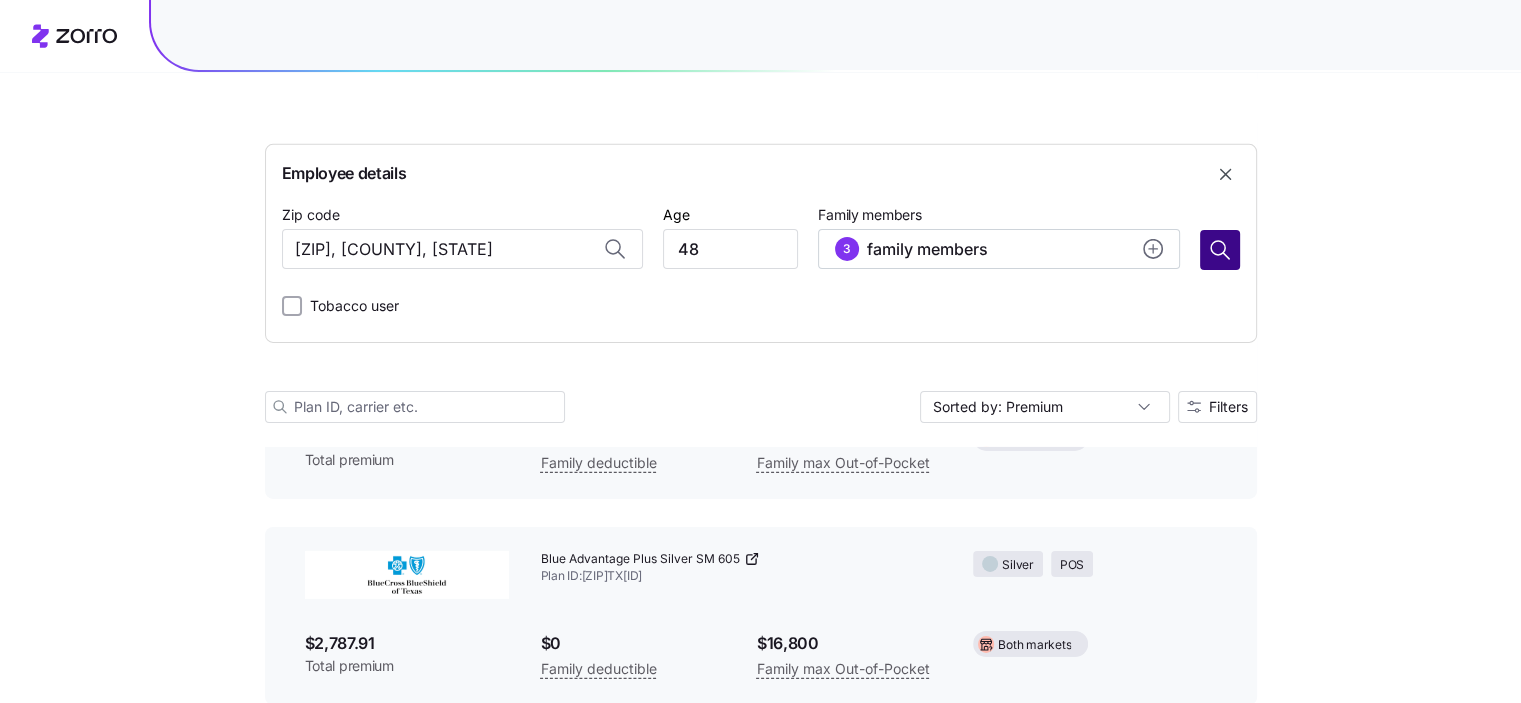 type on "[ZIP], [COUNTY], [STATE]" 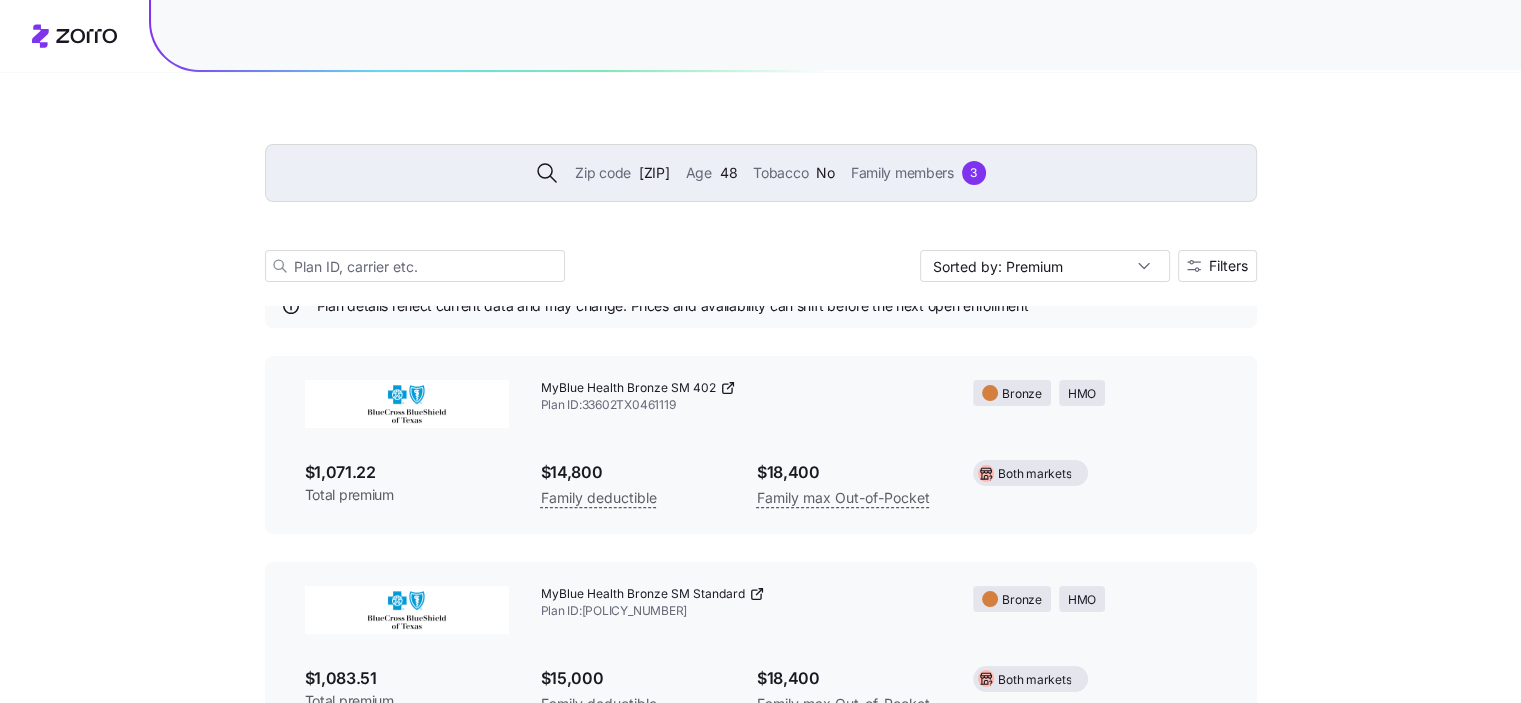 scroll, scrollTop: 29128, scrollLeft: 0, axis: vertical 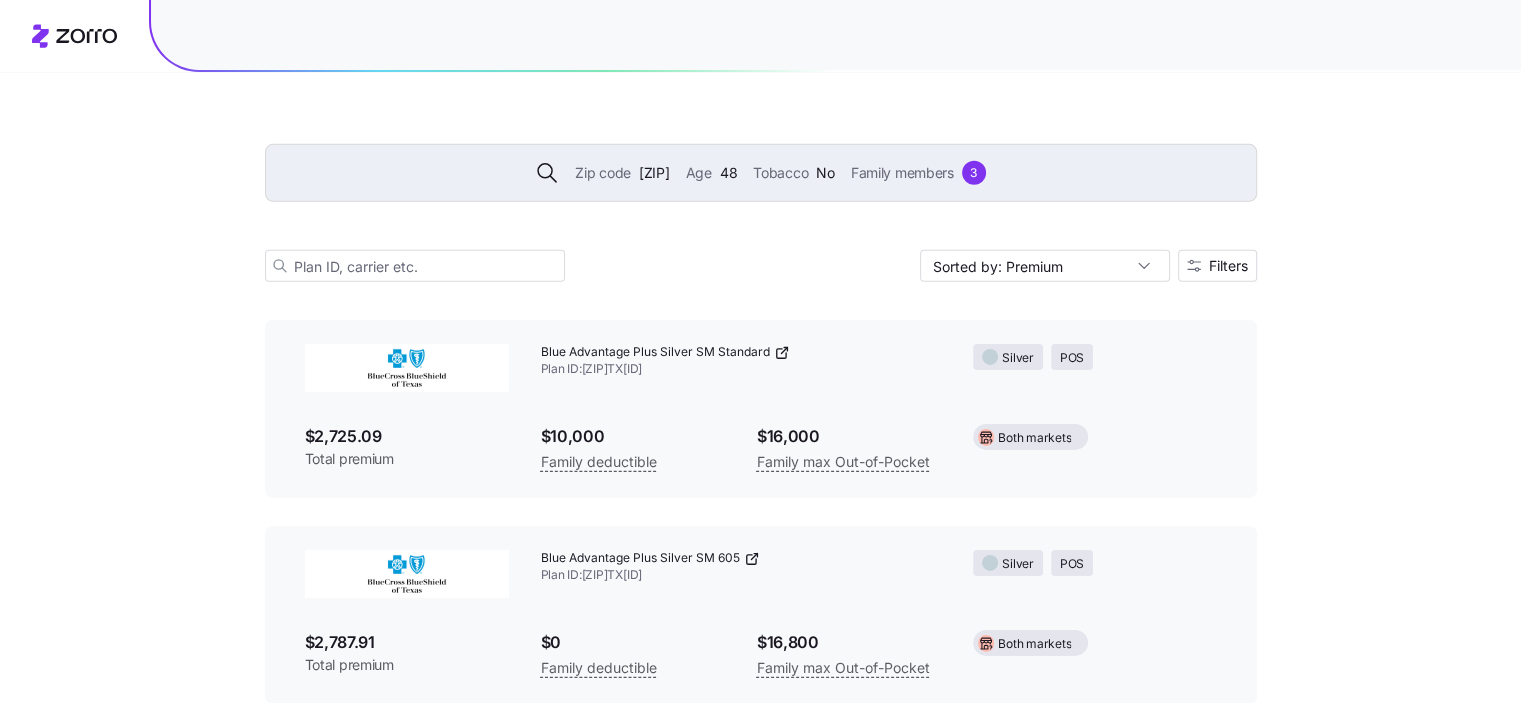 click on "Blue Advantage Plus Silver SM  605 Plan ID:  [PLAN_ID]" at bounding box center (741, 567) 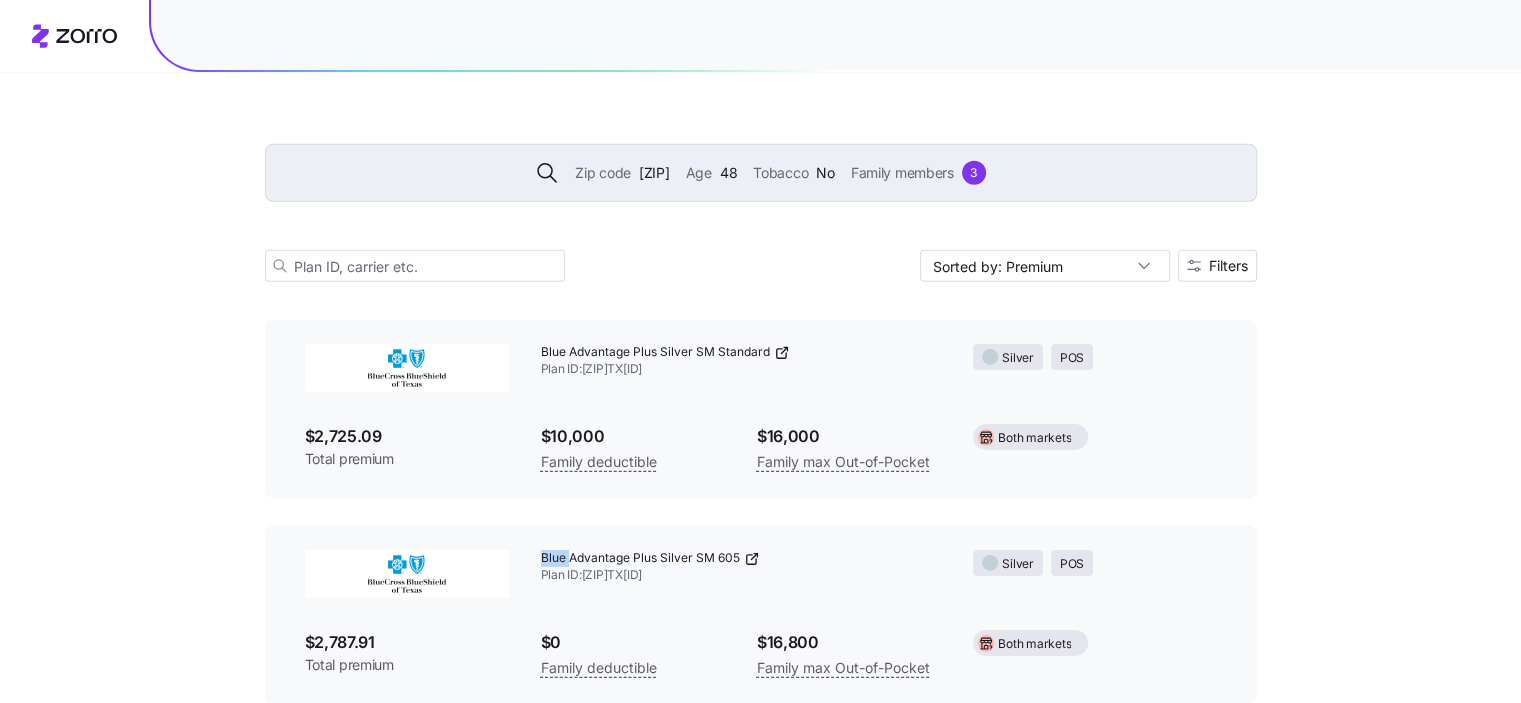 click on "Blue Advantage Plus Silver SM  605 Plan ID:  [PLAN_ID]" at bounding box center (741, 567) 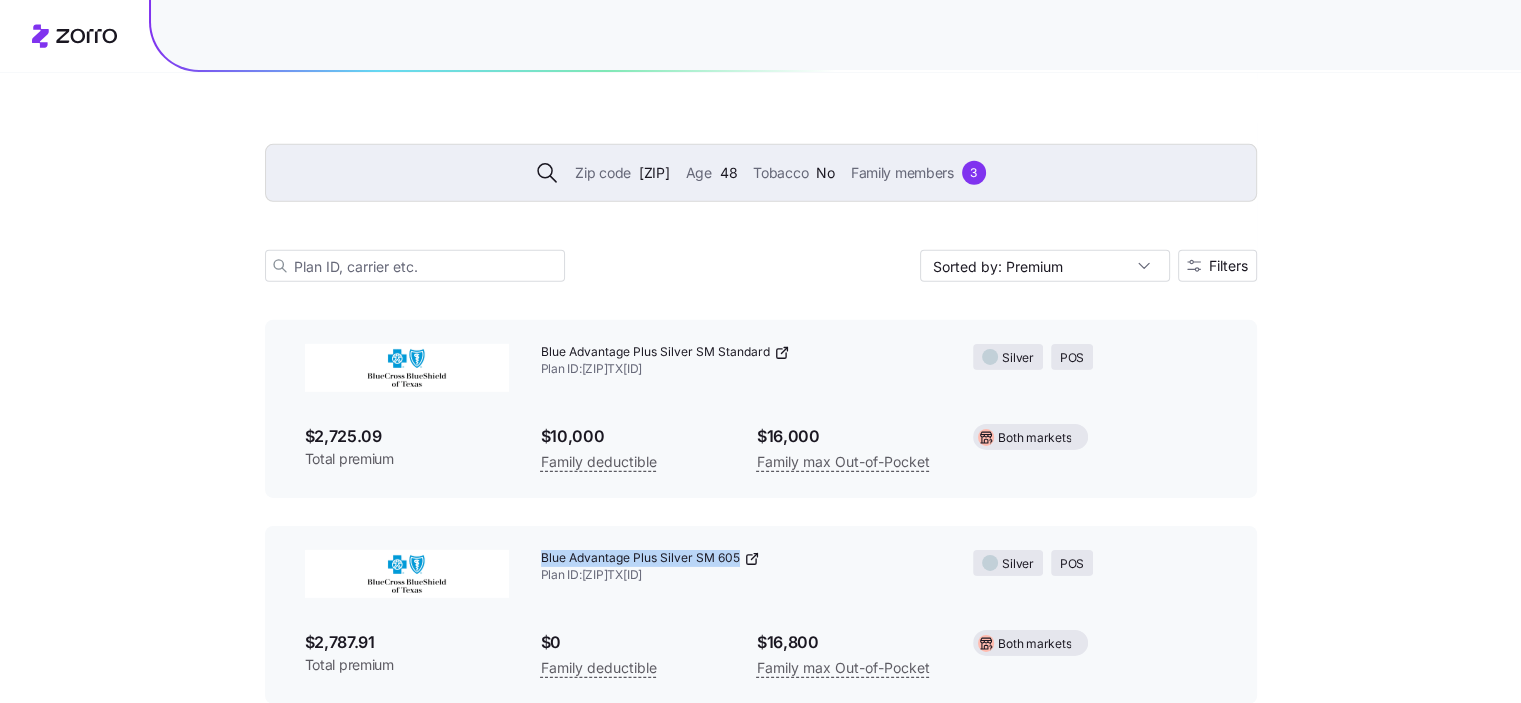 click on "Blue Advantage Plus Silver SM  605 Plan ID:  [PLAN_ID]" at bounding box center [741, 567] 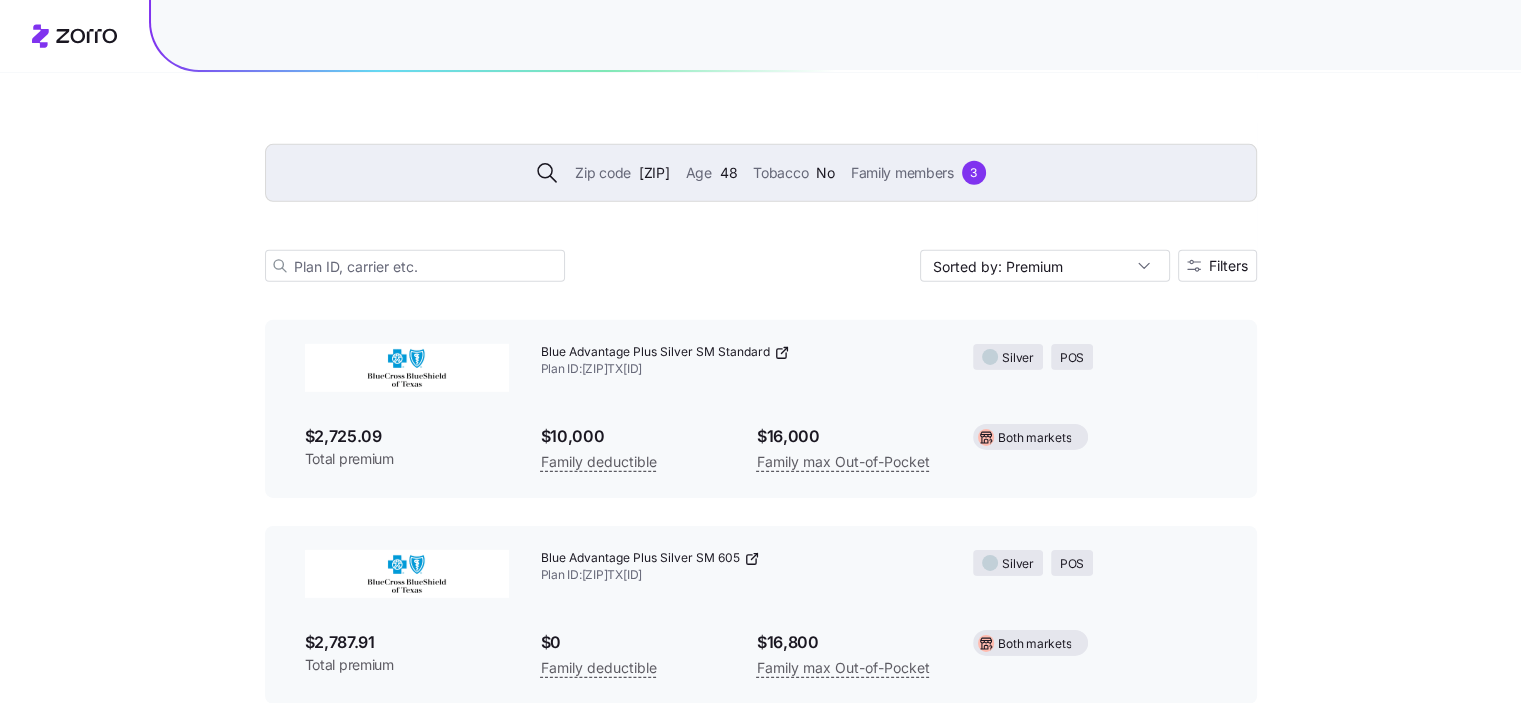click on "$2,787.91" at bounding box center [407, 642] 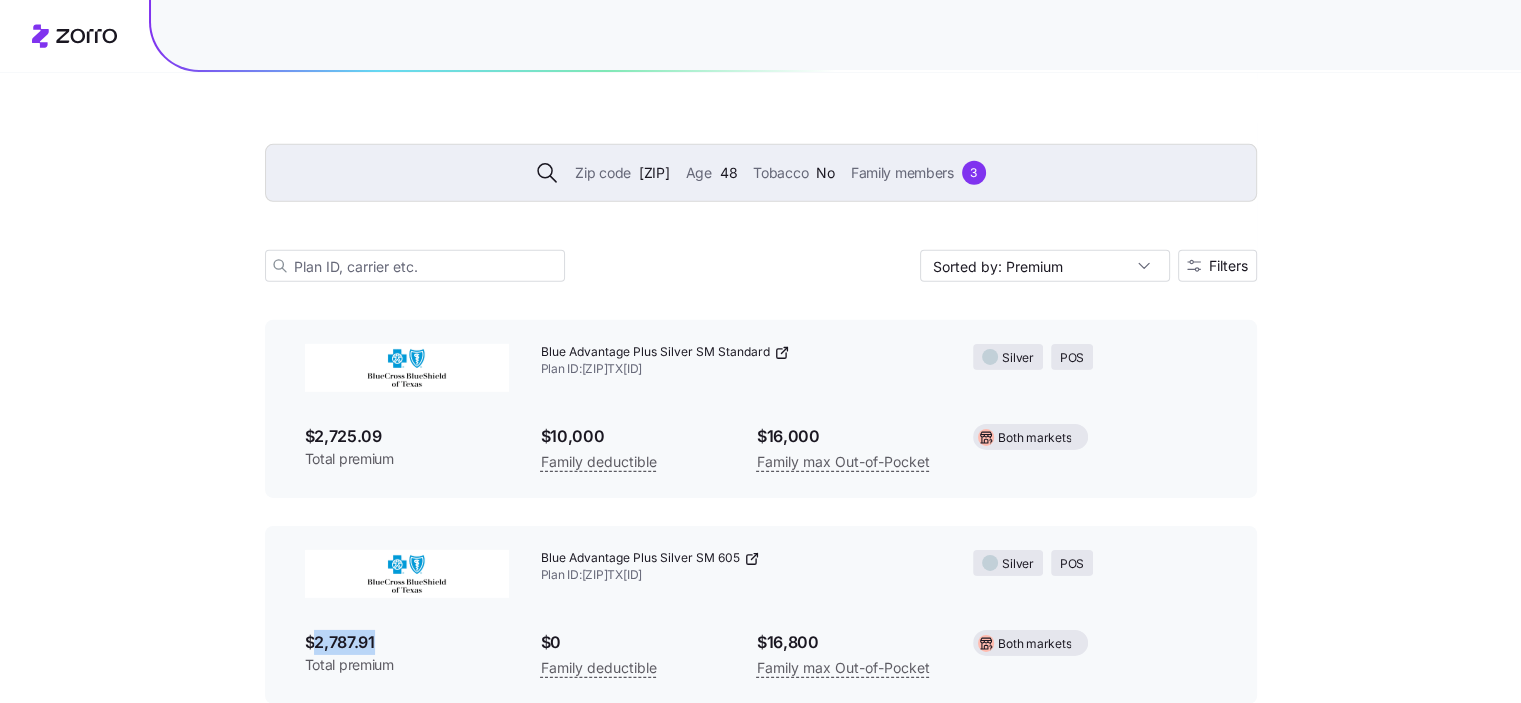 click on "$2,787.91" at bounding box center (407, 642) 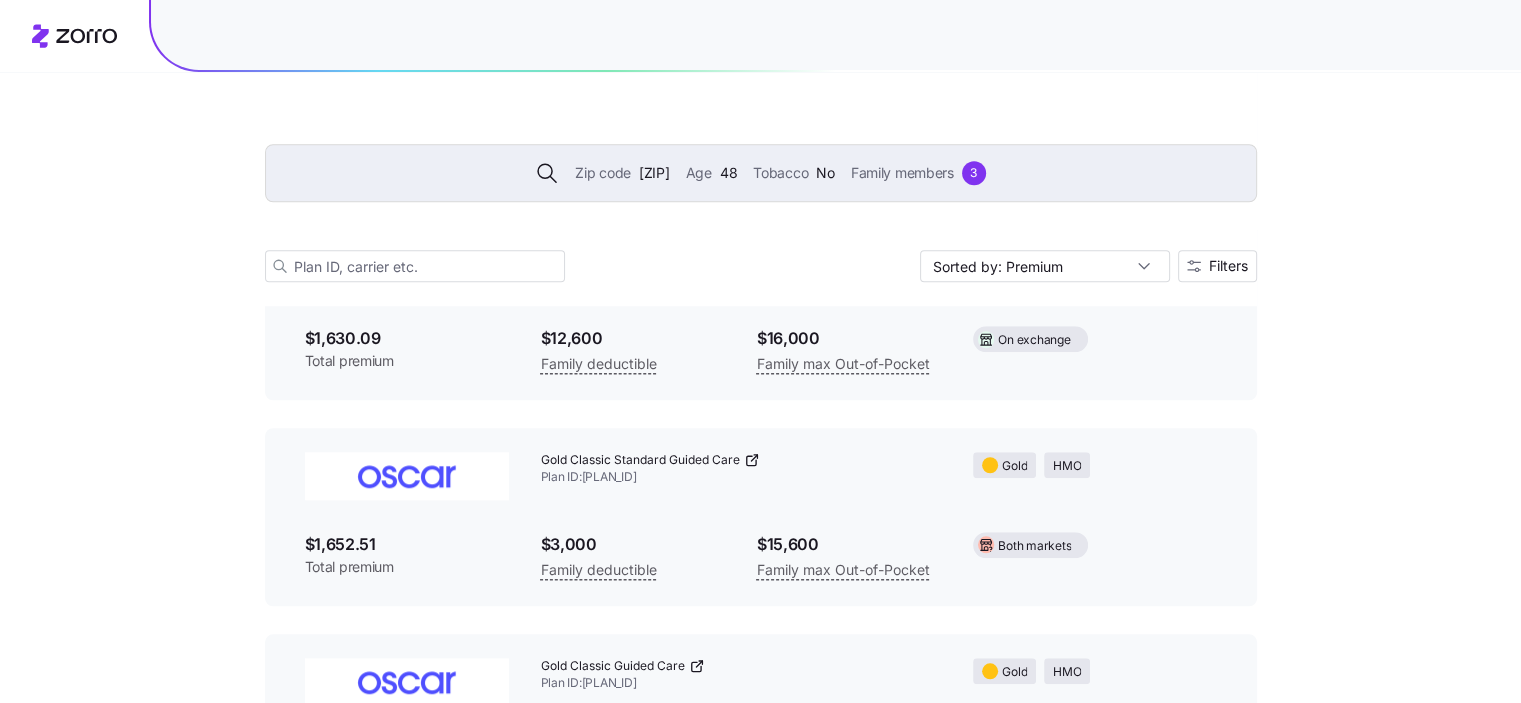 scroll, scrollTop: 0, scrollLeft: 0, axis: both 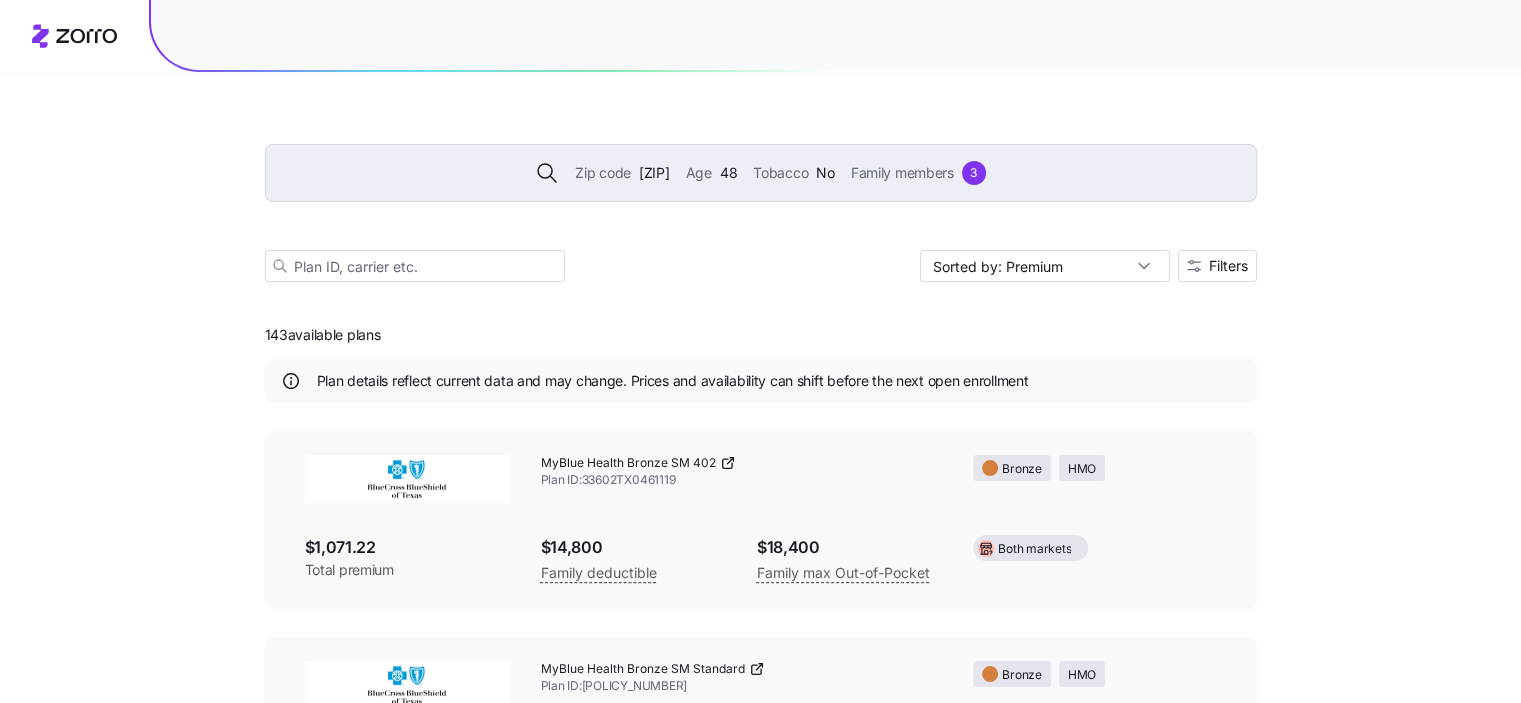 click at bounding box center [407, 479] 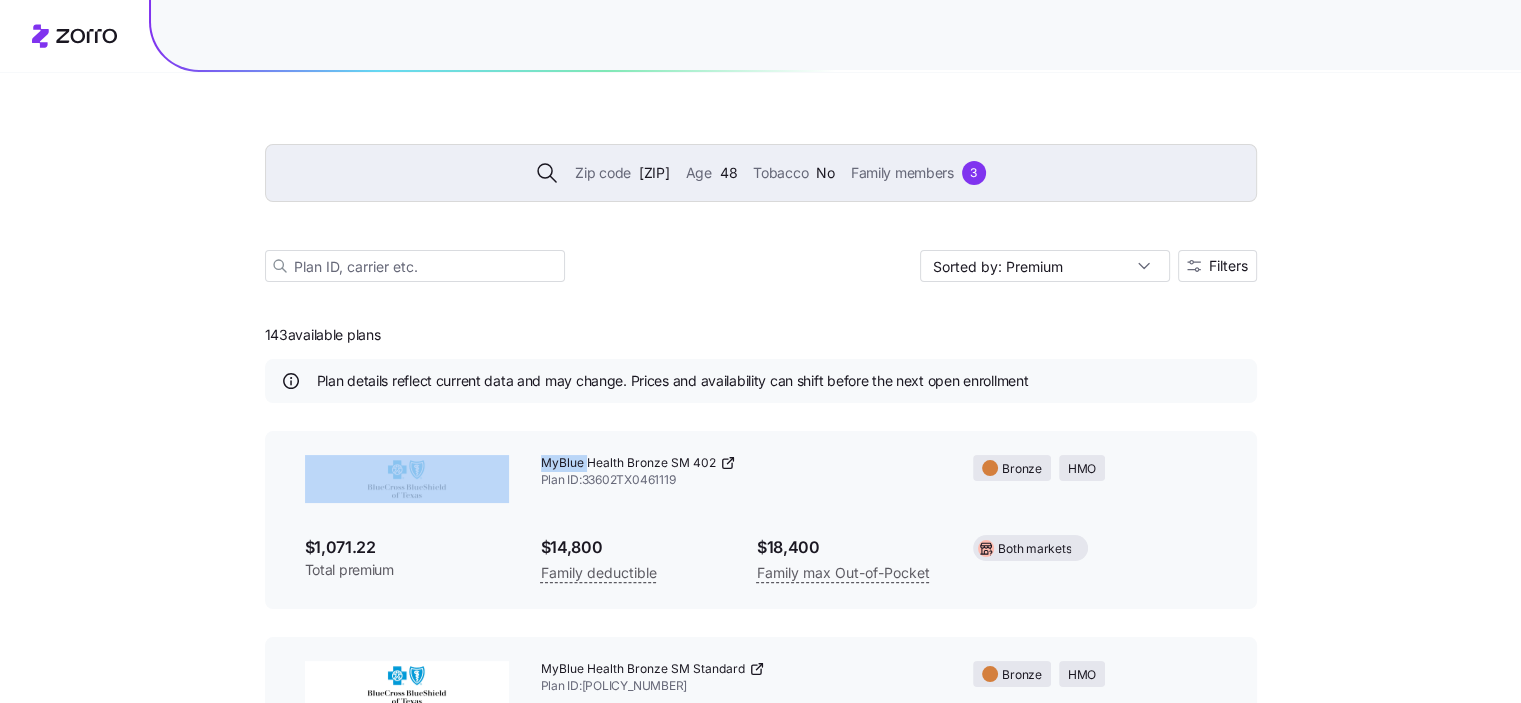 click at bounding box center [407, 479] 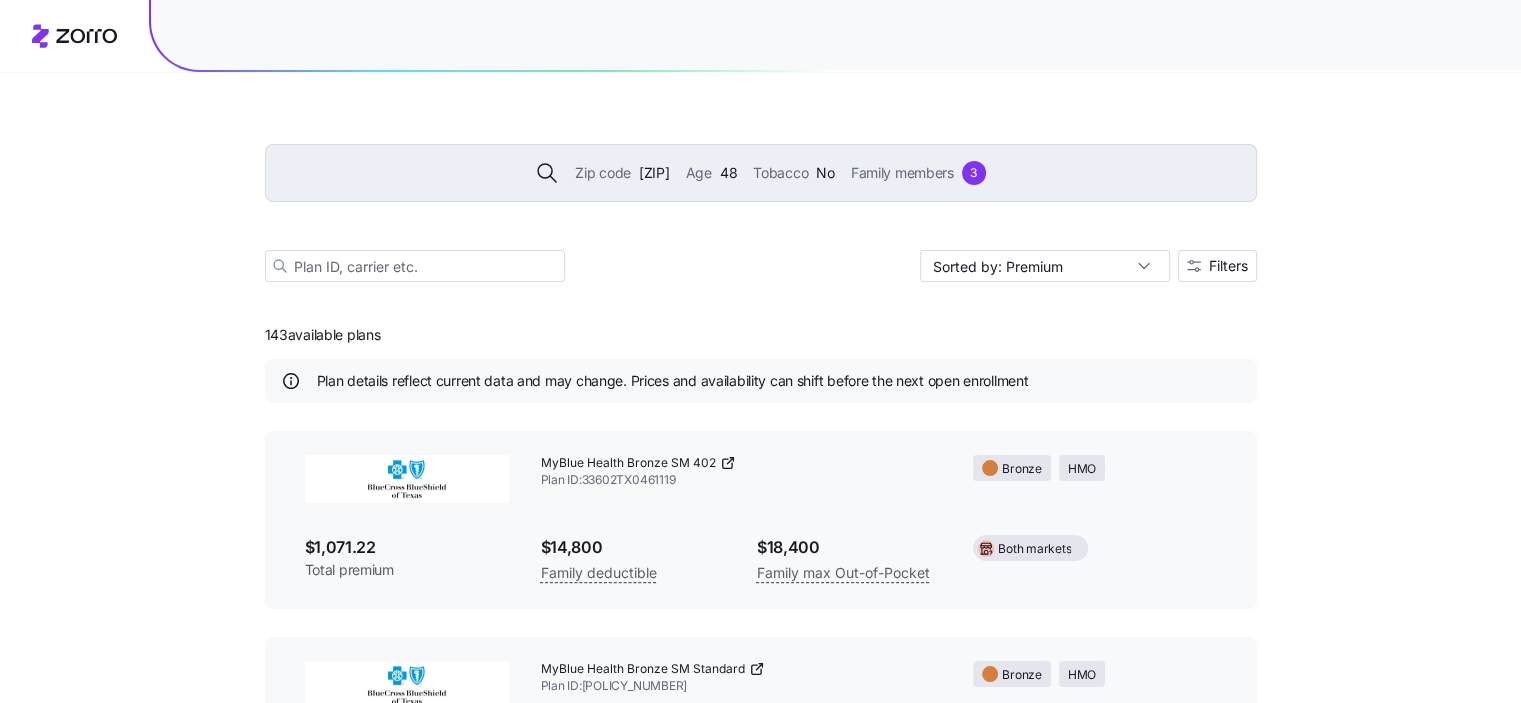 click at bounding box center (407, 479) 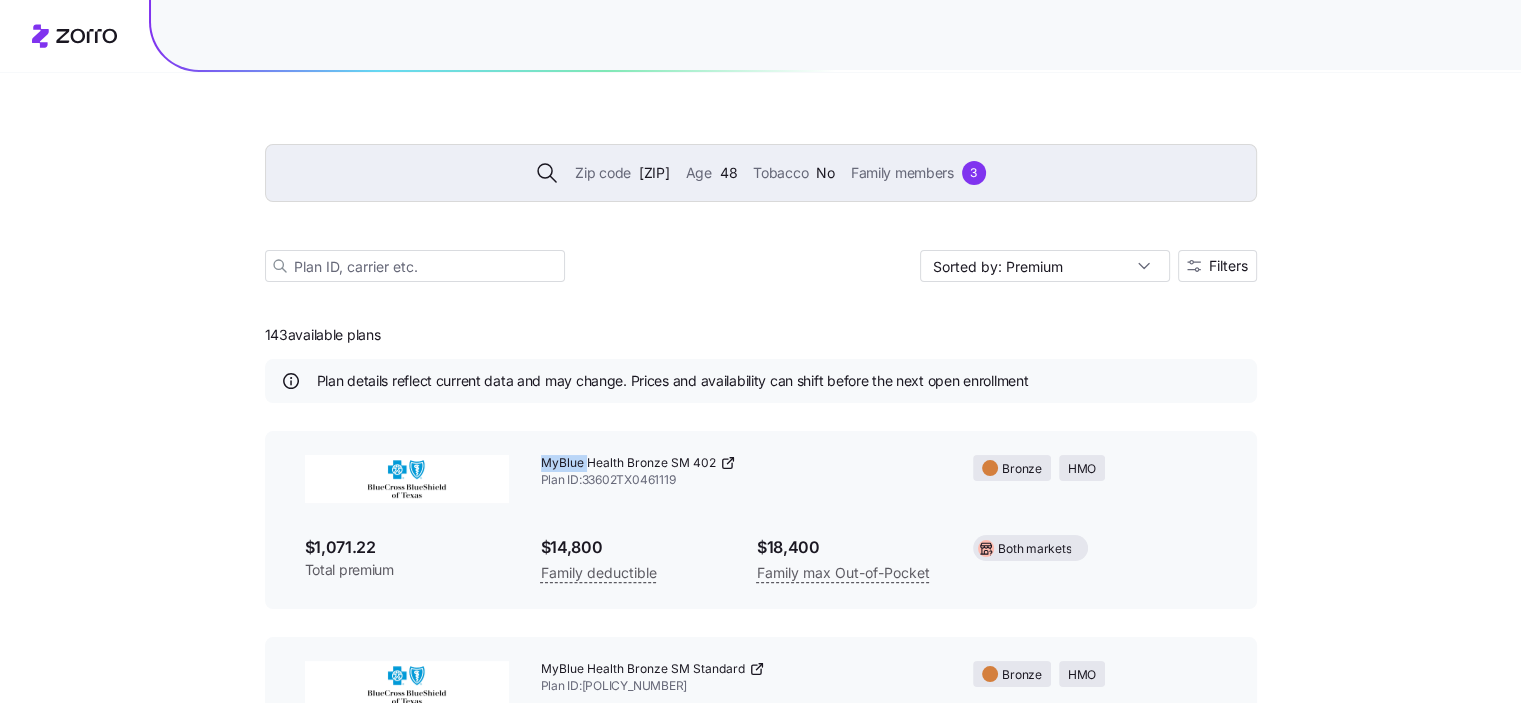 click on "MyBlue Health Bronze SM  402 Plan ID:  [PLAN_ID]" at bounding box center (741, 472) 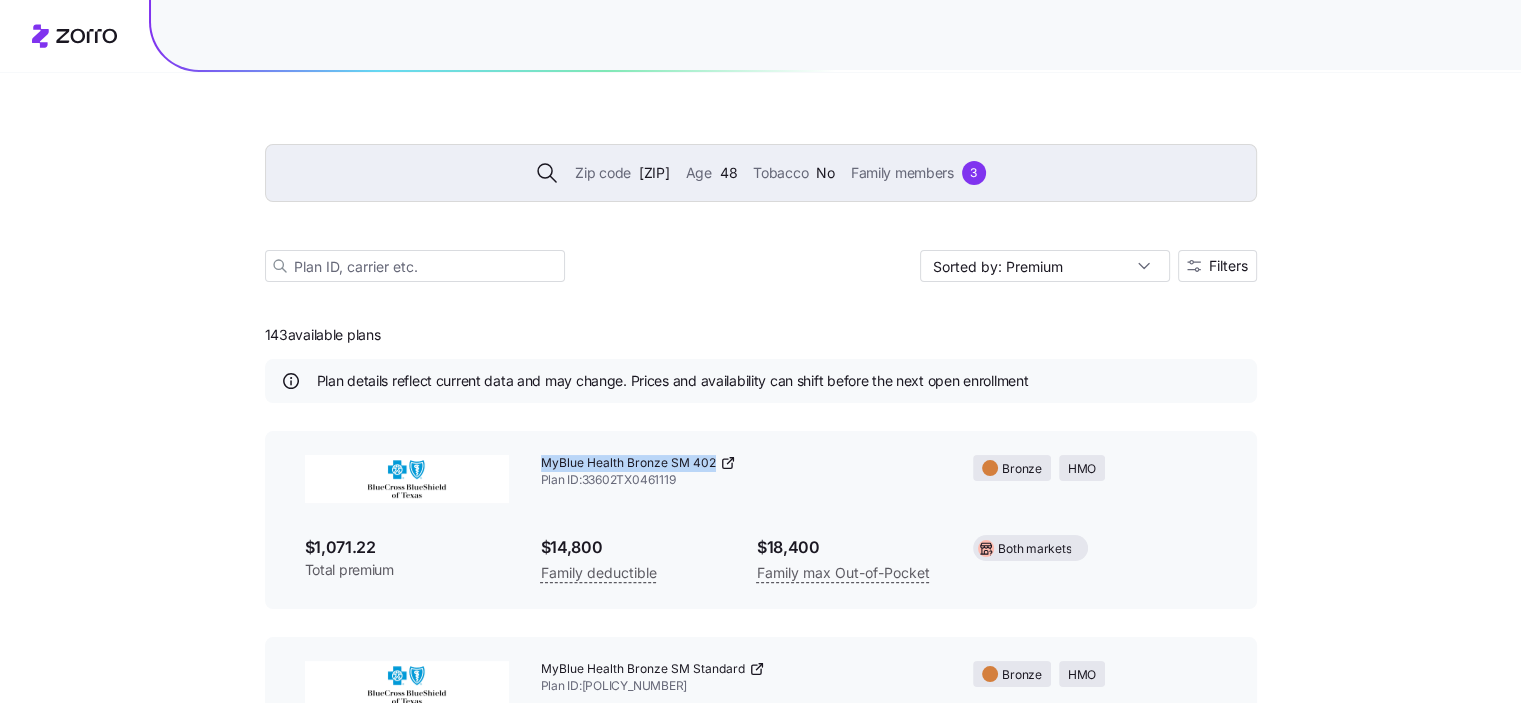 click on "MyBlue Health Bronze SM  402 Plan ID:  [PLAN_ID]" at bounding box center [741, 472] 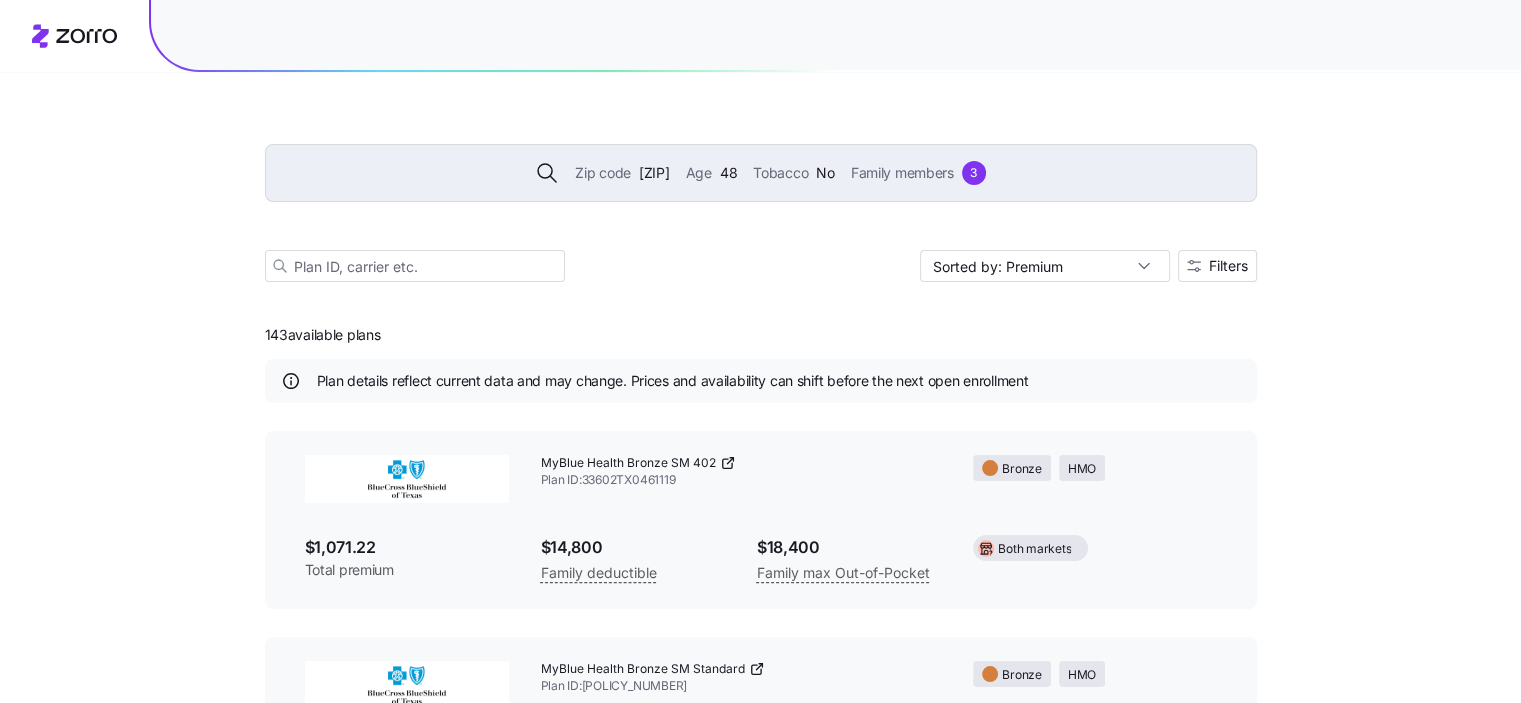 click on "$1,071.22" at bounding box center [407, 547] 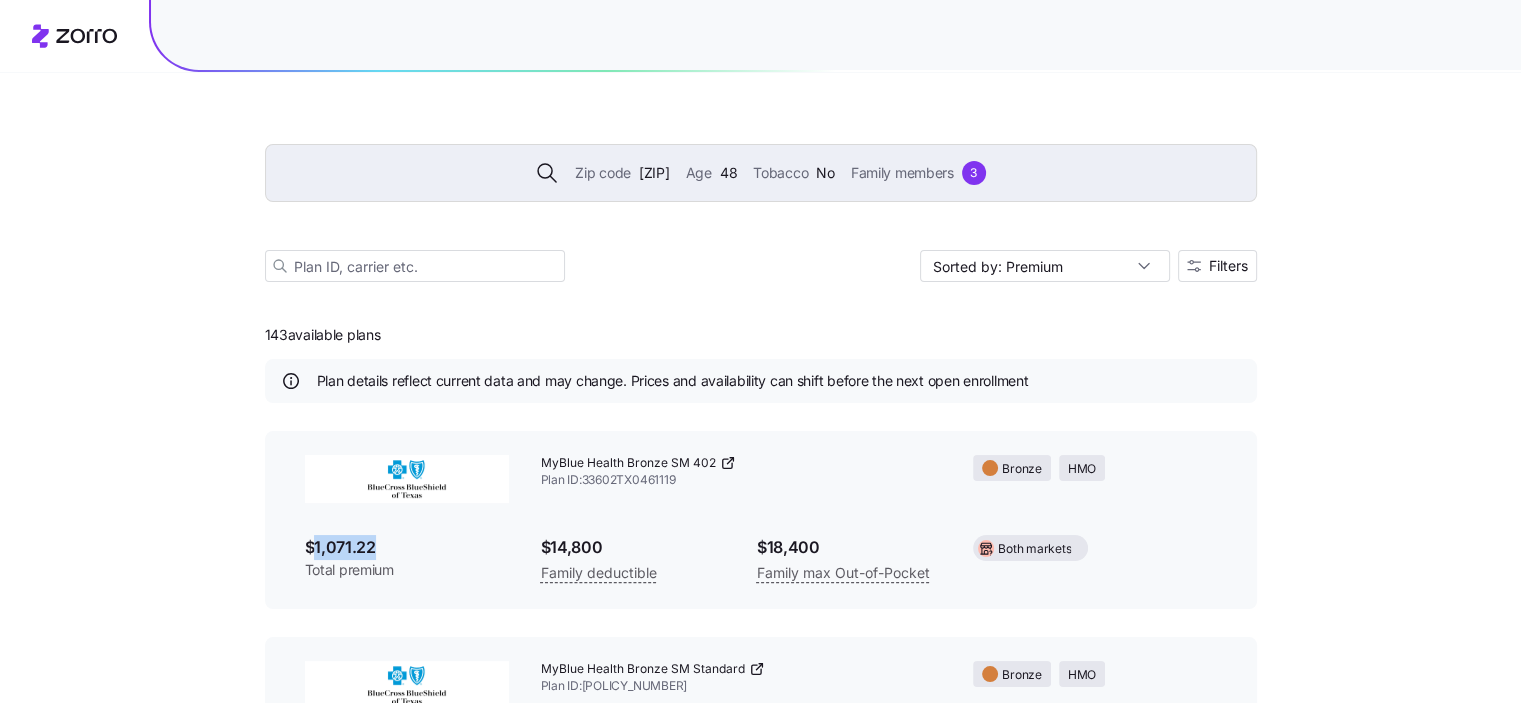 click on "$1,071.22" at bounding box center (407, 547) 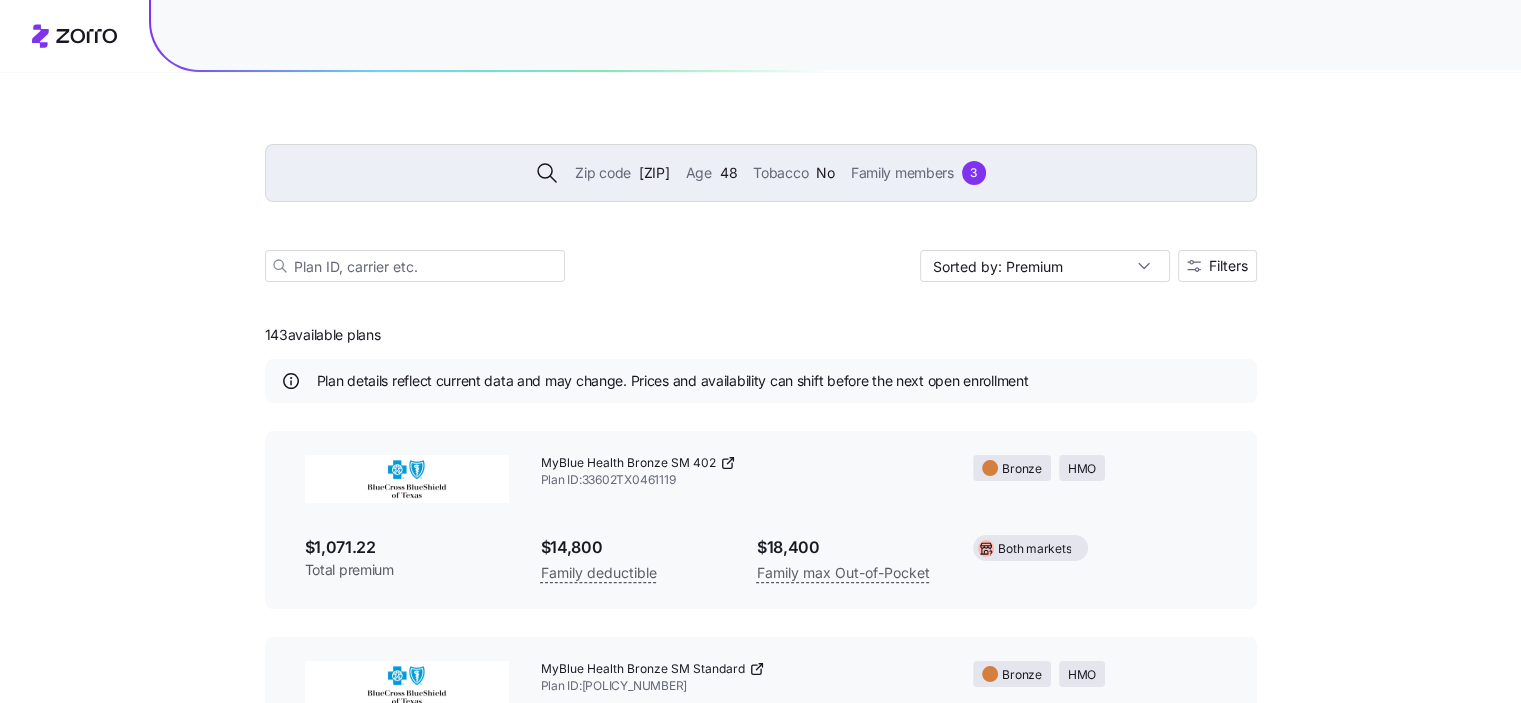 click on "Zip code [ZIP] Age [AGE] Tobacco No Family members [NUM]" at bounding box center [761, 173] 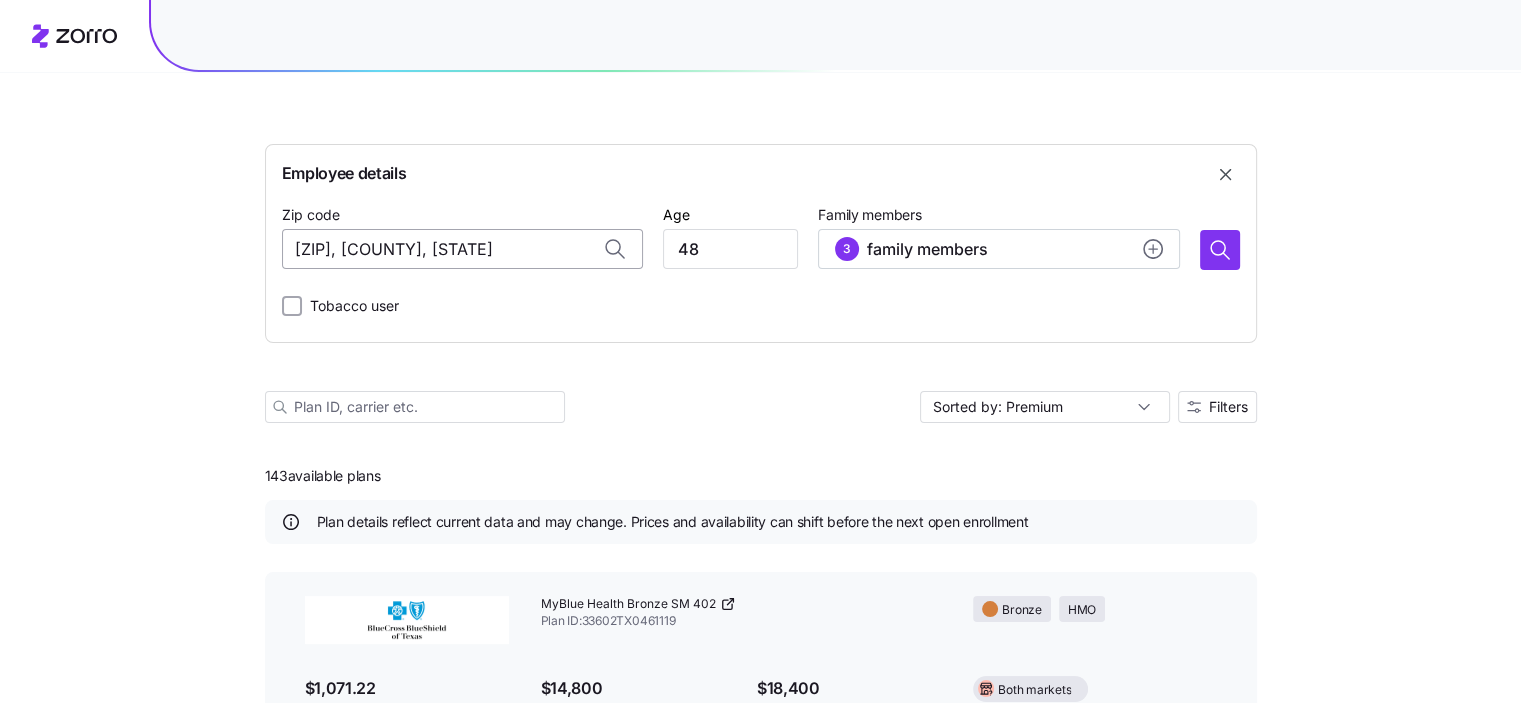 click on "[ZIP], [COUNTY], [STATE]" at bounding box center [462, 249] 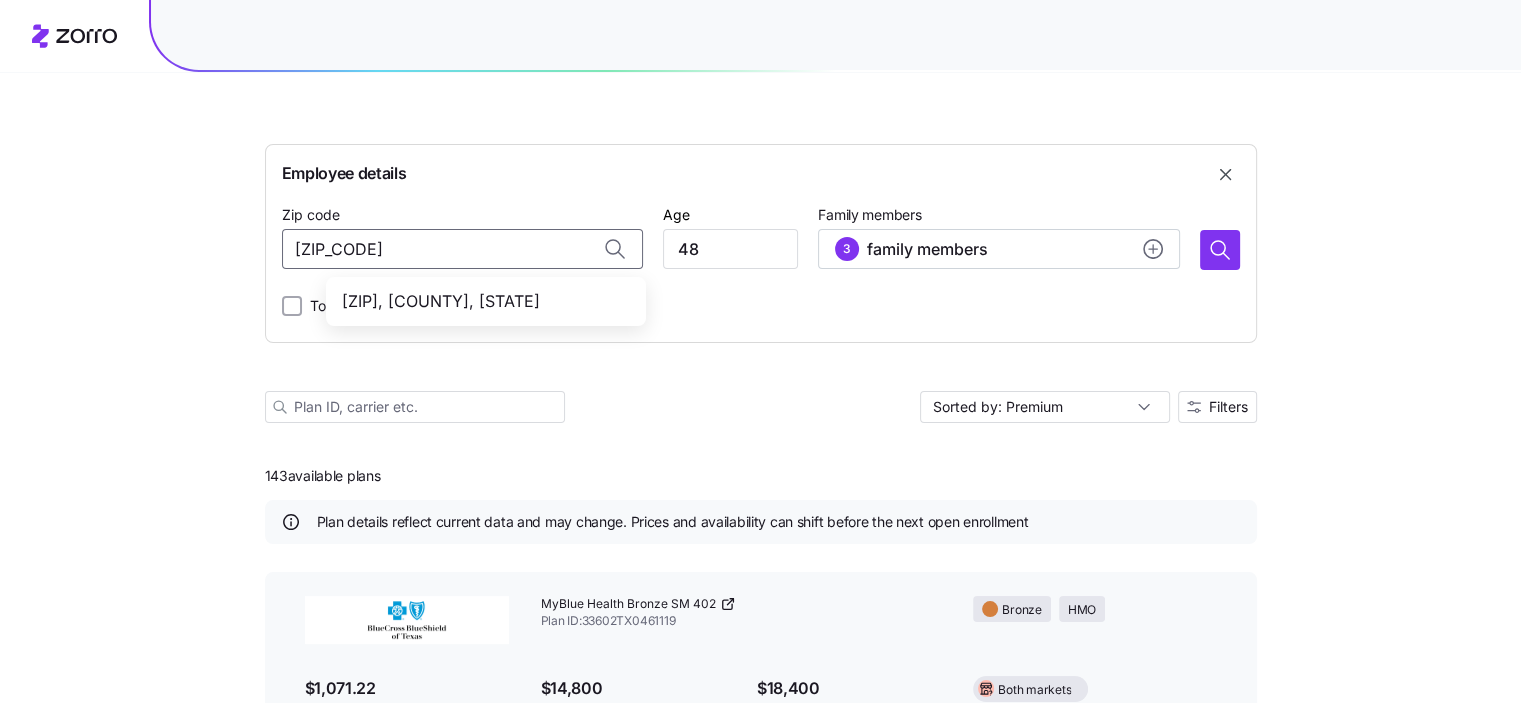 click on "[ZIP], [COUNTY], [STATE]" at bounding box center (486, 301) 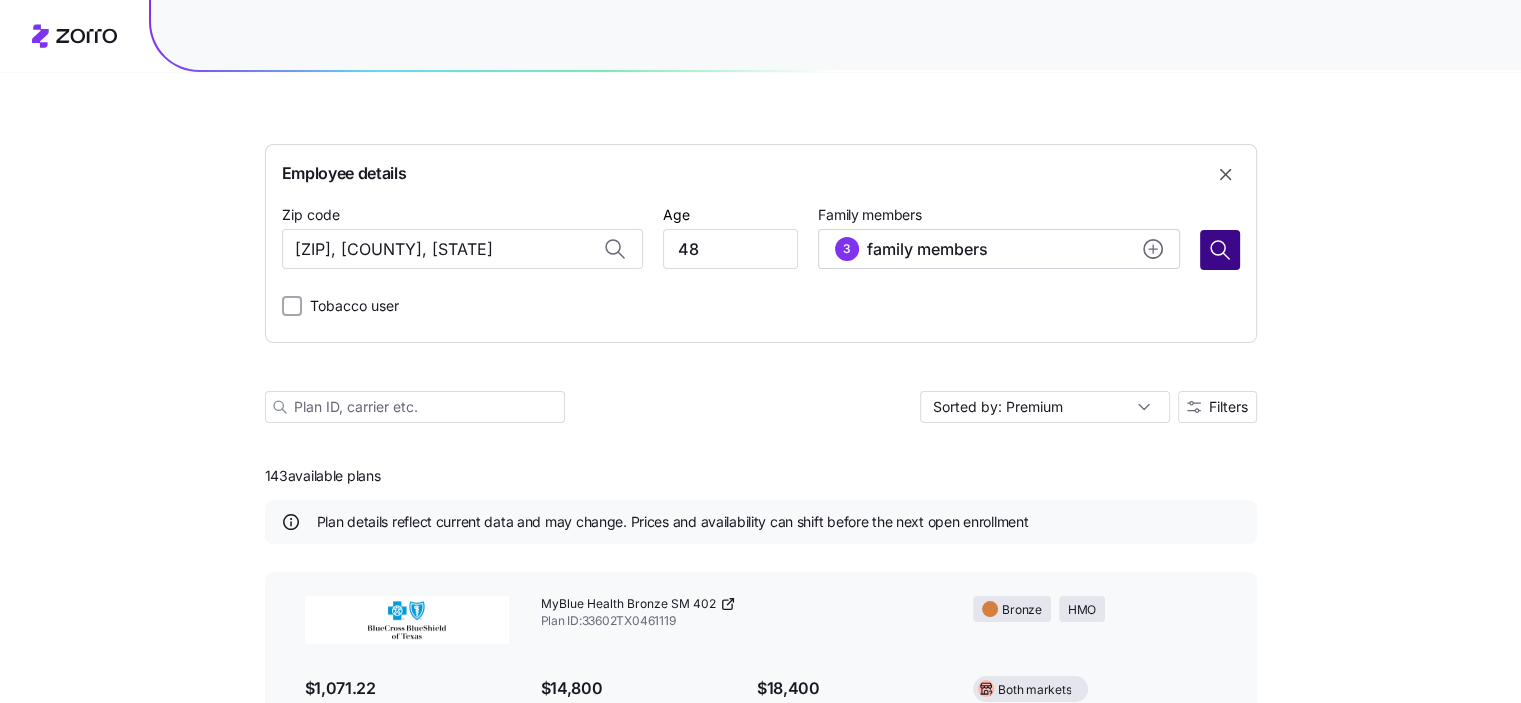 type on "[ZIP], [COUNTY], [STATE]" 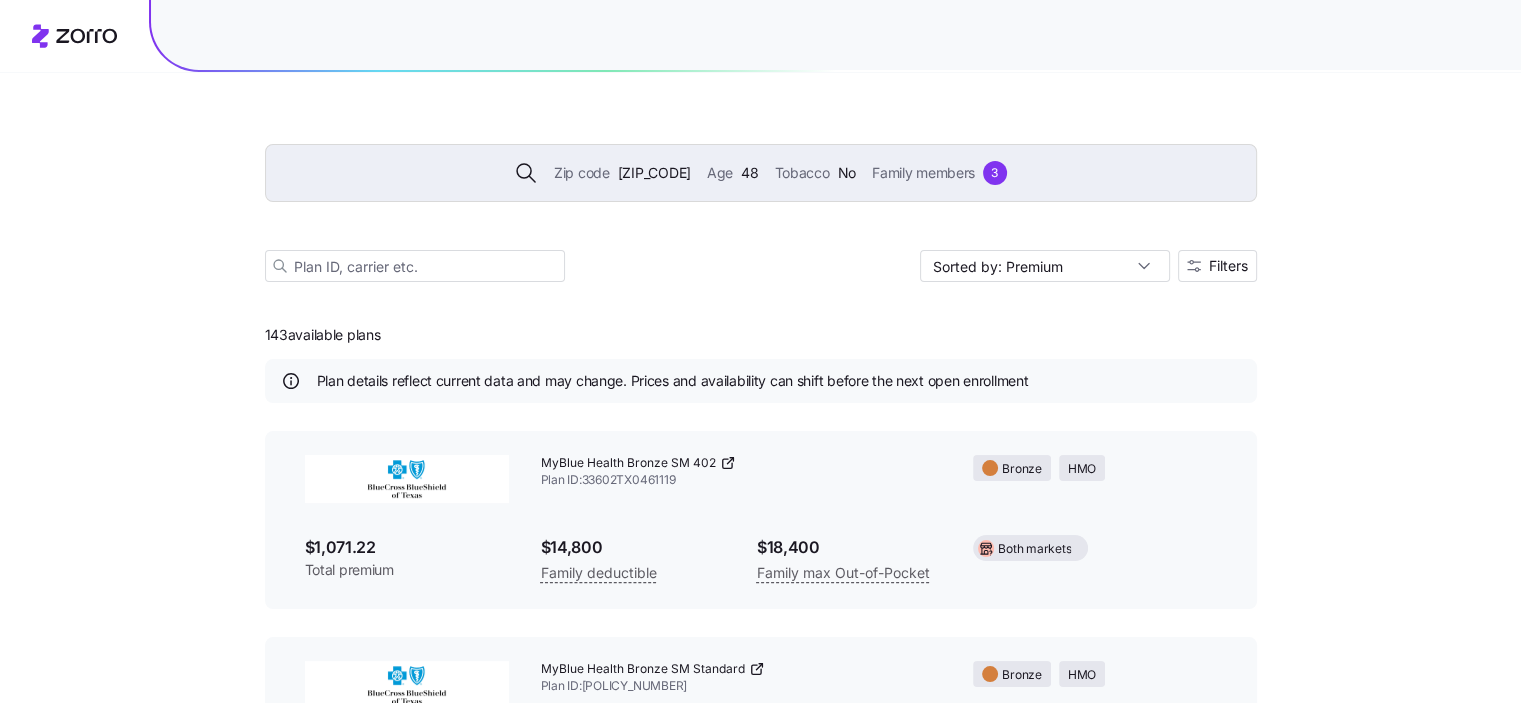 scroll, scrollTop: 29128, scrollLeft: 0, axis: vertical 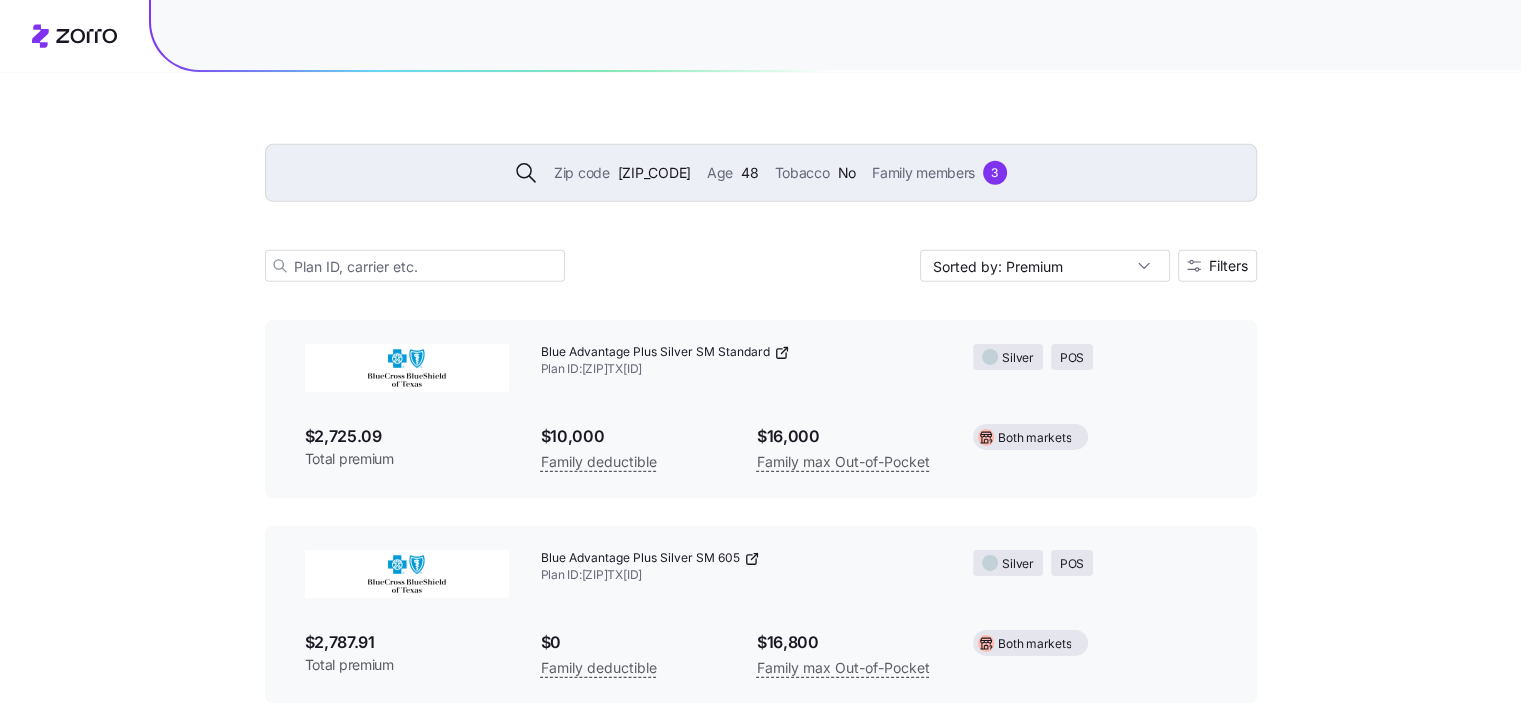 click on "Blue Advantage Plus Silver SM  605 Plan ID:  [PLAN_ID]" at bounding box center [741, 567] 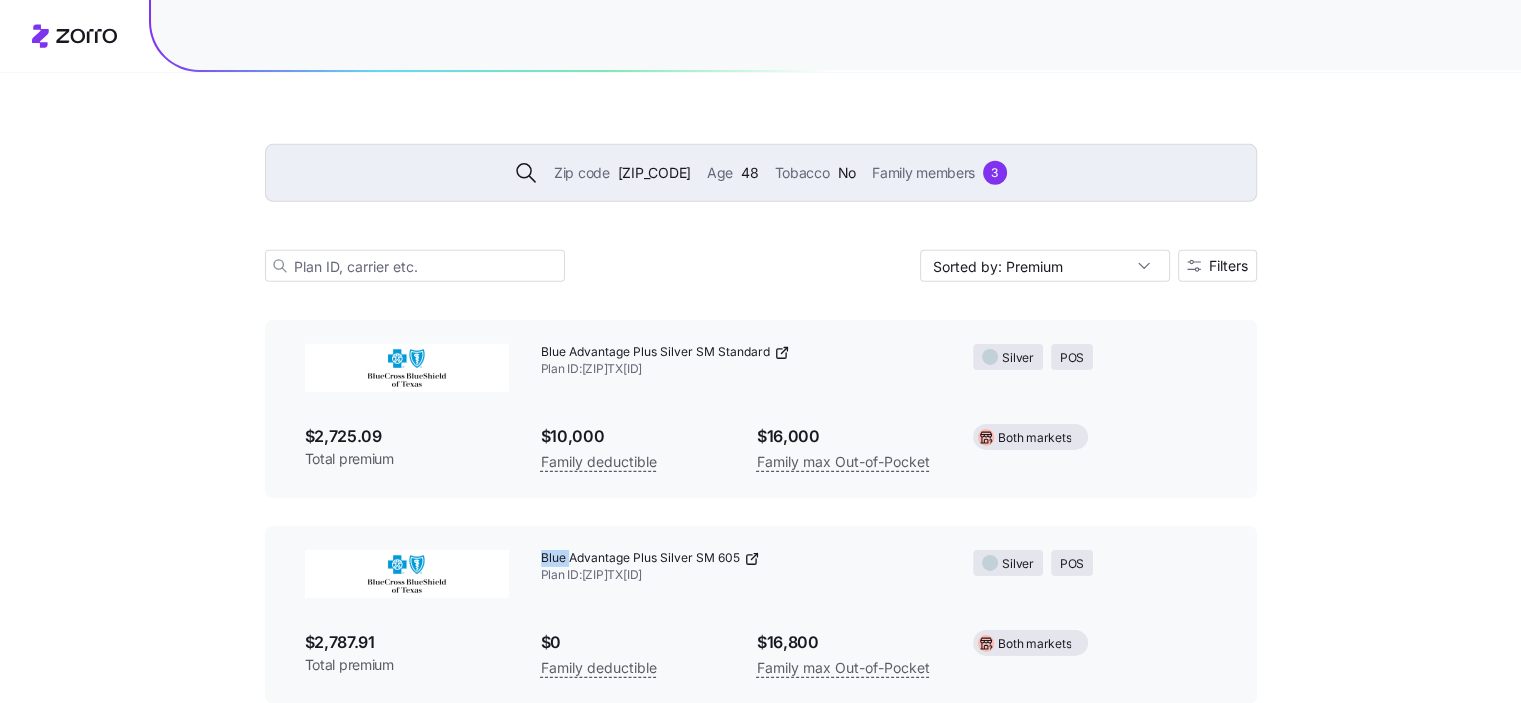 click on "Blue Advantage Plus Silver SM  605 Plan ID:  [PLAN_ID]" at bounding box center [741, 567] 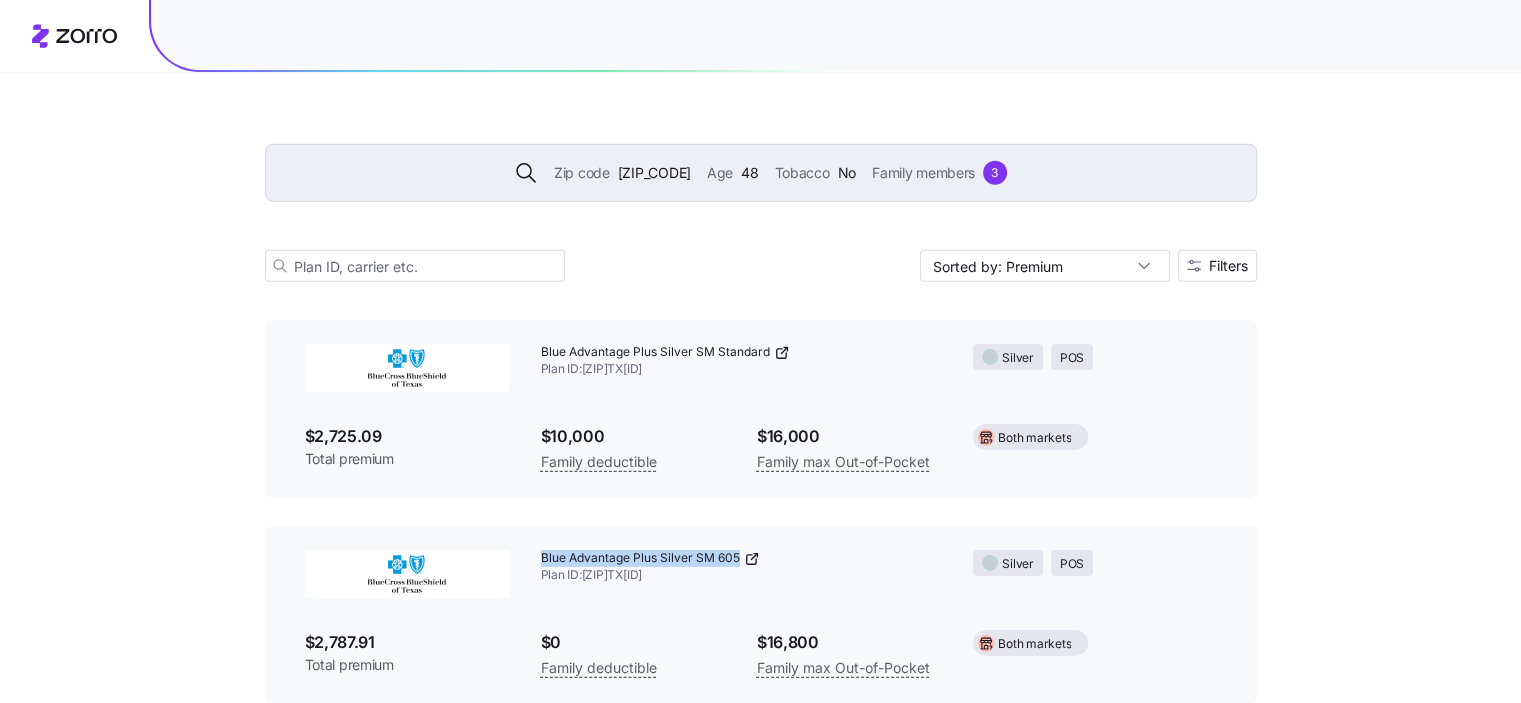 click on "Blue Advantage Plus Silver SM  605 Plan ID:  [PLAN_ID]" at bounding box center (741, 567) 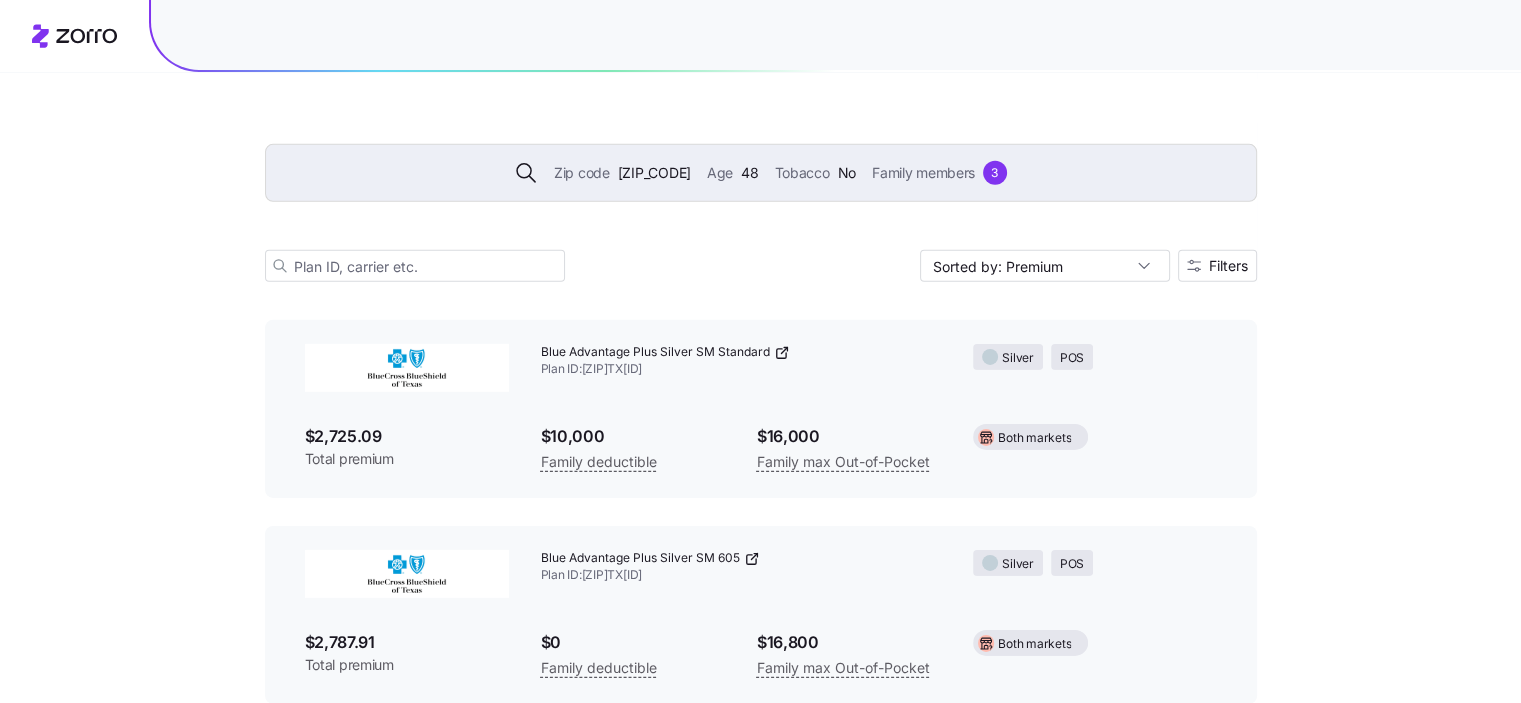 click on "$2,787.91" at bounding box center [407, 642] 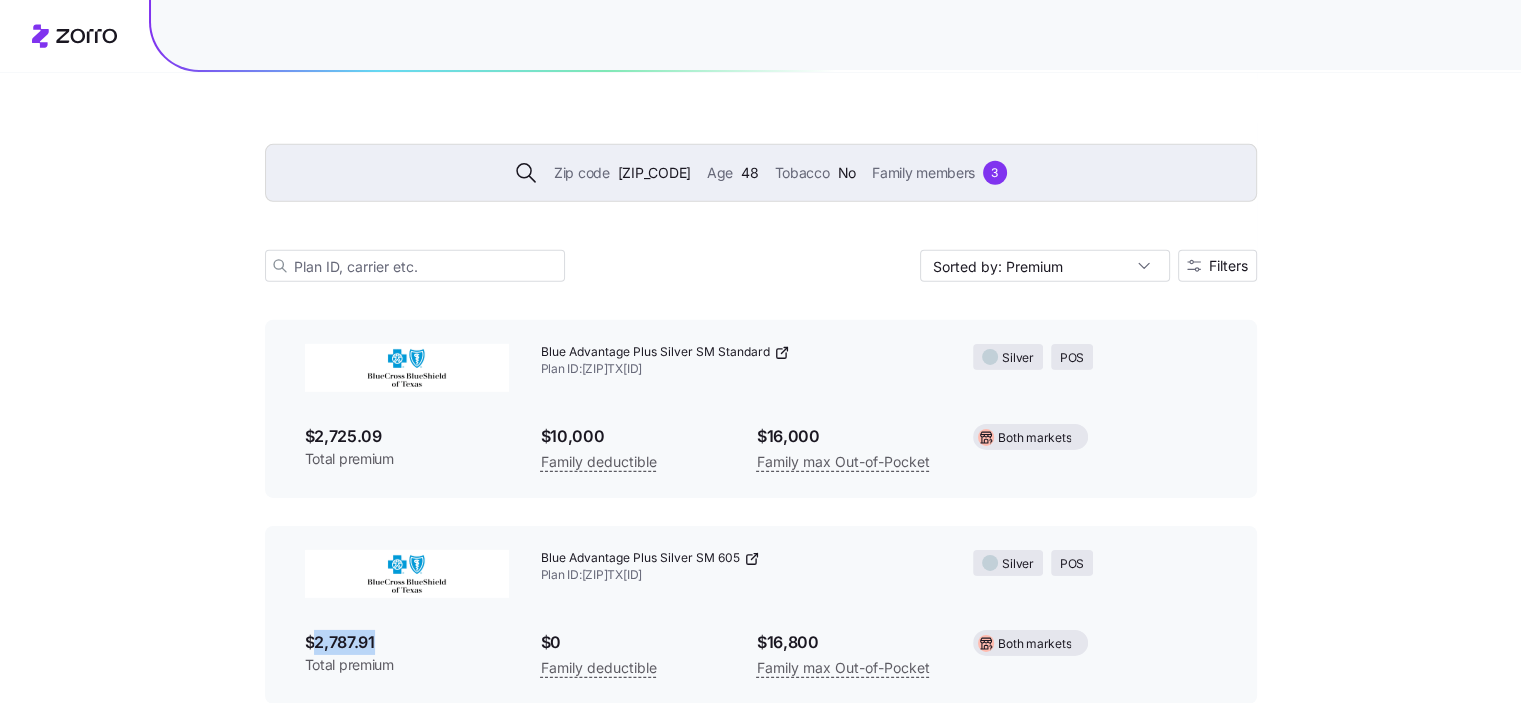 click on "$2,787.91" at bounding box center [407, 642] 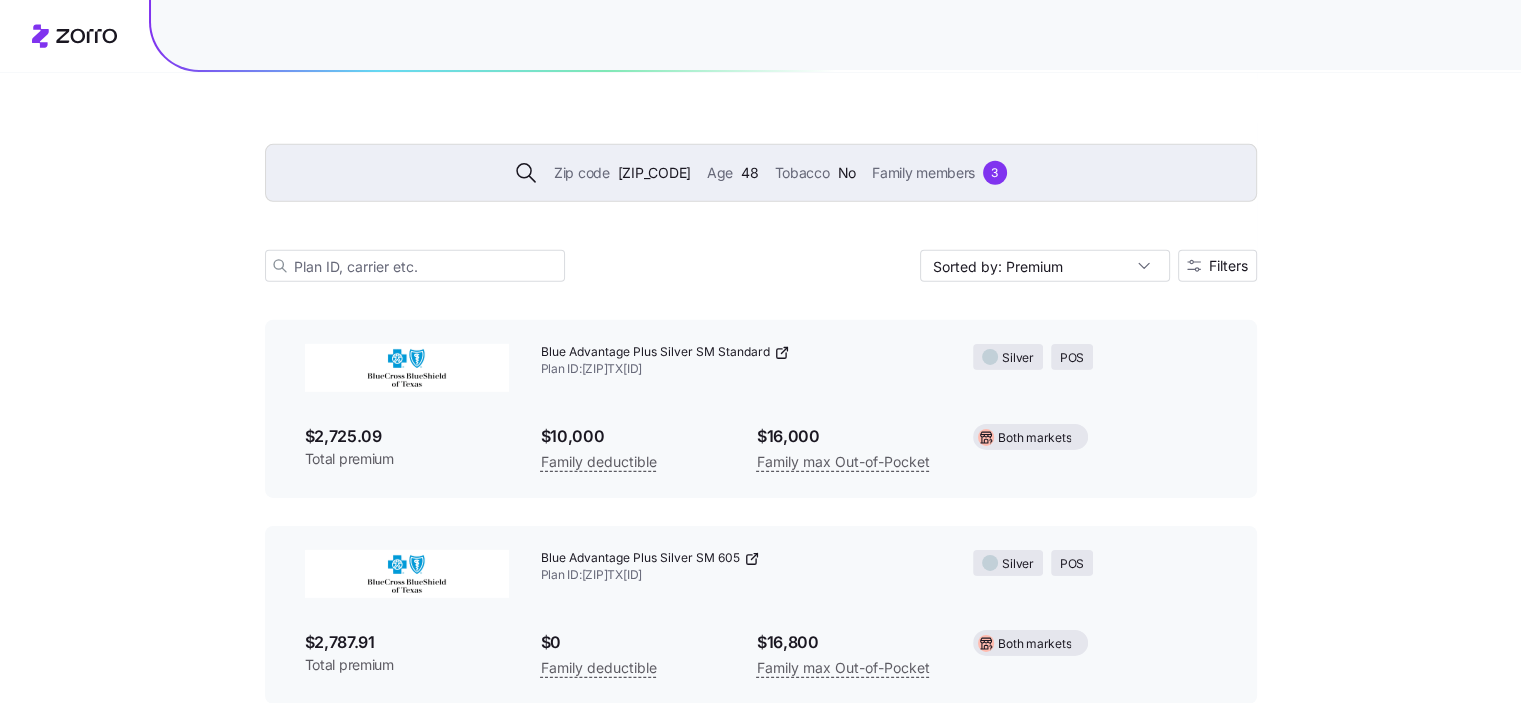 click on "Zip code [POSTAL_CODE] Age [AGE] Tobacco No Family members [NUMBER]" at bounding box center [761, 173] 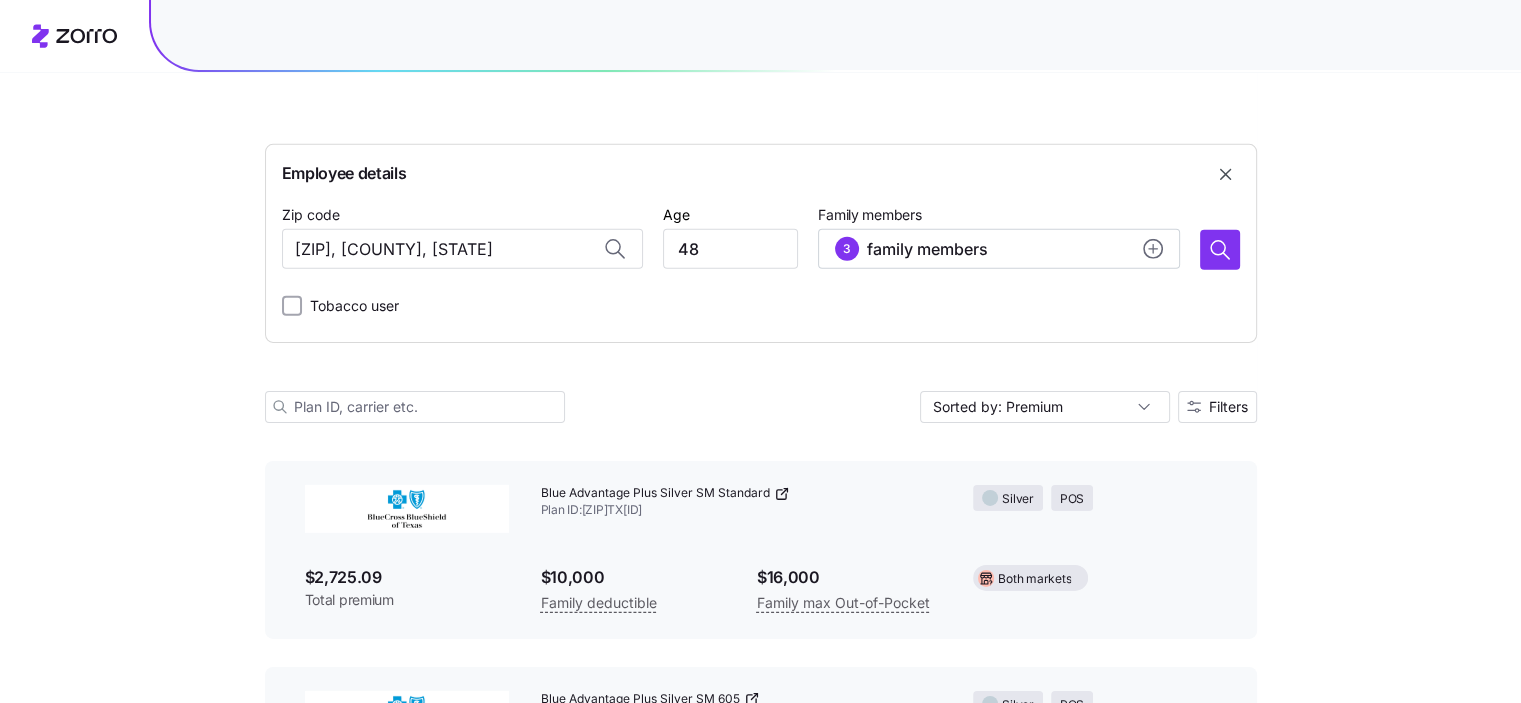 scroll, scrollTop: 29268, scrollLeft: 0, axis: vertical 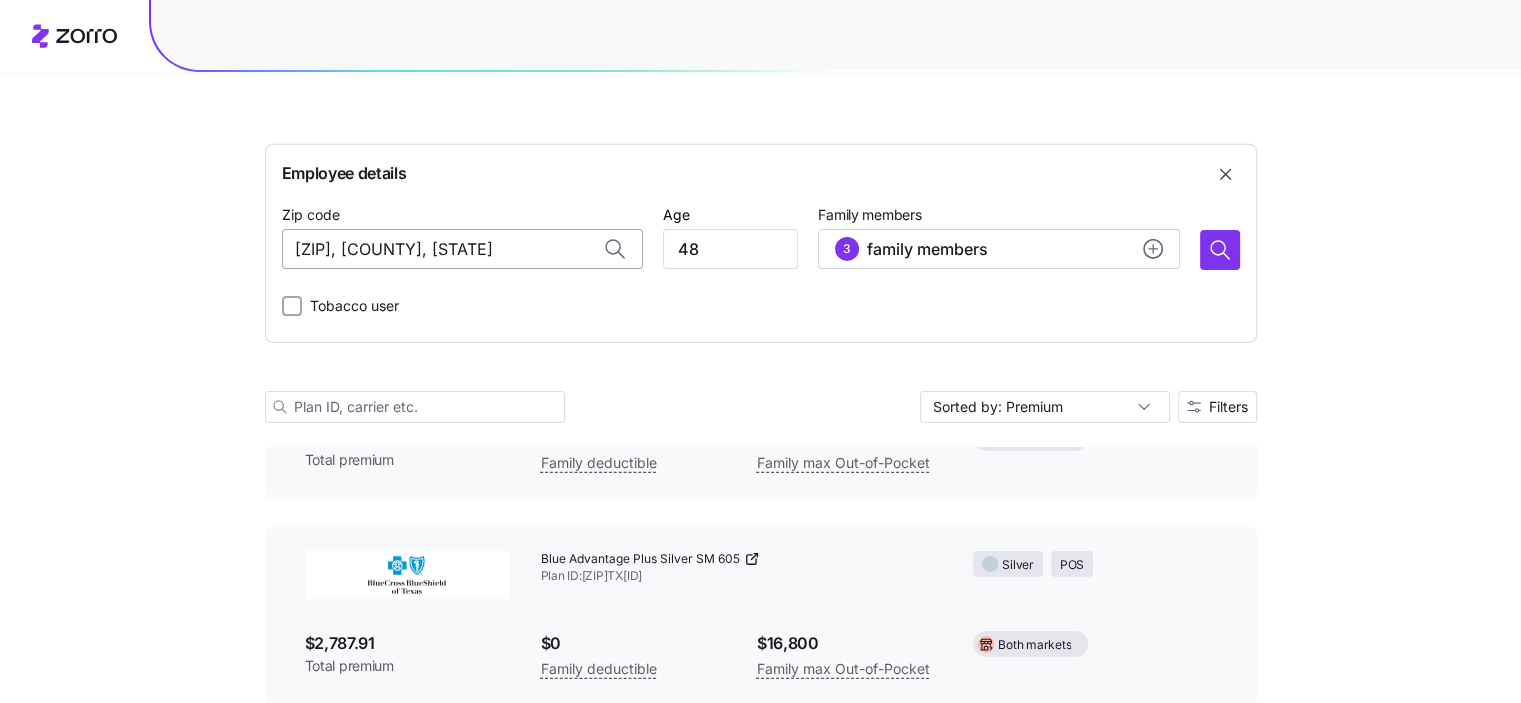 click on "[ZIP], [COUNTY], [STATE]" at bounding box center [462, 249] 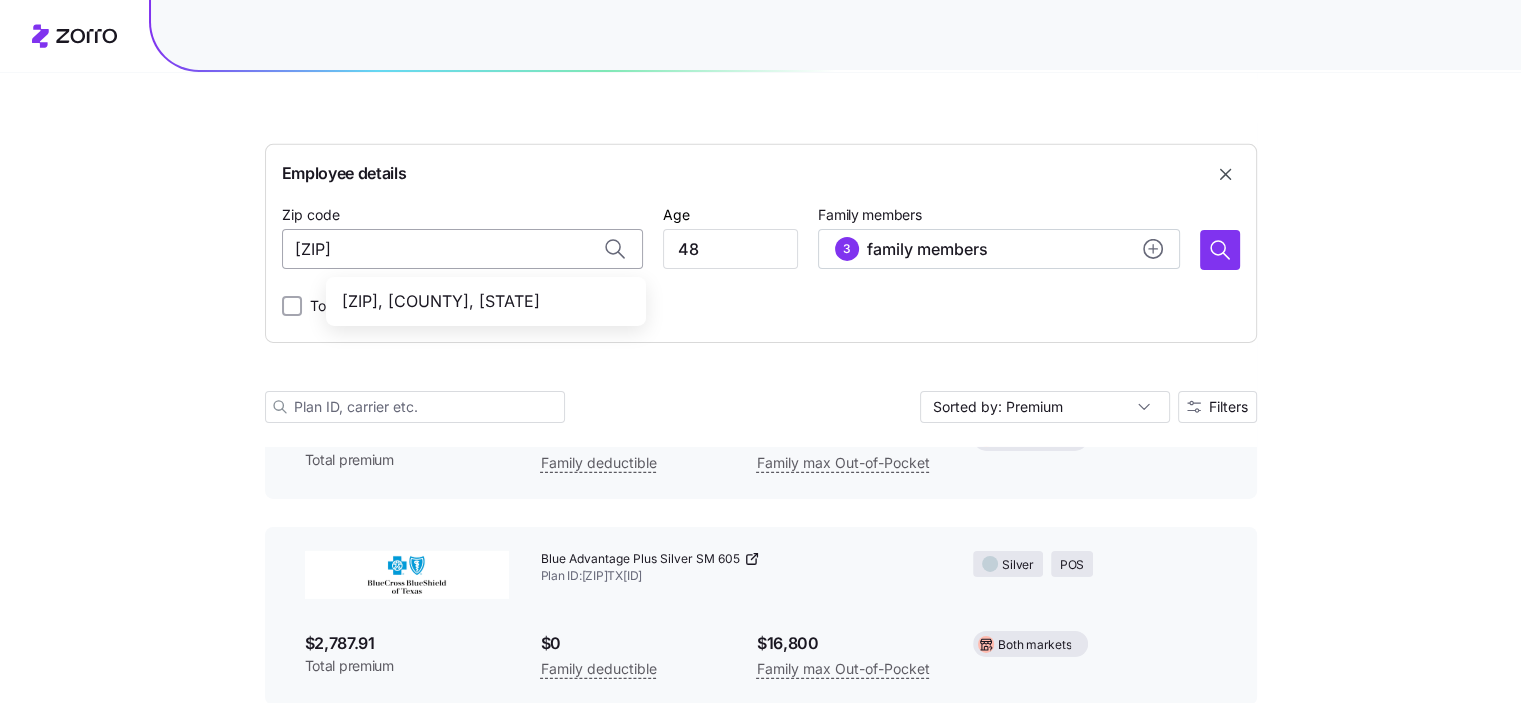 click on "[ZIP]" at bounding box center (462, 249) 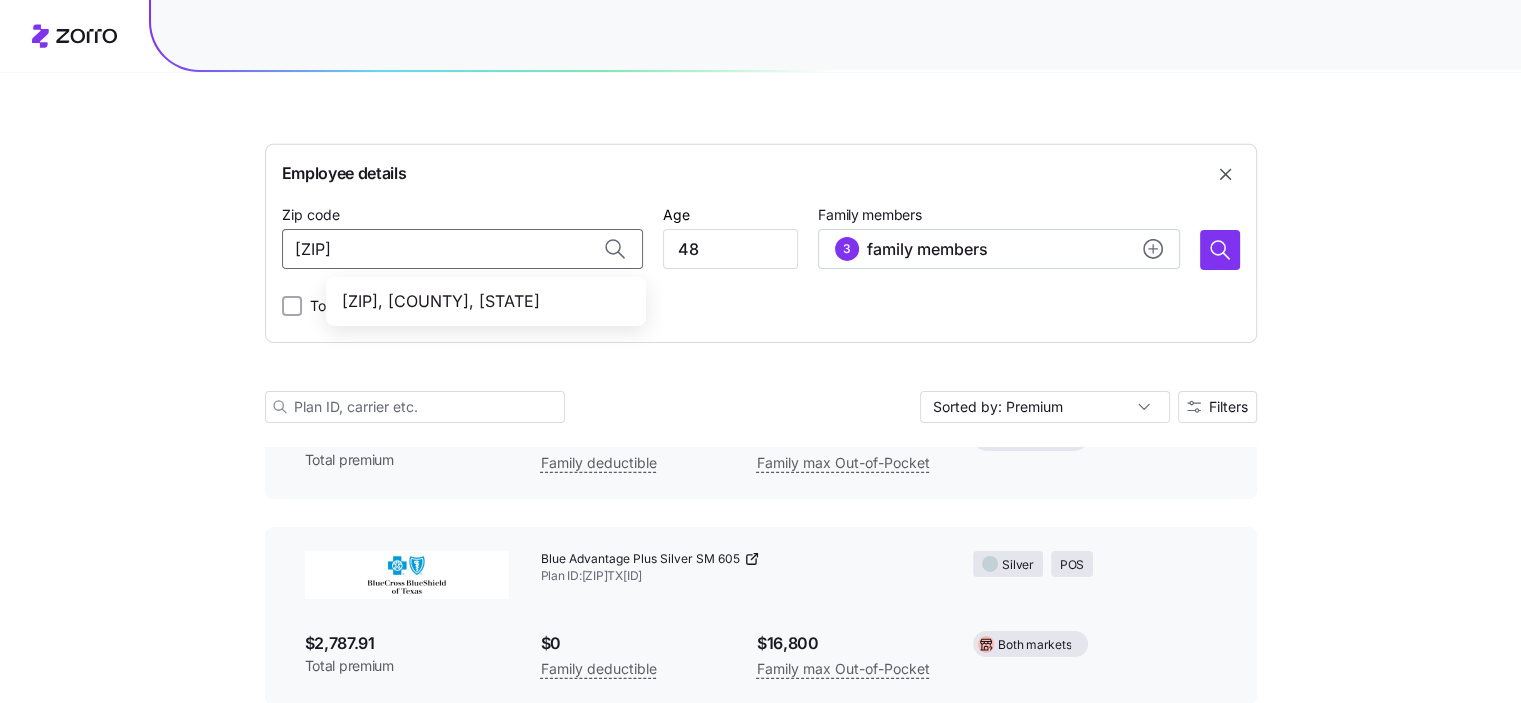 scroll, scrollTop: 29128, scrollLeft: 0, axis: vertical 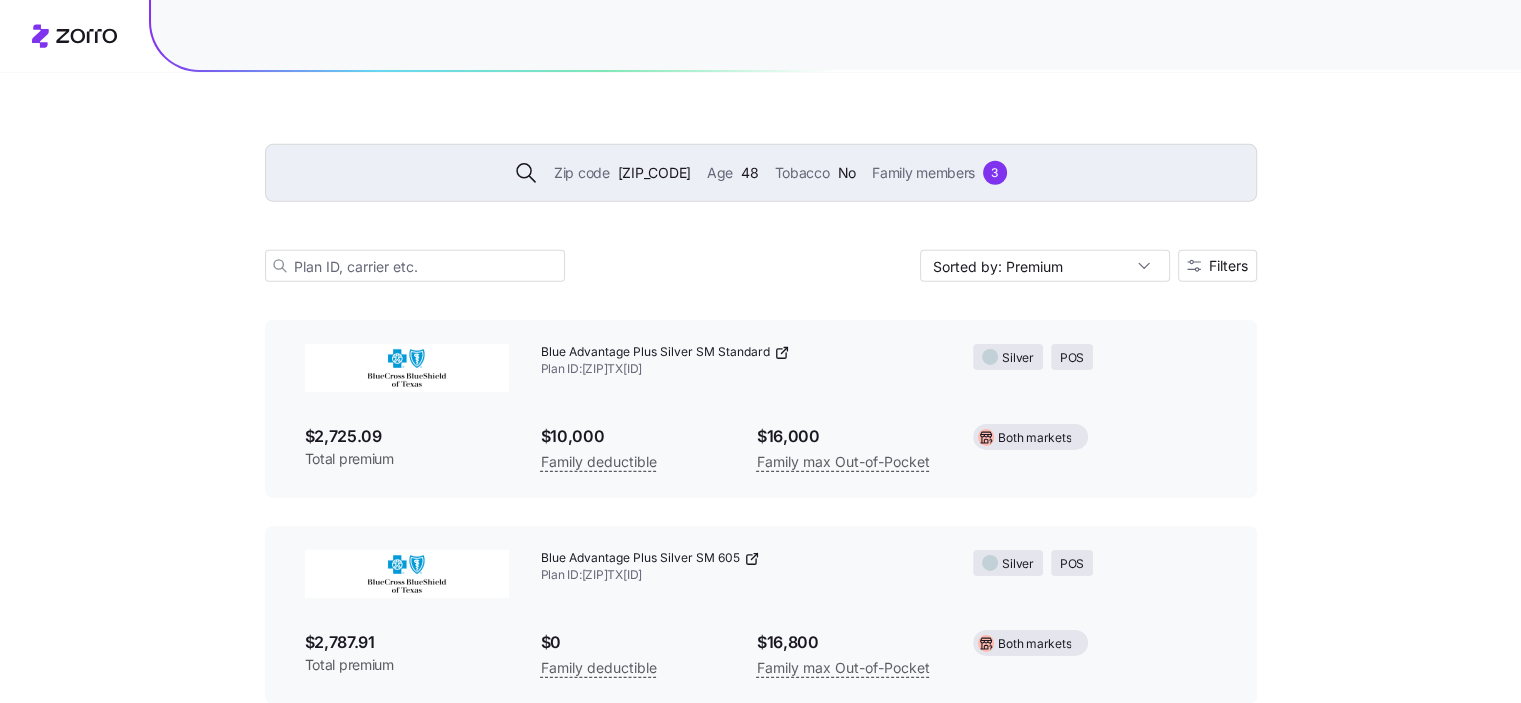 click on "Zip code [POSTAL_CODE] Age [AGE] Tobacco No Family members [NUMBER]" at bounding box center (761, 173) 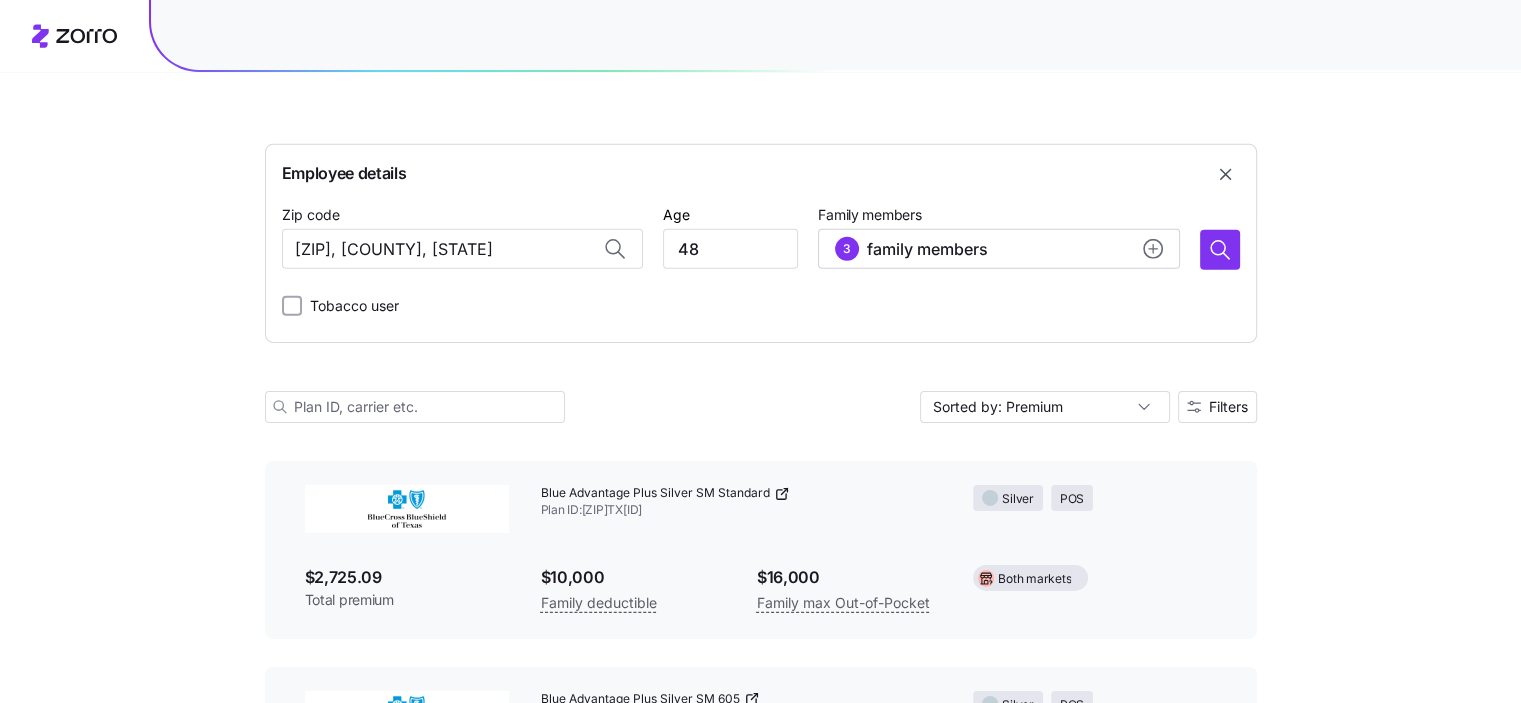 scroll, scrollTop: 29268, scrollLeft: 0, axis: vertical 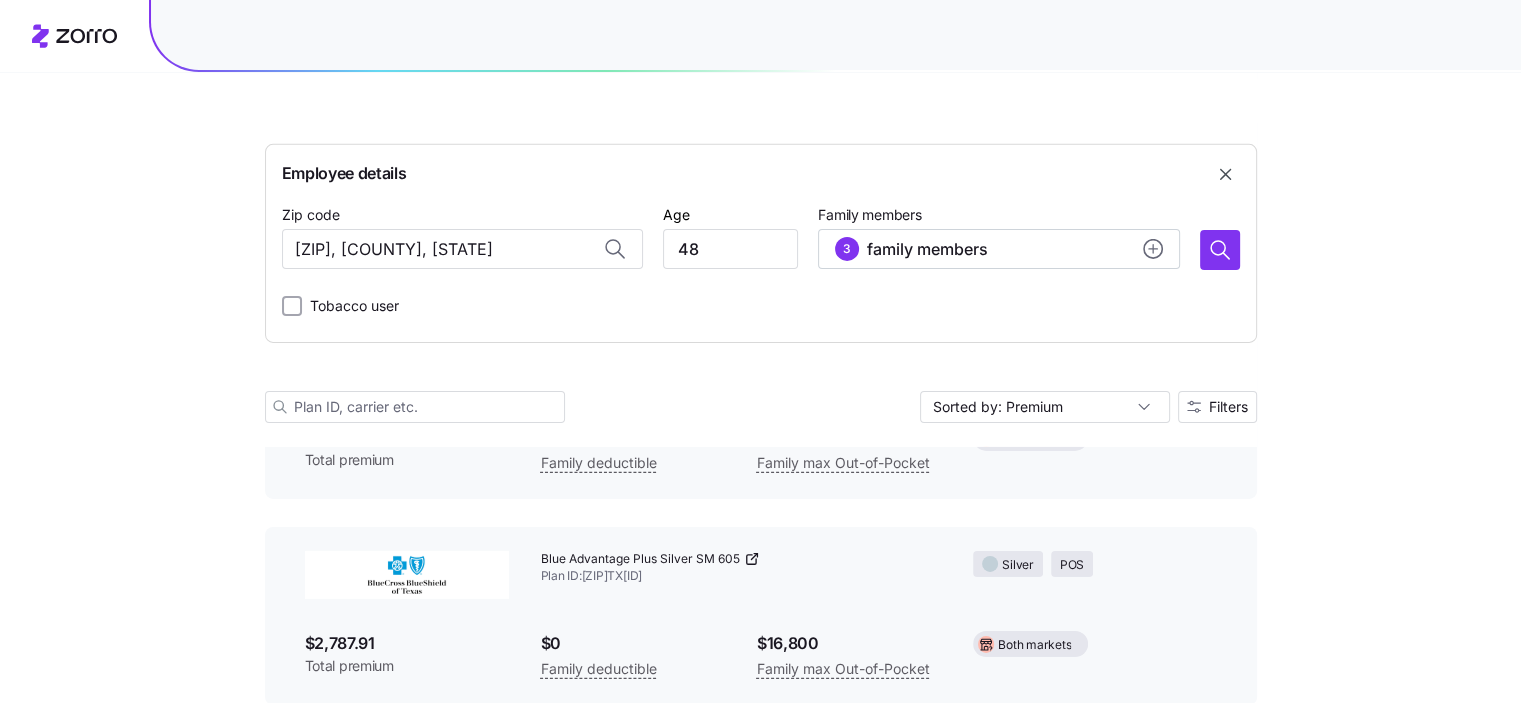 click on "Zip code [ZIP_CODE], [COUNTY], [STATE]" at bounding box center [462, 236] 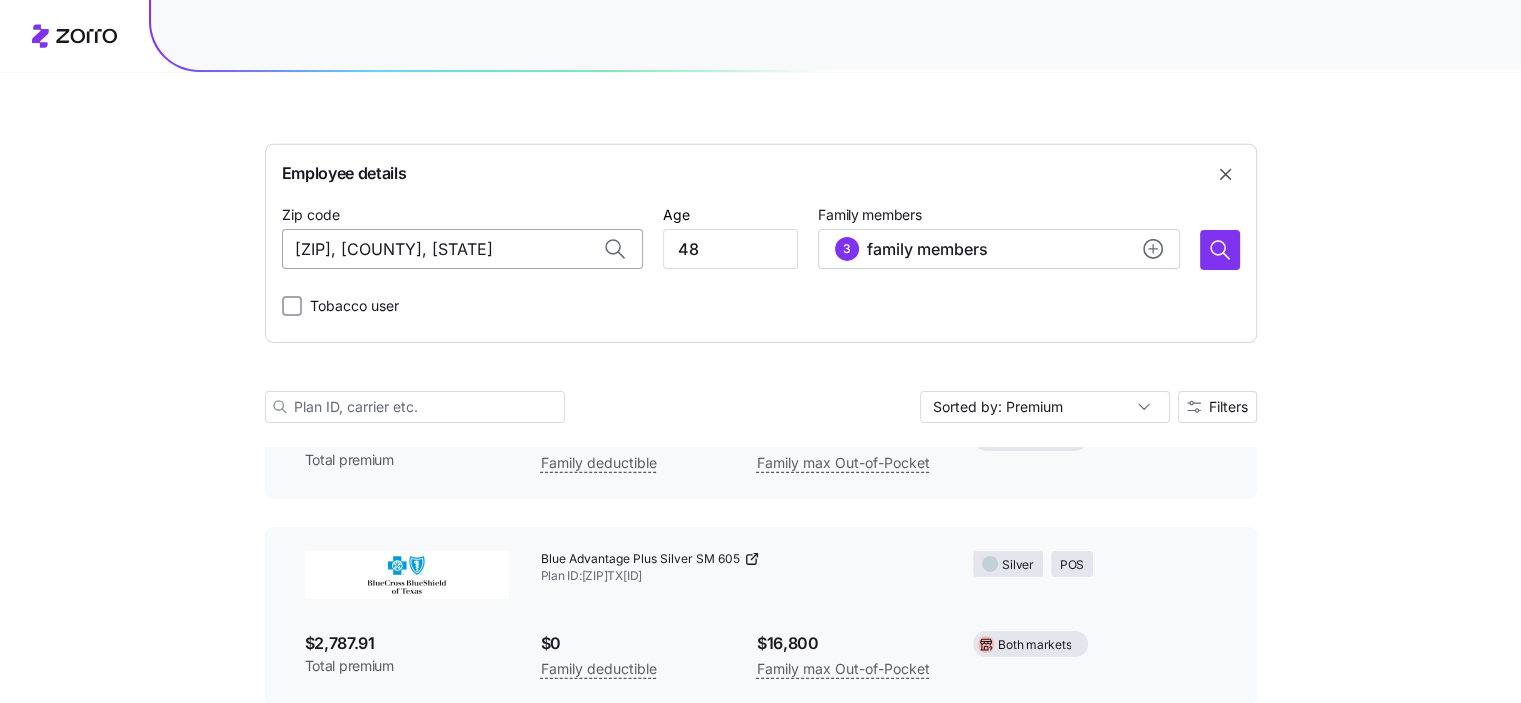 click on "[ZIP], [COUNTY], [STATE]" at bounding box center (462, 249) 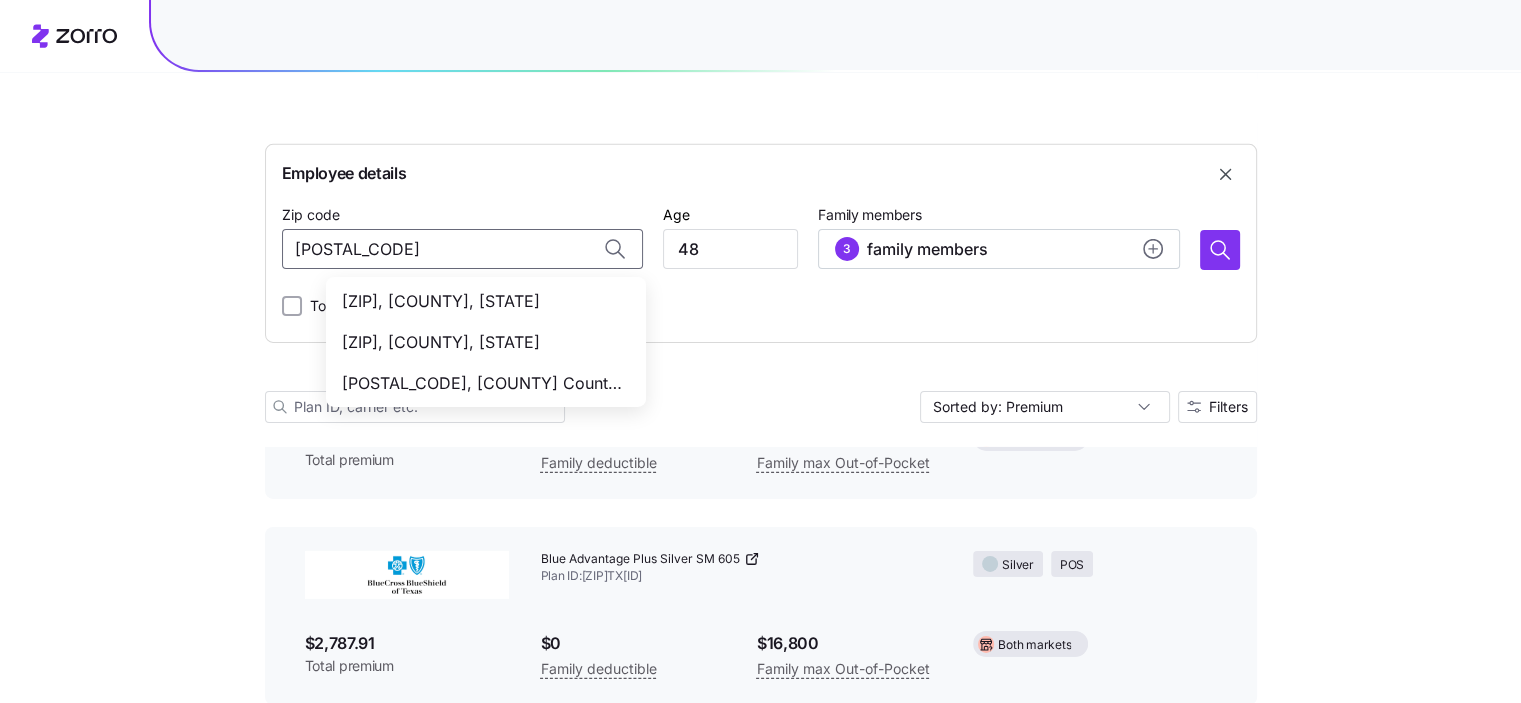 click on "[ZIP], [COUNTY], [STATE]" at bounding box center [482, 301] 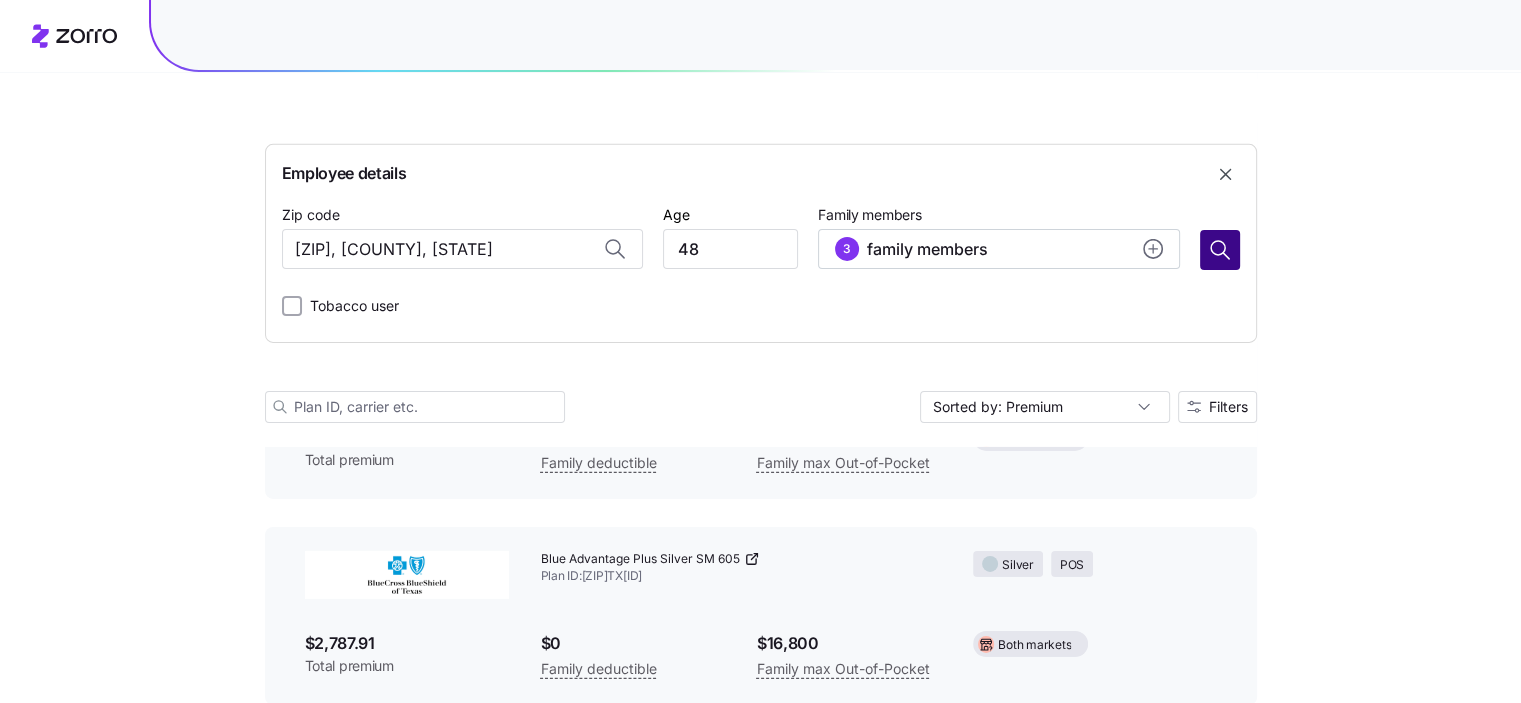 type on "[ZIP], [COUNTY], [STATE]" 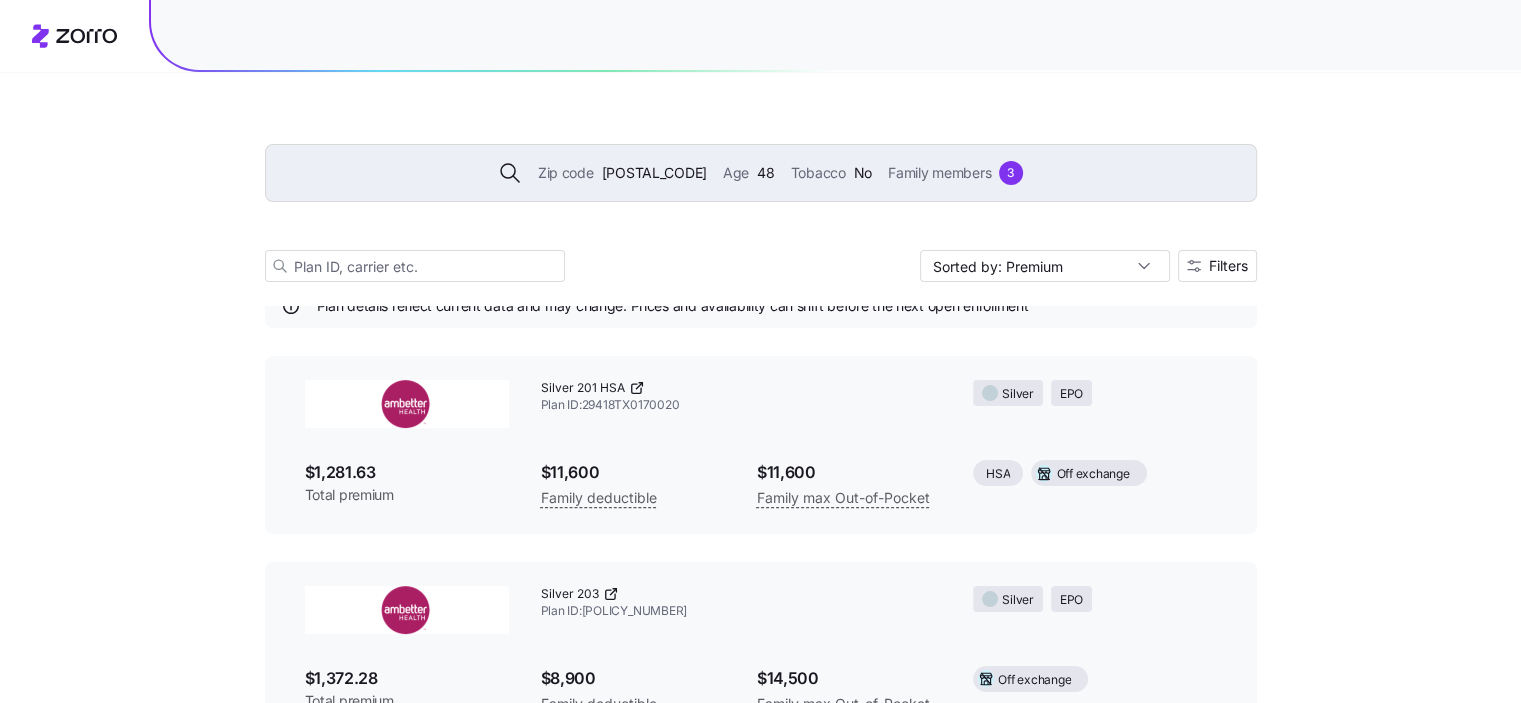 scroll, scrollTop: 25016, scrollLeft: 0, axis: vertical 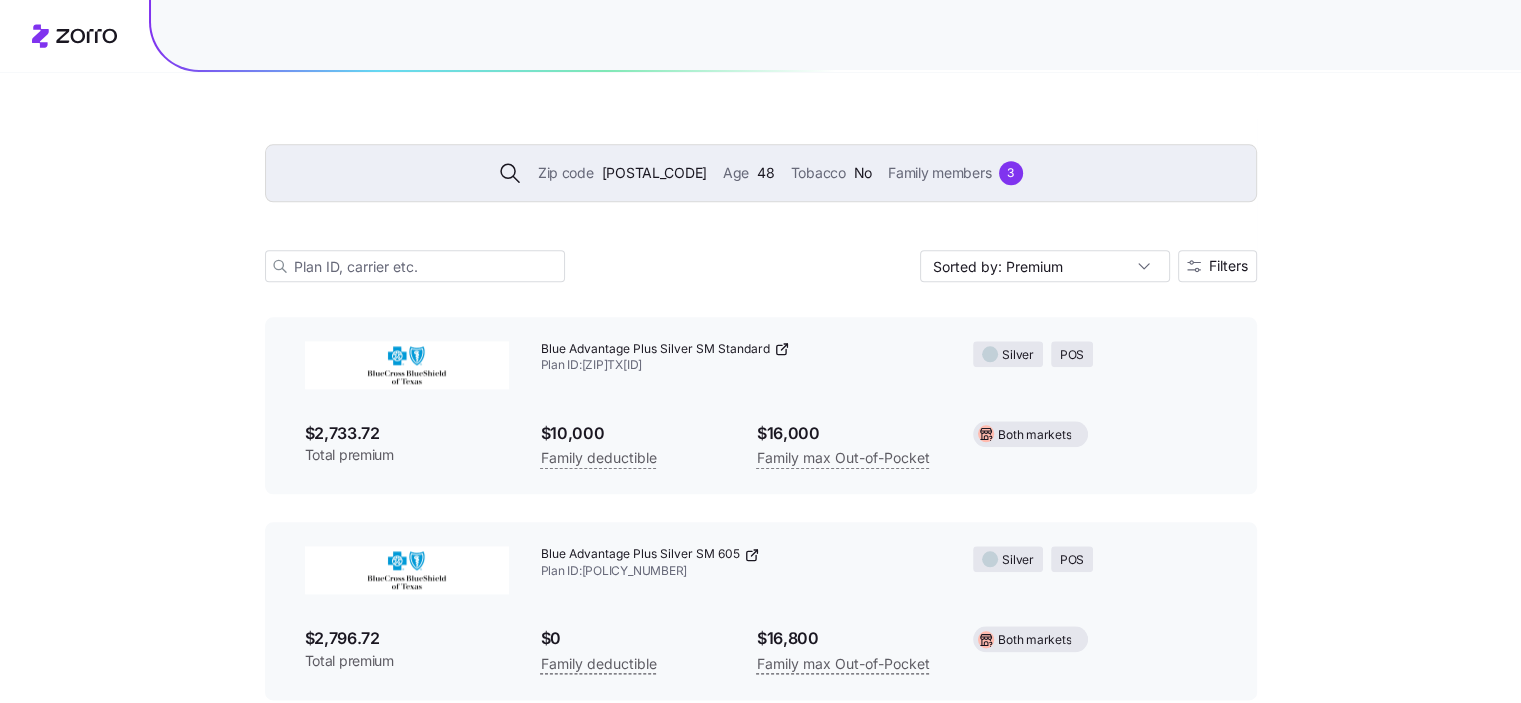 click on "[PLAN_ID]" at bounding box center (741, 563) 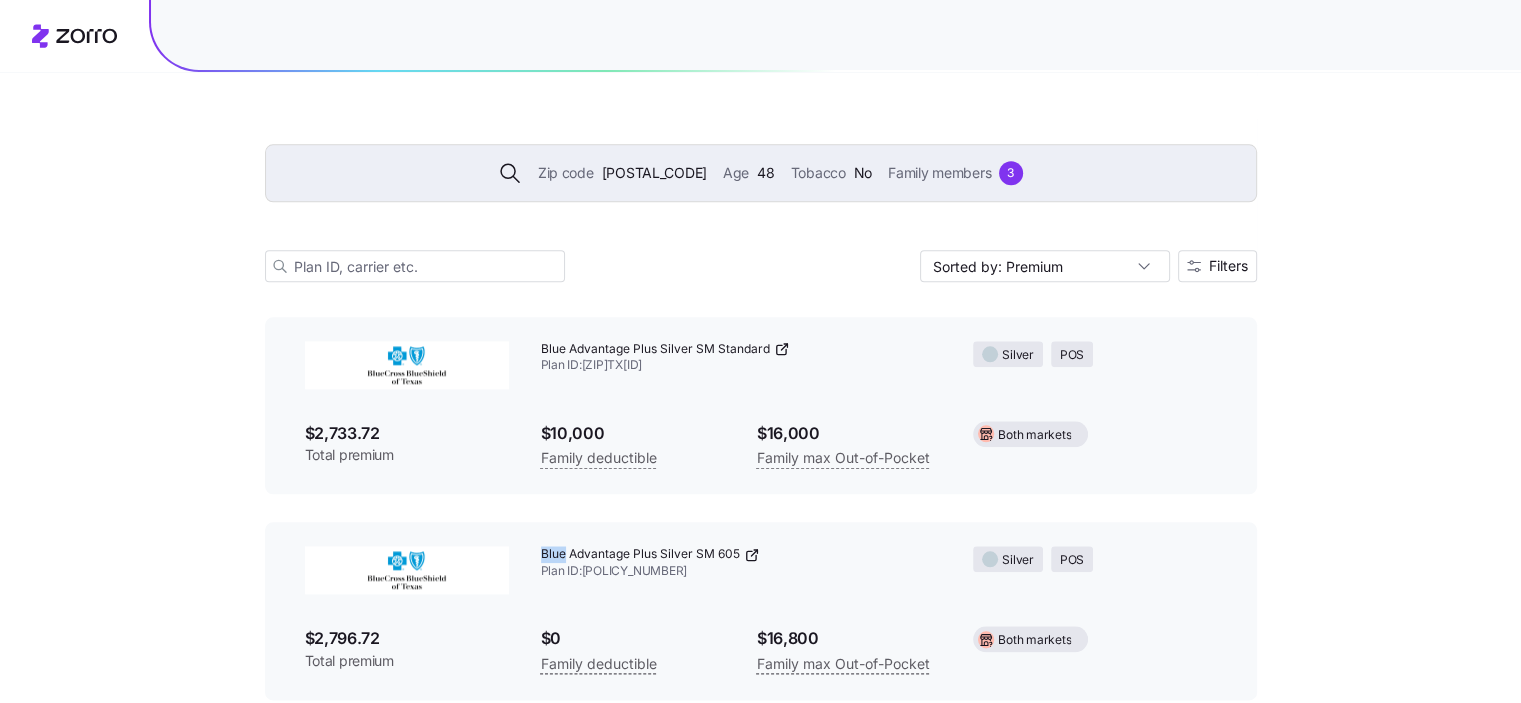 click on "[PLAN_ID]" at bounding box center [741, 563] 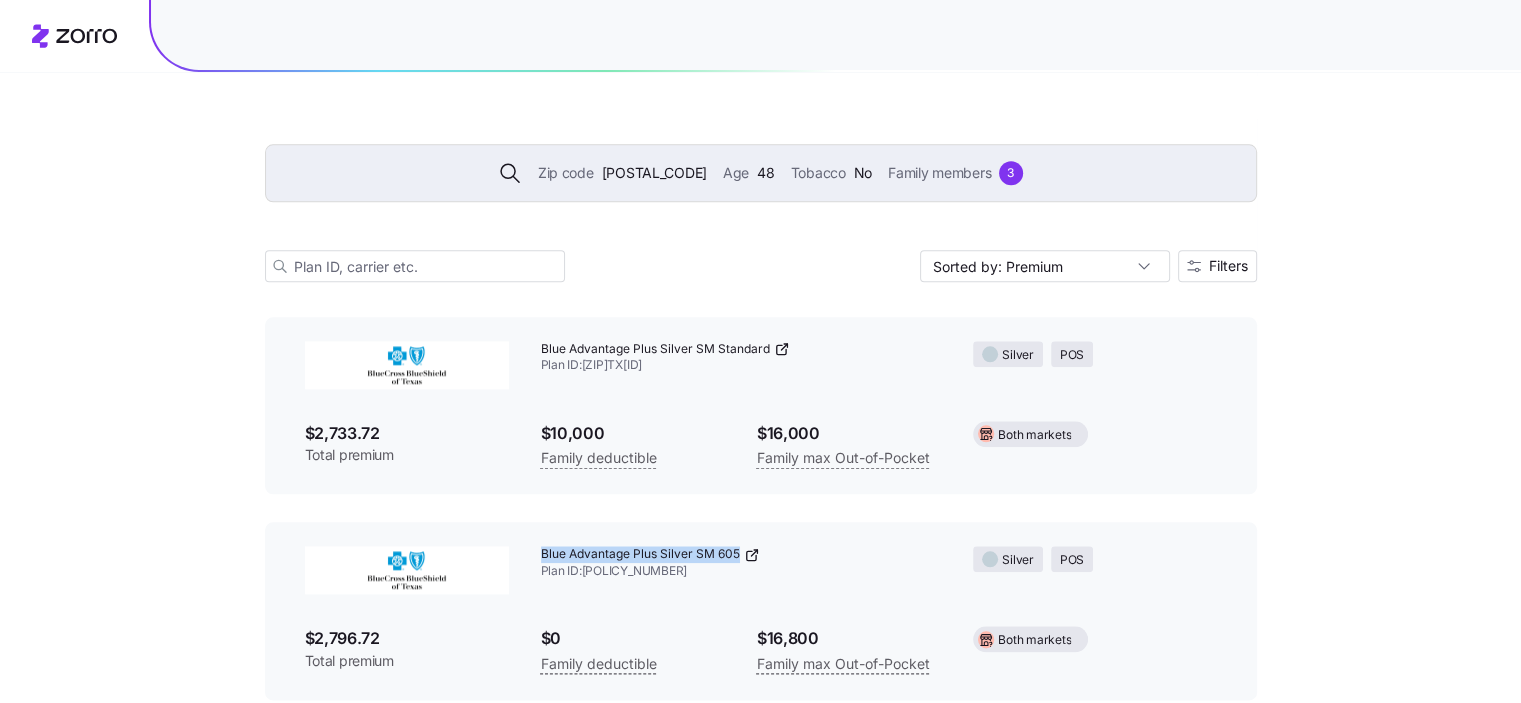 click on "[PLAN_ID]" at bounding box center (741, 563) 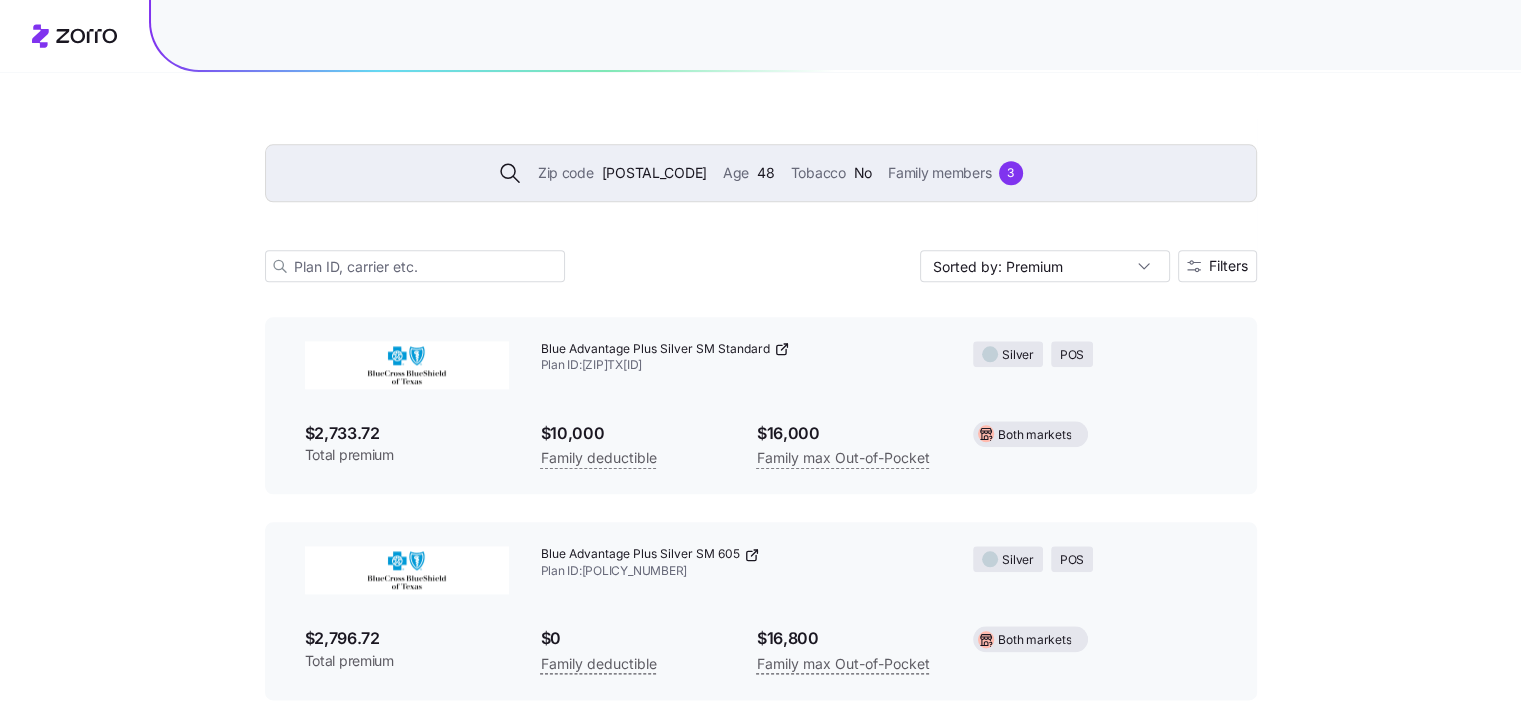 click on "$2,796.72" at bounding box center [407, 638] 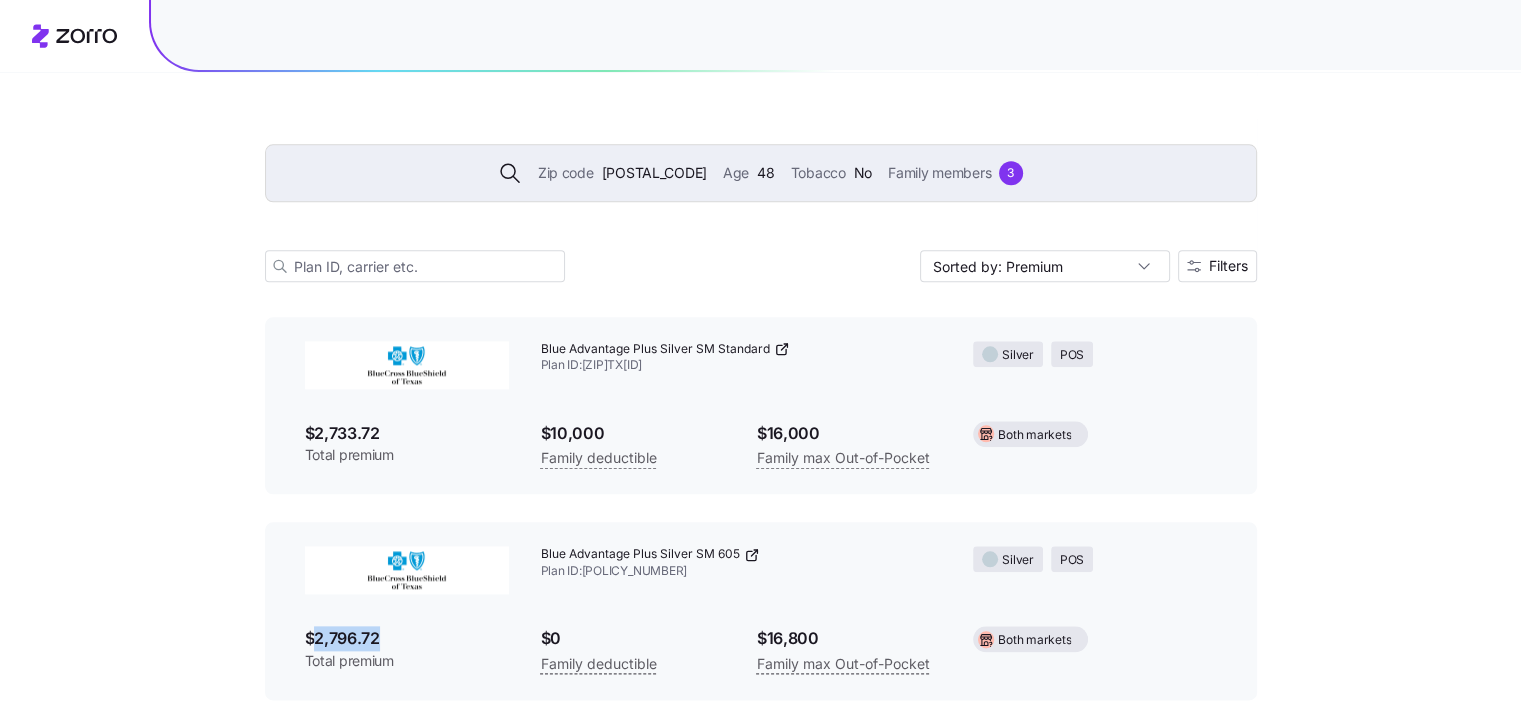 click on "$2,796.72" at bounding box center [407, 638] 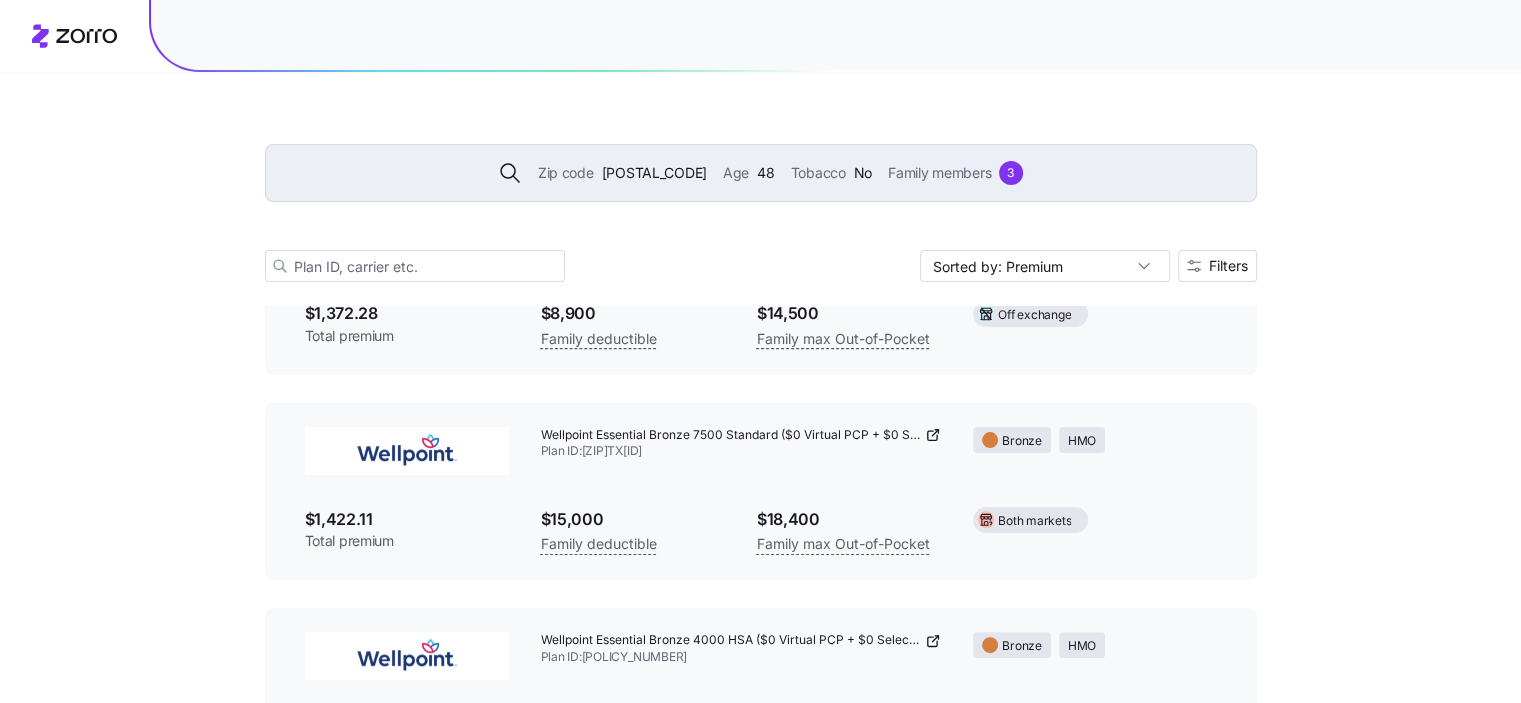 scroll, scrollTop: 0, scrollLeft: 0, axis: both 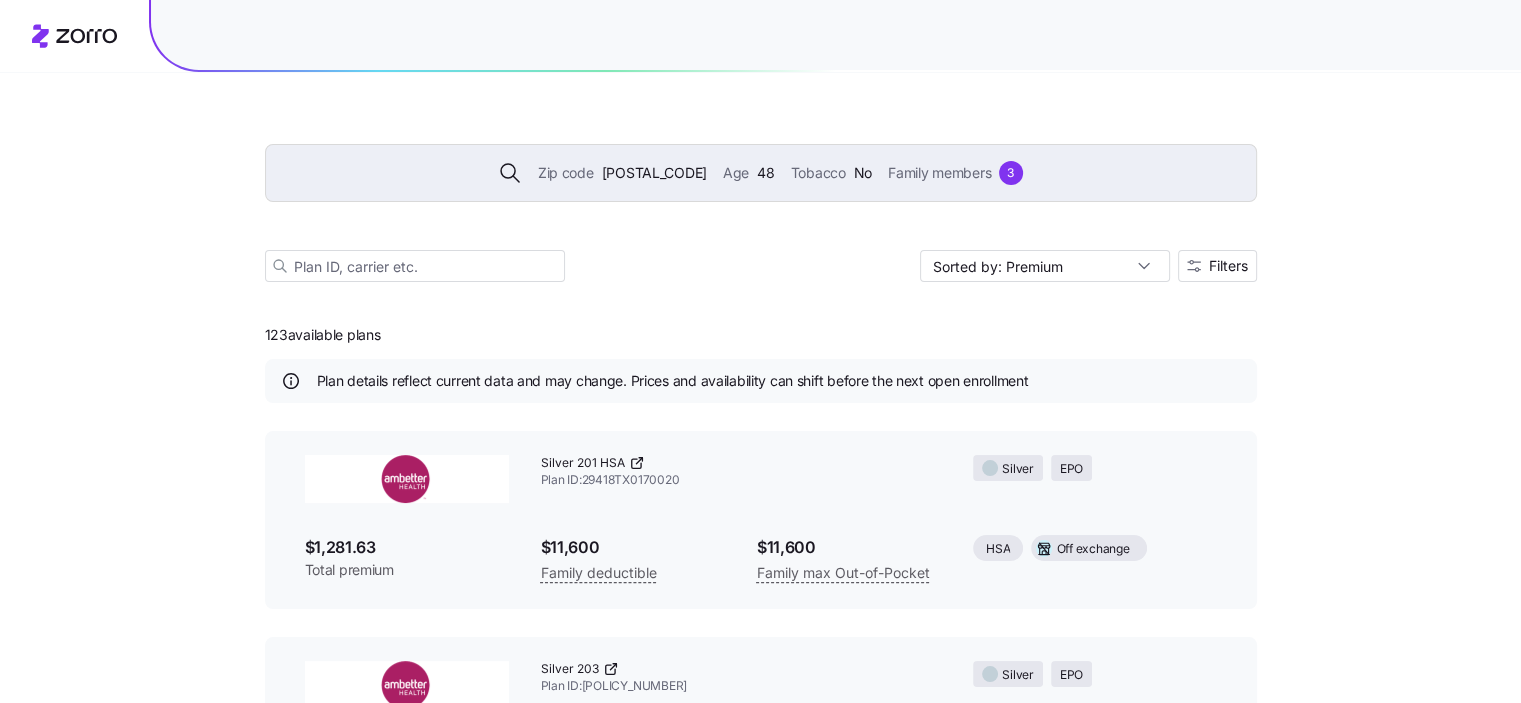 click on "[PLAN] ID: [ID]" at bounding box center [741, 472] 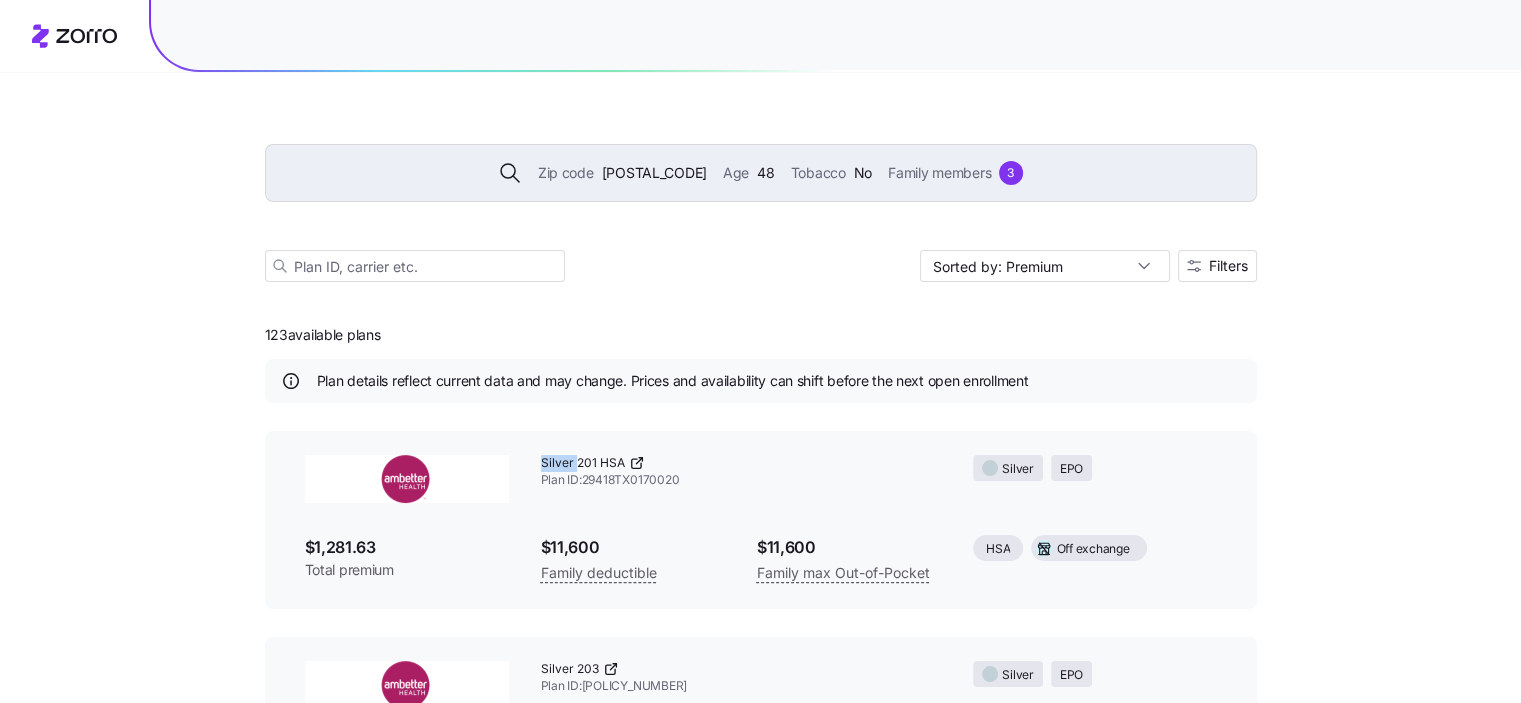click on "[PLAN] ID: [ID]" at bounding box center (741, 472) 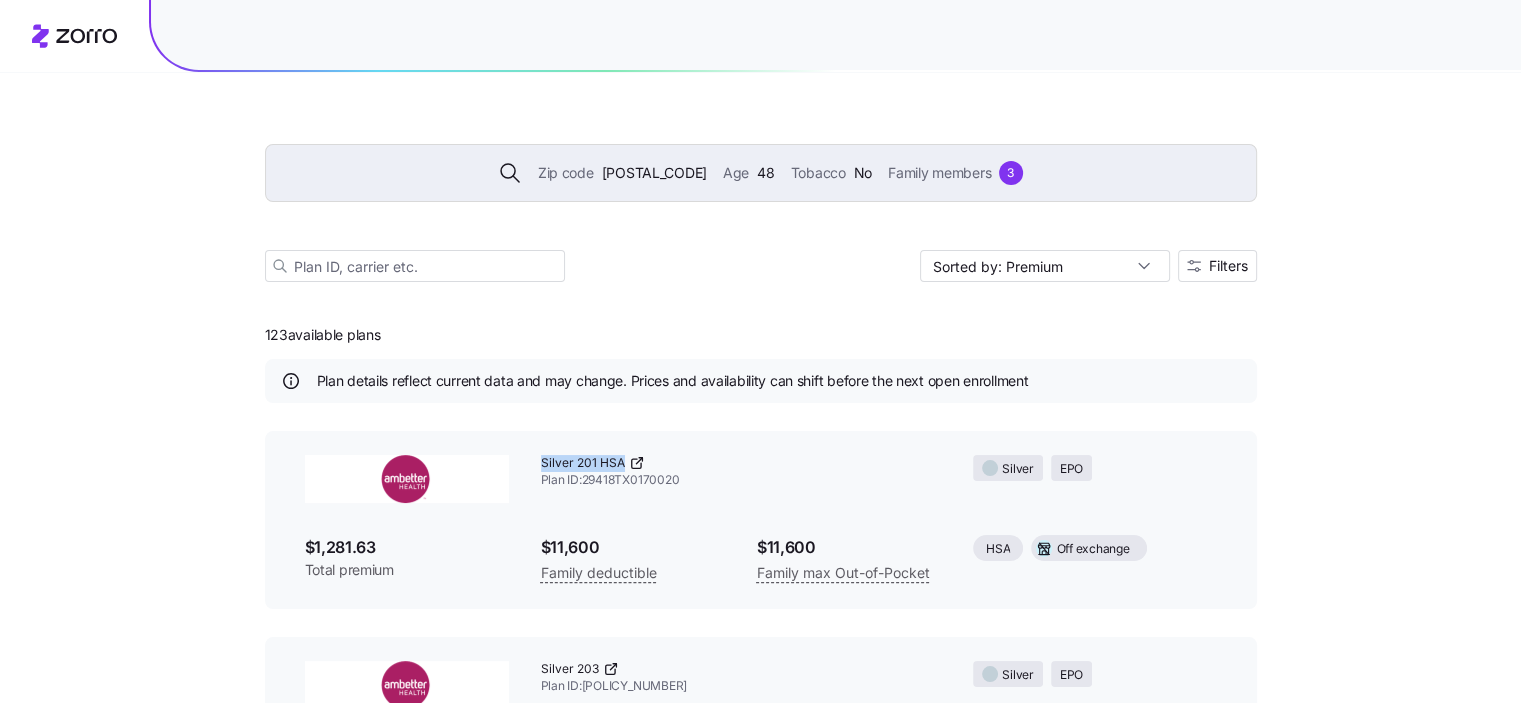click on "[PLAN] ID: [ID]" at bounding box center (741, 472) 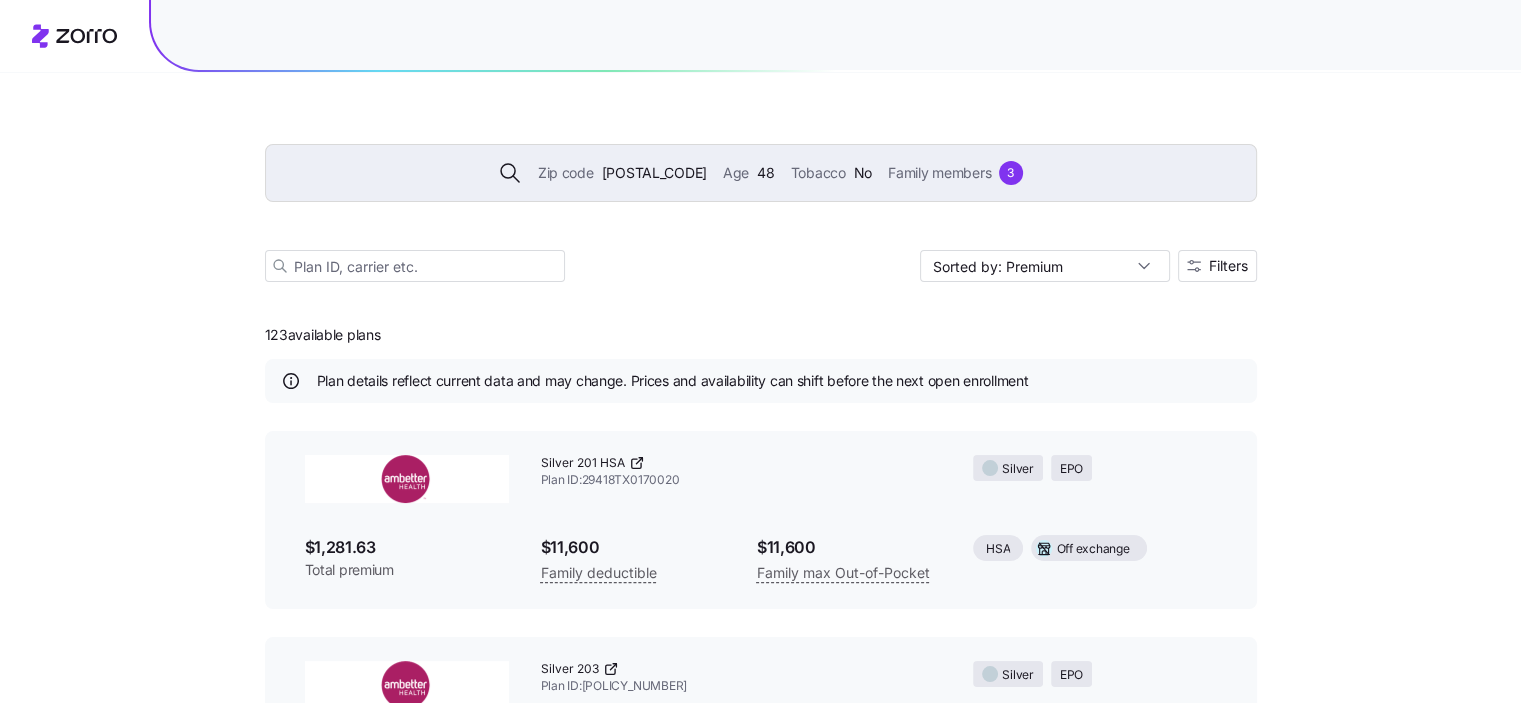 click on "$1,281.63" at bounding box center [407, 547] 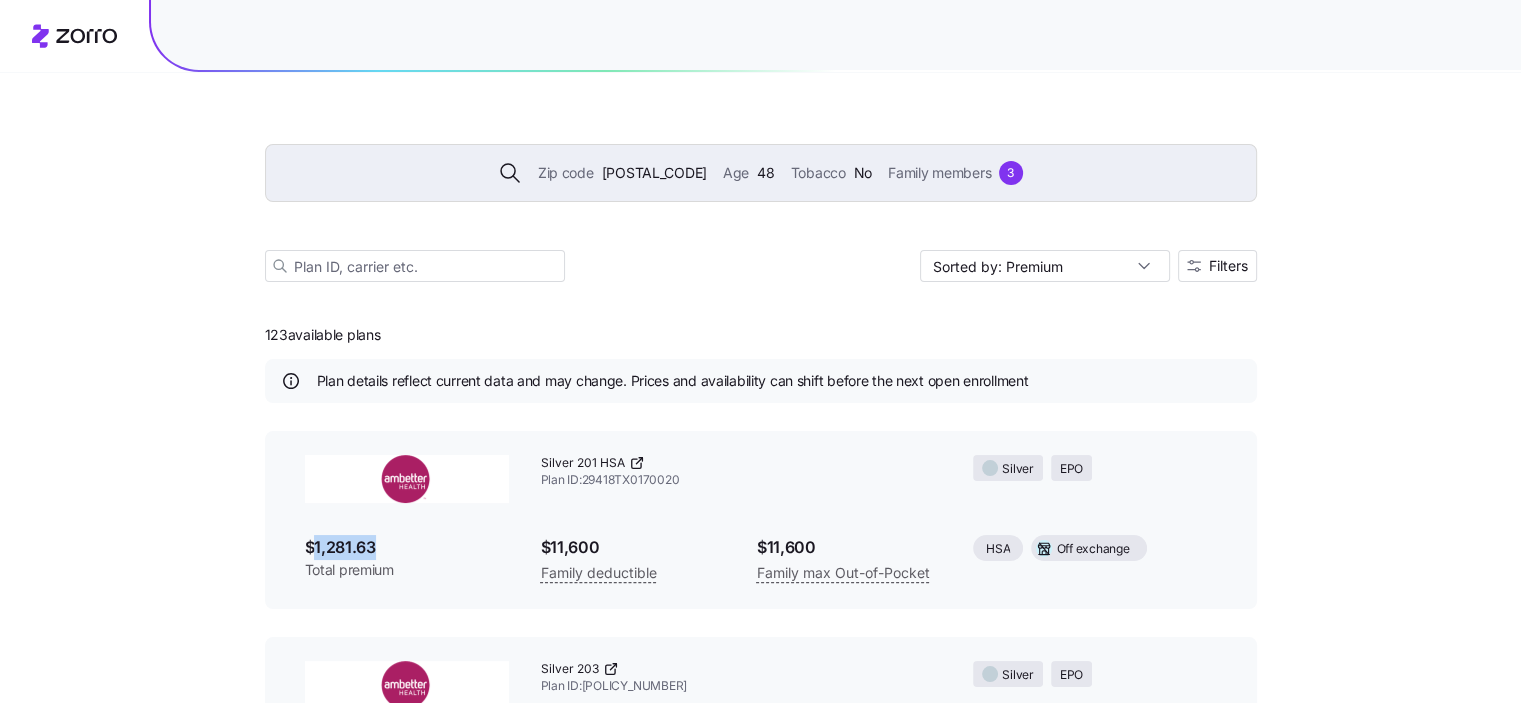 click on "$1,281.63" at bounding box center (407, 547) 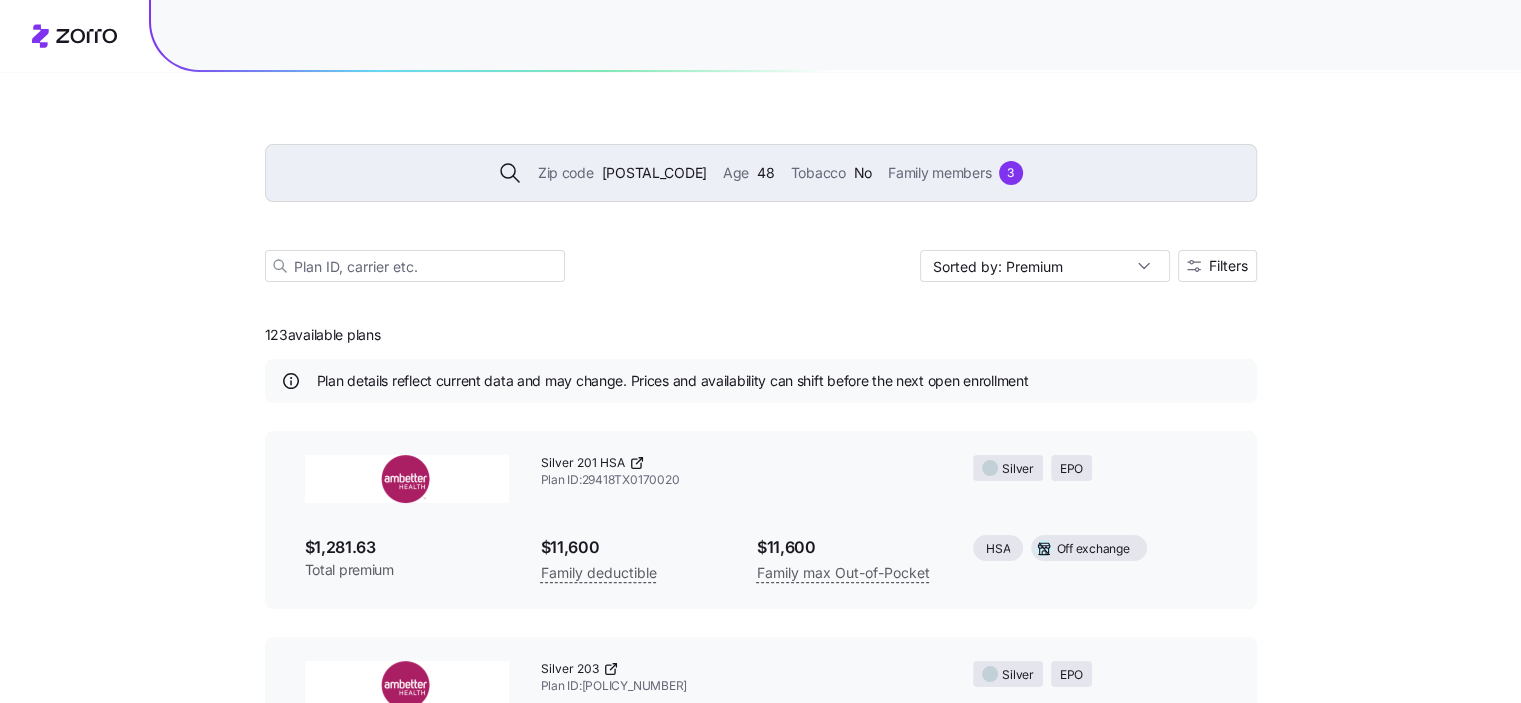 click on "Zip code" at bounding box center [566, 173] 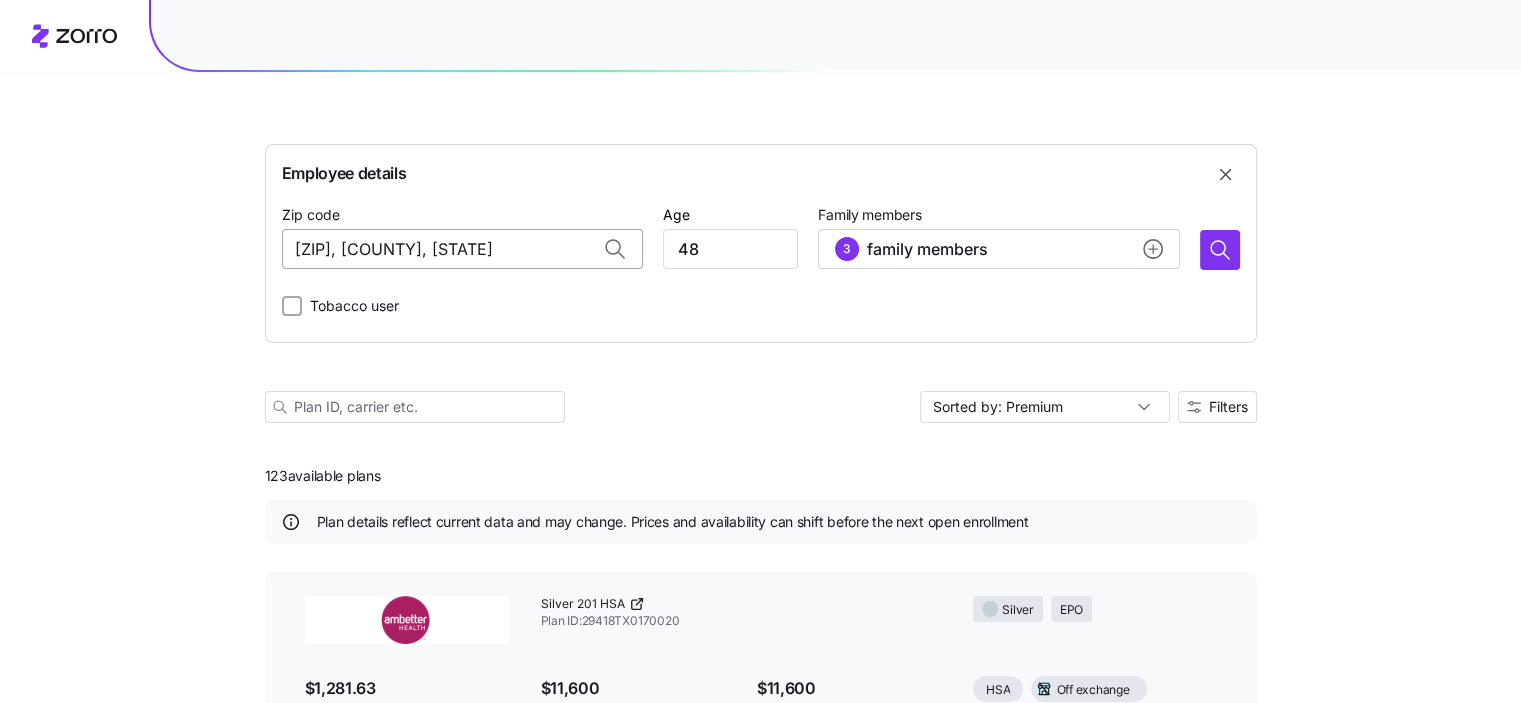 click on "[ZIP], [COUNTY], [STATE]" at bounding box center [462, 249] 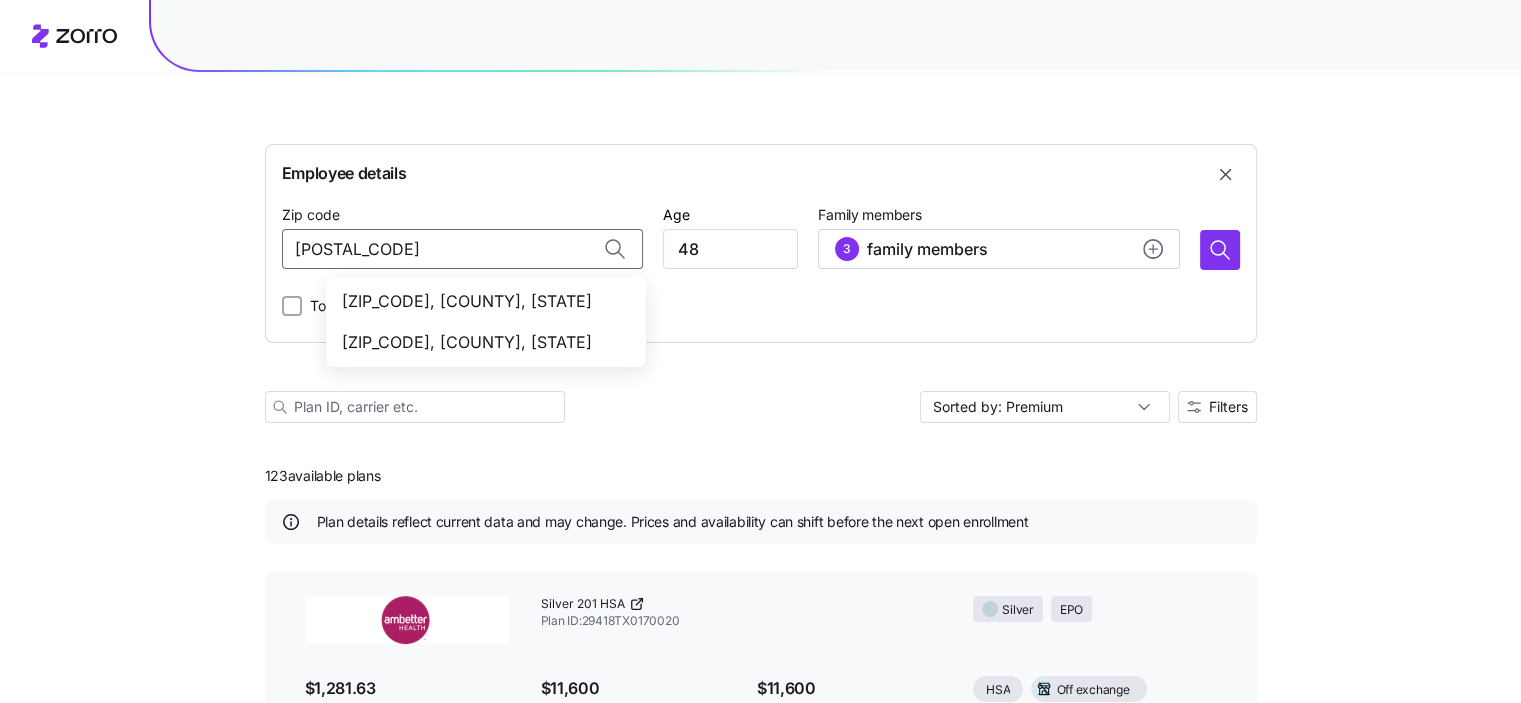 click on "[ZIP_CODE], [COUNTY], [STATE]" at bounding box center (482, 342) 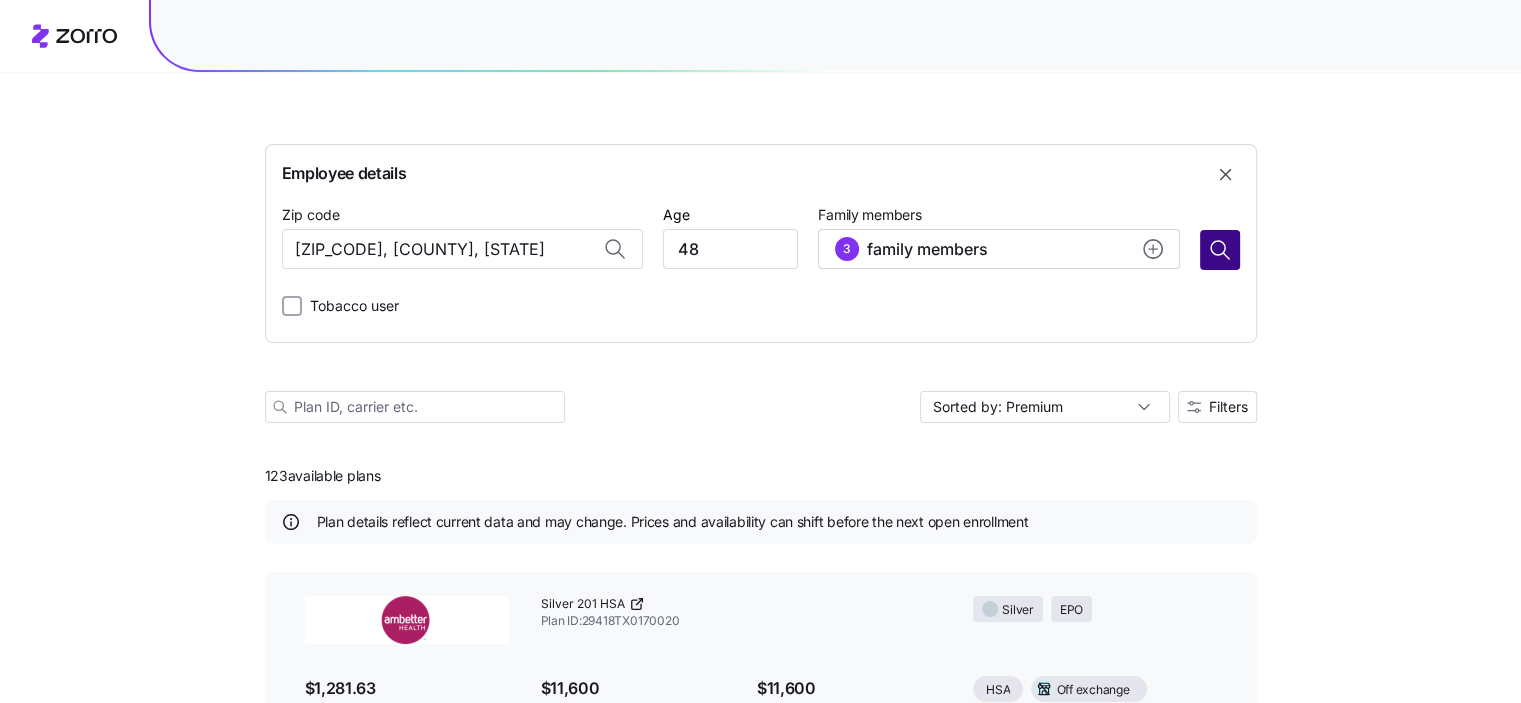 type on "[ZIP_CODE], [COUNTY], [STATE]" 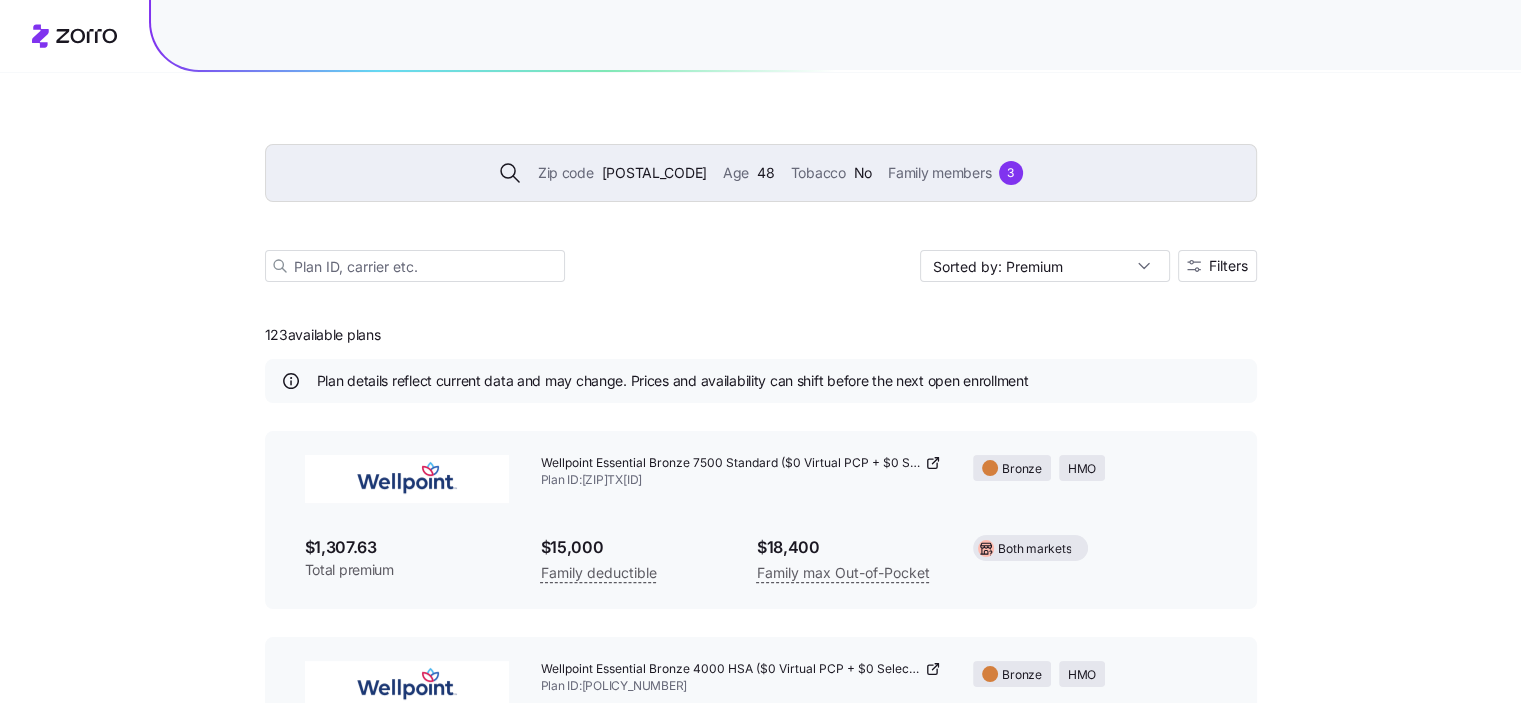 click on "[POSTAL_CODE]" at bounding box center [654, 173] 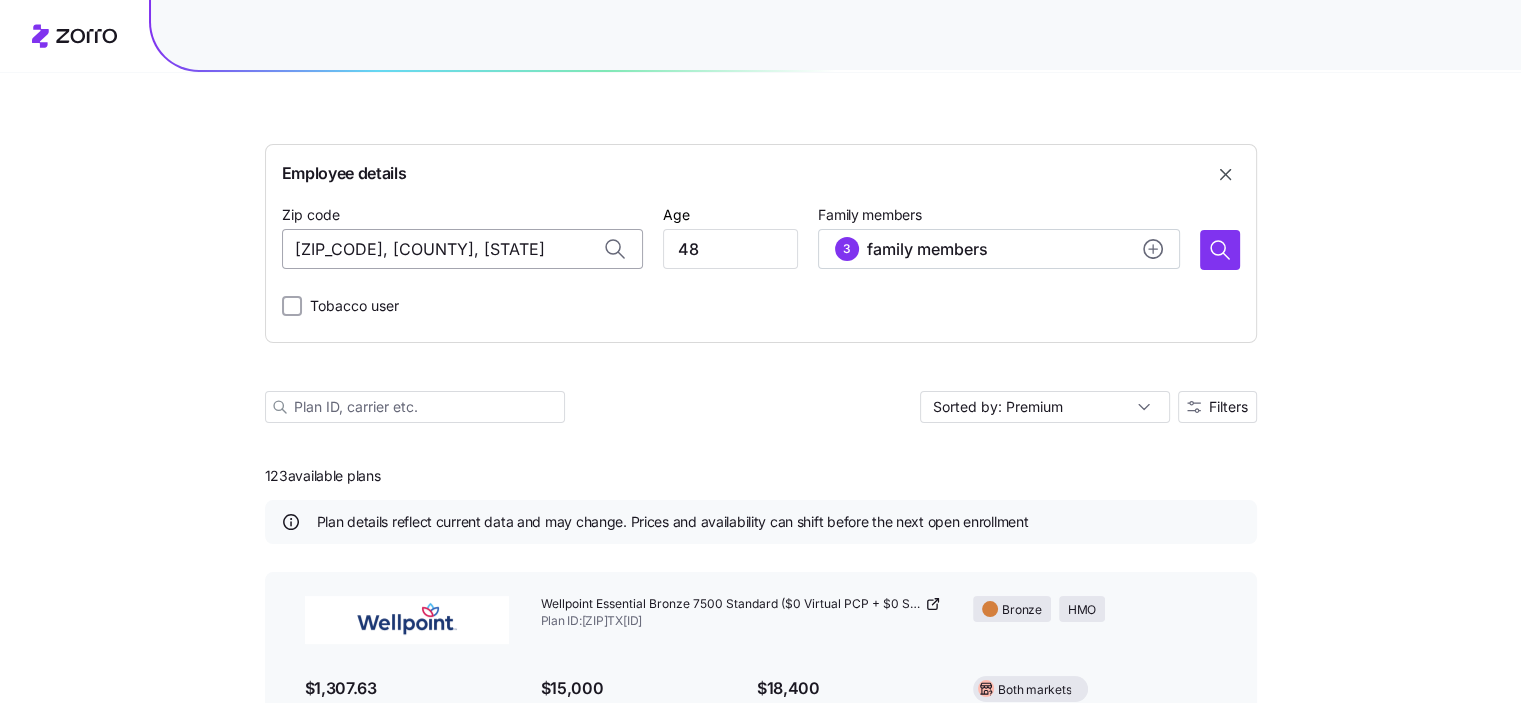 click on "[ZIP_CODE], [COUNTY], [STATE]" at bounding box center (462, 249) 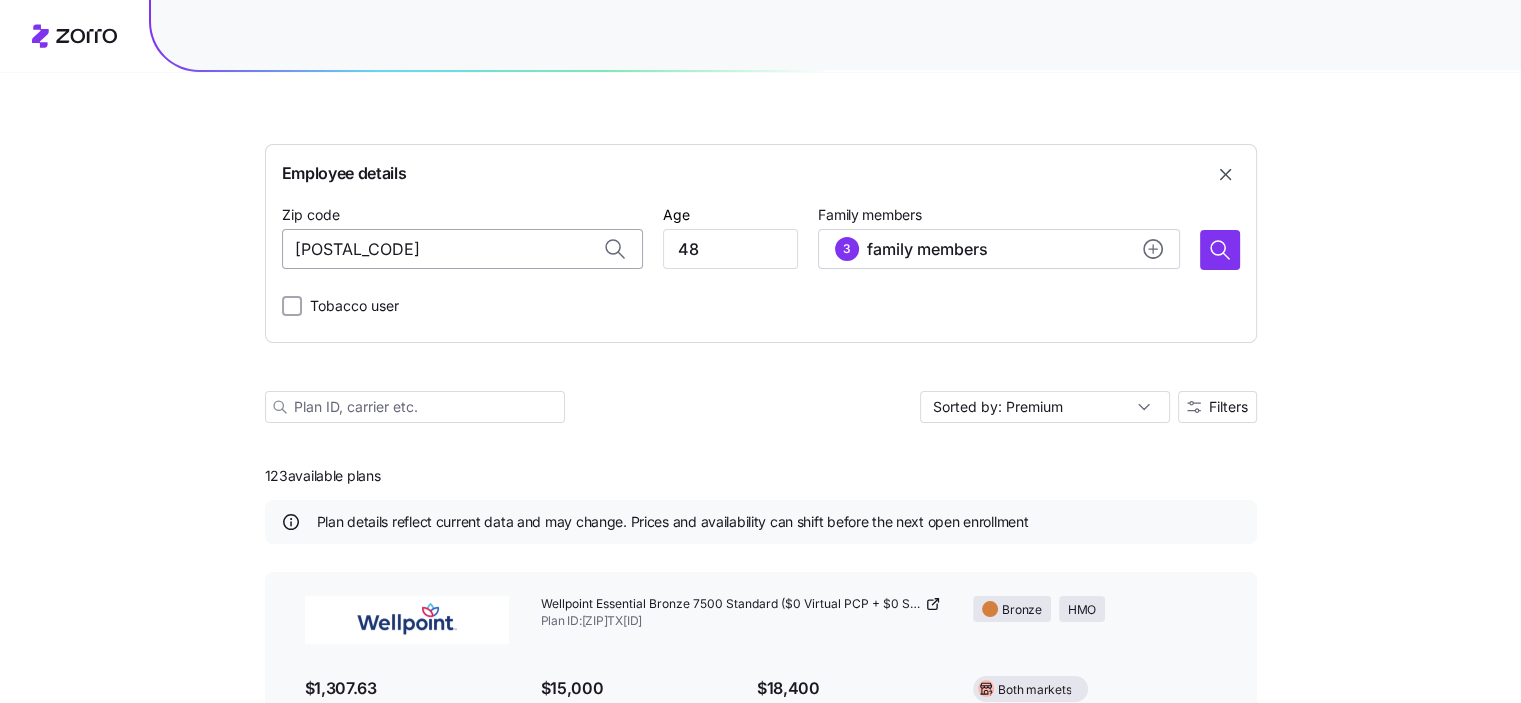 type on "[ZIP_CODE], [COUNTY], [STATE]" 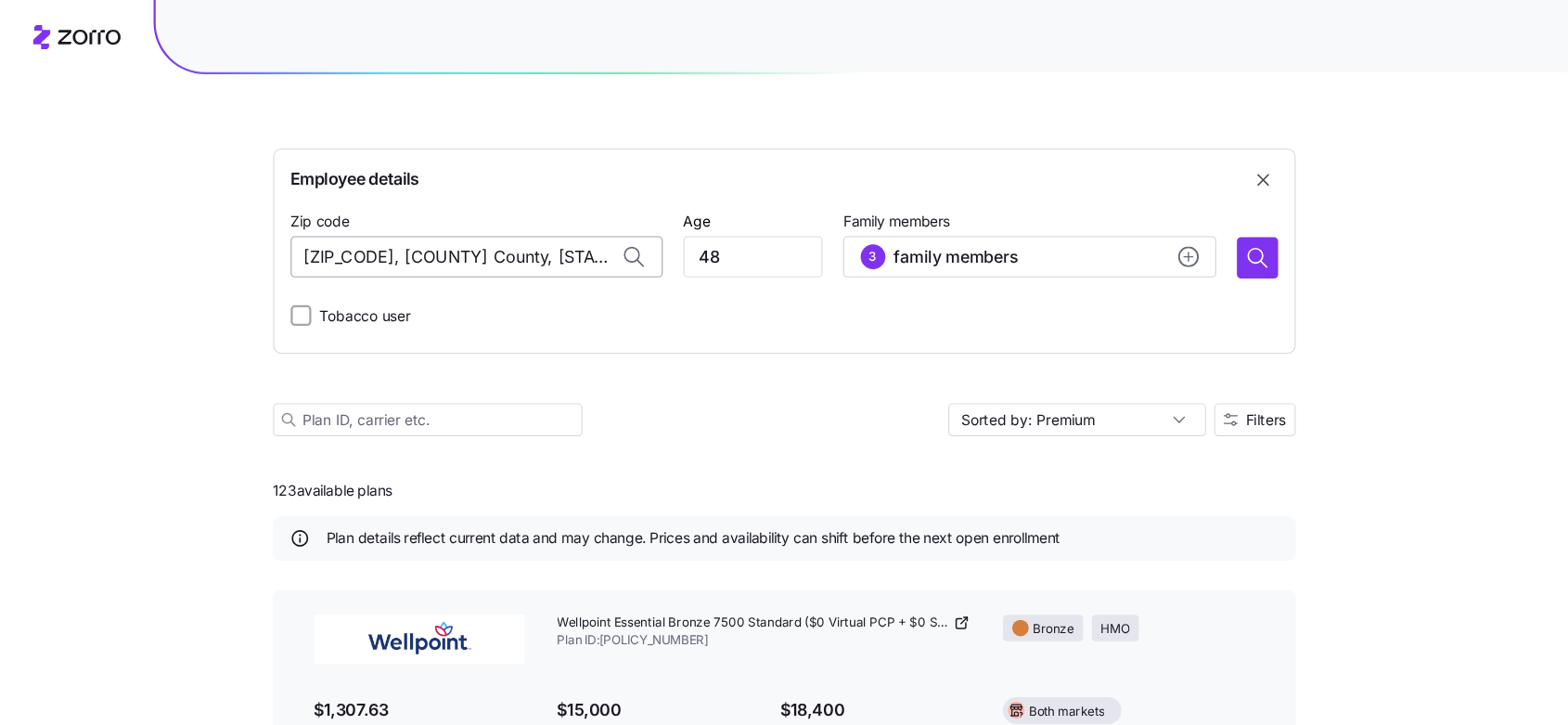 scroll, scrollTop: 0, scrollLeft: 0, axis: both 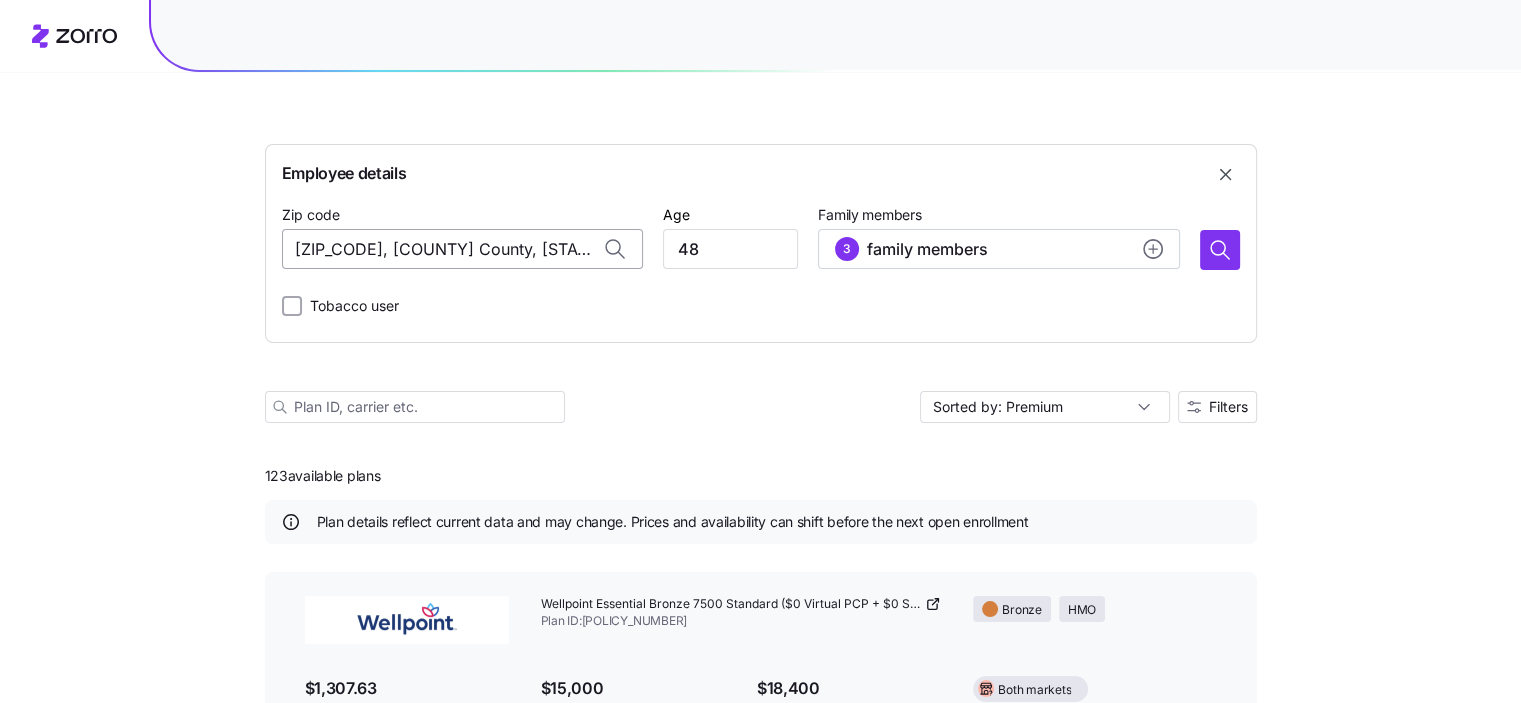 click on "[ZIP_CODE], [COUNTY], [STATE]" at bounding box center [462, 249] 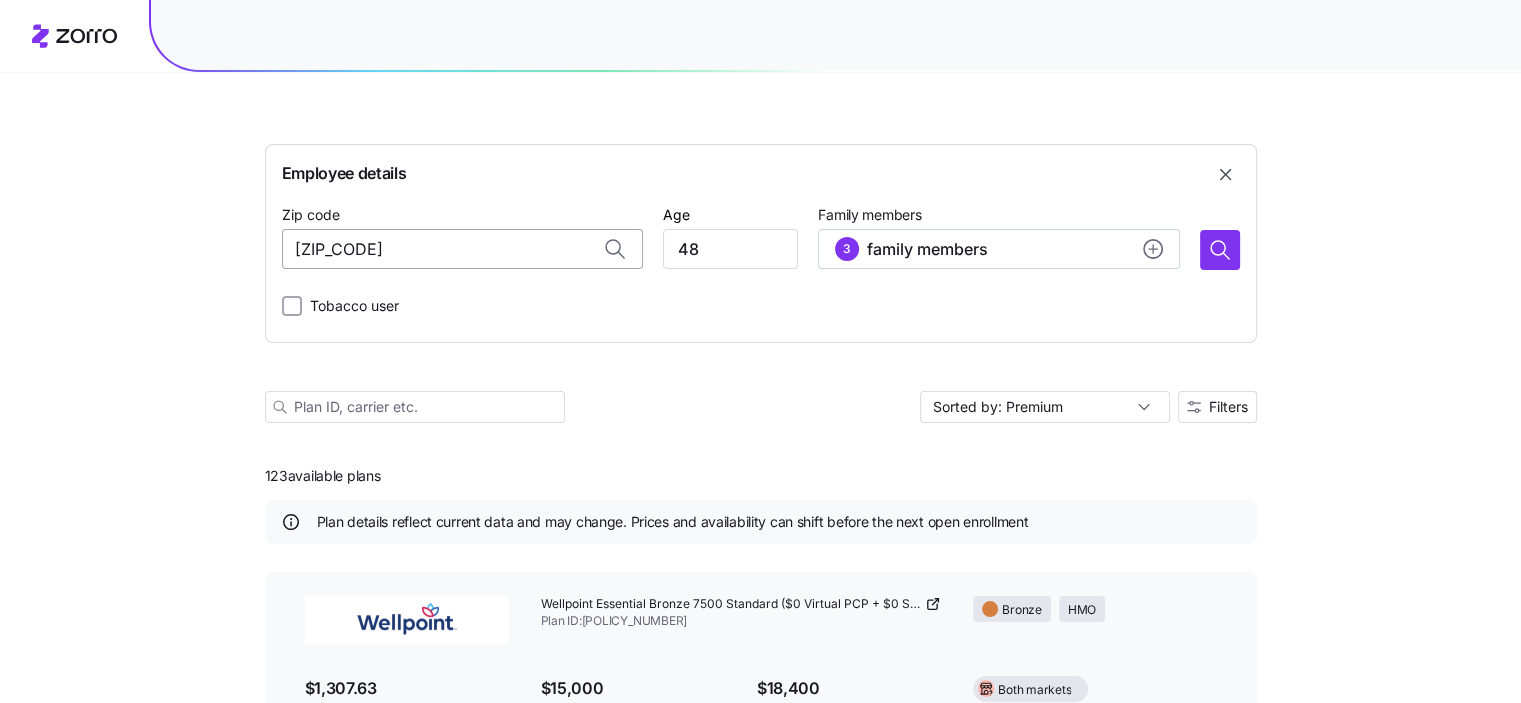 type on "[ZIP_CODE], [COUNTY], [STATE]" 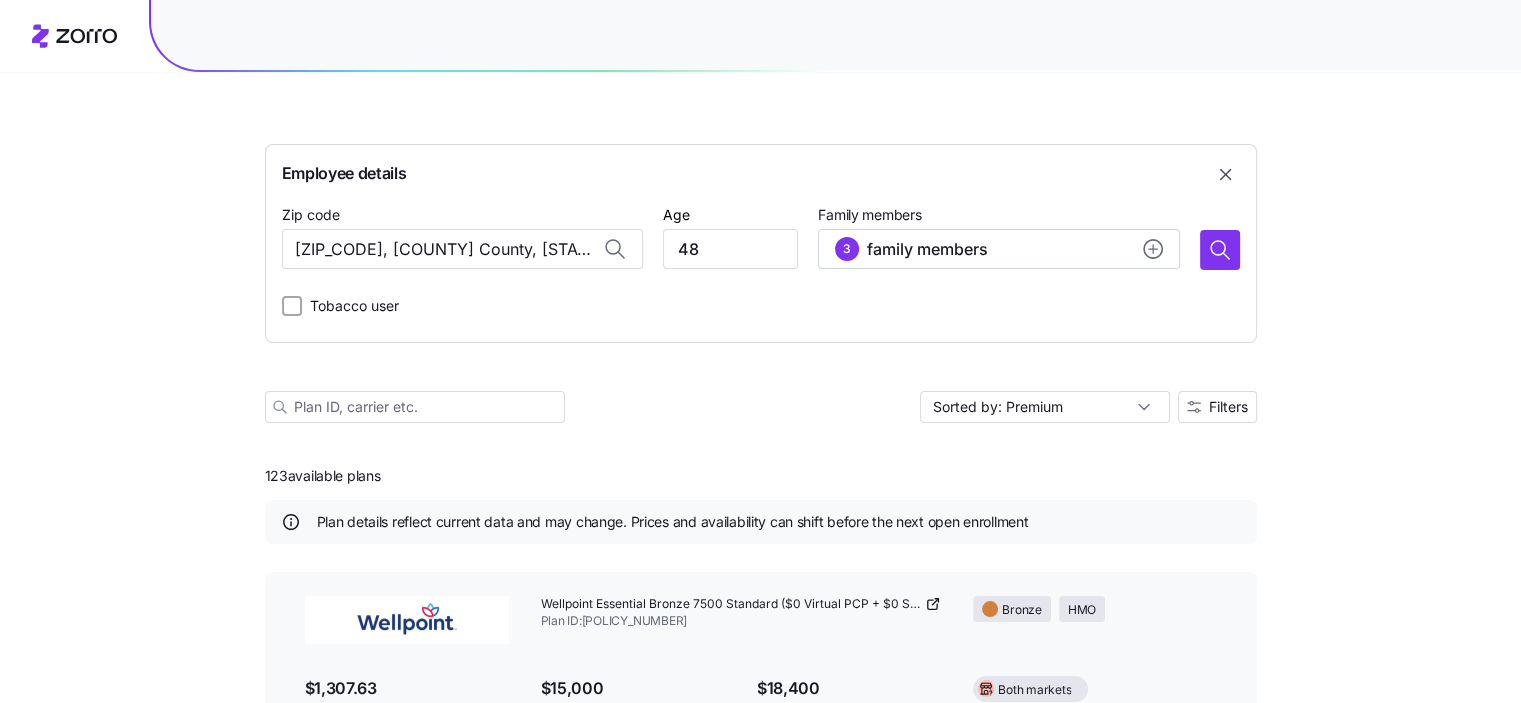 click on "Tobacco user" at bounding box center (761, 306) 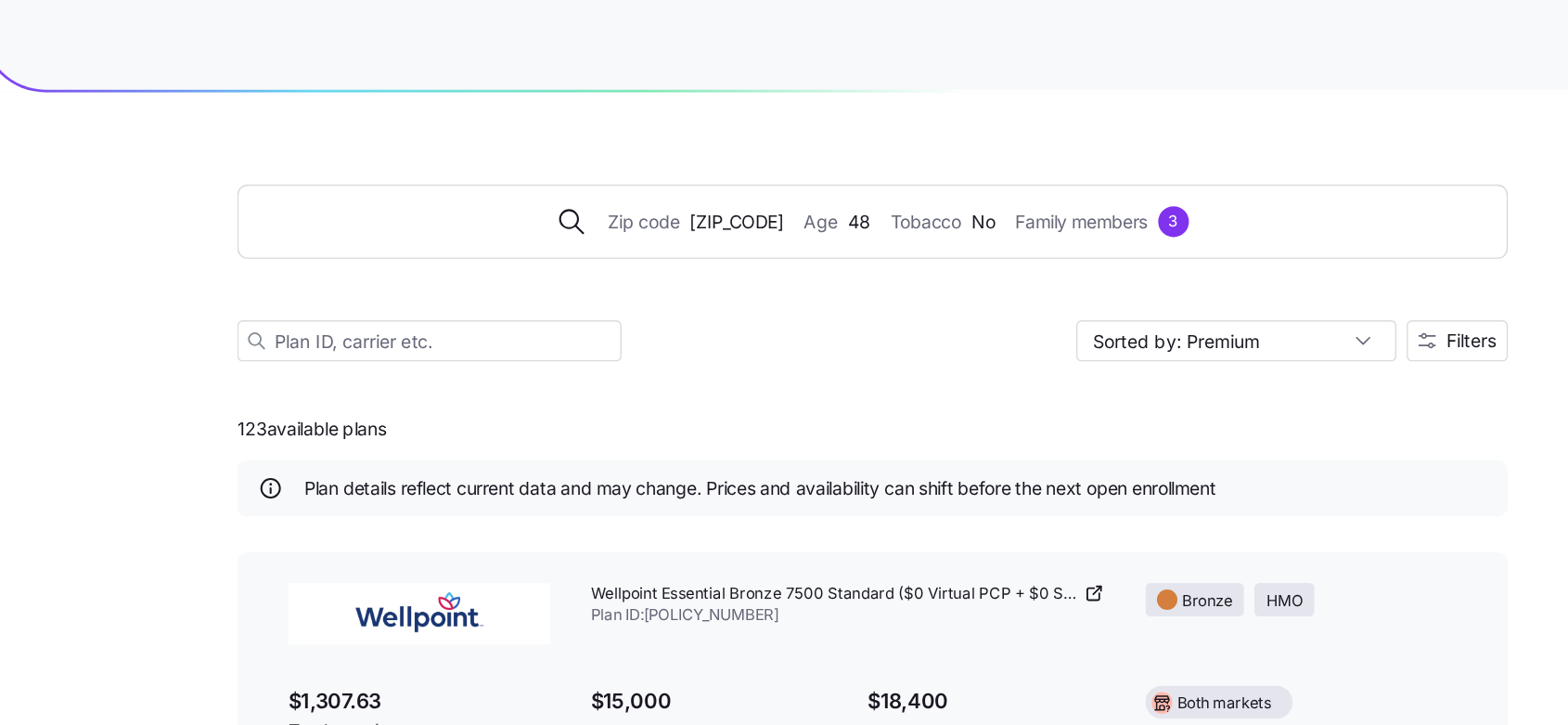 drag, startPoint x: 1120, startPoint y: 75, endPoint x: 874, endPoint y: 305, distance: 336.7729 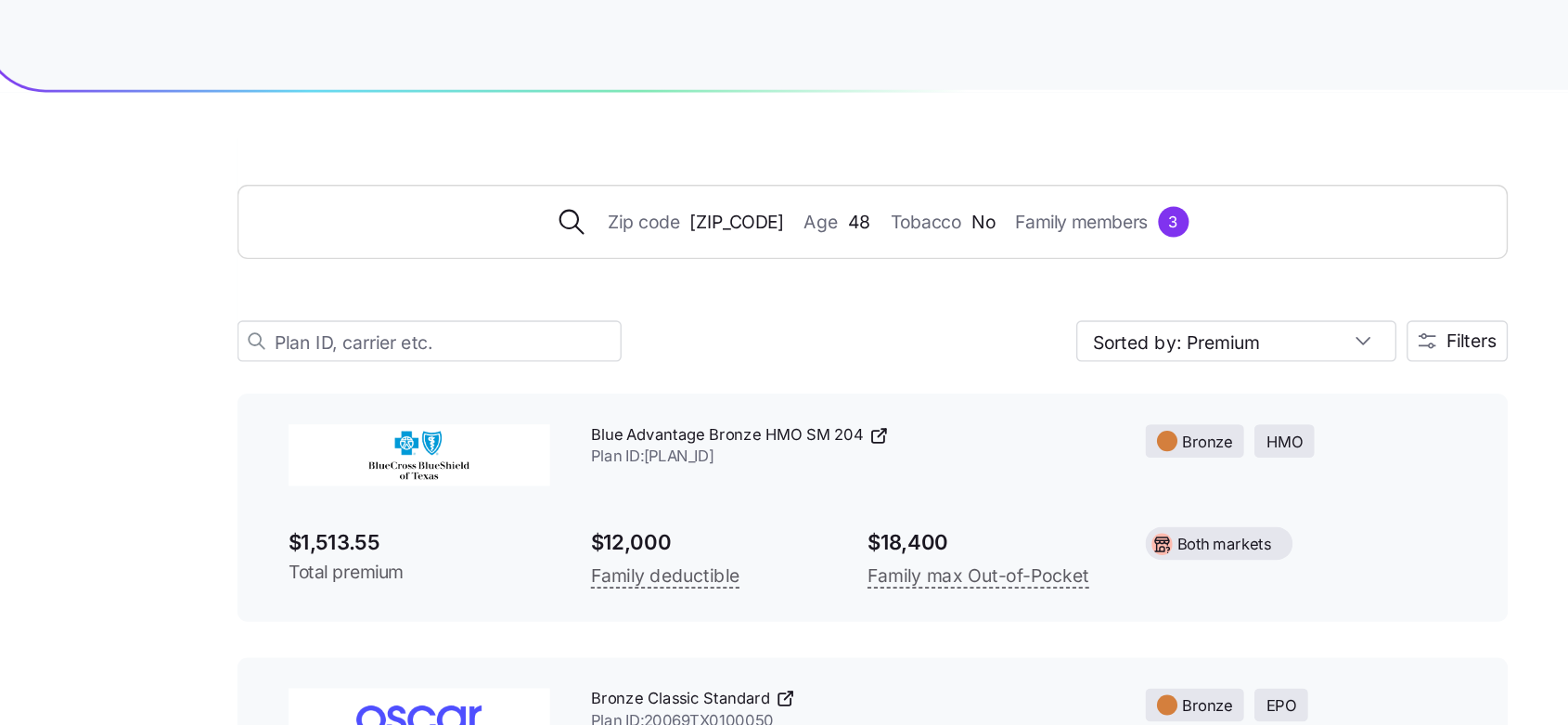 scroll, scrollTop: 0, scrollLeft: 0, axis: both 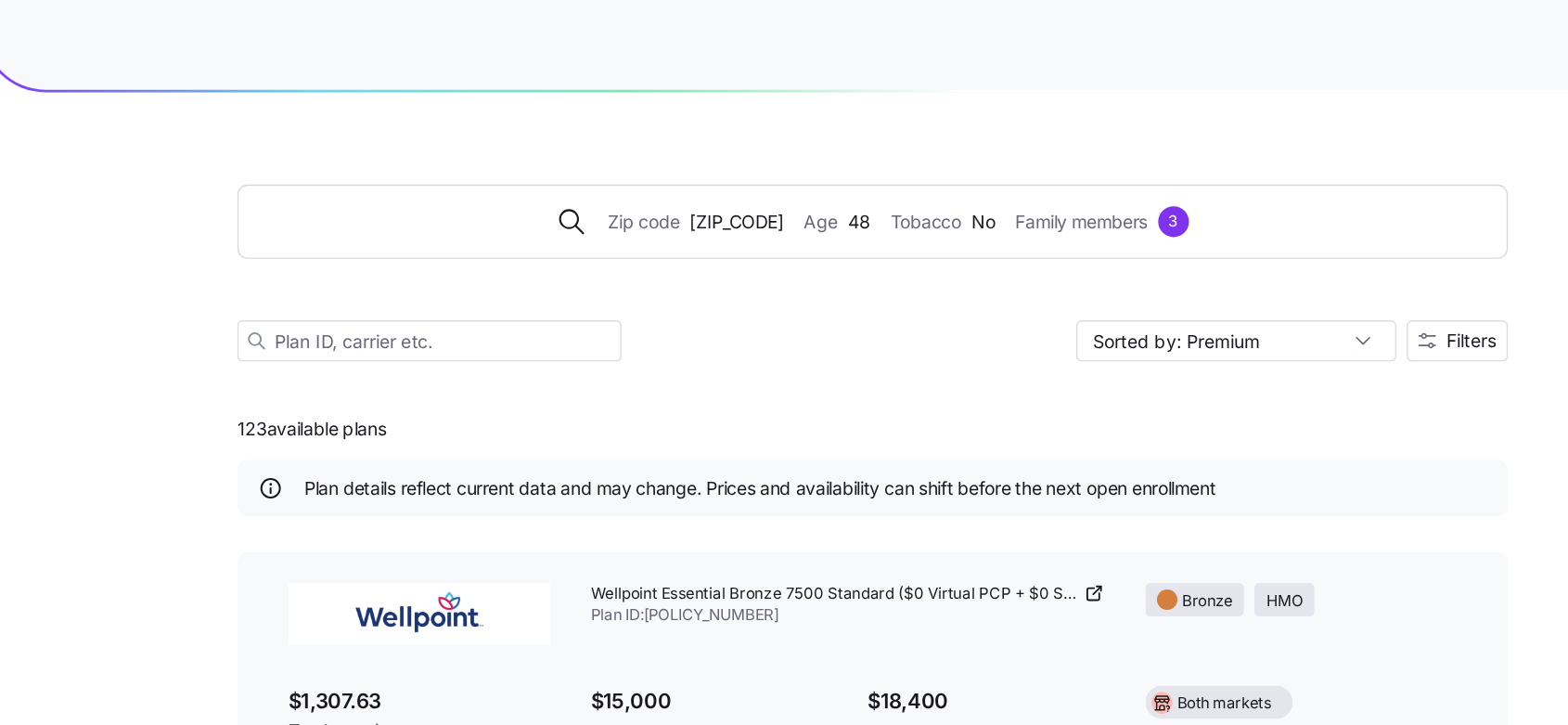 click on "Zip code 77339 Age 48 Tobacco No Family members 3 Sorted by: Premium Filters 123  available plans Plan details reflect current data and may change. Prices and availability can shift before the next open enrollment Wellpoint Essential Bronze 7500 Standard ($0 Virtual PCP + $0 Select Drugs + Incentives) Plan ID:  47501TX0040005 Bronze HMO $1,307.63 Total premium $15,000 Family deductible $18,400 Family max Out-of-Pocket Both markets Wellpoint Essential Bronze 4000 HSA ($0 Virtual PCP + $0 Select Drugs + Incentives) Plan ID:  47501TX0040002 Bronze HMO $1,312.28 Total premium $8,000 Family deductible $16,500 Family max Out-of-Pocket HSA Both markets Wellpoint Essential Bronze 6000 ($0 Virtual PCP + $0 Select Drugs + Incentives) Plan ID:  47501TX0040004 Bronze HMO $1,324.4 Total premium $12,000 Family deductible $18,400 Family max Out-of-Pocket Both markets Wellpoint Essential Bronze 6000 Adult Dental/Vision ($0 Virtual PCP+$0 Select Drugs) Plan ID:  47501TX0040003 Bronze HMO $1,354.11 Total premium $12,000 Bronze" at bounding box center [784, 11936] 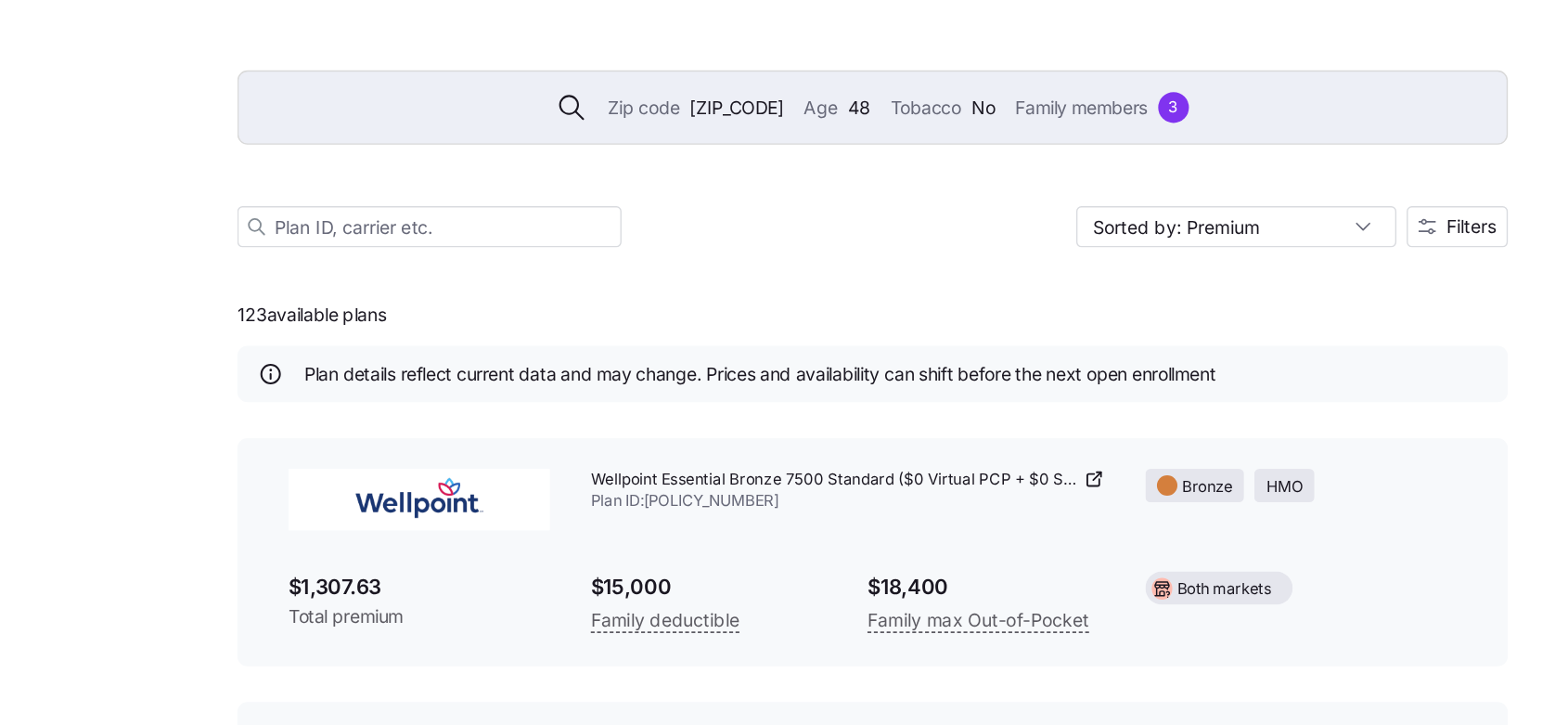 click on "Zip code 77339 Age 48 Tobacco No Family members 3" at bounding box center (784, 161) 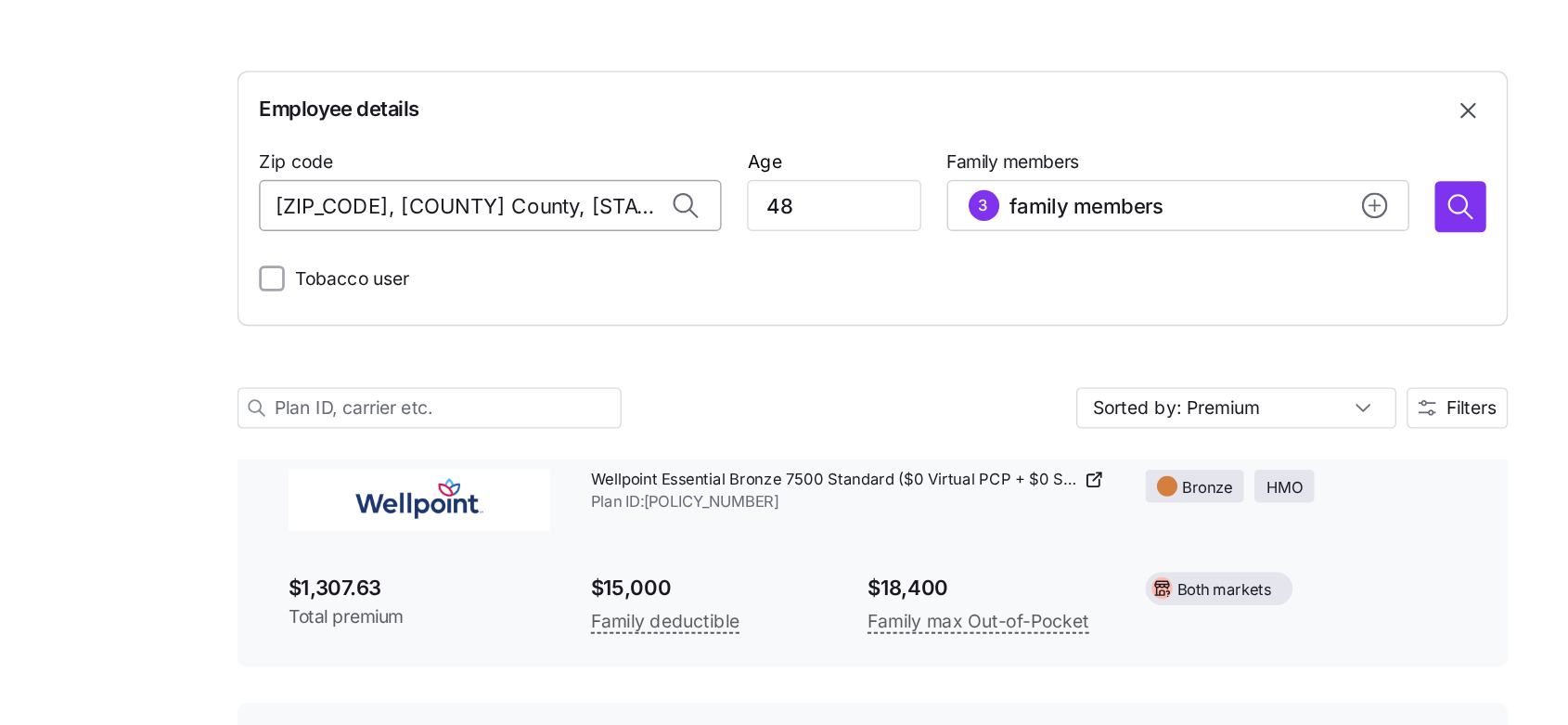 click on "[ZIP_CODE], [COUNTY], [STATE]" at bounding box center (507, 231) 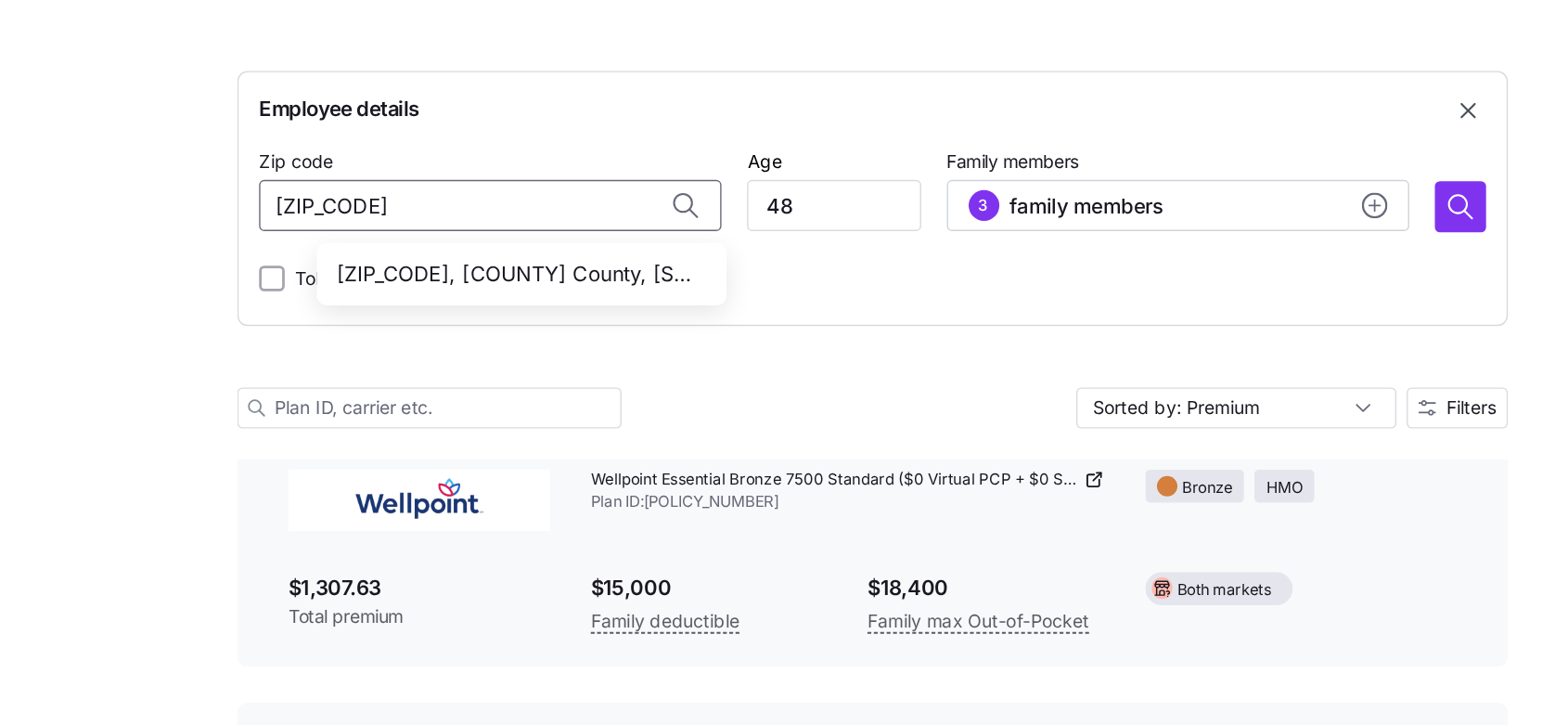 click on "87109, Bernalillo County, NM" at bounding box center [526, 280] 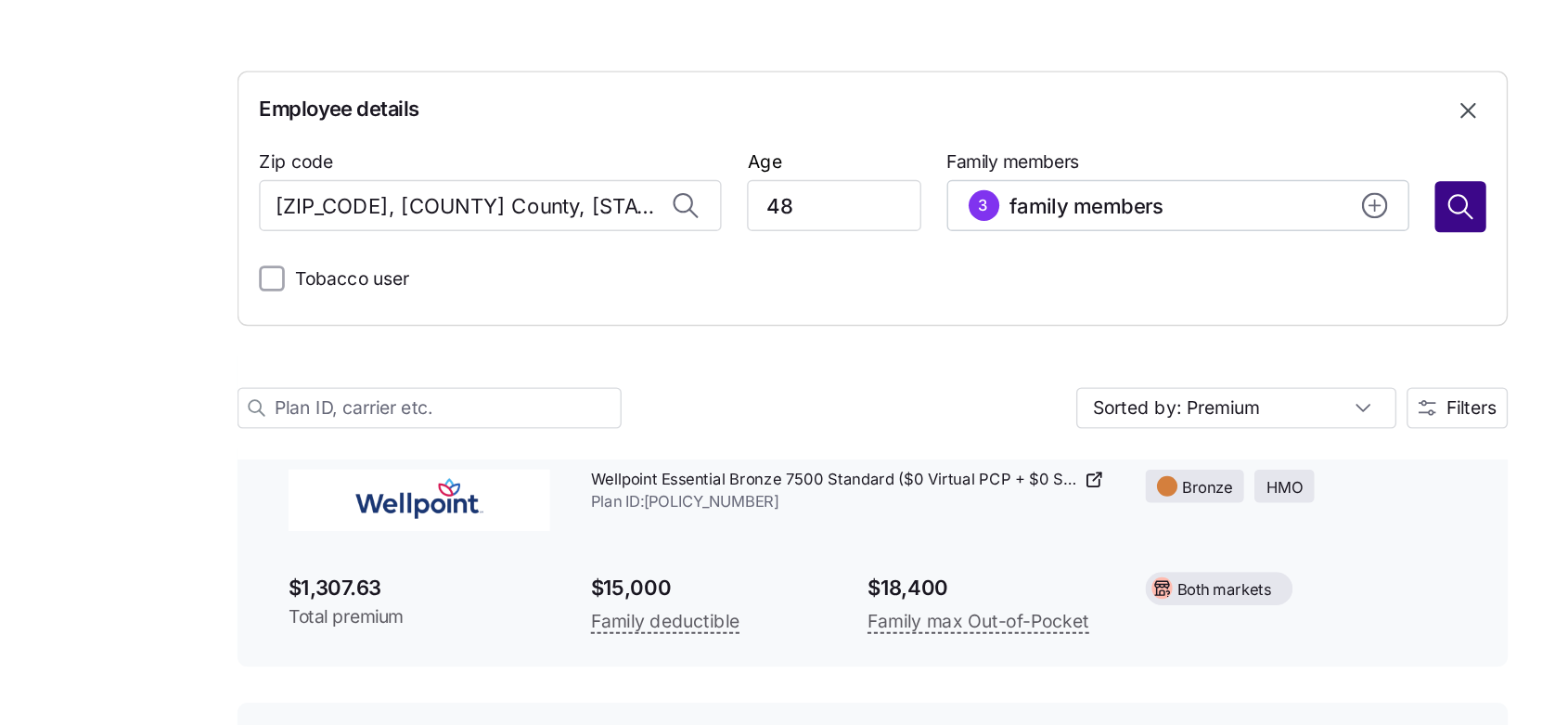 type on "87109, Bernalillo County, NM" 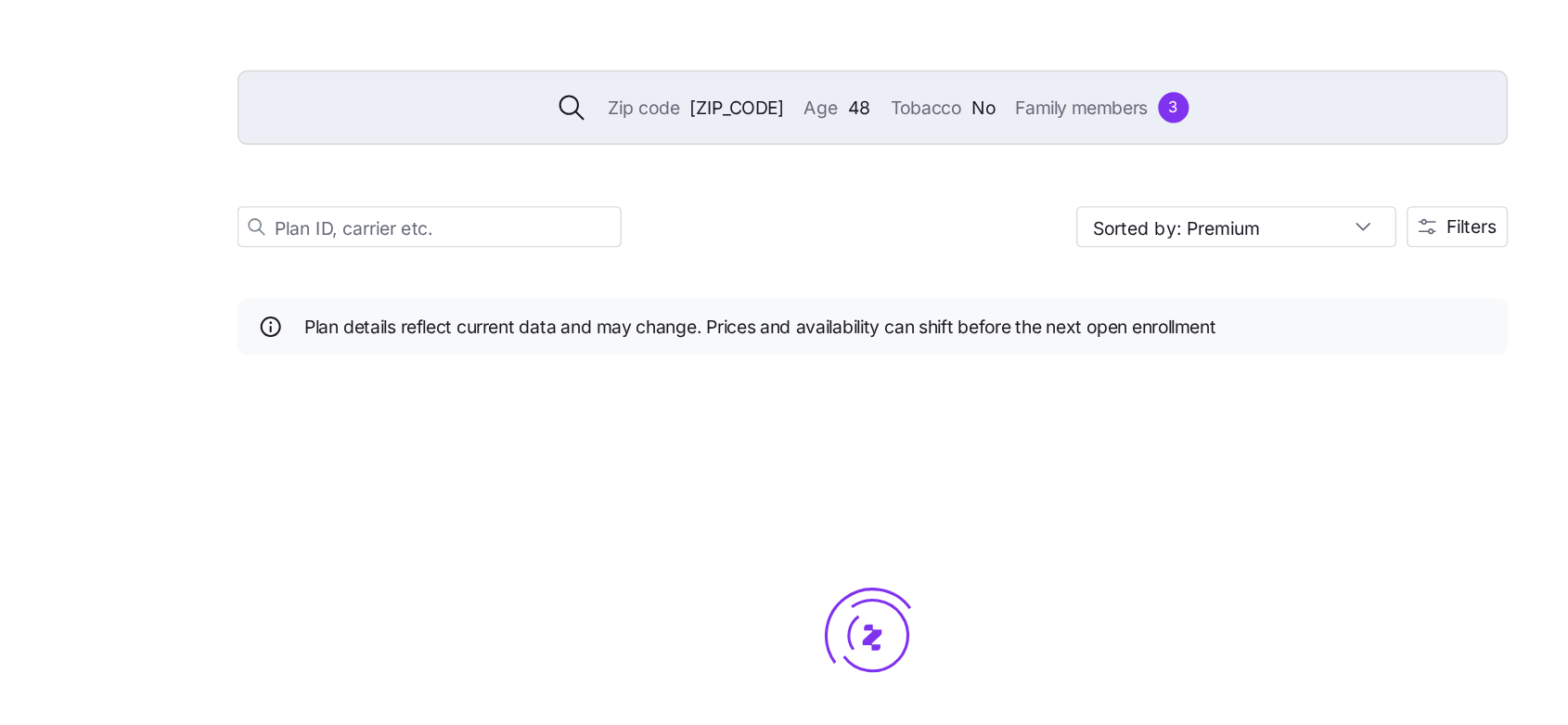 scroll, scrollTop: 0, scrollLeft: 0, axis: both 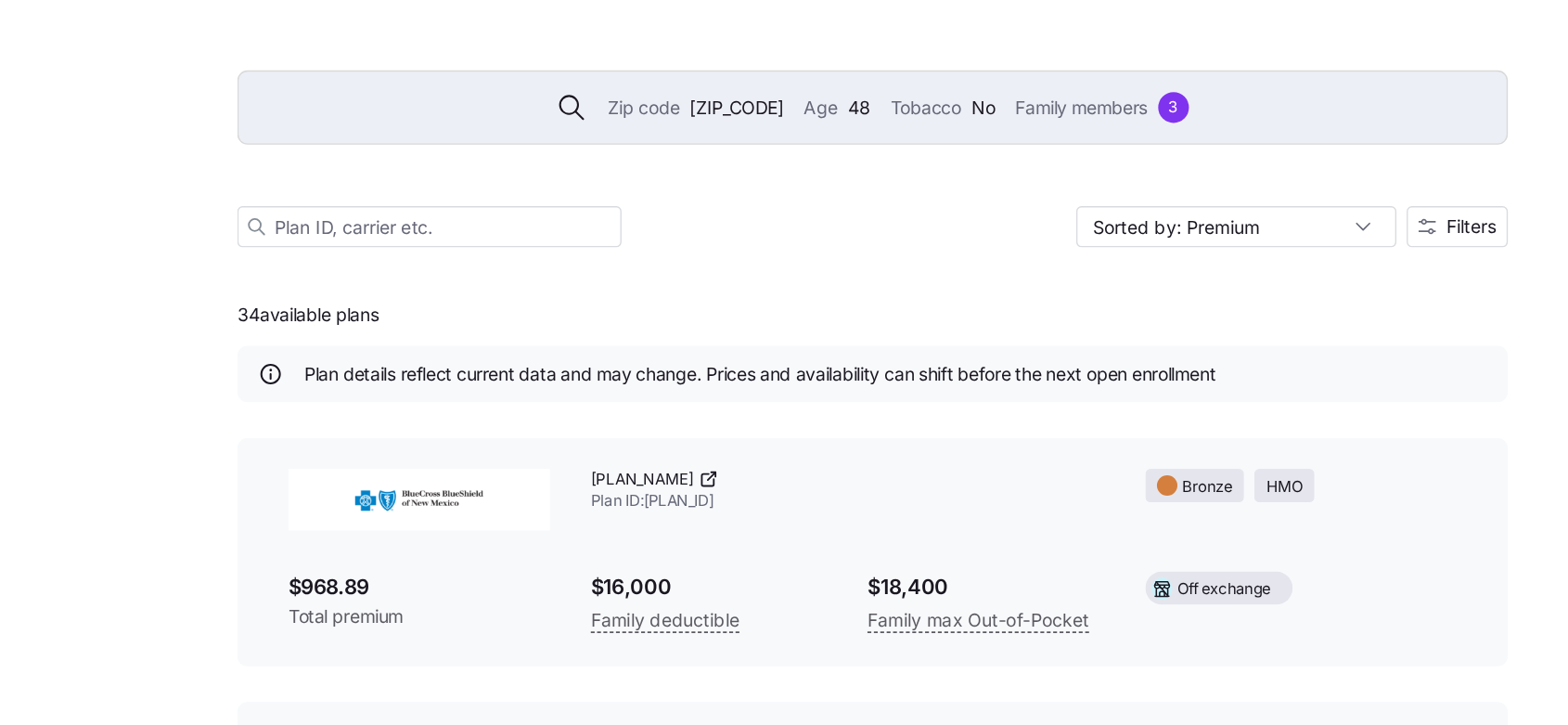 click on "87109" at bounding box center (685, 161) 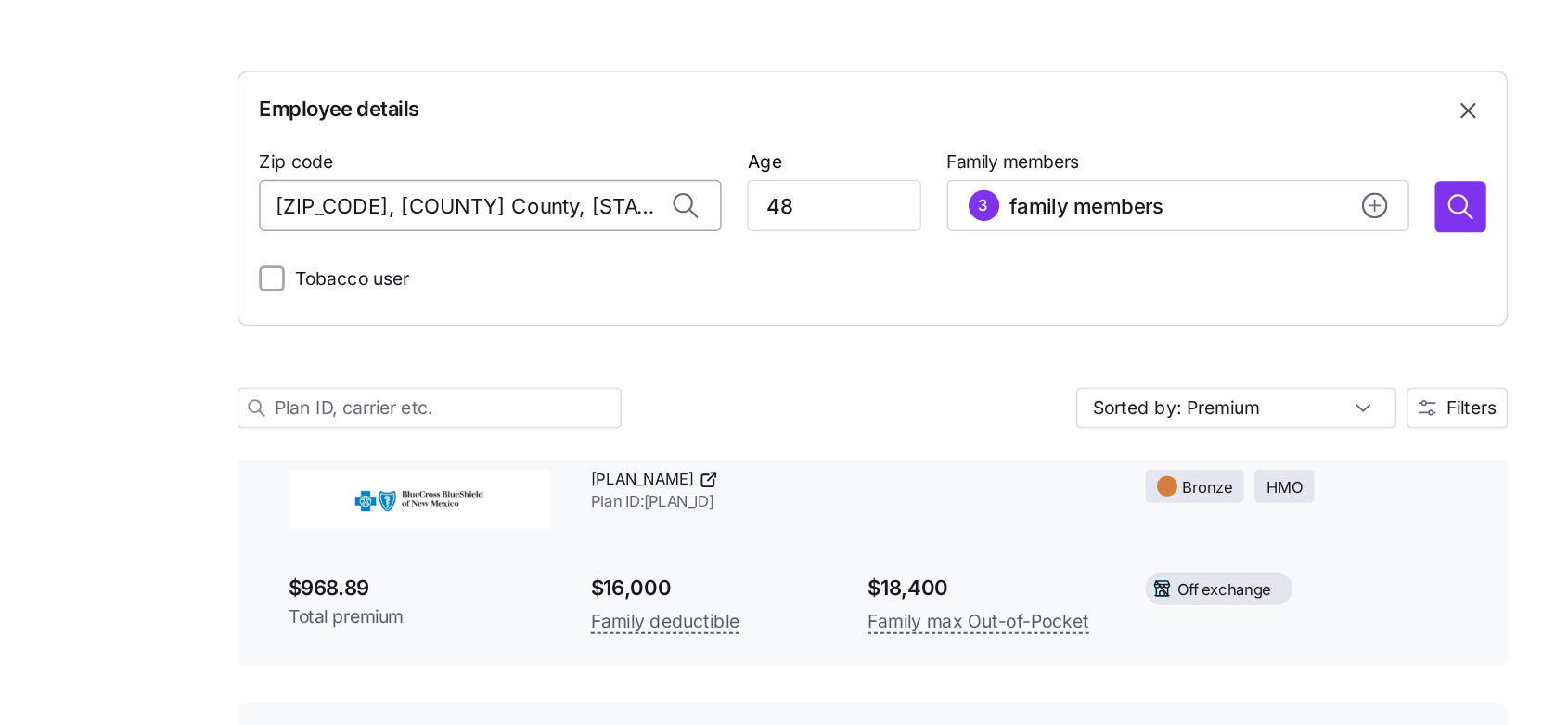 click on "87109, Bernalillo County, NM" at bounding box center [507, 231] 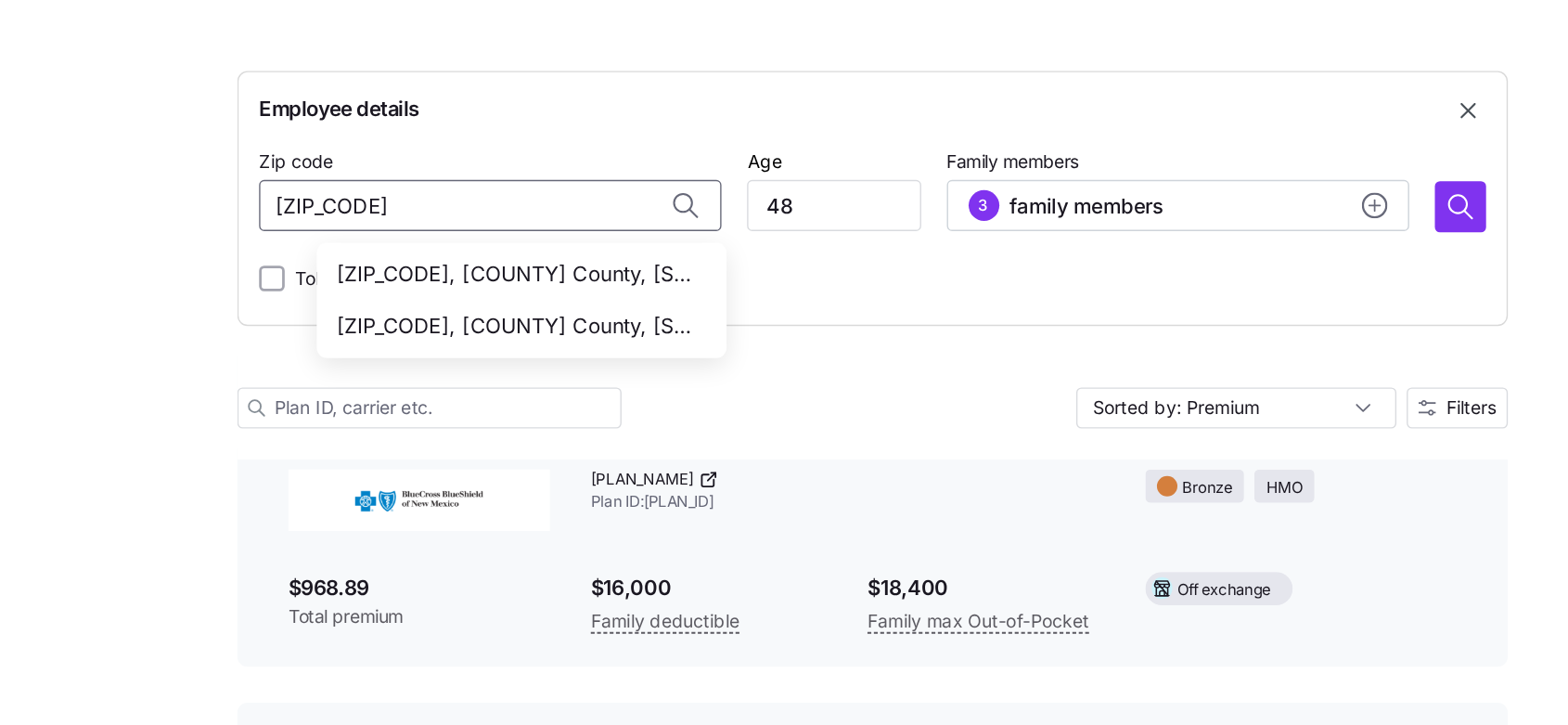 click on "[ZIP_CODE], [COUNTY], [STATE]" at bounding box center (526, 280) 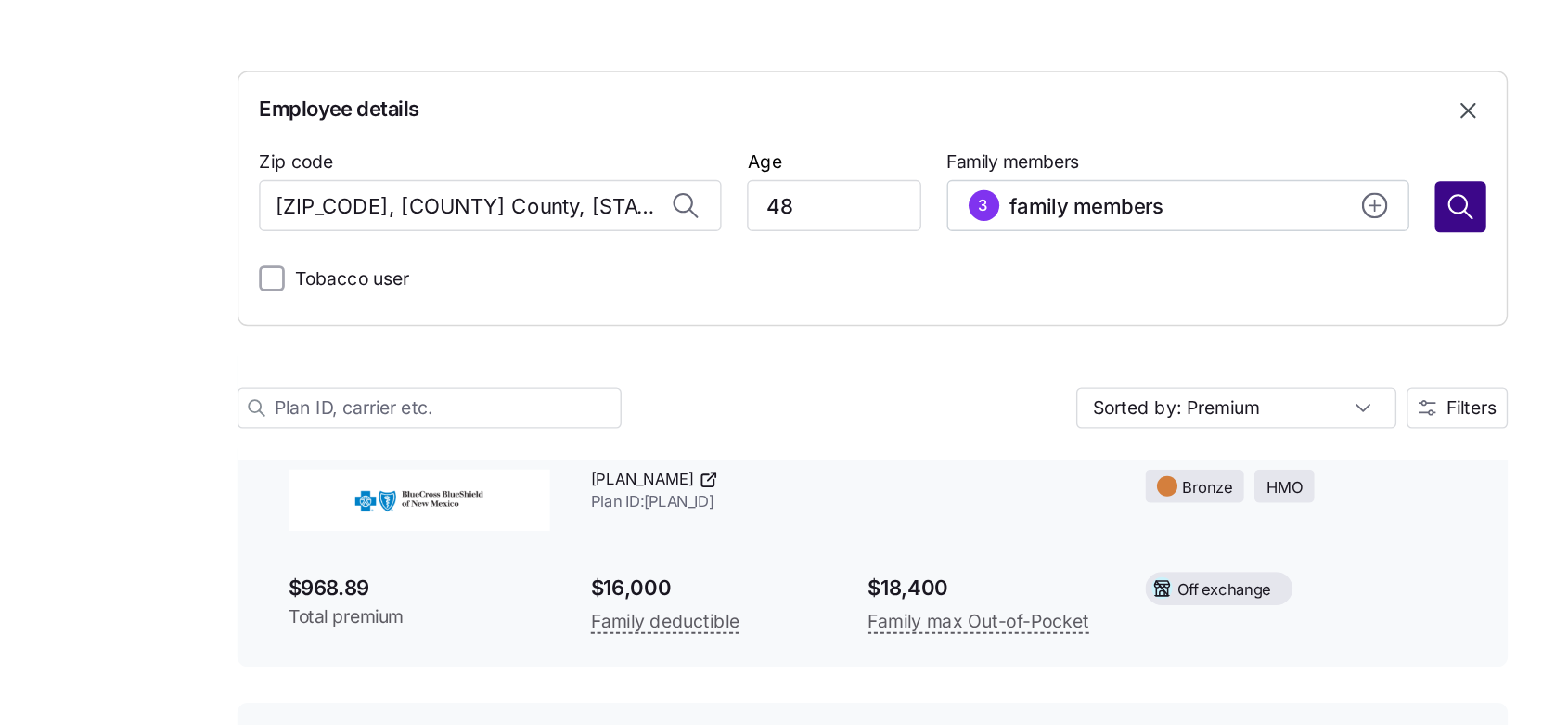 type on "[ZIP_CODE], [COUNTY], [STATE]" 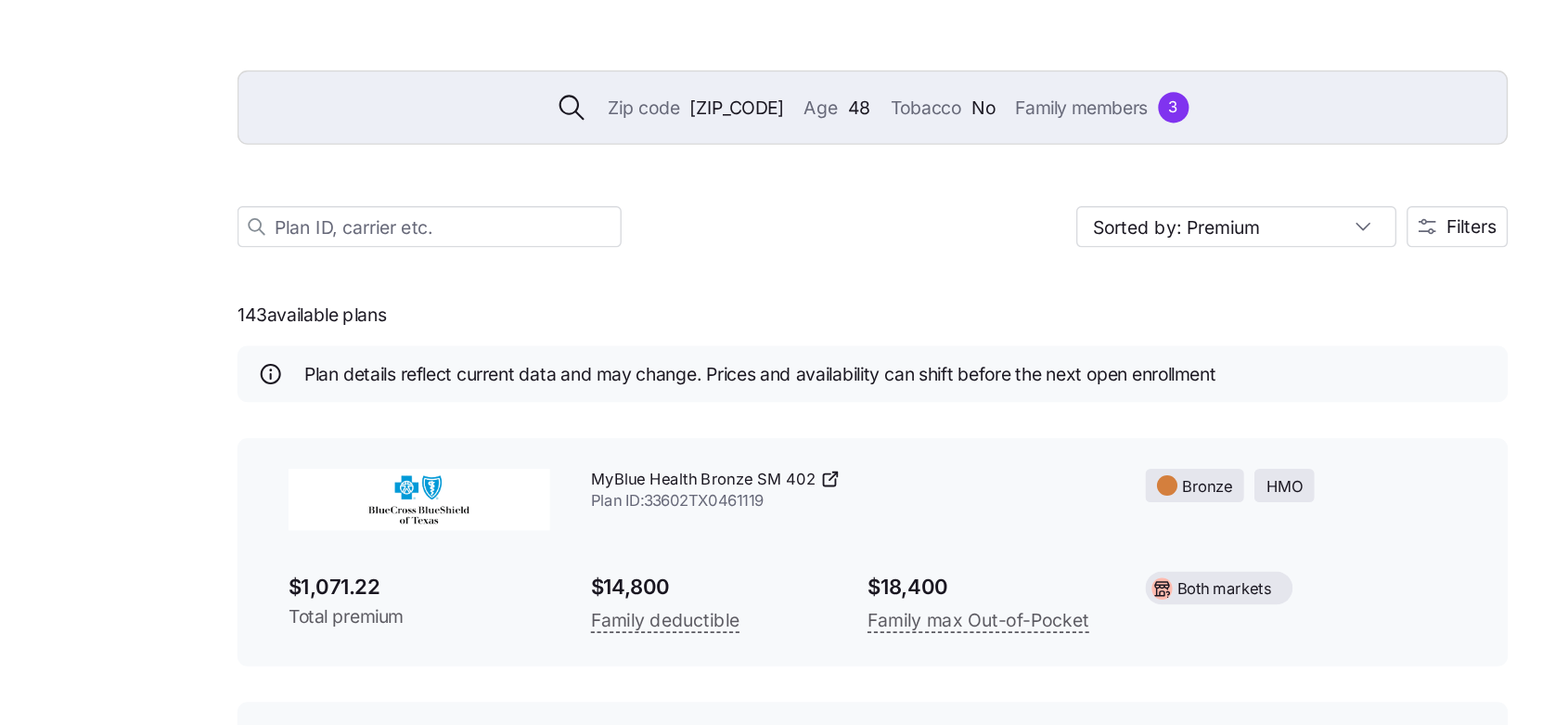 click at bounding box center (456, 445) 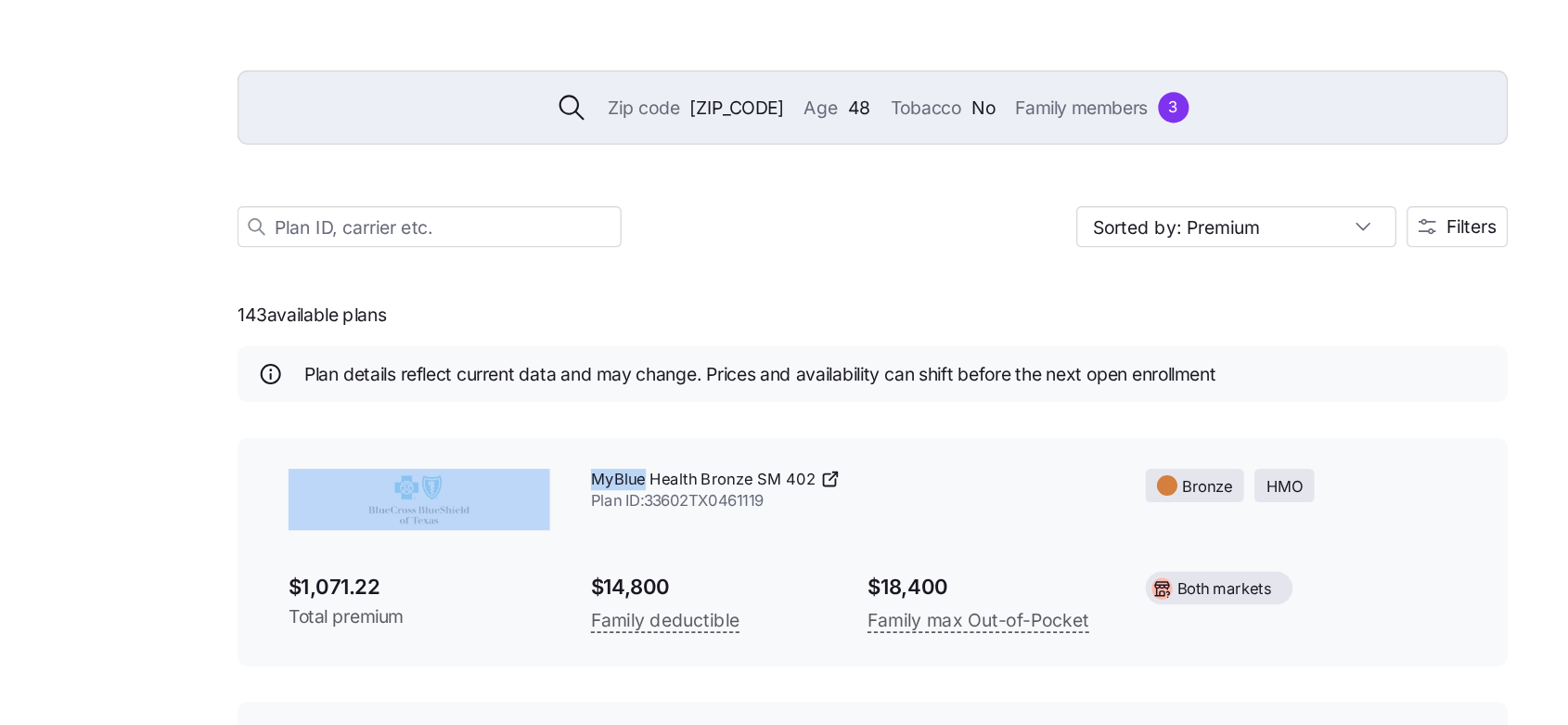 click at bounding box center [456, 445] 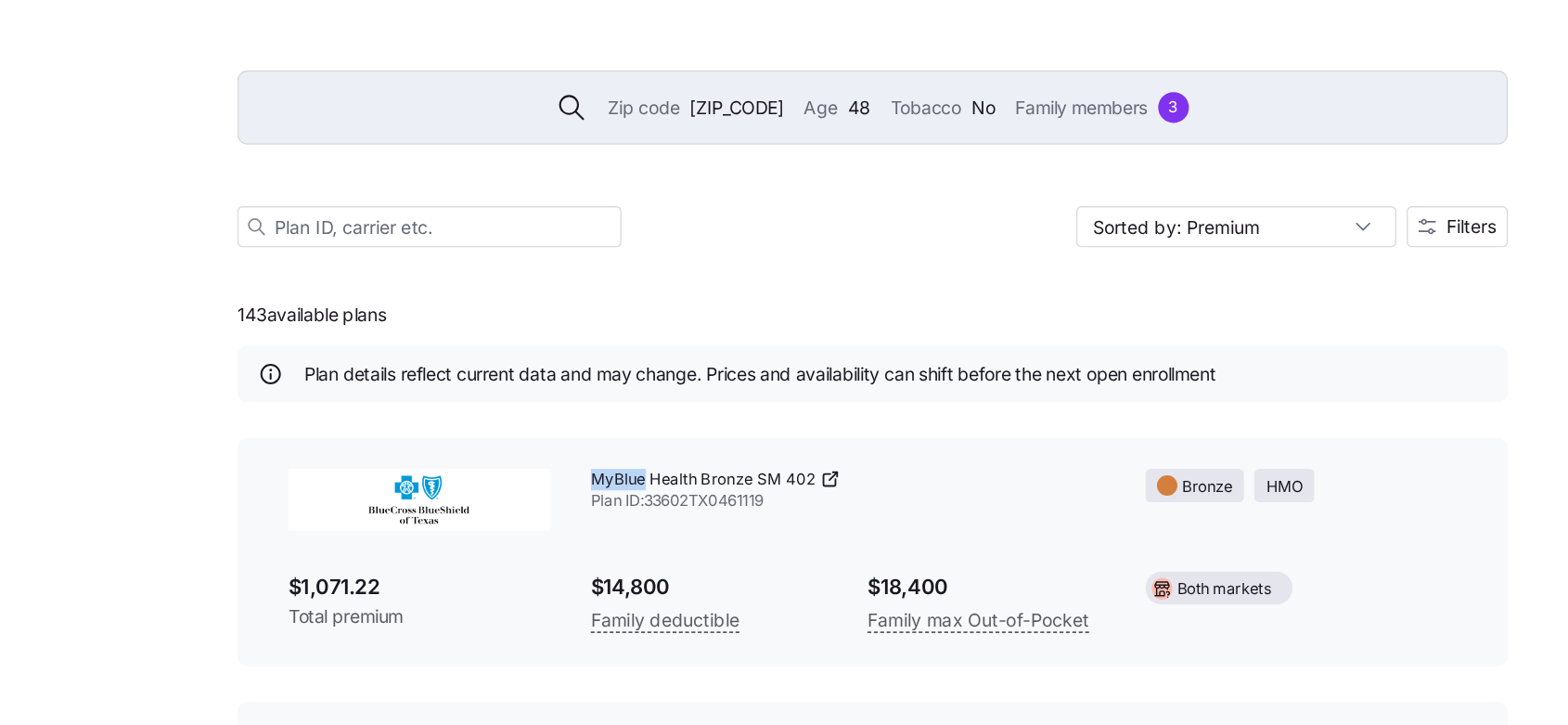 click on "MyBlue Health Bronze SM  402 Plan ID:  [PLAN_ID]" at bounding box center (765, 438) 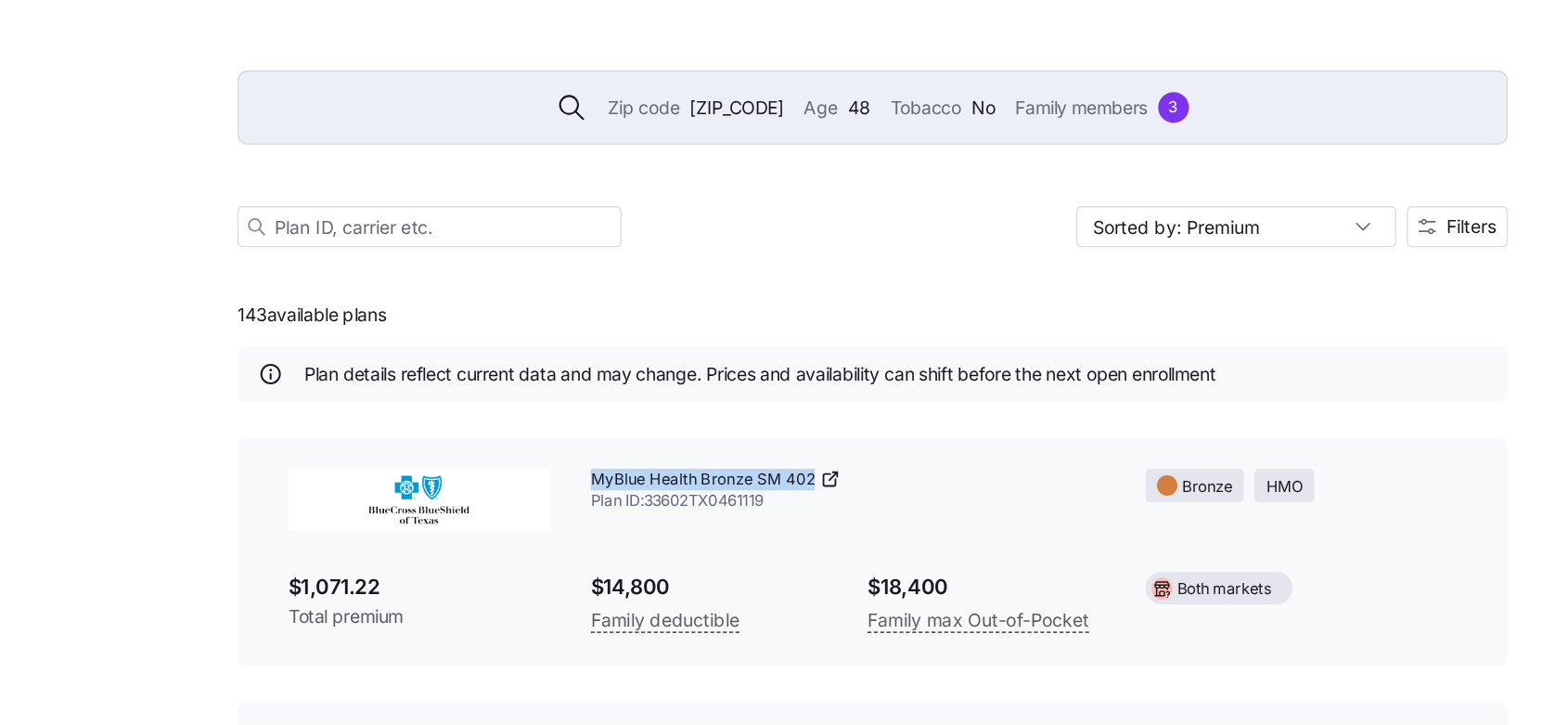 click on "MyBlue Health Bronze SM  402 Plan ID:  [PLAN_ID]" at bounding box center [765, 438] 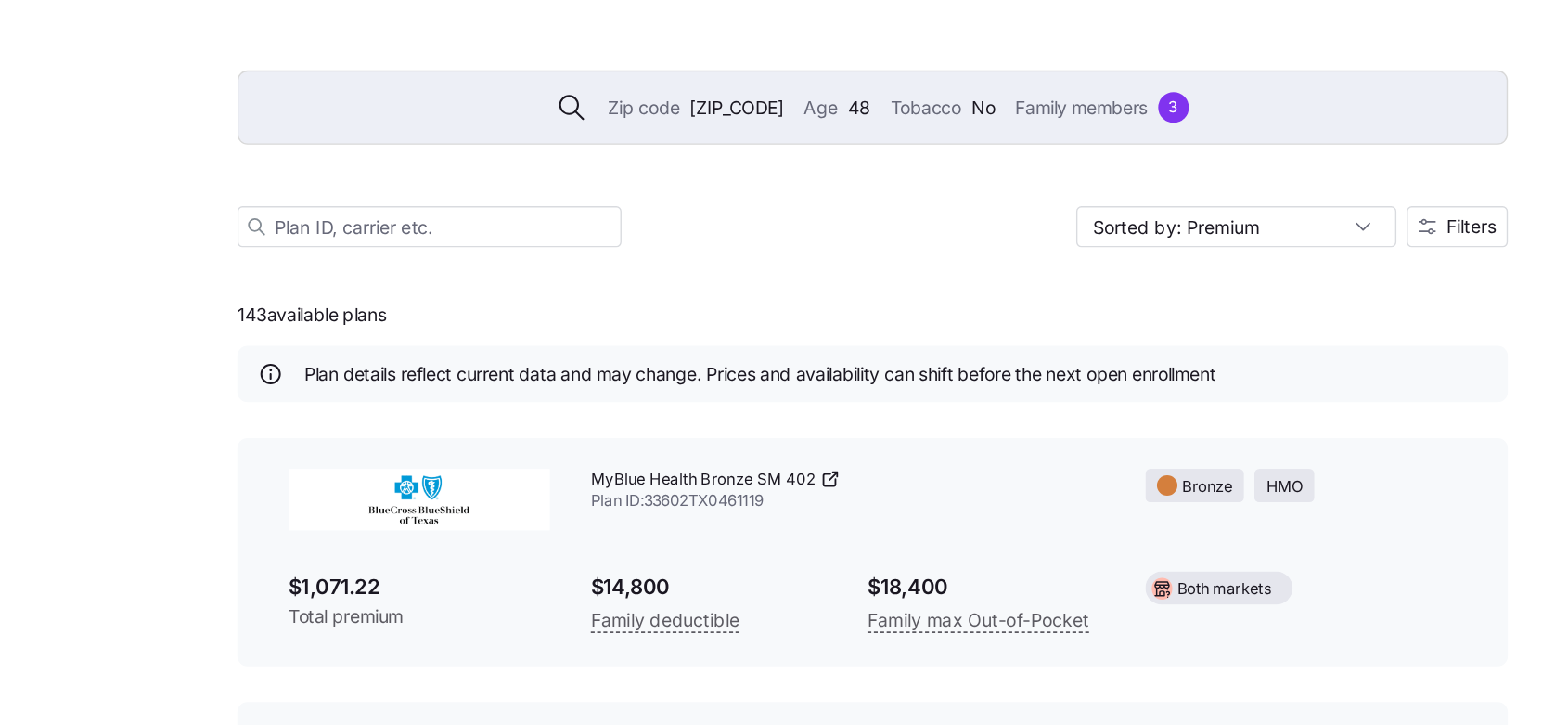 click on "$1,071.22" at bounding box center [456, 508] 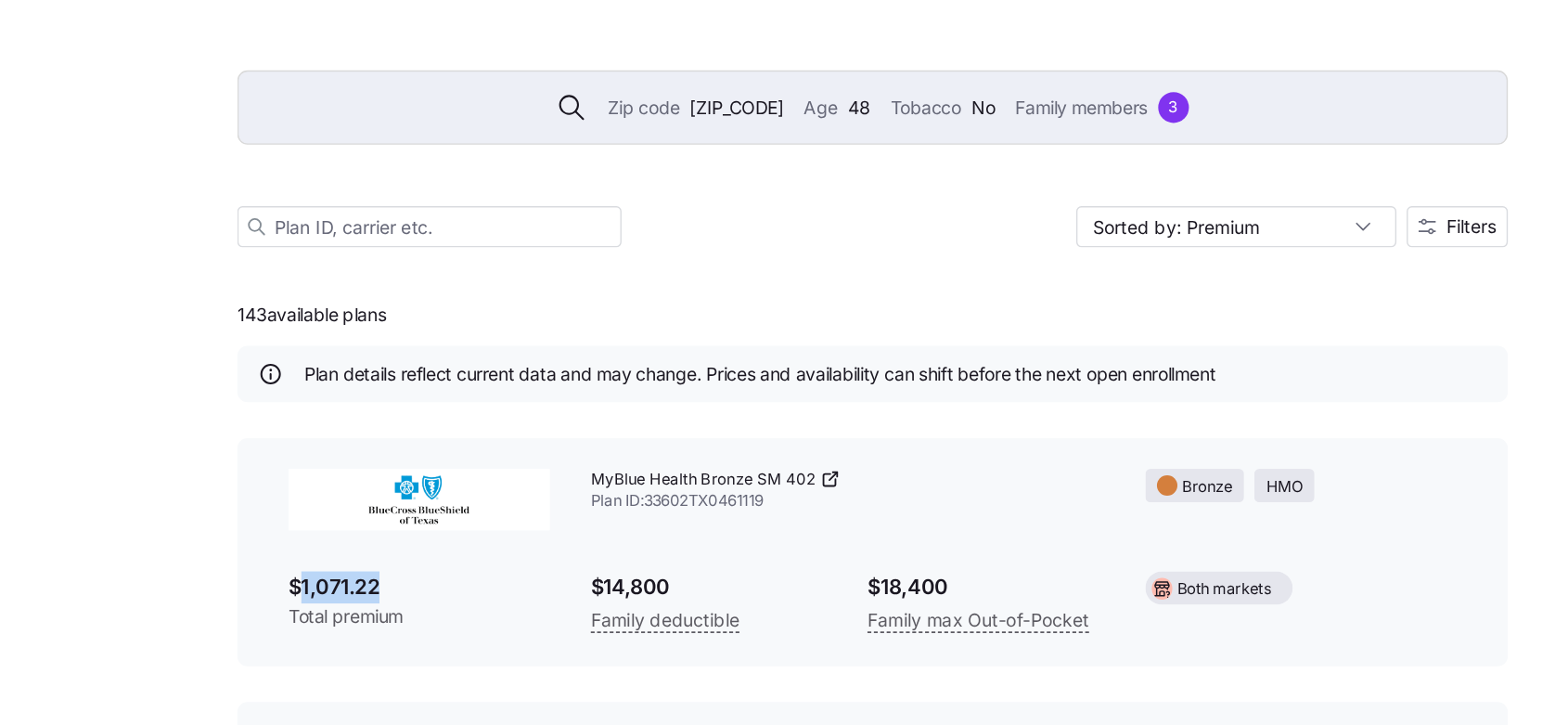click on "$1,071.22" at bounding box center [456, 508] 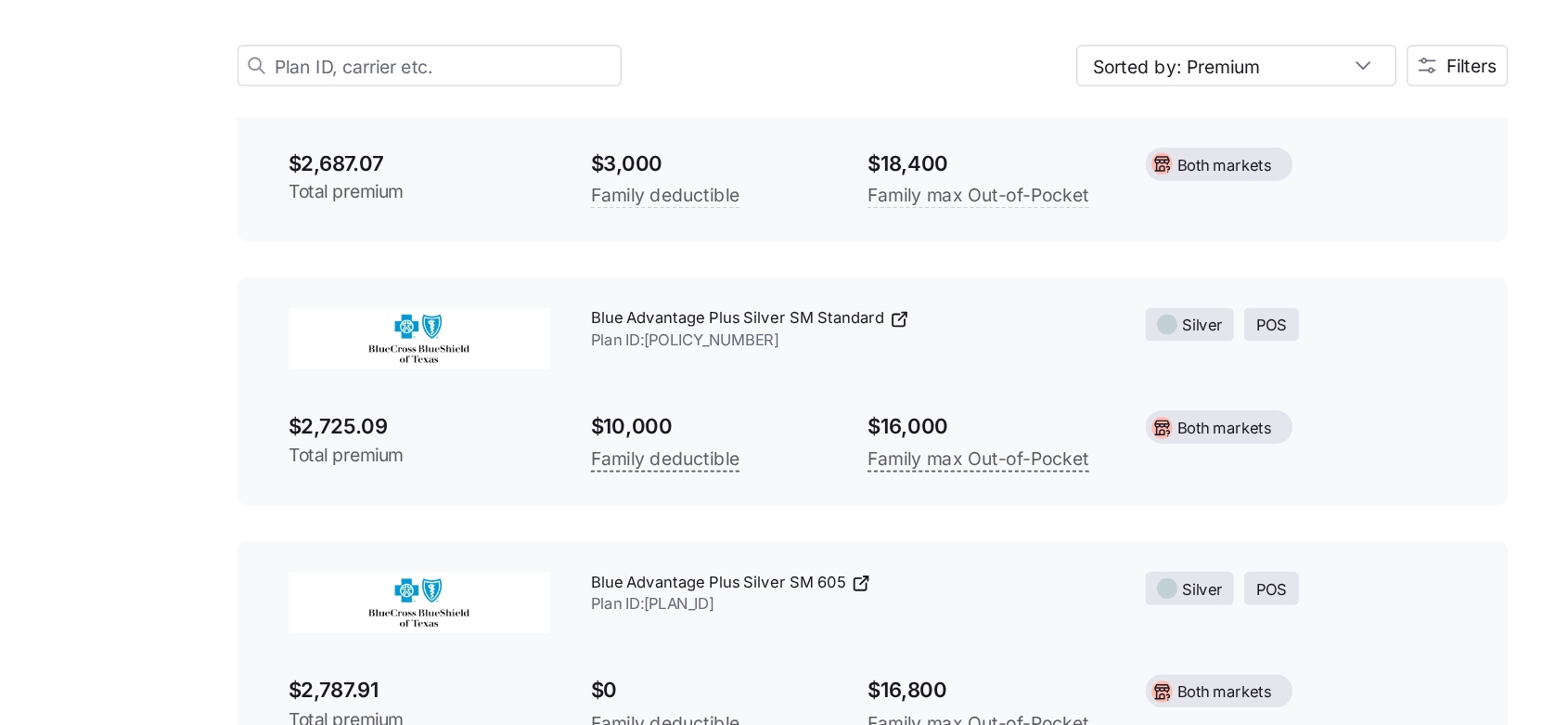 click on "Blue Advantage Plus Silver SM  605 Plan ID:  [PLAN_ID]" at bounding box center (765, 629) 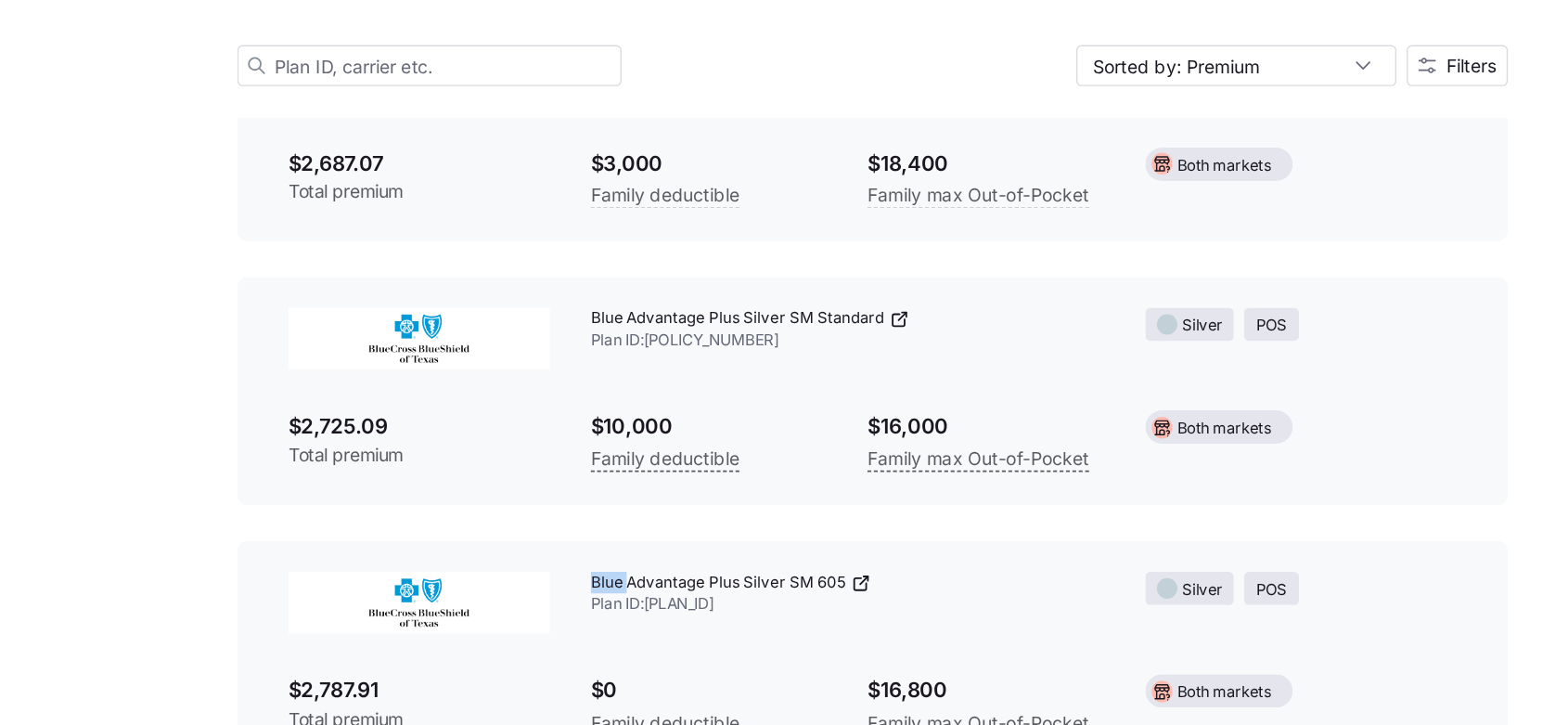 click on "Blue Advantage Plus Silver SM  605 Plan ID:  [PLAN_ID]" at bounding box center (765, 629) 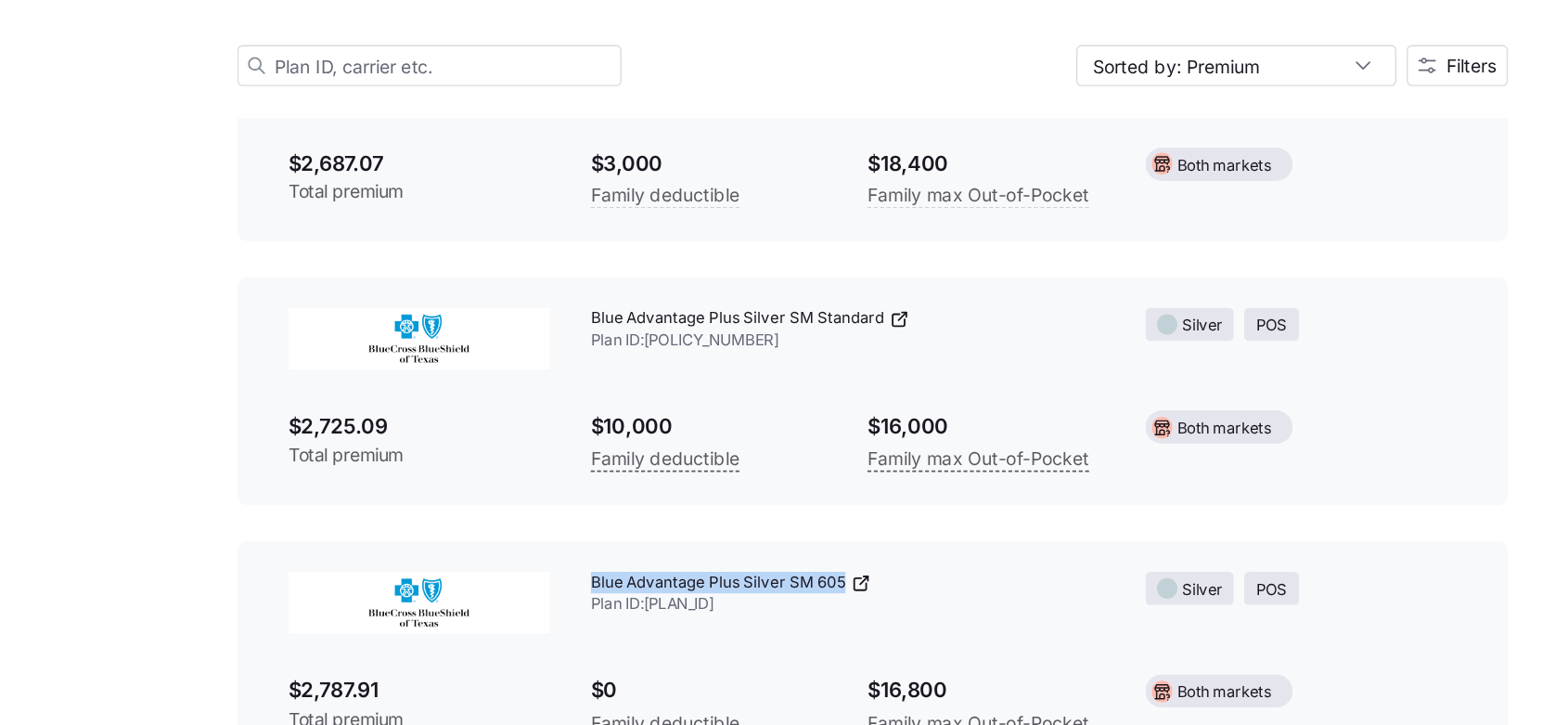 click on "Blue Advantage Plus Silver SM  605 Plan ID:  [PLAN_ID]" at bounding box center [765, 629] 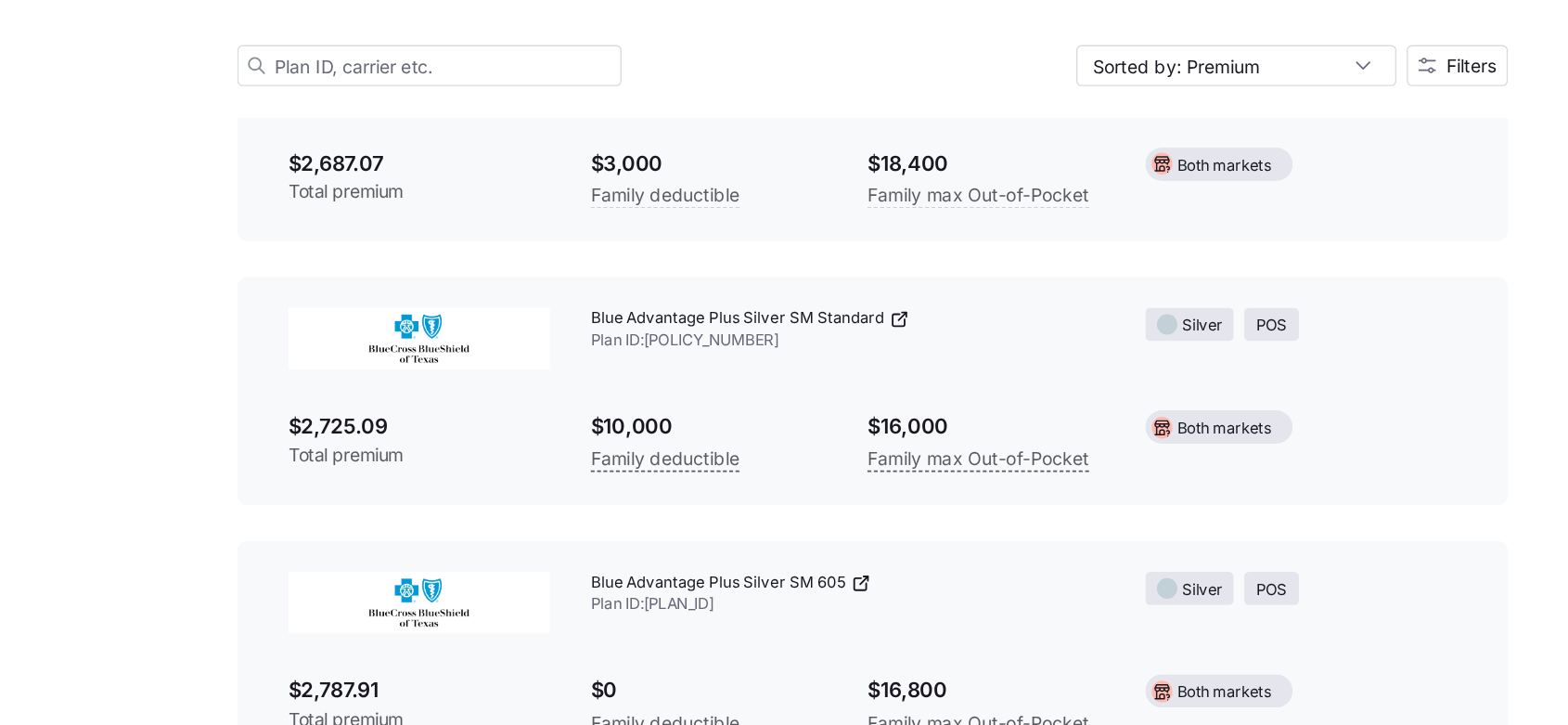 click on "$2,787.91" at bounding box center [456, 699] 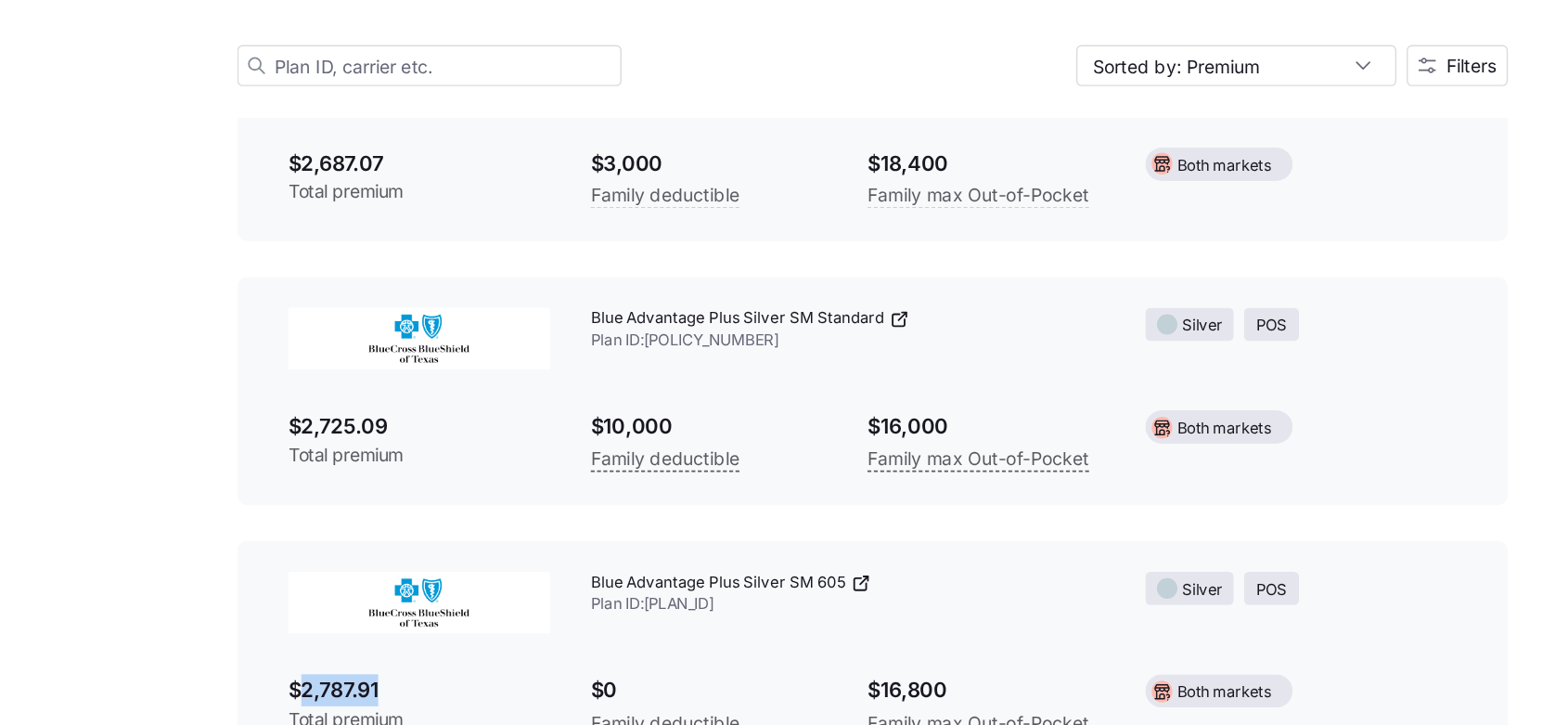 click on "$2,787.91" at bounding box center (456, 699) 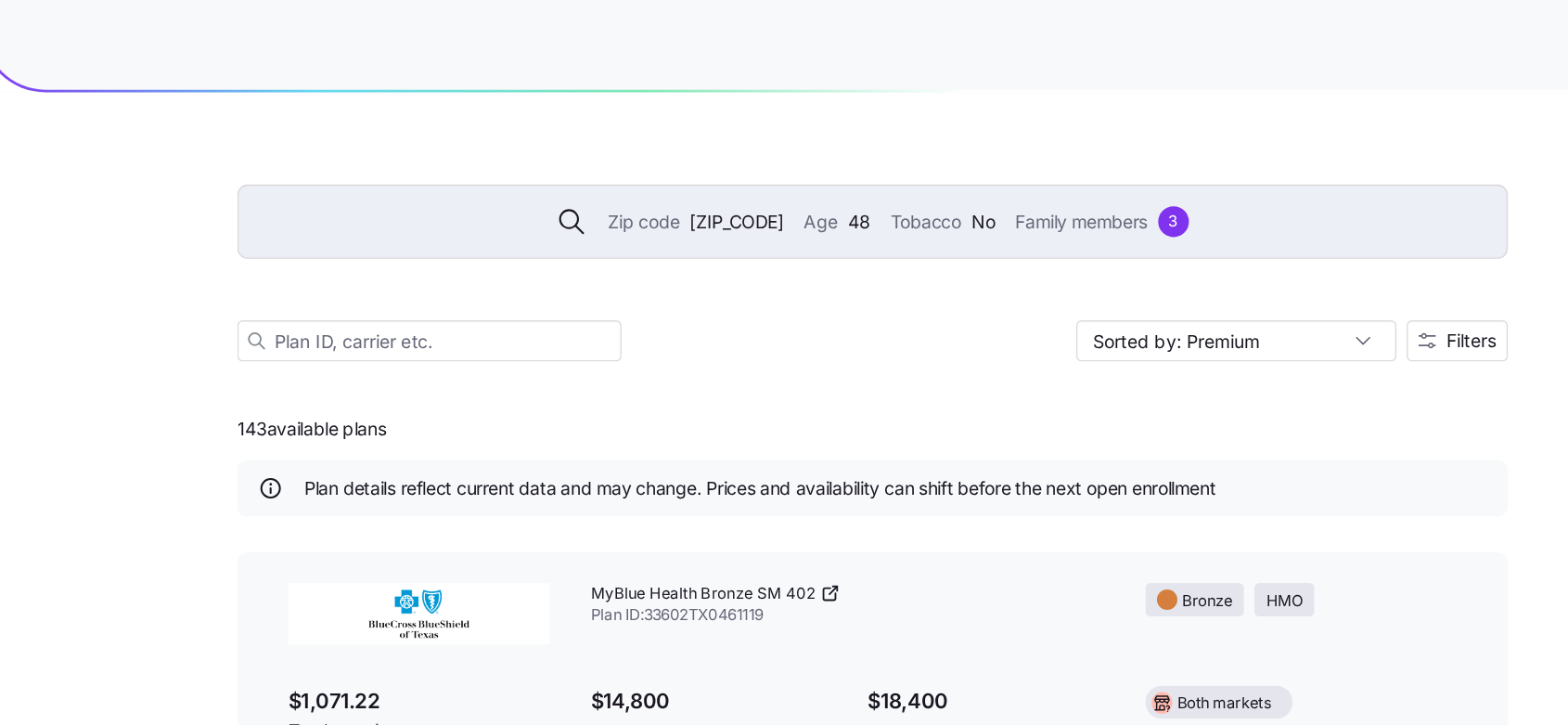 click on "Zip code" at bounding box center [618, 161] 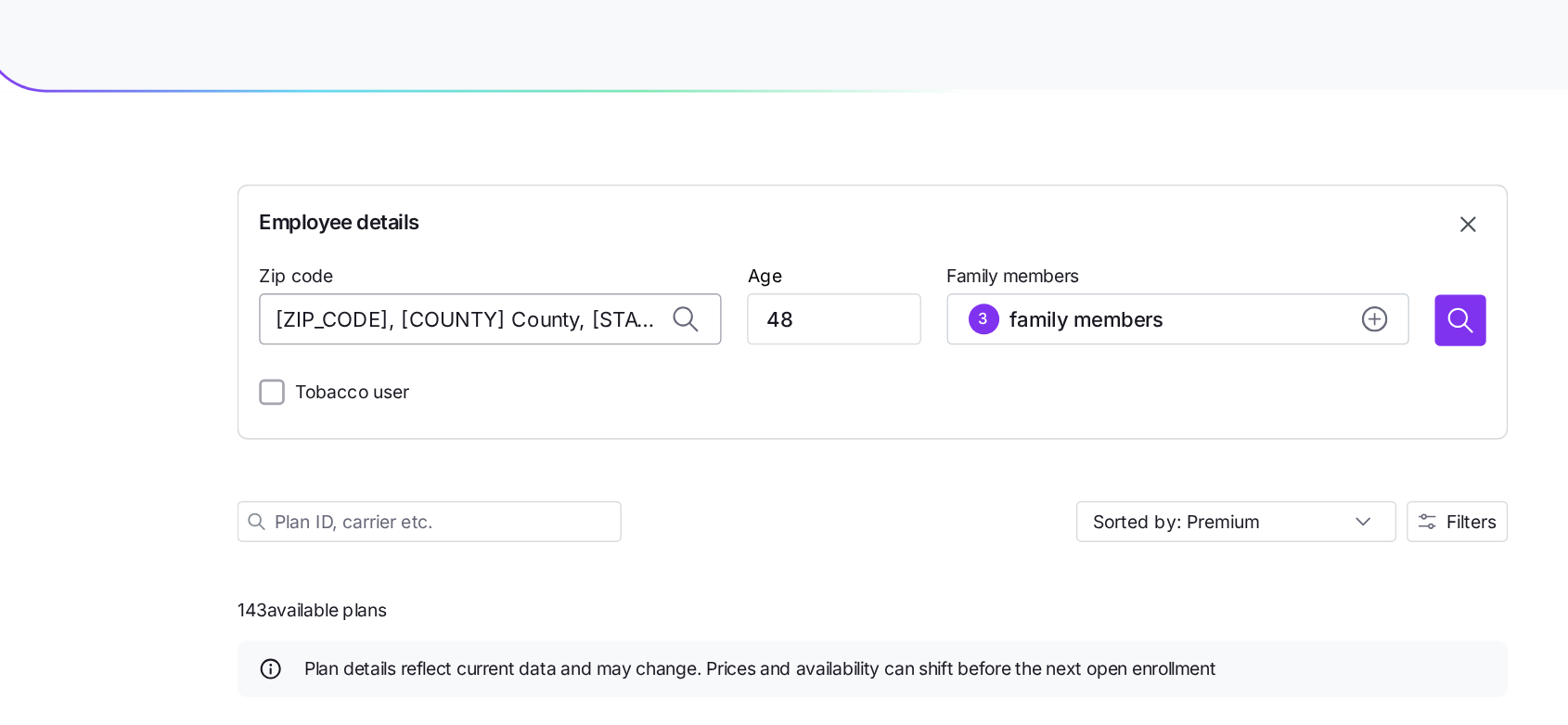 click on "[ZIP_CODE], [COUNTY], [STATE]" at bounding box center (507, 231) 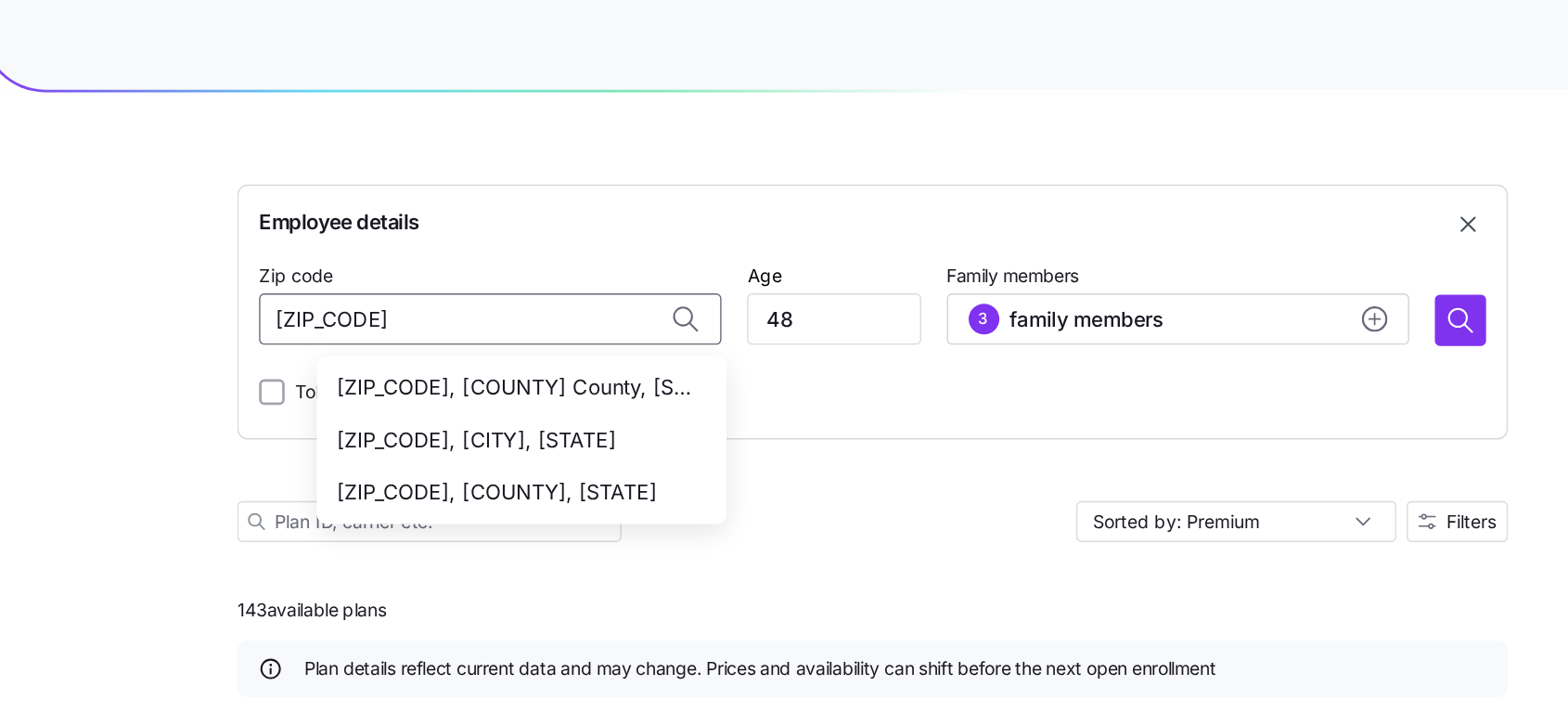 click on "78654, Blanco County, TX" at bounding box center [526, 280] 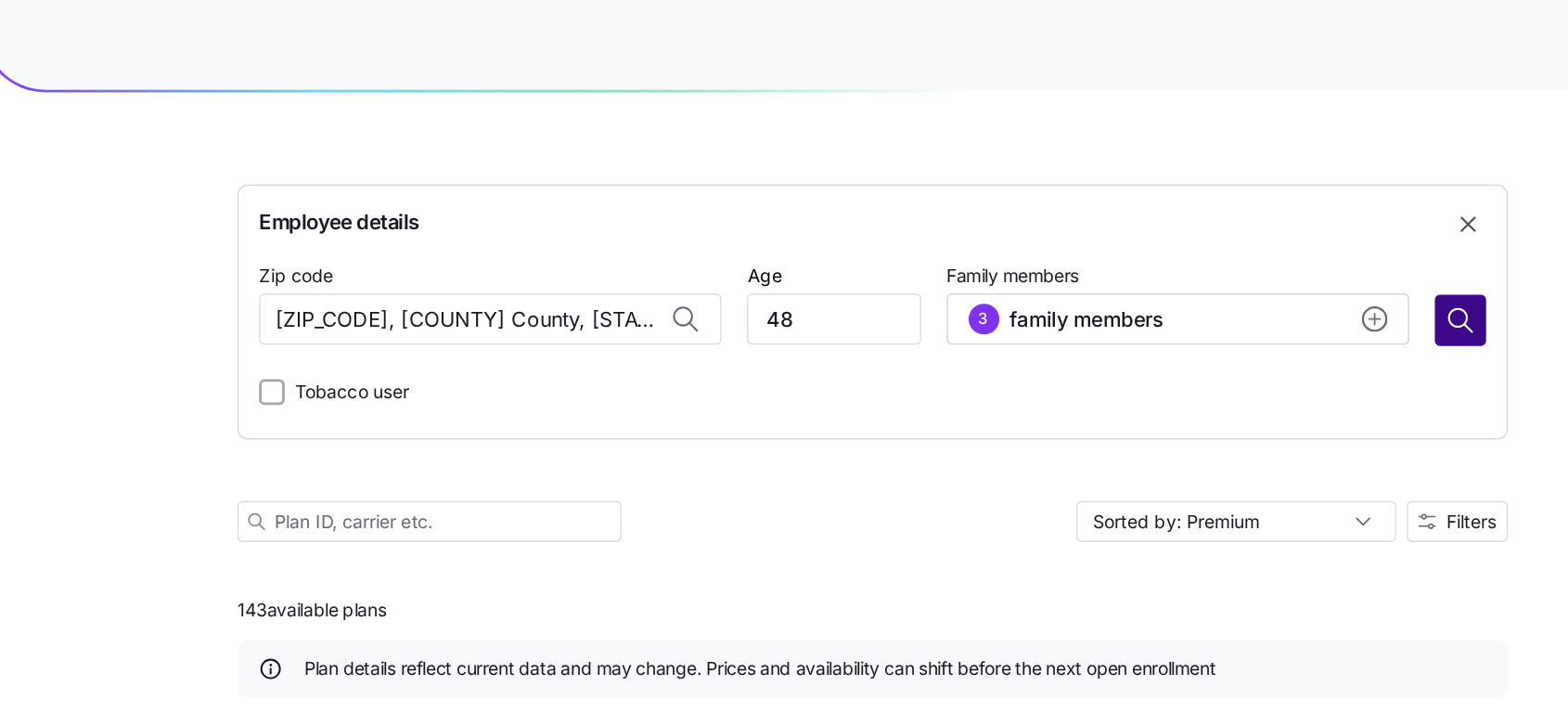 click 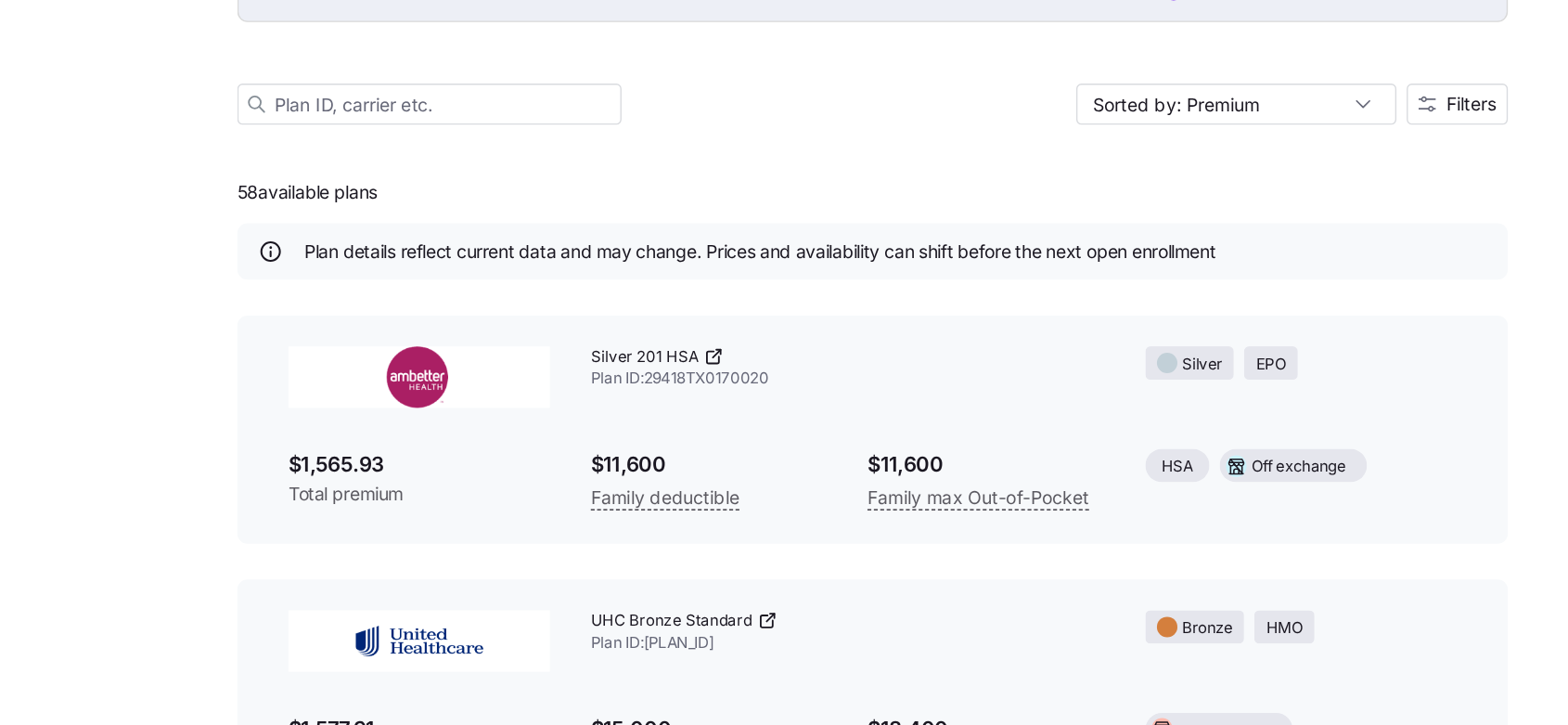 click on "[PLAN] ID: [ID]" at bounding box center [765, 438] 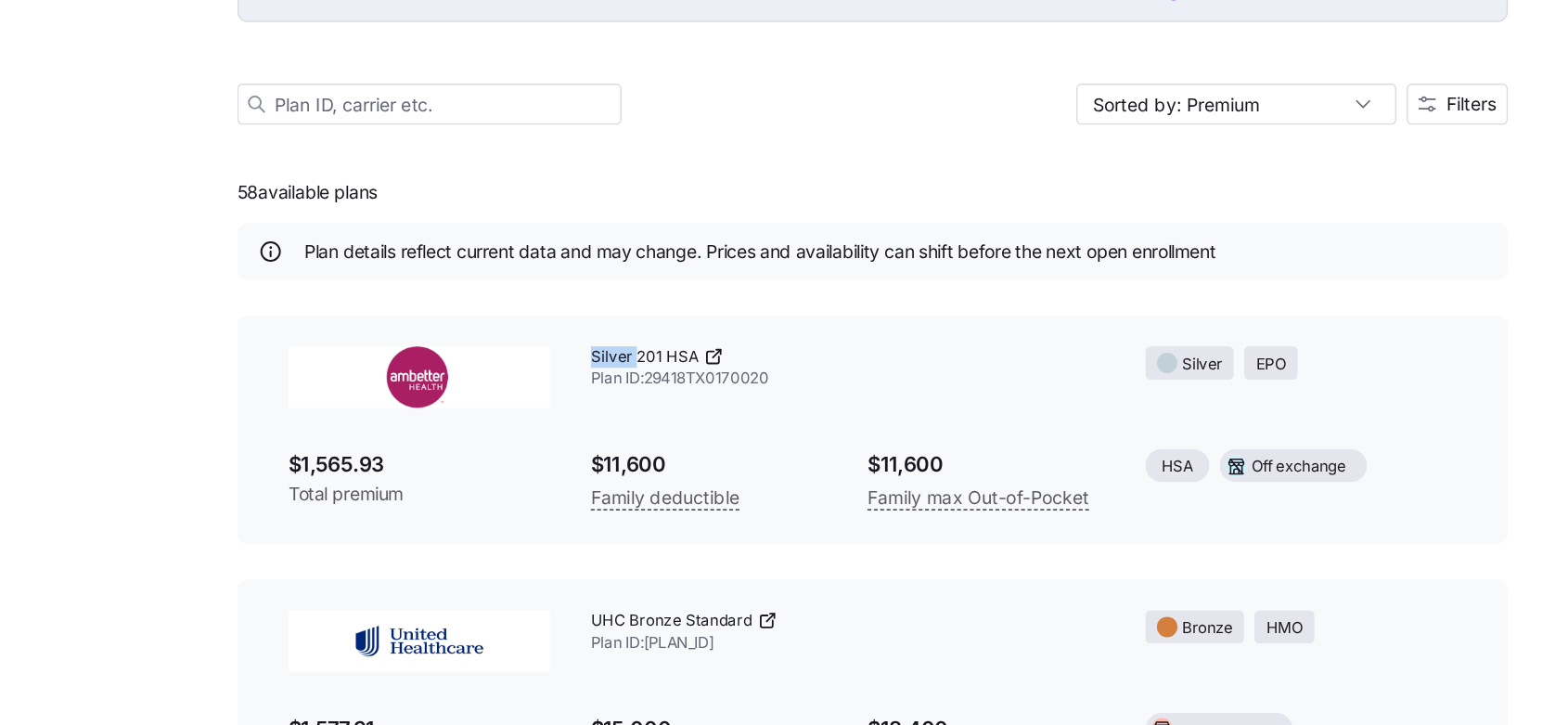click on "[PLAN] ID: [ID]" at bounding box center [765, 438] 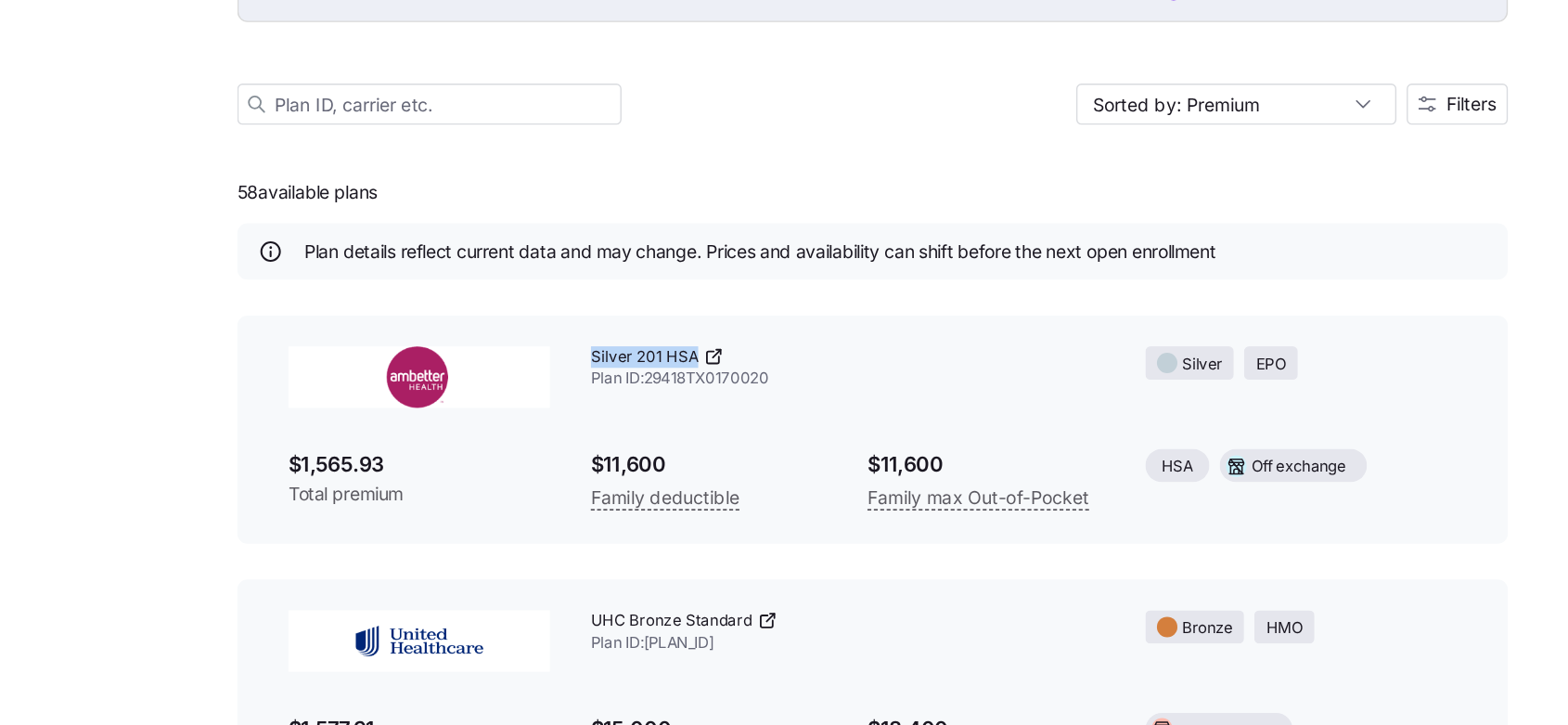 click on "[PLAN] ID: [ID]" at bounding box center (765, 438) 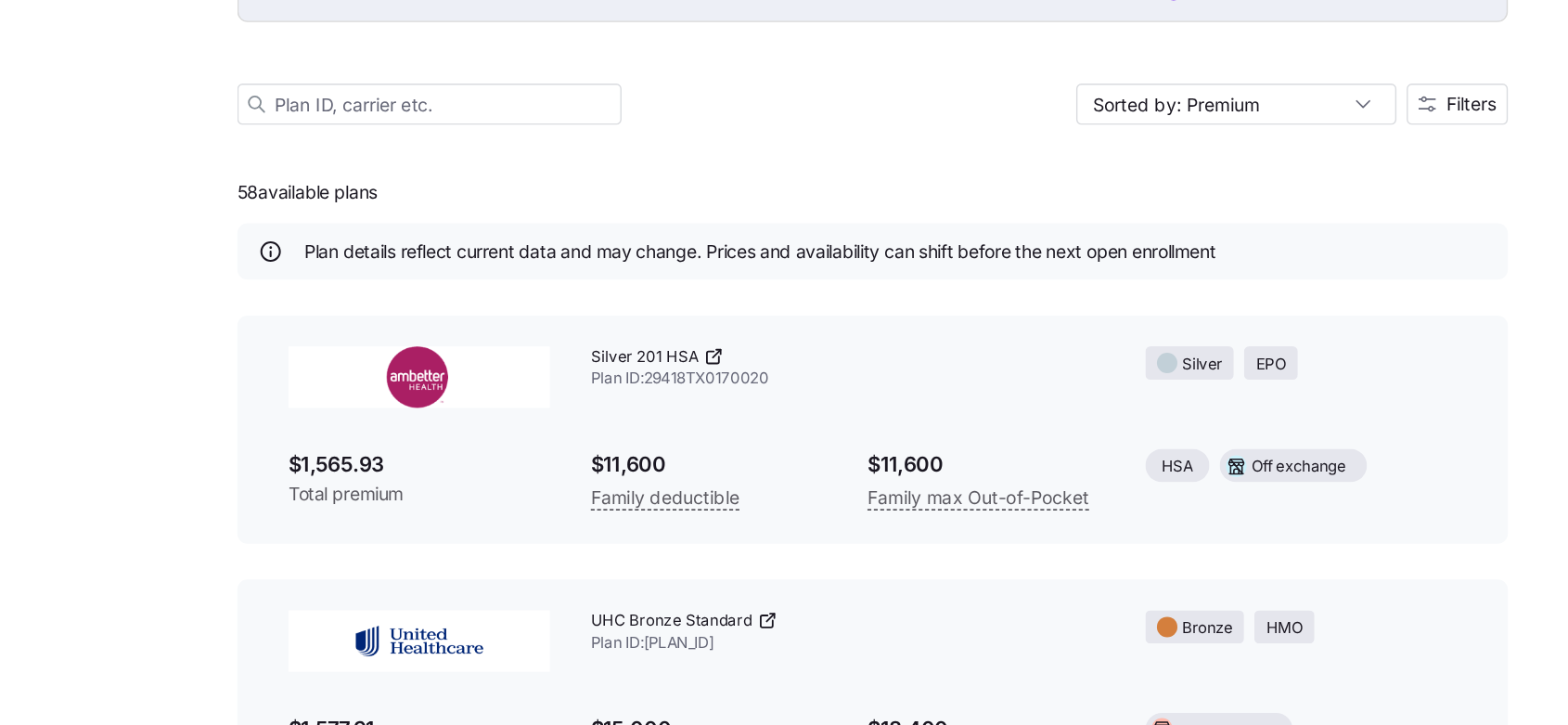 click on "$1,565.93" at bounding box center [456, 508] 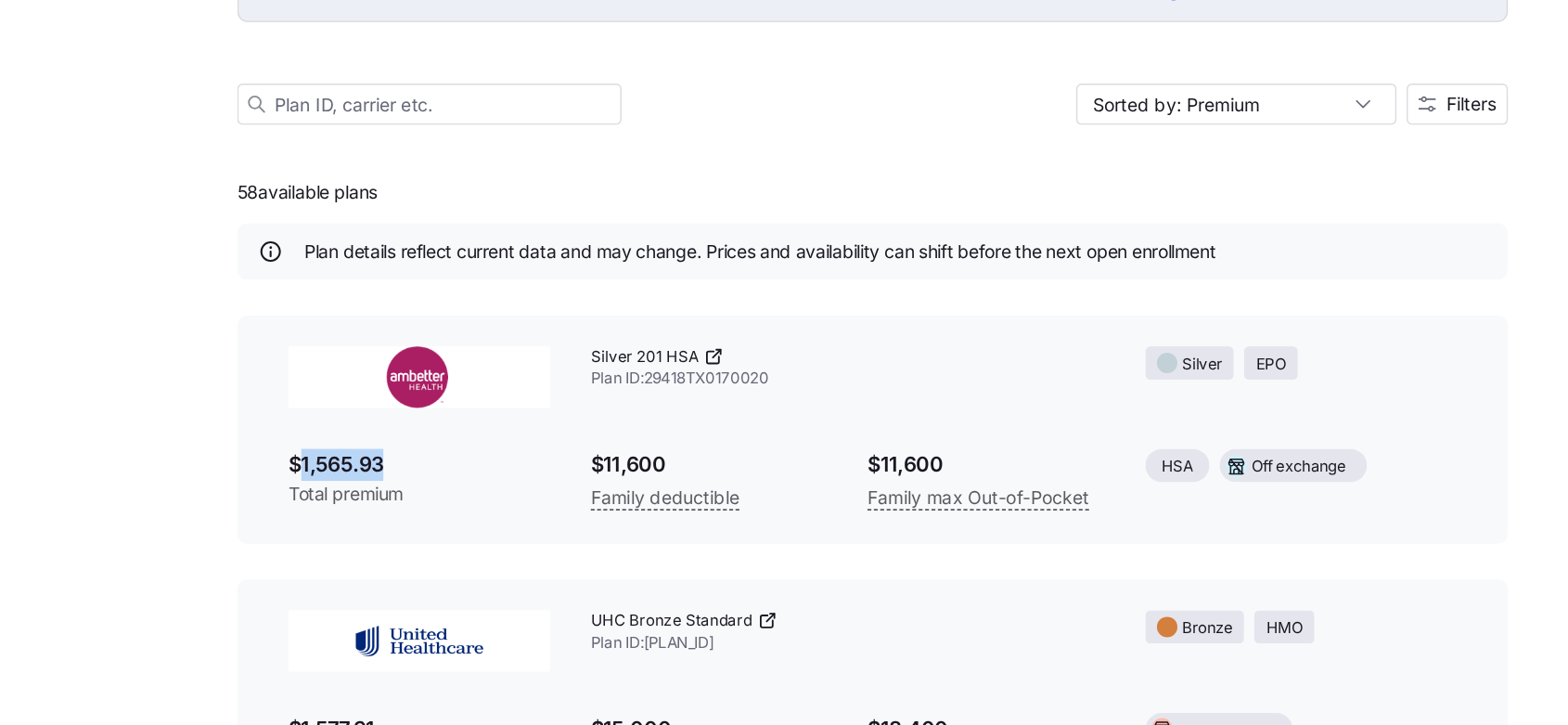 click on "$1,565.93" at bounding box center (456, 508) 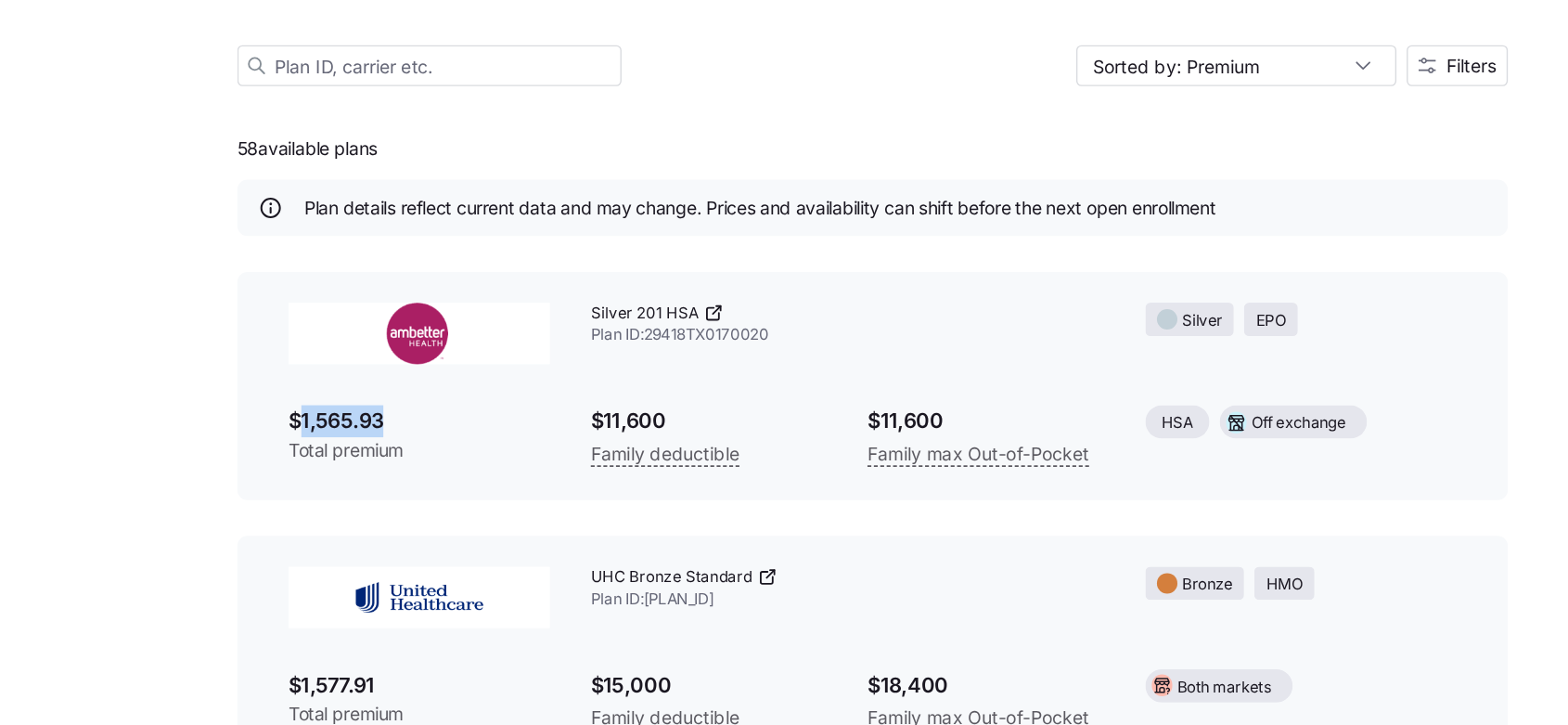 scroll, scrollTop: 10748, scrollLeft: 0, axis: vertical 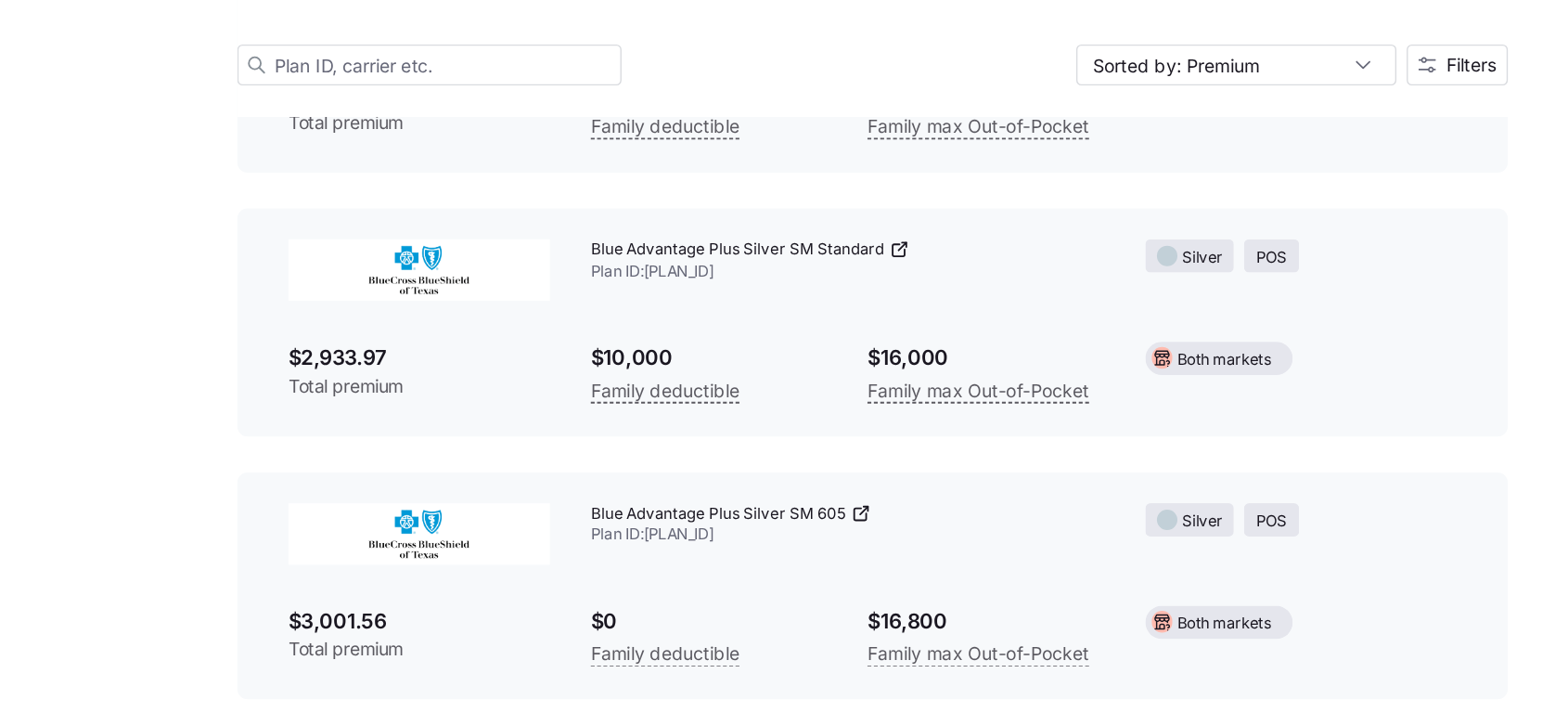 click on "Blue Advantage Plus Silver SM  605 Plan ID:  33602TX0870221" at bounding box center (765, 580) 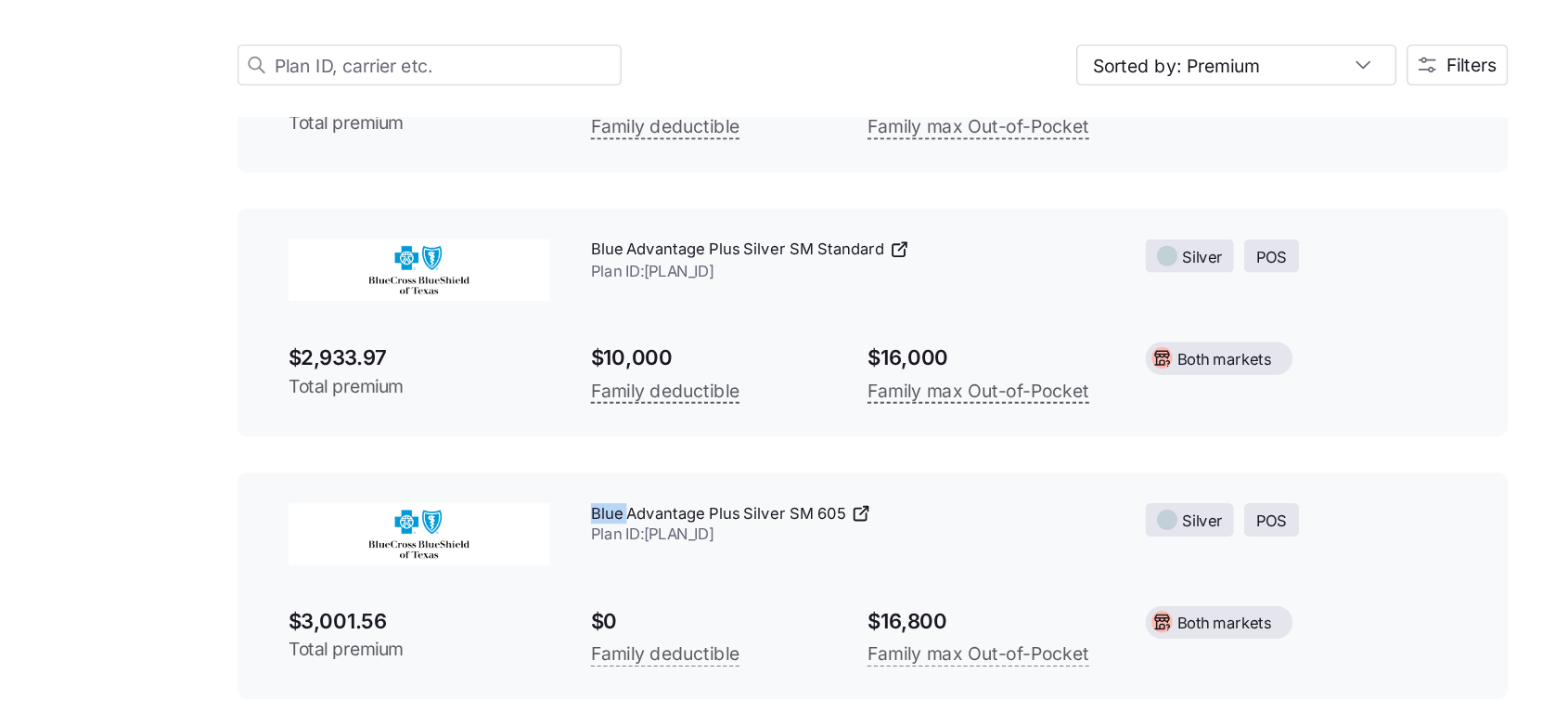 click on "Blue Advantage Plus Silver SM  605 Plan ID:  33602TX0870221" at bounding box center (765, 580) 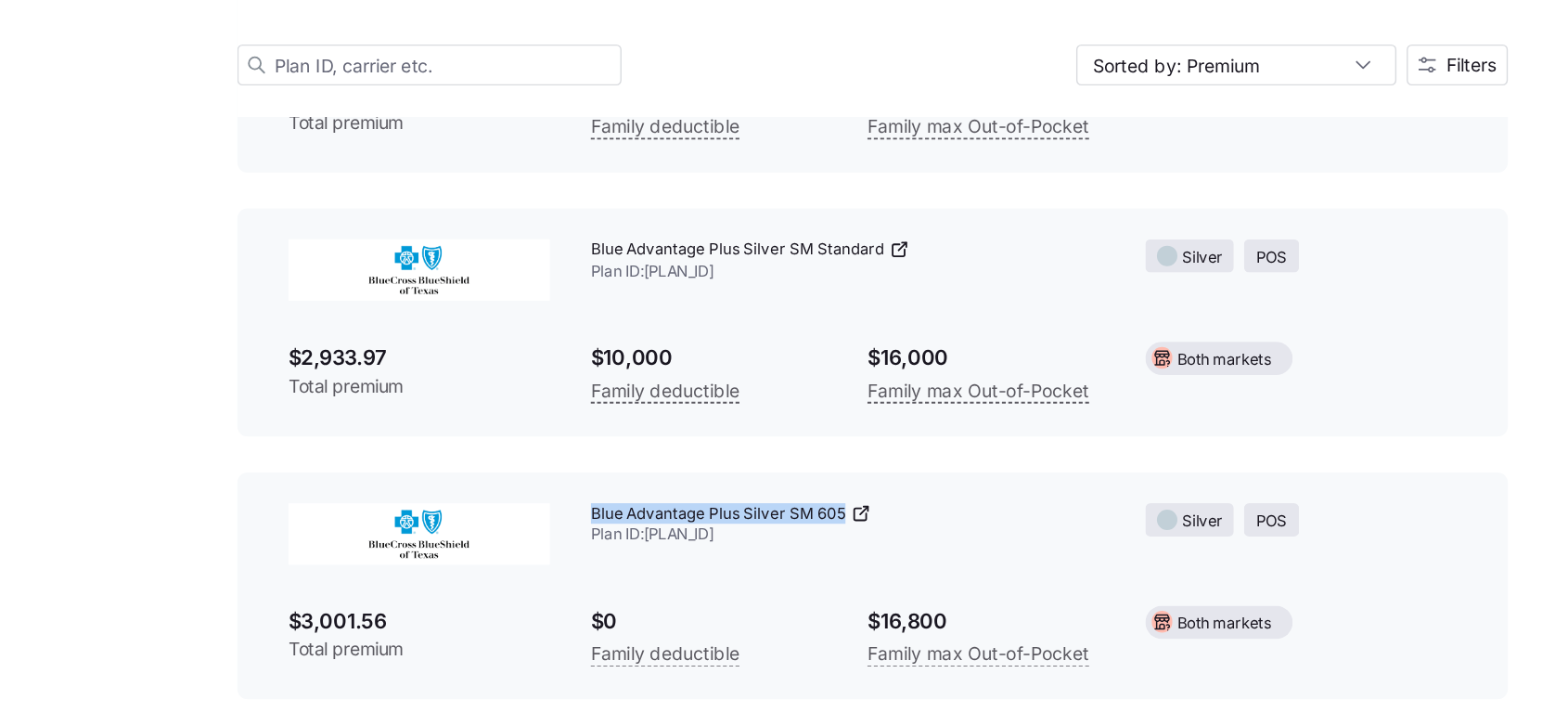 click on "Blue Advantage Plus Silver SM  605 Plan ID:  33602TX0870221" at bounding box center [765, 580] 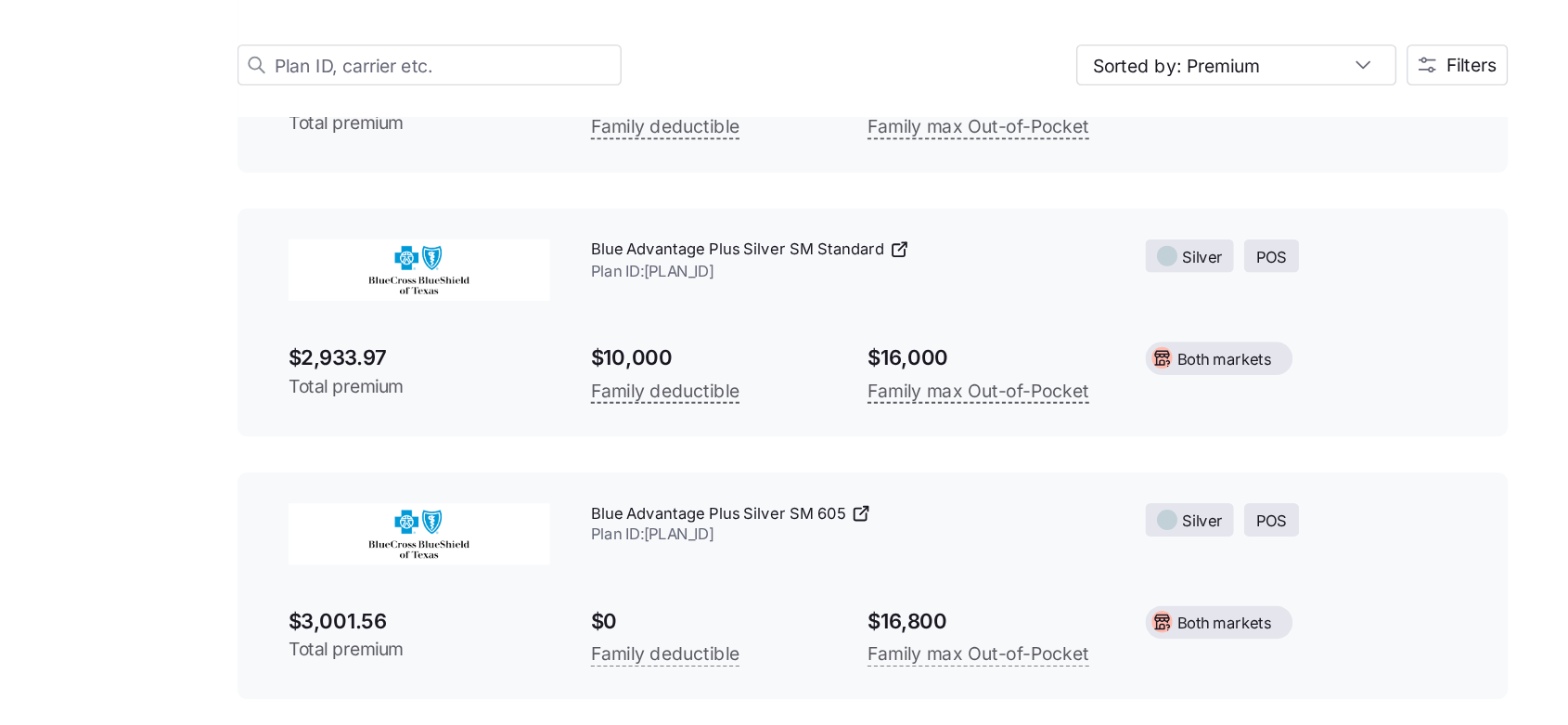 click on "$3,001.56" at bounding box center [456, 650] 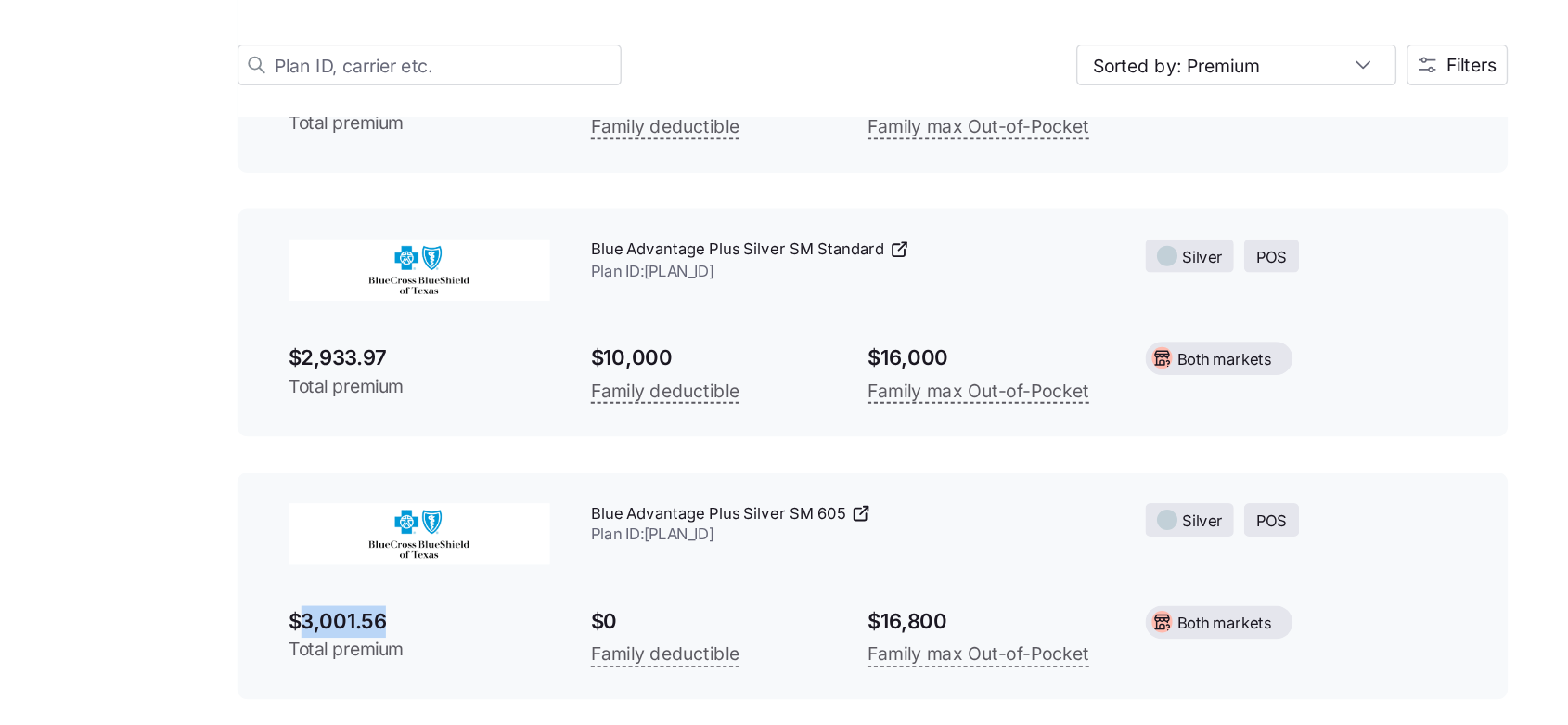 click on "$3,001.56" at bounding box center (456, 650) 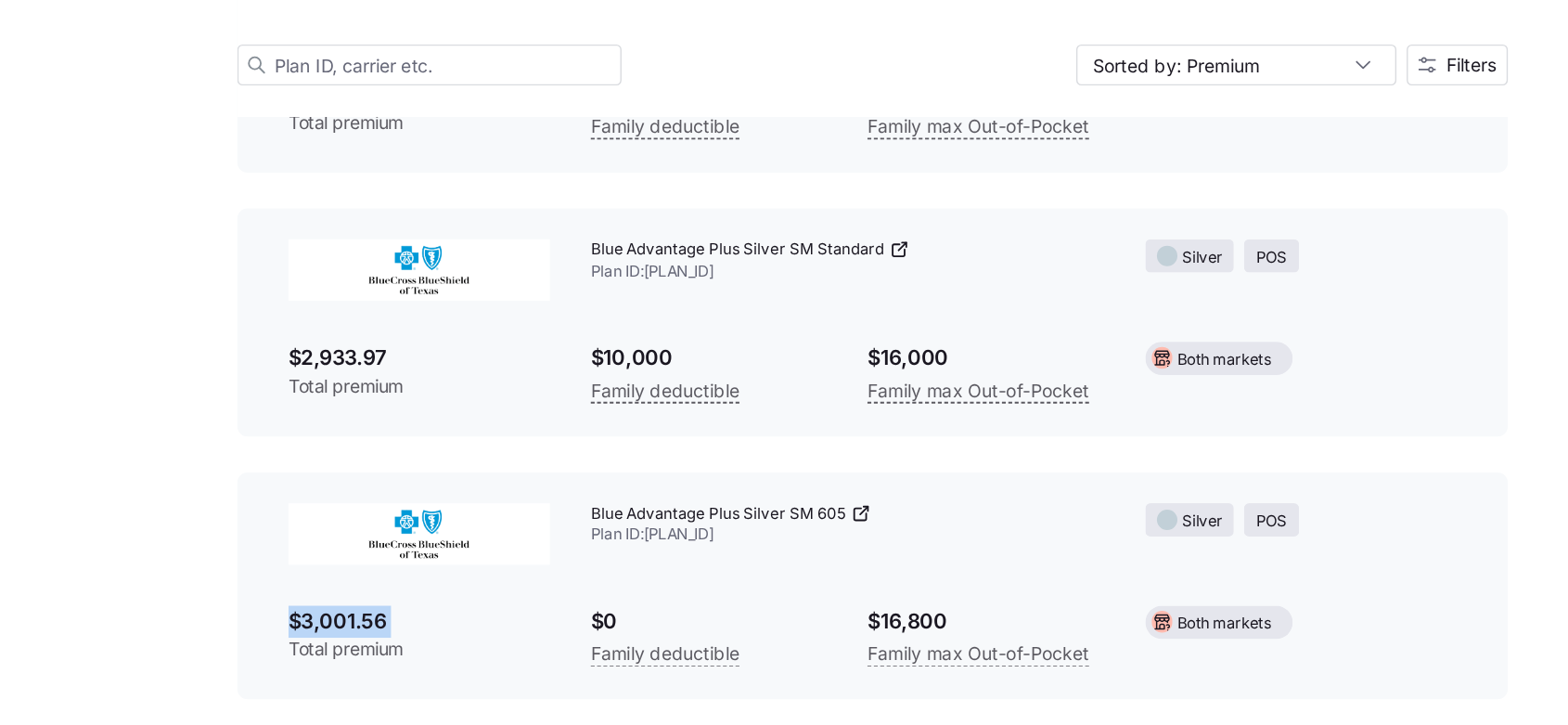 click on "$3,001.56" at bounding box center (456, 650) 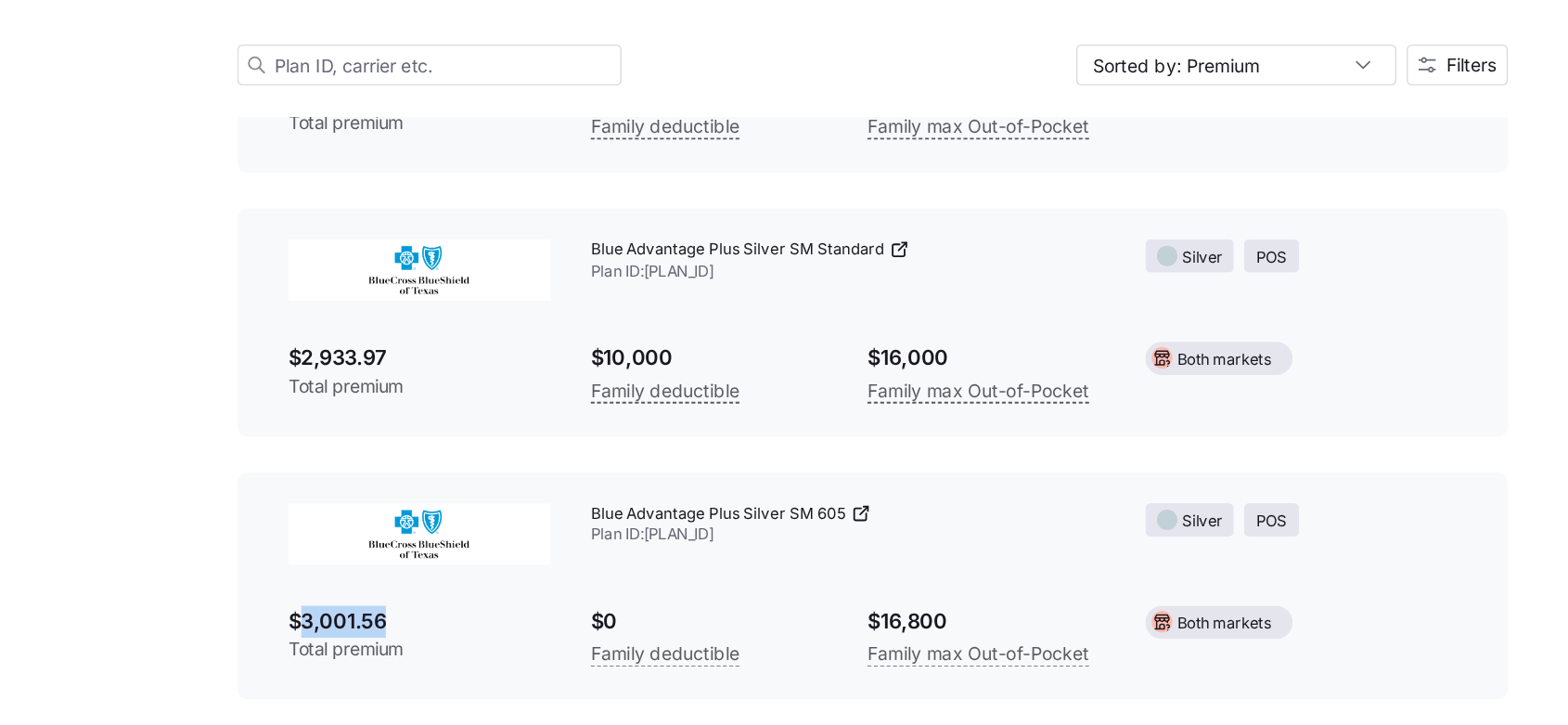 click on "$3,001.56" at bounding box center (456, 650) 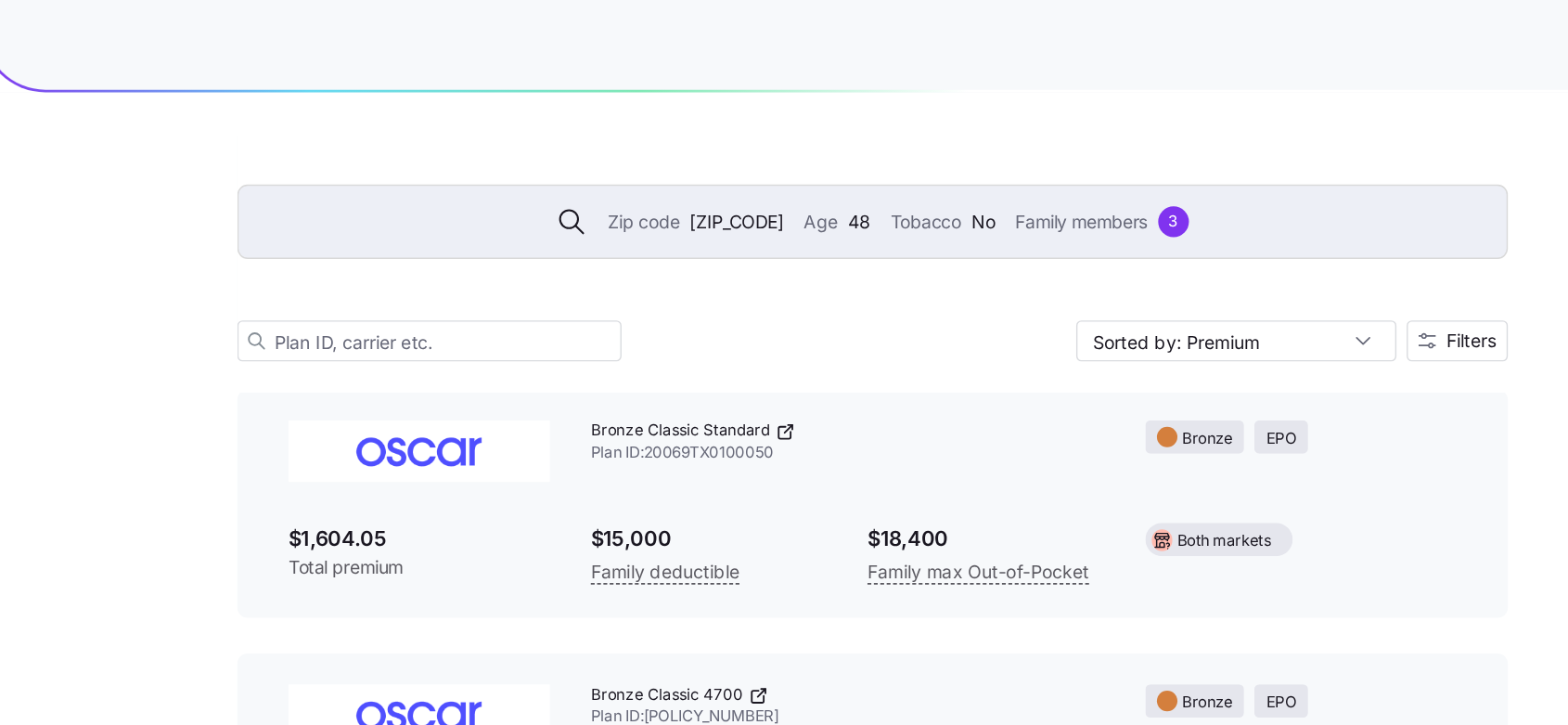 scroll, scrollTop: 0, scrollLeft: 0, axis: both 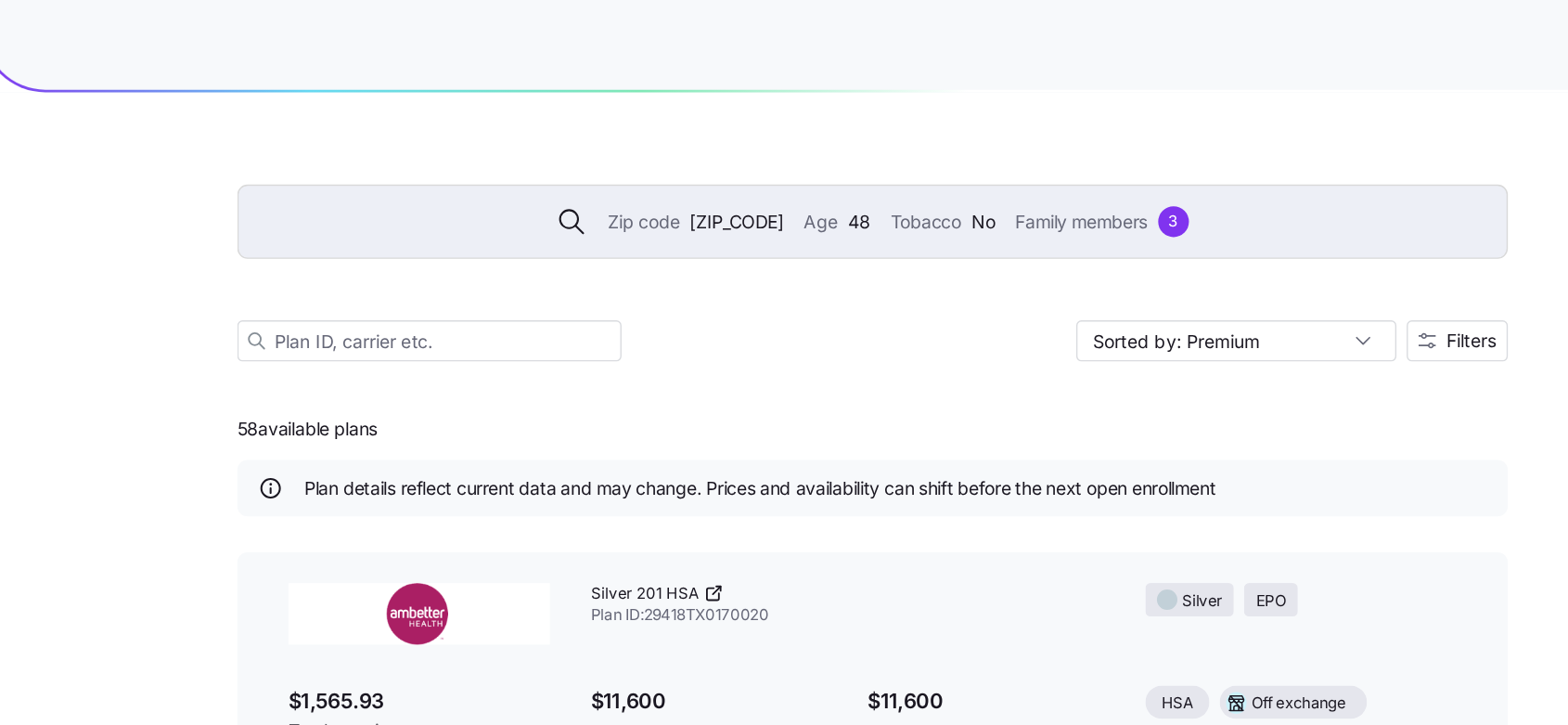 click on "78654" at bounding box center [685, 161] 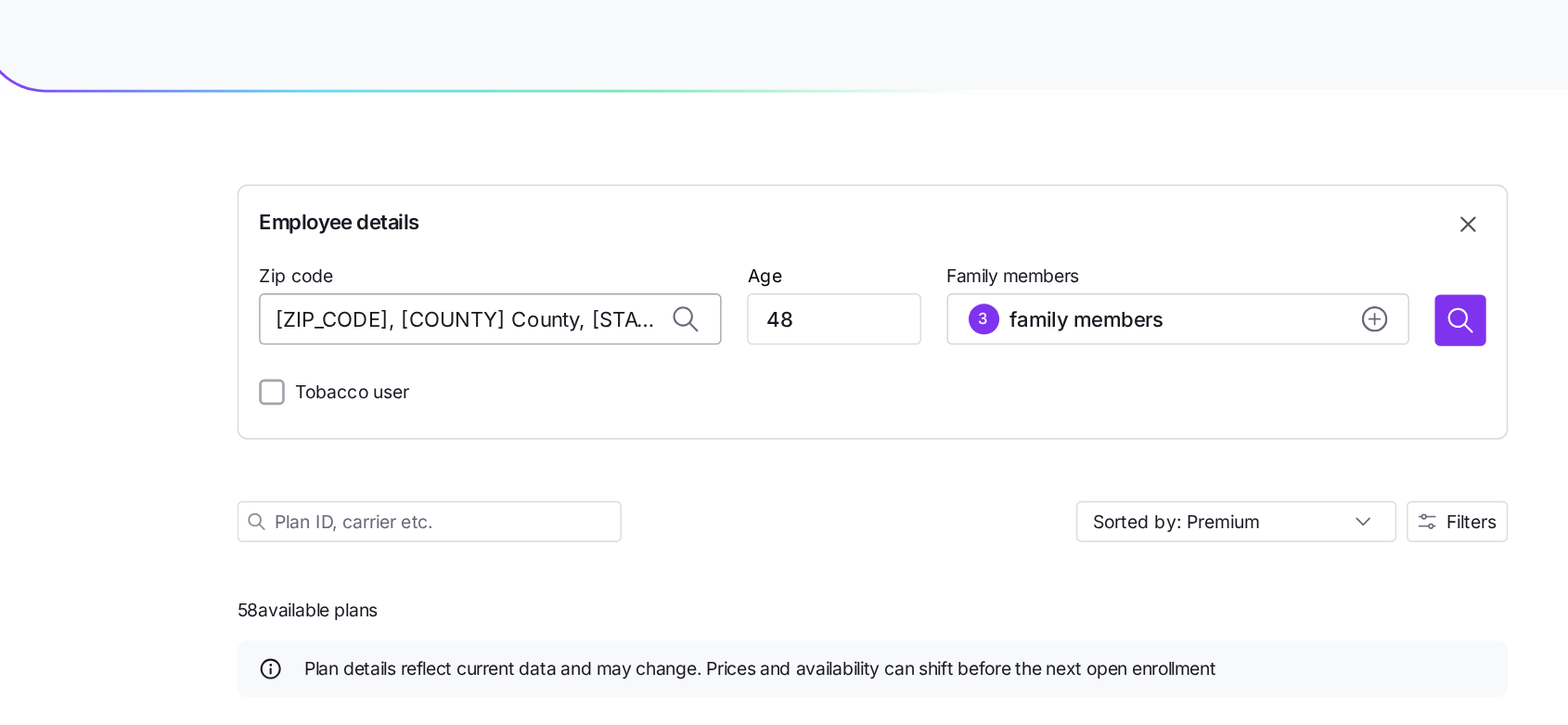 click on "78654, Blanco County, TX" at bounding box center (507, 231) 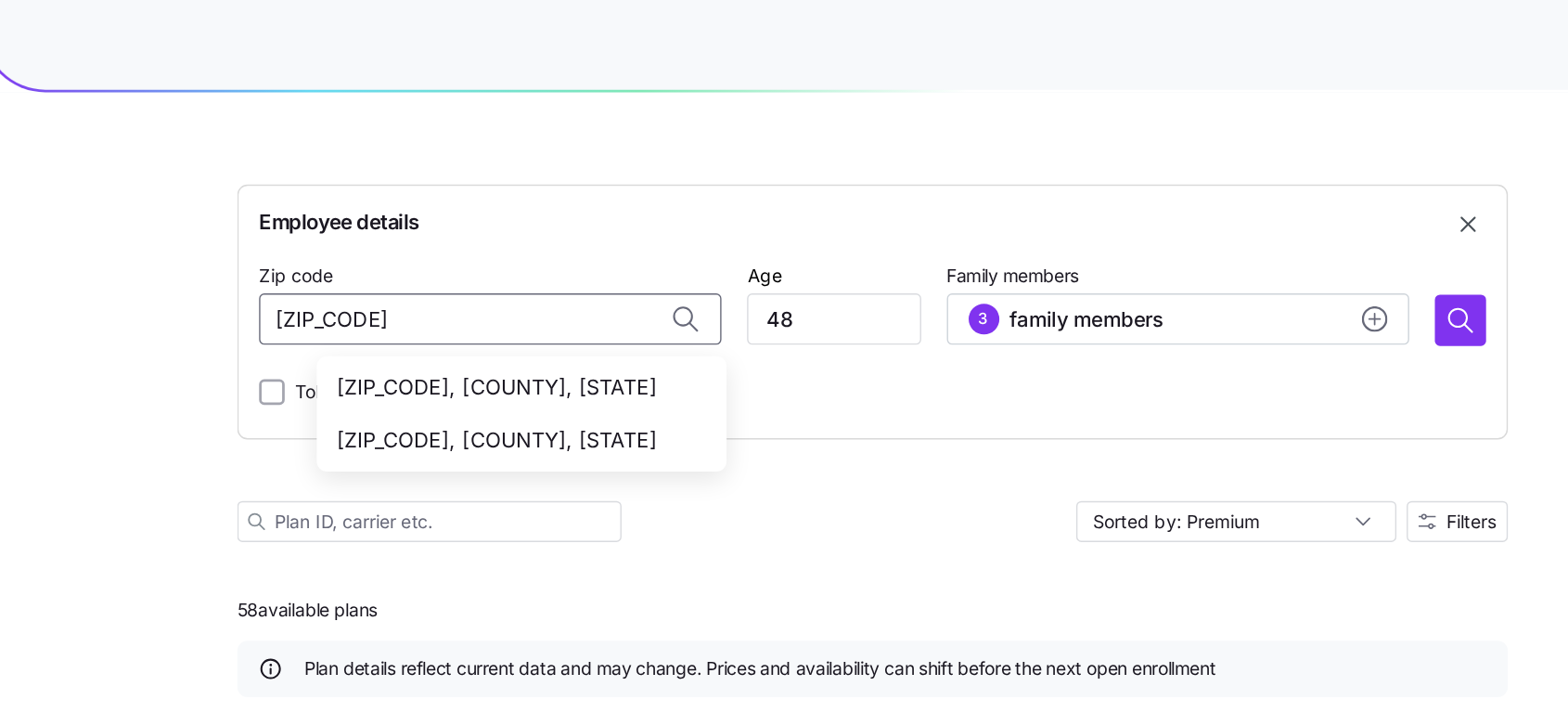 click on "77523, Chambers County, TX" at bounding box center [526, 280] 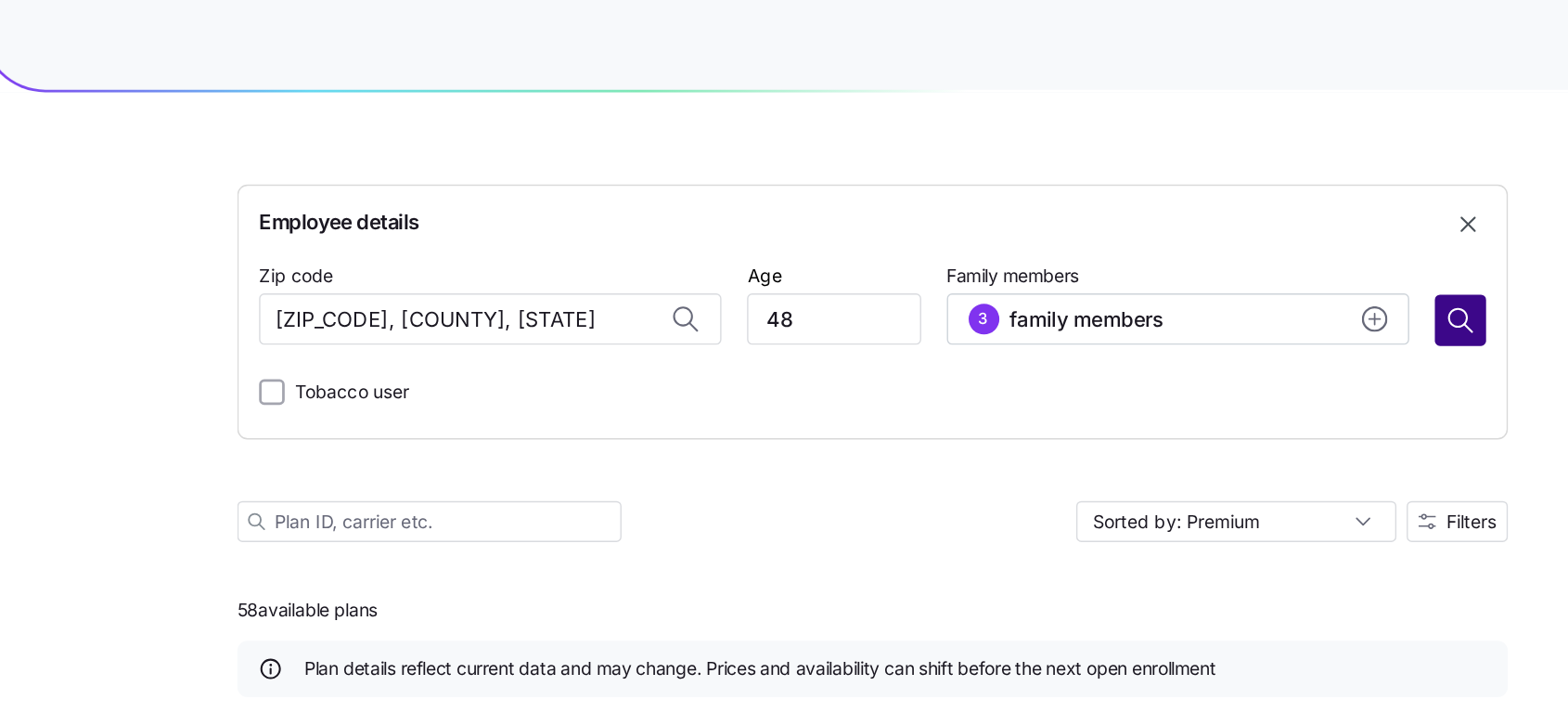 type on "77523, Chambers County, TX" 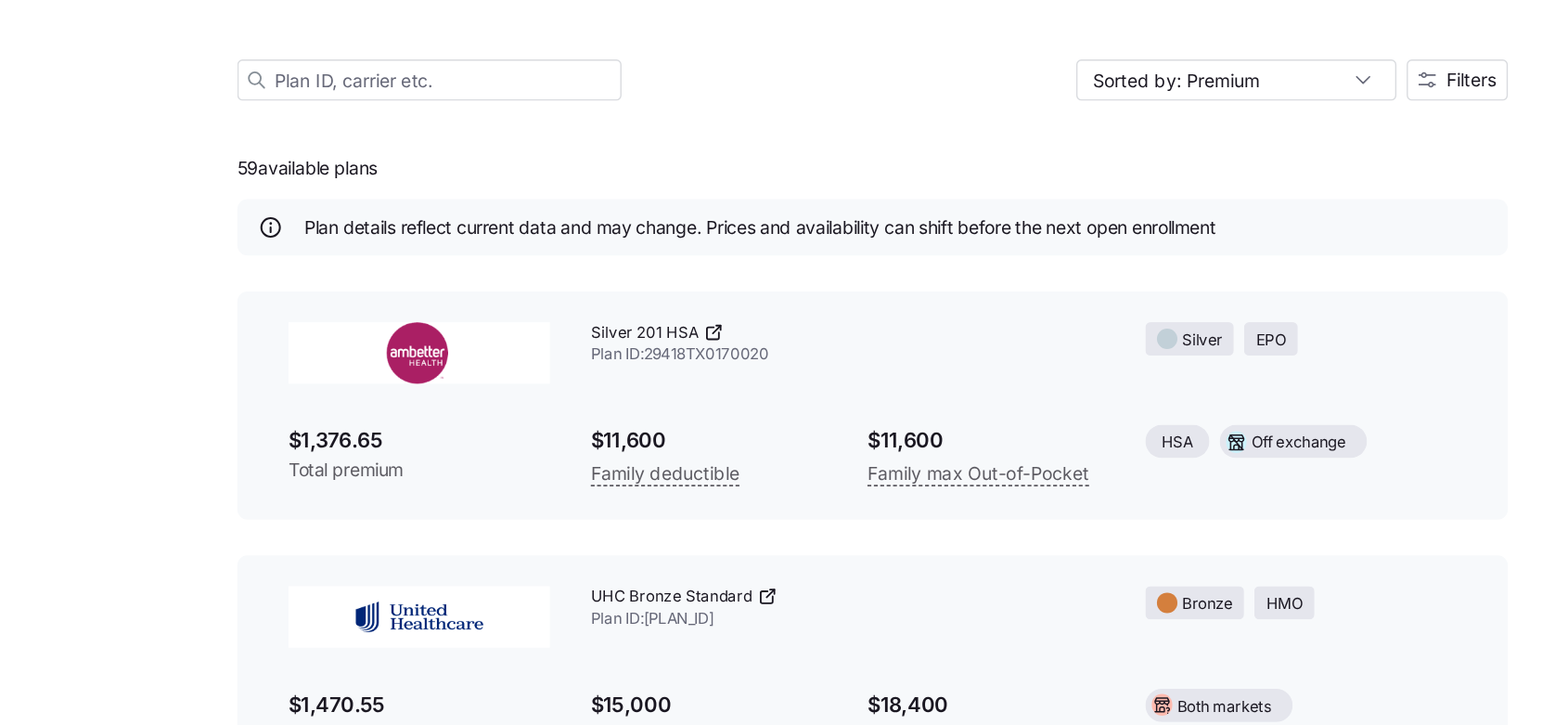 click on "[PLAN] ID: [ID]" at bounding box center [765, 438] 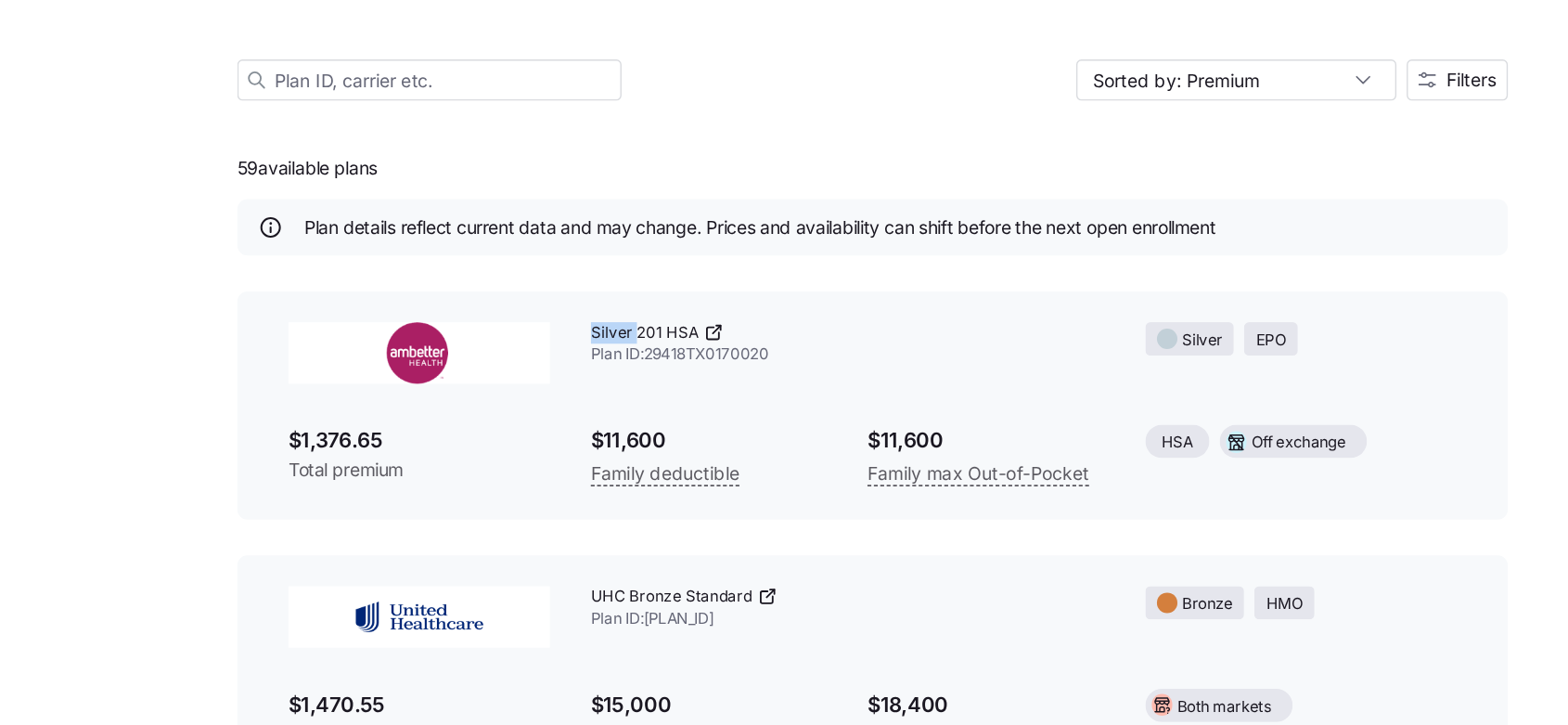 click on "[PLAN] ID: [ID]" at bounding box center [765, 438] 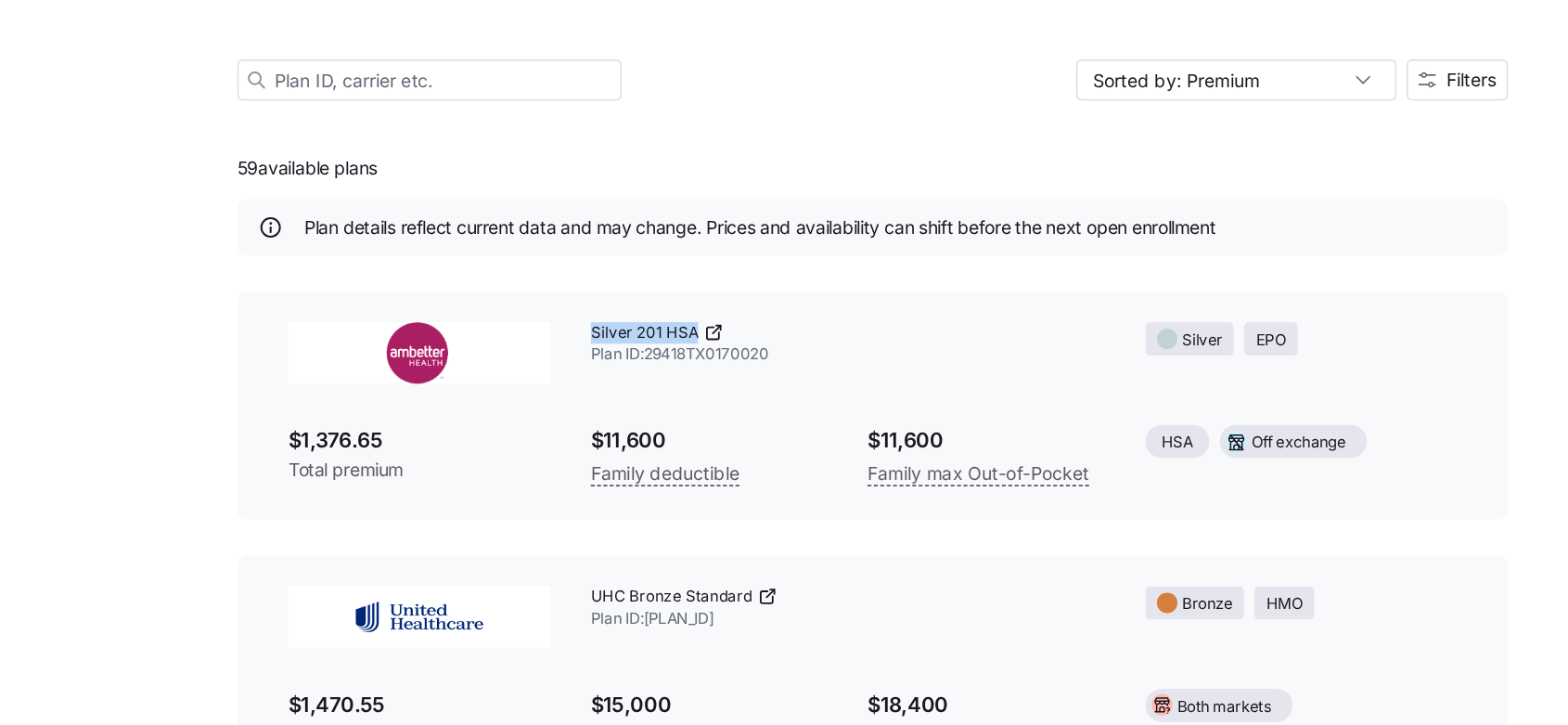 click on "[PLAN] ID: [ID]" at bounding box center (765, 438) 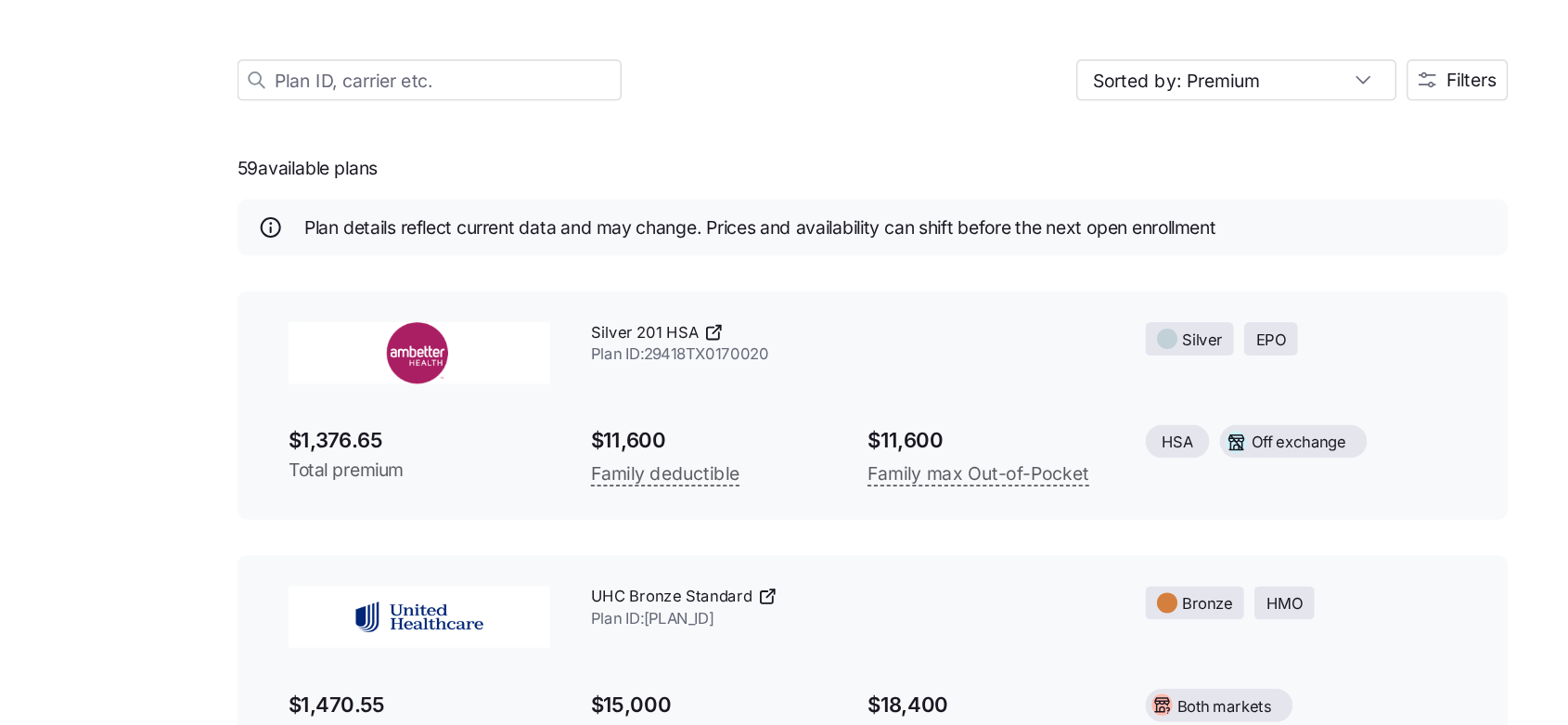 click on "$1,376.65" at bounding box center [456, 508] 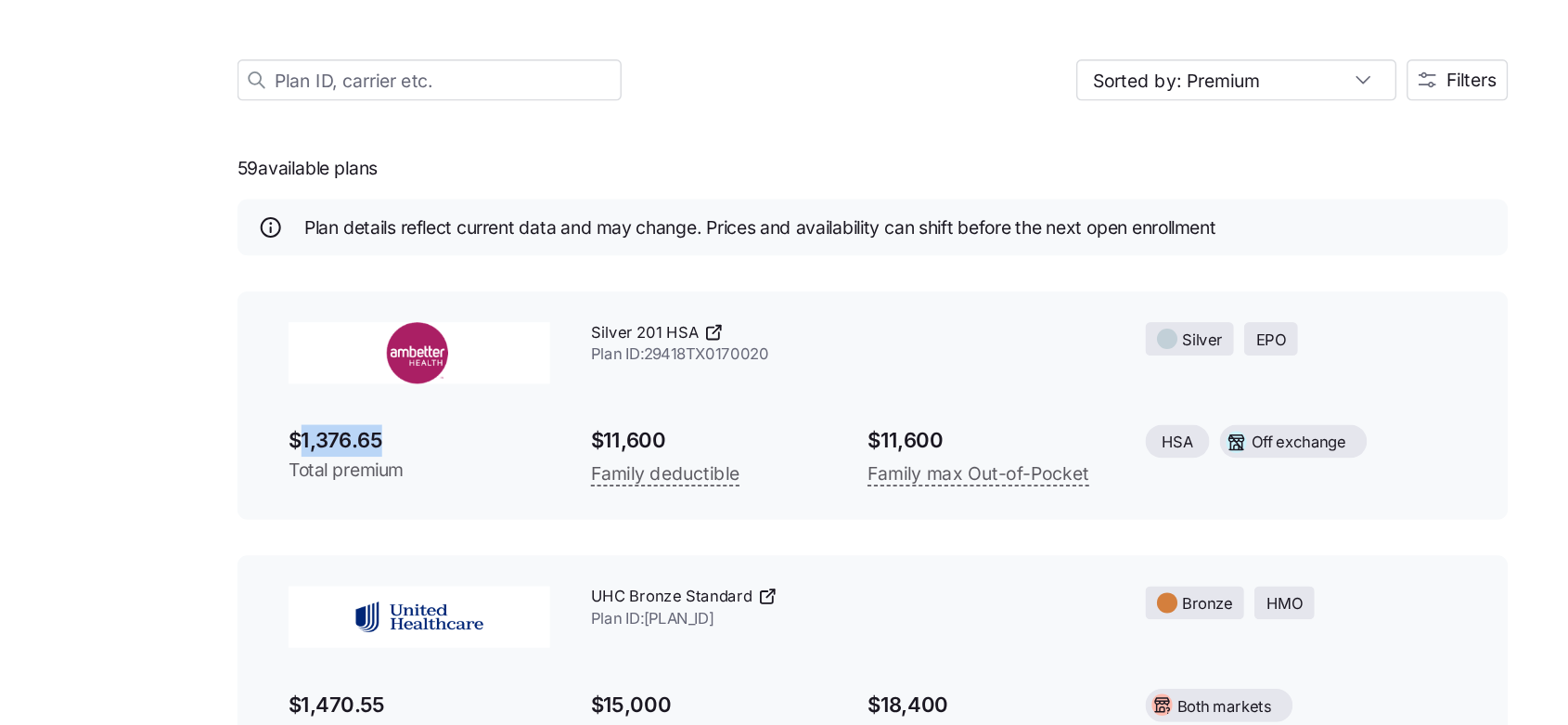 click on "$1,376.65" at bounding box center [456, 508] 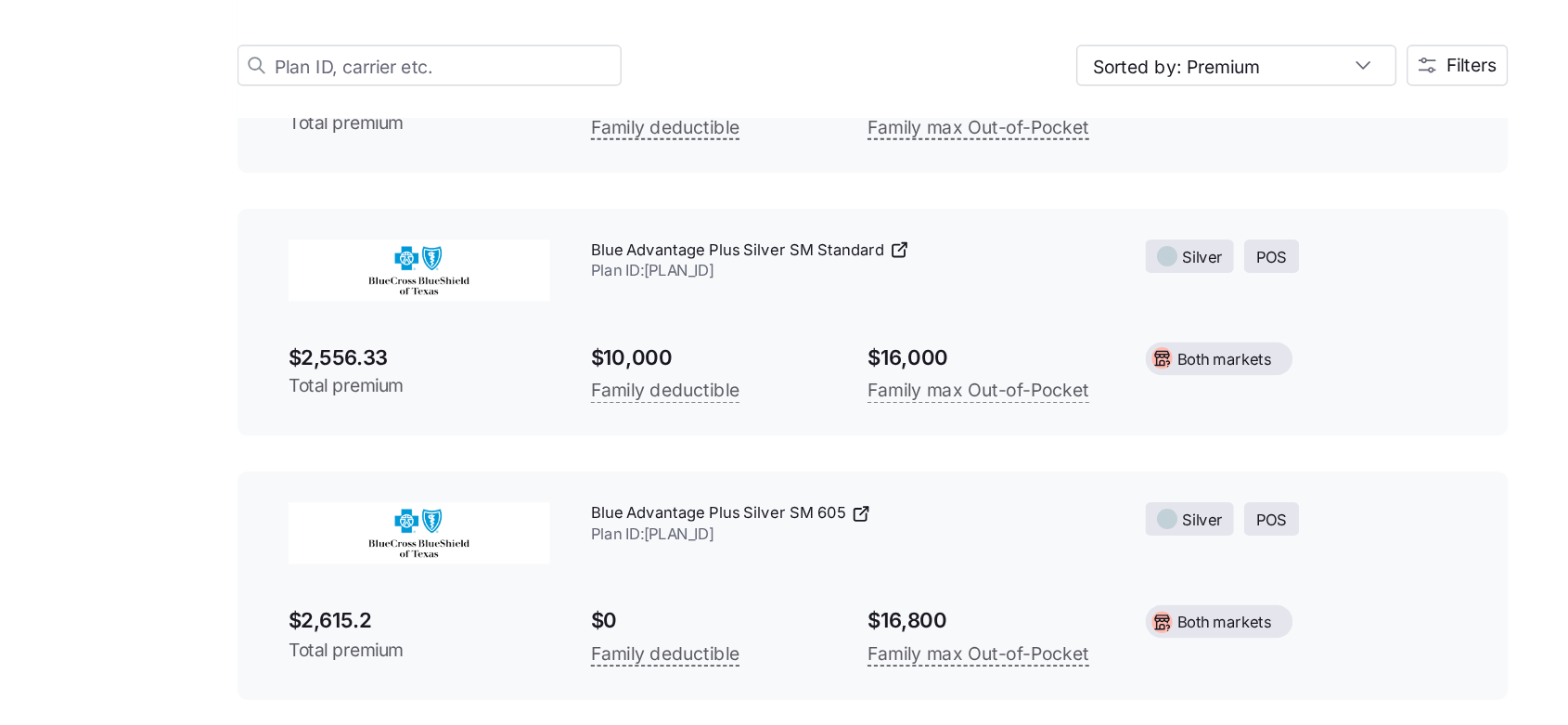 click on "Blue Advantage Plus Silver SM  605 Plan ID:  33602TX0870245" at bounding box center [765, 579] 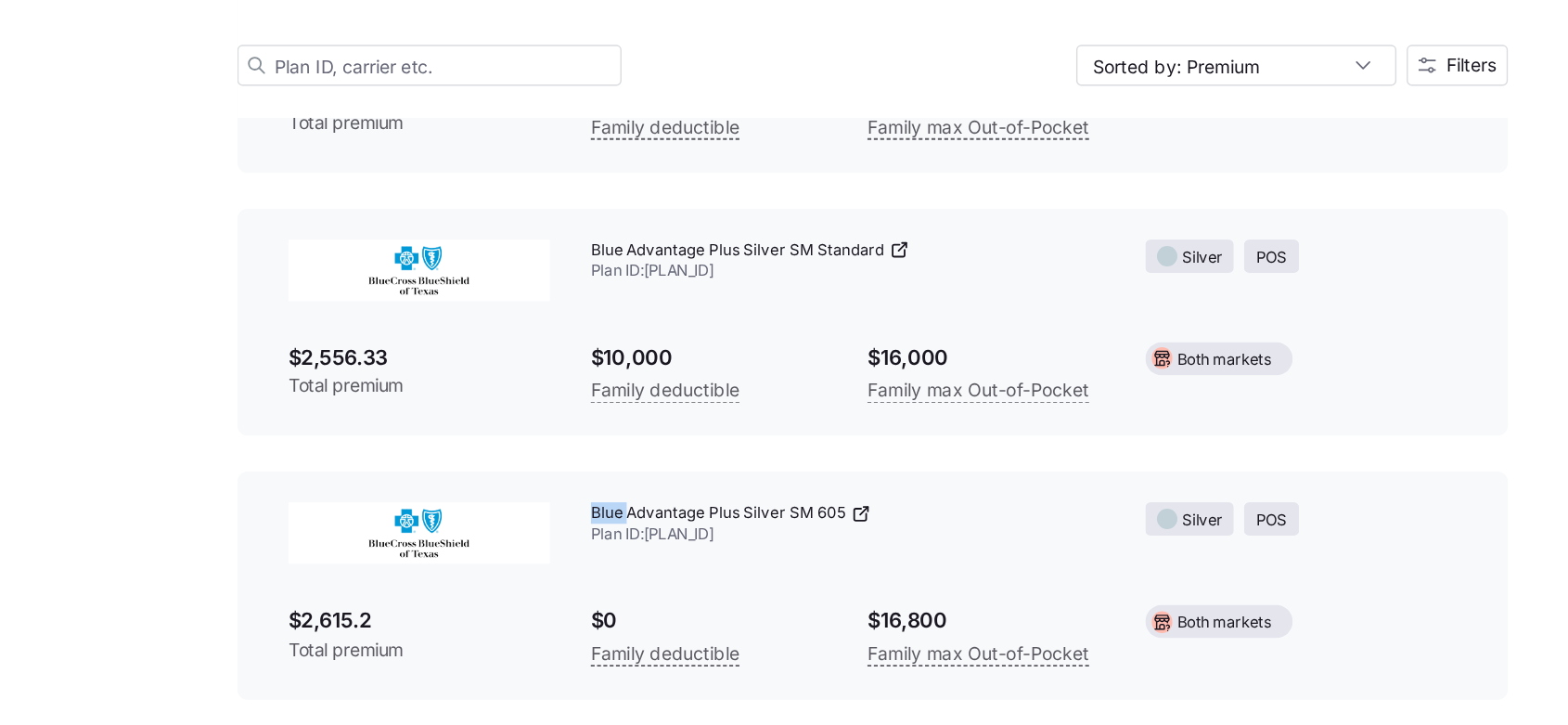 click on "Blue Advantage Plus Silver SM  605 Plan ID:  33602TX0870245" at bounding box center (765, 579) 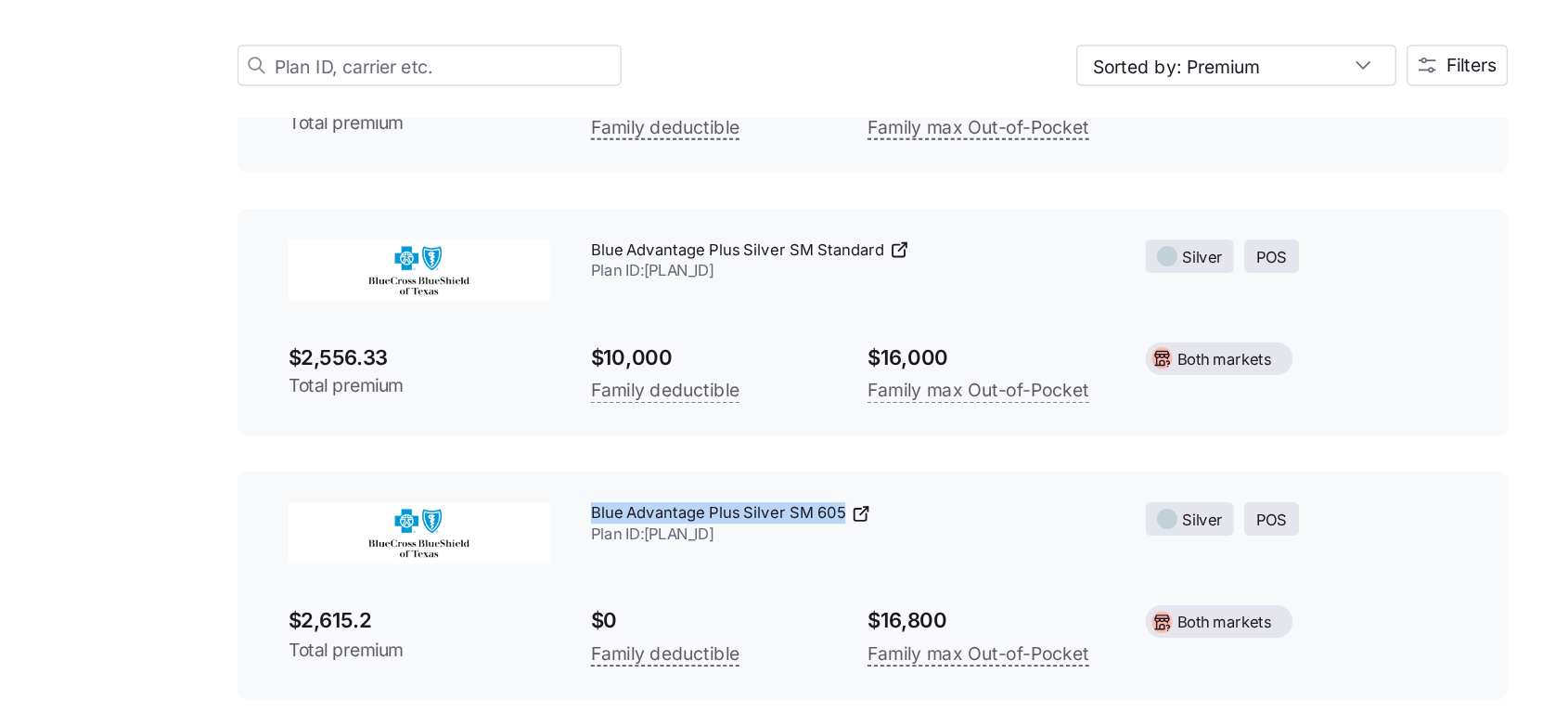 click on "Blue Advantage Plus Silver SM  605 Plan ID:  33602TX0870245" at bounding box center (765, 579) 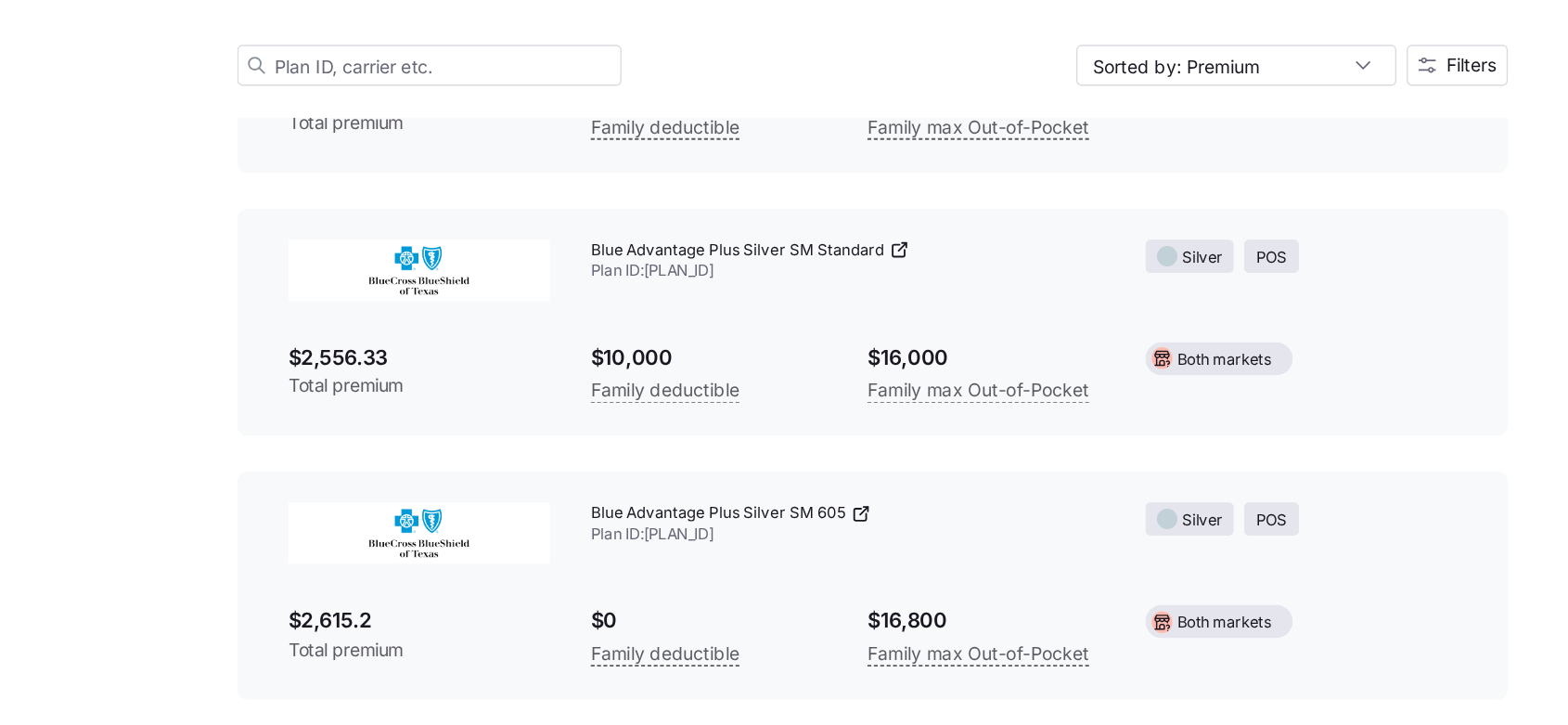 click on "$2,615.2" at bounding box center (456, 649) 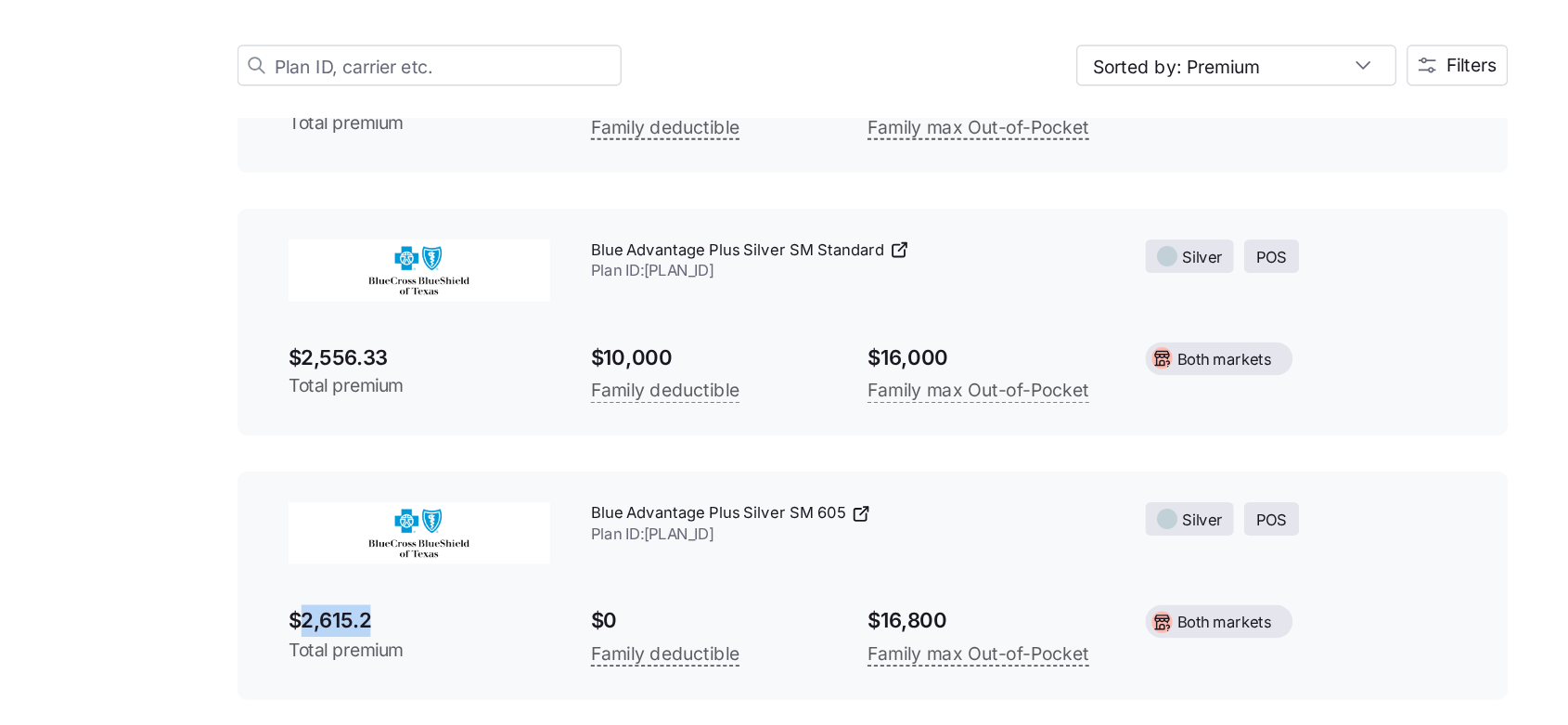 click on "$2,615.2" at bounding box center [456, 649] 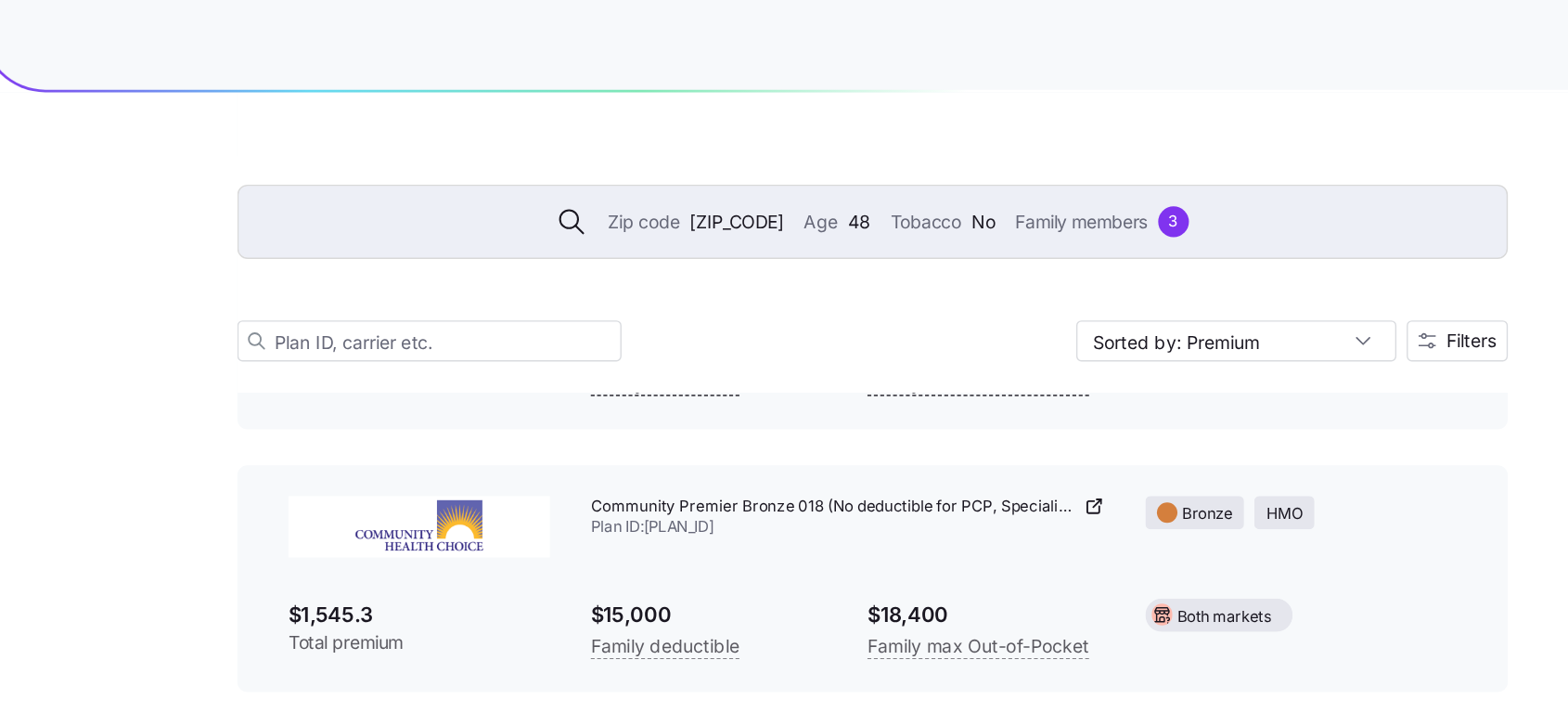 scroll, scrollTop: 0, scrollLeft: 0, axis: both 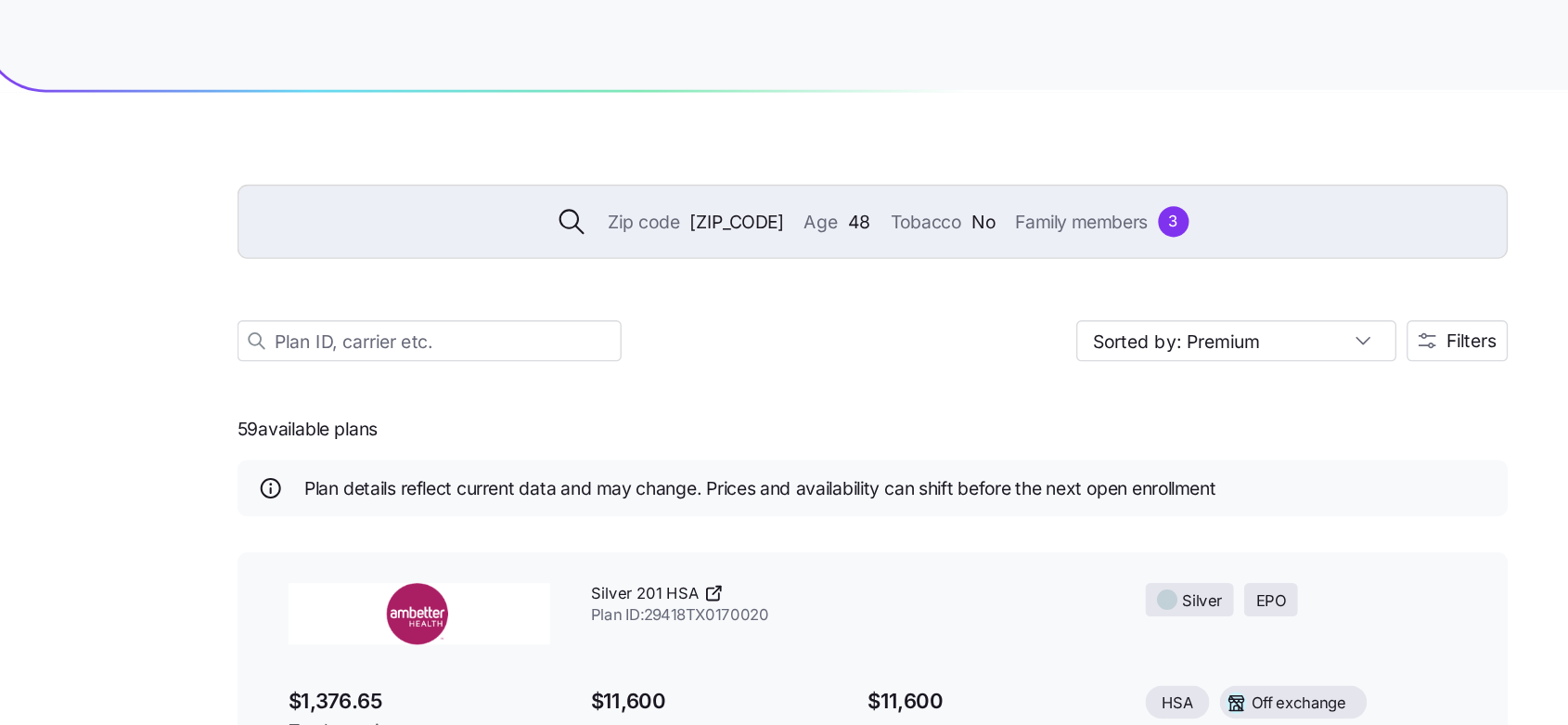 click on "77523" at bounding box center [685, 161] 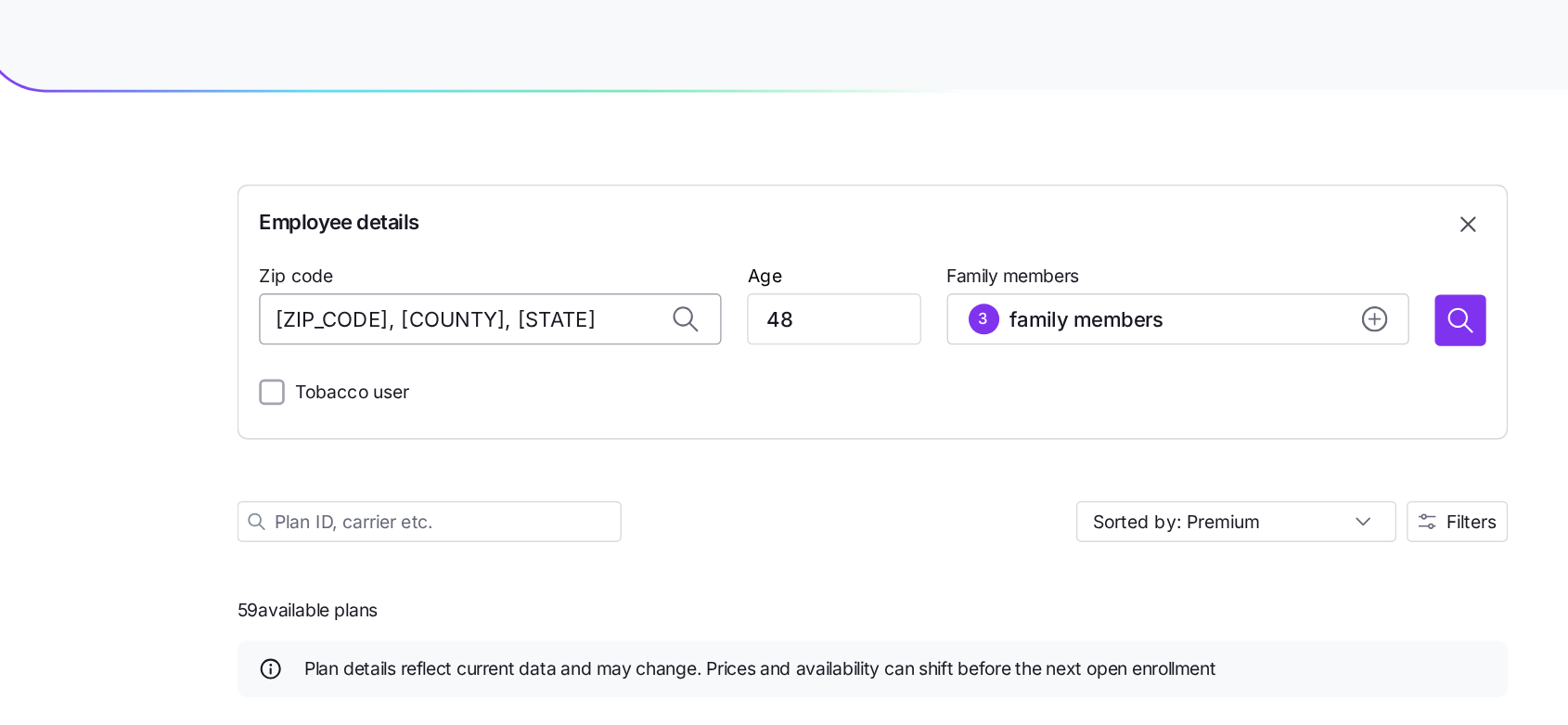 click on "77523, Chambers County, TX" at bounding box center (507, 231) 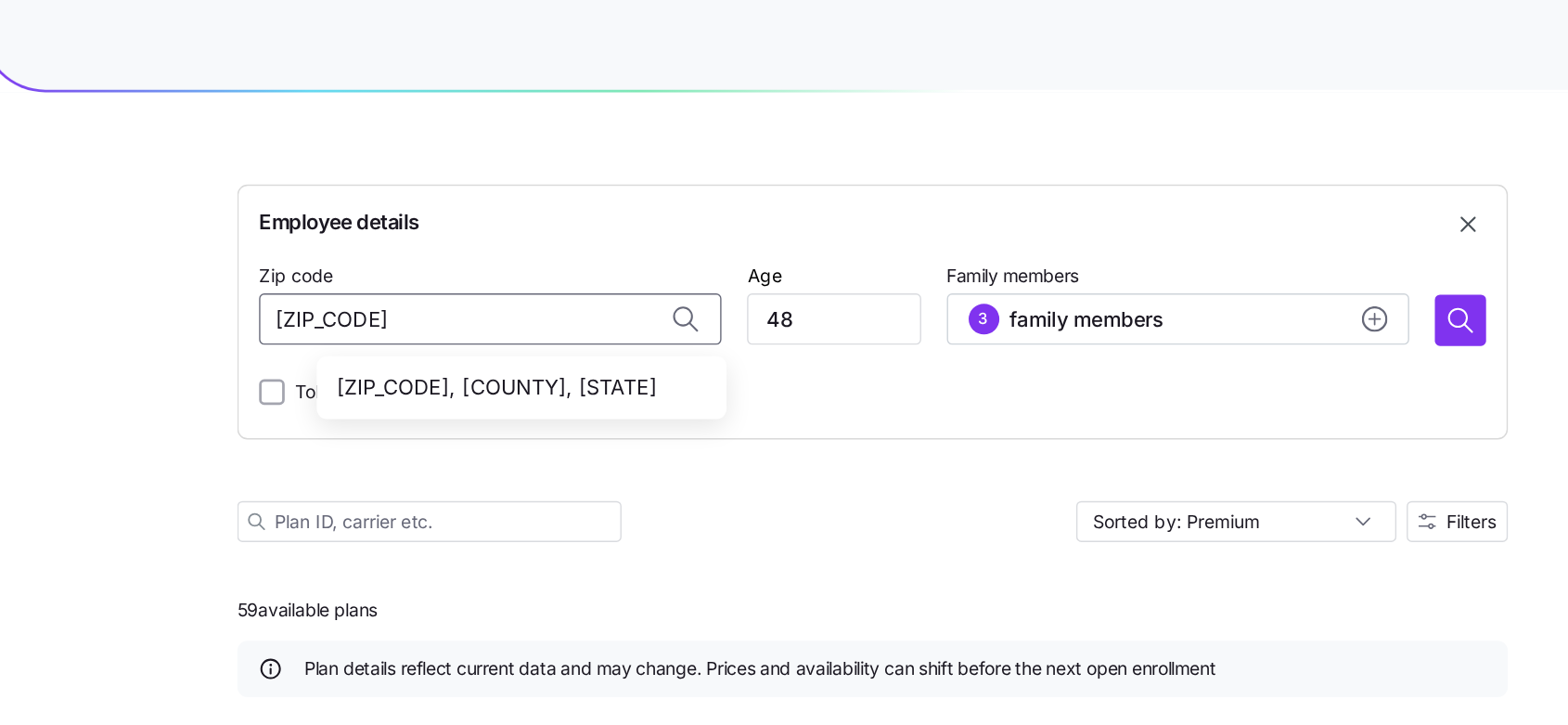 click on "77316, Montgomery County, TX" at bounding box center [526, 280] 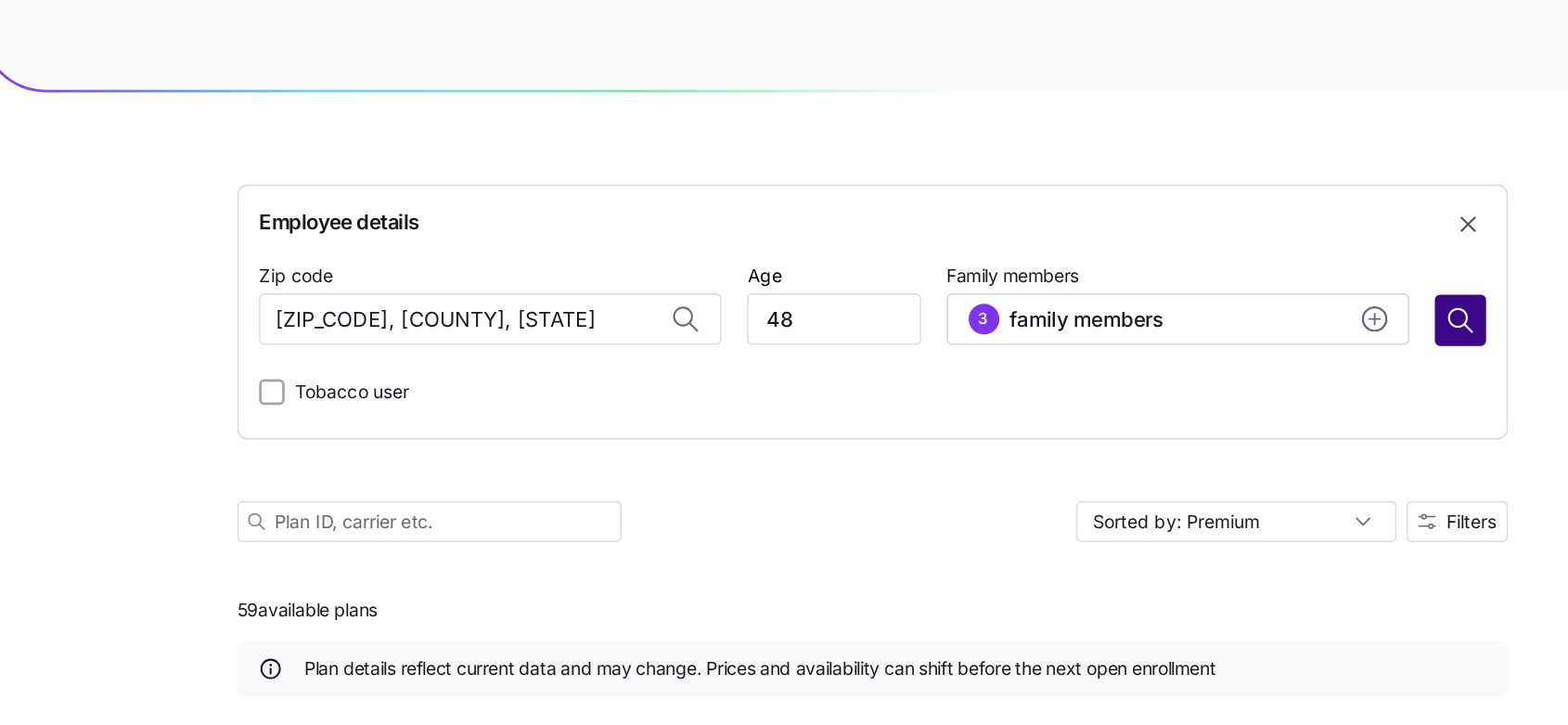 type on "77316, Montgomery County, TX" 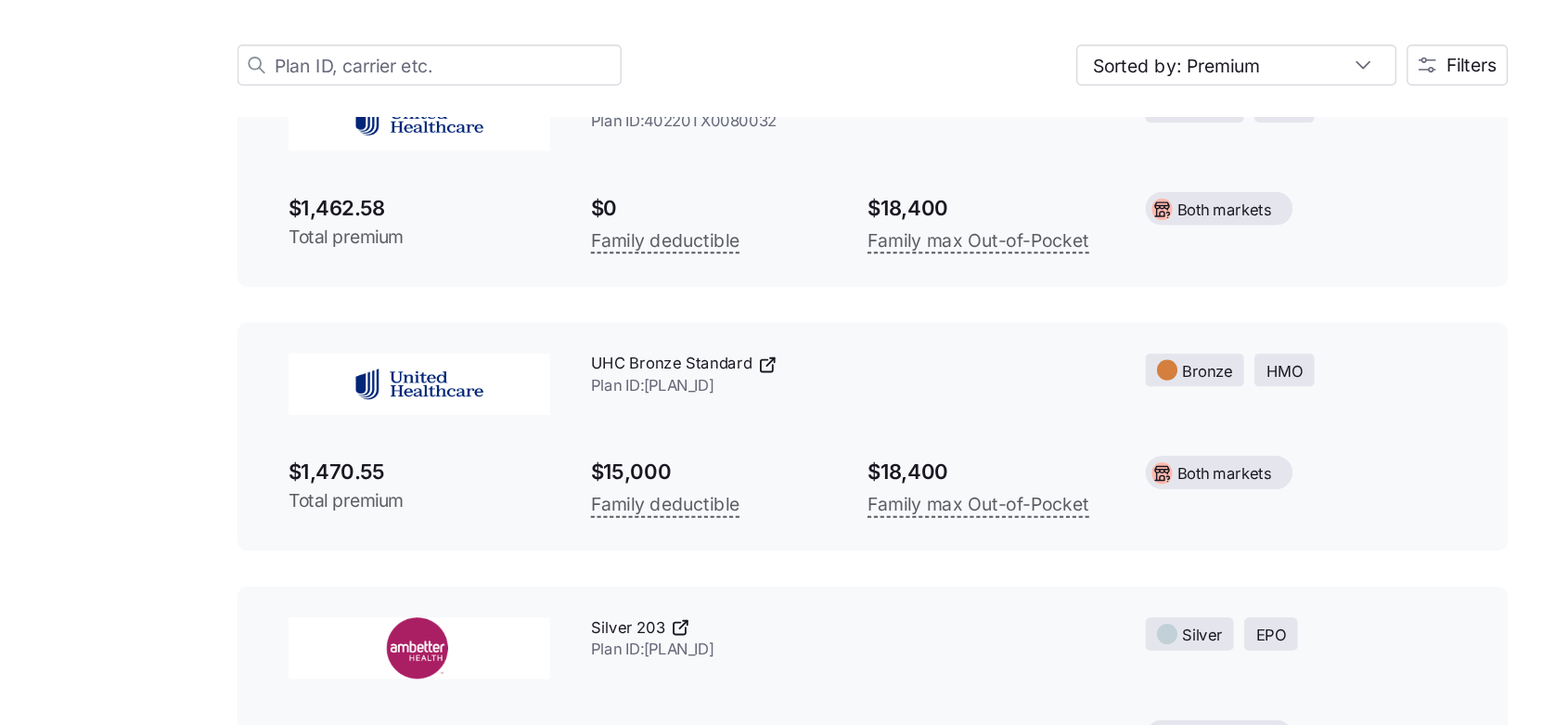 scroll, scrollTop: 23159, scrollLeft: 0, axis: vertical 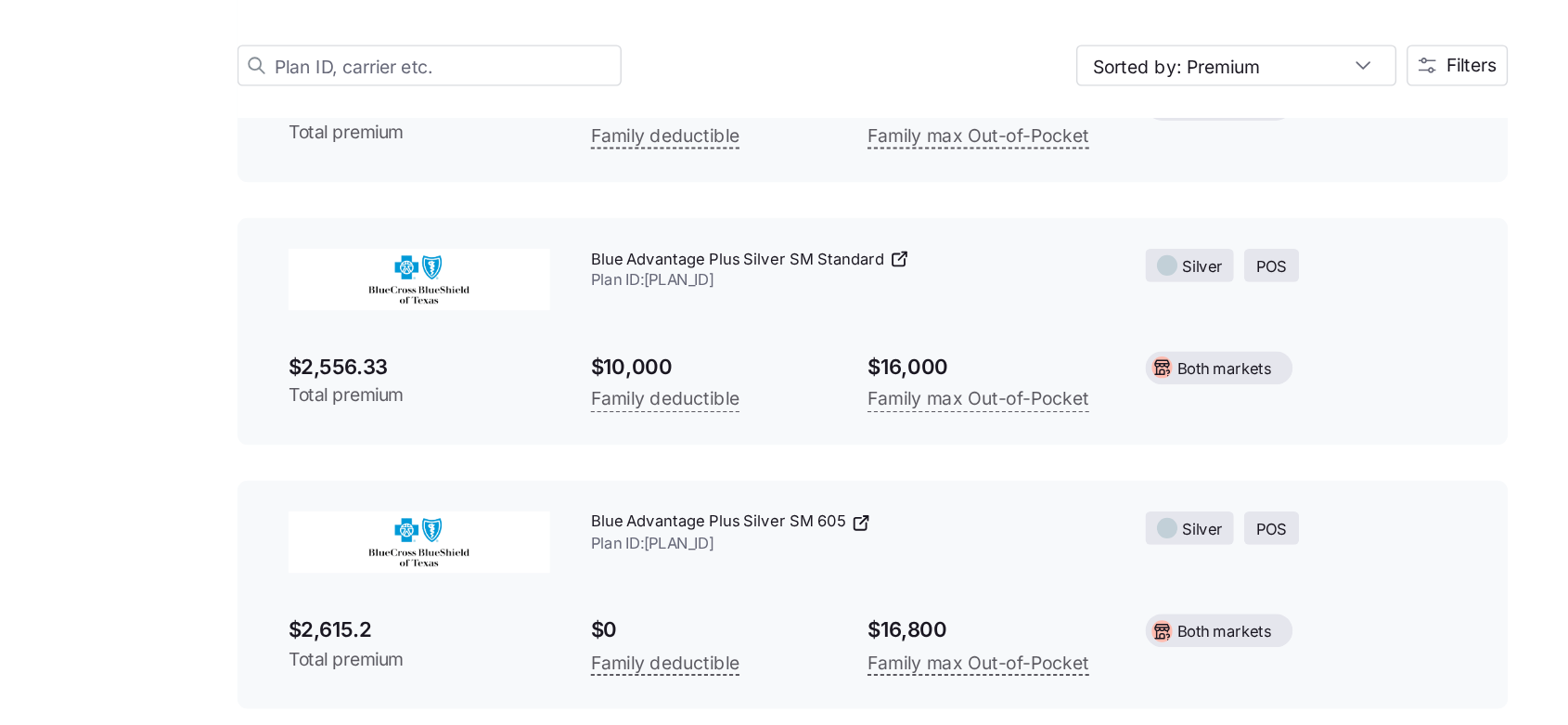 click on "Blue Advantage Plus Silver SM  605 Plan ID:  33602TX0870245" at bounding box center [765, 586] 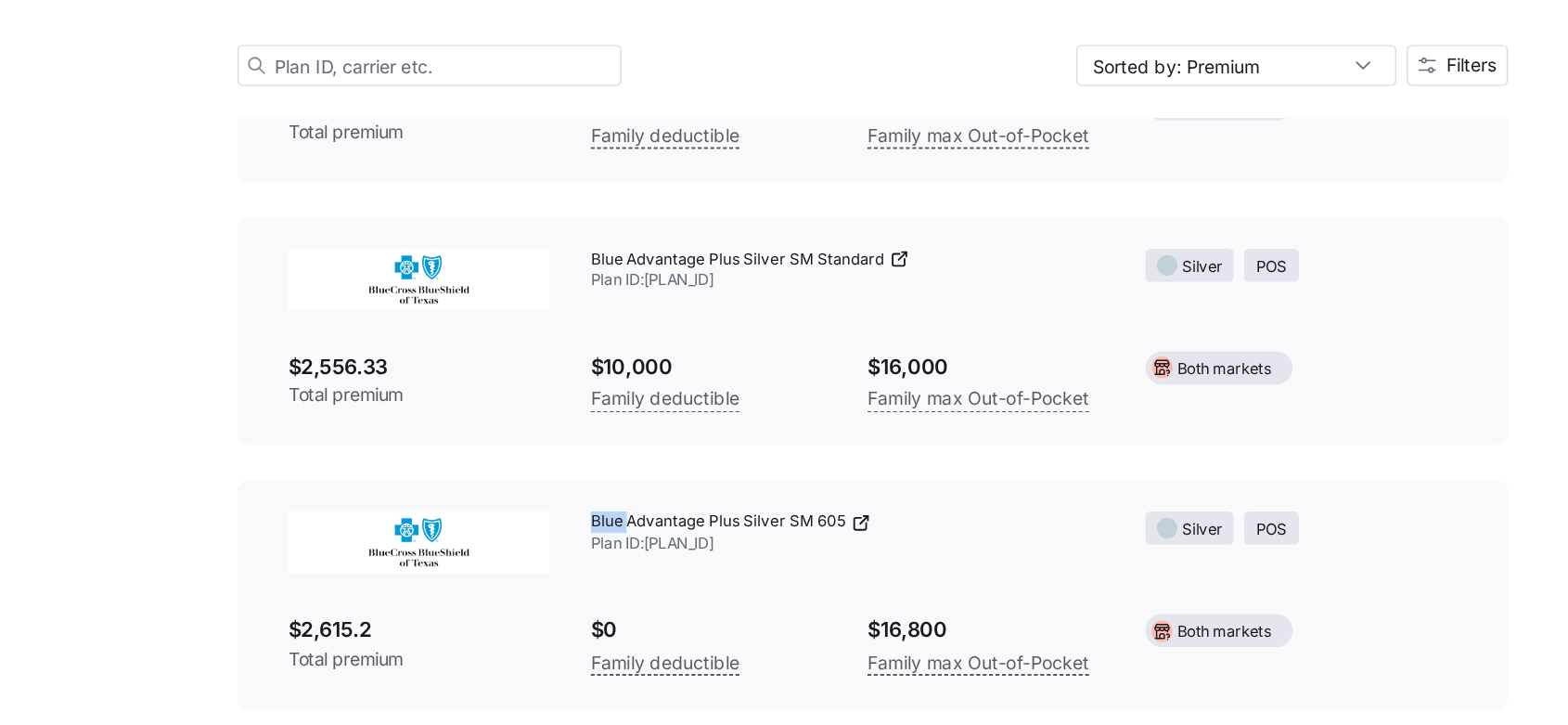click on "Blue Advantage Plus Silver SM  605 Plan ID:  33602TX0870245" at bounding box center (765, 586) 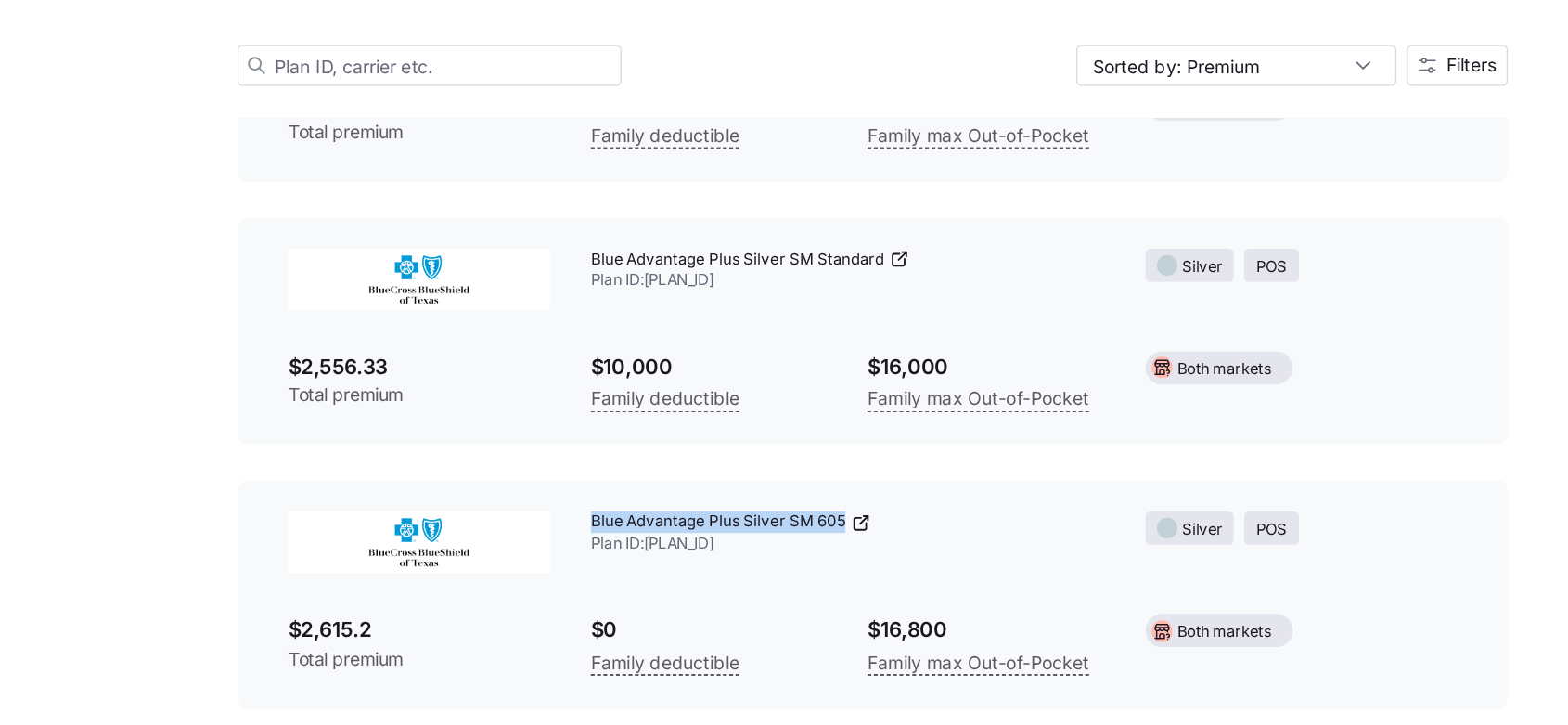 click on "Blue Advantage Plus Silver SM  605 Plan ID:  33602TX0870245" at bounding box center [765, 586] 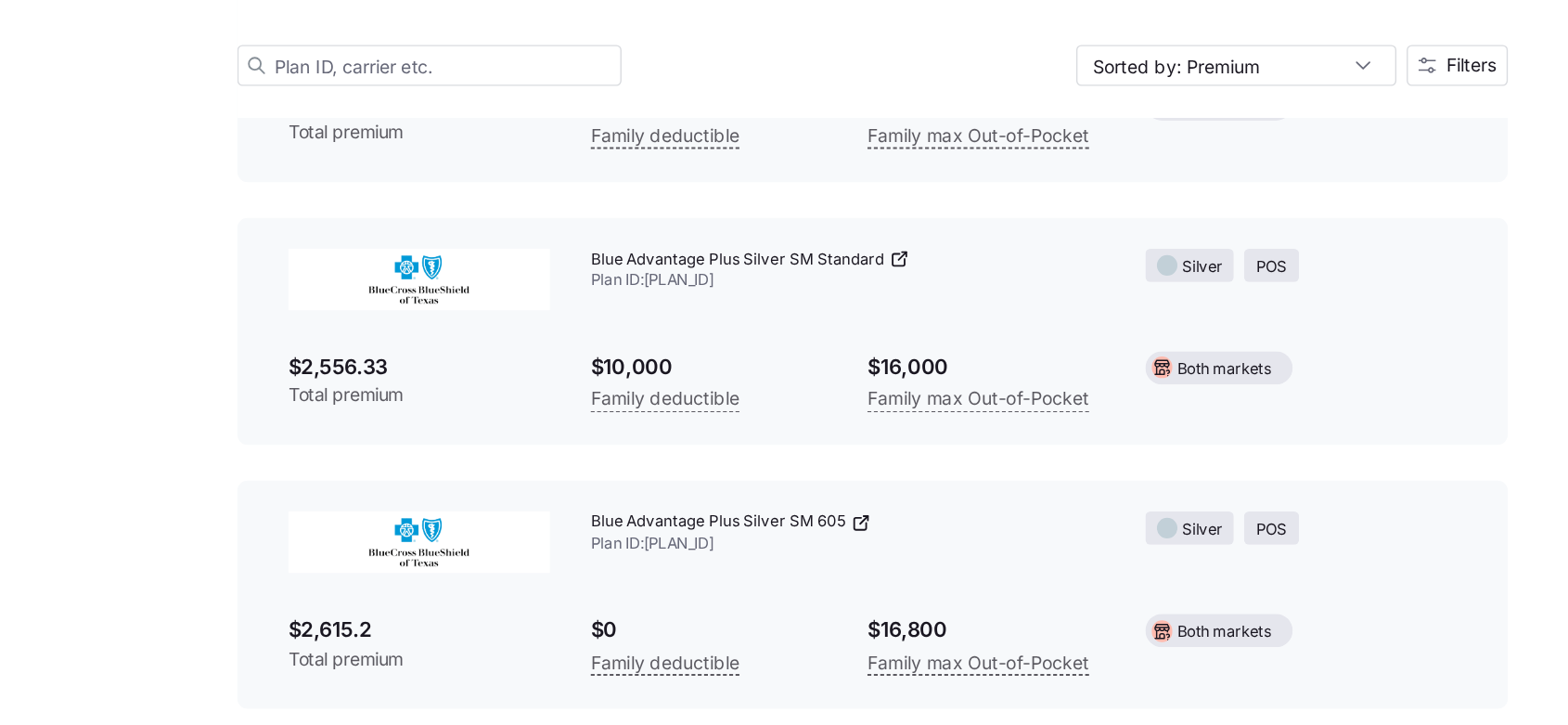 click on "$2,615.2" at bounding box center [456, 655] 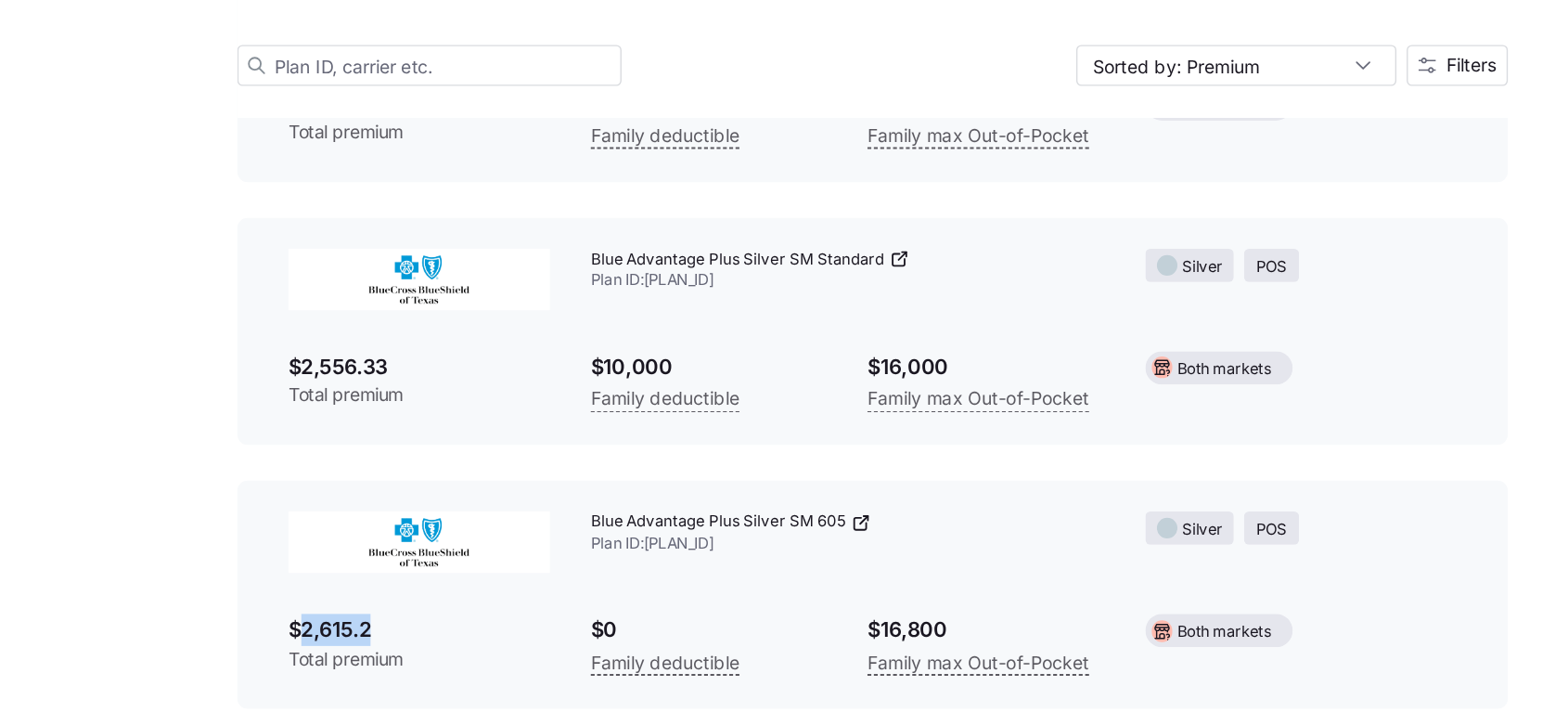 click on "$2,615.2" at bounding box center [456, 655] 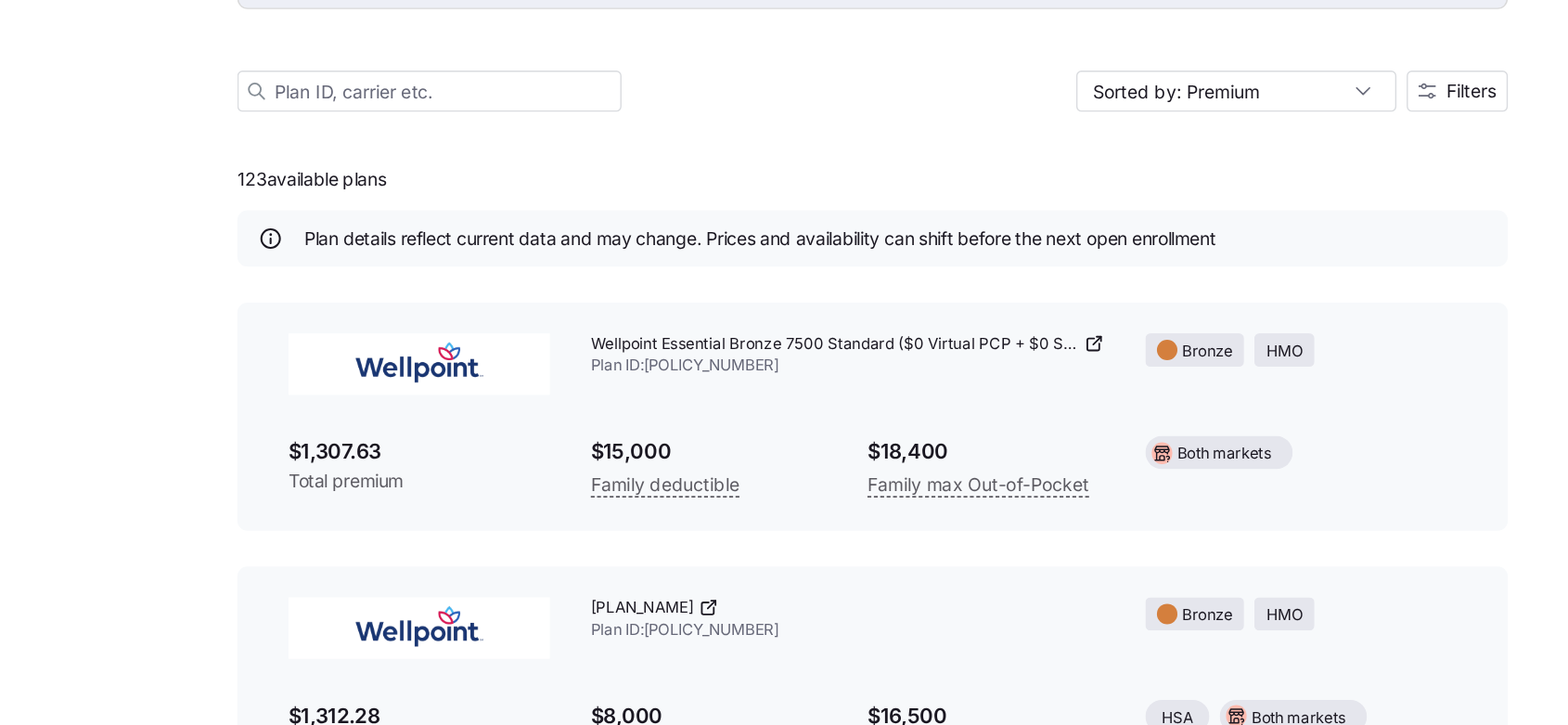 scroll, scrollTop: 9, scrollLeft: 0, axis: vertical 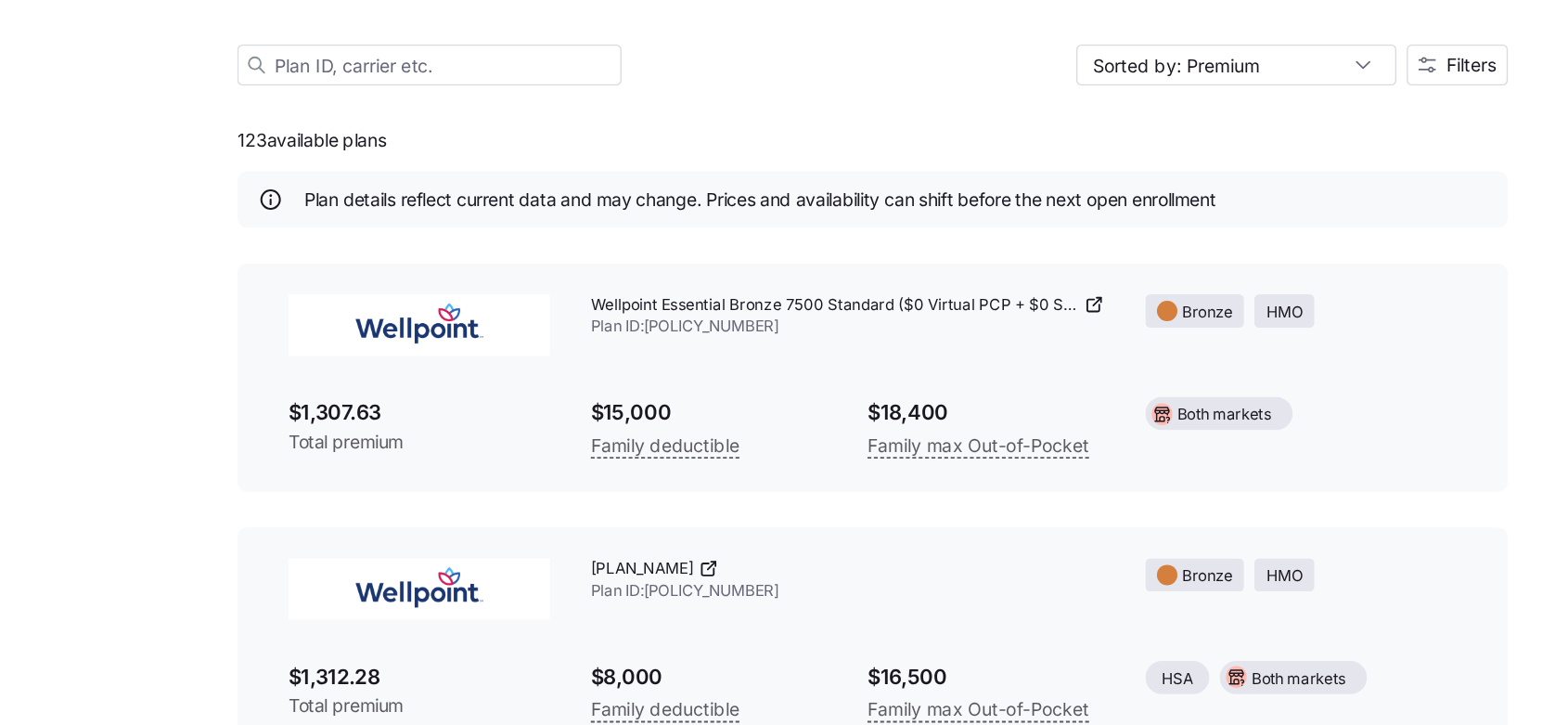 click on "Wellpoint Essential Bronze 7500 Standard ($0 Virtual PCP + $0 Select Drugs + Incentives) Plan ID:  47501TX0040005" at bounding box center (765, 429) 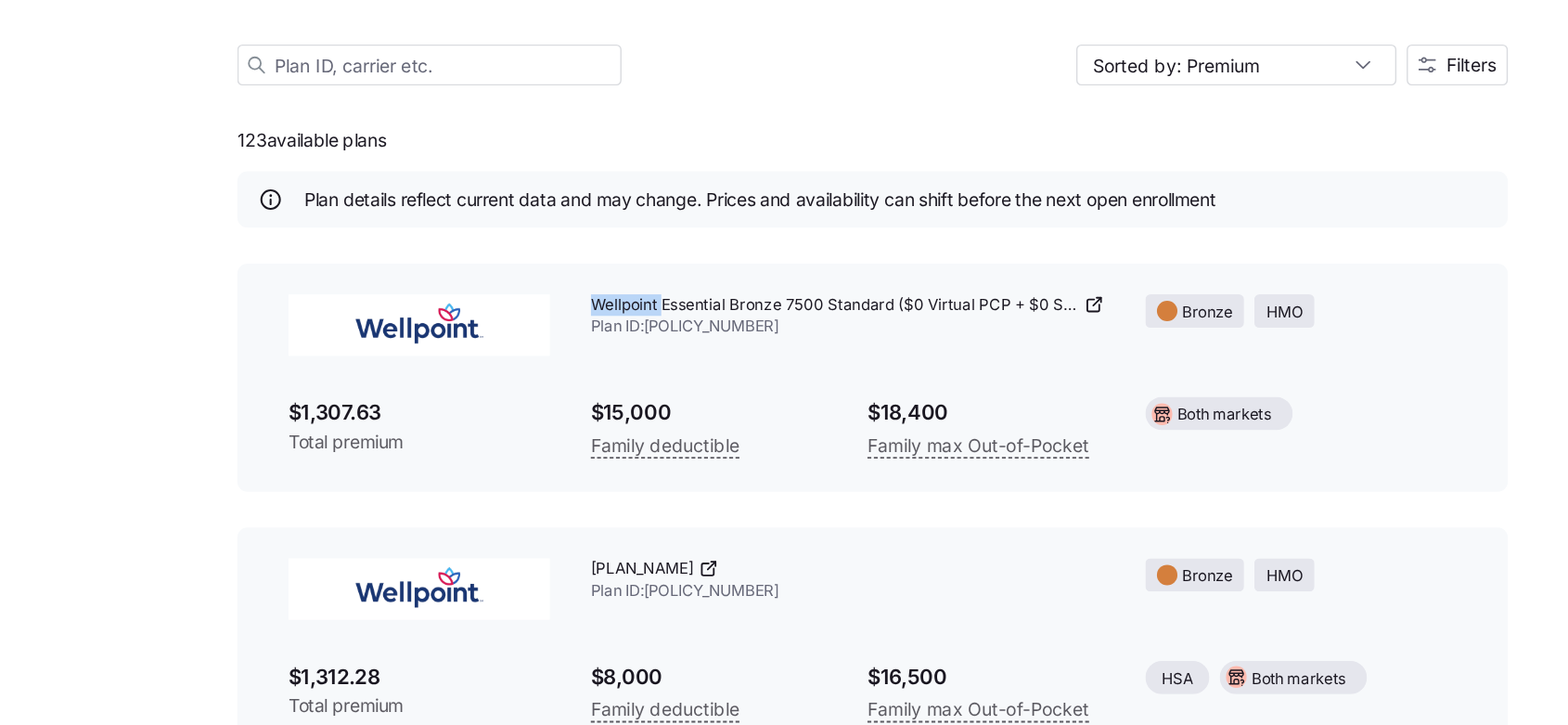 click on "Wellpoint Essential Bronze 7500 Standard ($0 Virtual PCP + $0 Select Drugs + Incentives) Plan ID:  47501TX0040005" at bounding box center (765, 429) 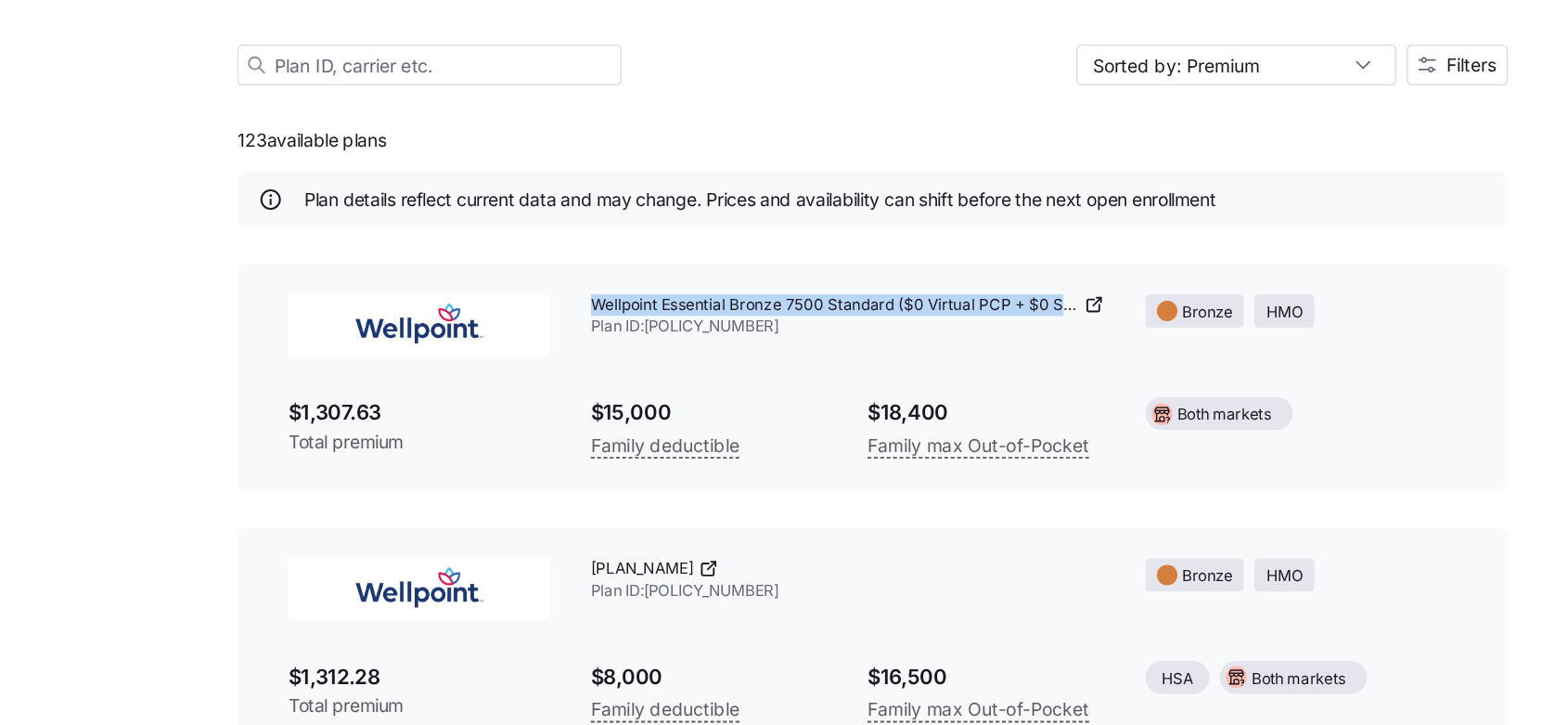 click on "Wellpoint Essential Bronze 7500 Standard ($0 Virtual PCP + $0 Select Drugs + Incentives) Plan ID:  47501TX0040005" at bounding box center [765, 429] 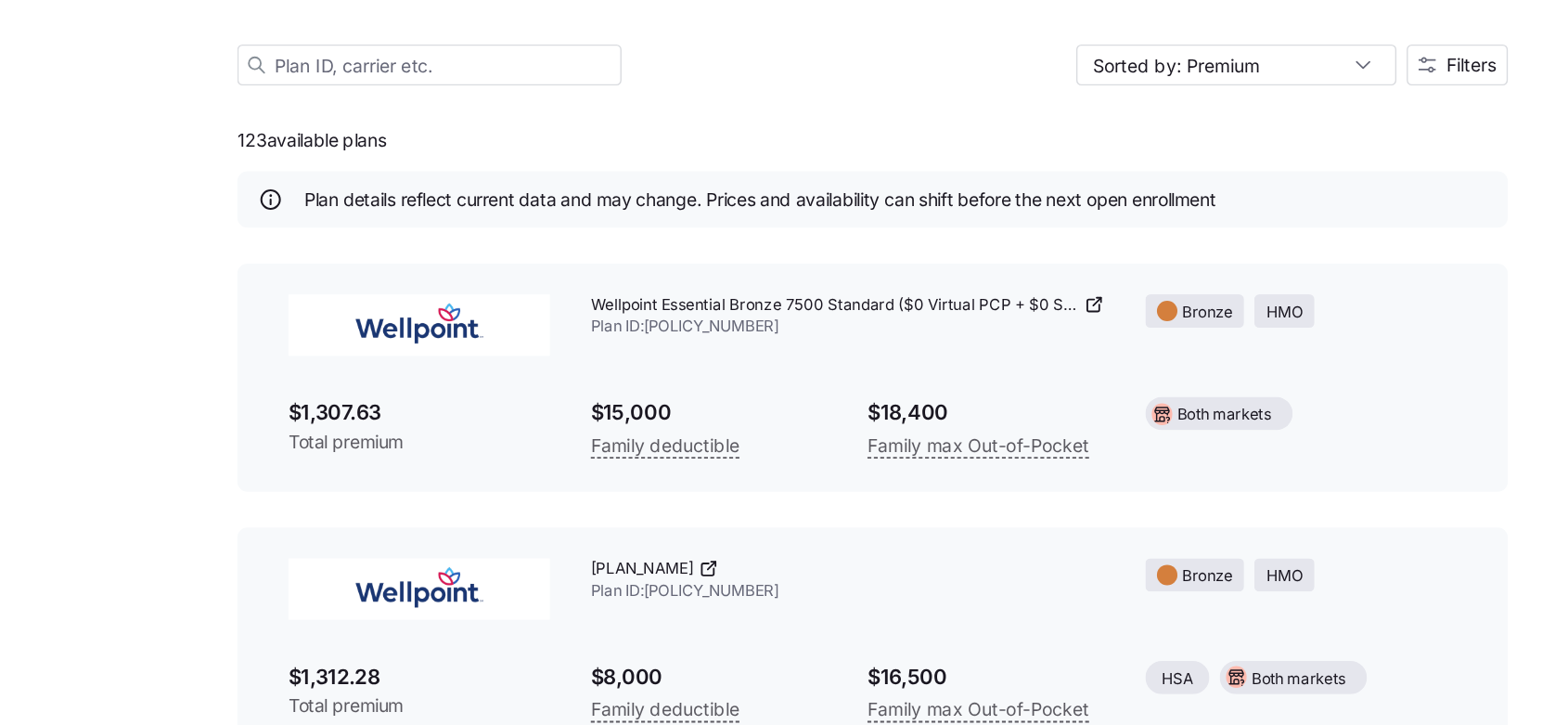 click on "$1,307.63" at bounding box center (456, 498) 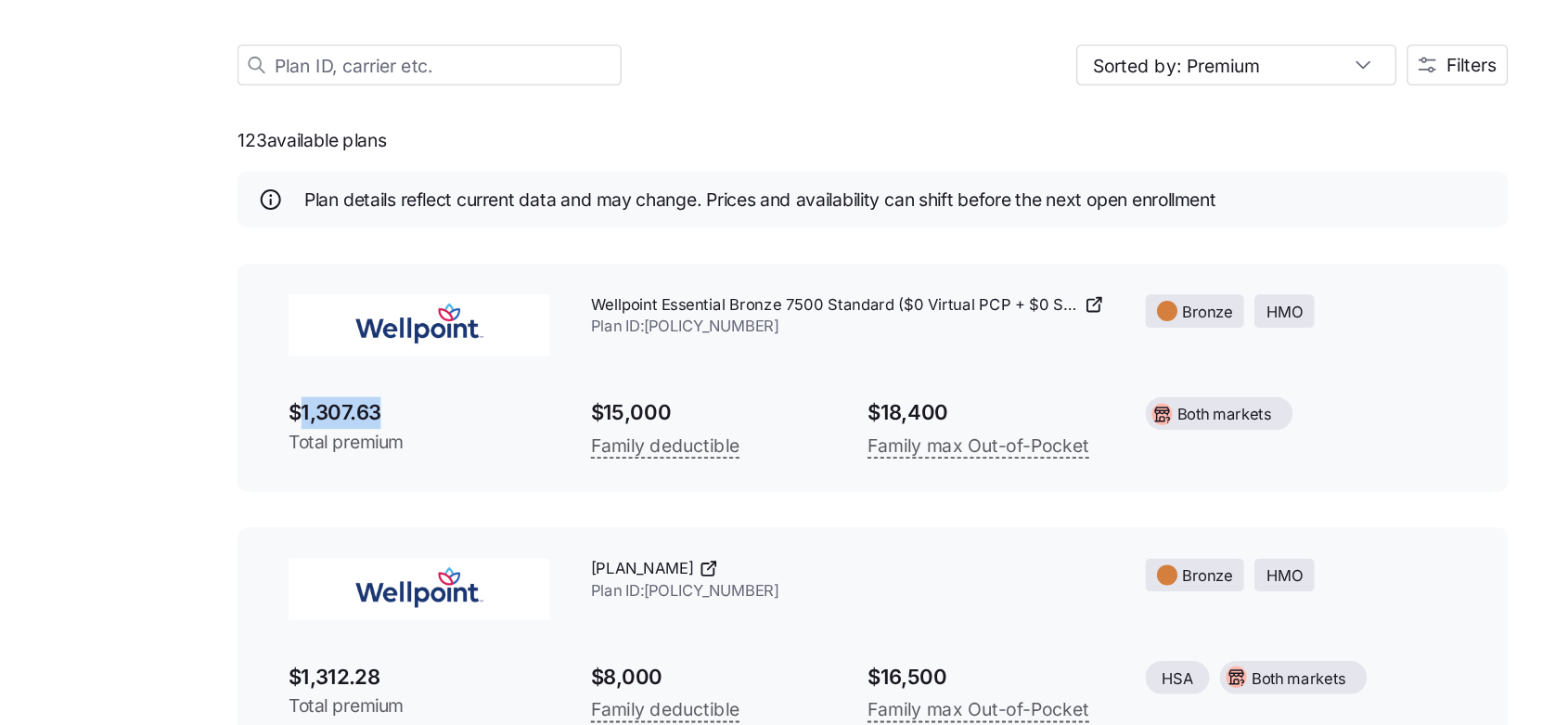 click on "$1,307.63" at bounding box center (456, 498) 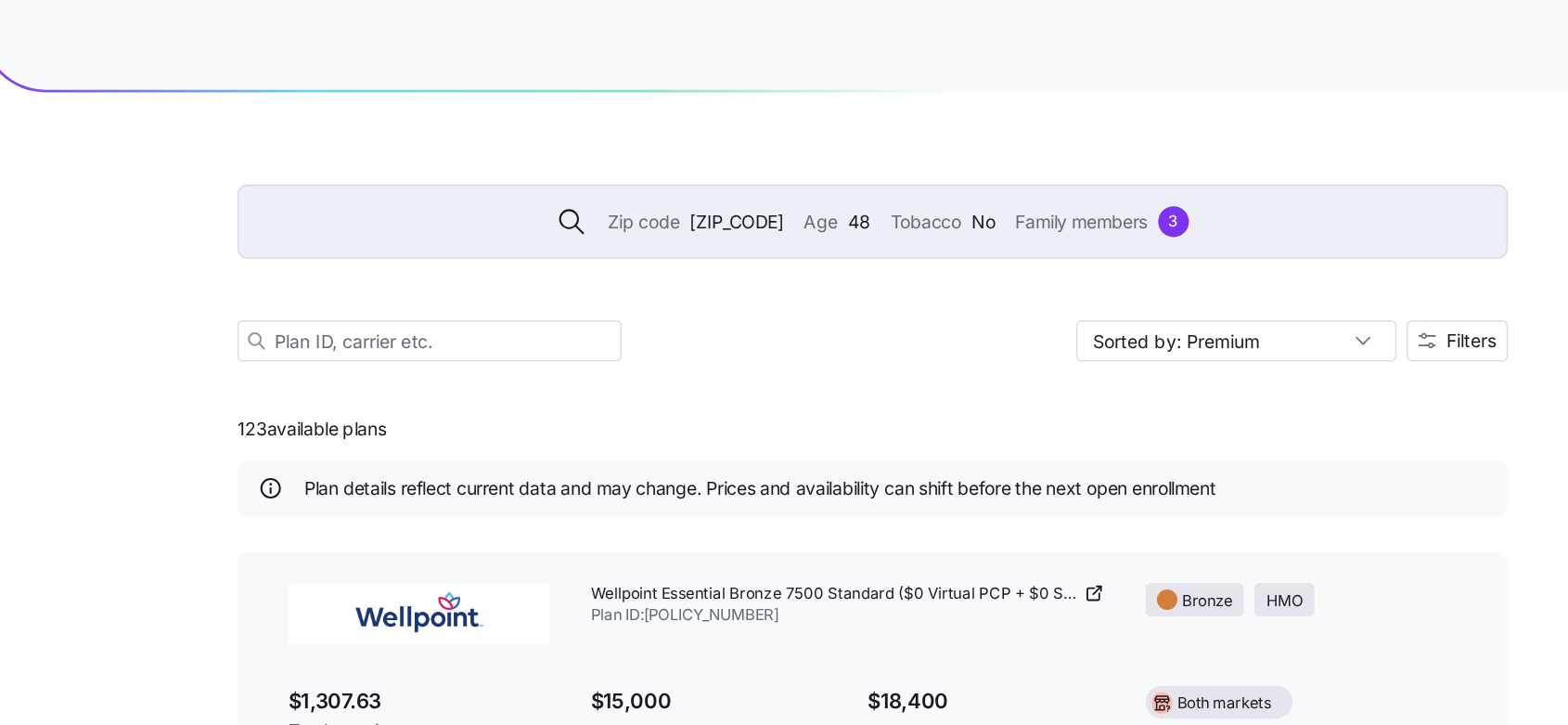 click on "77316" at bounding box center (685, 161) 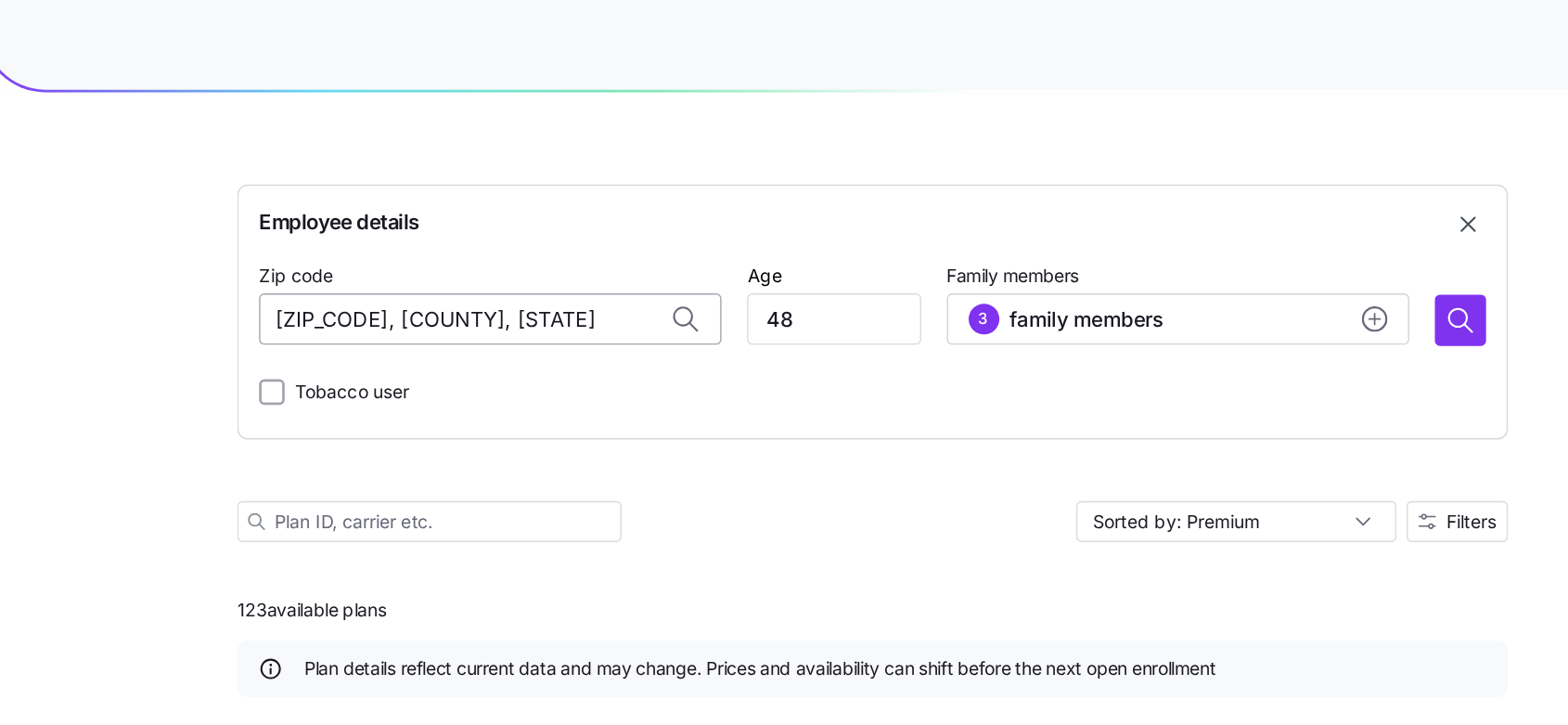 click on "77316, Montgomery County, TX" at bounding box center (507, 231) 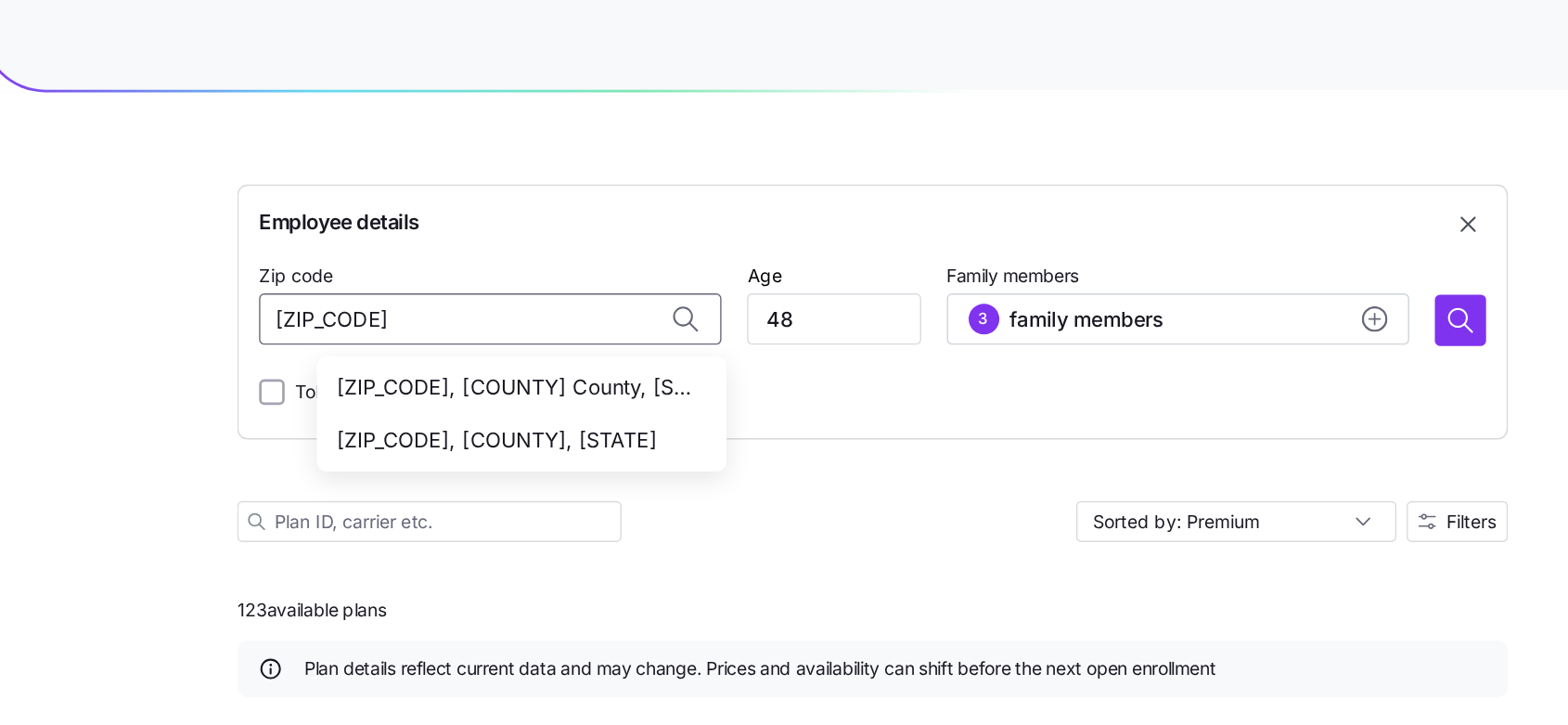 click on "77423, Fort Bend County, TX" at bounding box center (526, 280) 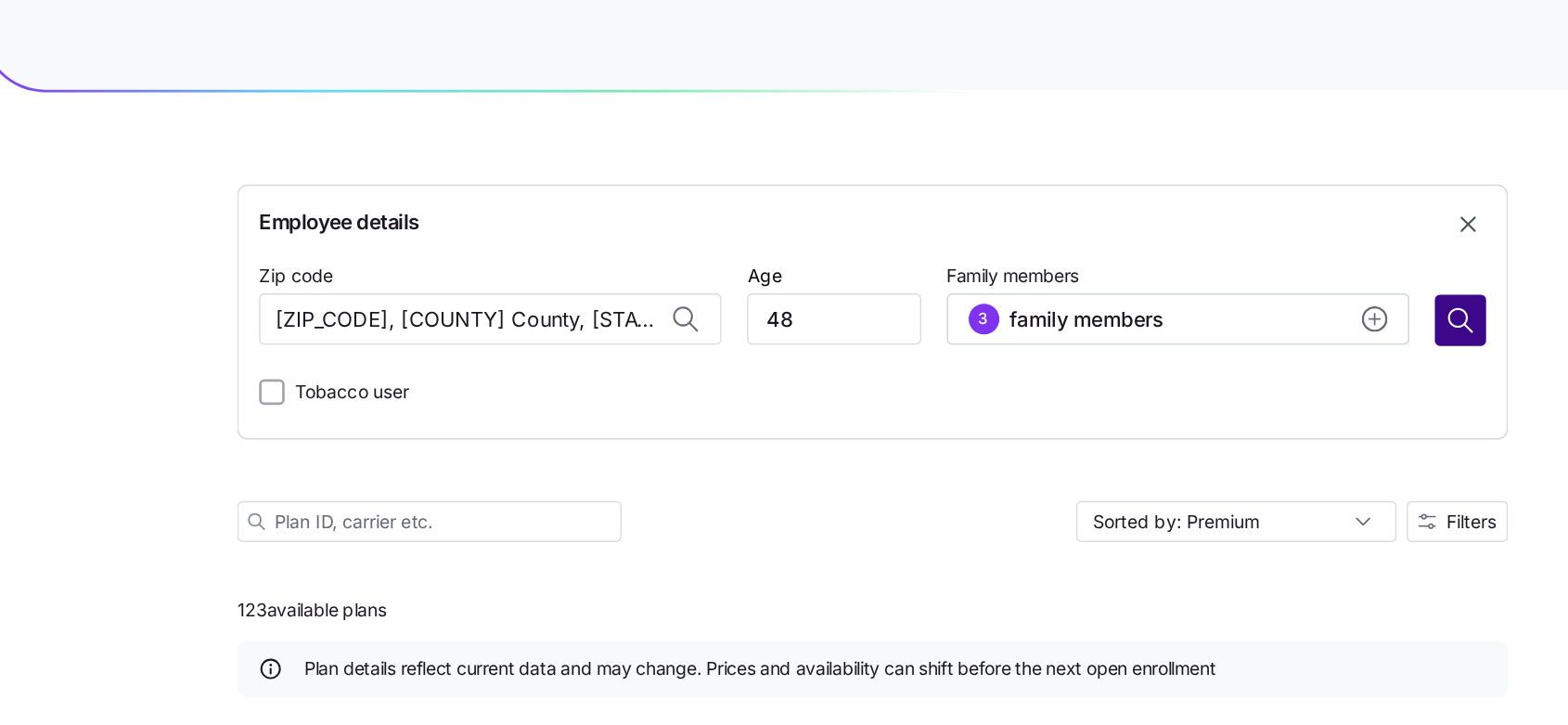 type on "77423, Fort Bend County, TX" 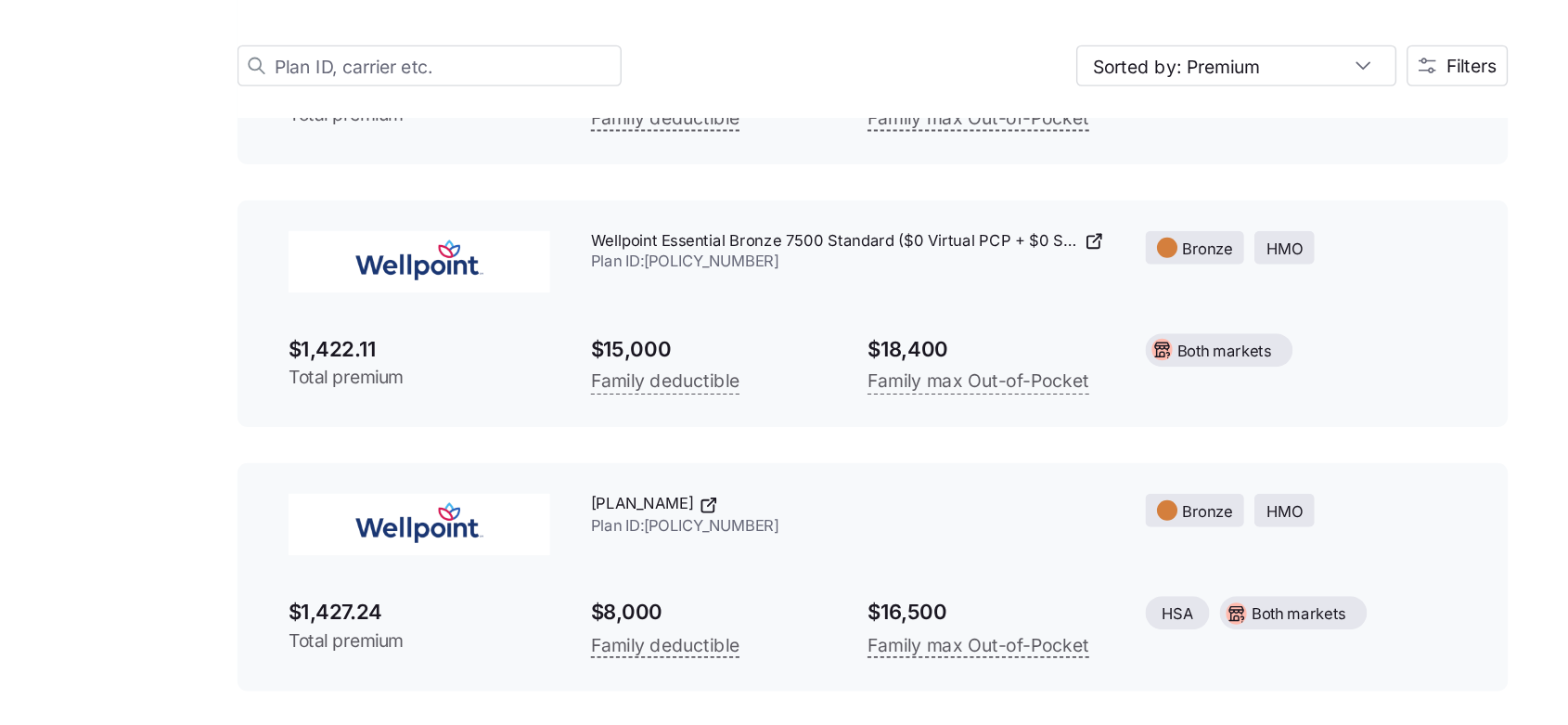 scroll, scrollTop: 0, scrollLeft: 0, axis: both 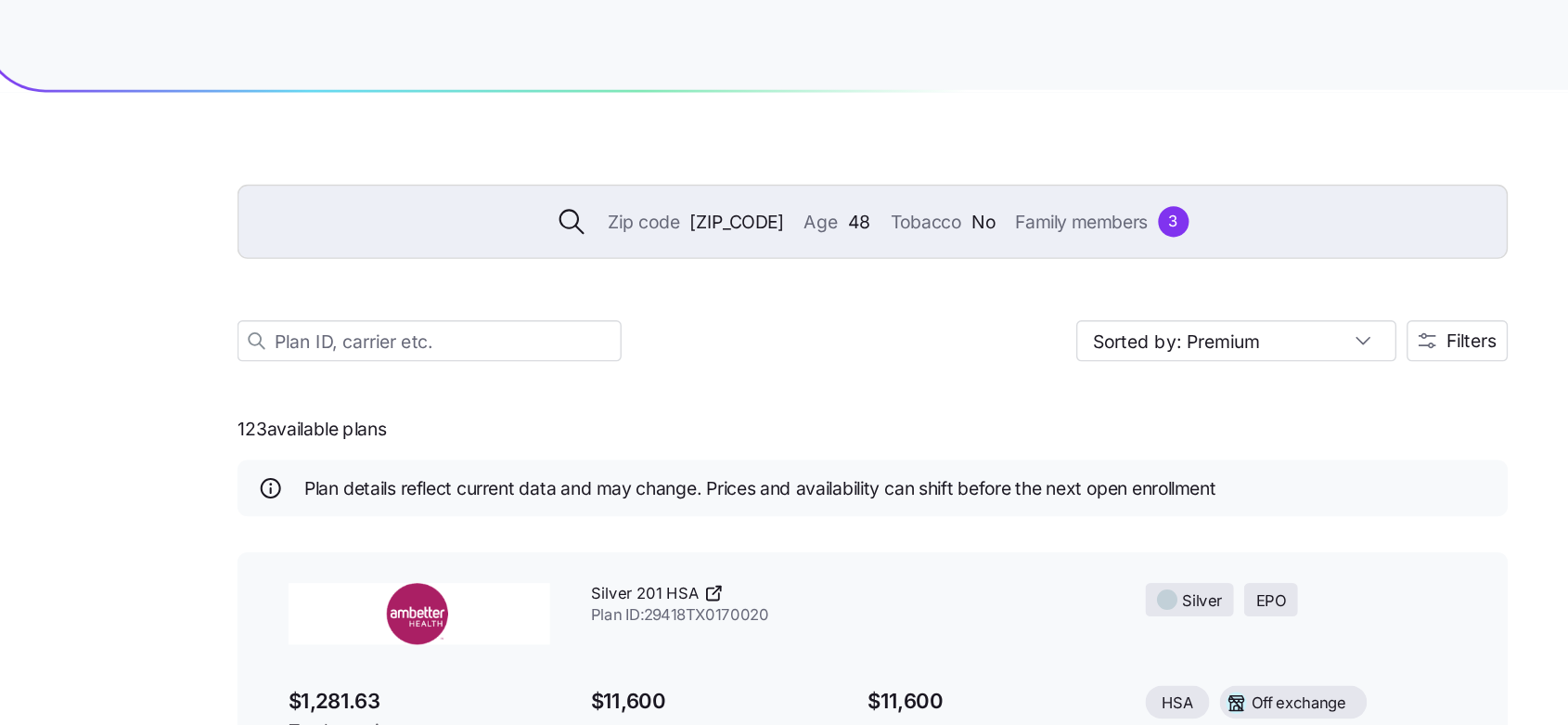 click on "Silver 201 HSA Plan ID:  29418TX0170020 Silver EPO $1,281.63 Total premium $11,600 Family deductible $11,600 Family max Out-of-Pocket HSA Off exchange" at bounding box center [784, 483] 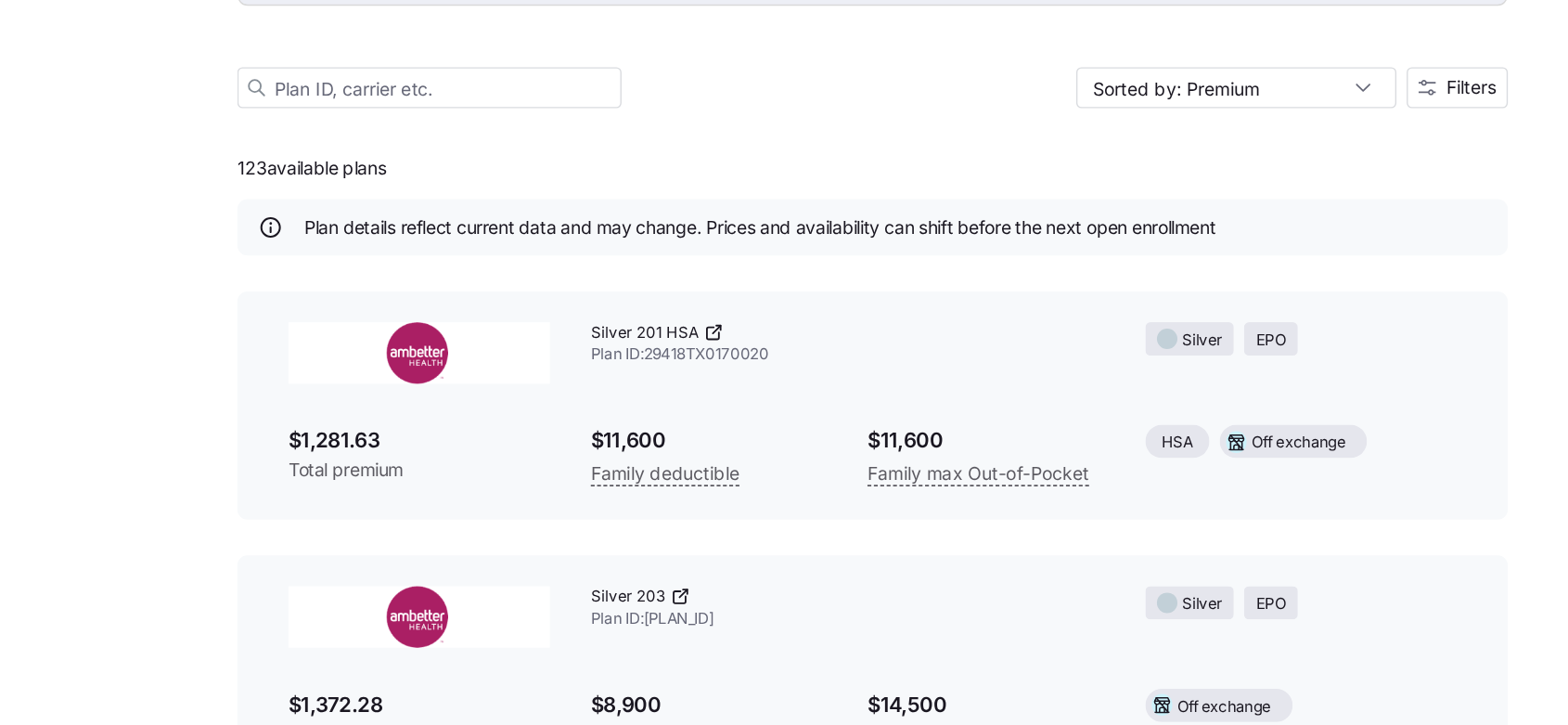 scroll, scrollTop: 6, scrollLeft: 0, axis: vertical 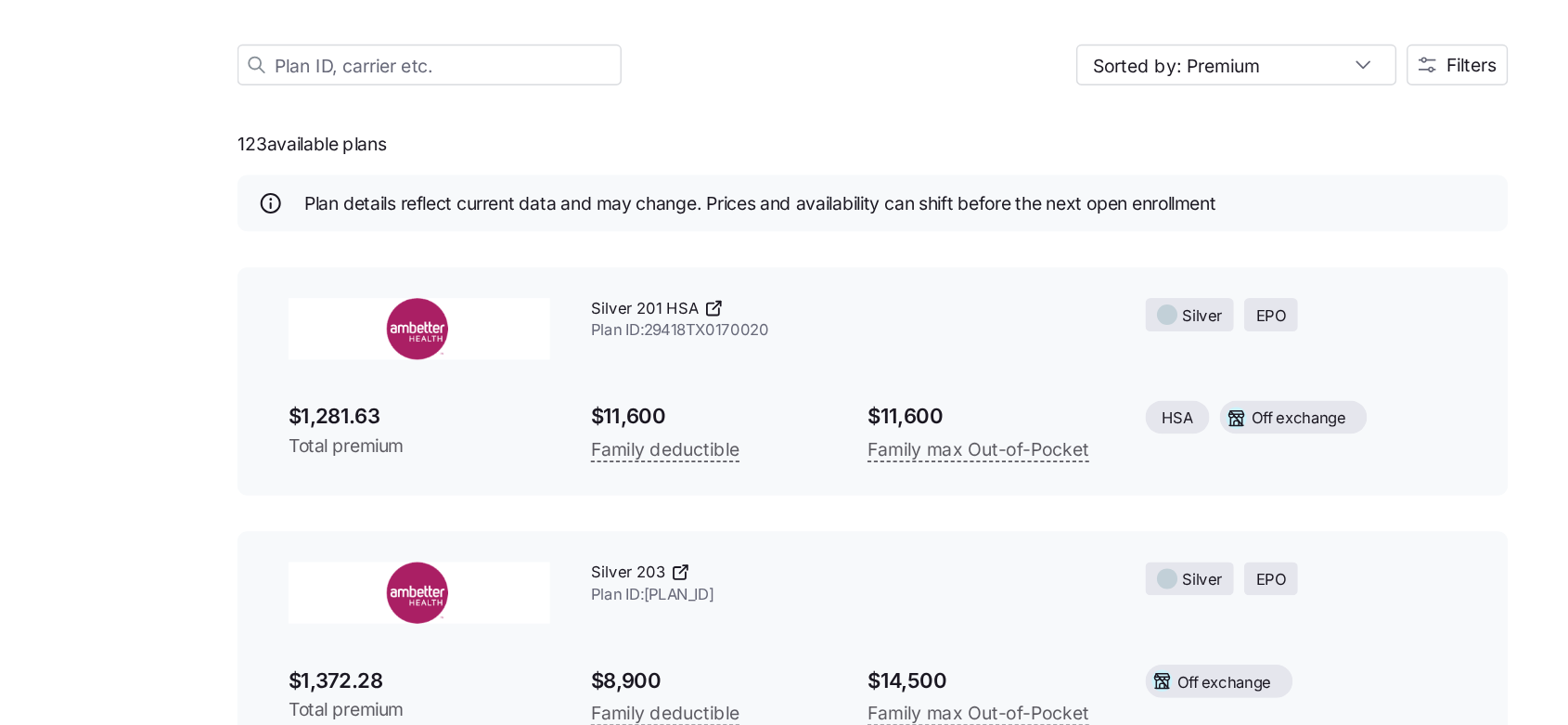 click on "[PLAN] ID: [ID]" at bounding box center [765, 432] 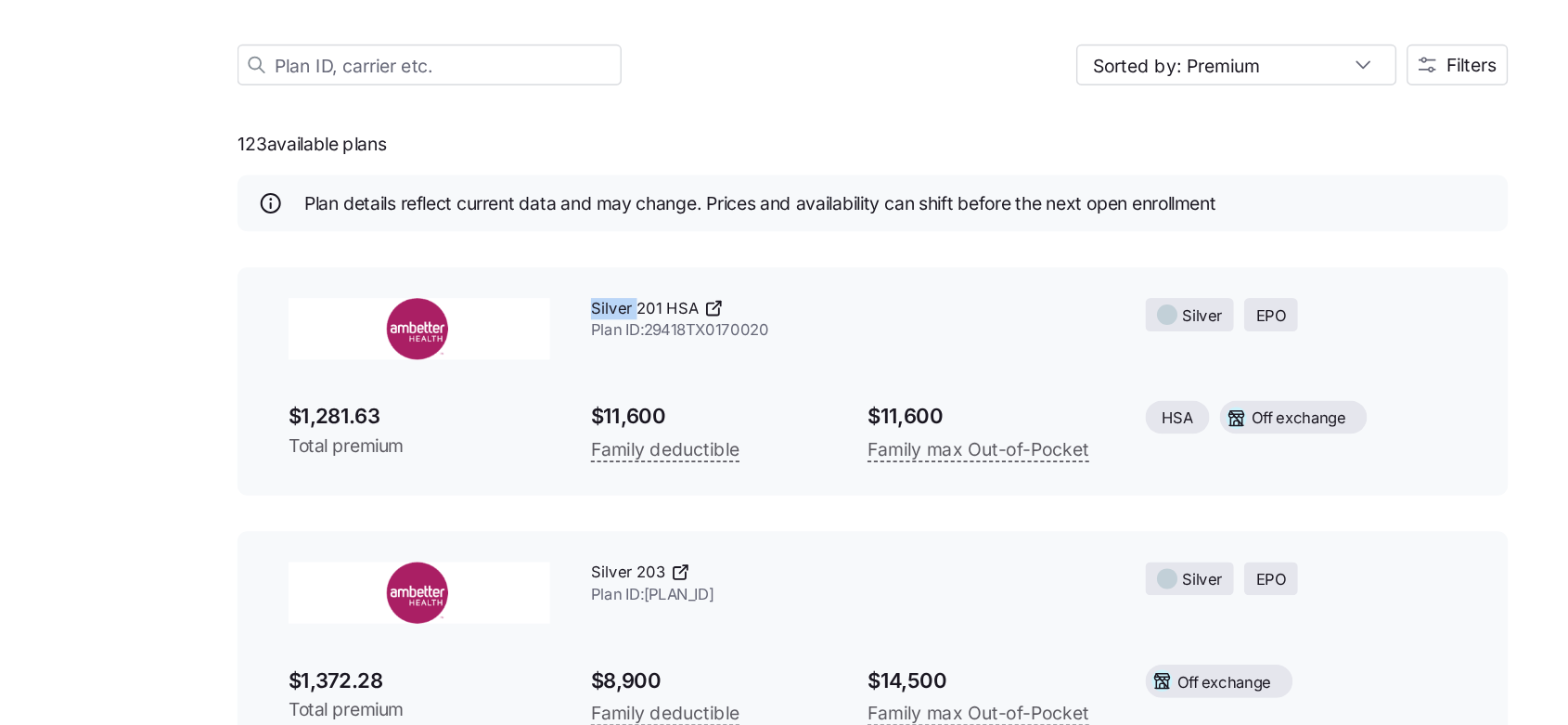 click on "[PLAN] ID: [ID]" at bounding box center (765, 432) 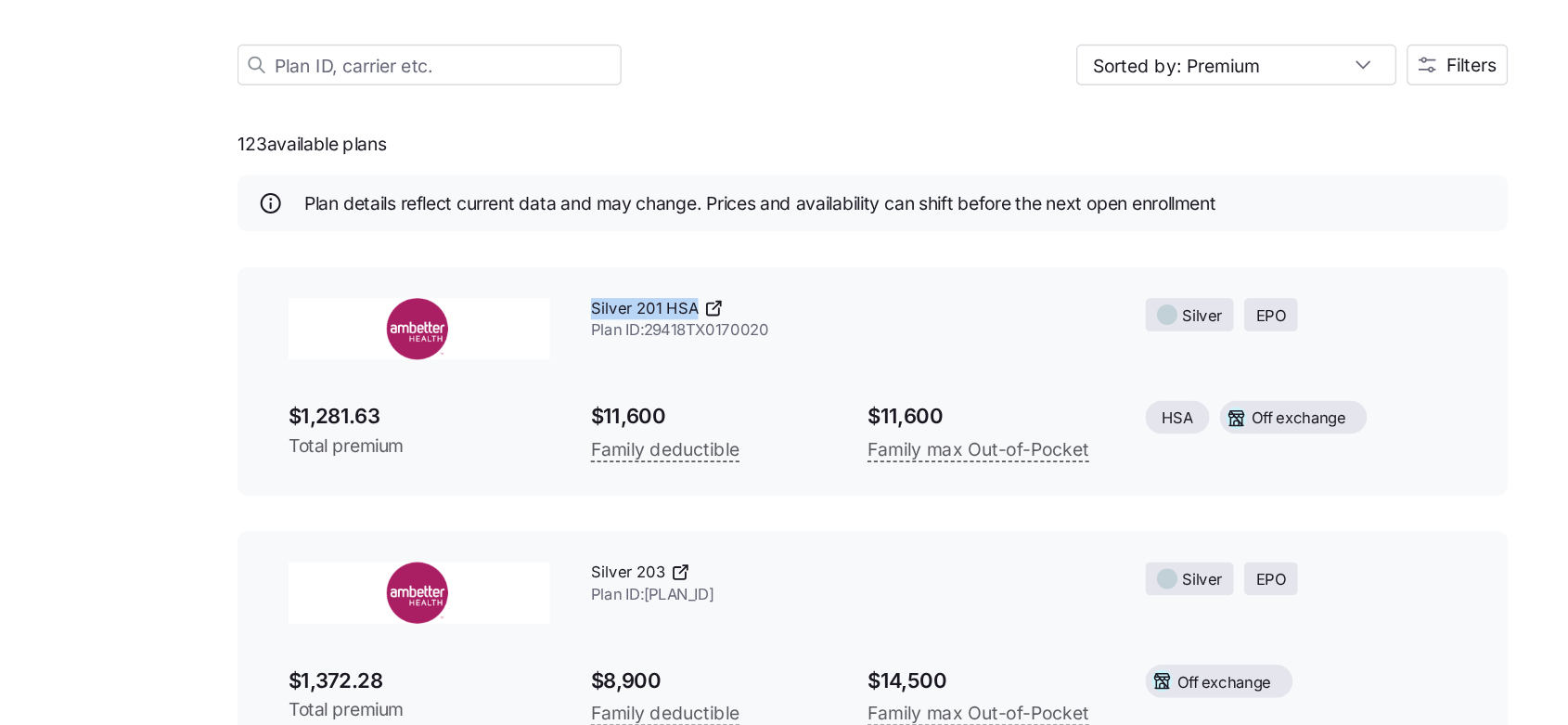 click on "[PLAN] ID: [ID]" at bounding box center [765, 432] 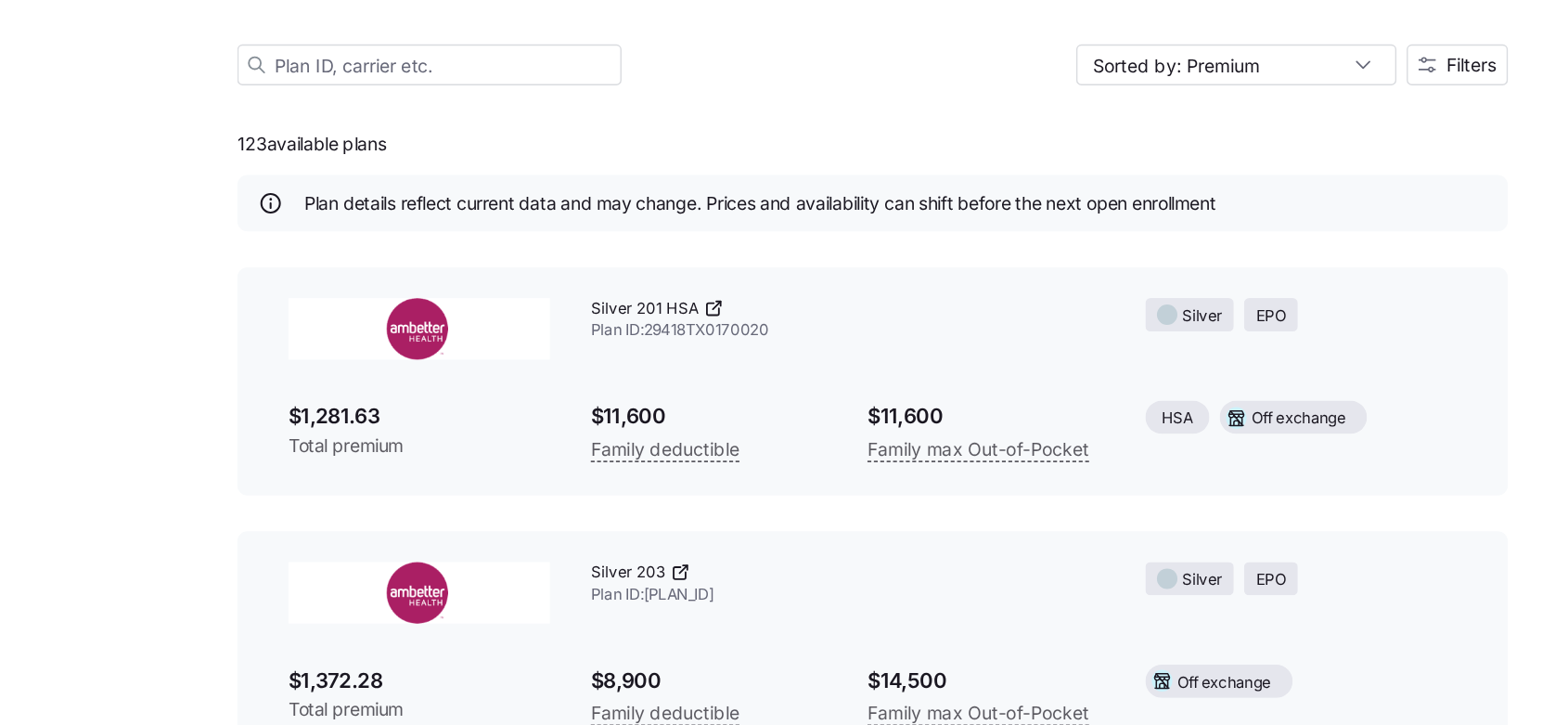 click on "$1,281.63" at bounding box center [456, 501] 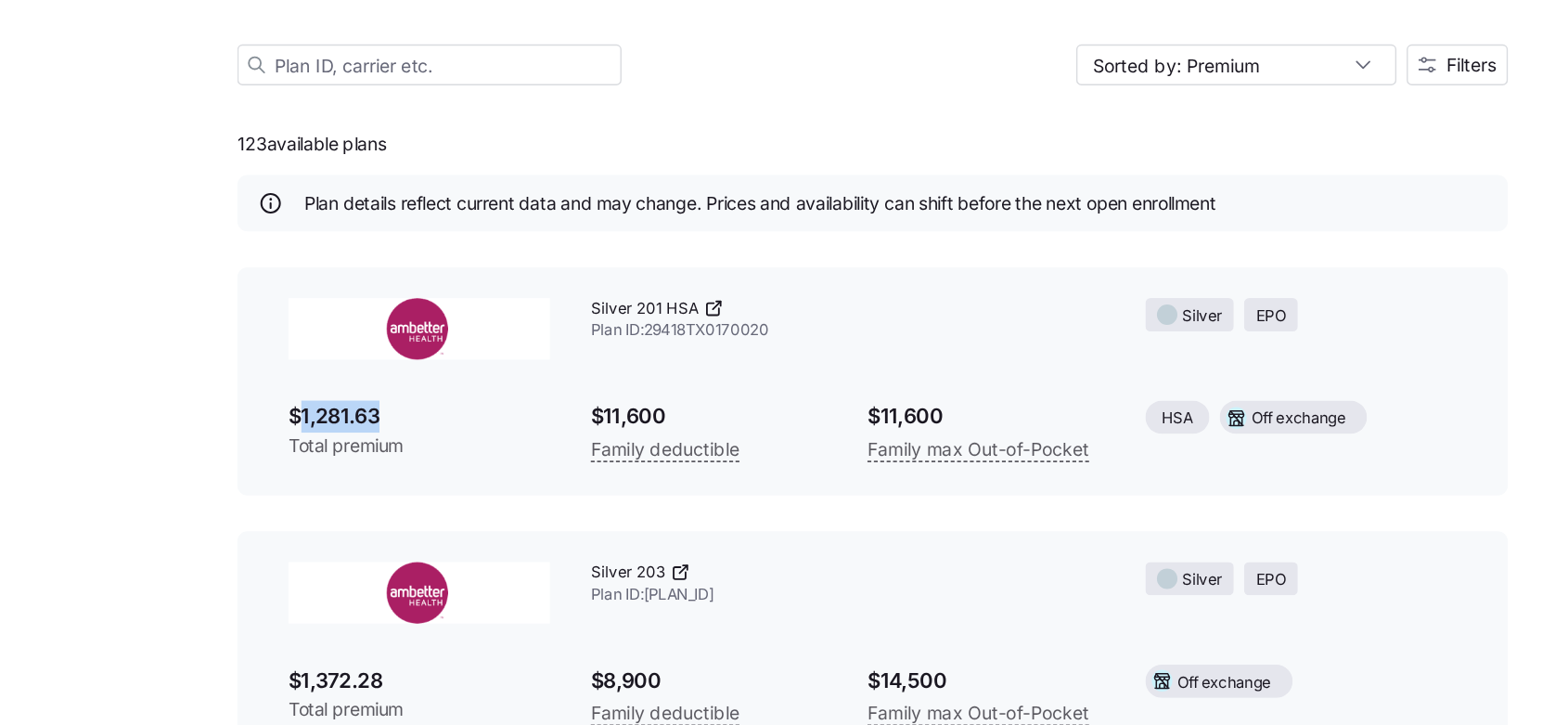 click on "$1,281.63" at bounding box center [456, 501] 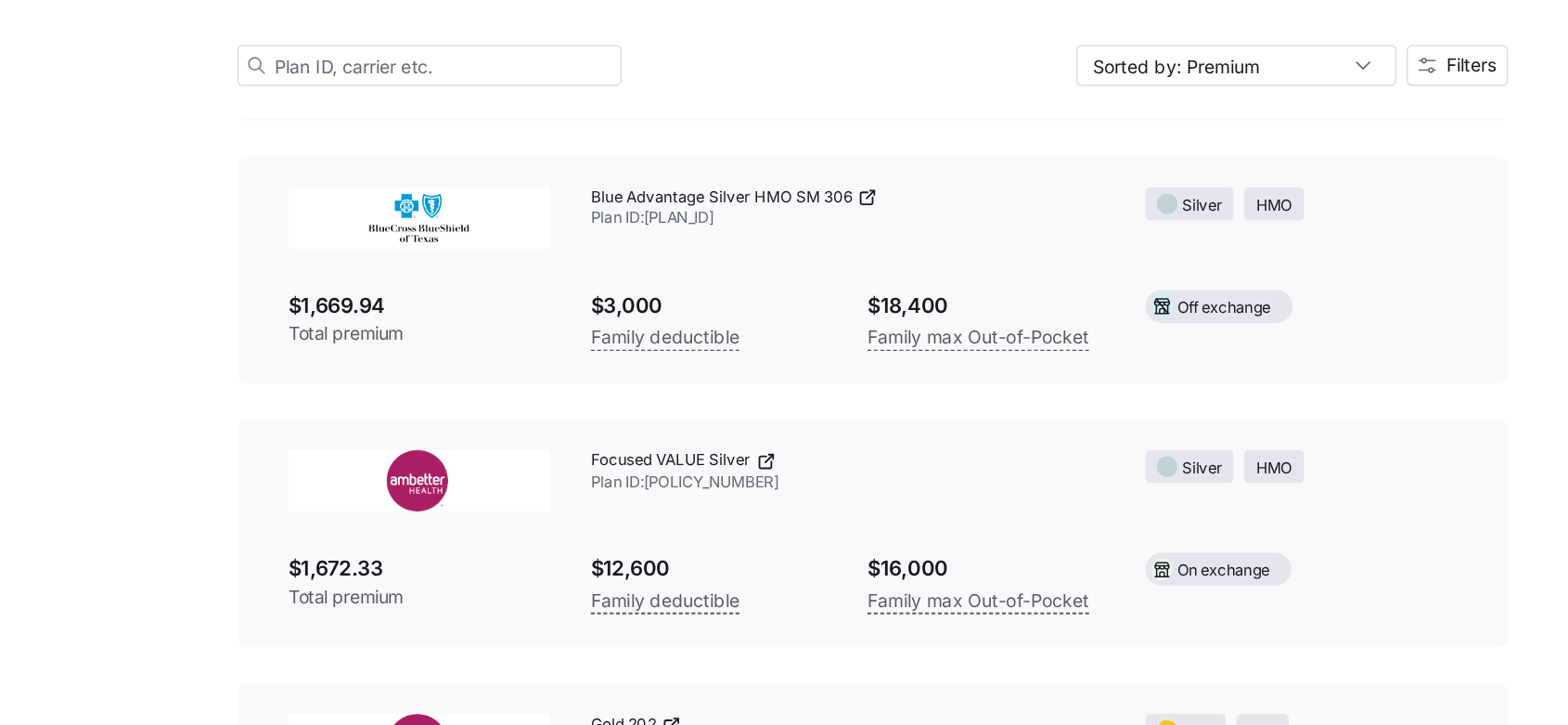 scroll, scrollTop: 23159, scrollLeft: 0, axis: vertical 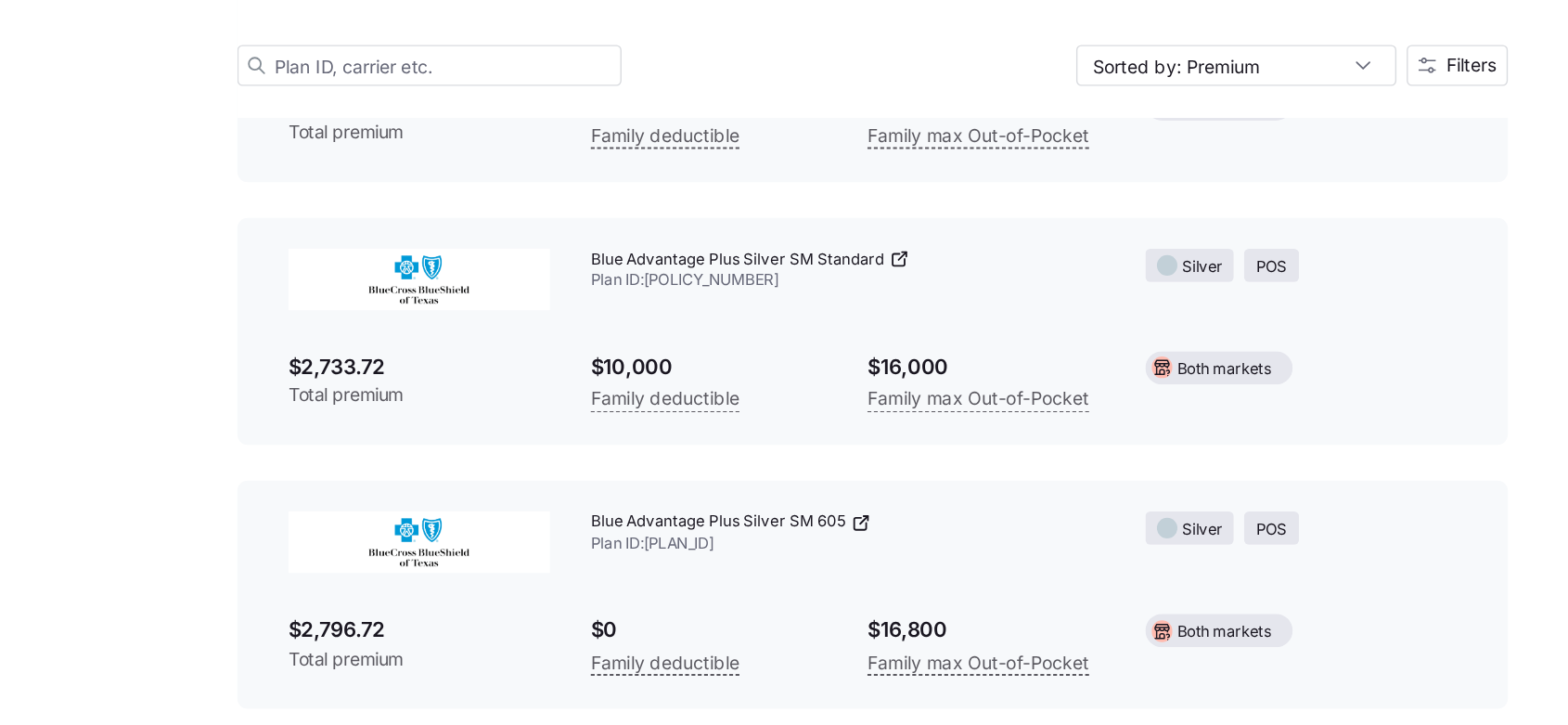 click on "[PLAN_ID]" at bounding box center [765, 586] 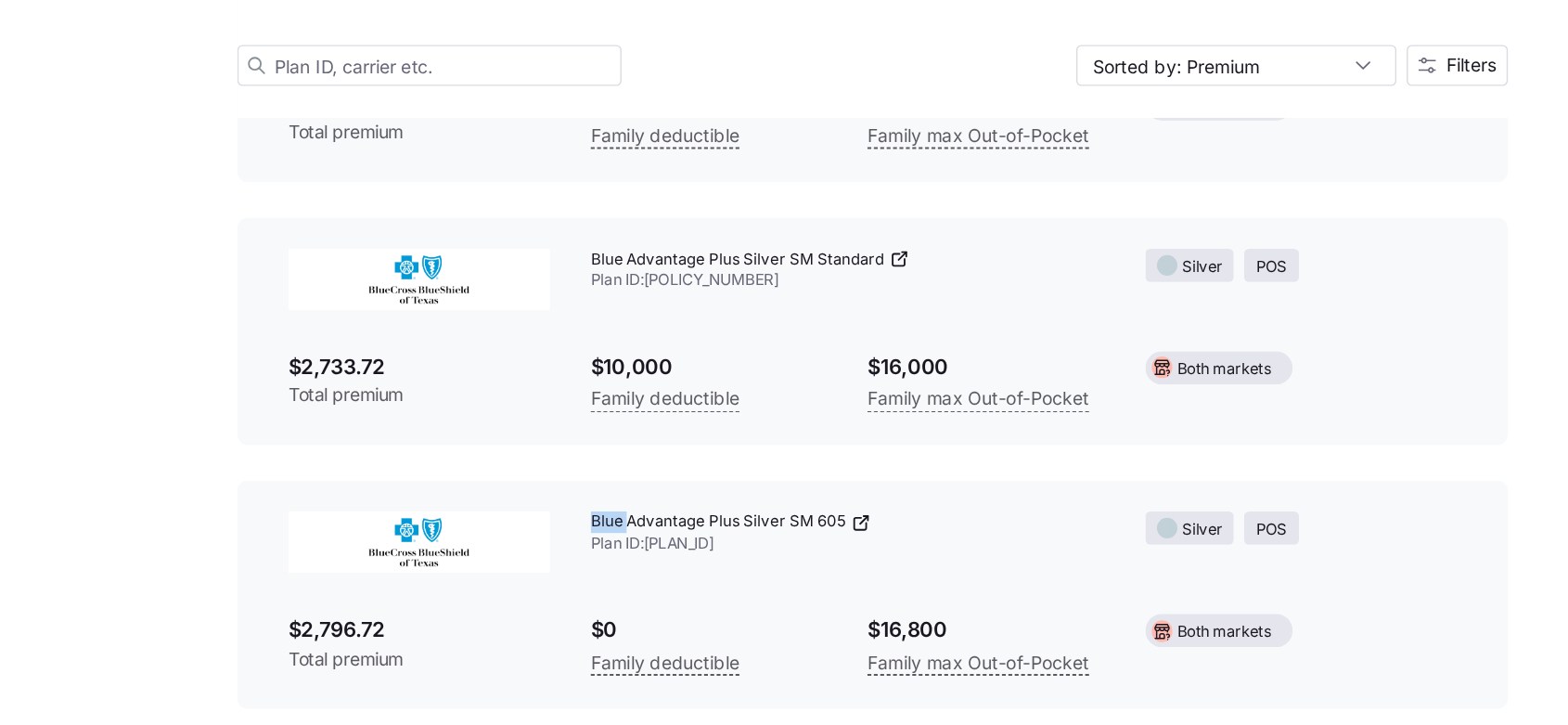 click on "[PLAN_ID]" at bounding box center (765, 586) 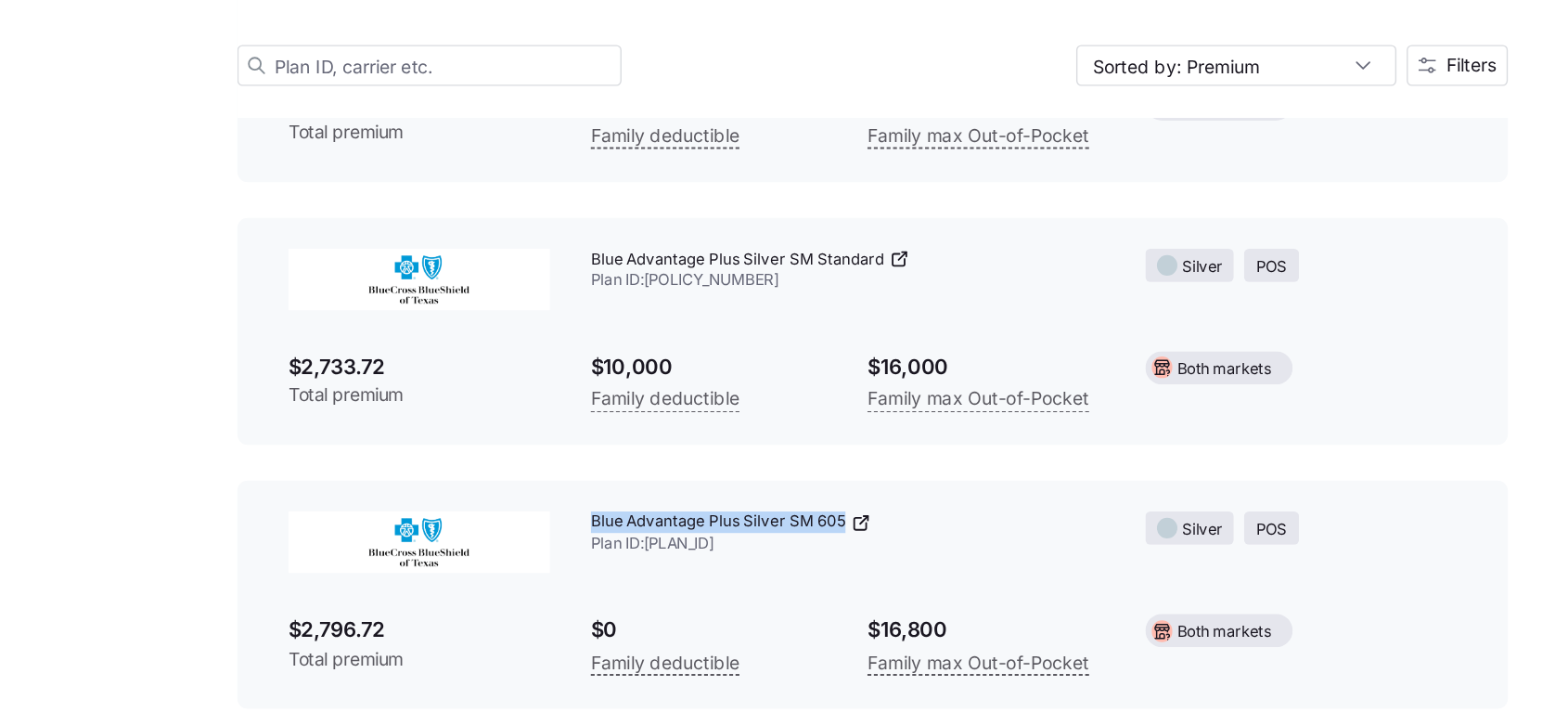click on "[PLAN_ID]" at bounding box center [765, 586] 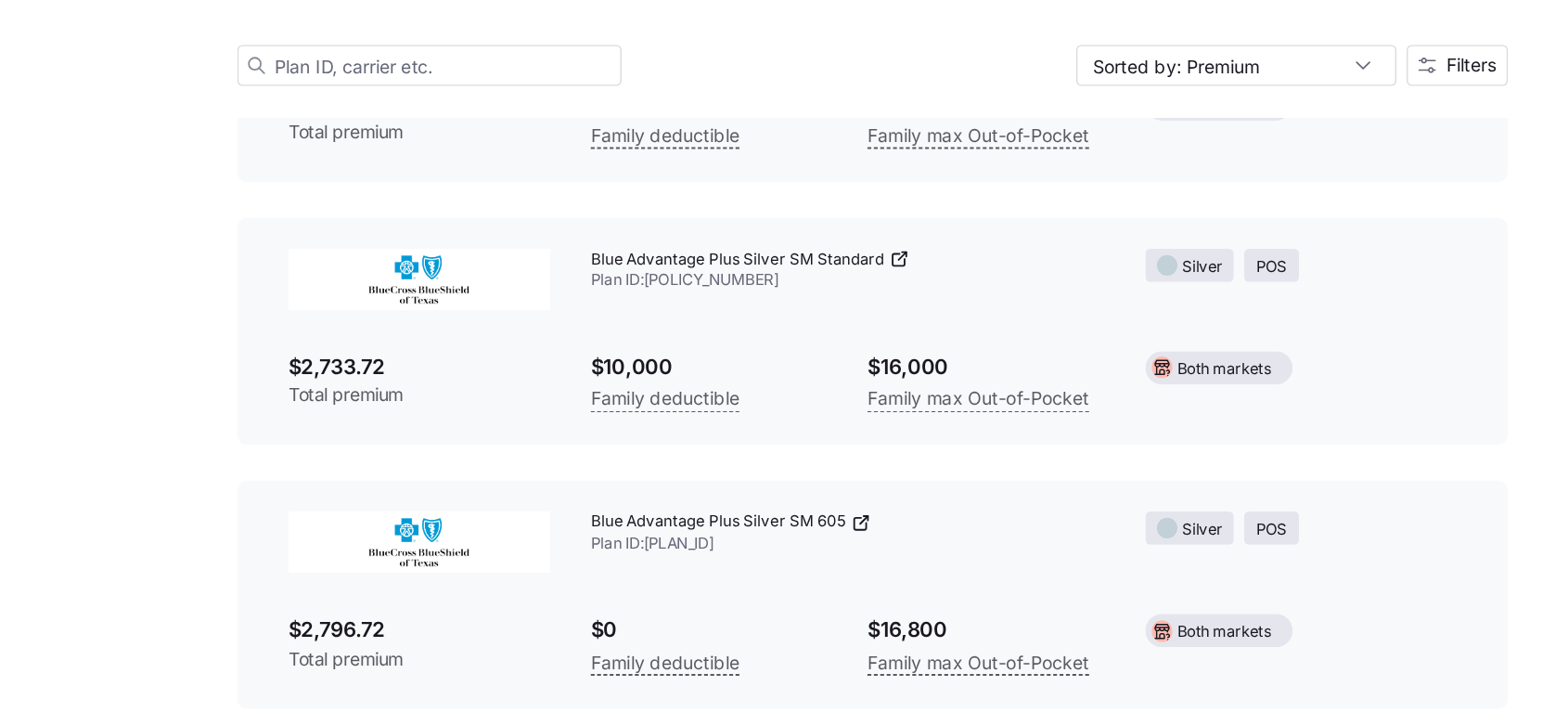 click on "$2,796.72" at bounding box center (456, 655) 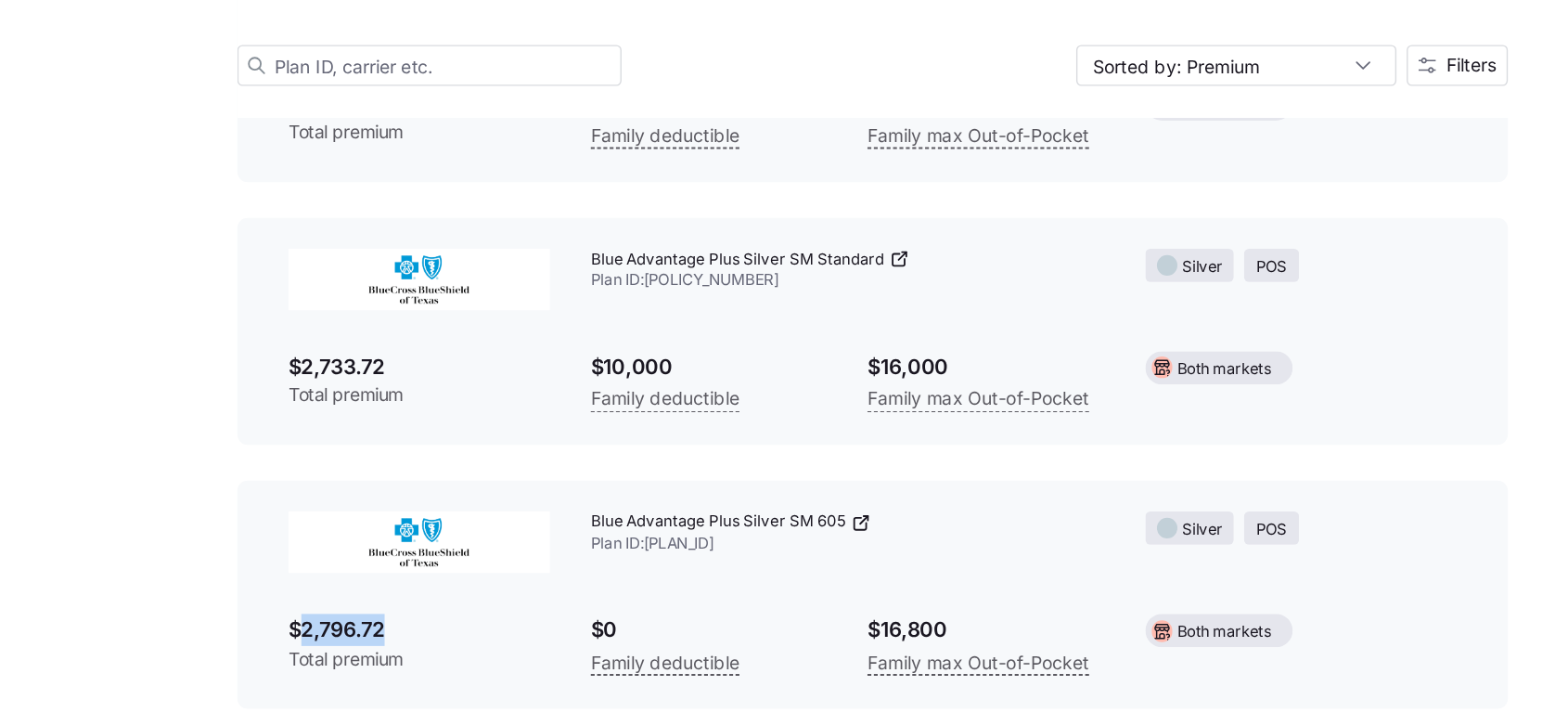 click on "$2,796.72" at bounding box center [456, 655] 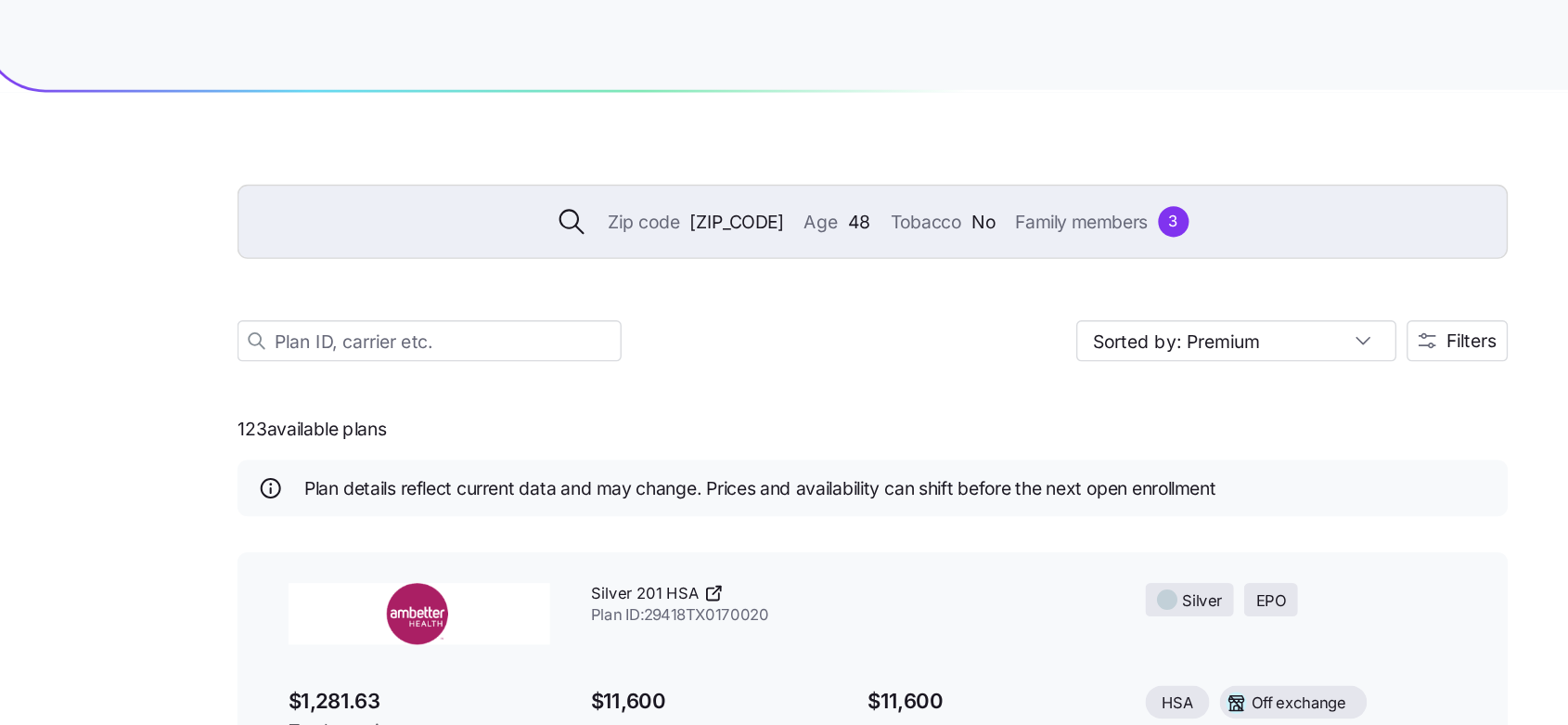 click on "77423" at bounding box center (685, 161) 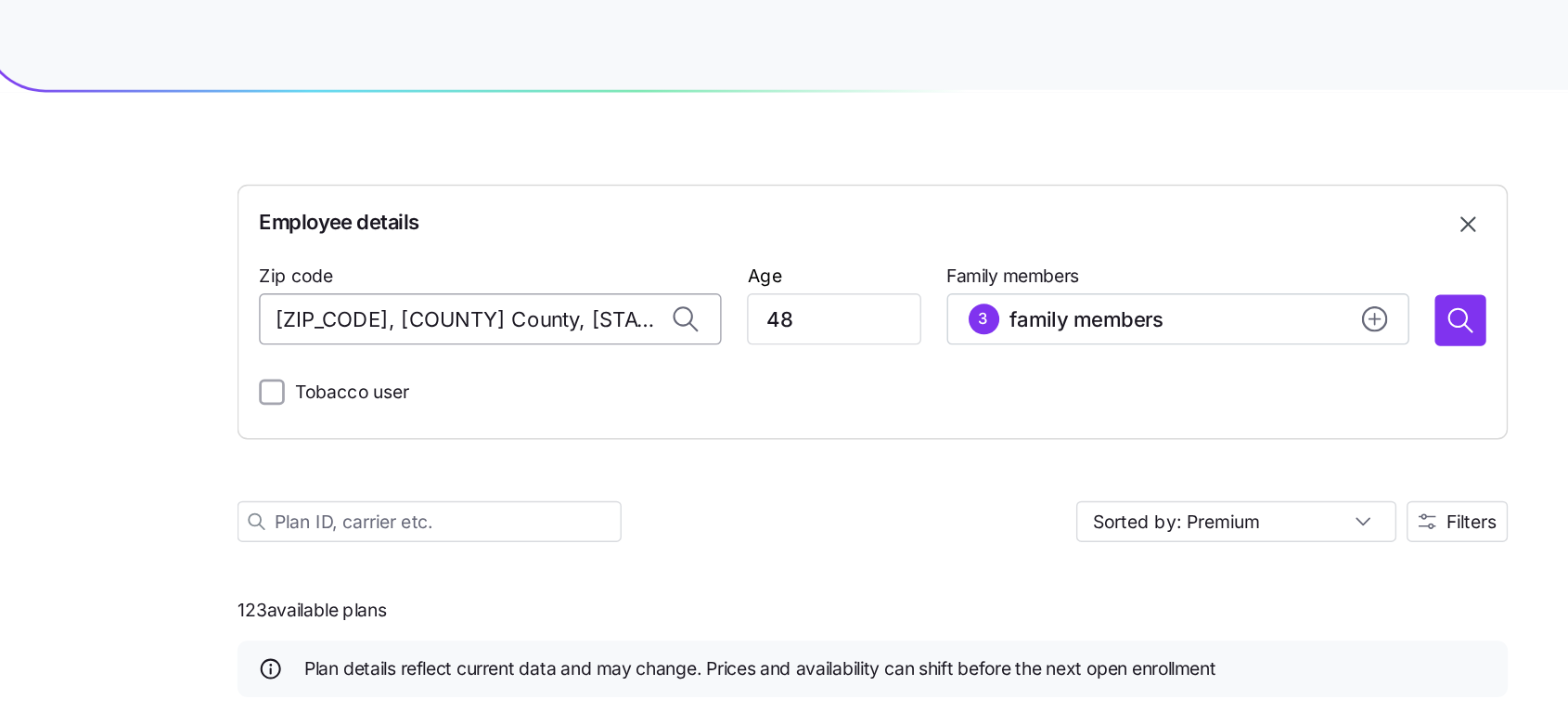 click on "77423, Fort Bend County, TX" at bounding box center (507, 231) 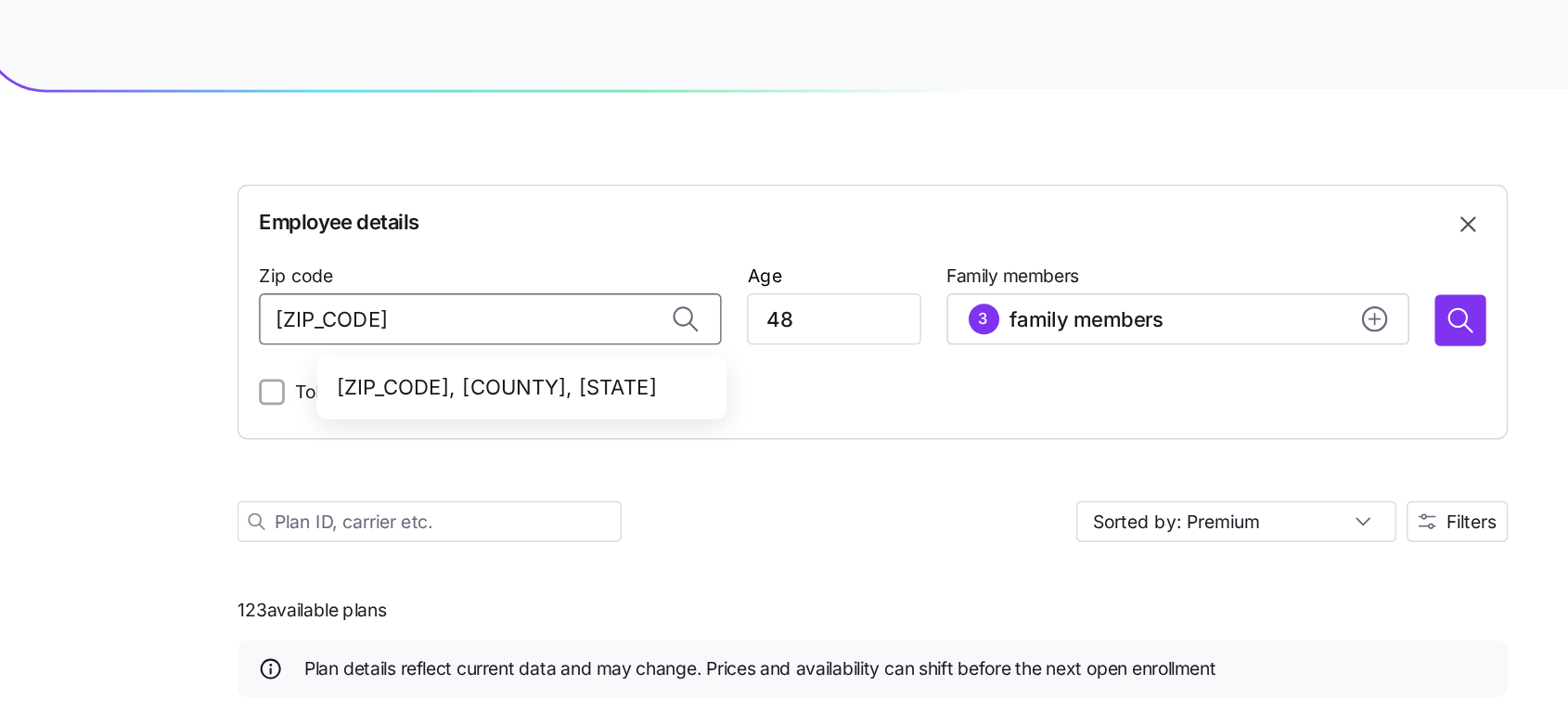 click on "77445, Waller County, TX" at bounding box center (526, 280) 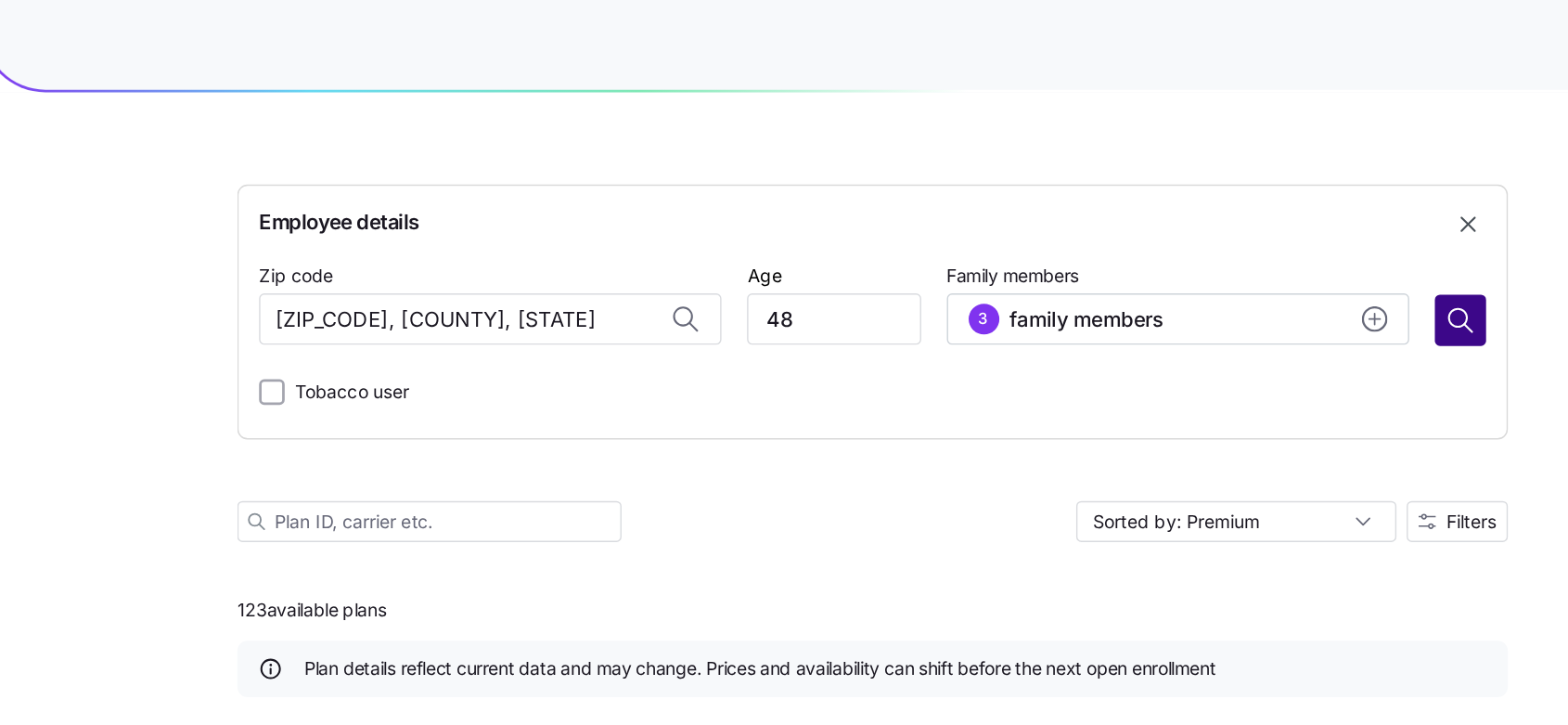type on "77445, Waller County, TX" 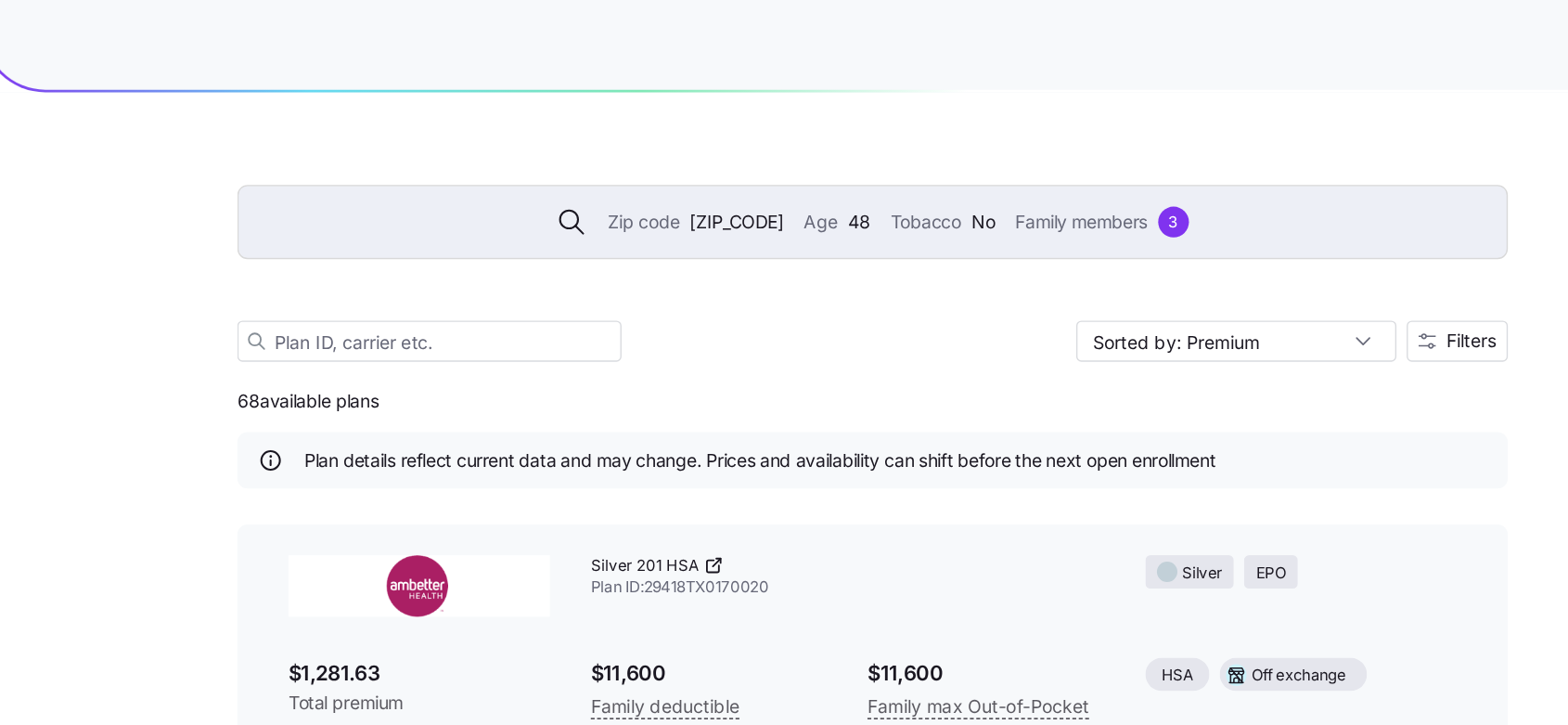 scroll, scrollTop: 0, scrollLeft: 0, axis: both 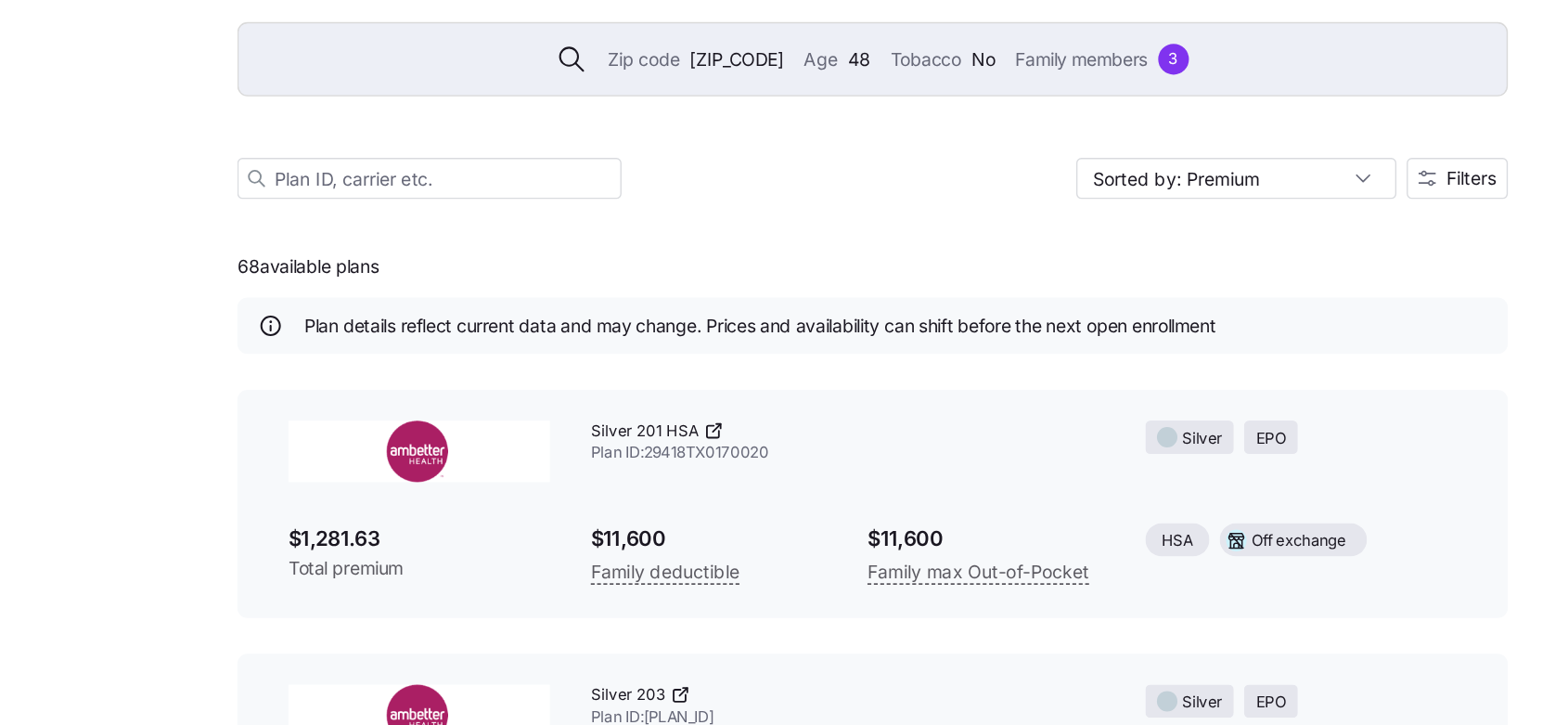click on "[PLAN] ID: [ID]" at bounding box center [765, 438] 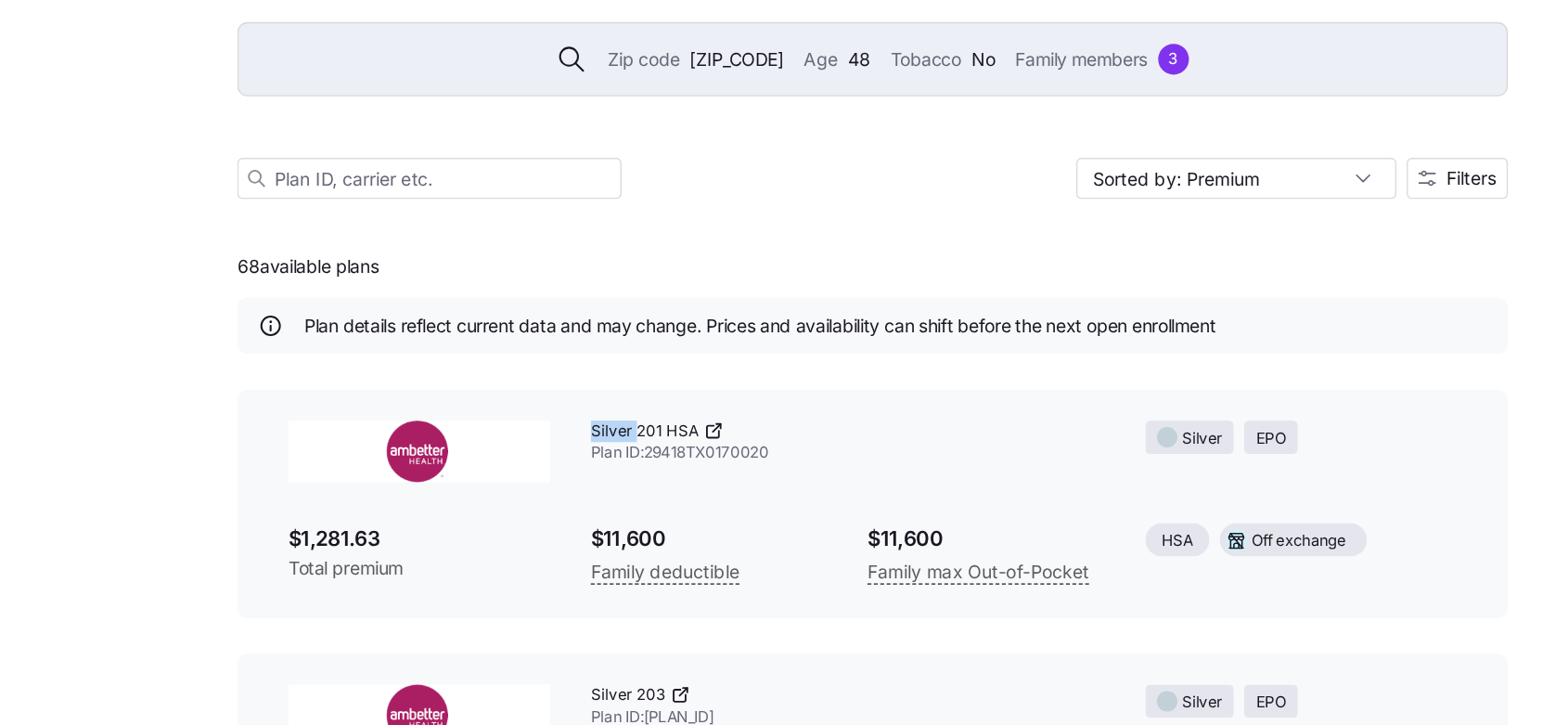 click on "[PLAN] ID: [ID]" at bounding box center (765, 438) 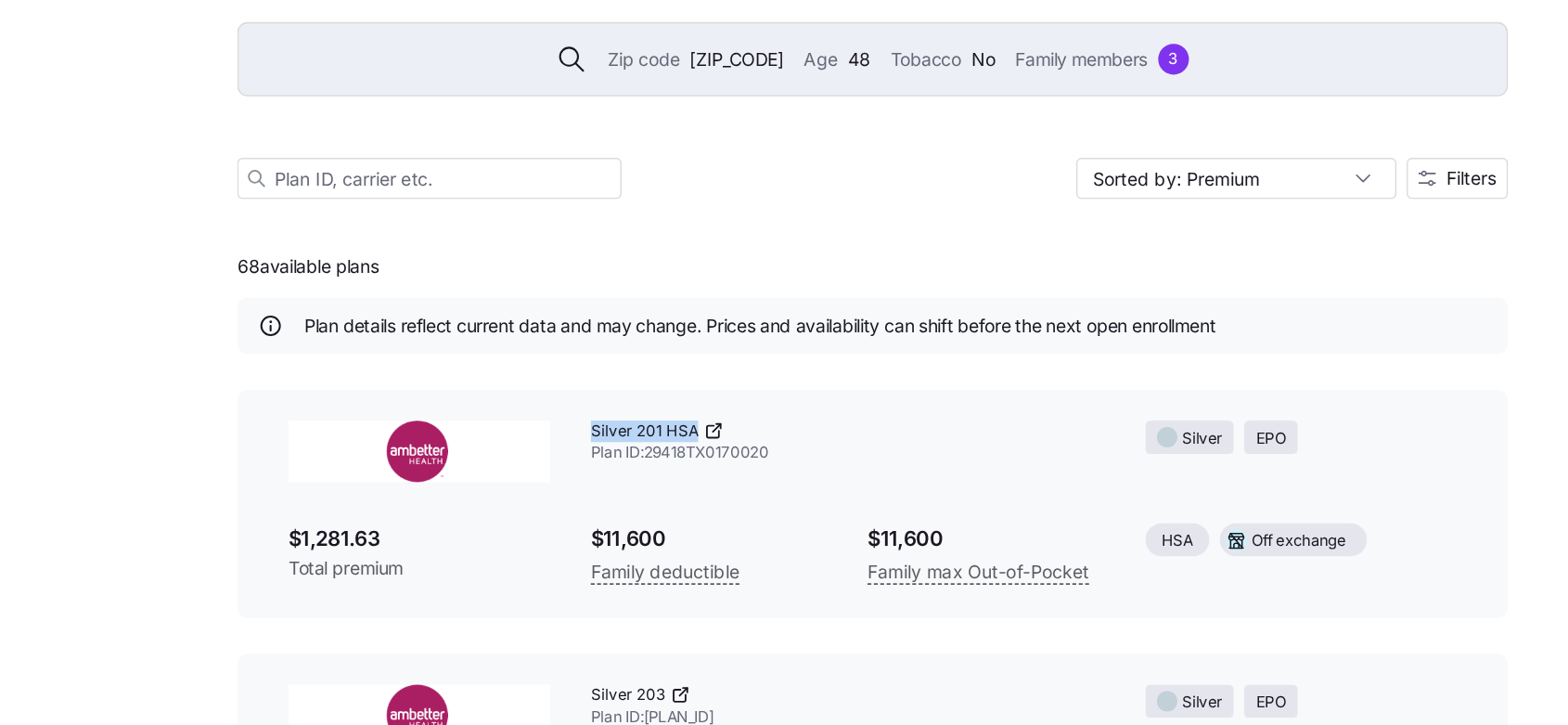 click on "[PLAN] ID: [ID]" at bounding box center (765, 438) 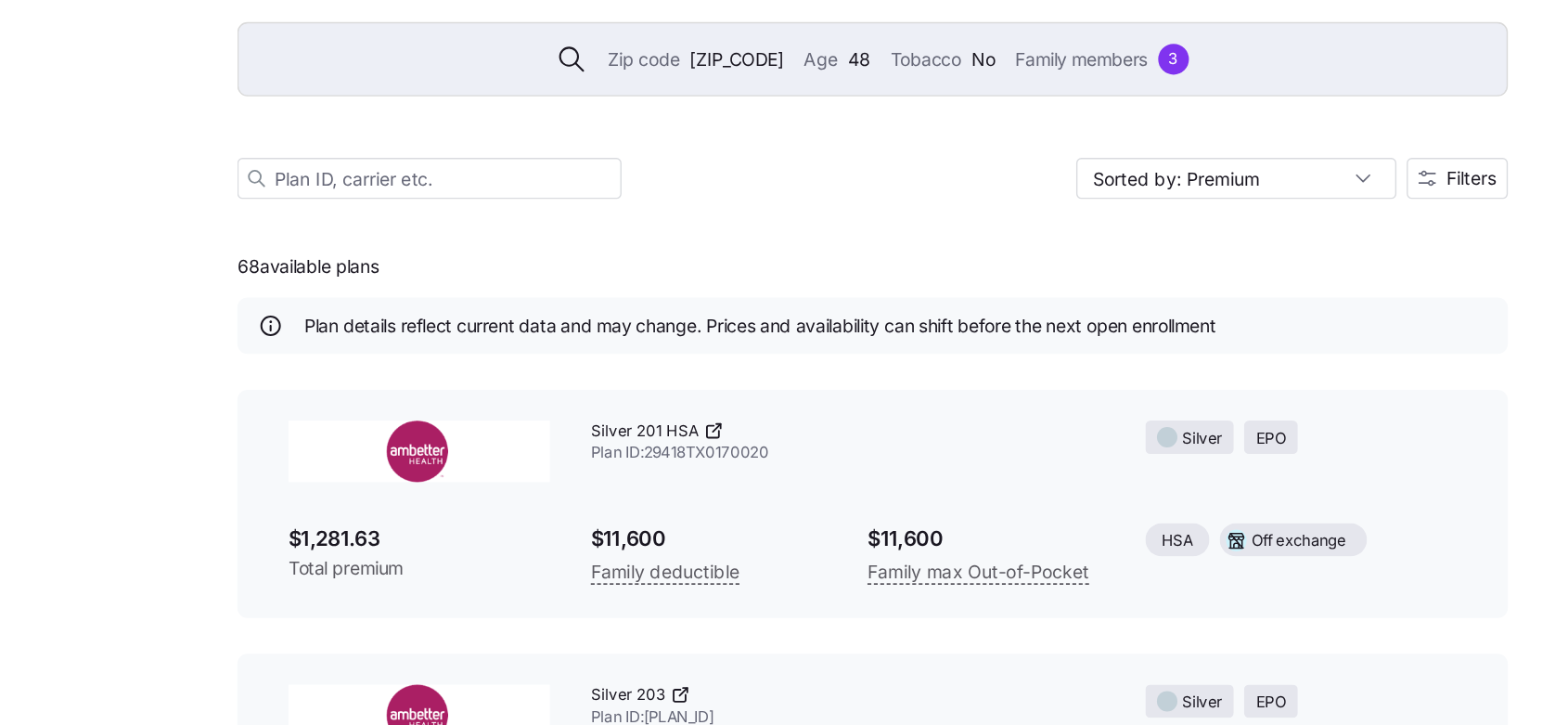click on "$1,281.63" at bounding box center [456, 508] 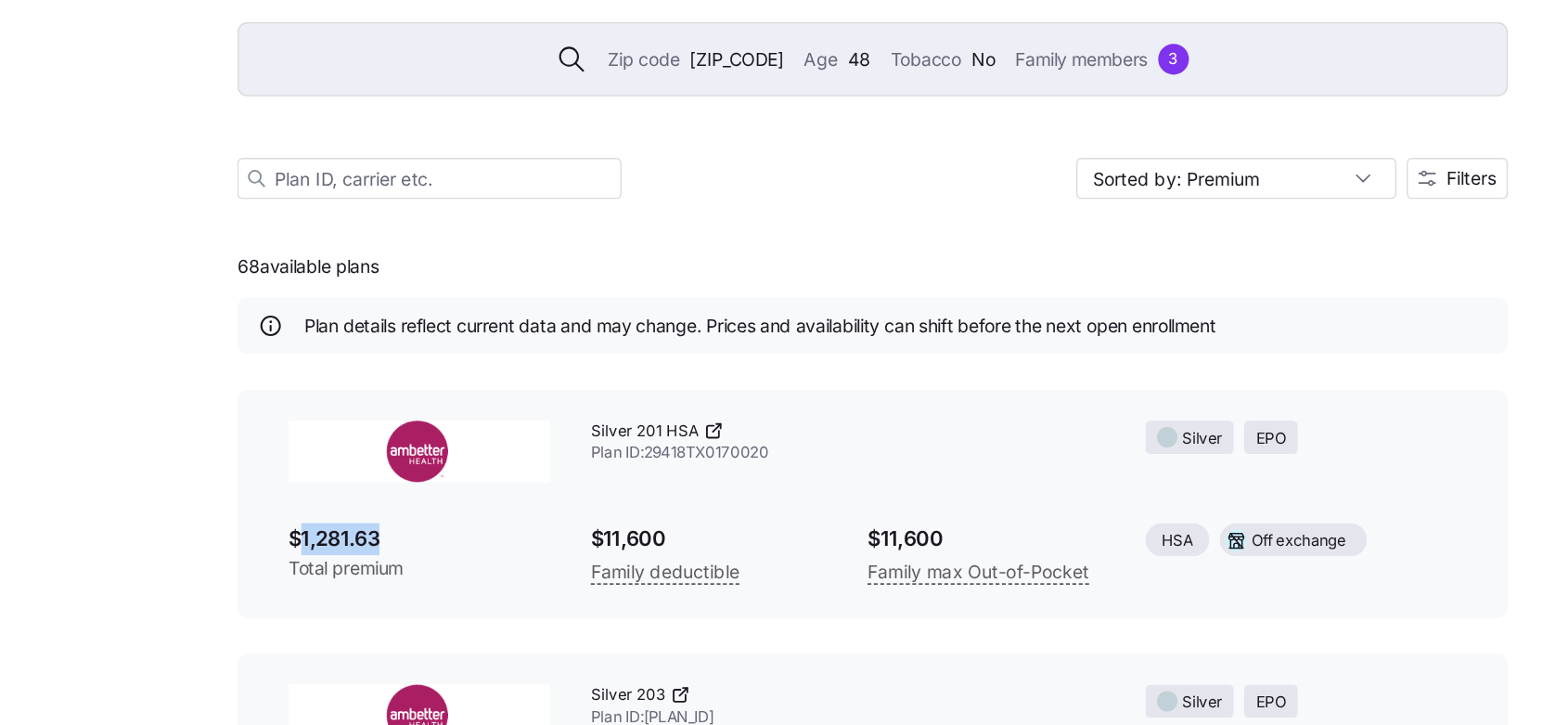 click on "$1,281.63" at bounding box center (456, 508) 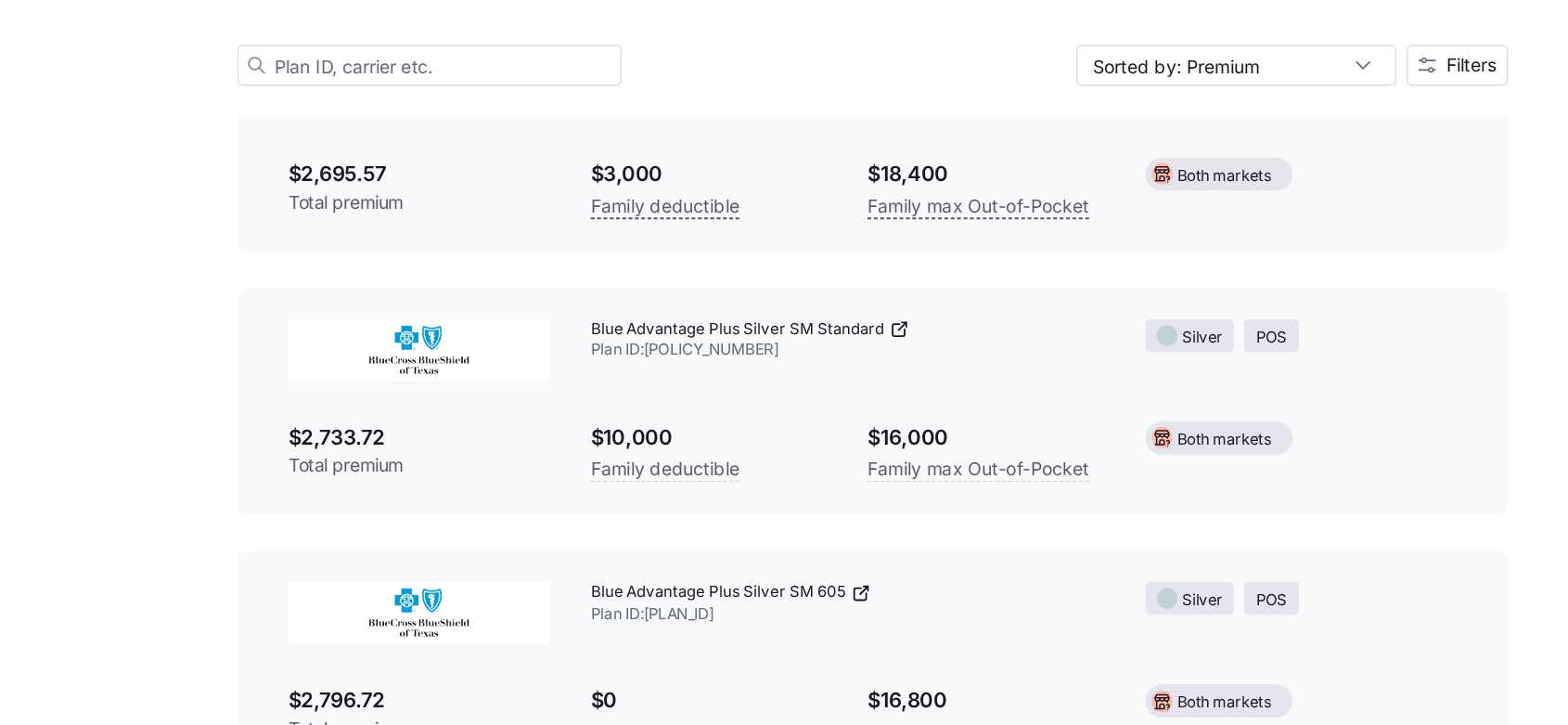 scroll, scrollTop: 12657, scrollLeft: 0, axis: vertical 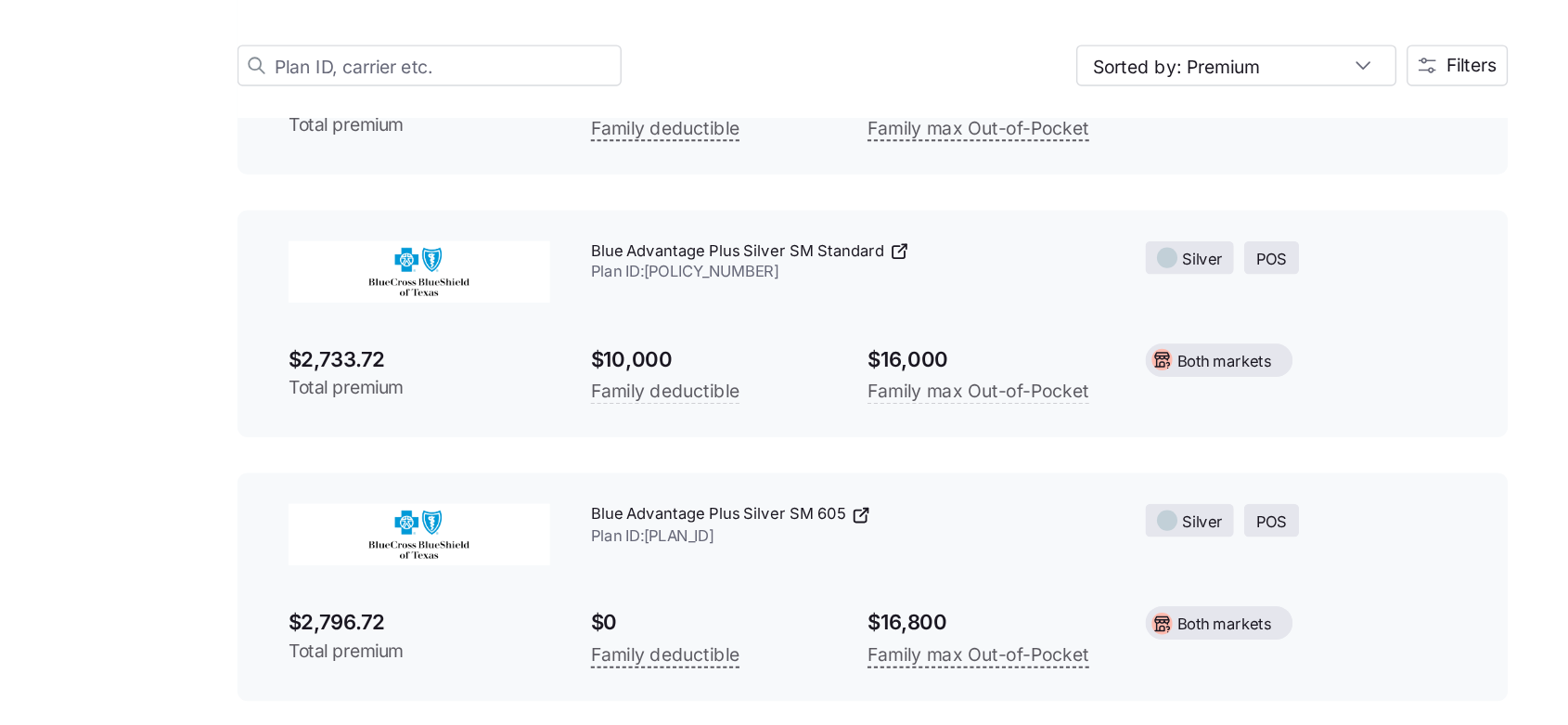 click on "[PLAN_ID]" at bounding box center [765, 580] 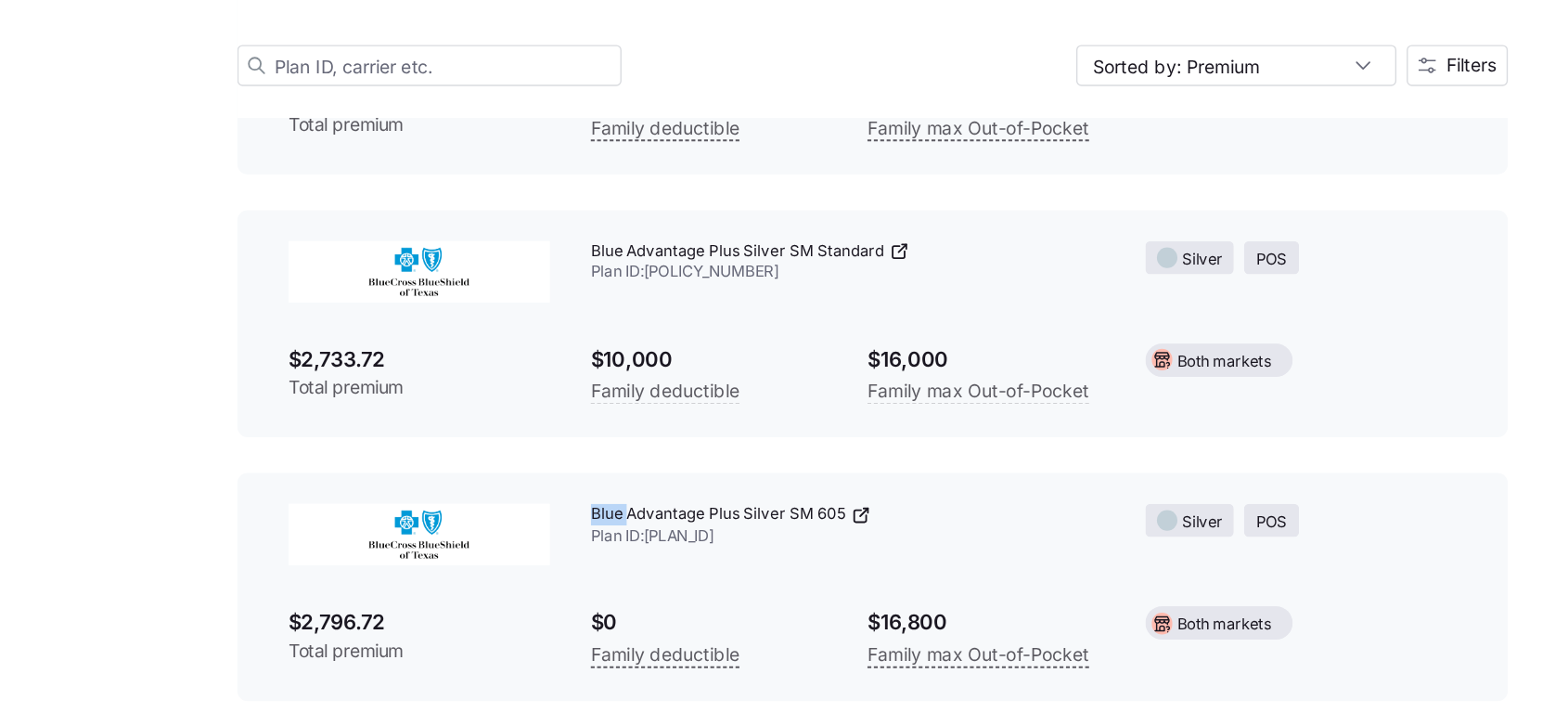 click on "[PLAN_ID]" at bounding box center [765, 580] 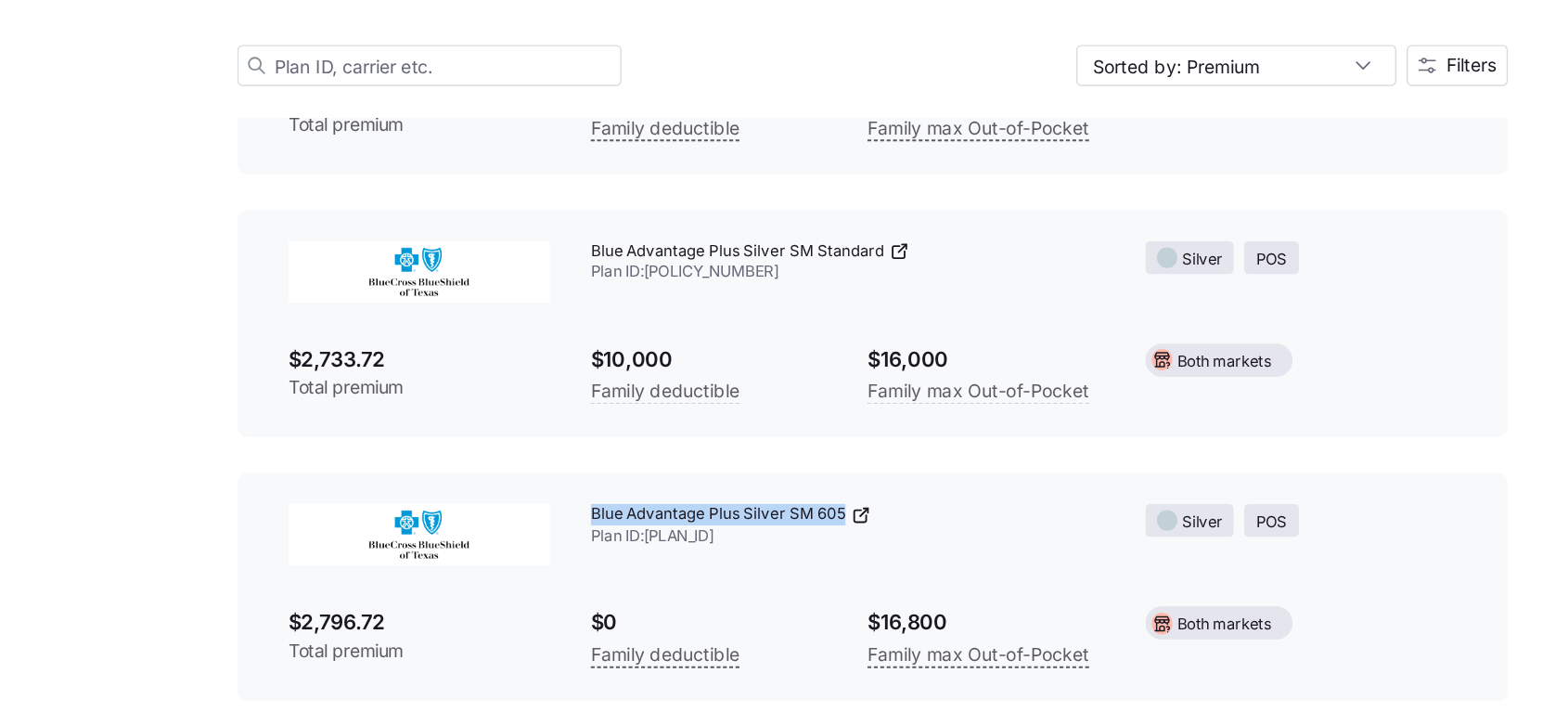click on "[PLAN_ID]" at bounding box center (765, 580) 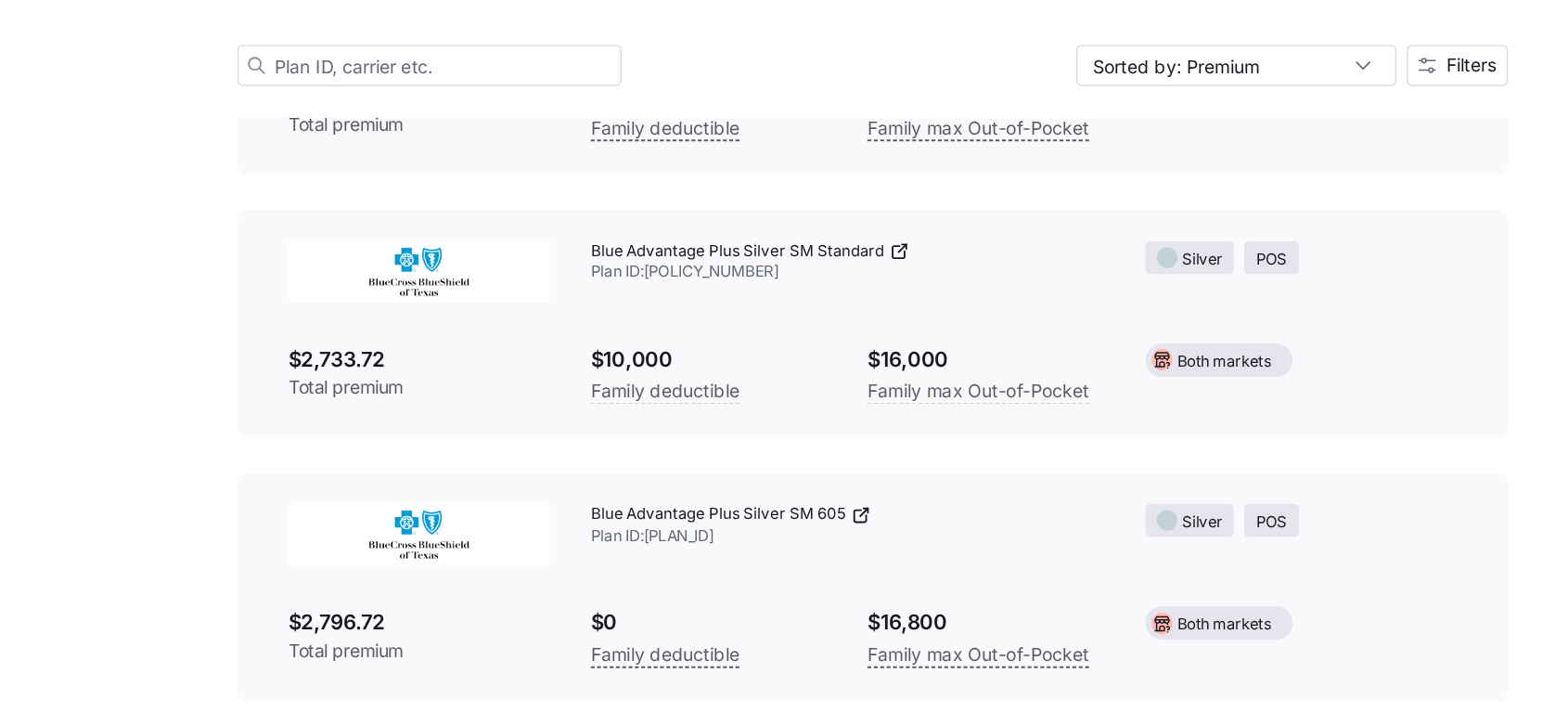 click on "$2,796.72" at bounding box center [456, 650] 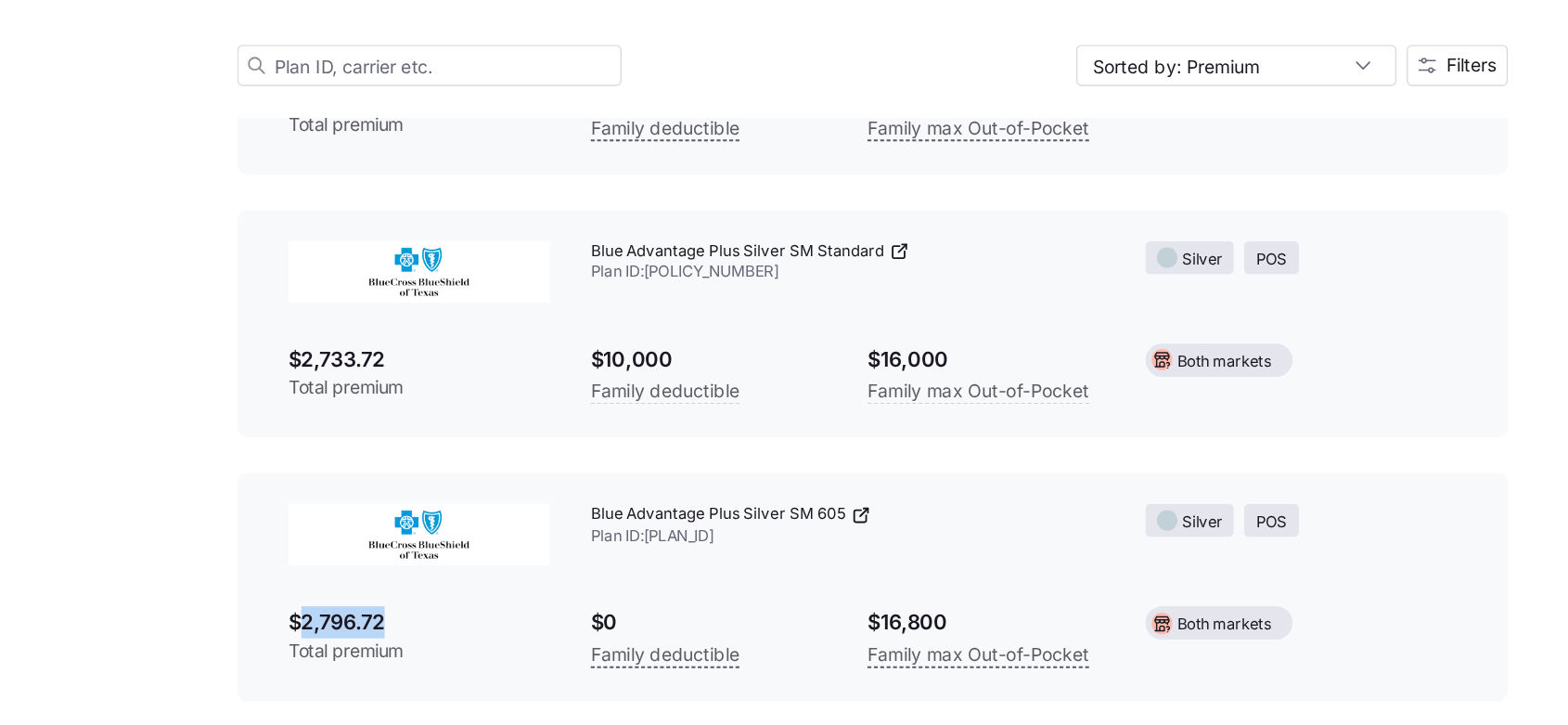 click on "$2,796.72" at bounding box center [456, 650] 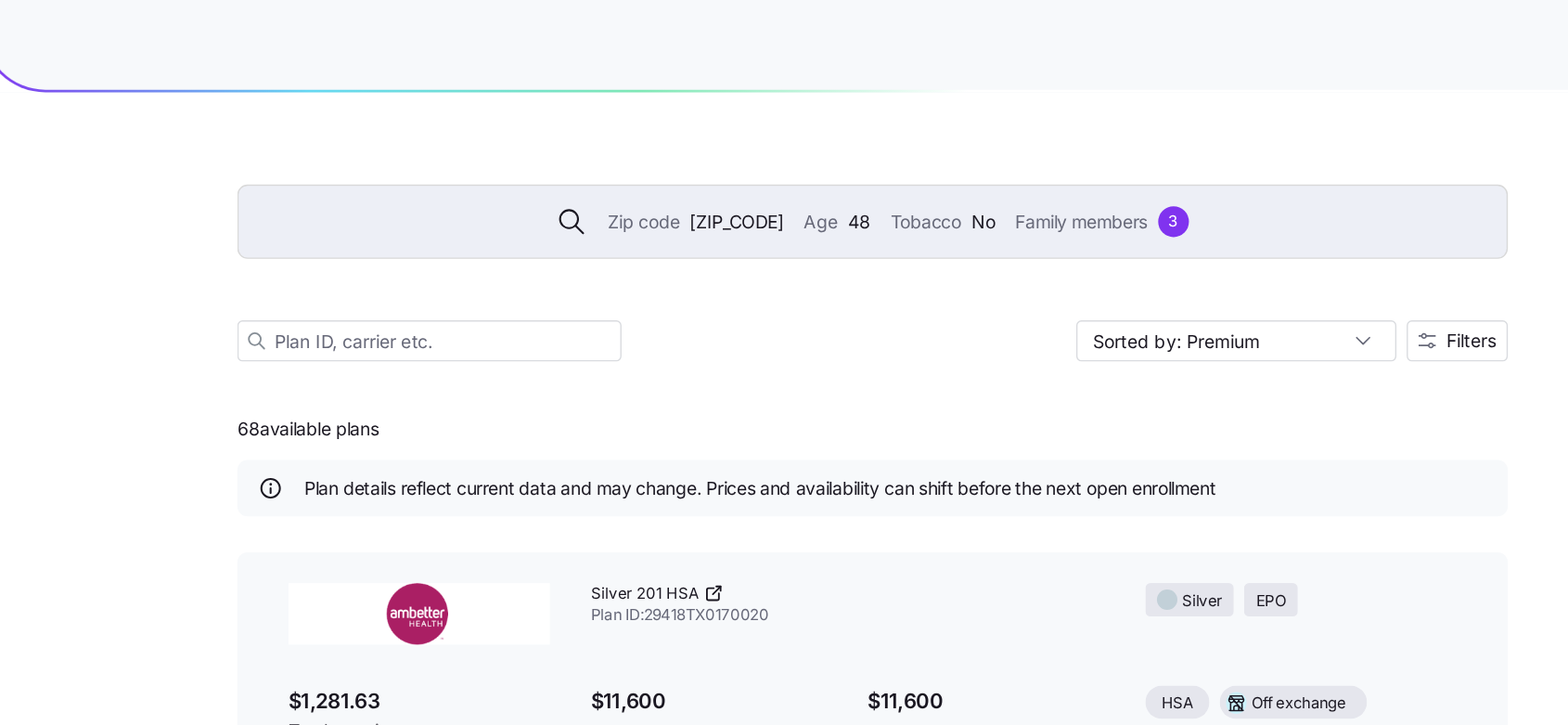 click on "Zip code 77445 Age 48 Tobacco No Family members 3" at bounding box center (784, 161) 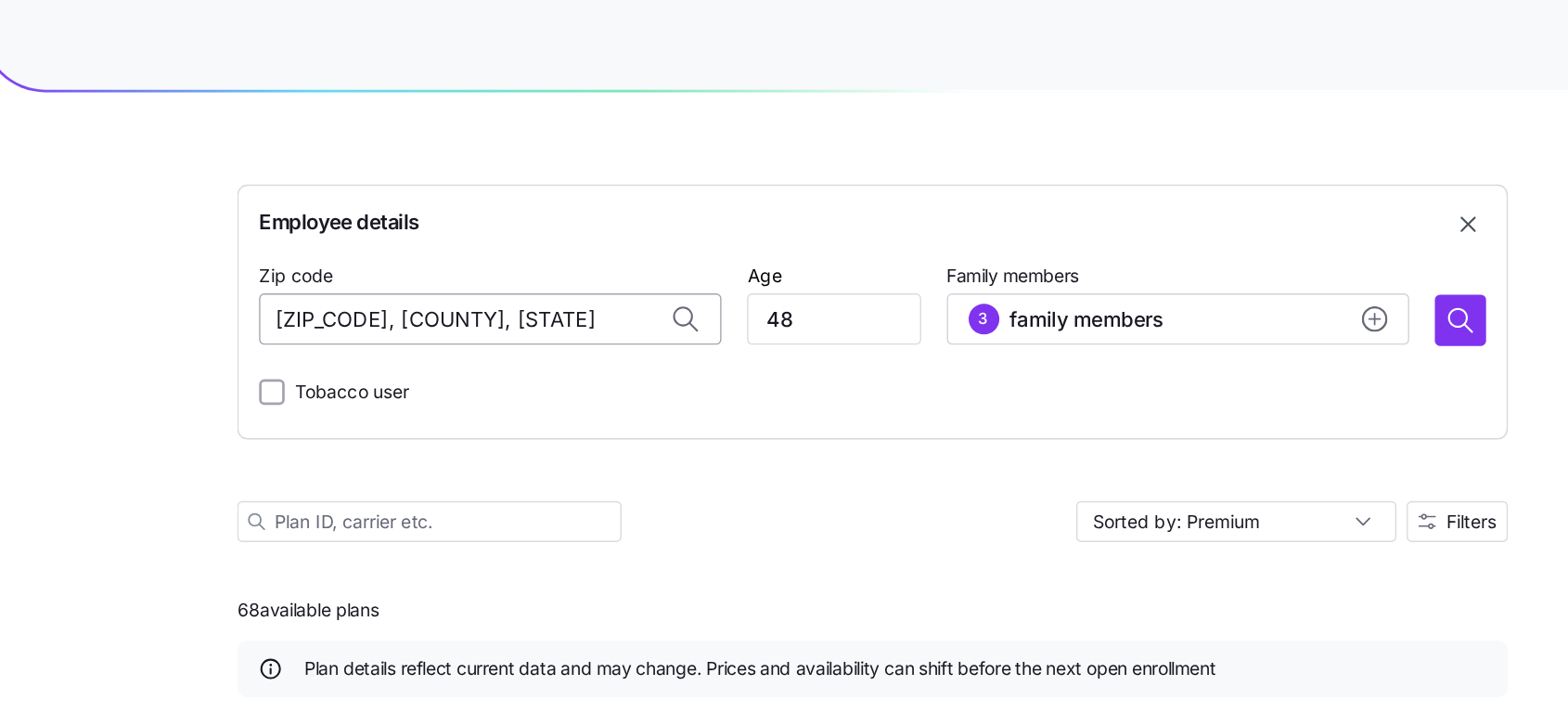 click on "77445, Waller County, TX" at bounding box center (507, 231) 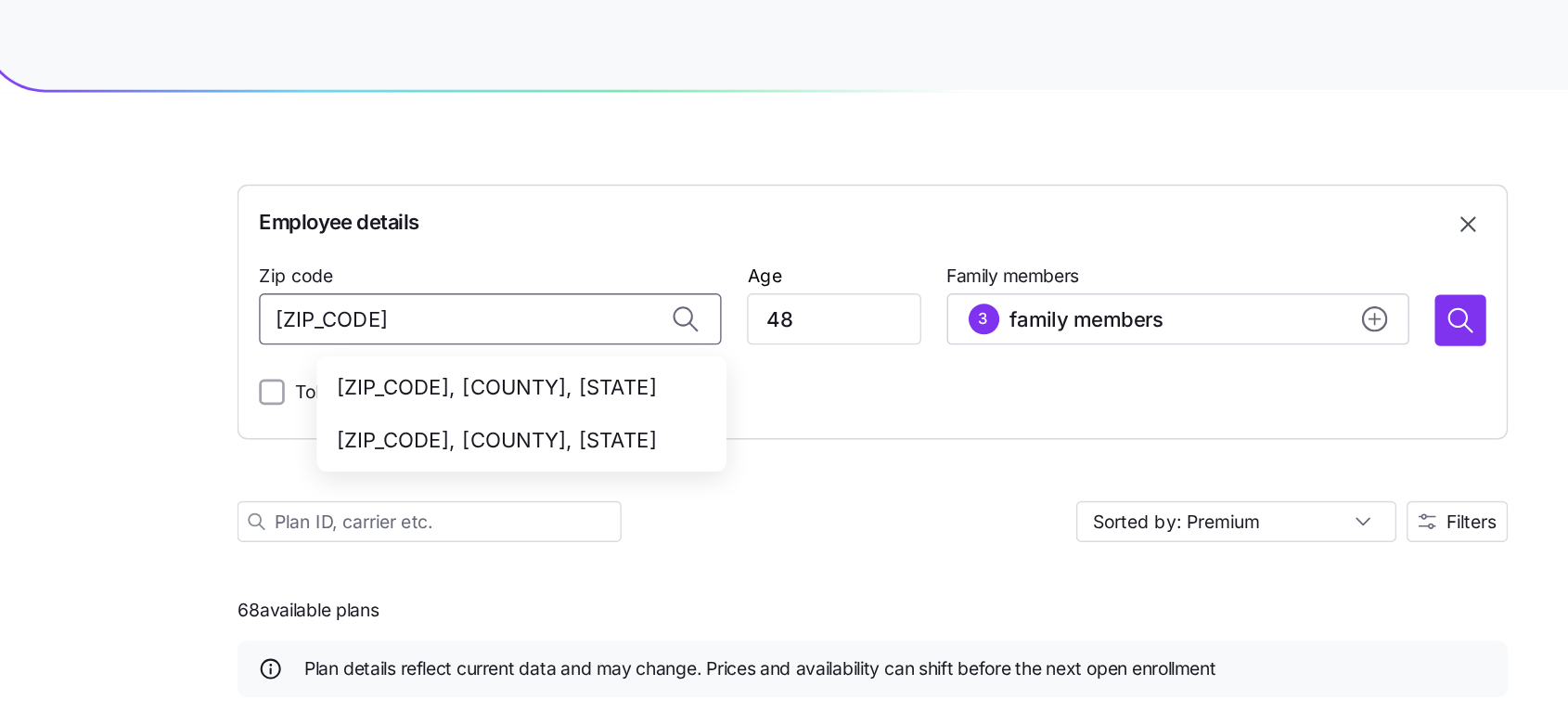 click on "77363, Grimes County, TX" at bounding box center (526, 280) 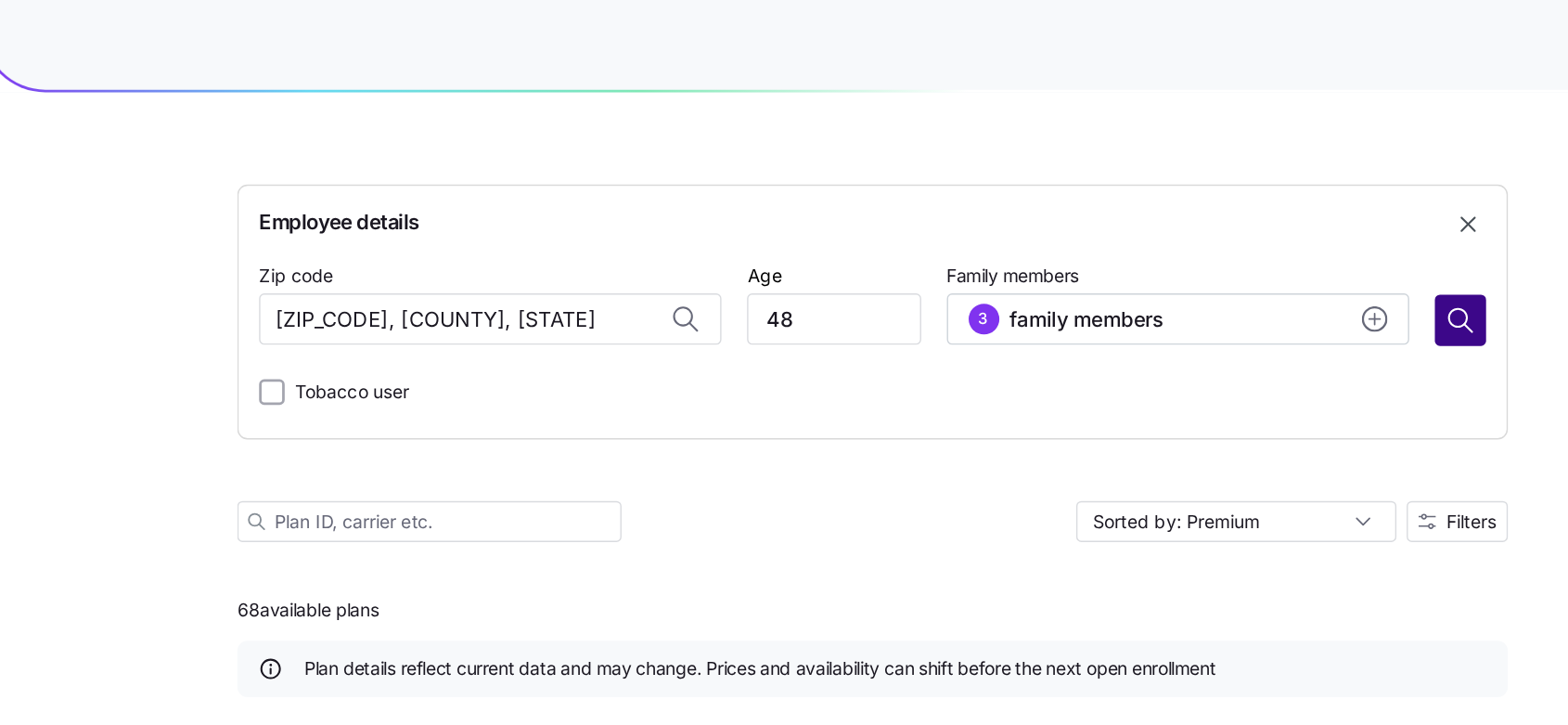type on "77363, Grimes County, TX" 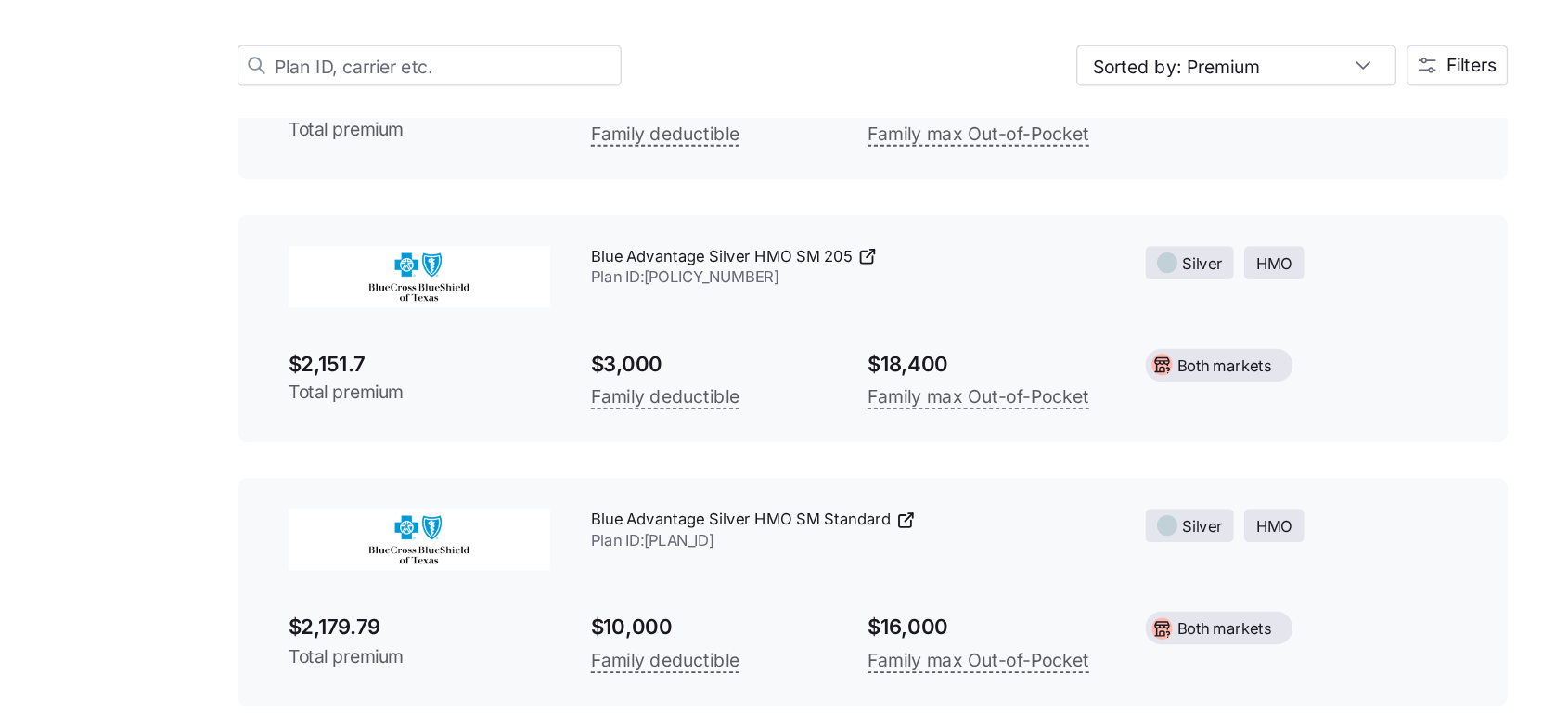 scroll, scrollTop: 9602, scrollLeft: 0, axis: vertical 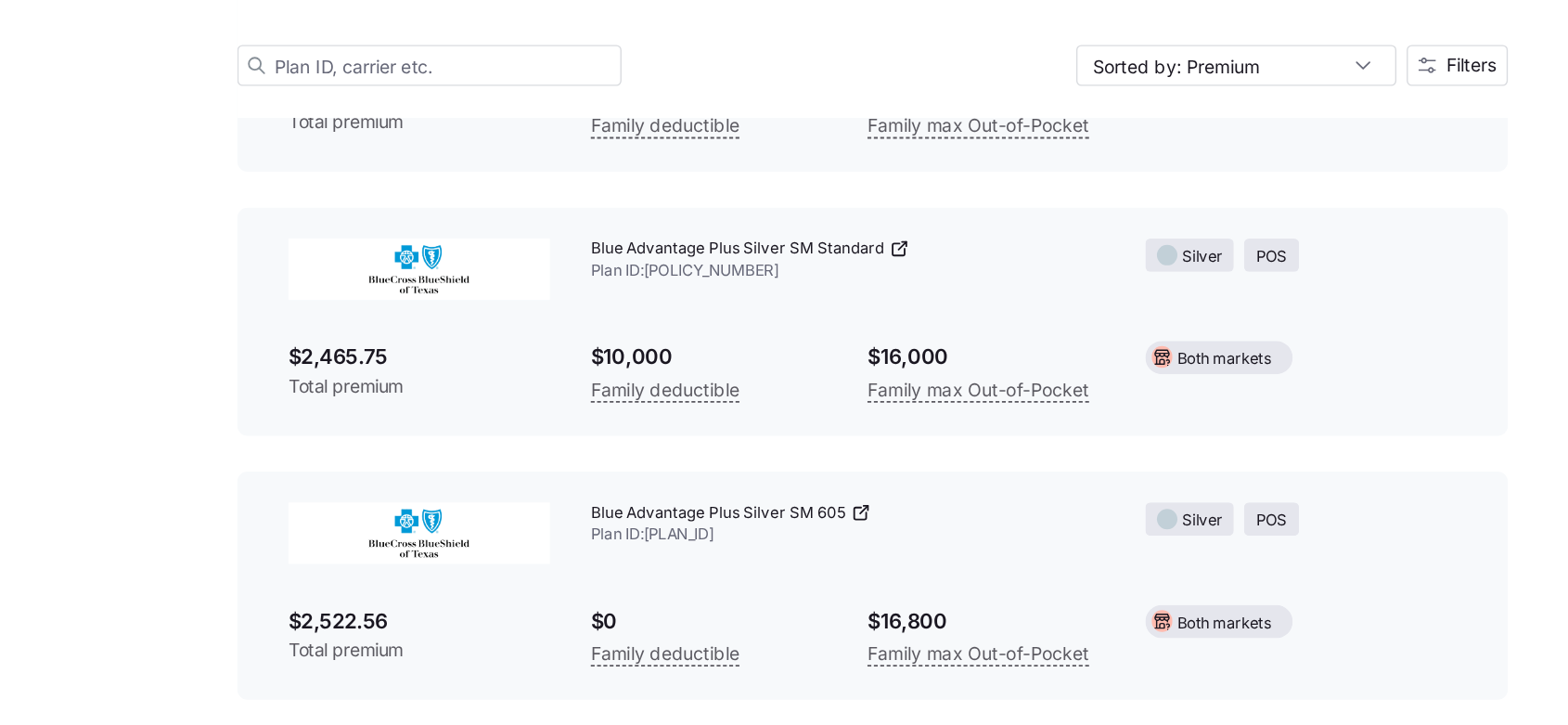 click on "Blue Advantage Plus Silver SM  605 Plan ID:  33602TX0870224" at bounding box center [765, 579] 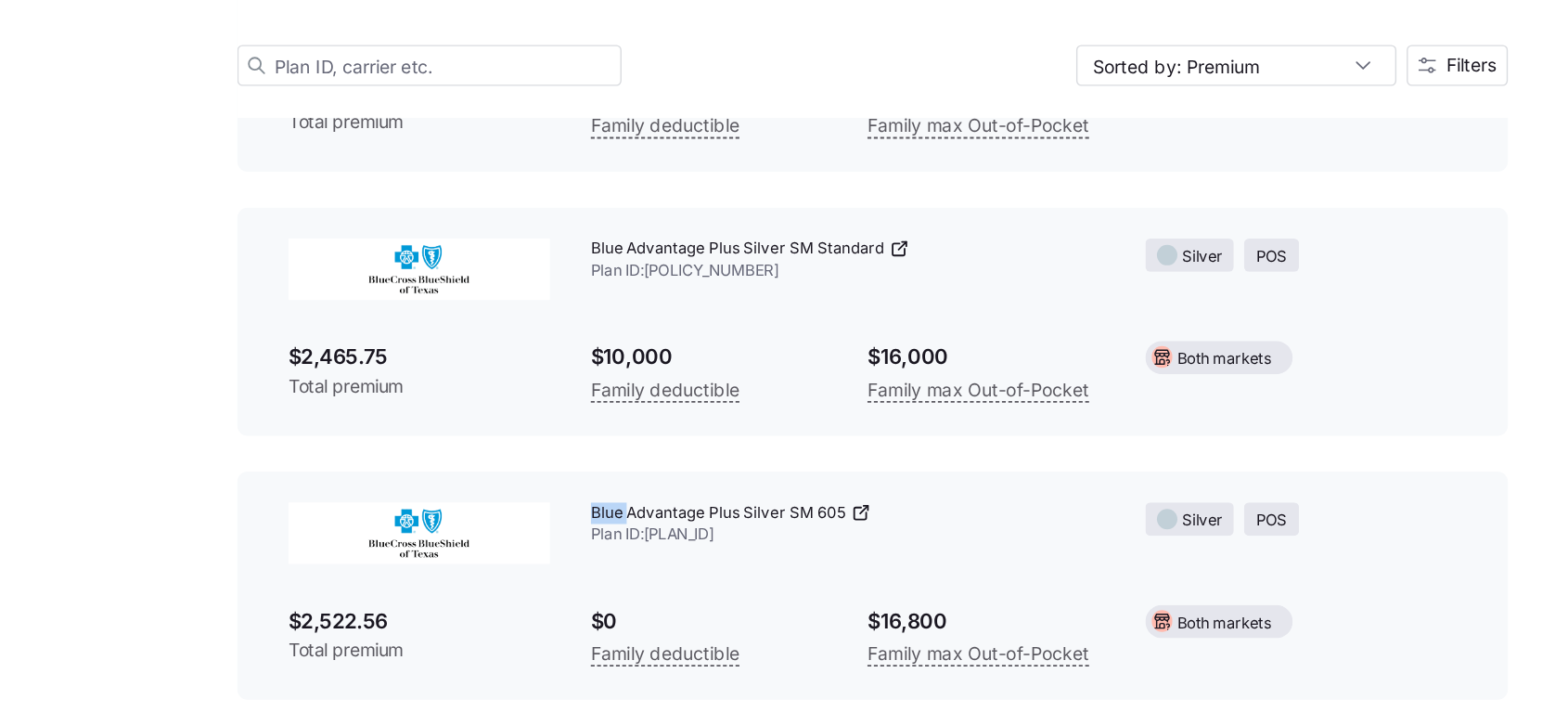 click on "Blue Advantage Plus Silver SM  605 Plan ID:  33602TX0870224" at bounding box center [765, 579] 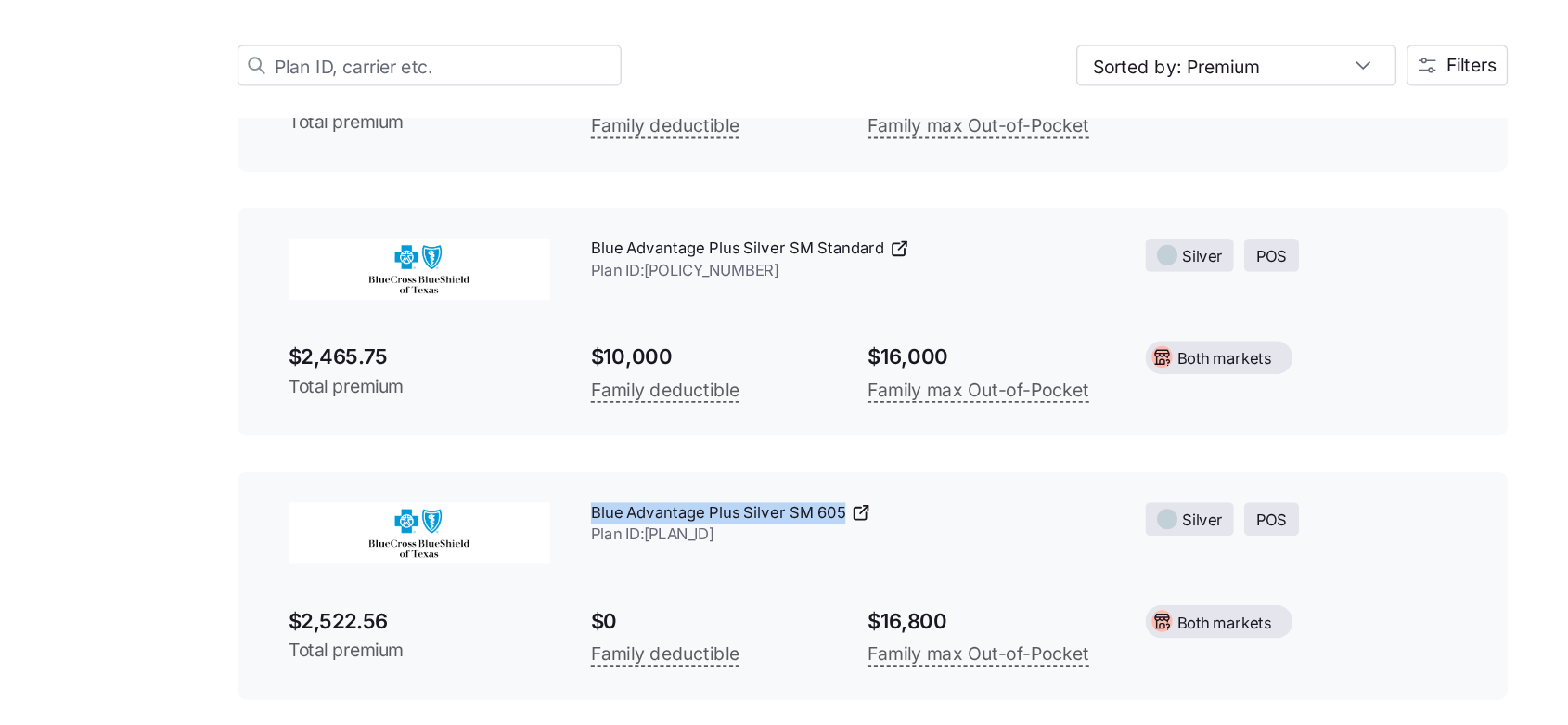click on "Blue Advantage Plus Silver SM  605 Plan ID:  33602TX0870224" at bounding box center [765, 579] 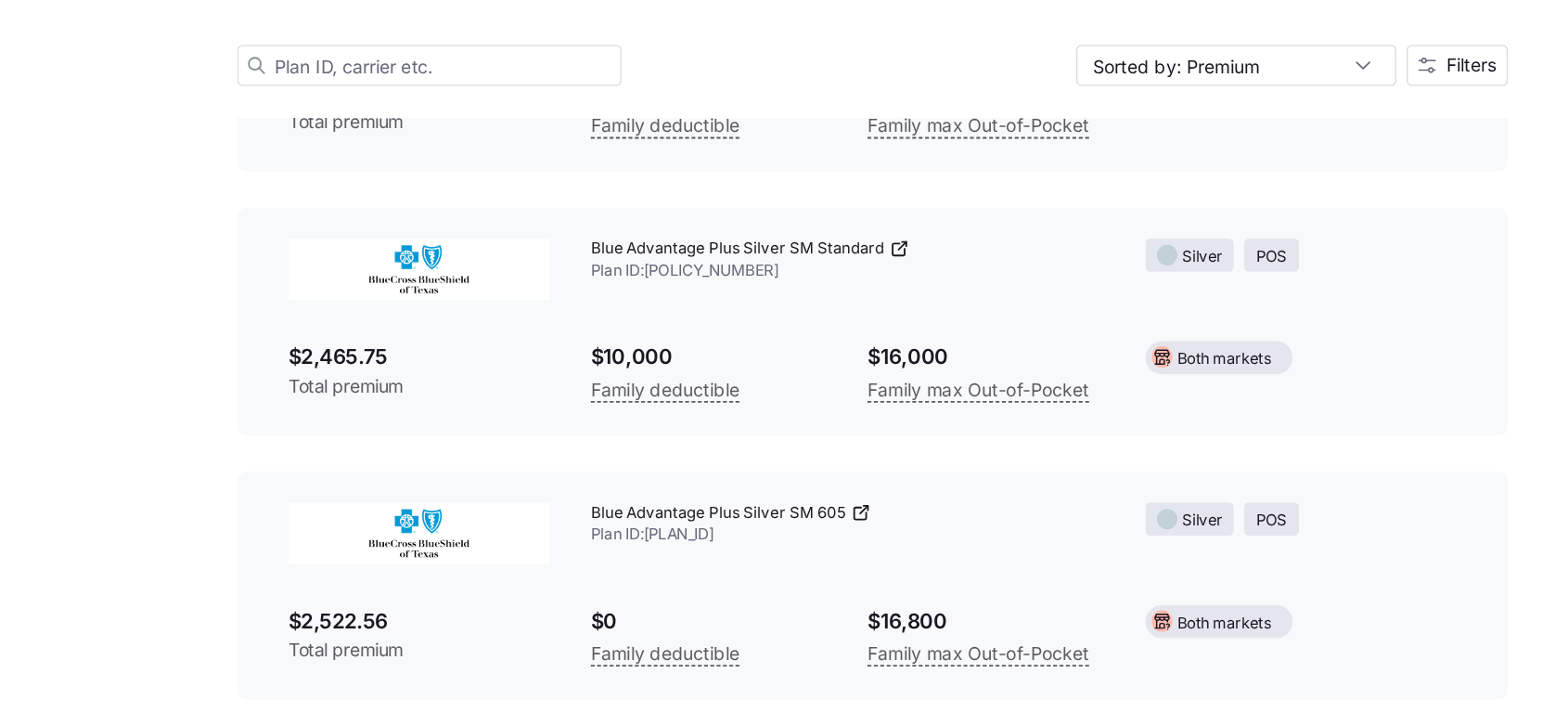 click on "$2,522.56" at bounding box center [456, 649] 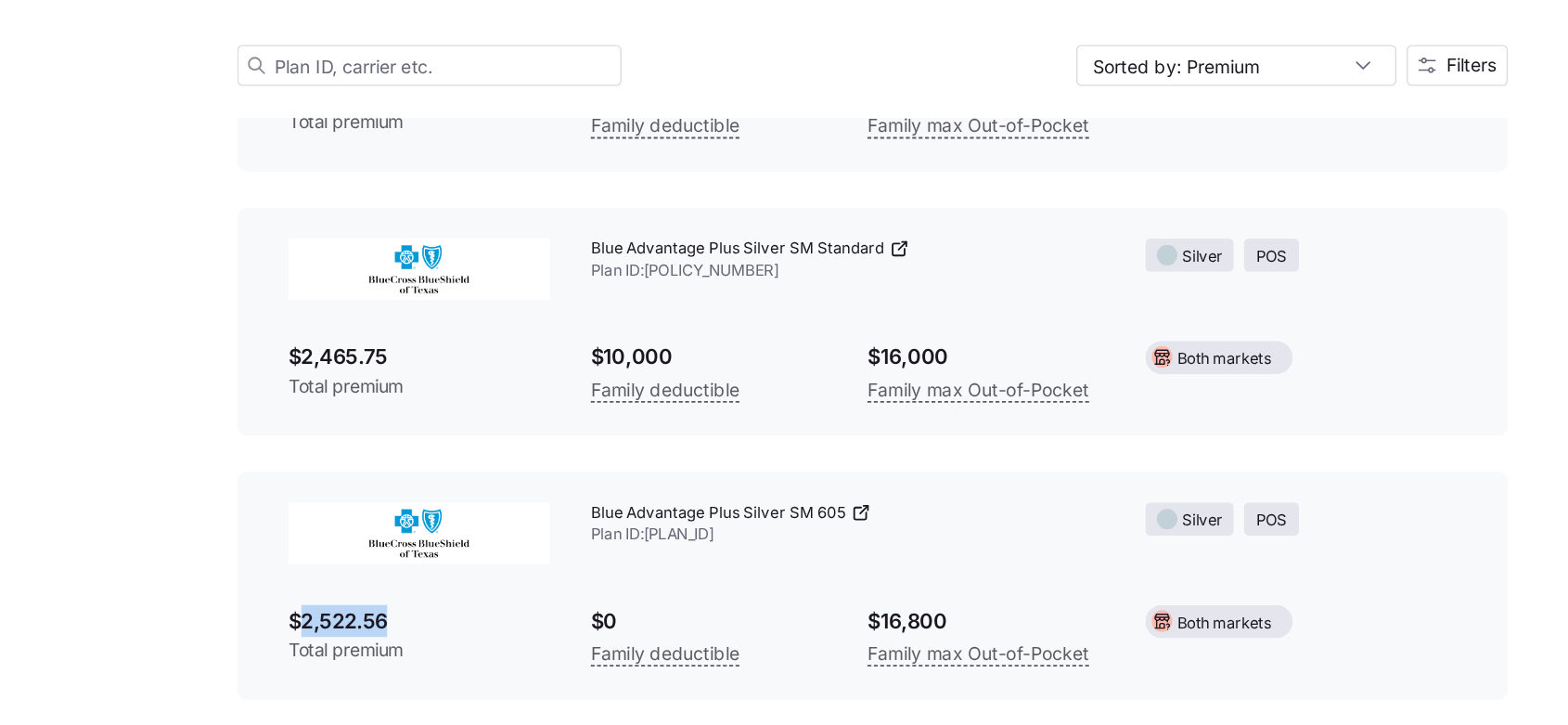 click on "$2,522.56" at bounding box center (456, 649) 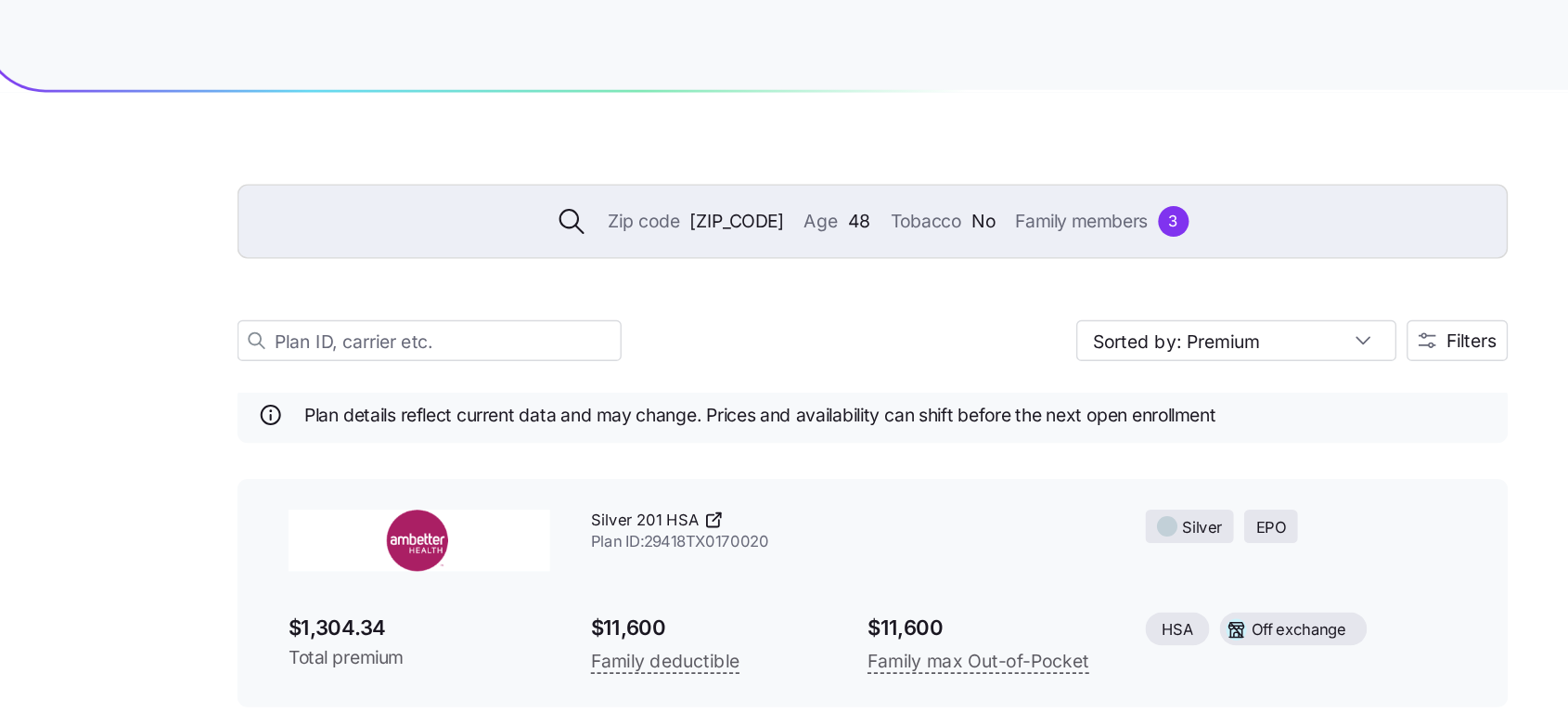 scroll, scrollTop: 0, scrollLeft: 0, axis: both 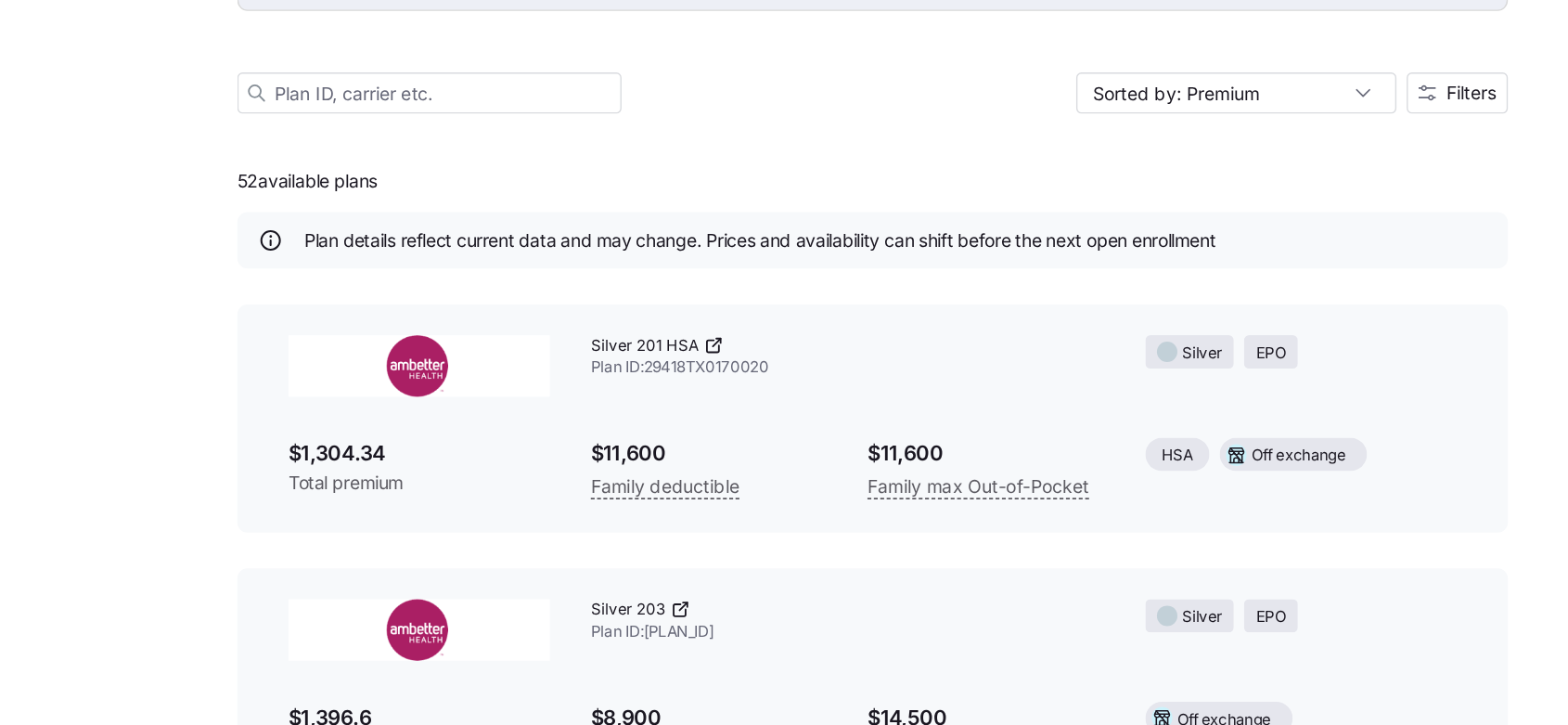 click on "[PLAN] ID: [ID]" at bounding box center (765, 438) 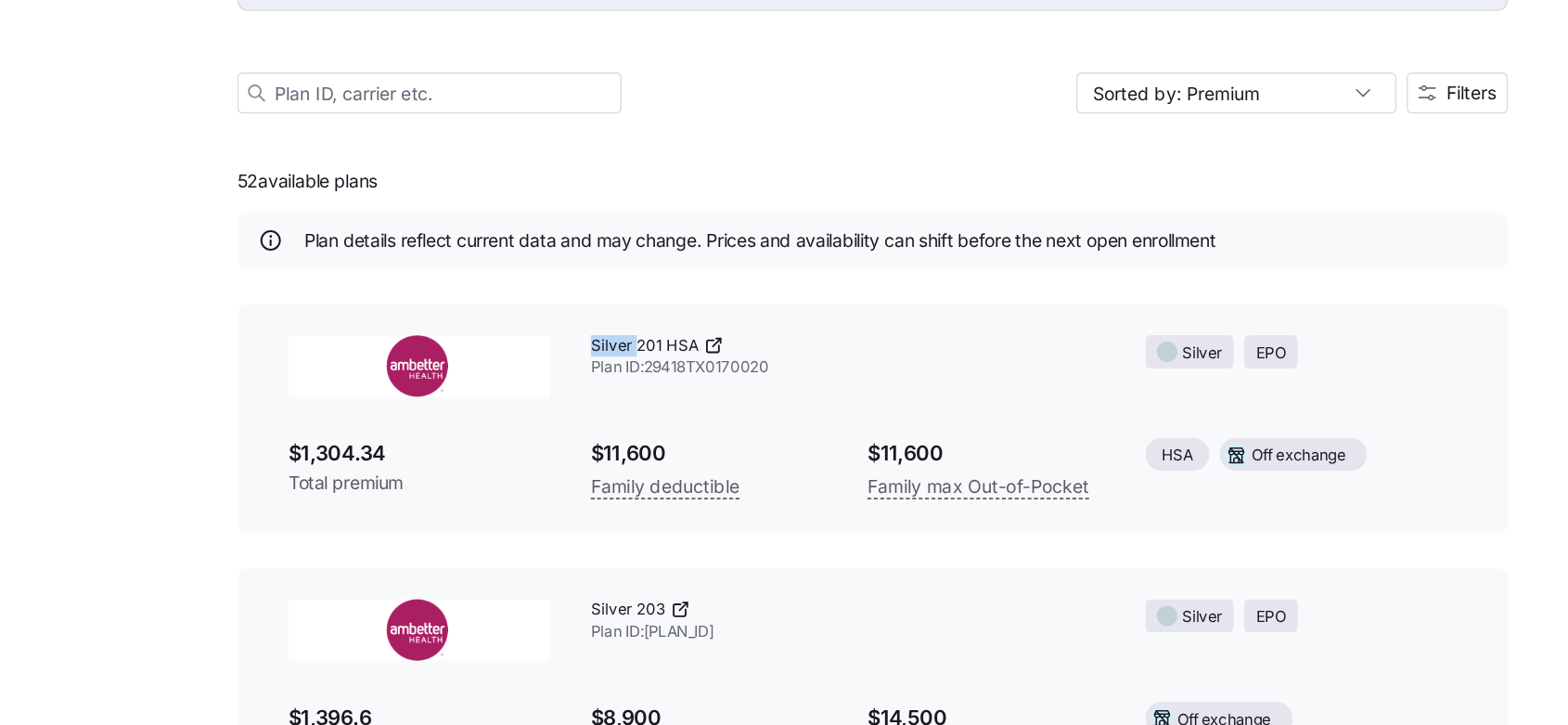 click on "[PLAN] ID: [ID]" at bounding box center [765, 438] 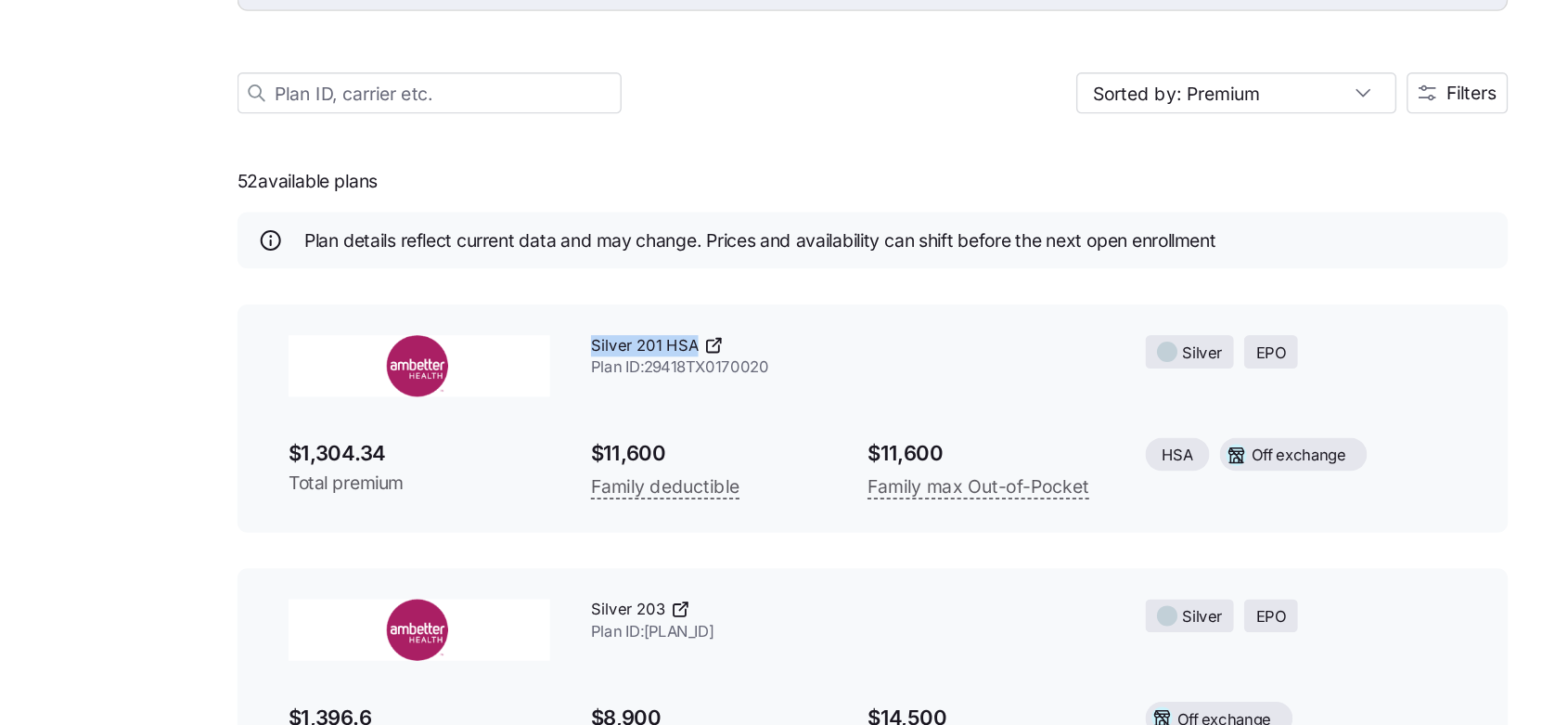 click on "[PLAN] ID: [ID]" at bounding box center (765, 438) 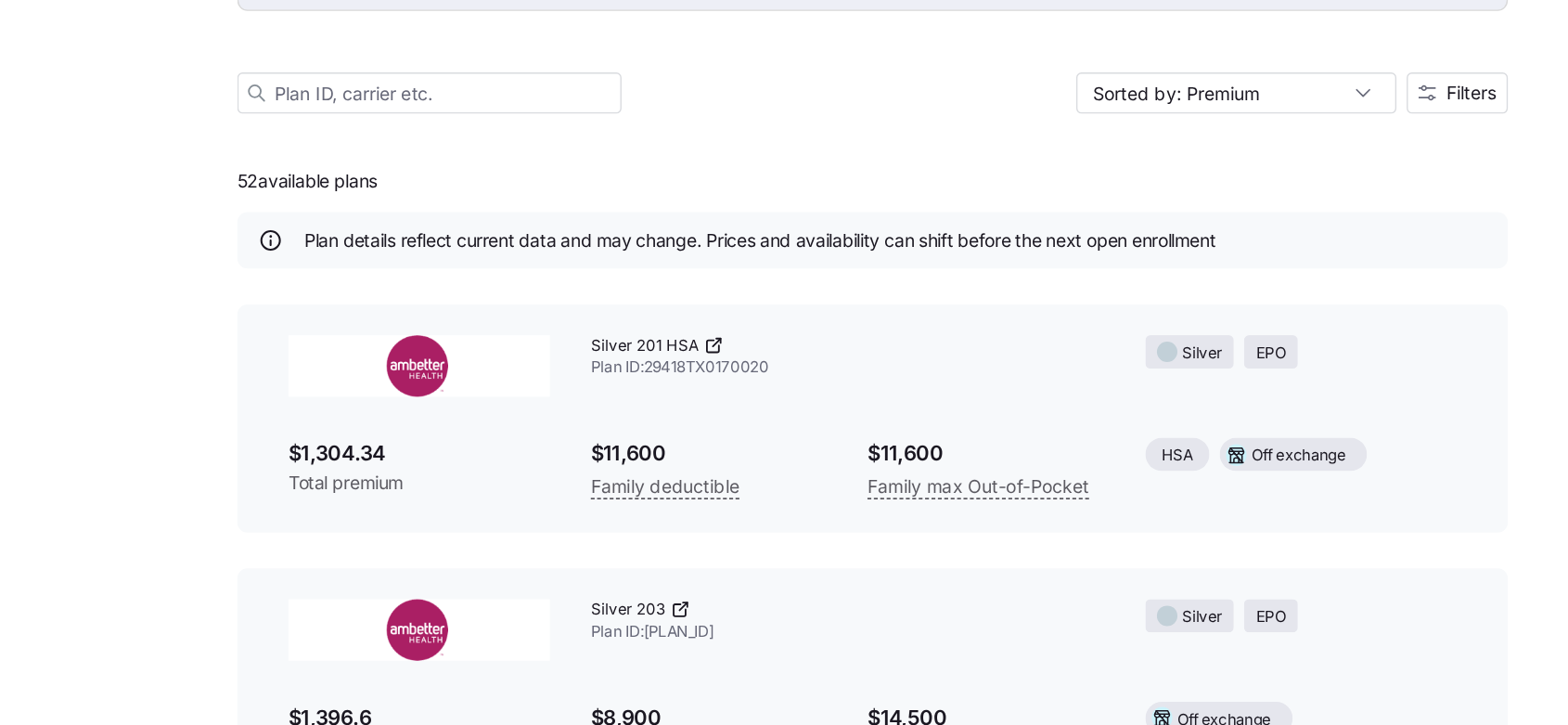 click on "$1,304.34" at bounding box center (456, 508) 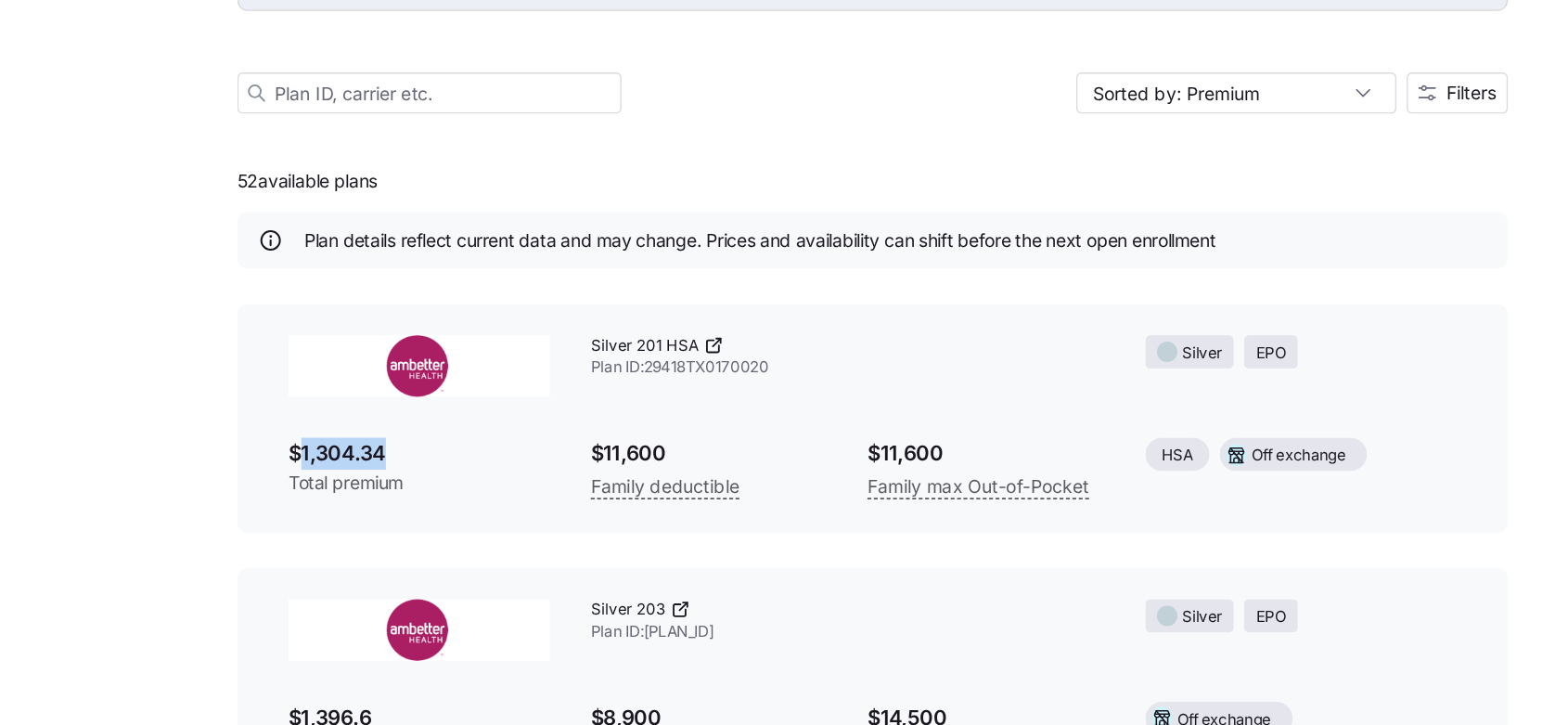 click on "$1,304.34" at bounding box center [456, 508] 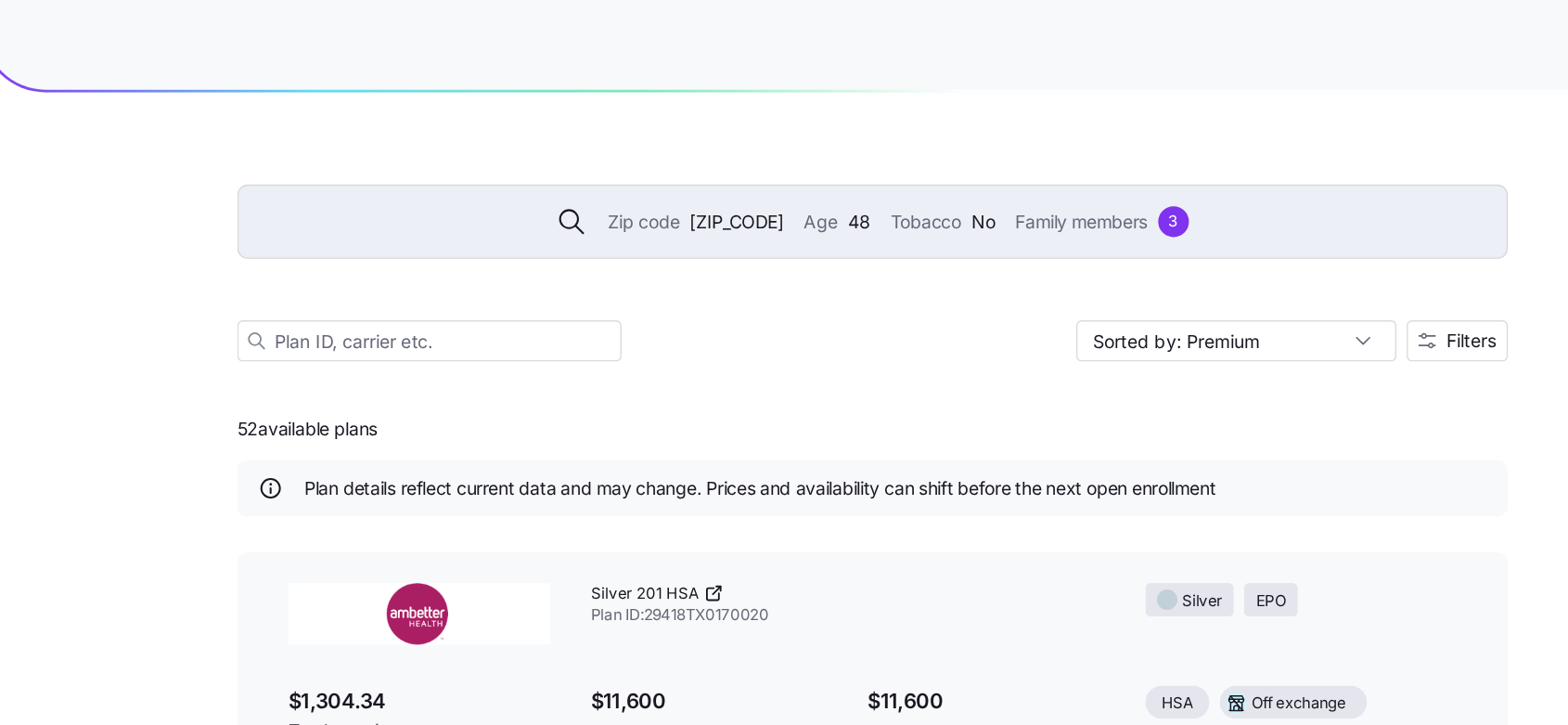 click on "Zip code 77363 Age 48 Tobacco No Family members 3" at bounding box center (784, 161) 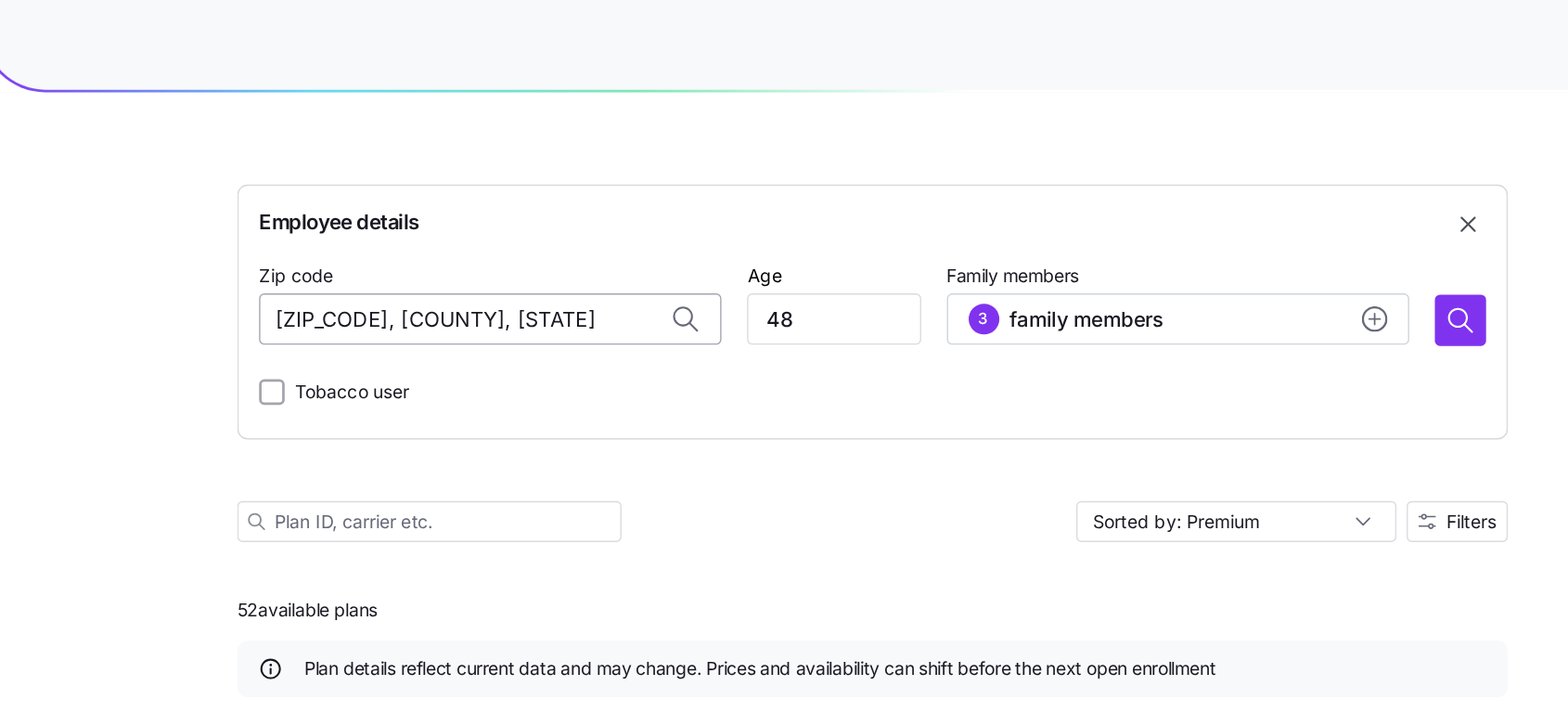 click on "77363, Grimes County, TX" at bounding box center (507, 231) 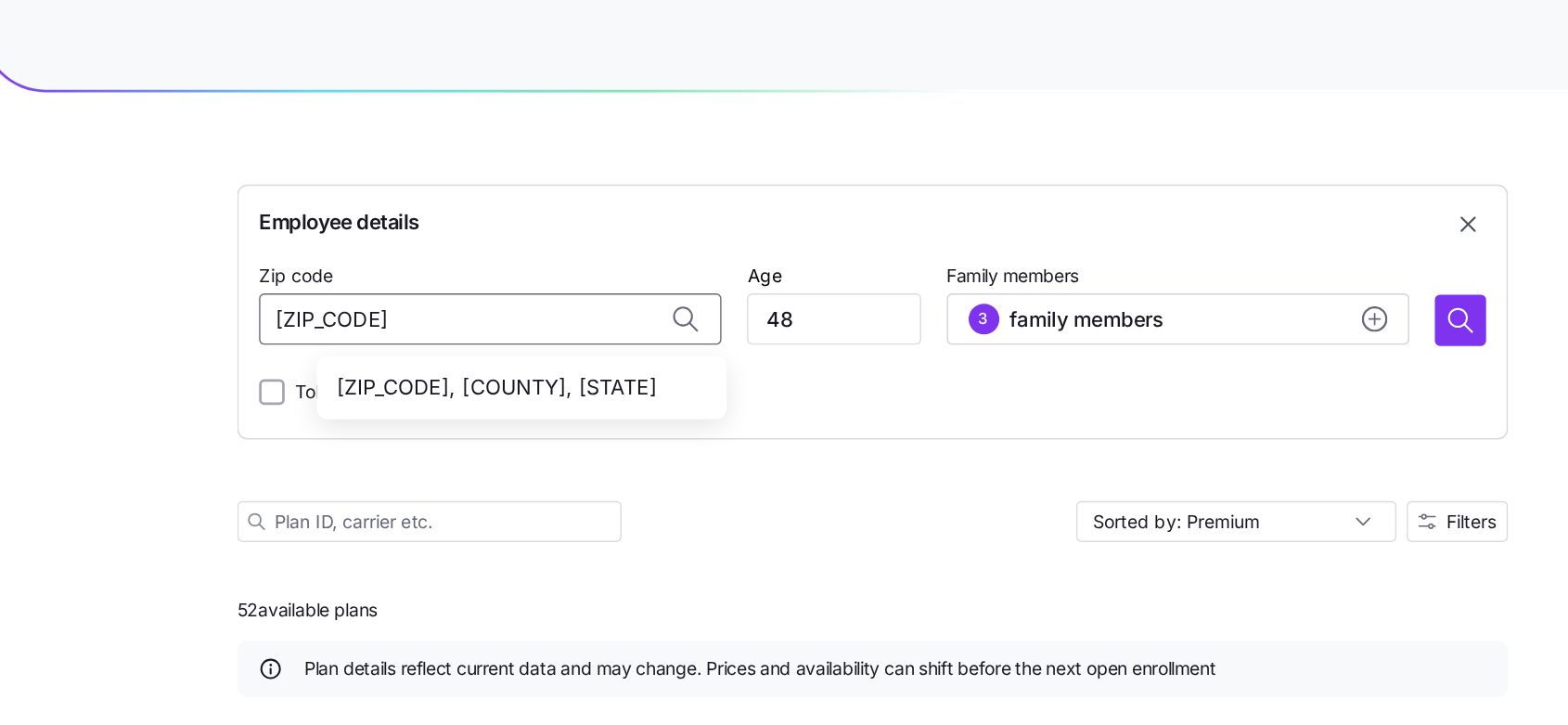 click on "78580, Willacy County, TX" at bounding box center (526, 280) 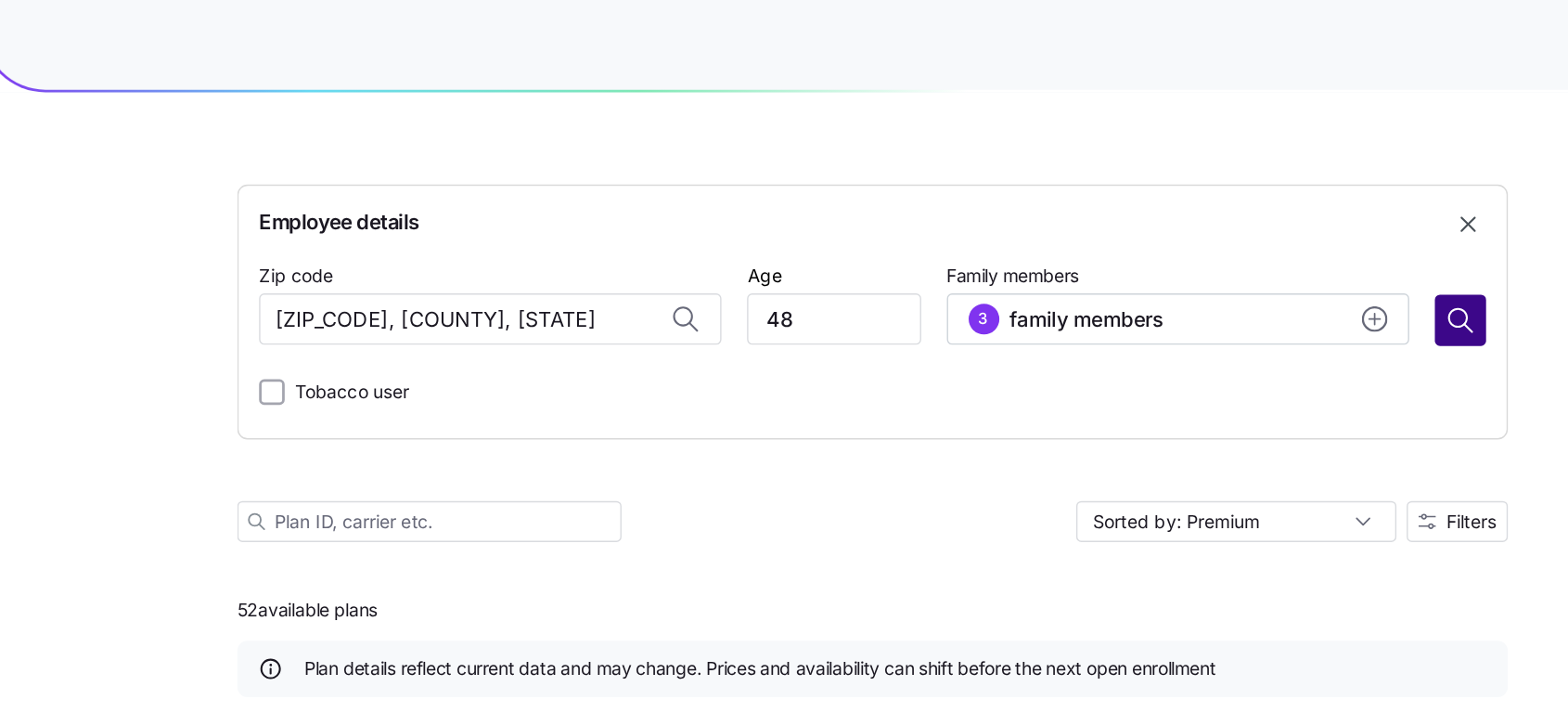 type on "78580, Willacy County, TX" 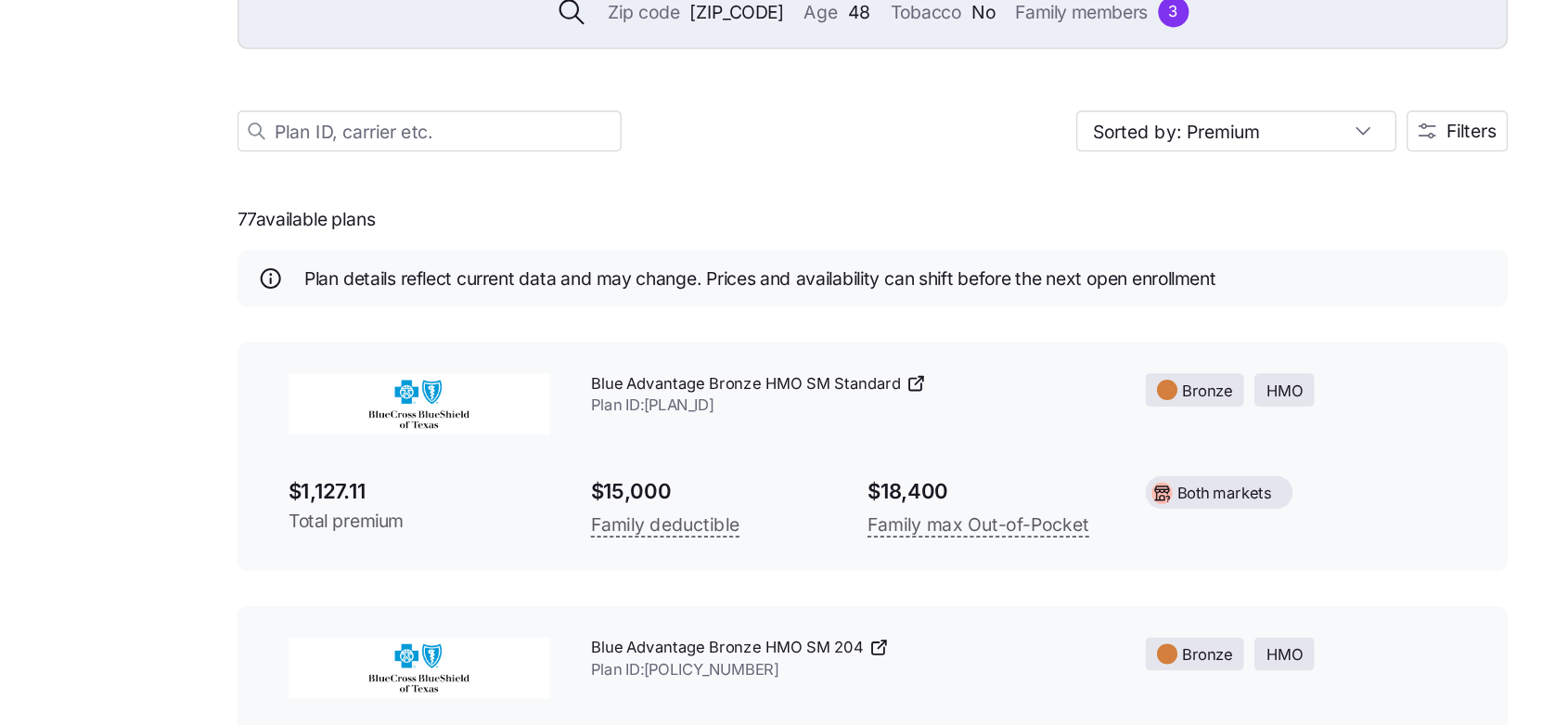 click on "Blue Advantage Bronze HMO SM  Standard Plan ID:  33602TX0461036" at bounding box center (765, 438) 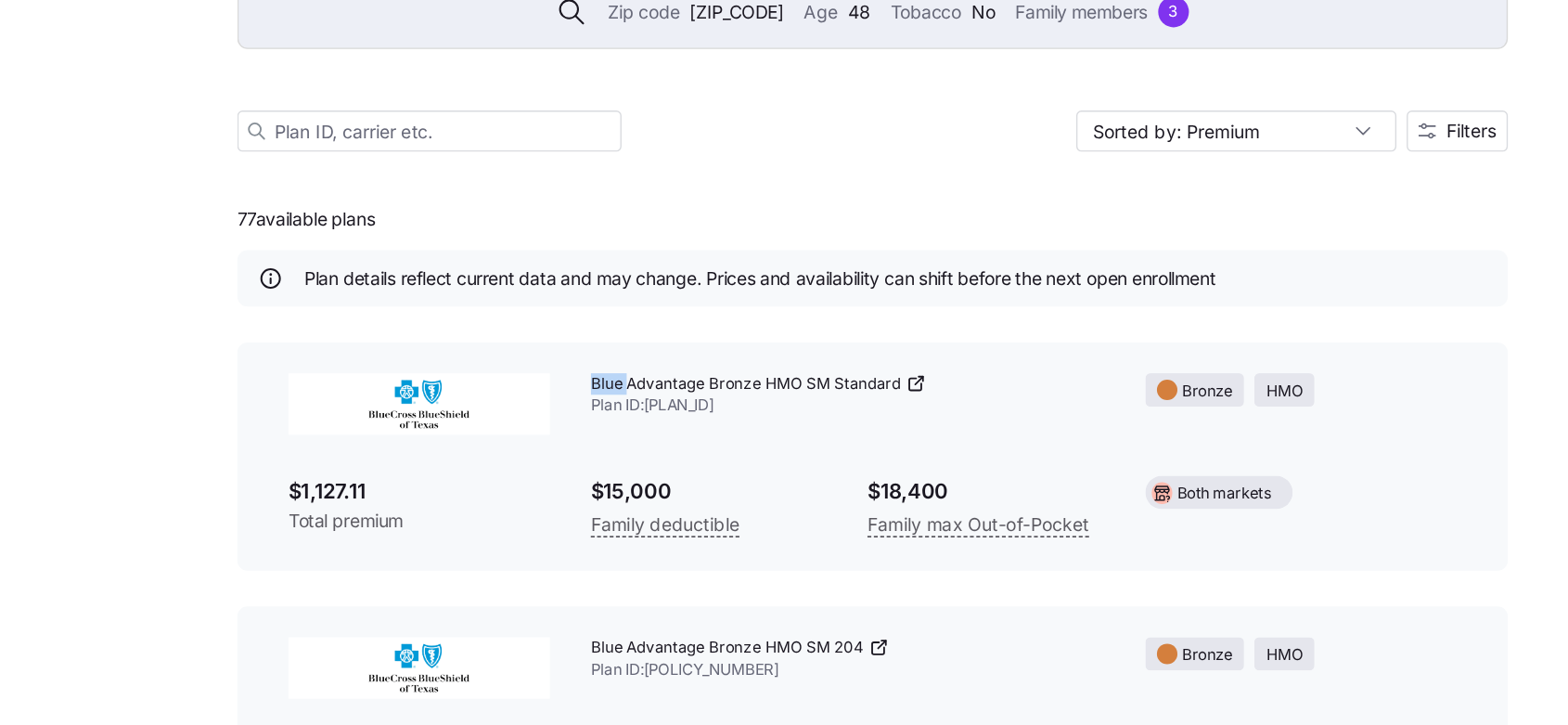 click on "Blue Advantage Bronze HMO SM  Standard Plan ID:  33602TX0461036" at bounding box center [765, 438] 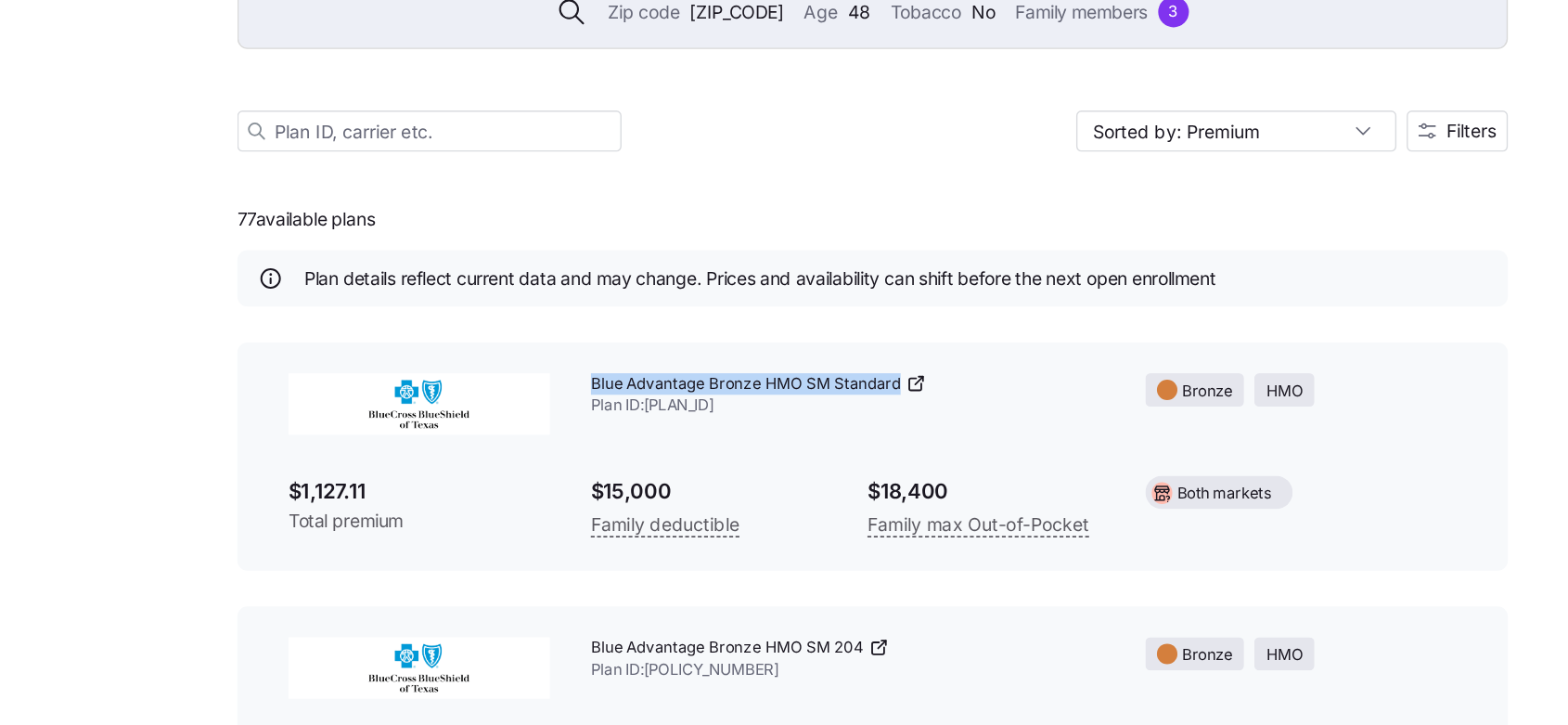 click on "Blue Advantage Bronze HMO SM  Standard Plan ID:  33602TX0461036" at bounding box center [765, 438] 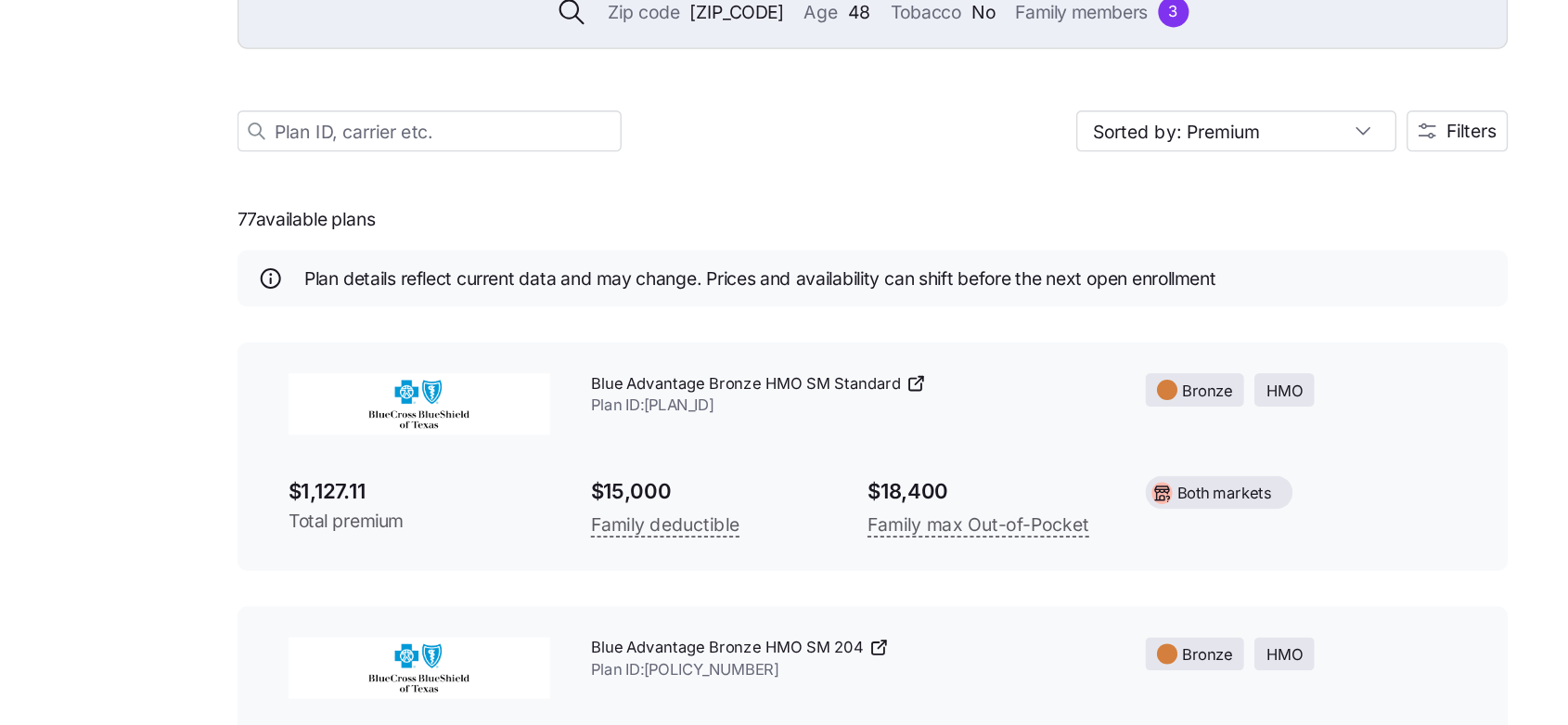 click on "$1,127.11" at bounding box center (456, 508) 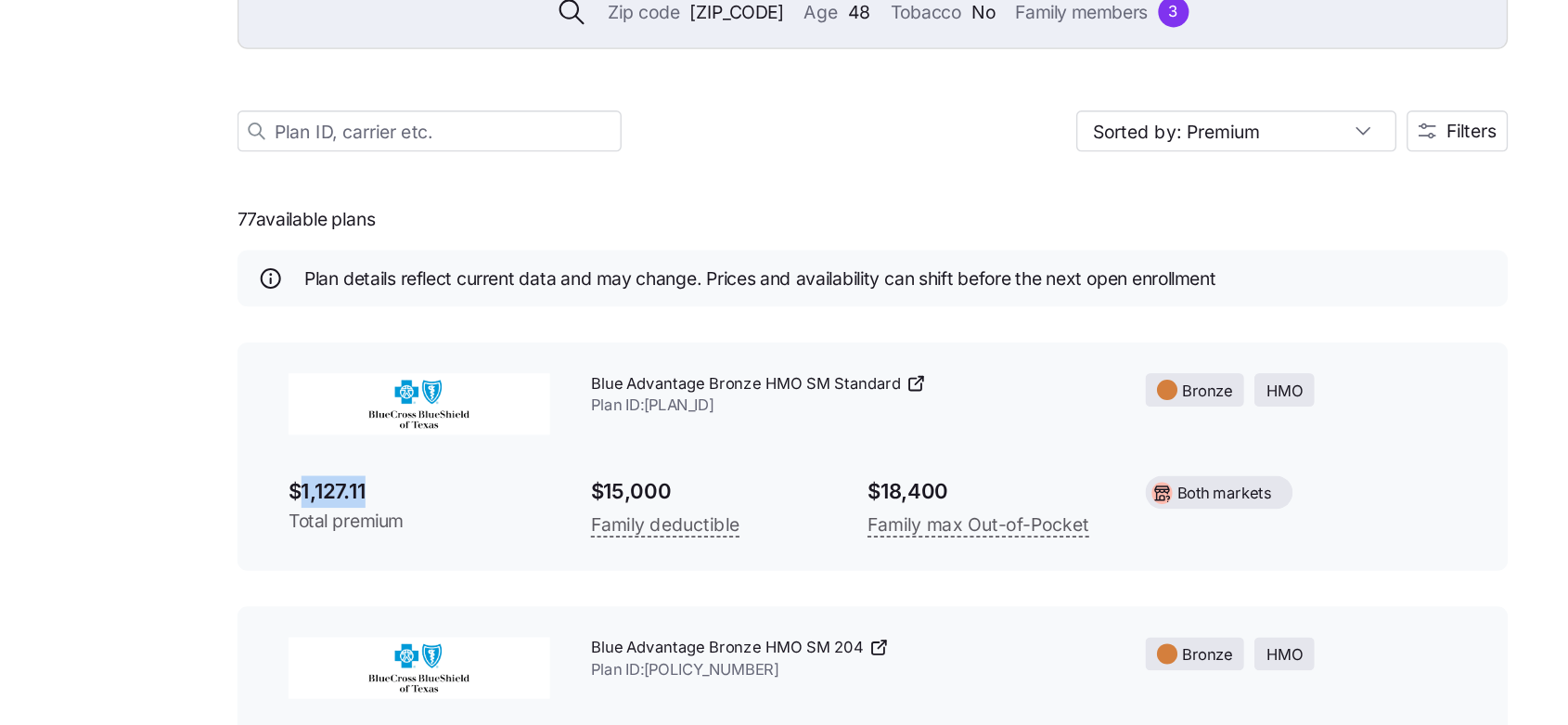 click on "$1,127.11" at bounding box center [456, 508] 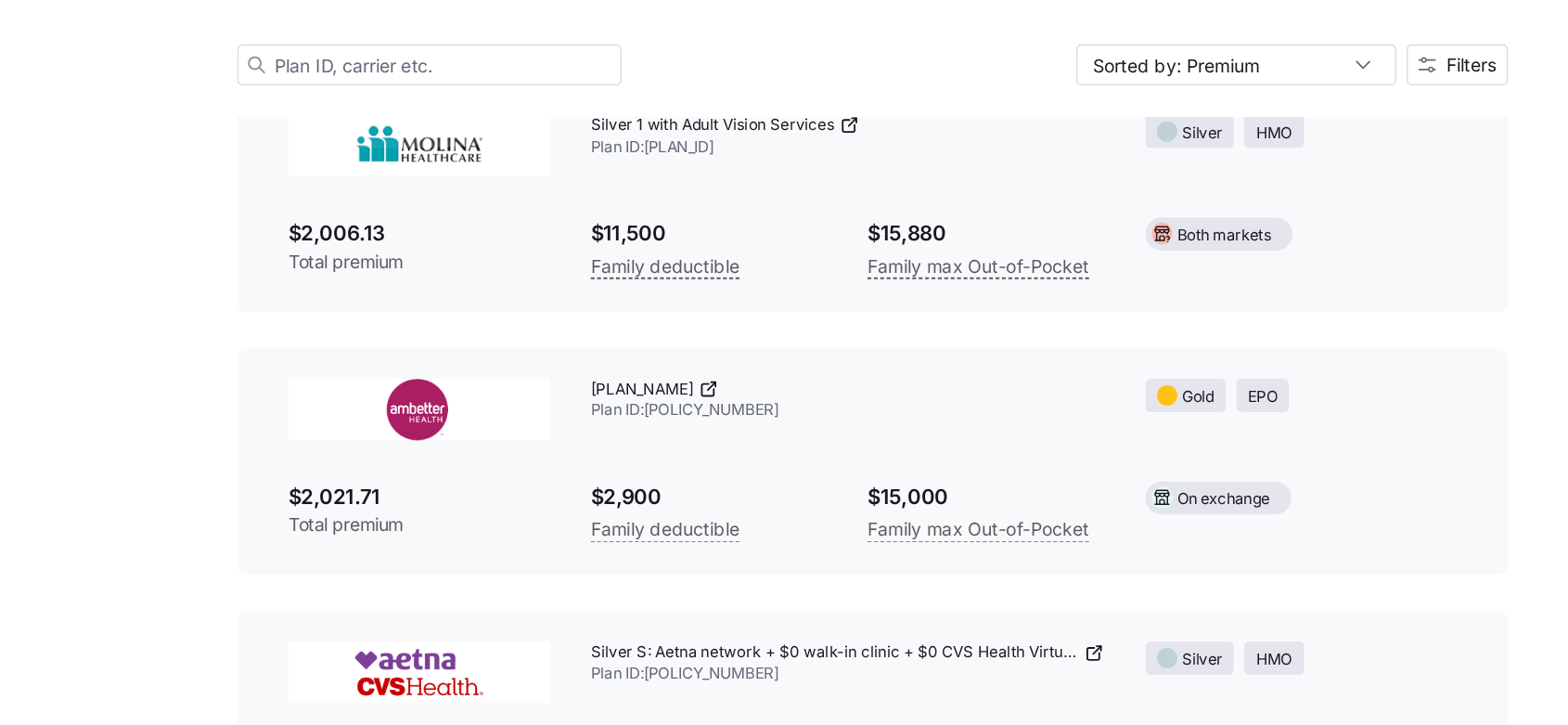 scroll, scrollTop: 14377, scrollLeft: 0, axis: vertical 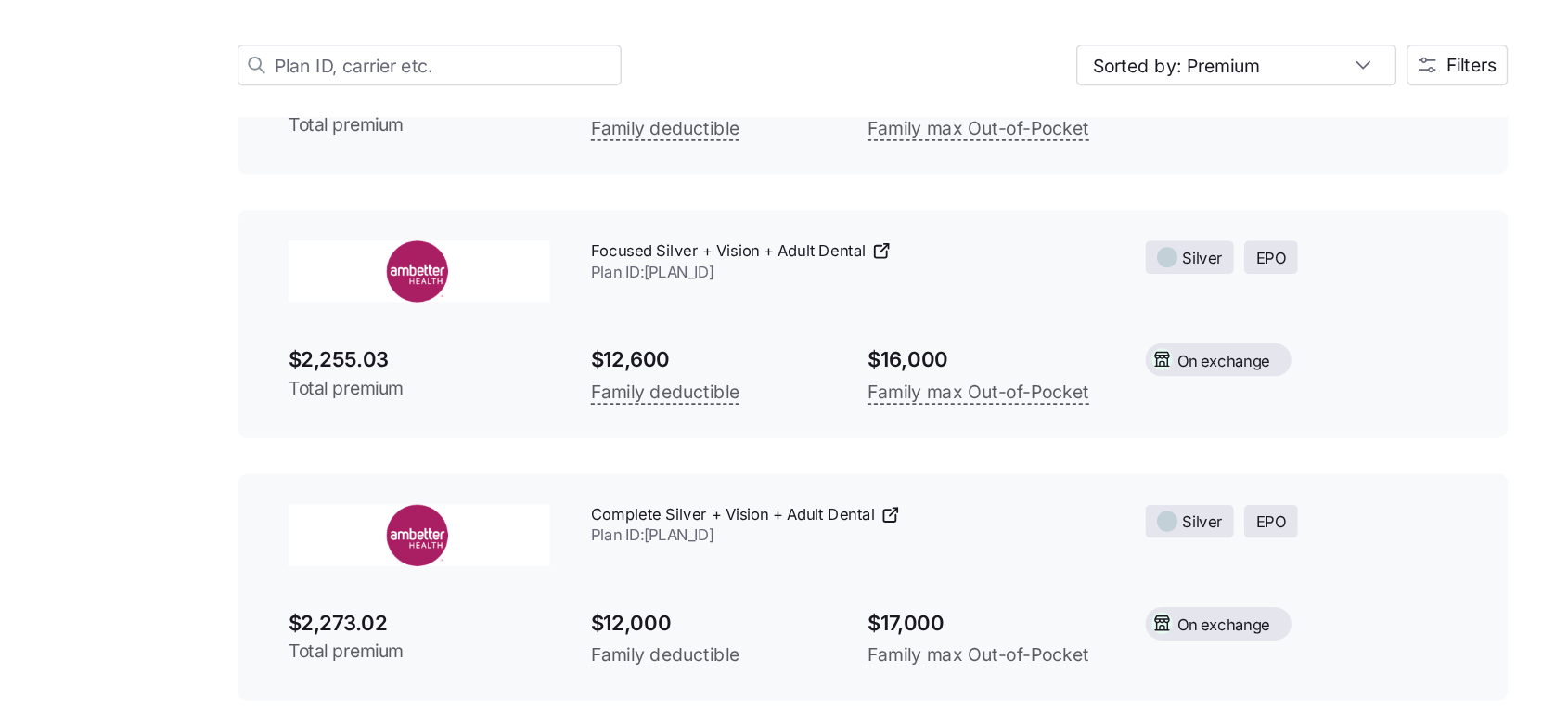 click on "Complete Silver + Vision + Adult Dental Plan ID:  29418TX0160038" at bounding box center (765, 581) 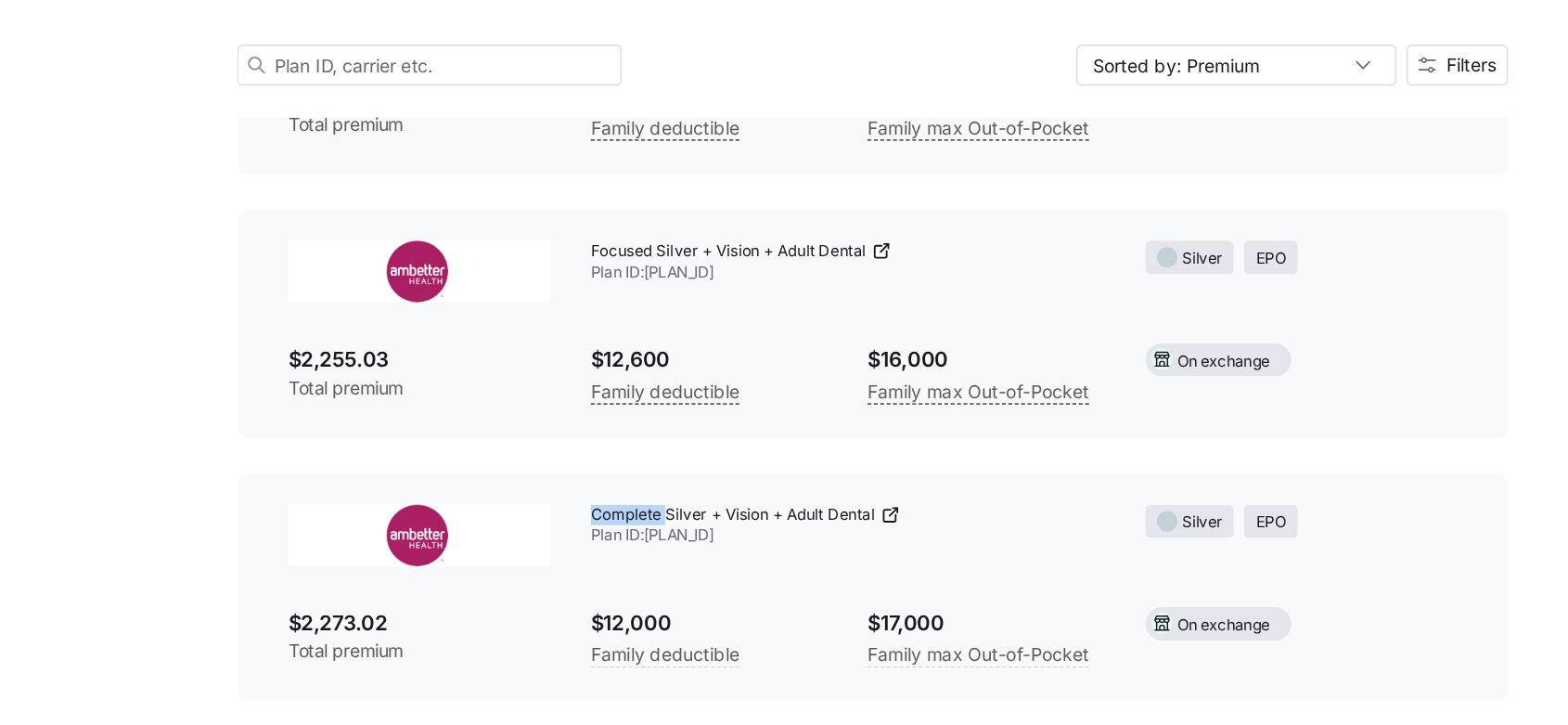 click on "Complete Silver + Vision + Adult Dental Plan ID:  29418TX0160038" at bounding box center [765, 581] 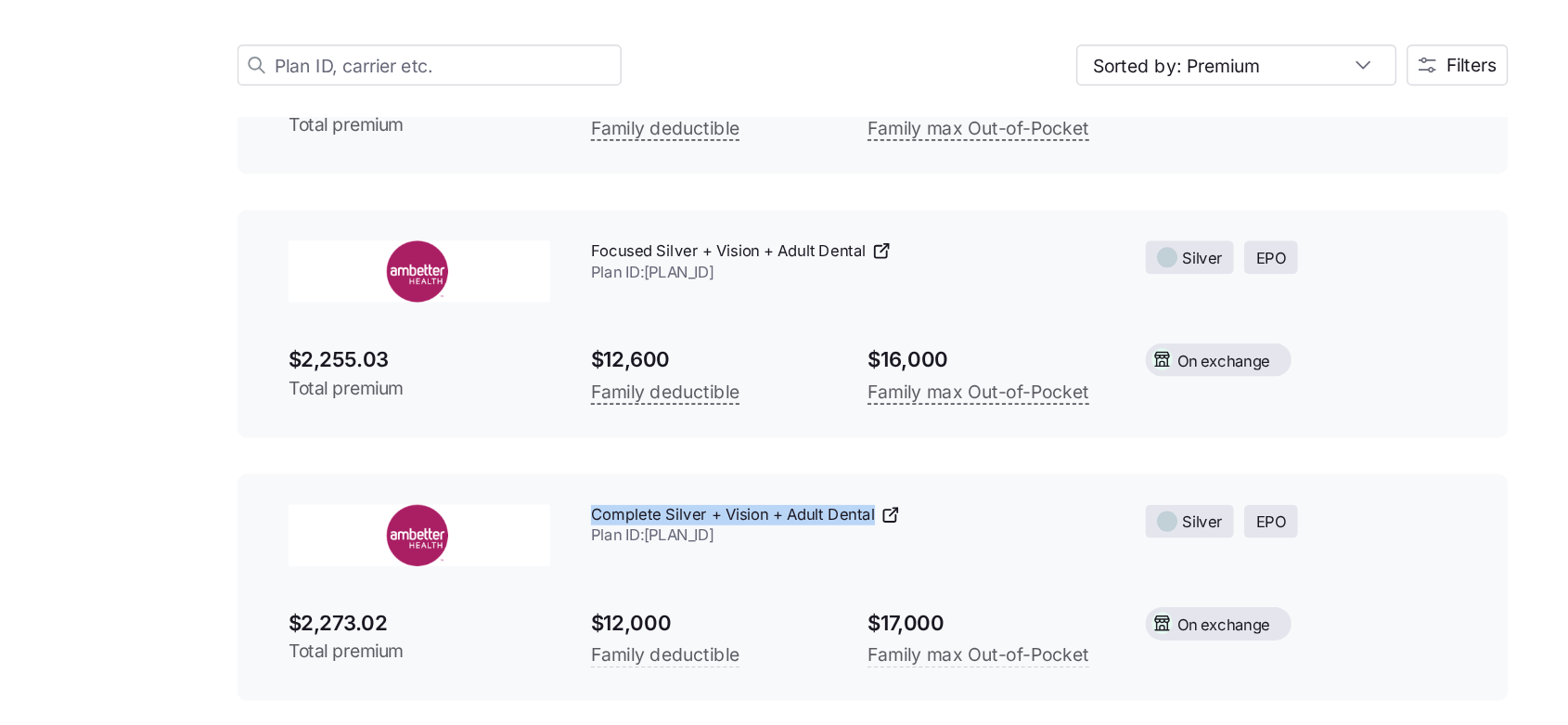 click on "Complete Silver + Vision + Adult Dental Plan ID:  29418TX0160038" at bounding box center (765, 581) 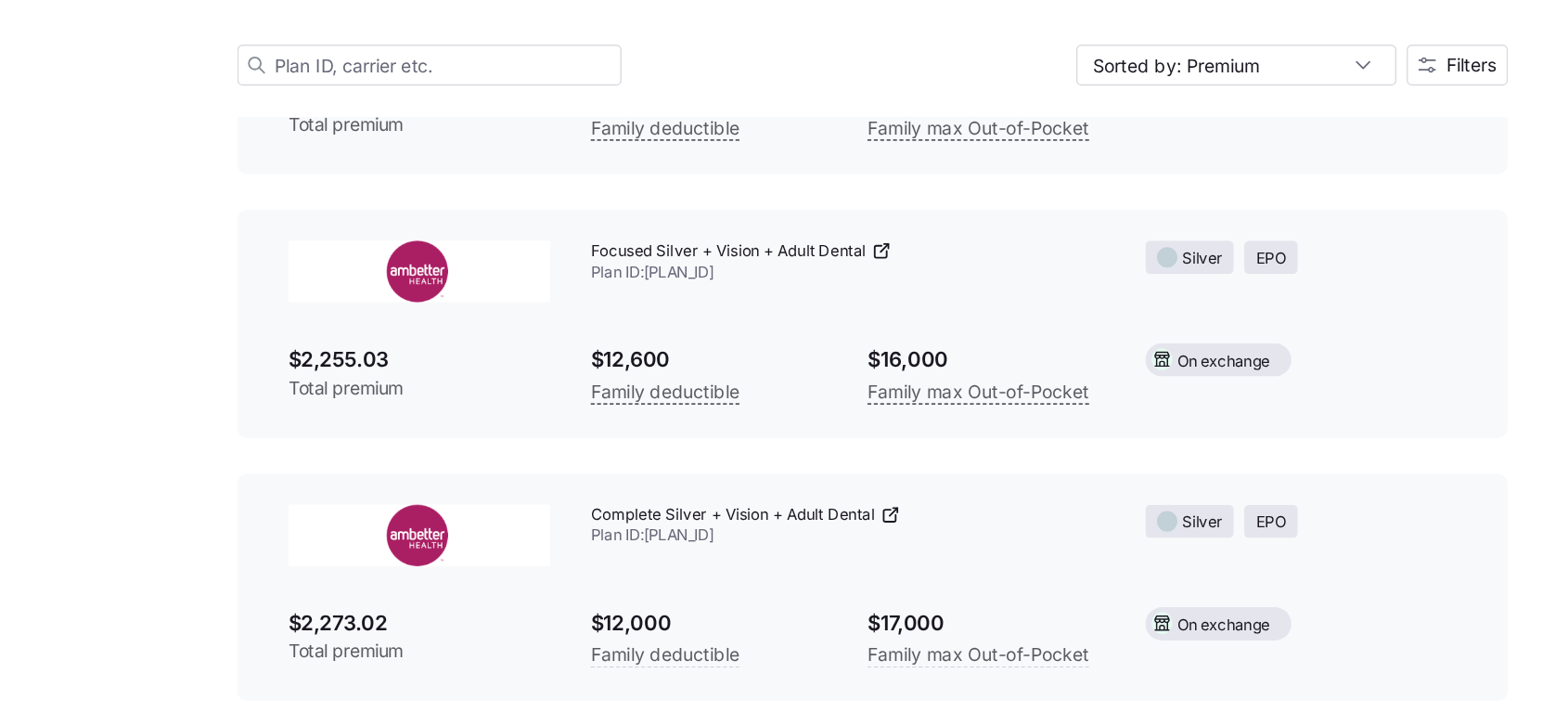 click on "$2,273.02" at bounding box center [456, 651] 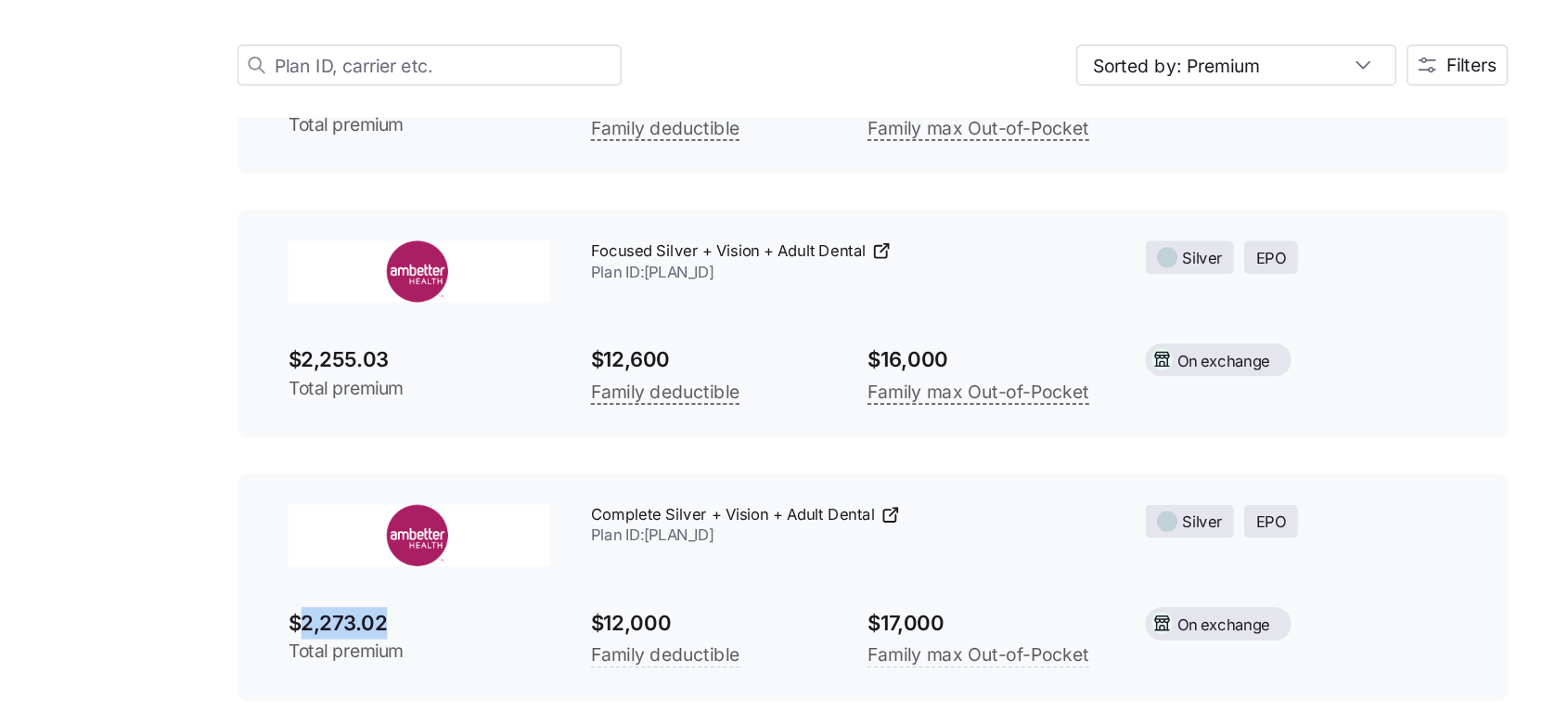 click on "$2,273.02" at bounding box center [456, 651] 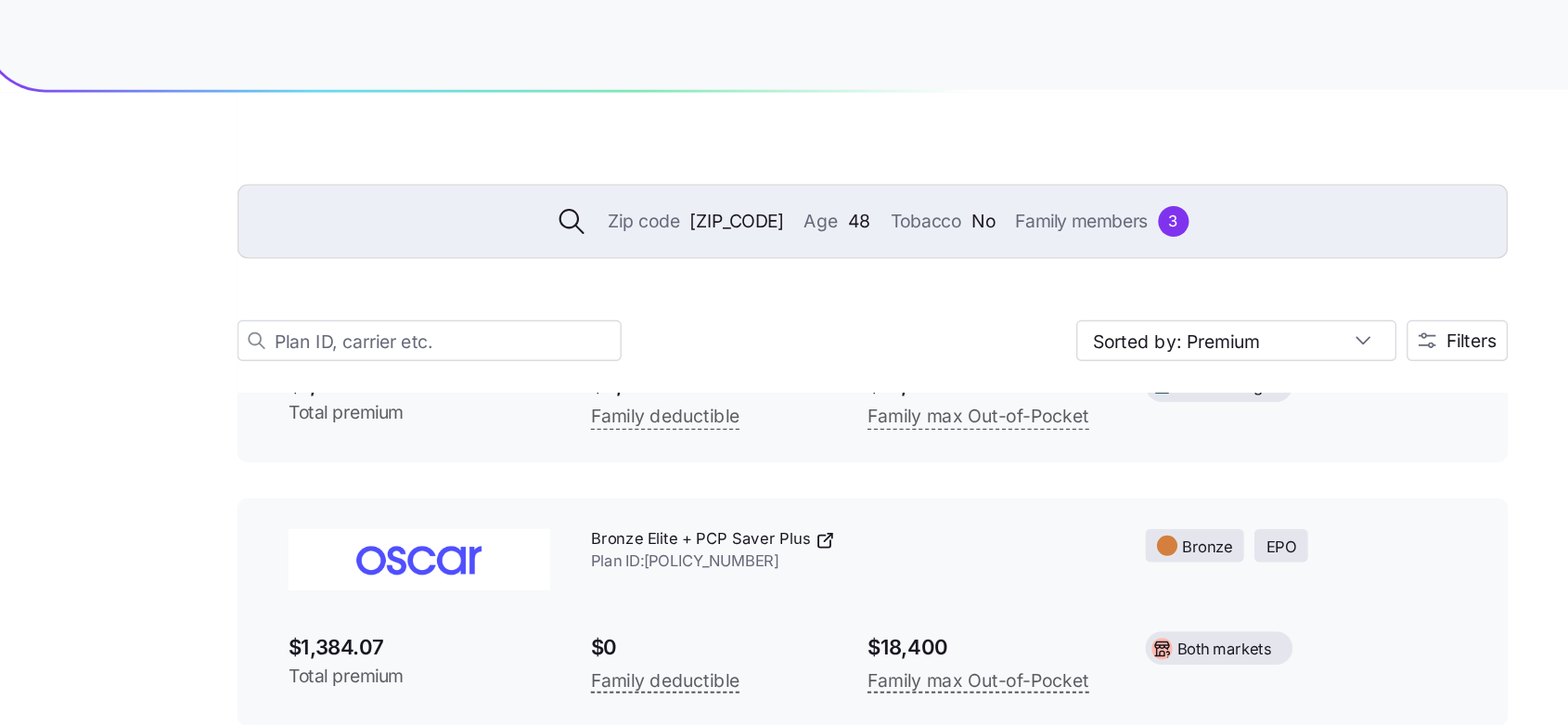 scroll, scrollTop: 0, scrollLeft: 0, axis: both 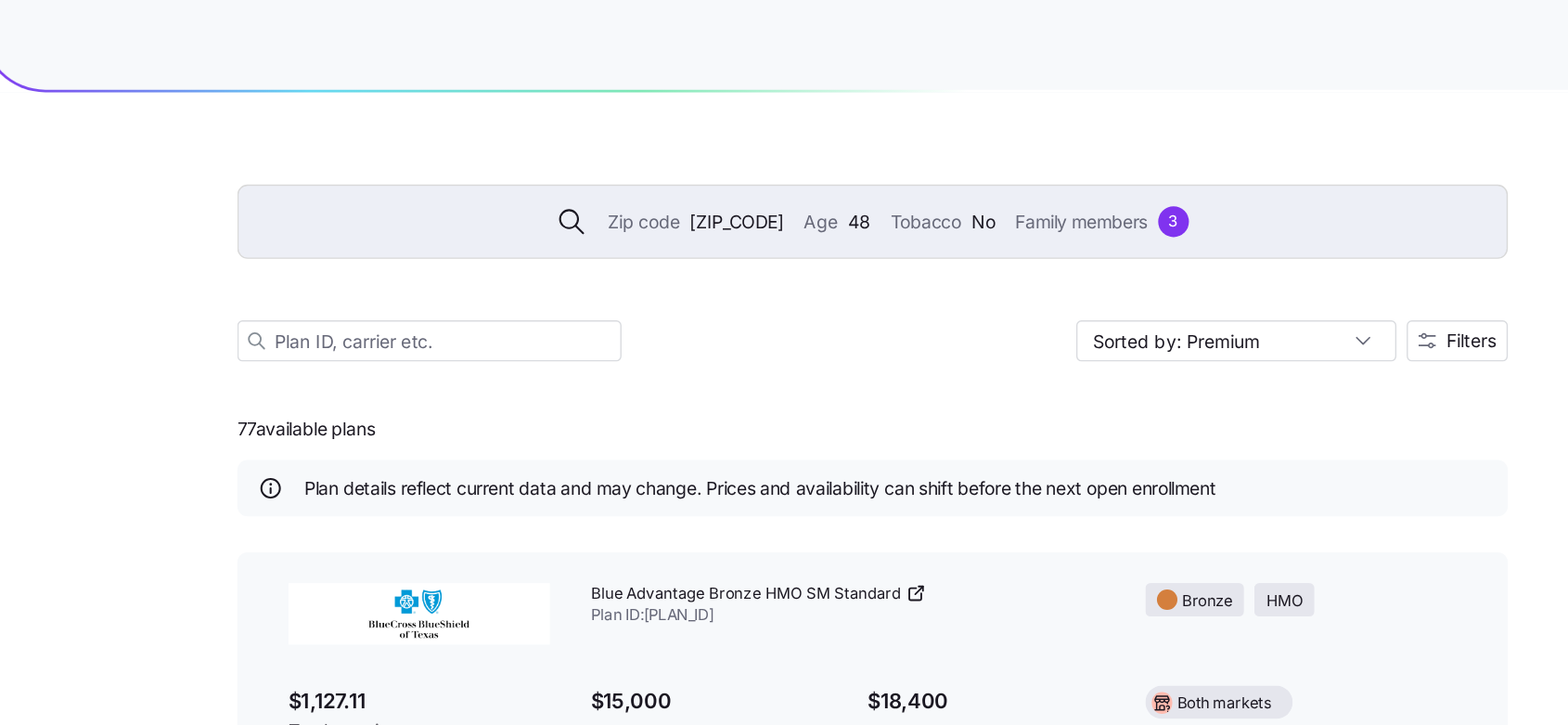 click on "Zip code 78580 Age 48 Tobacco No Family members 3" at bounding box center [784, 161] 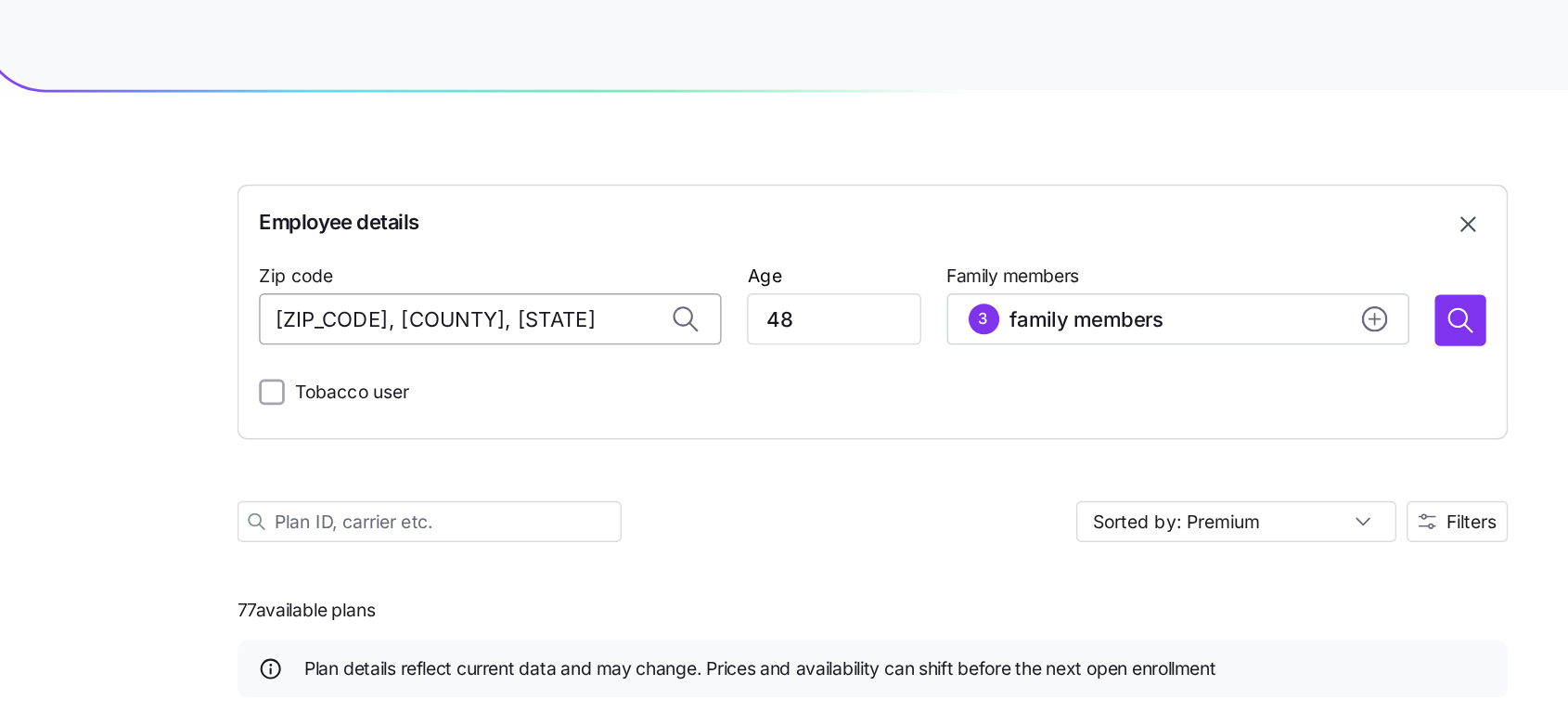 click on "78580, Willacy County, TX" at bounding box center (507, 231) 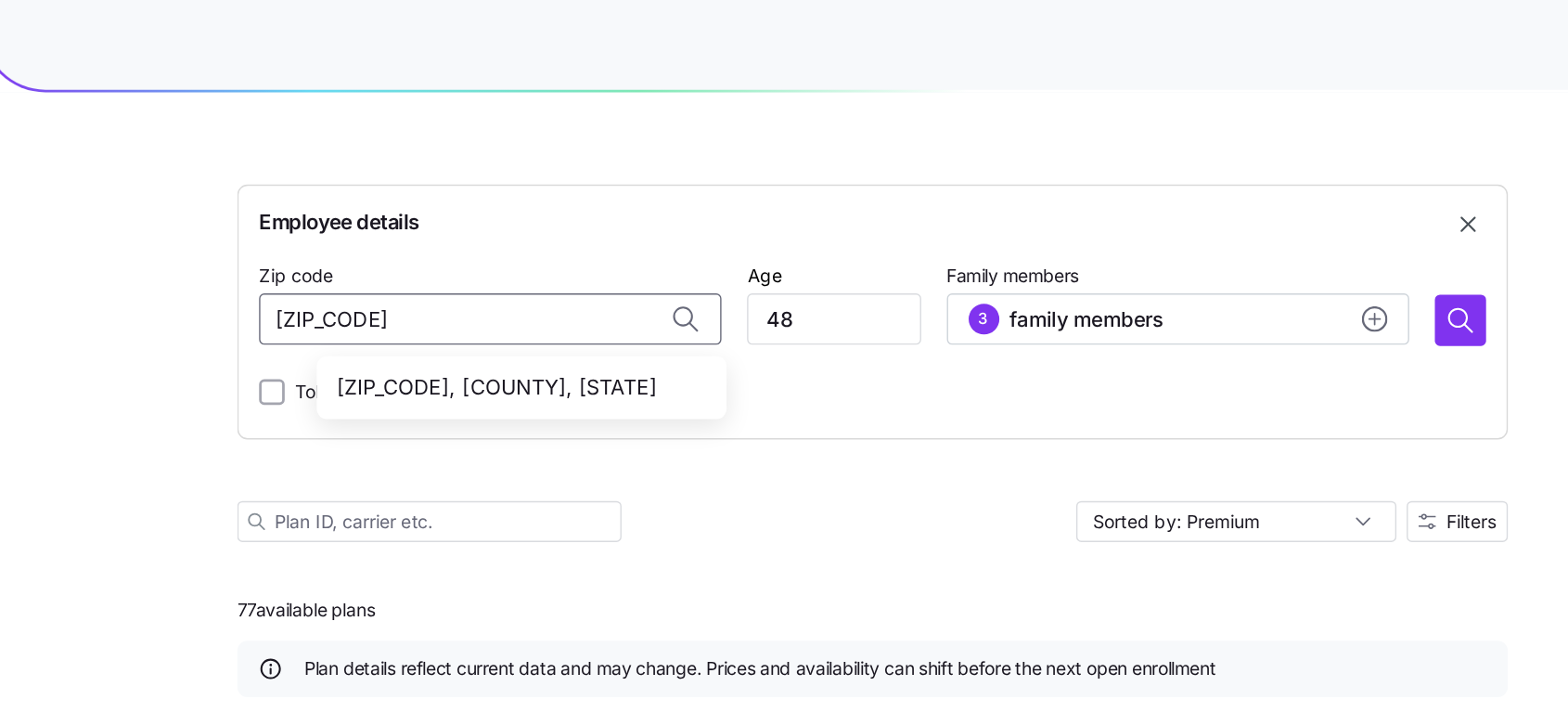 click on "77407, Fort Bend County, TX" at bounding box center (526, 280) 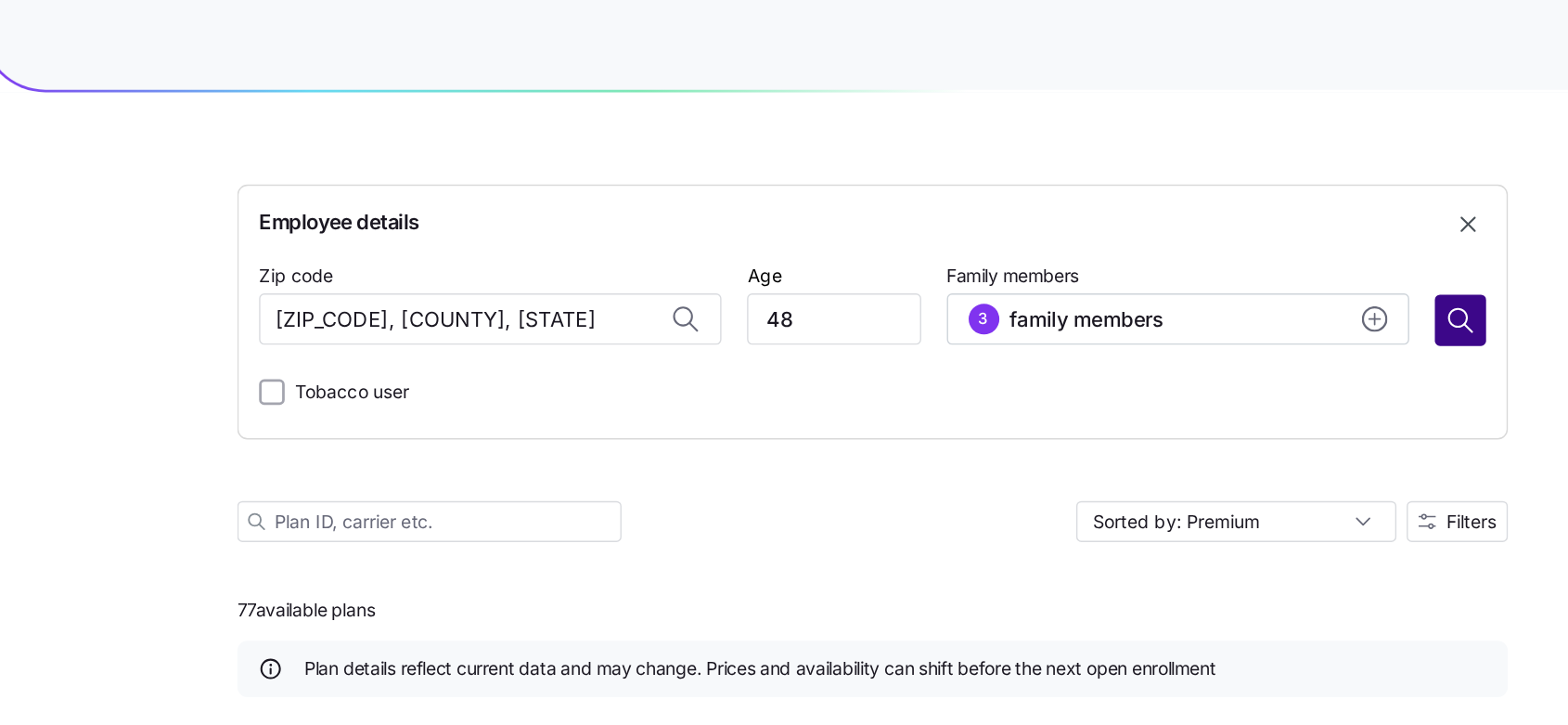 type on "77407, Fort Bend County, TX" 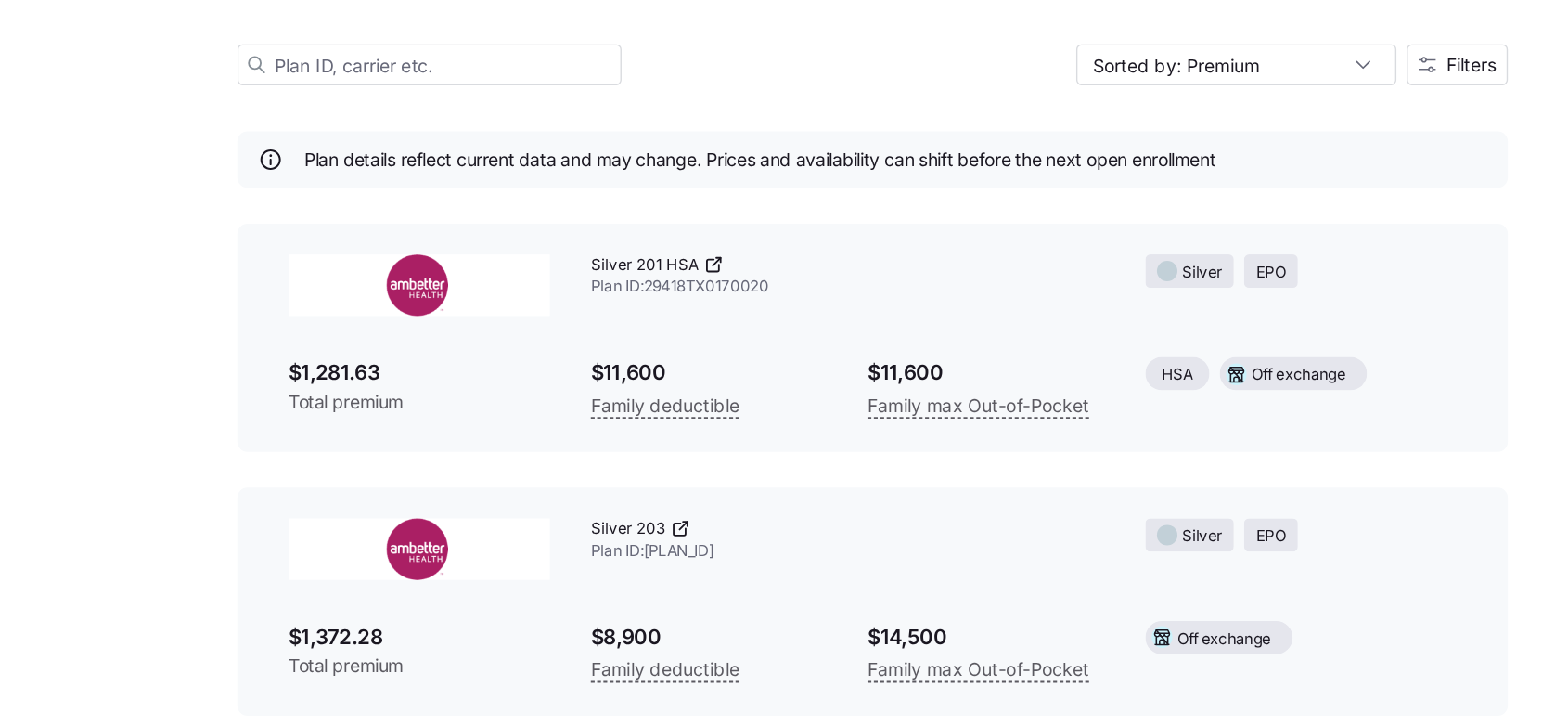 scroll, scrollTop: 67, scrollLeft: 0, axis: vertical 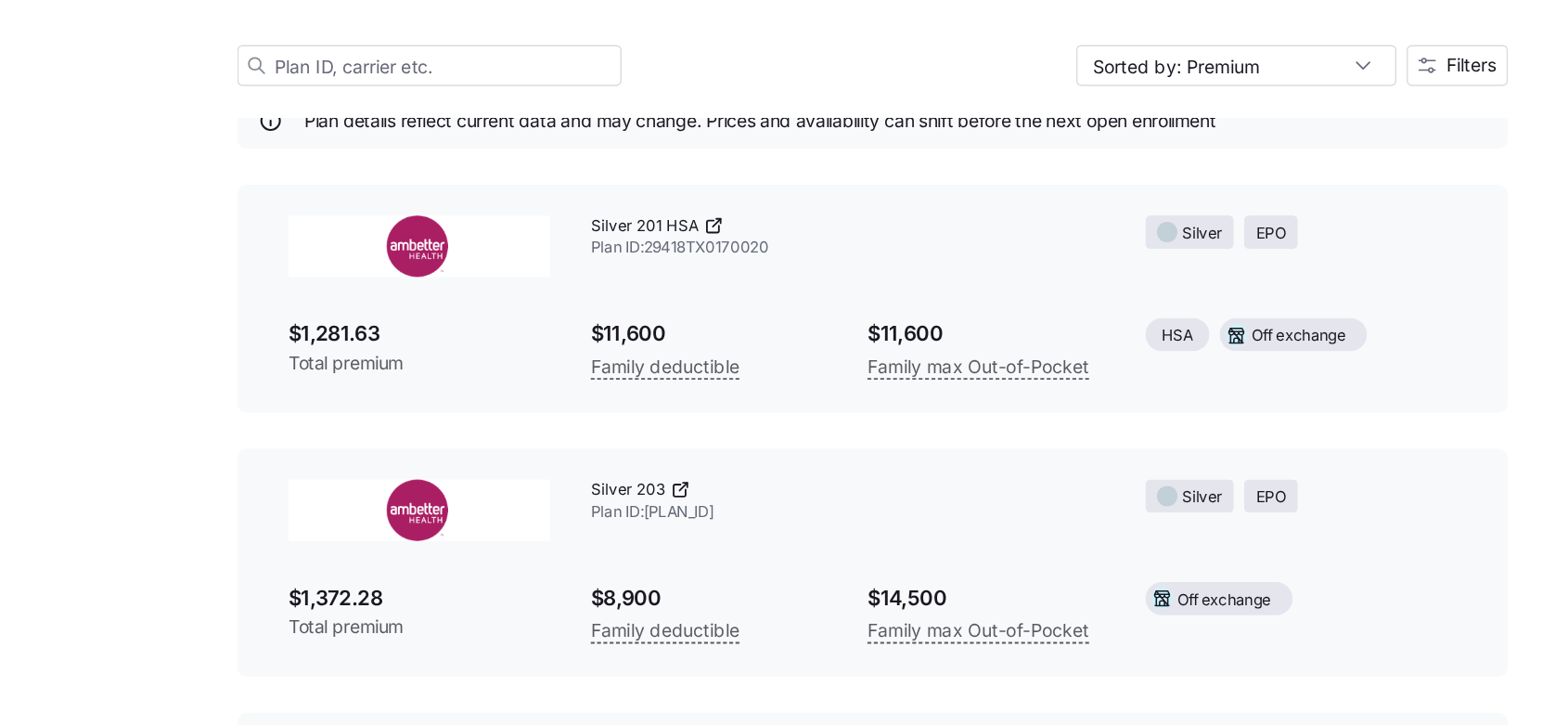 click on "[PLAN] ID: [ID]" at bounding box center (765, 371) 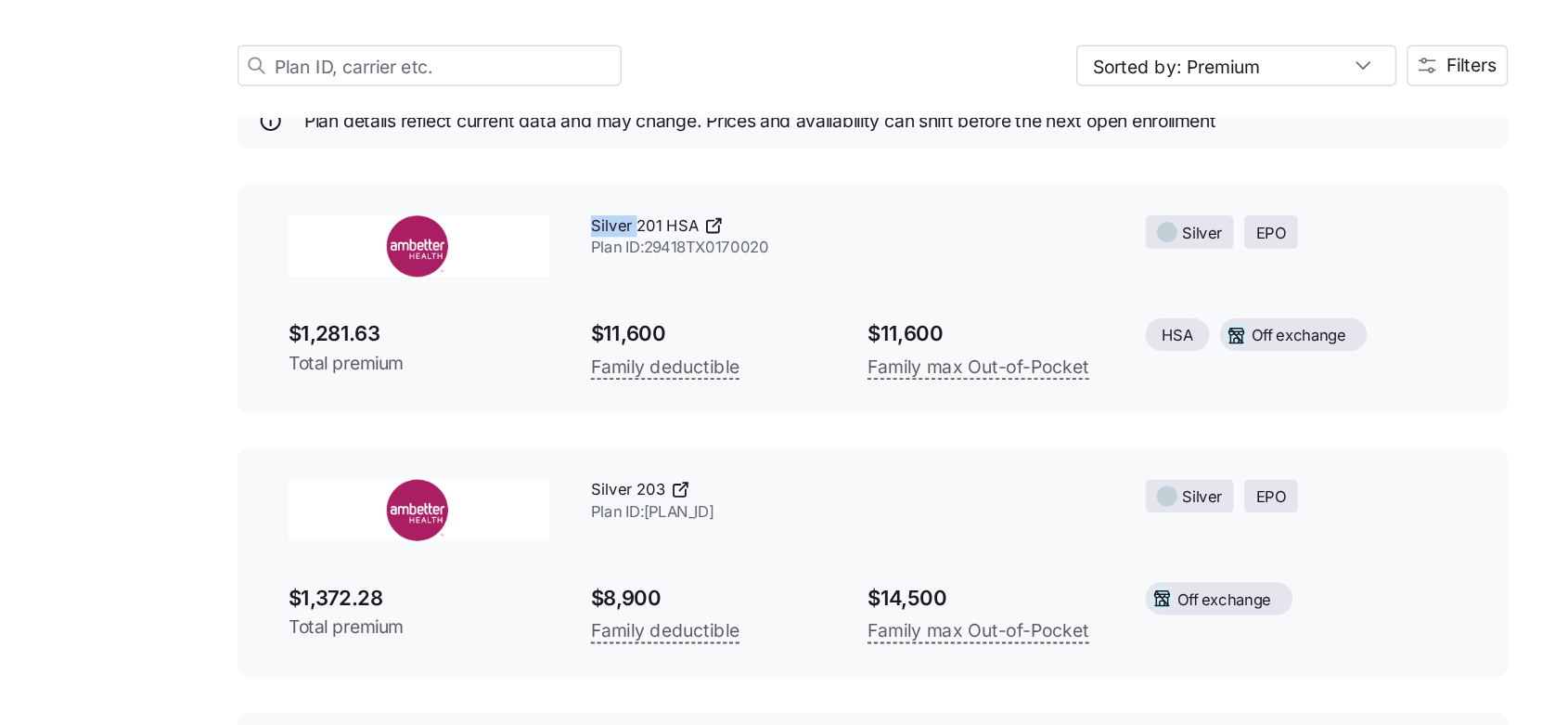 click on "[PLAN] ID: [ID]" at bounding box center [765, 371] 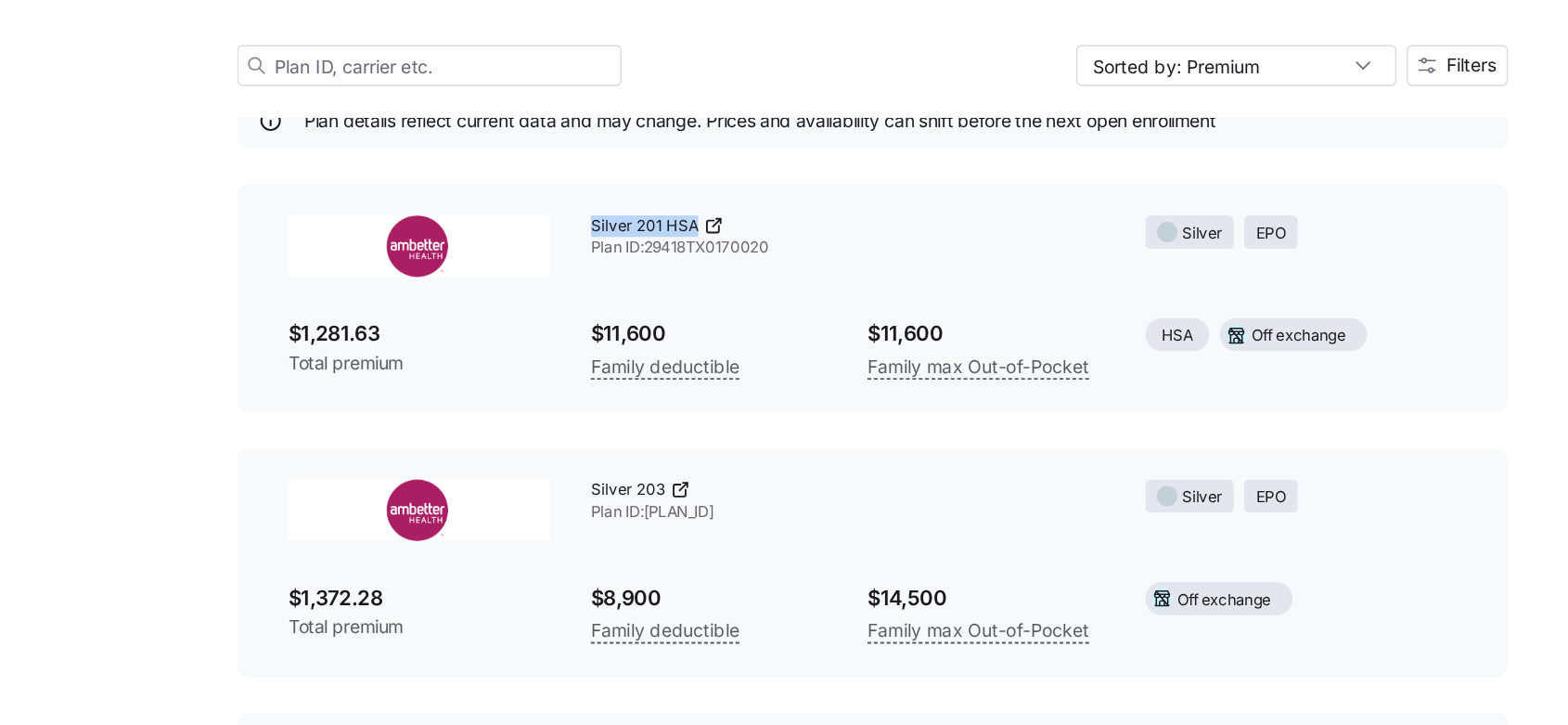 click on "[PLAN] ID: [ID]" at bounding box center (765, 371) 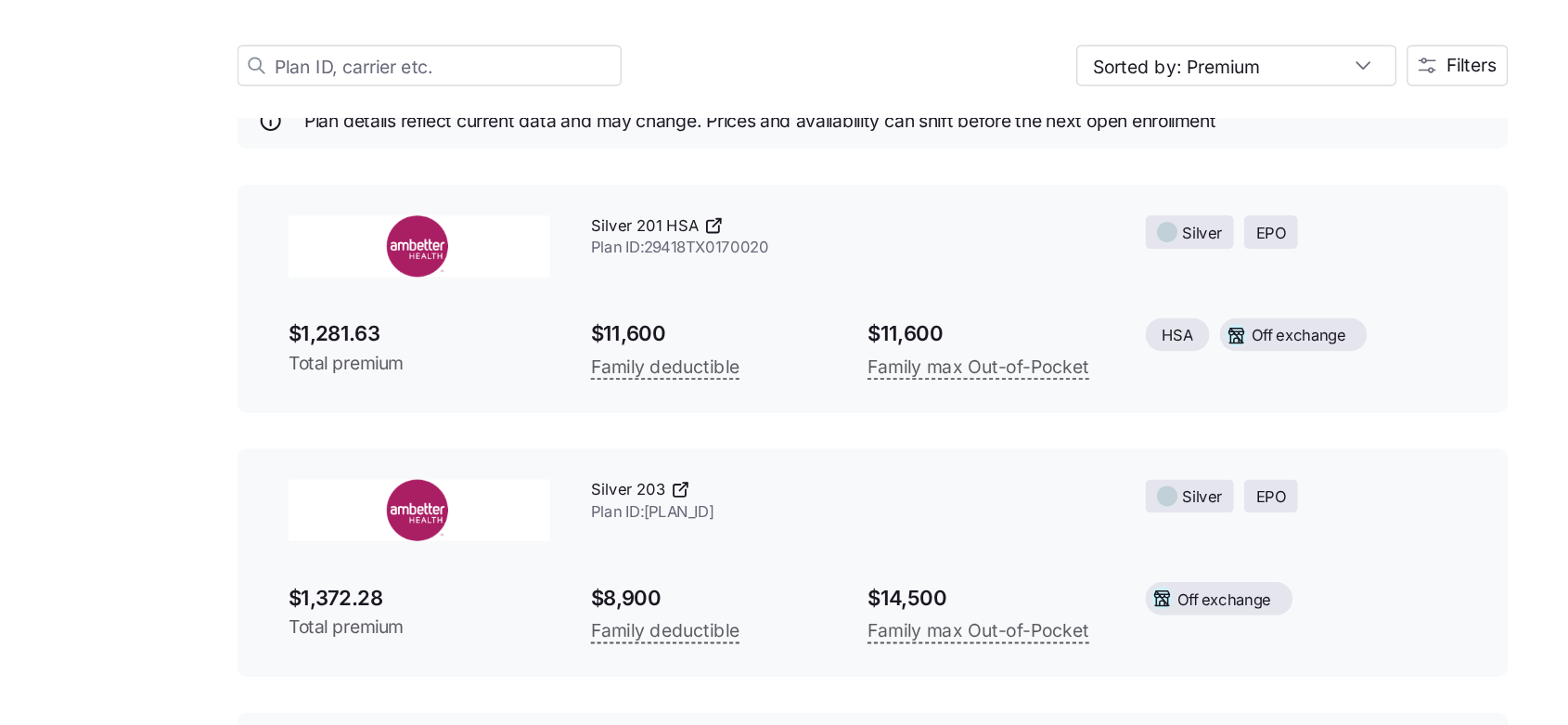 click on "$1,281.63" at bounding box center [456, 441] 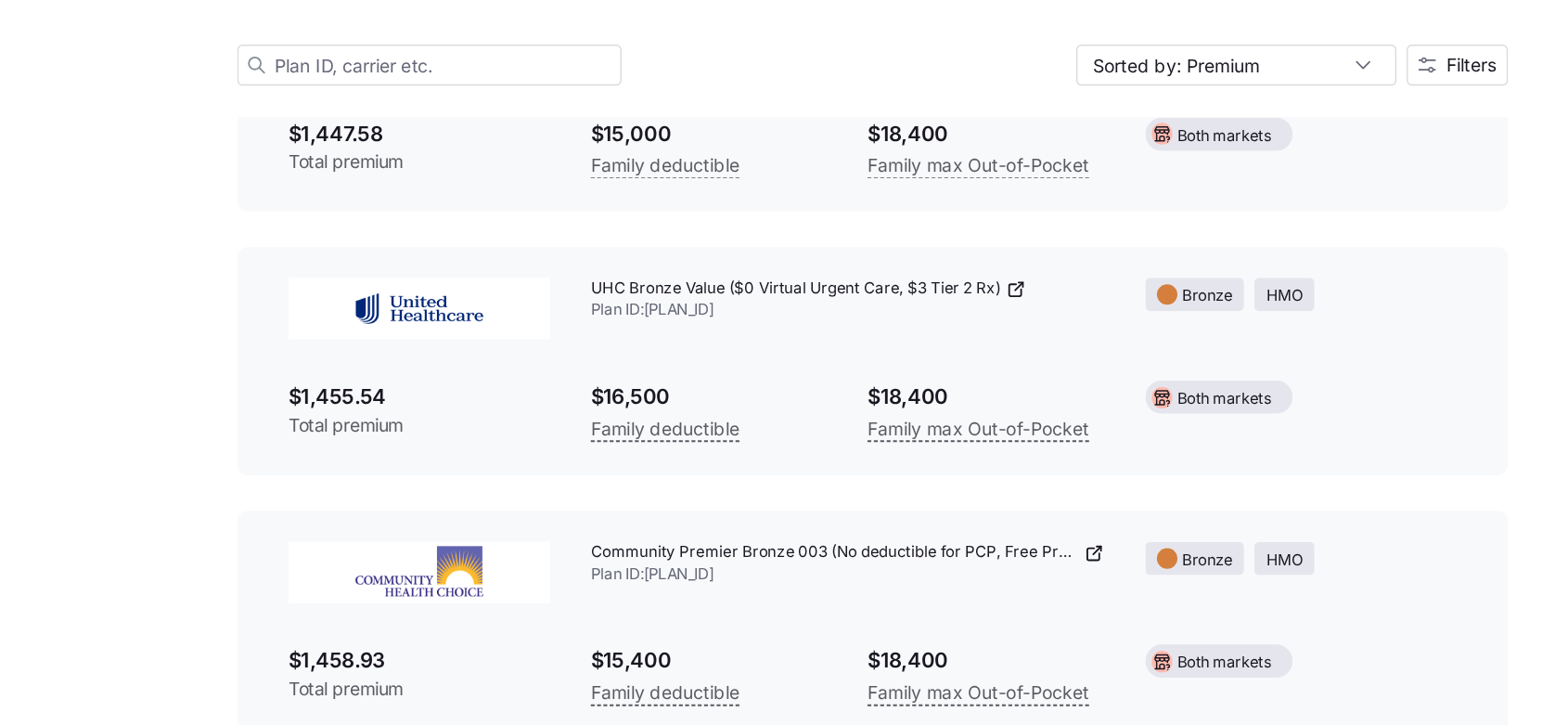 scroll, scrollTop: 23159, scrollLeft: 0, axis: vertical 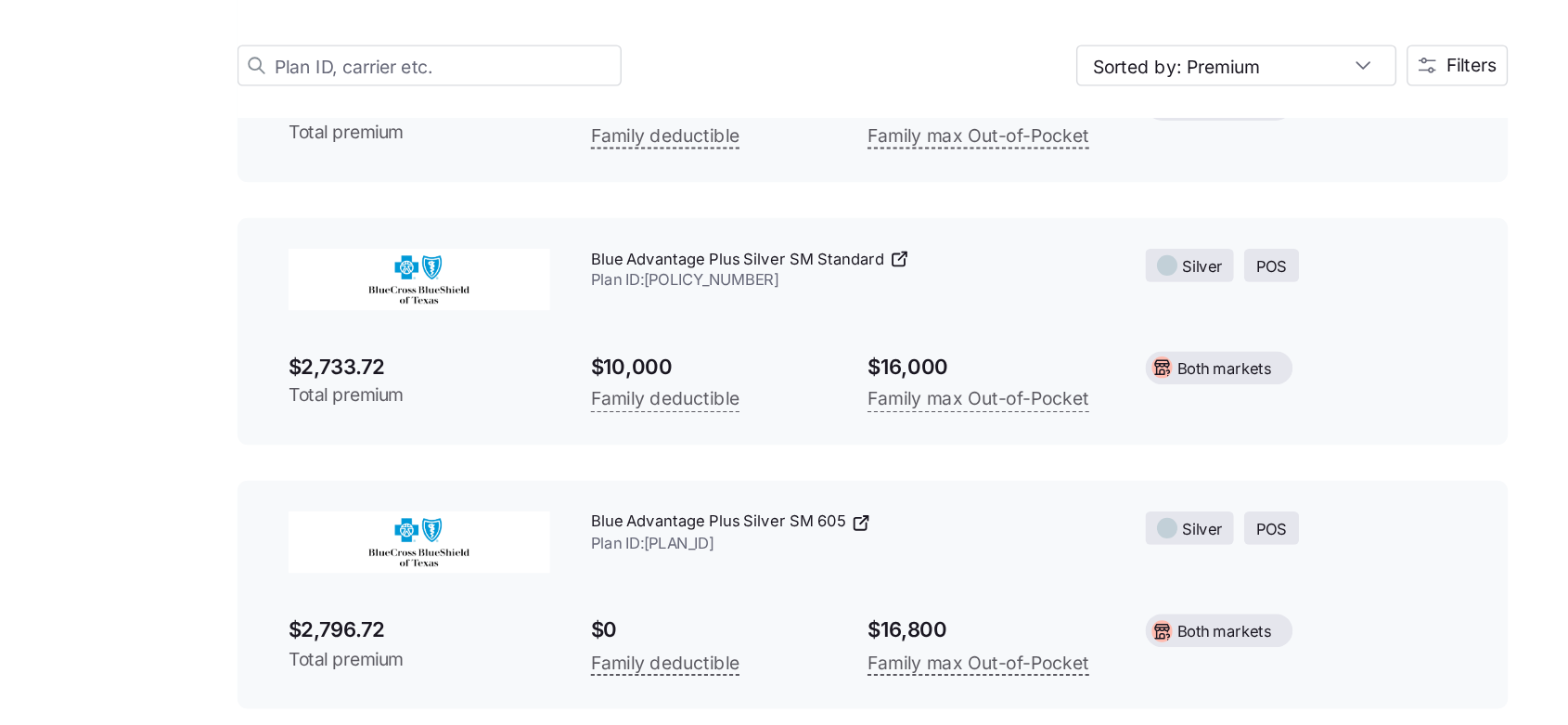 click on "[PLAN_ID]" at bounding box center (765, 586) 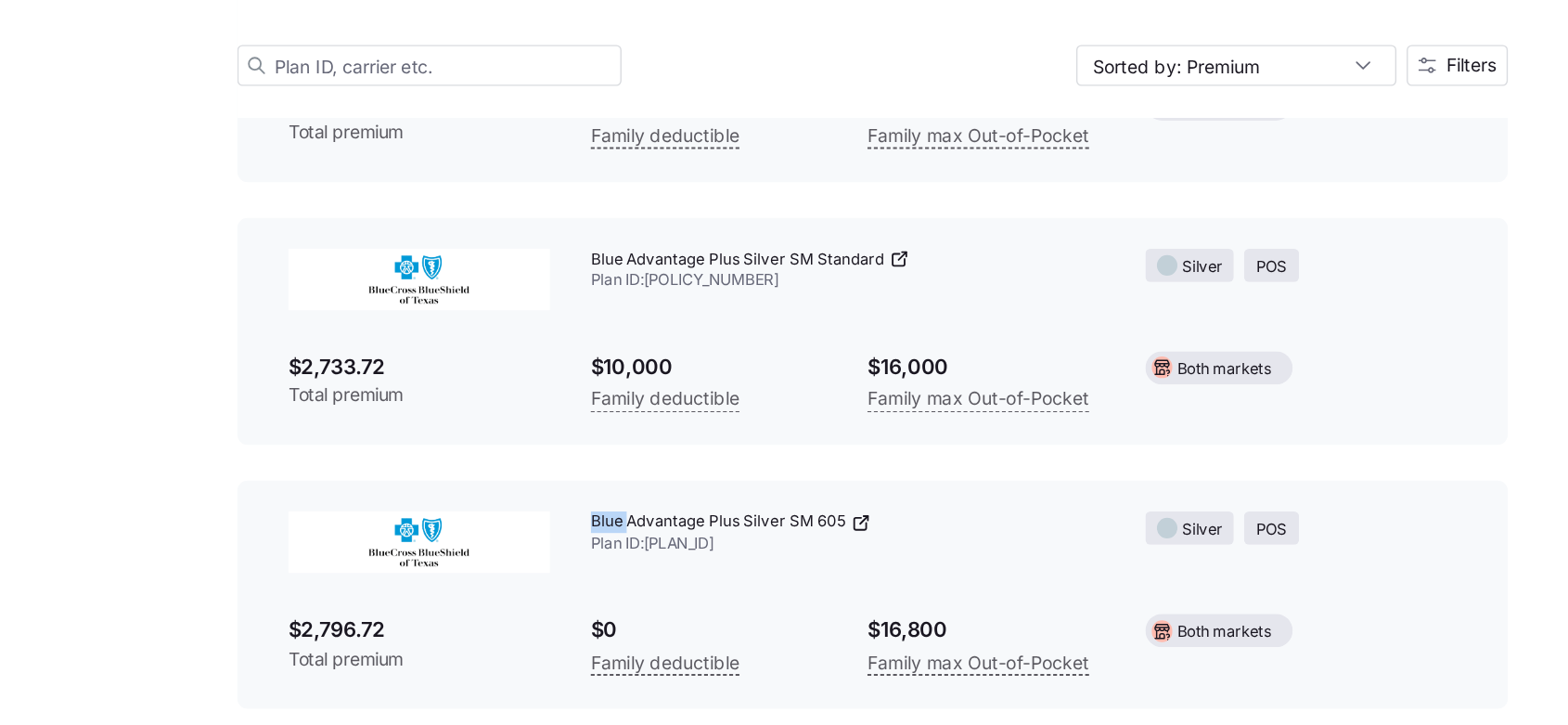 click on "[PLAN_ID]" at bounding box center (765, 586) 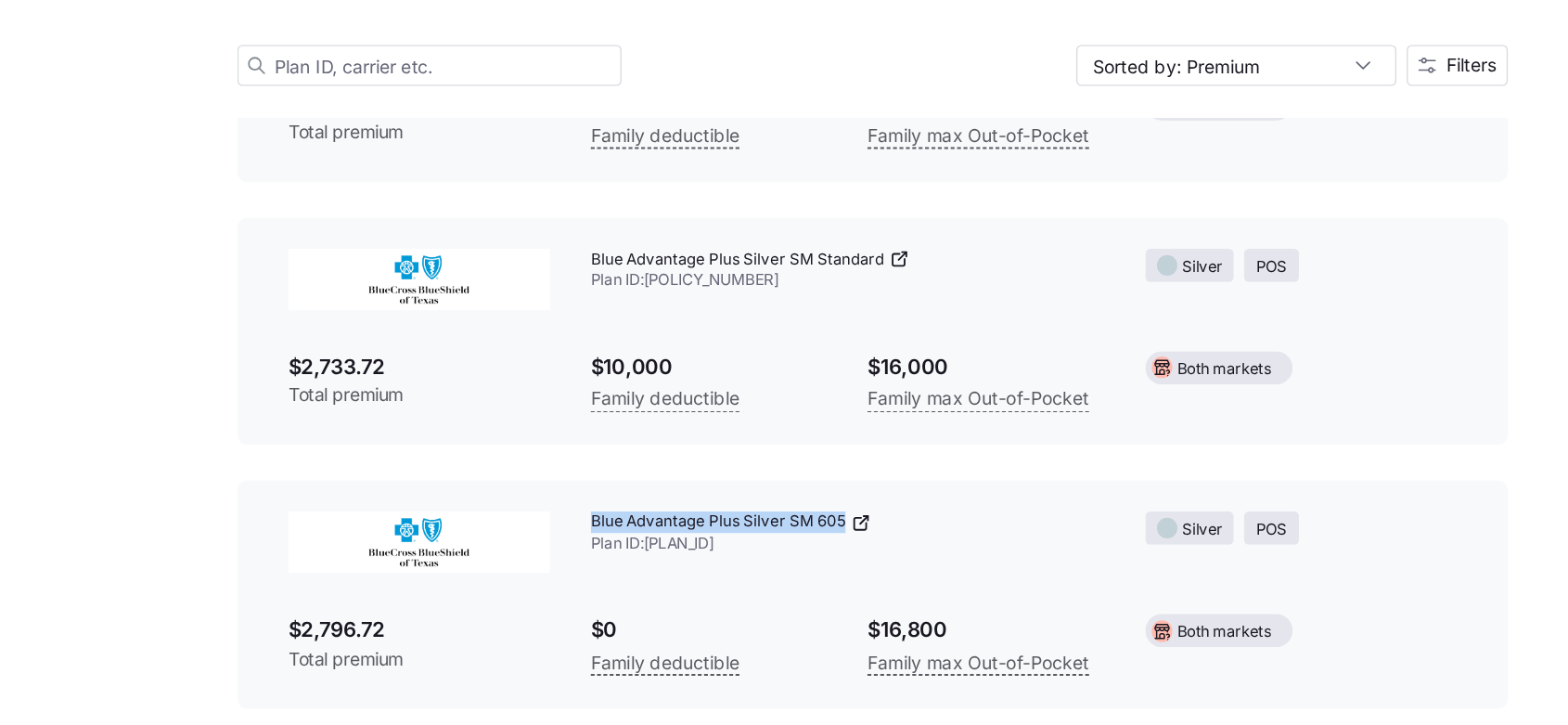 click on "[PLAN_ID]" at bounding box center [765, 586] 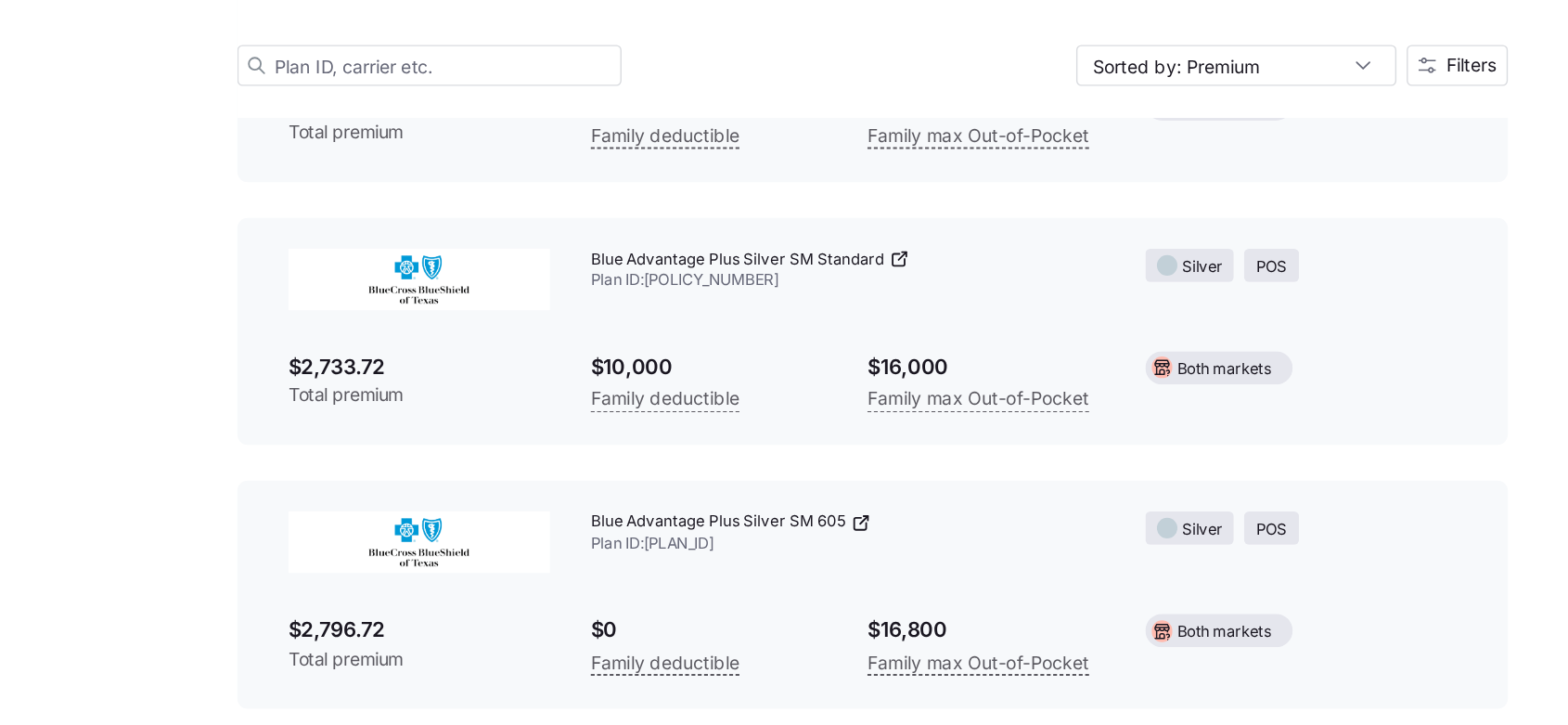 click on "$2,796.72" at bounding box center [456, 655] 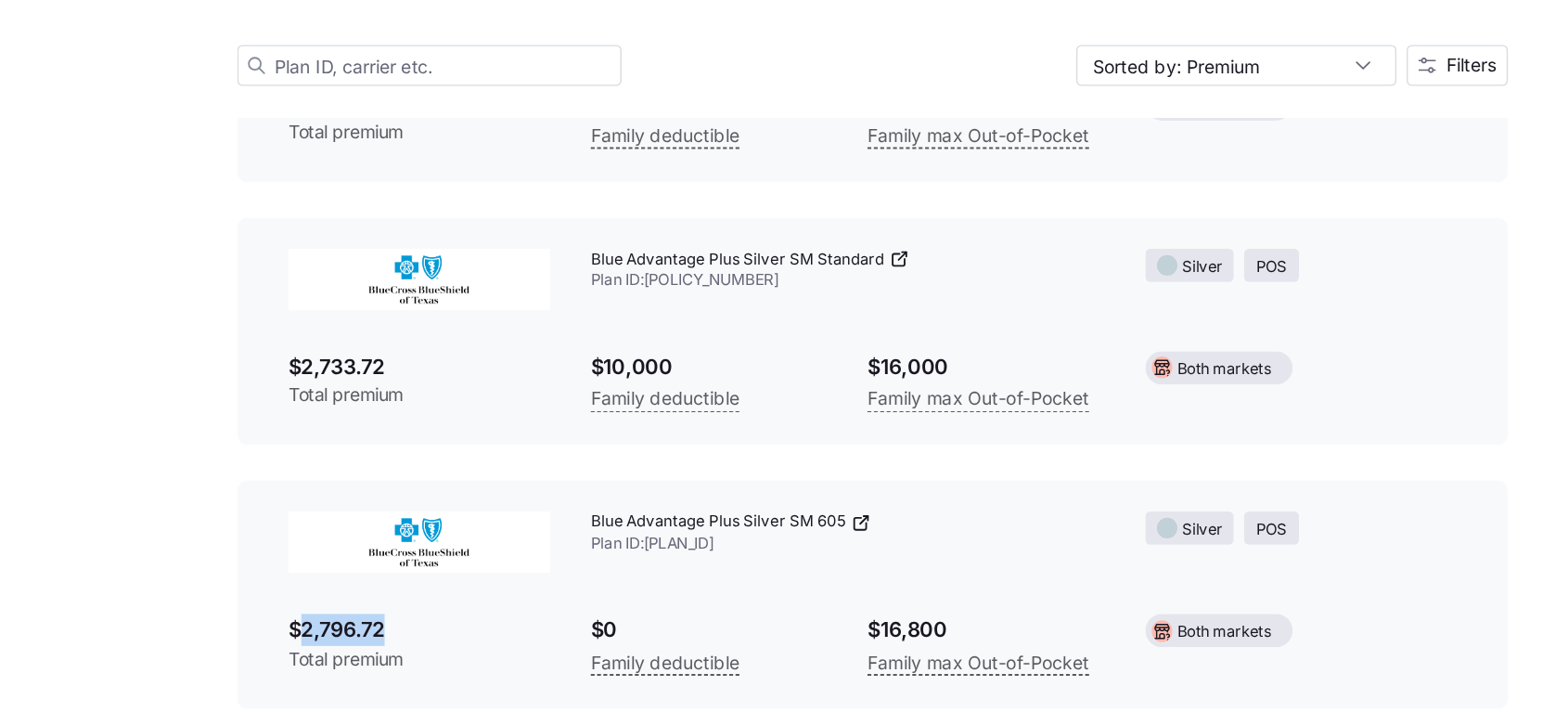 click on "$2,796.72" at bounding box center [456, 655] 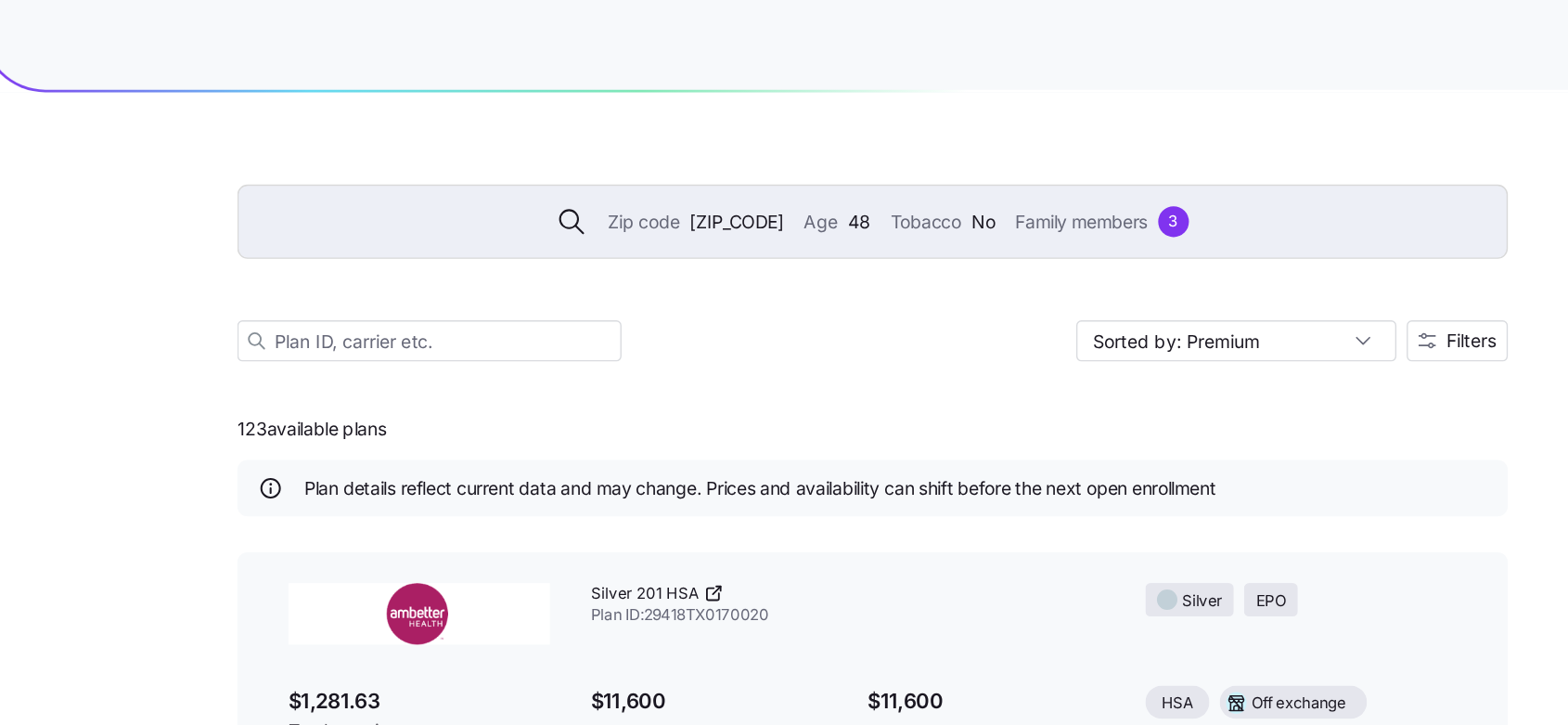 click on "77407" at bounding box center (685, 161) 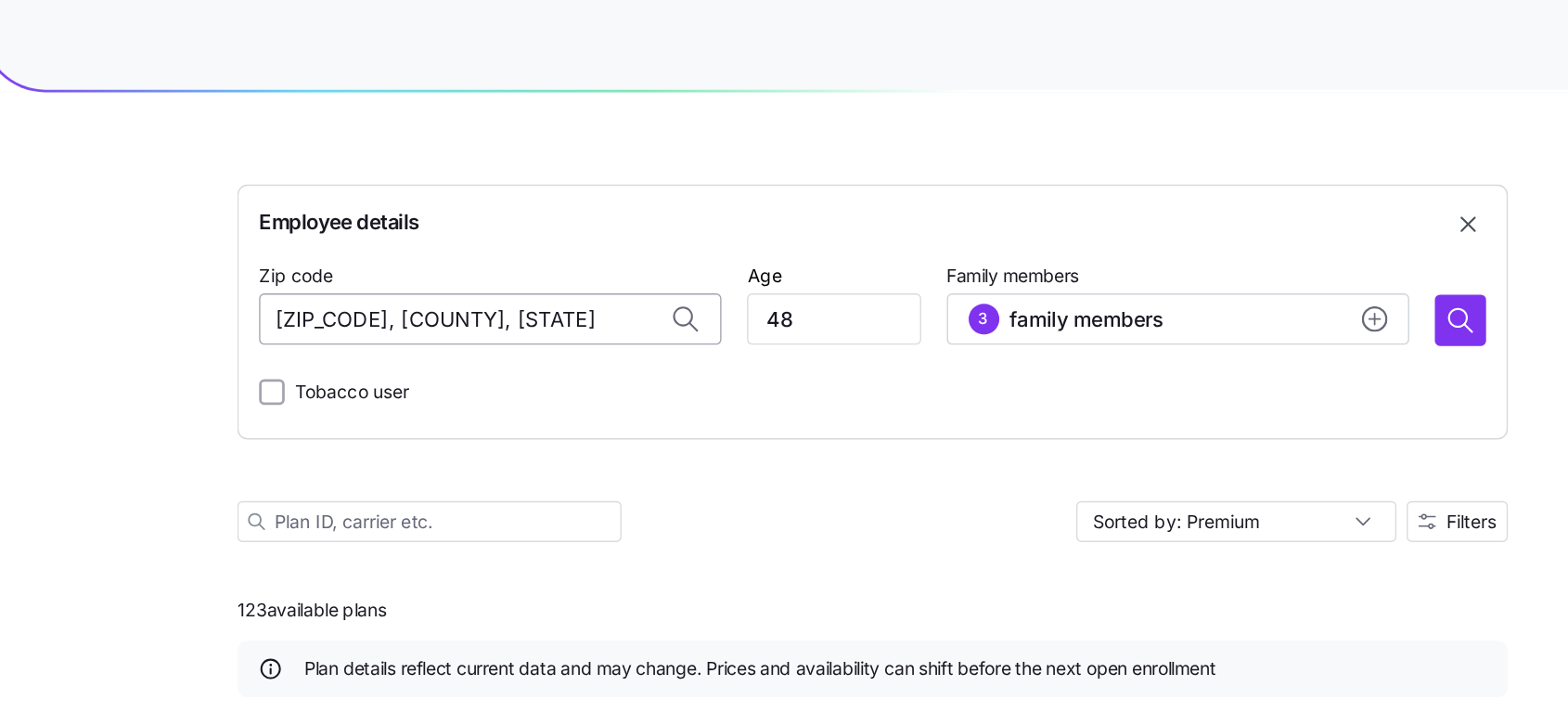 click on "77407, Fort Bend County, TX" at bounding box center [507, 231] 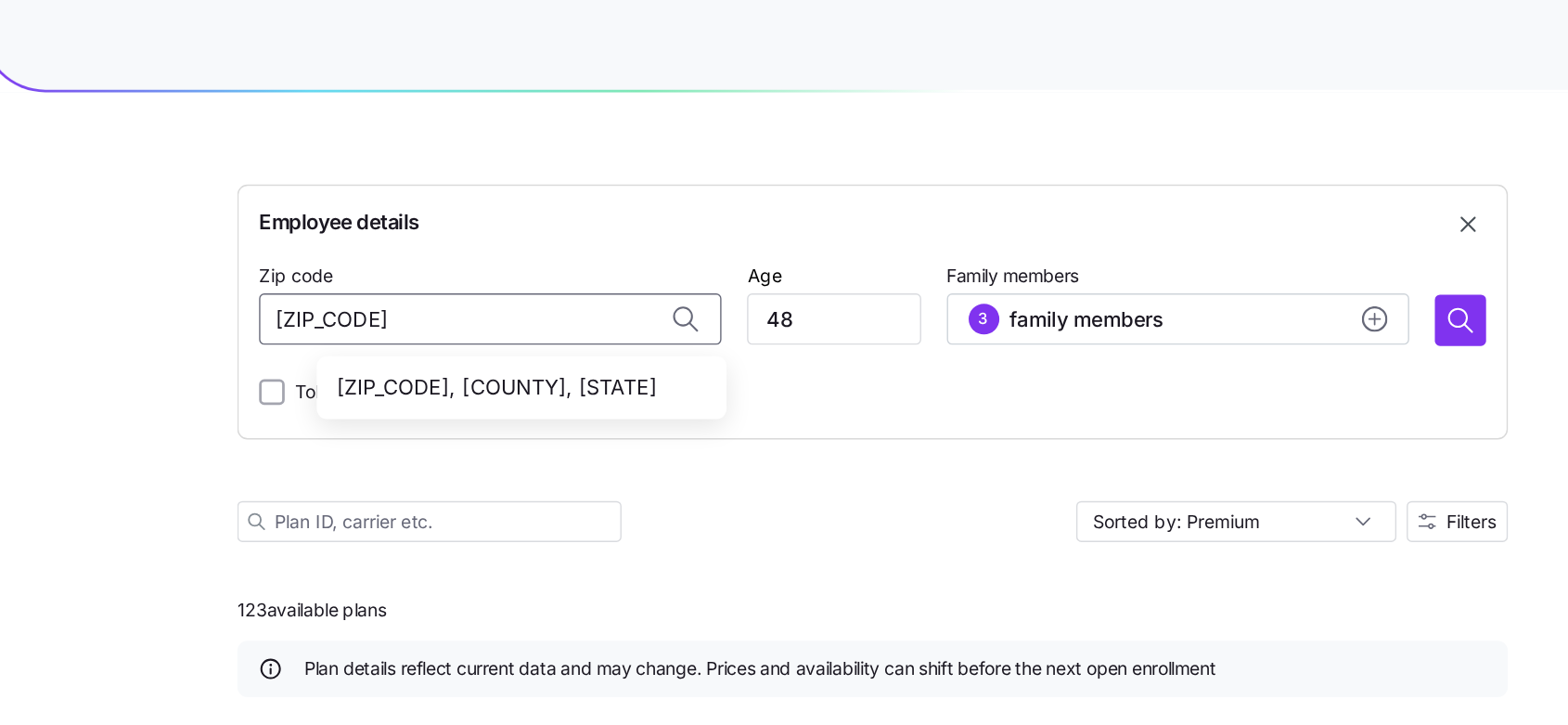 click on "78211, Bexar County, TX" at bounding box center (526, 280) 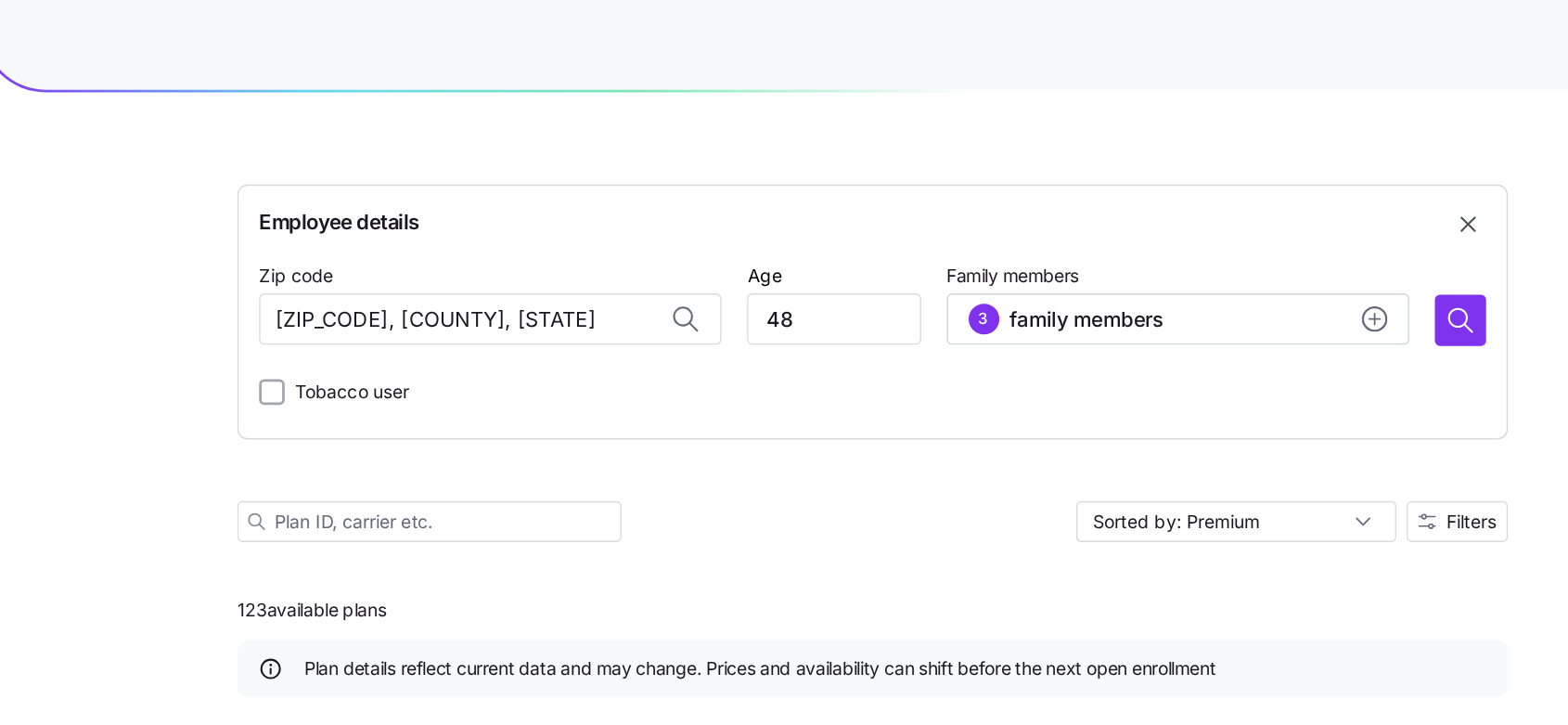 type on "78211, Bexar County, TX" 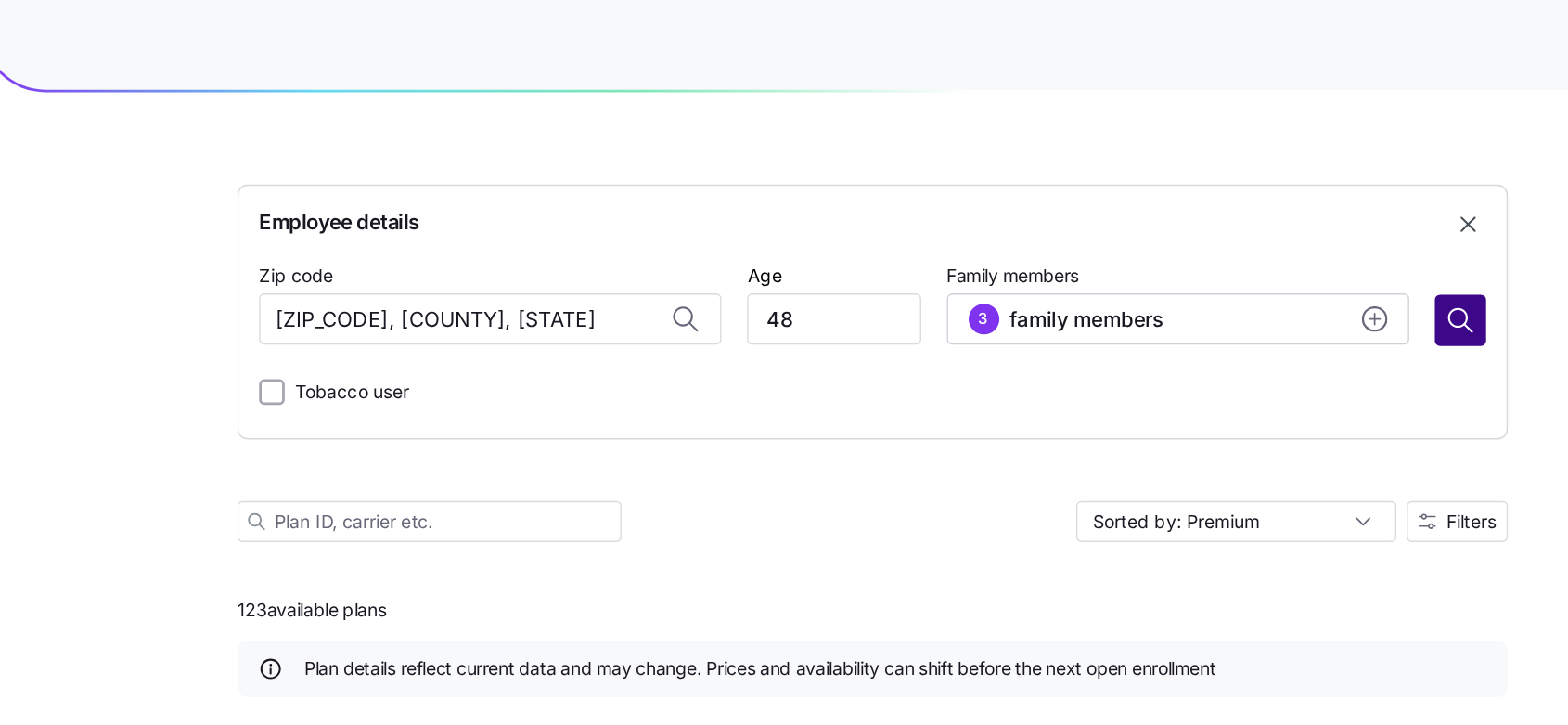 click 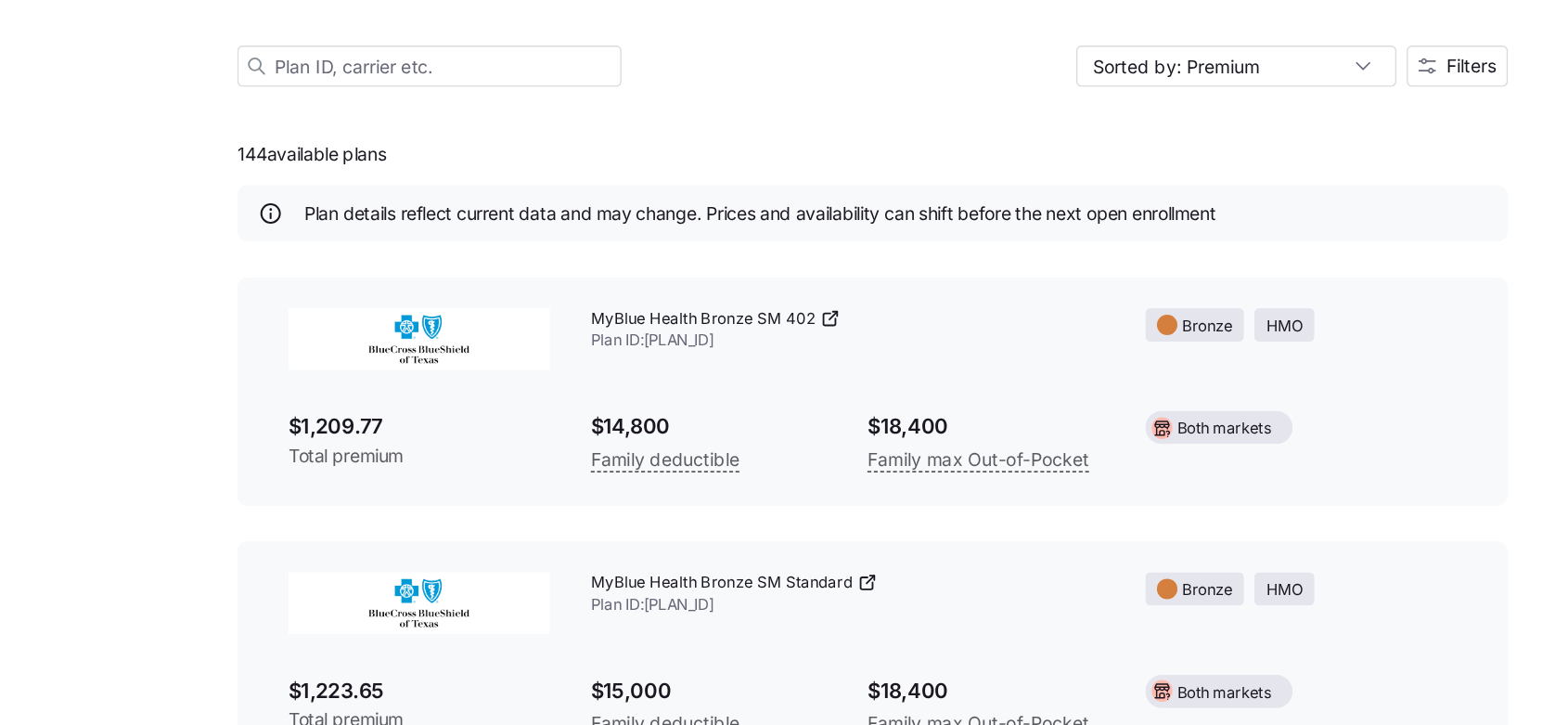 scroll, scrollTop: 78, scrollLeft: 0, axis: vertical 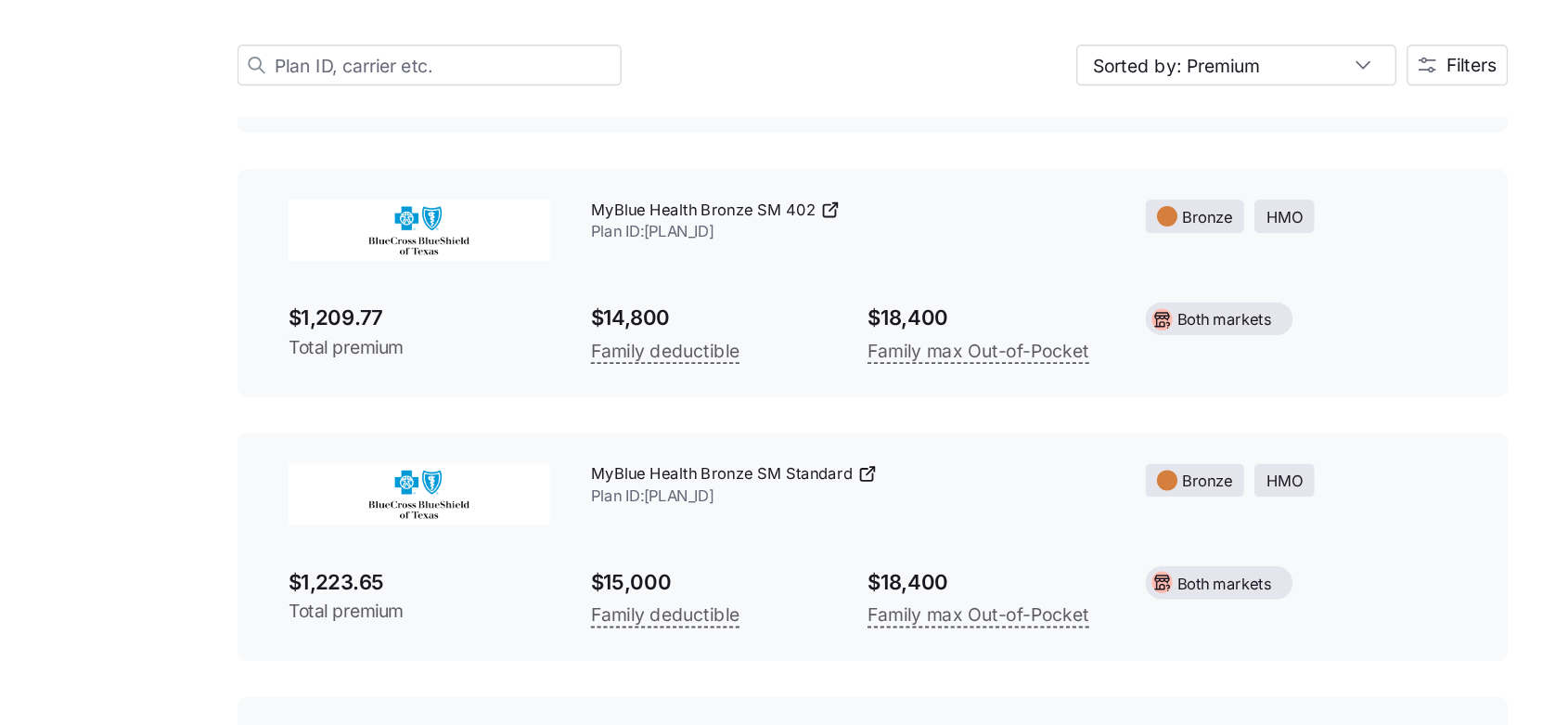 click on "MyBlue Health Bronze SM  402 Plan ID:  33602TX0461121" at bounding box center [765, 360] 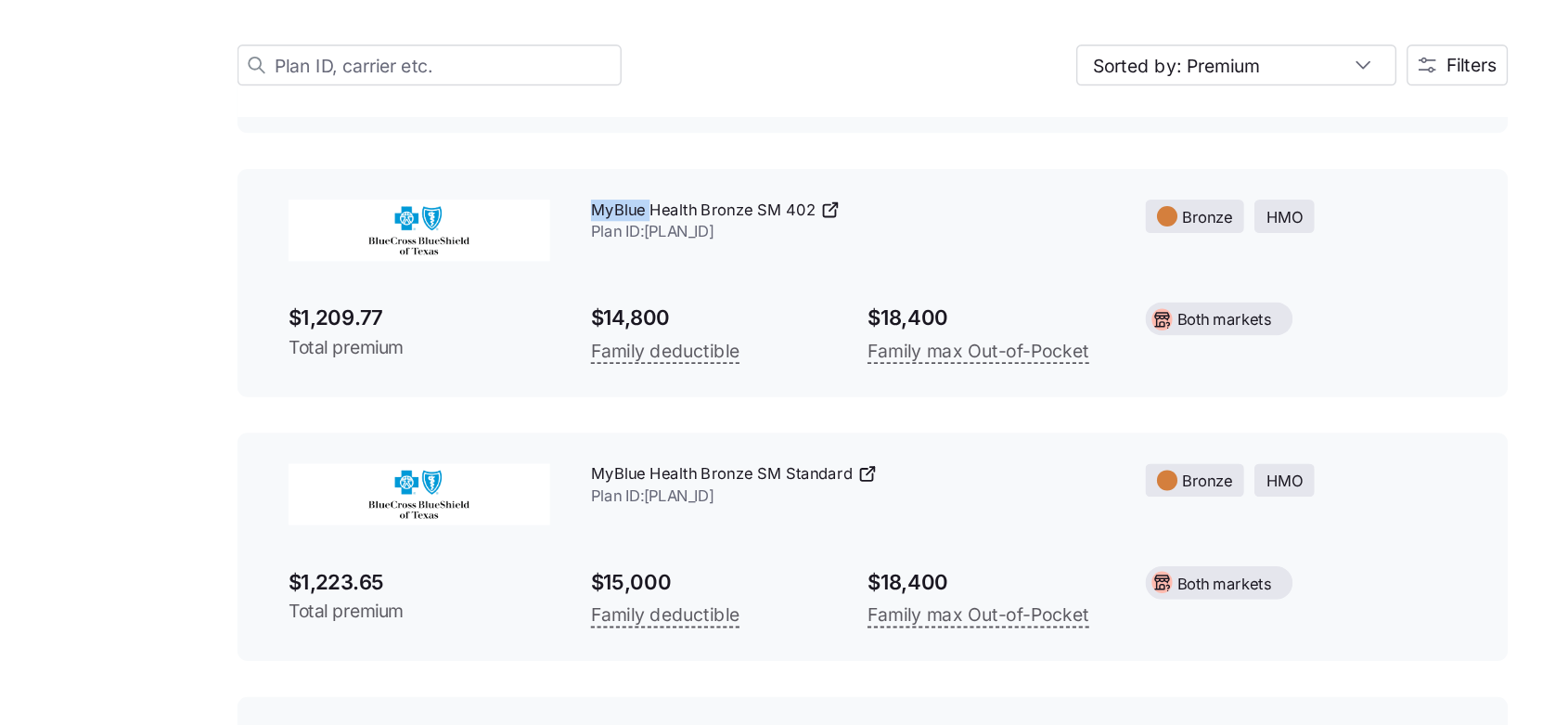 click on "MyBlue Health Bronze SM  402 Plan ID:  33602TX0461121" at bounding box center [765, 360] 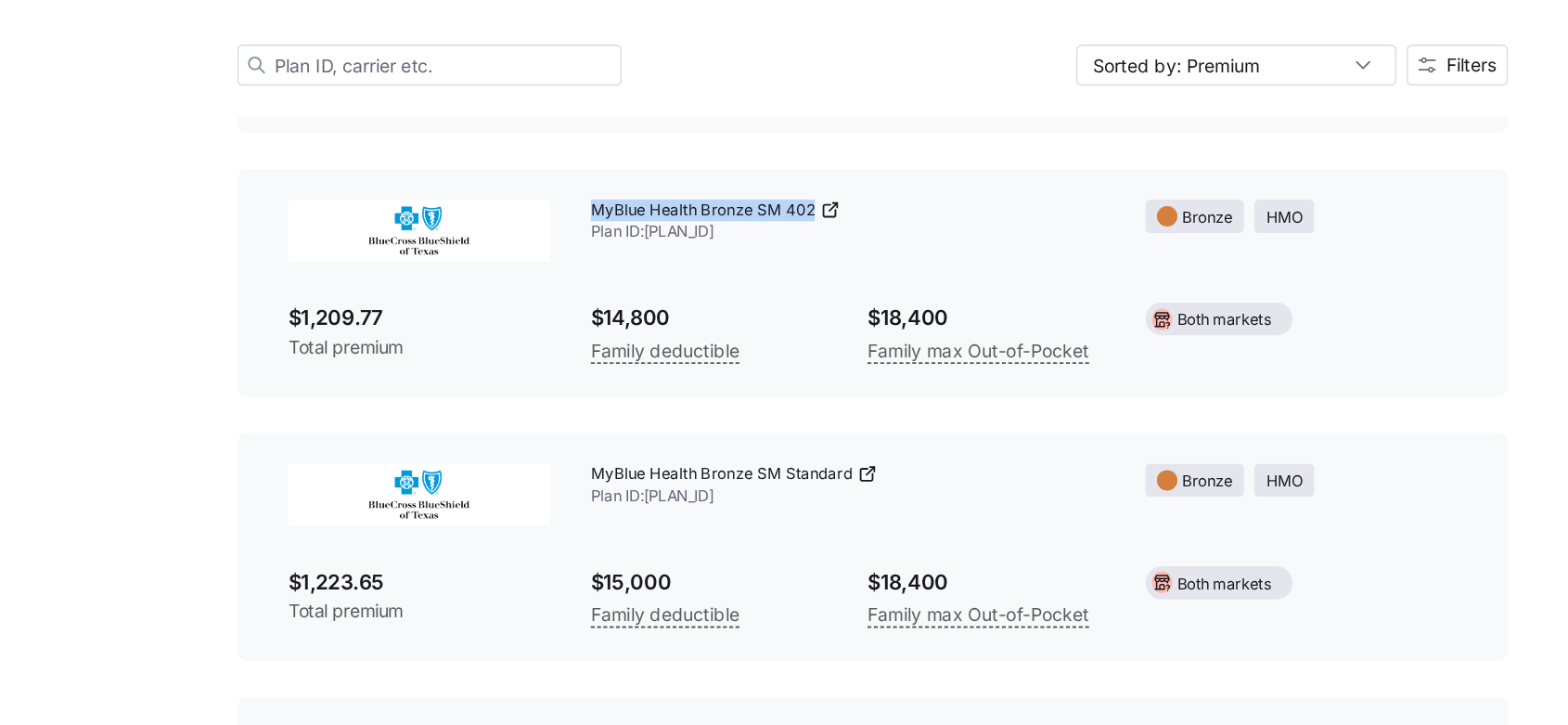 click on "MyBlue Health Bronze SM  402 Plan ID:  33602TX0461121" at bounding box center [765, 360] 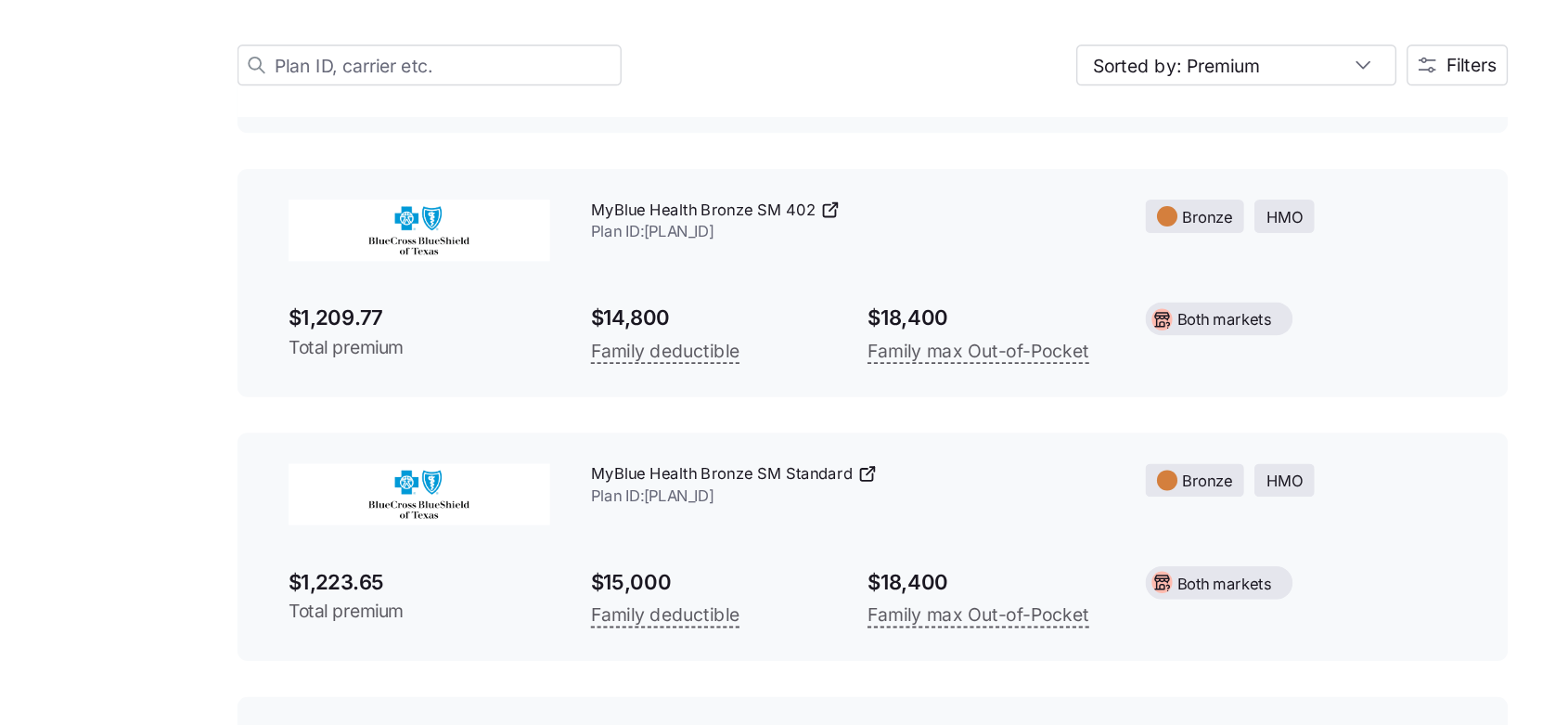 click on "$1,209.77" at bounding box center (456, 430) 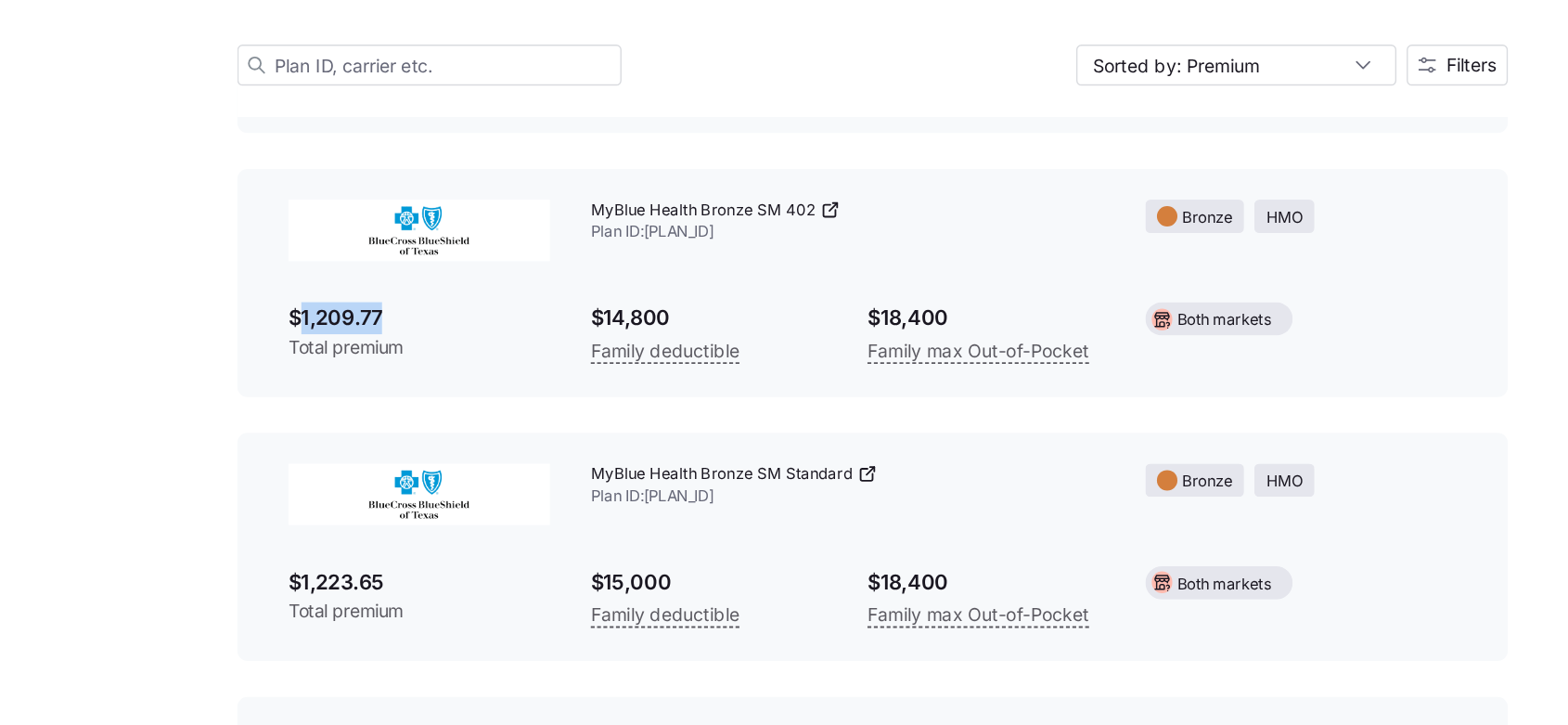 click on "$1,209.77" at bounding box center [456, 430] 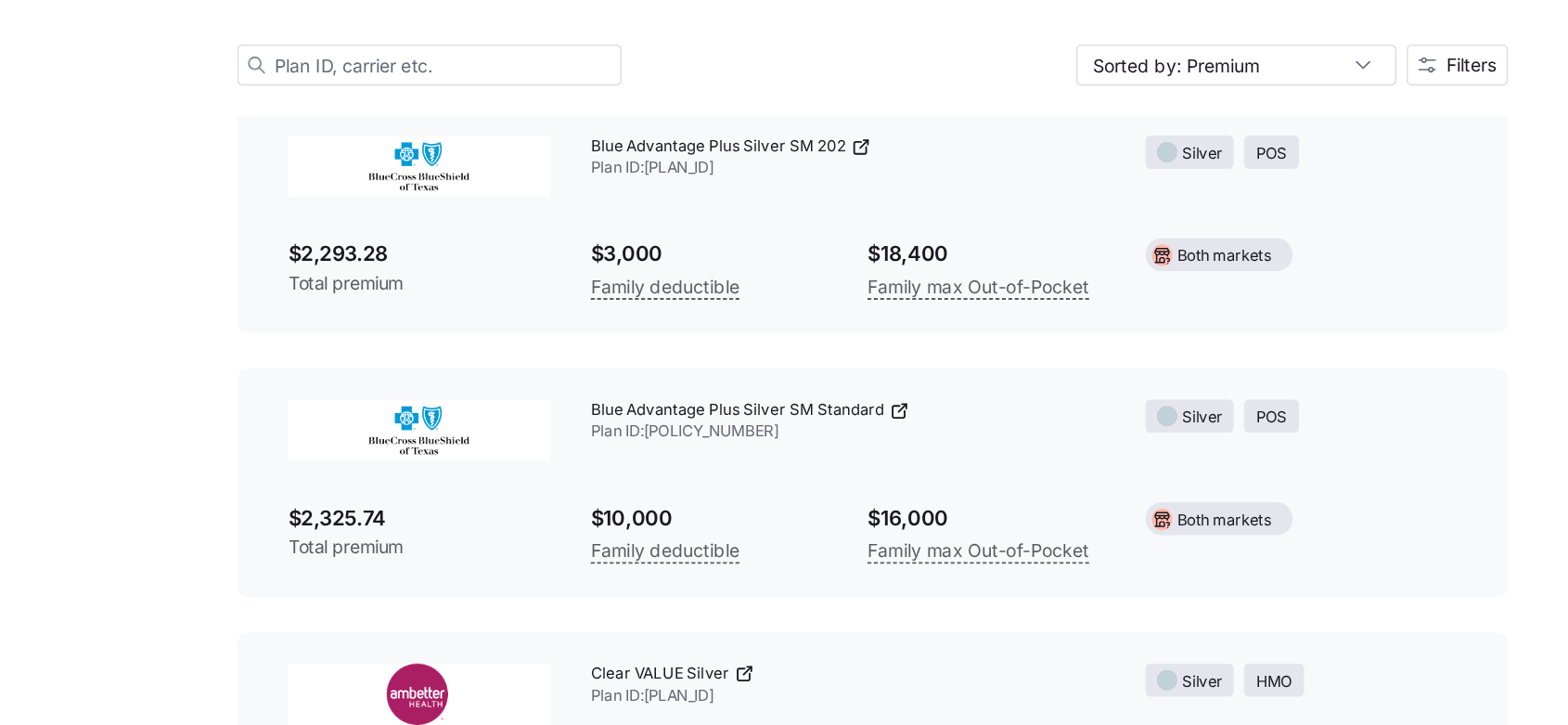 scroll, scrollTop: 27168, scrollLeft: 0, axis: vertical 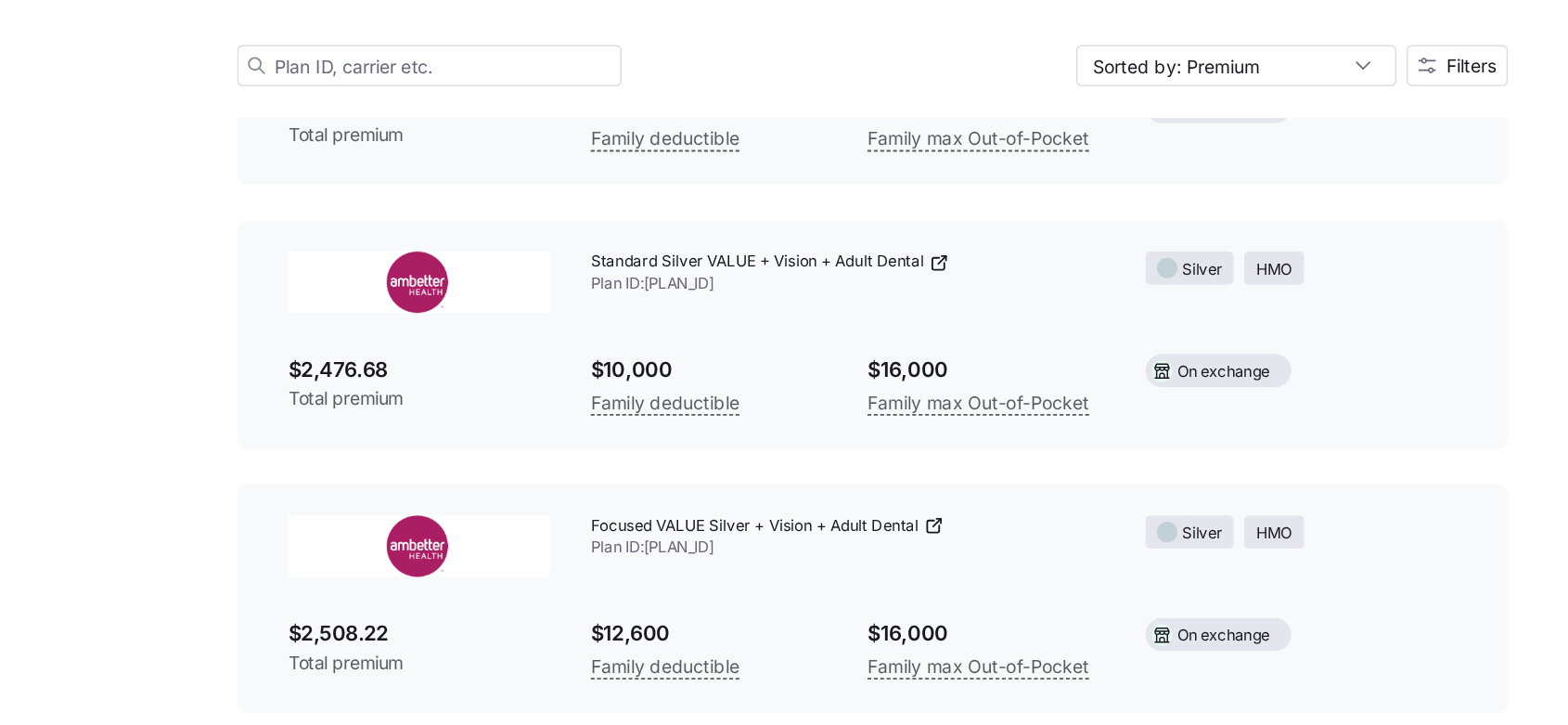 click on "Focused VALUE Silver + Vision + Adult Dental Plan ID:  87226TX0150001" at bounding box center [765, 589] 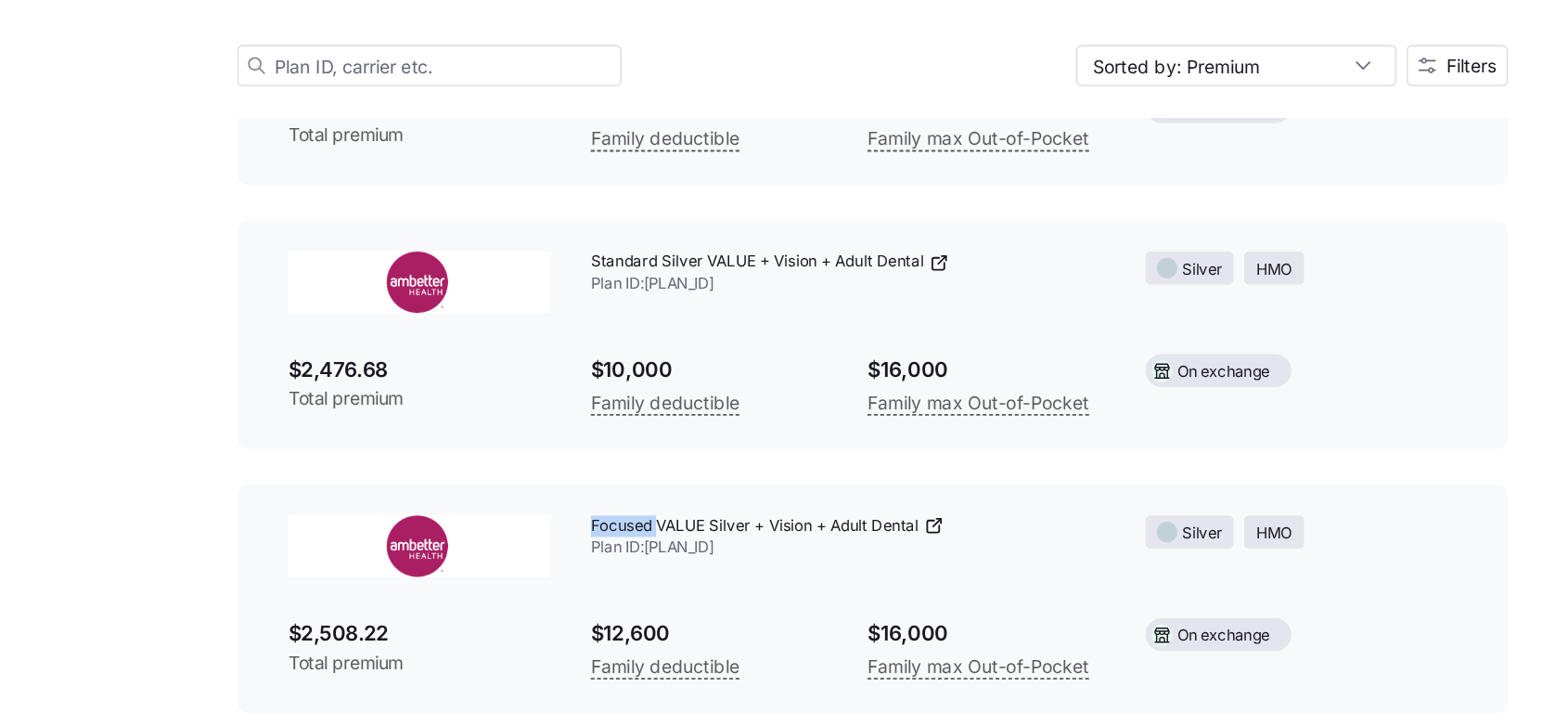 click on "Focused VALUE Silver + Vision + Adult Dental Plan ID:  87226TX0150001" at bounding box center (765, 589) 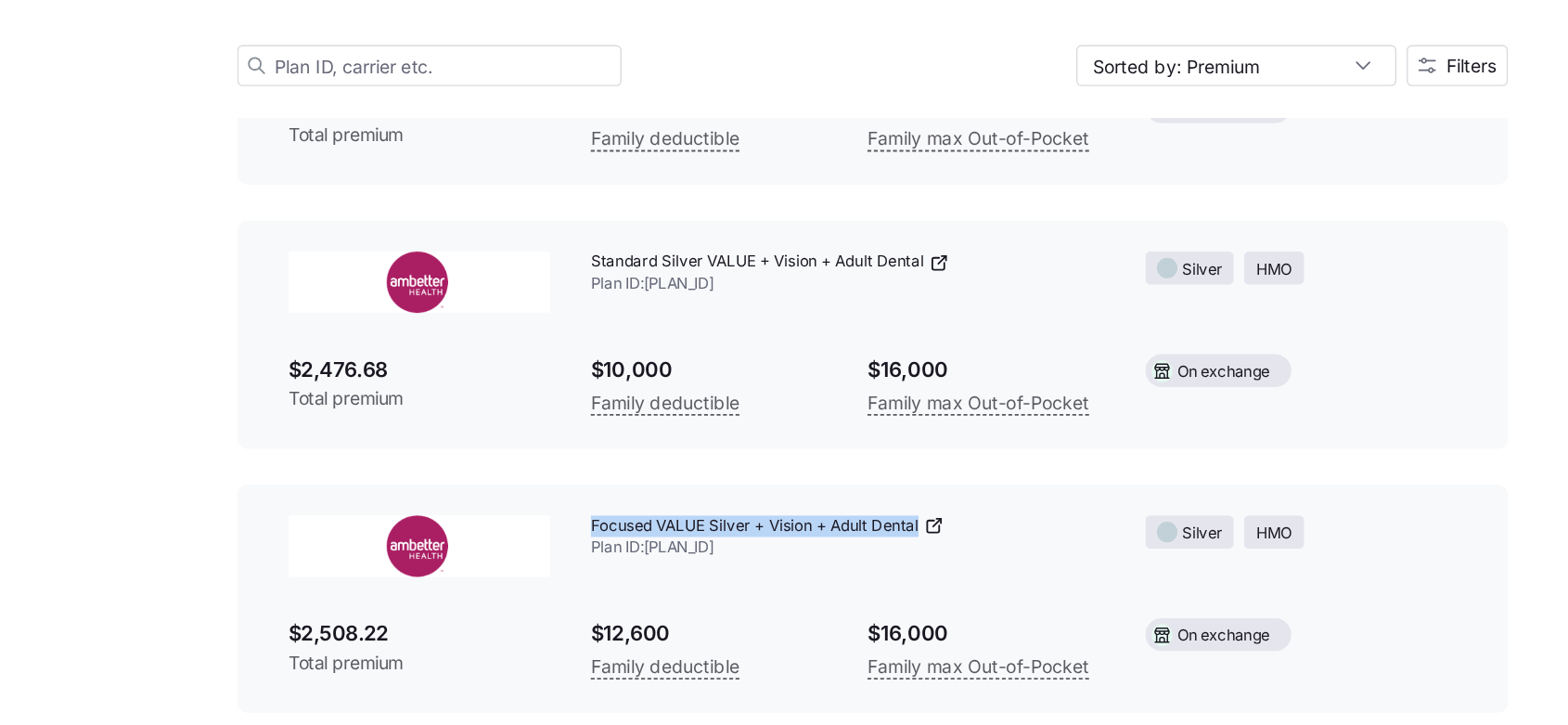 click on "Focused VALUE Silver + Vision + Adult Dental Plan ID:  87226TX0150001" at bounding box center (765, 589) 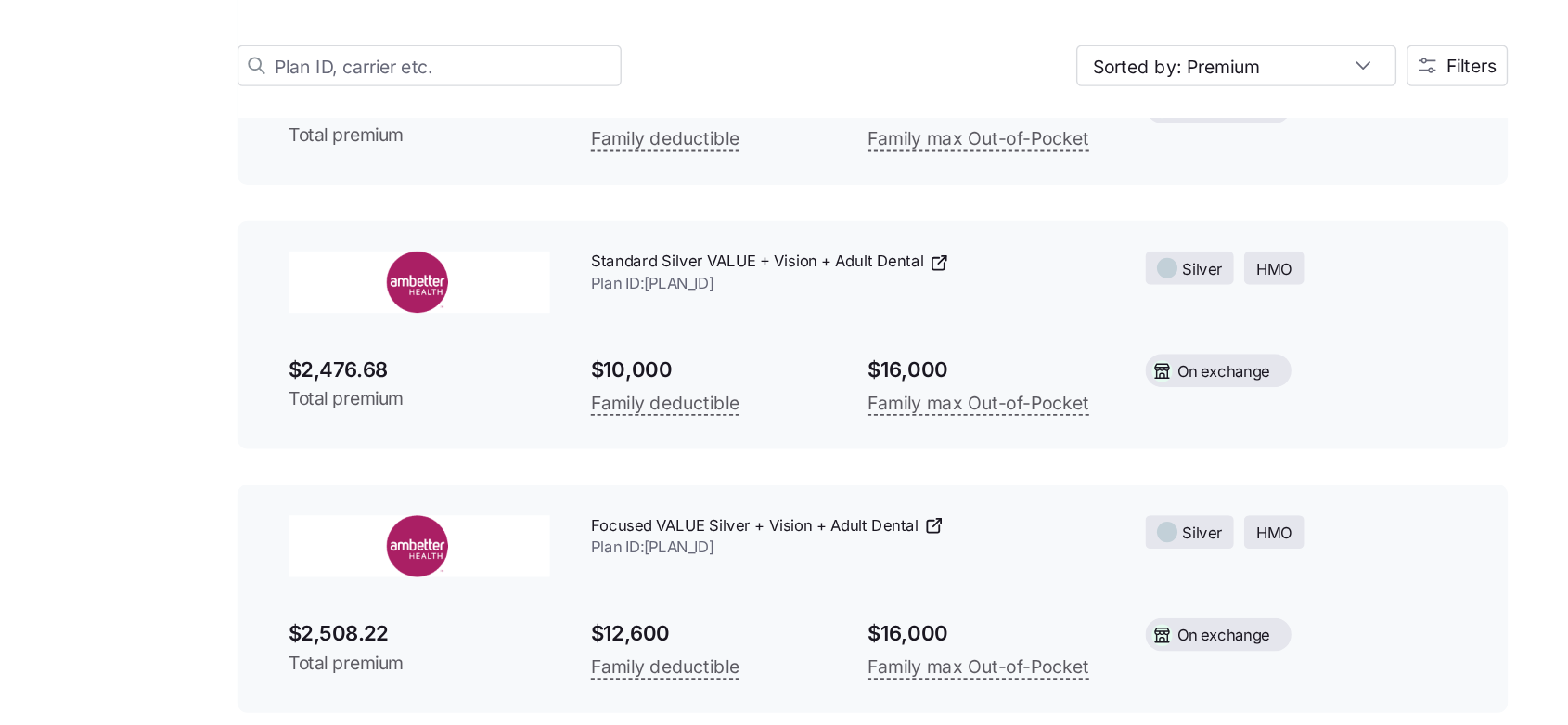 click on "$2,508.22" at bounding box center [456, 658] 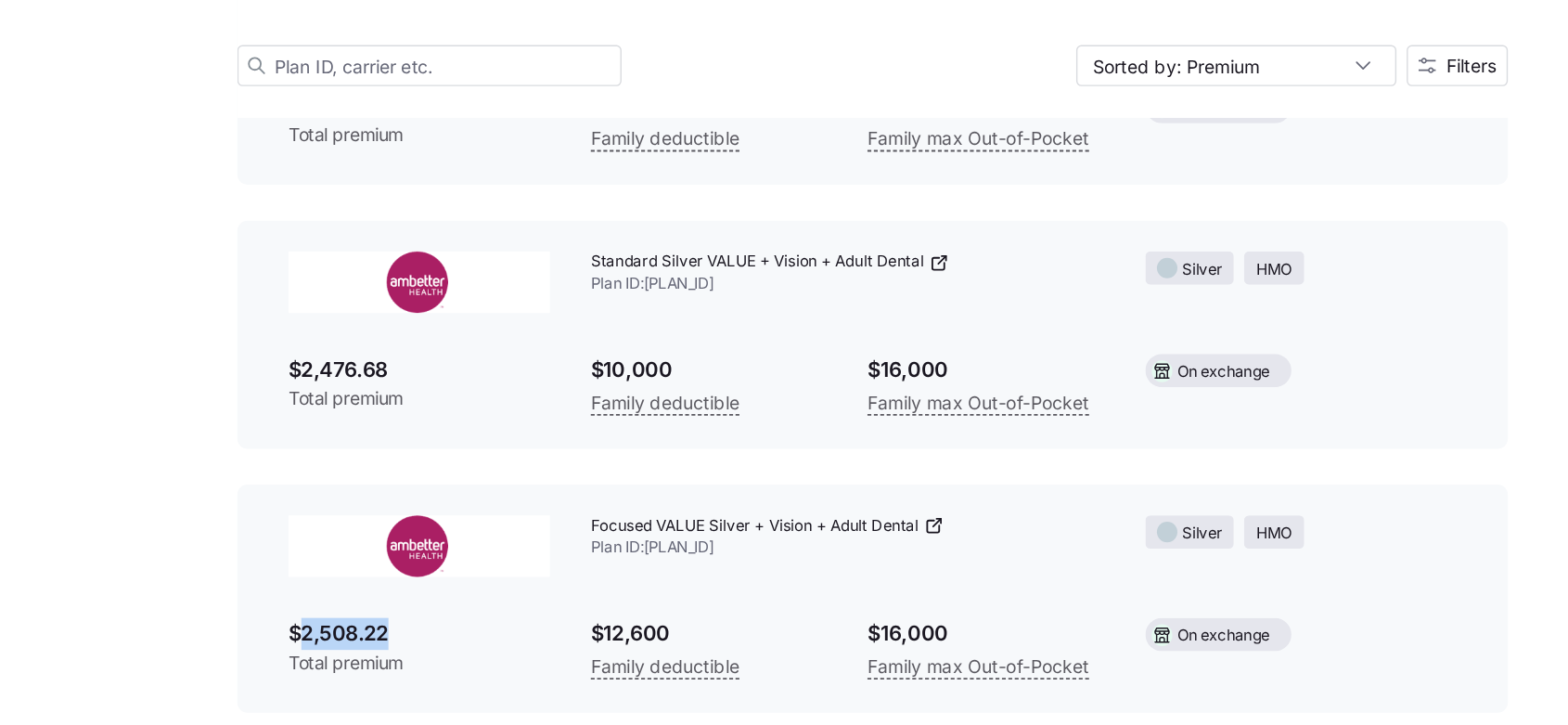 click on "$2,508.22" at bounding box center [456, 658] 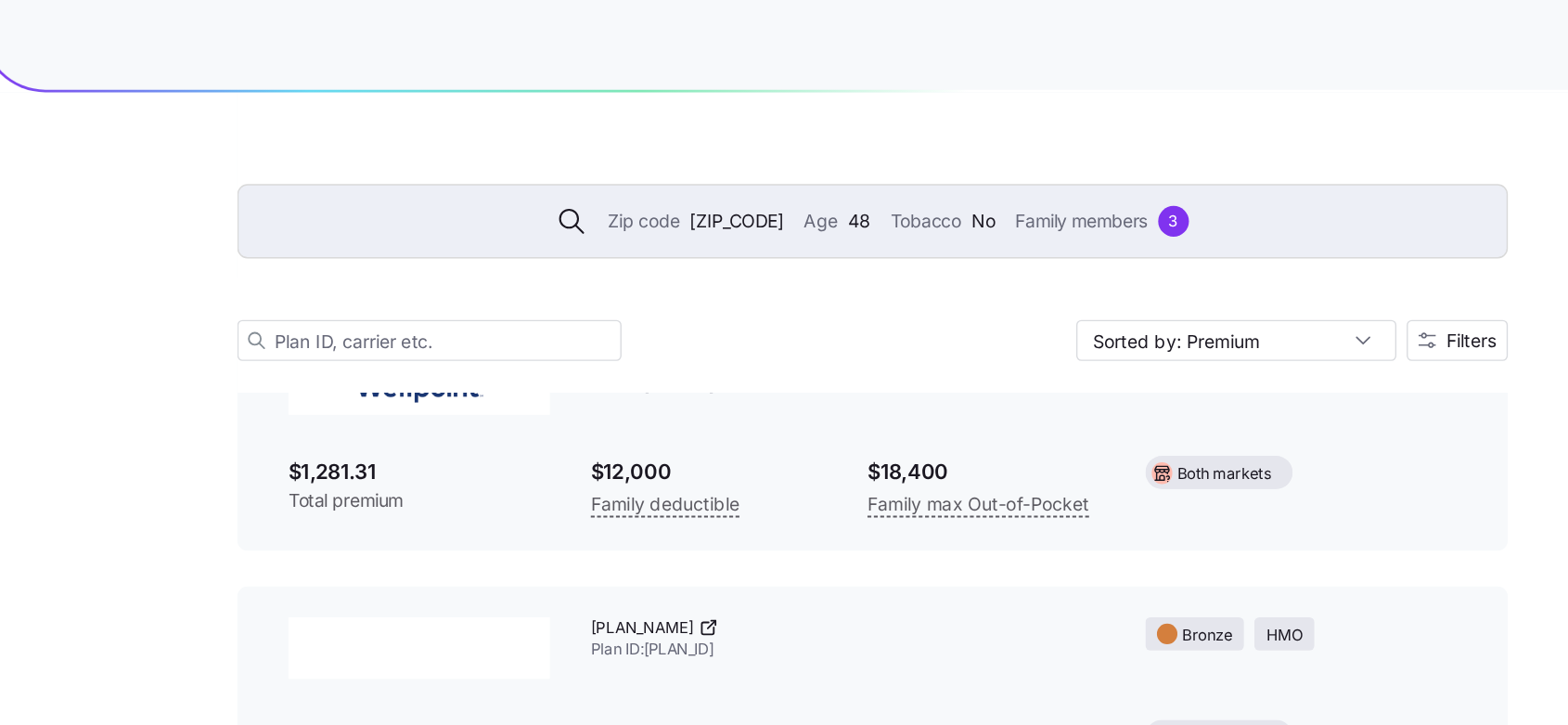 scroll, scrollTop: 0, scrollLeft: 0, axis: both 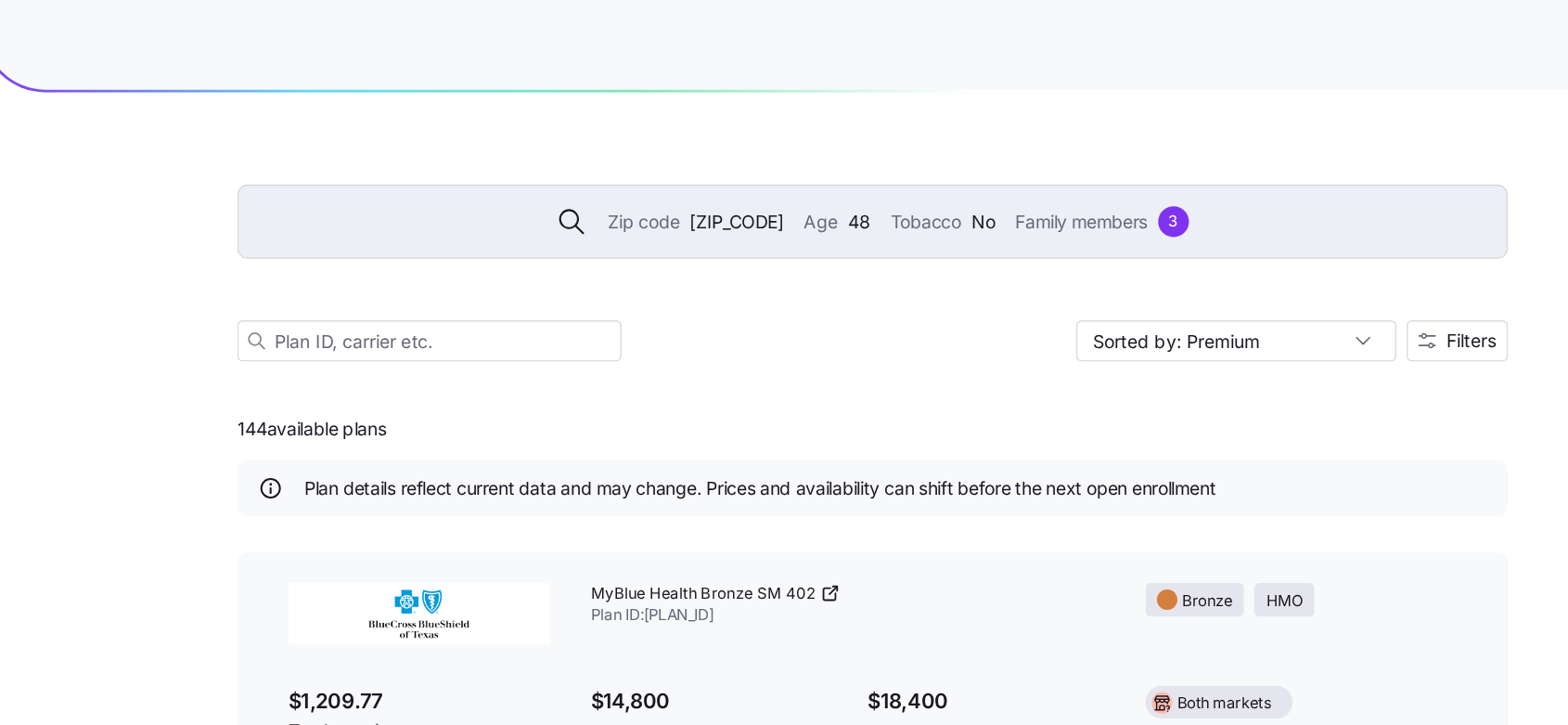 click on "Zip code 78211 Age 48 Tobacco No Family members 3" at bounding box center (784, 161) 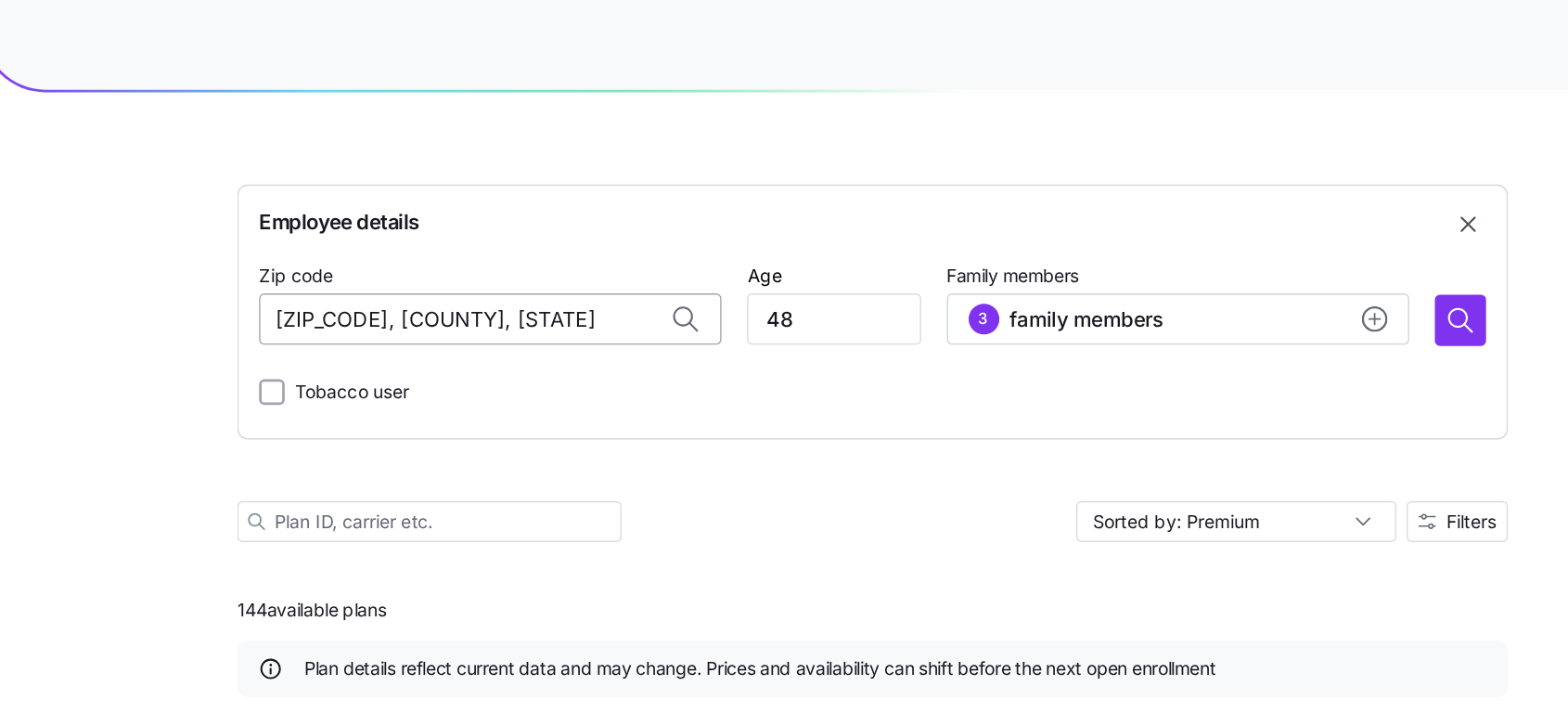 click on "78211, Bexar County, TX" at bounding box center (507, 231) 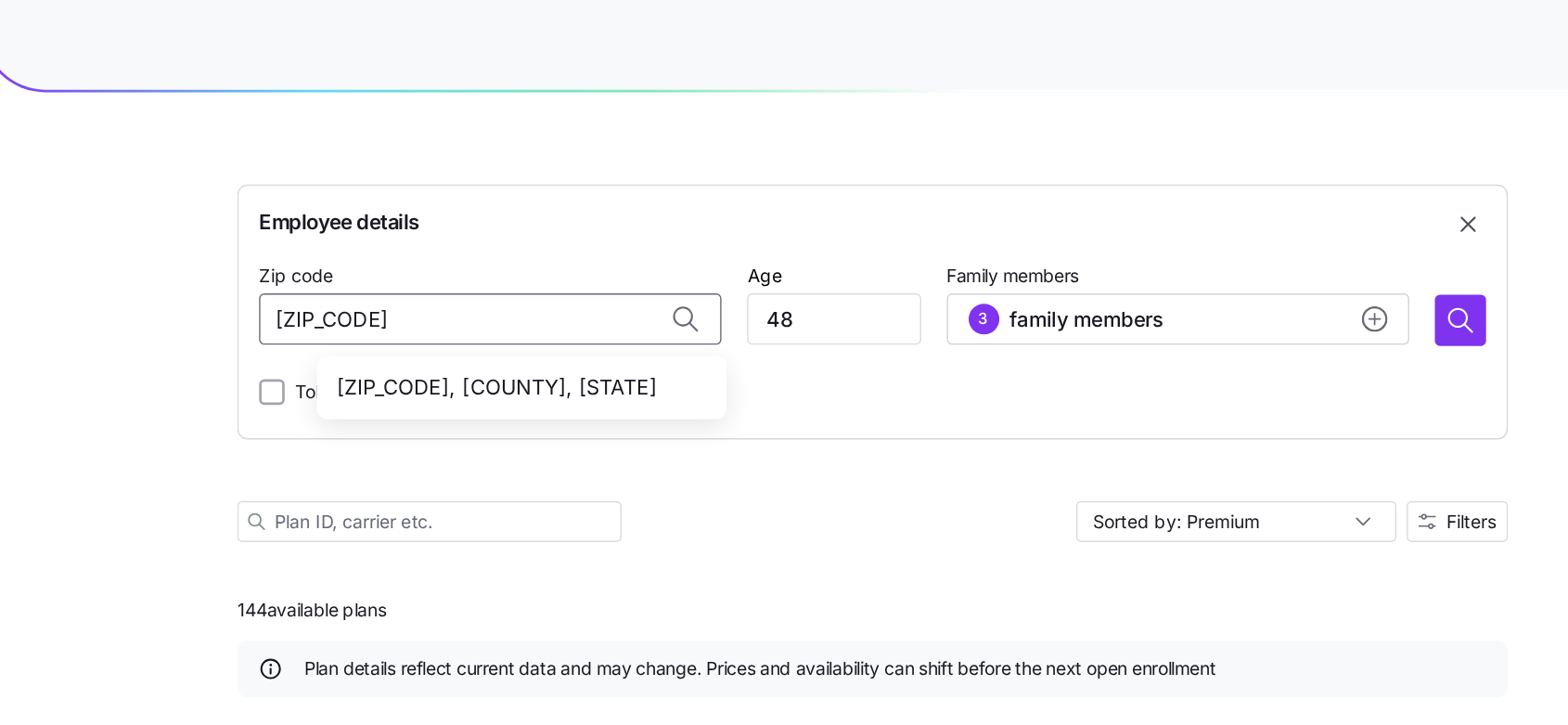 click on "77510, Galveston County, TX" at bounding box center [526, 280] 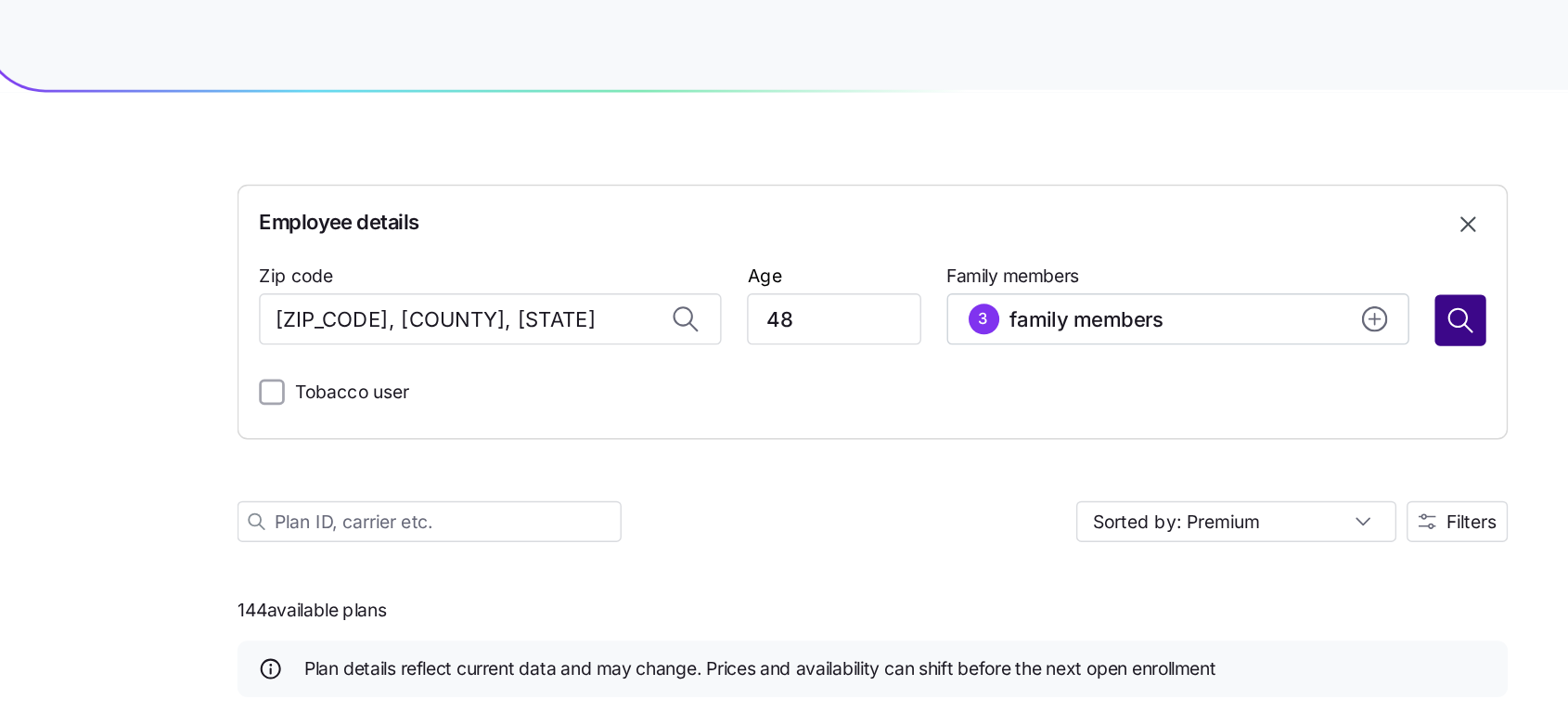 type on "77510, Galveston County, TX" 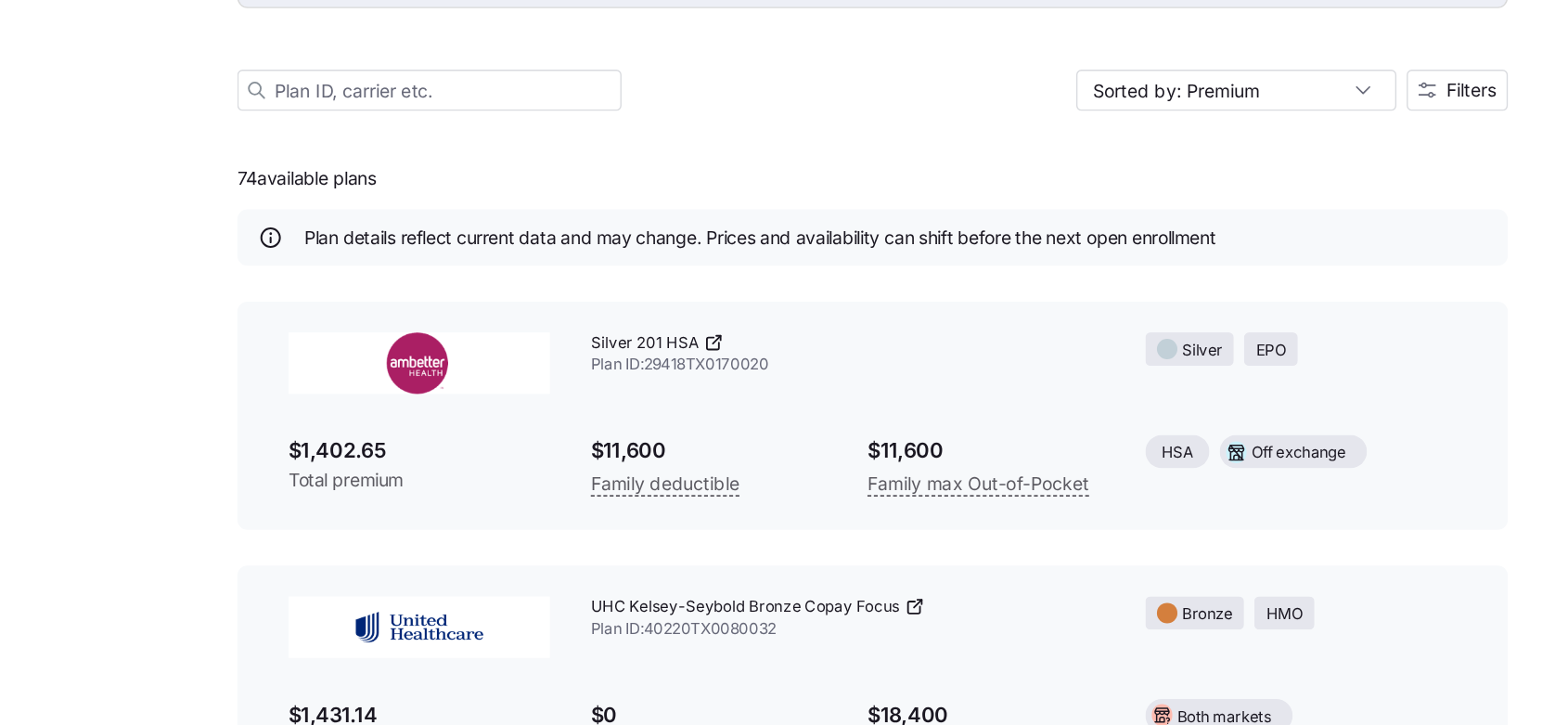 click on "[PLAN] ID: [ID]" at bounding box center (765, 438) 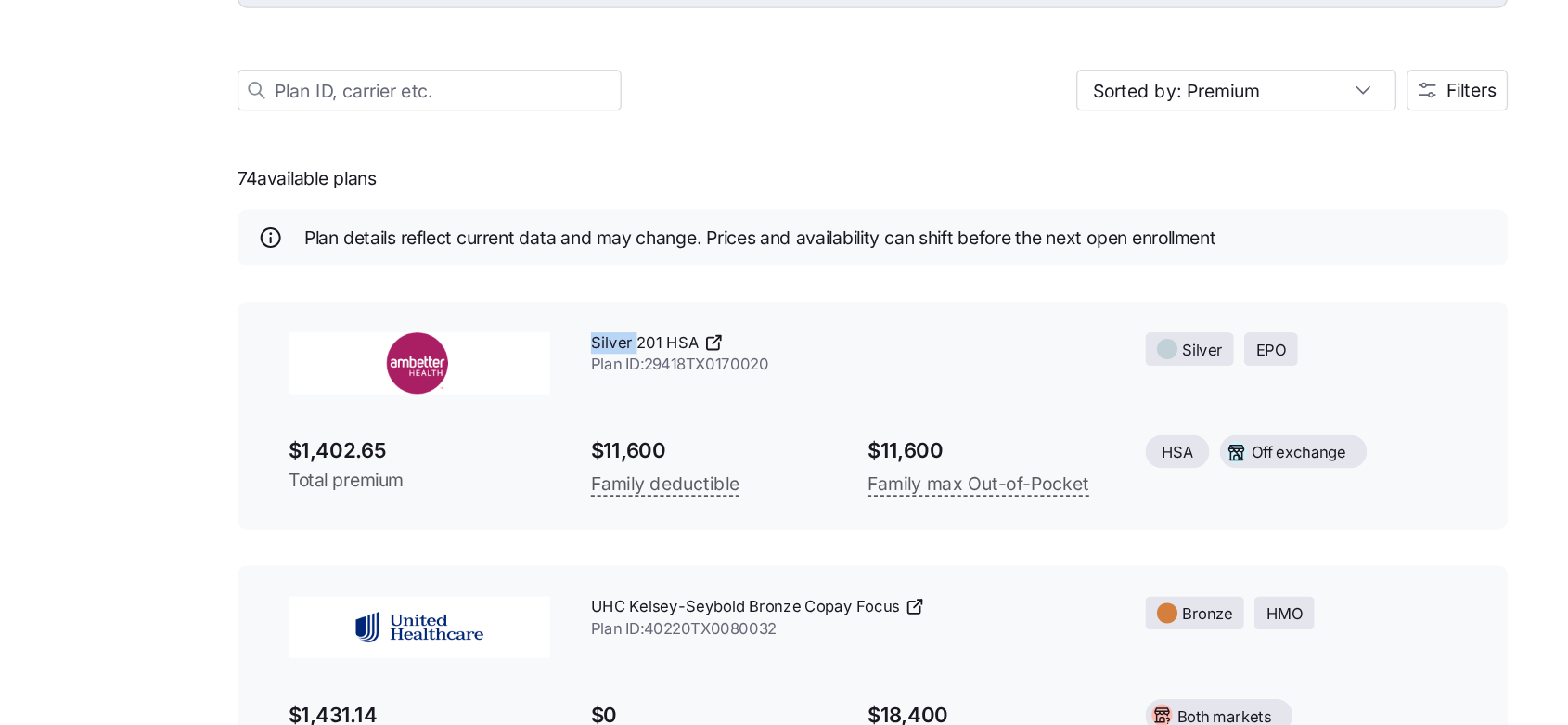 click on "[PLAN] ID: [ID]" at bounding box center (765, 438) 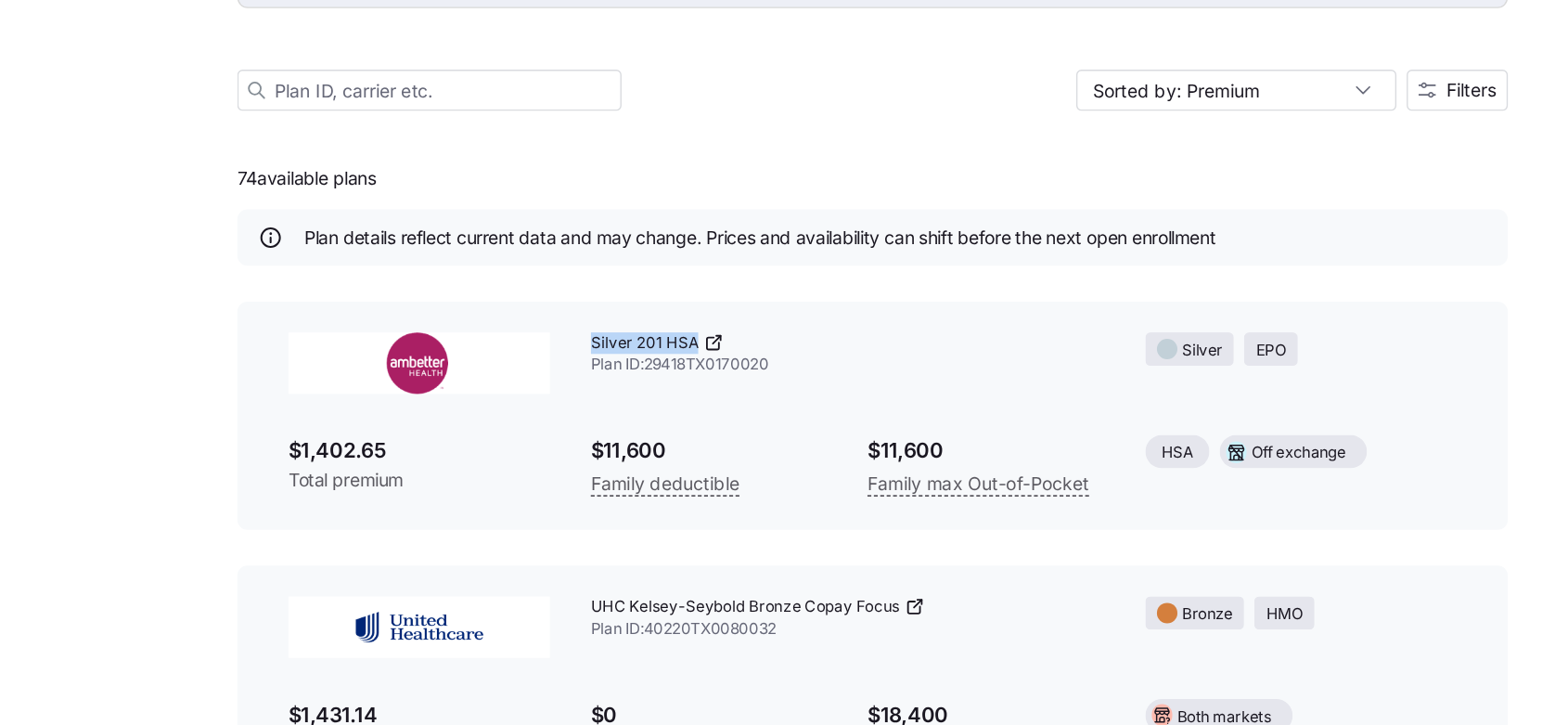click on "[PLAN] ID: [ID]" at bounding box center (765, 438) 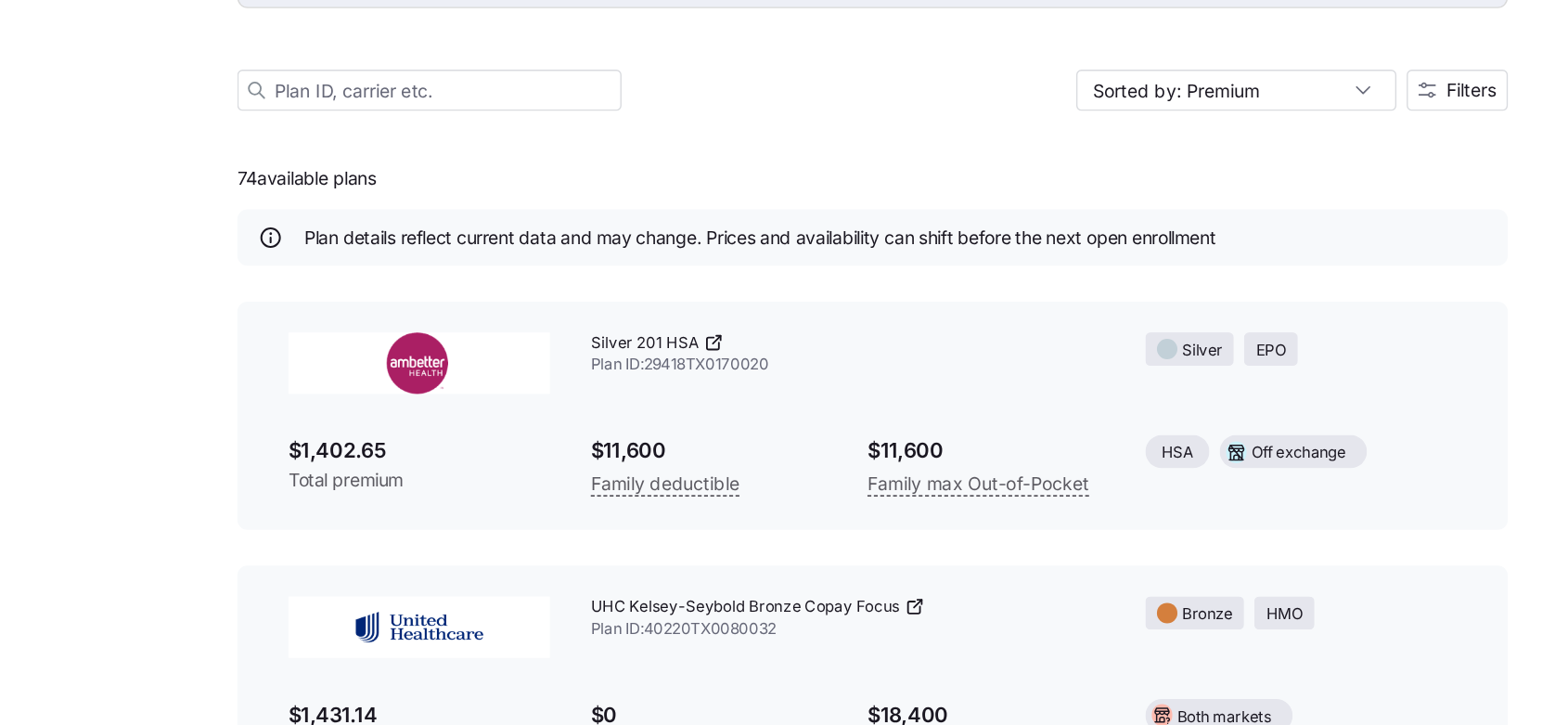 click on "$1,402.65" at bounding box center (456, 508) 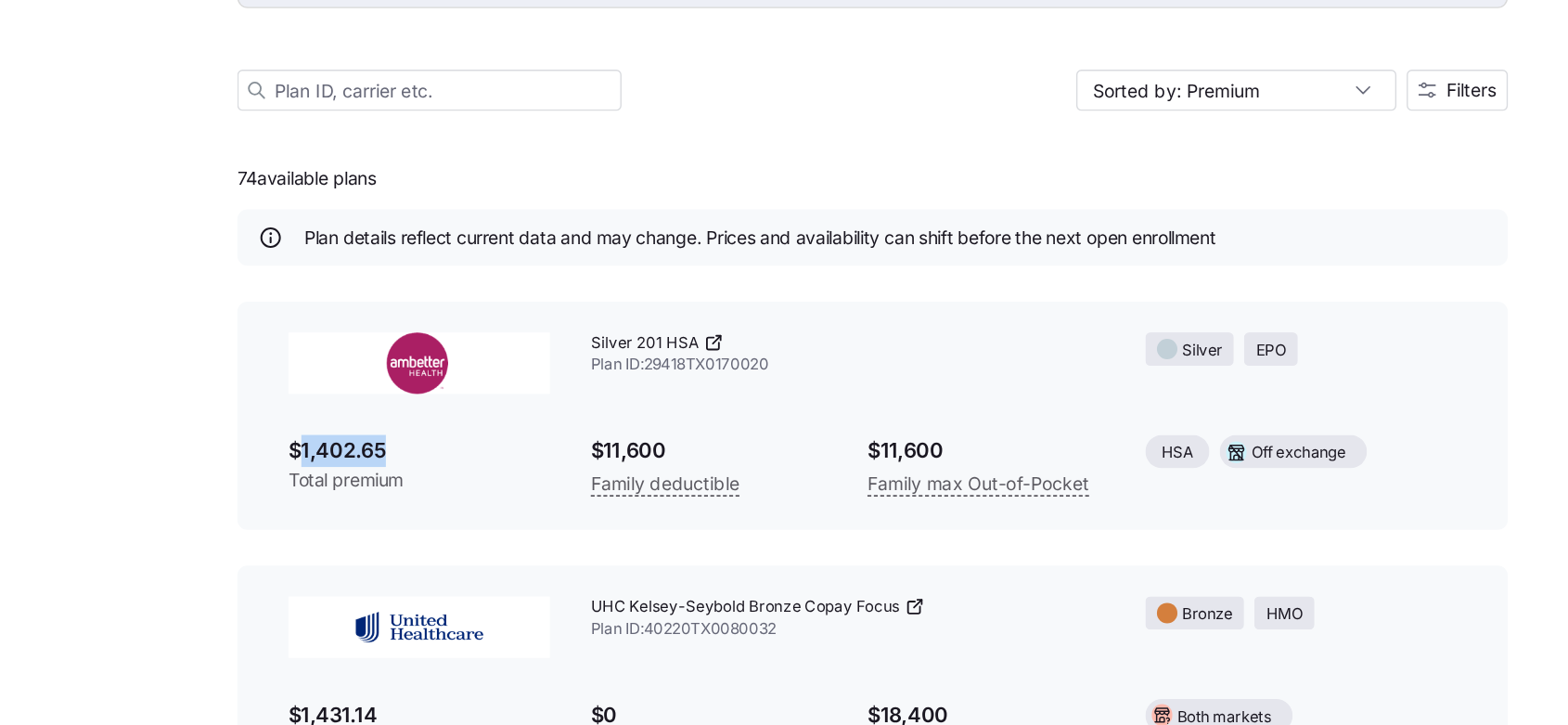 click on "$1,402.65" at bounding box center [456, 508] 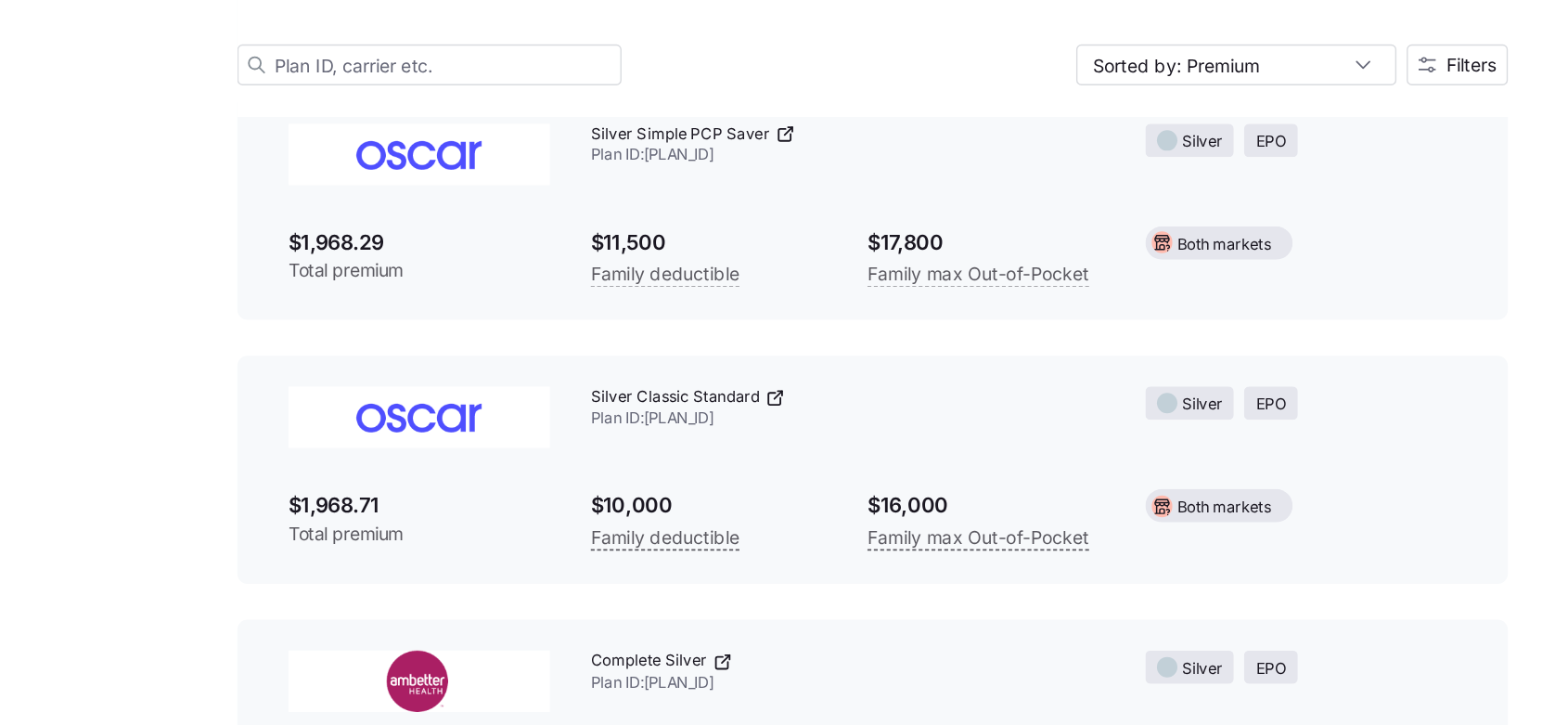 scroll, scrollTop: 13804, scrollLeft: 0, axis: vertical 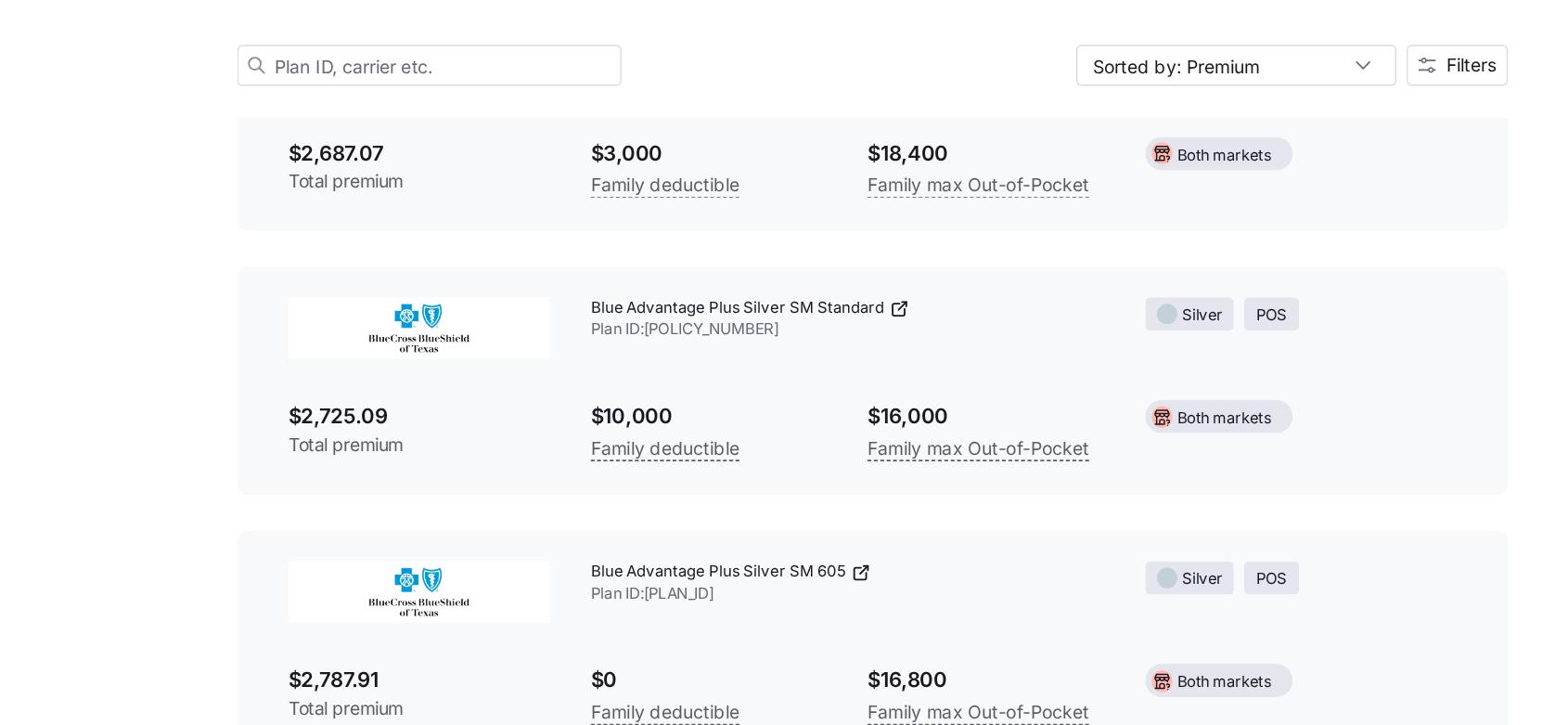 click at bounding box center (456, 628) 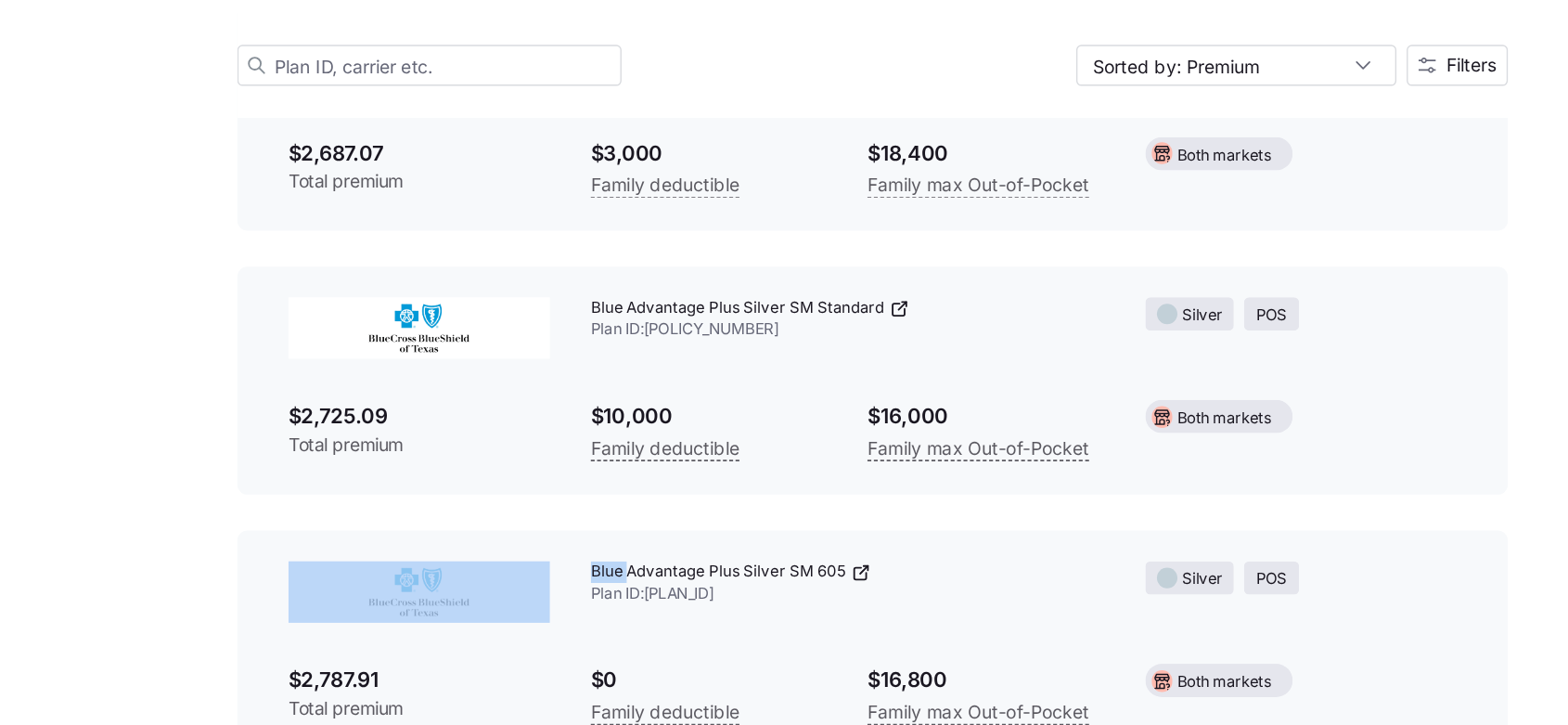 click at bounding box center (456, 628) 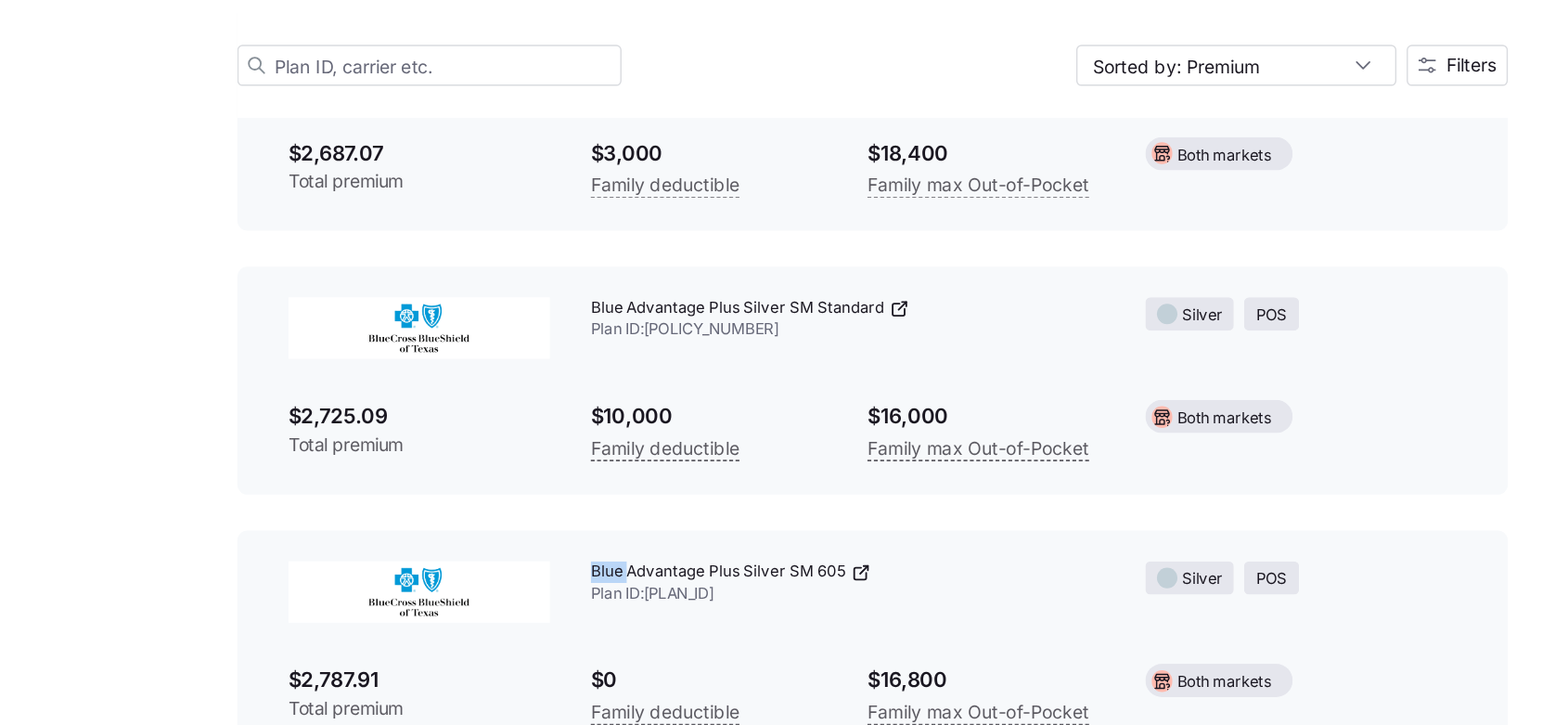 click on "Blue Advantage Plus Silver SM  605 Plan ID:  [PLAN_ID]" at bounding box center [765, 622] 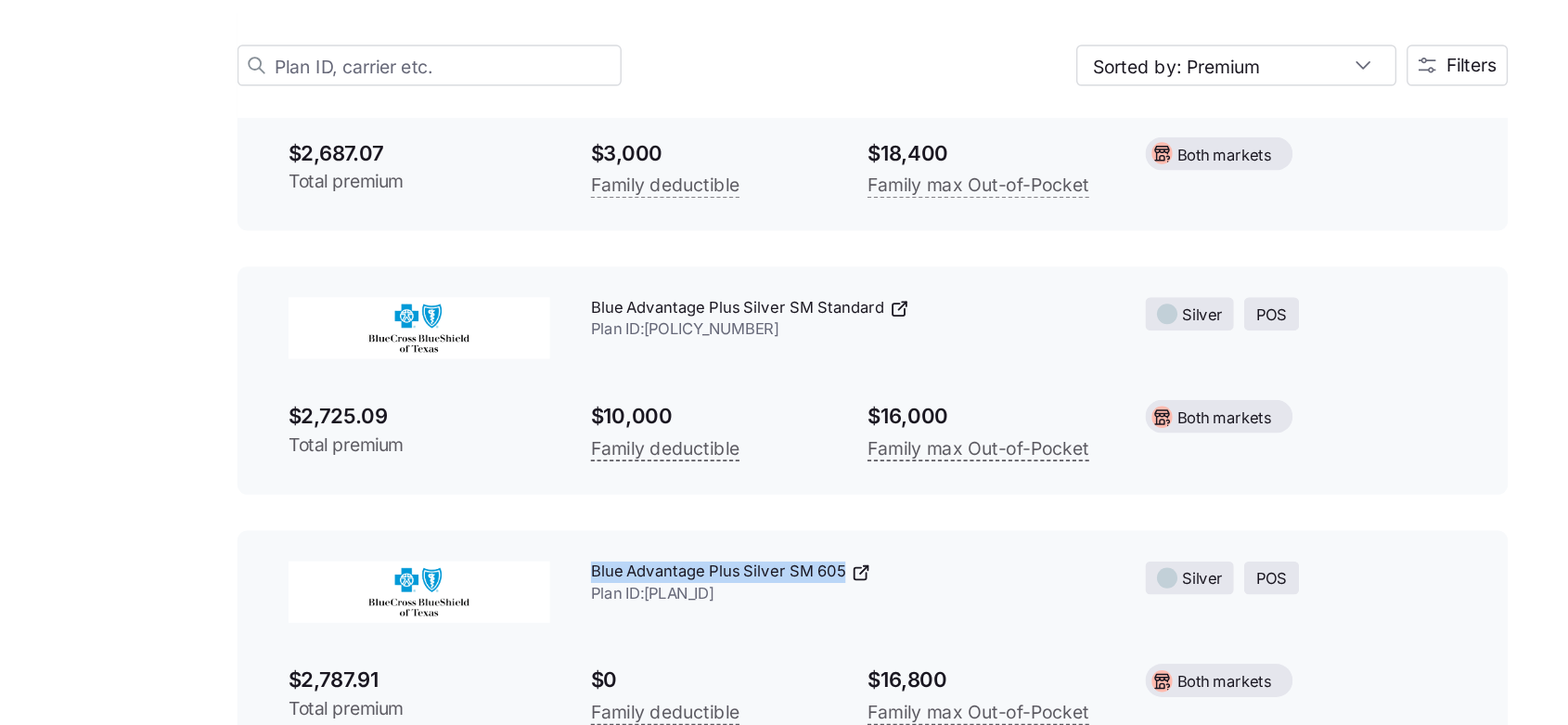 click on "Blue Advantage Plus Silver SM  605 Plan ID:  [PLAN_ID]" at bounding box center (765, 622) 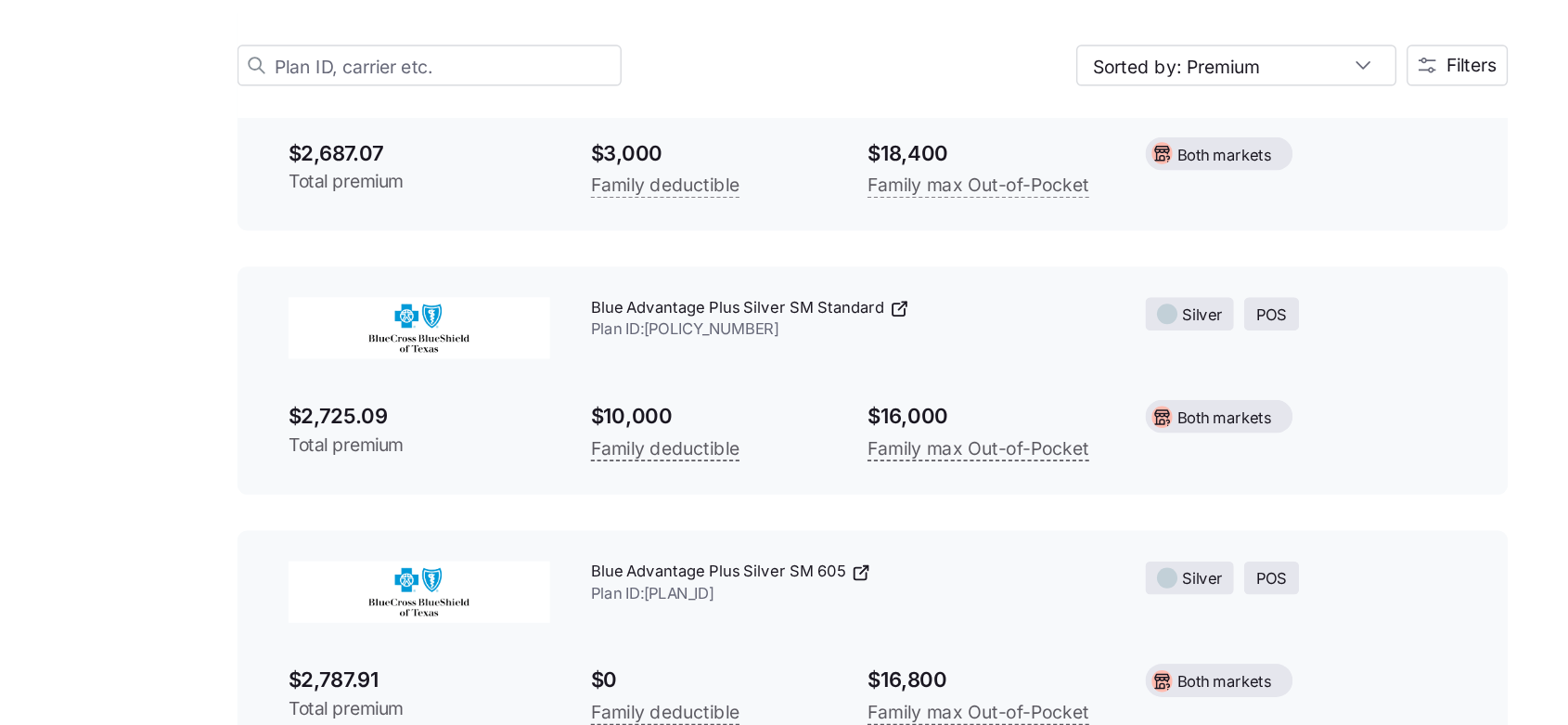 click on "$2,787.91" at bounding box center (456, 692) 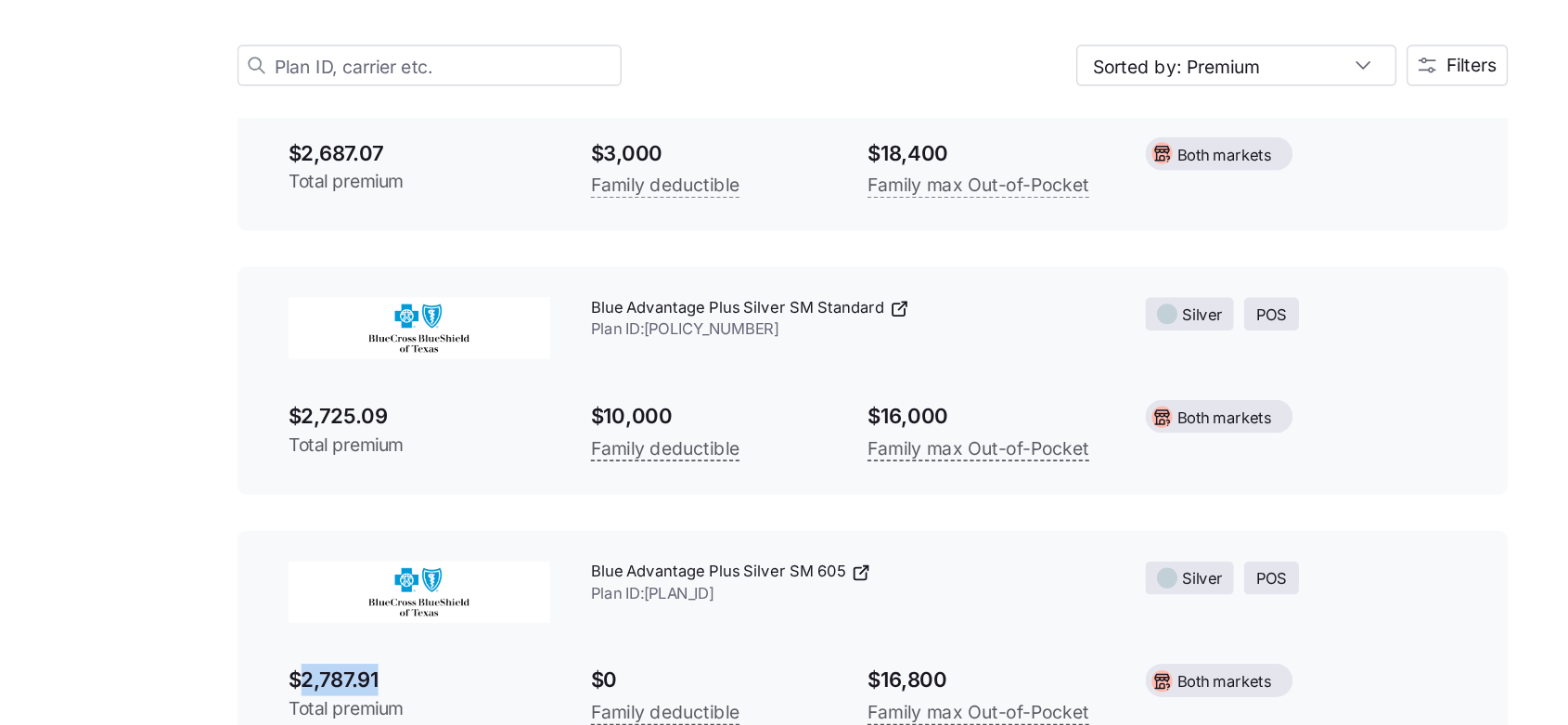 click on "$2,787.91" at bounding box center (456, 692) 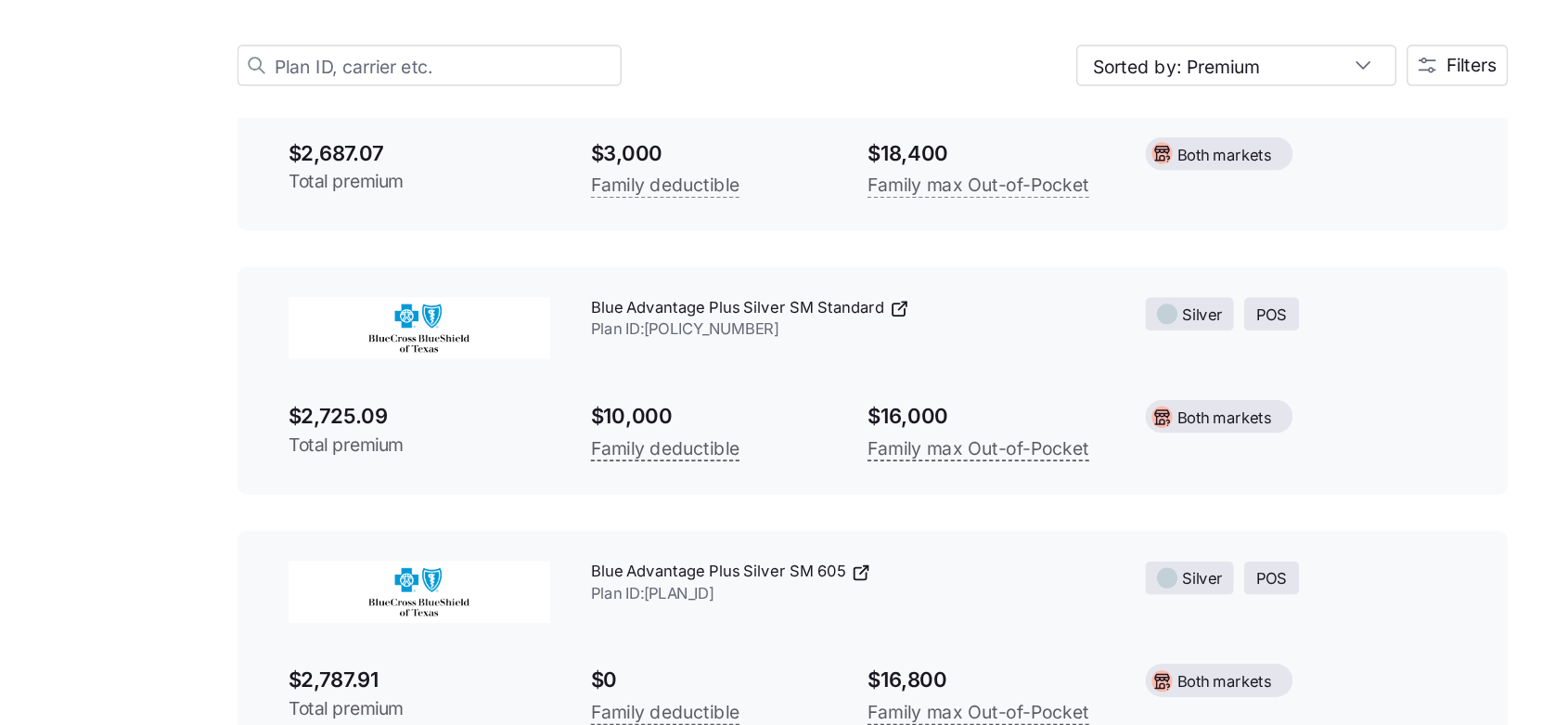 scroll, scrollTop: 0, scrollLeft: 0, axis: both 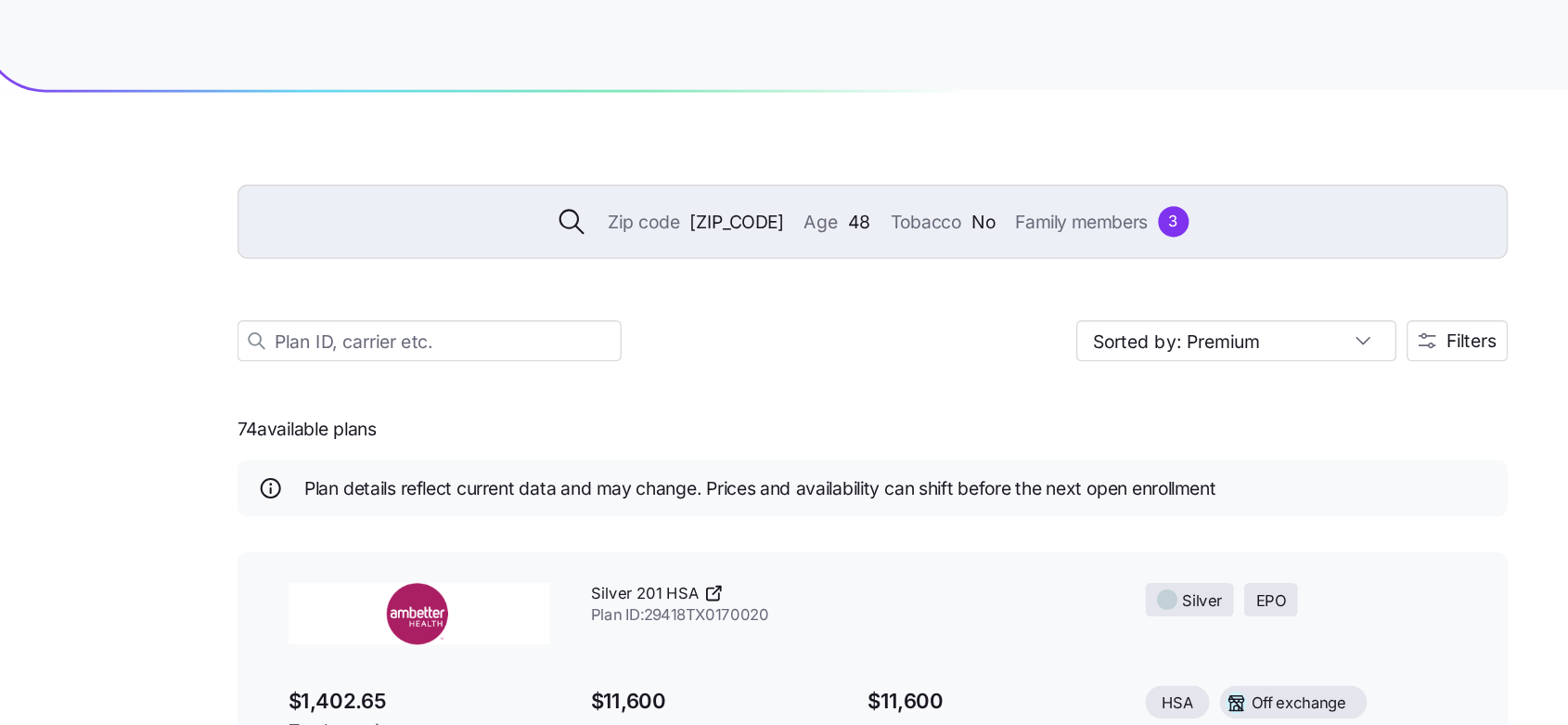 click on "Zip code 77510 Age 48 Tobacco No Family members 3" at bounding box center (784, 161) 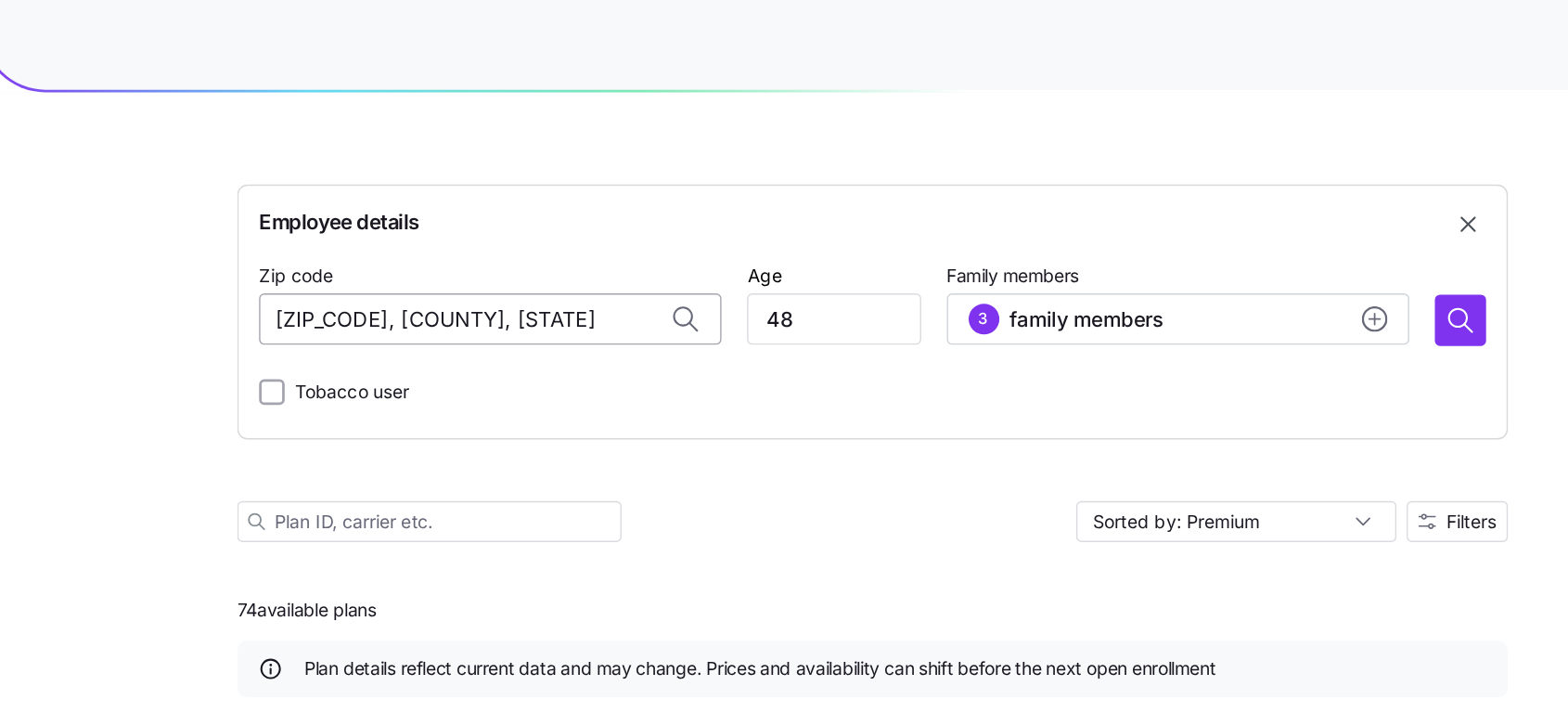 click on "77510, Galveston County, TX" at bounding box center [507, 231] 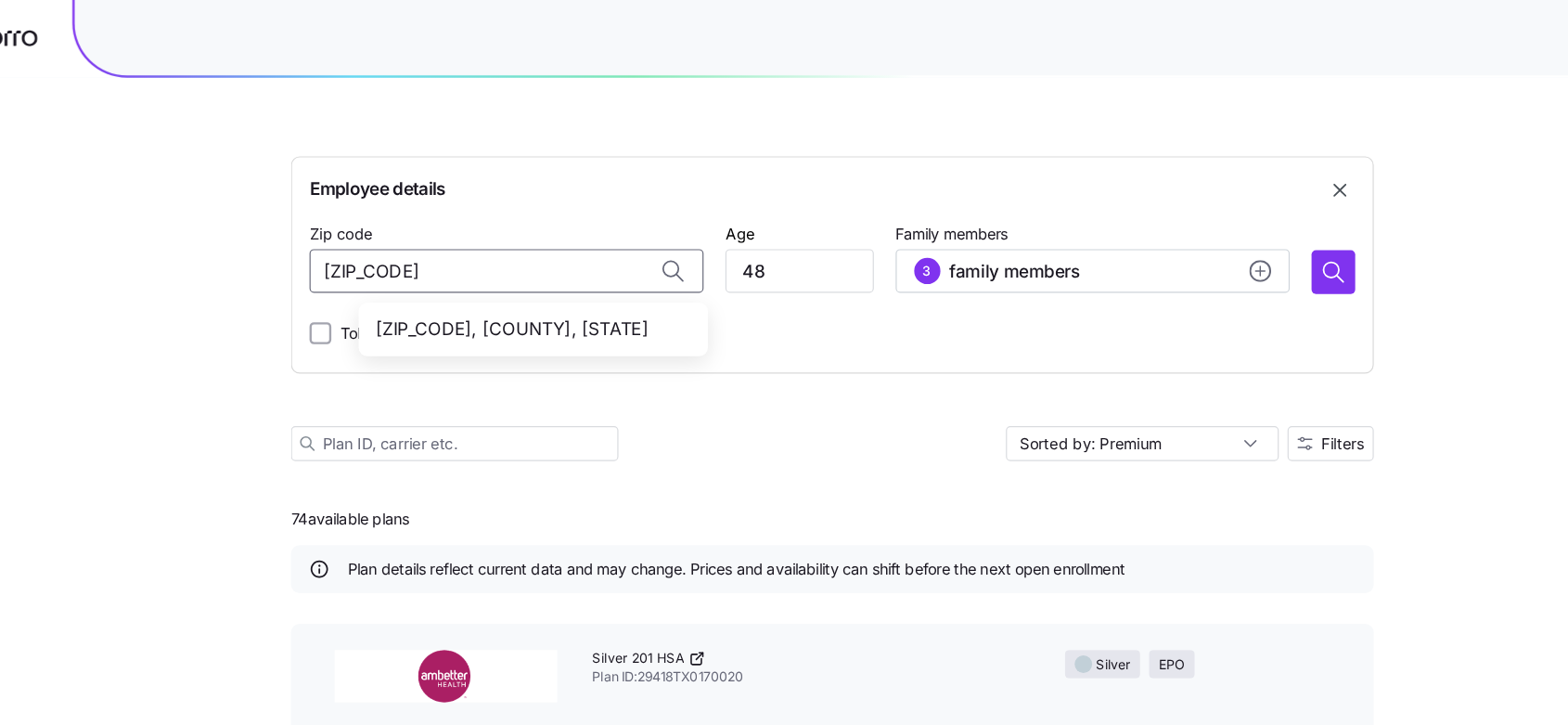 click on "77587, Harris County, TX" at bounding box center (526, 280) 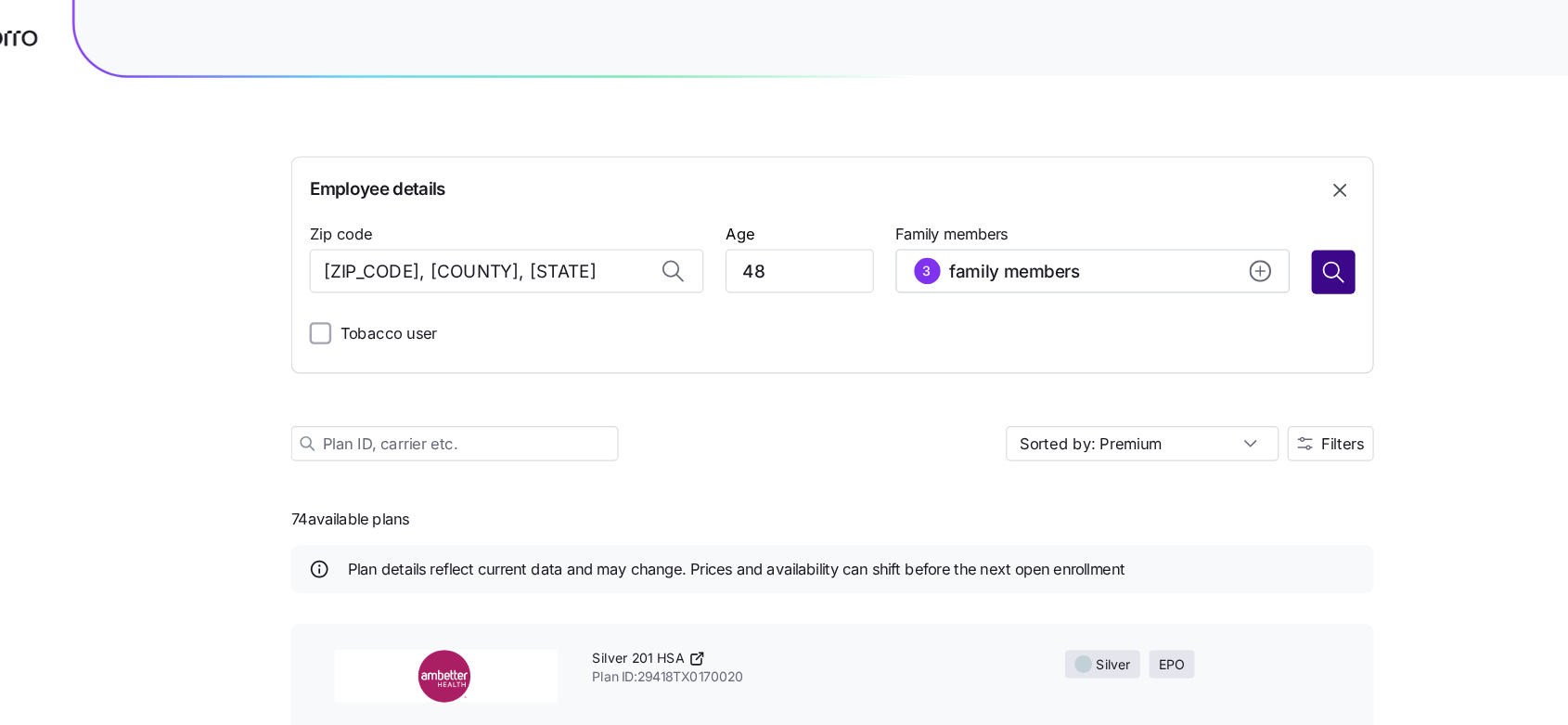 type on "77587, Harris County, TX" 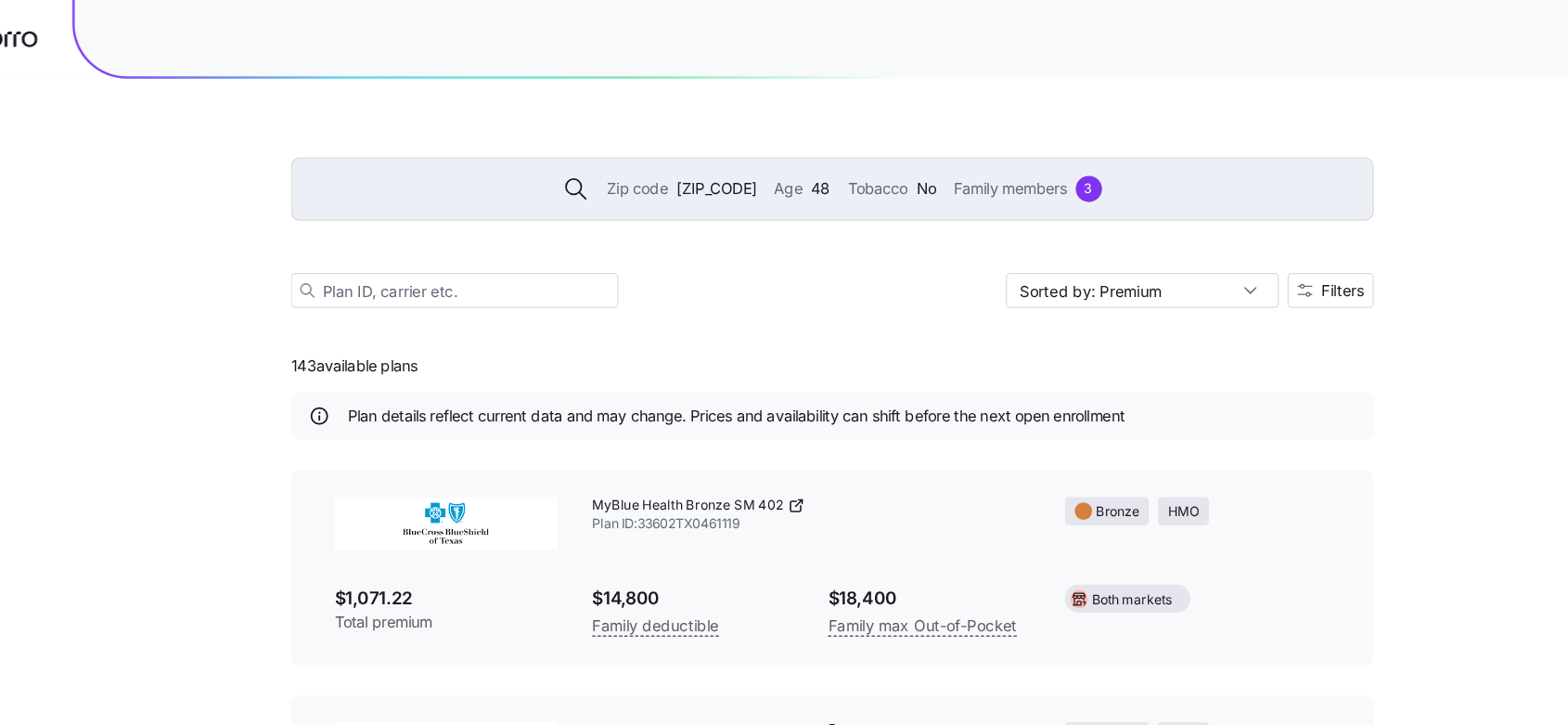 click at bounding box center (456, 445) 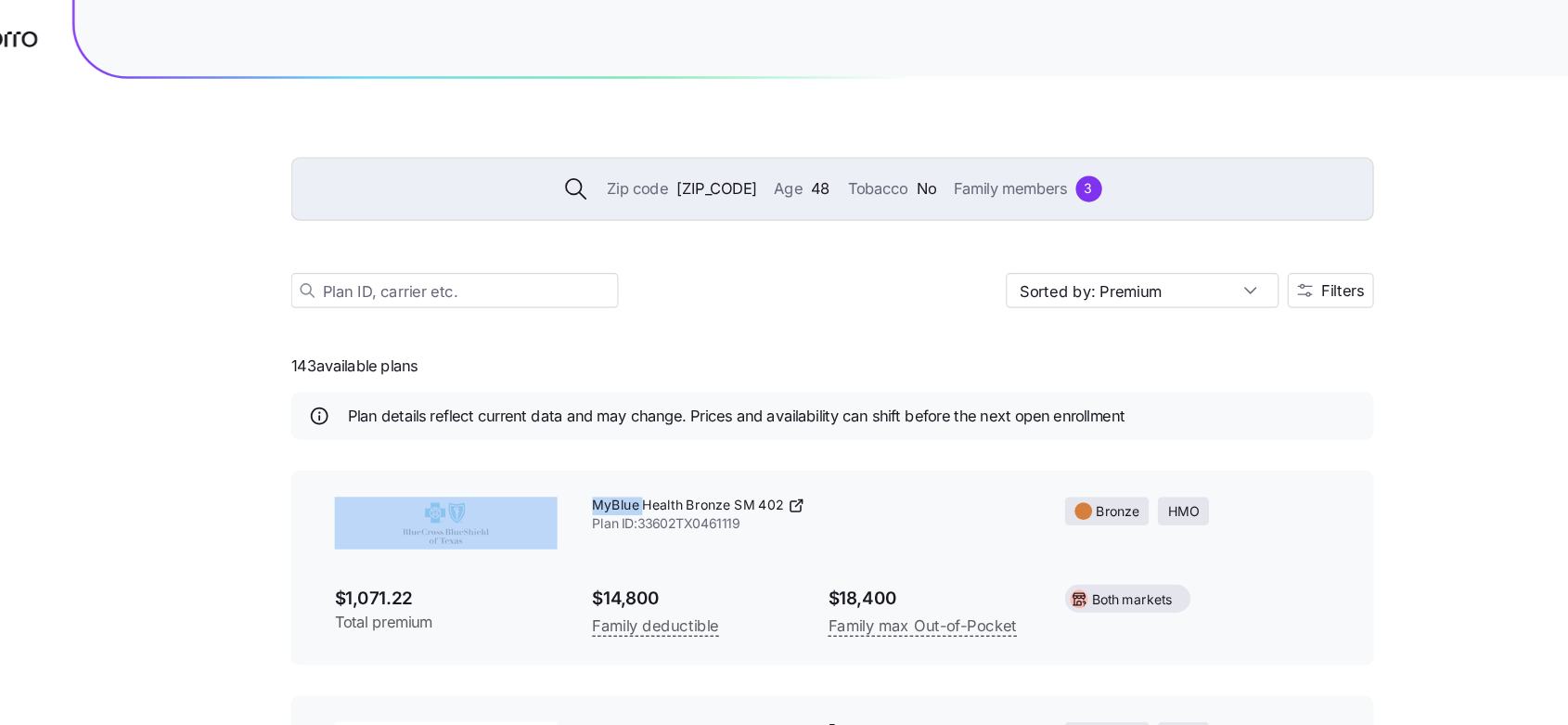 click at bounding box center (456, 445) 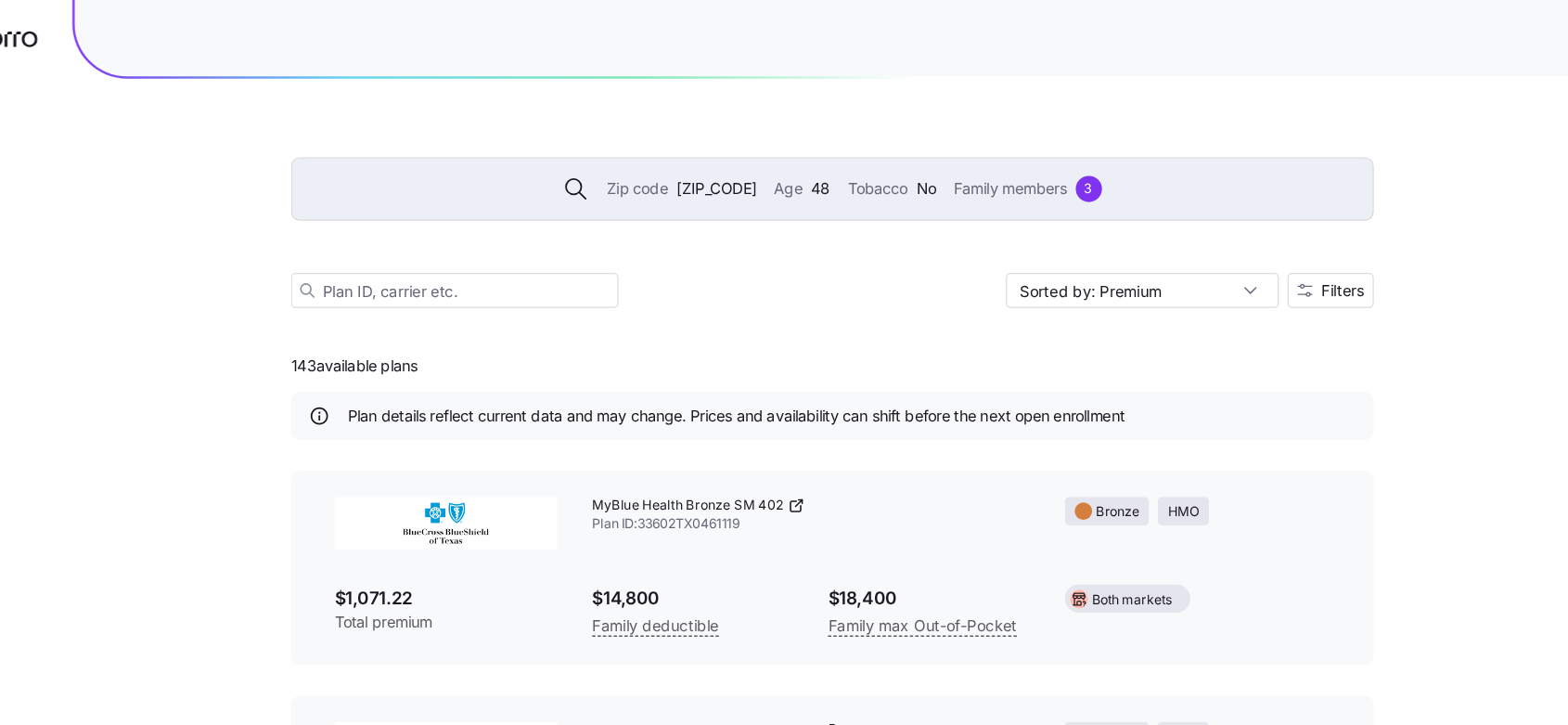 click at bounding box center (456, 445) 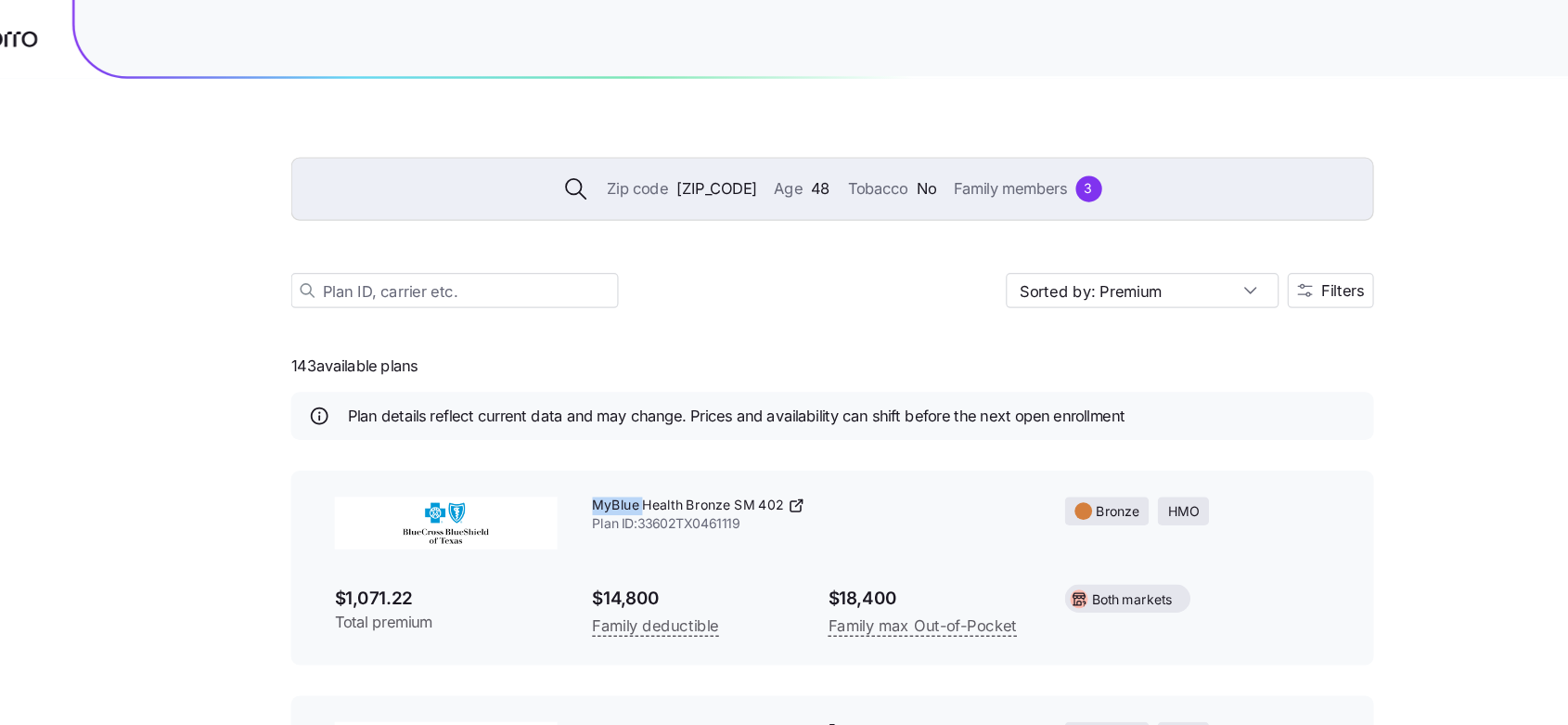 click on "MyBlue Health Bronze SM  402 Plan ID:  [PLAN_ID]" at bounding box center (765, 438) 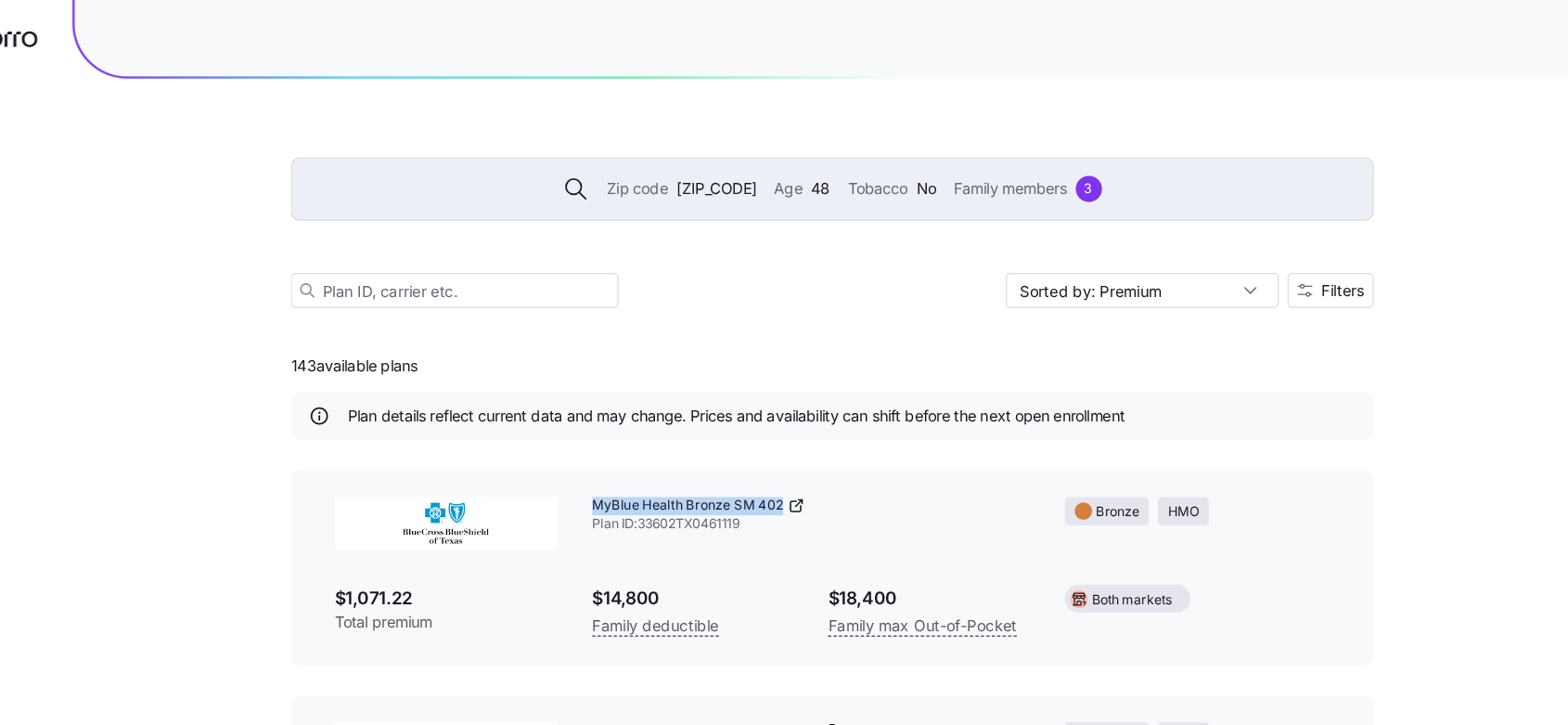 click on "MyBlue Health Bronze SM  402 Plan ID:  [PLAN_ID]" at bounding box center [765, 438] 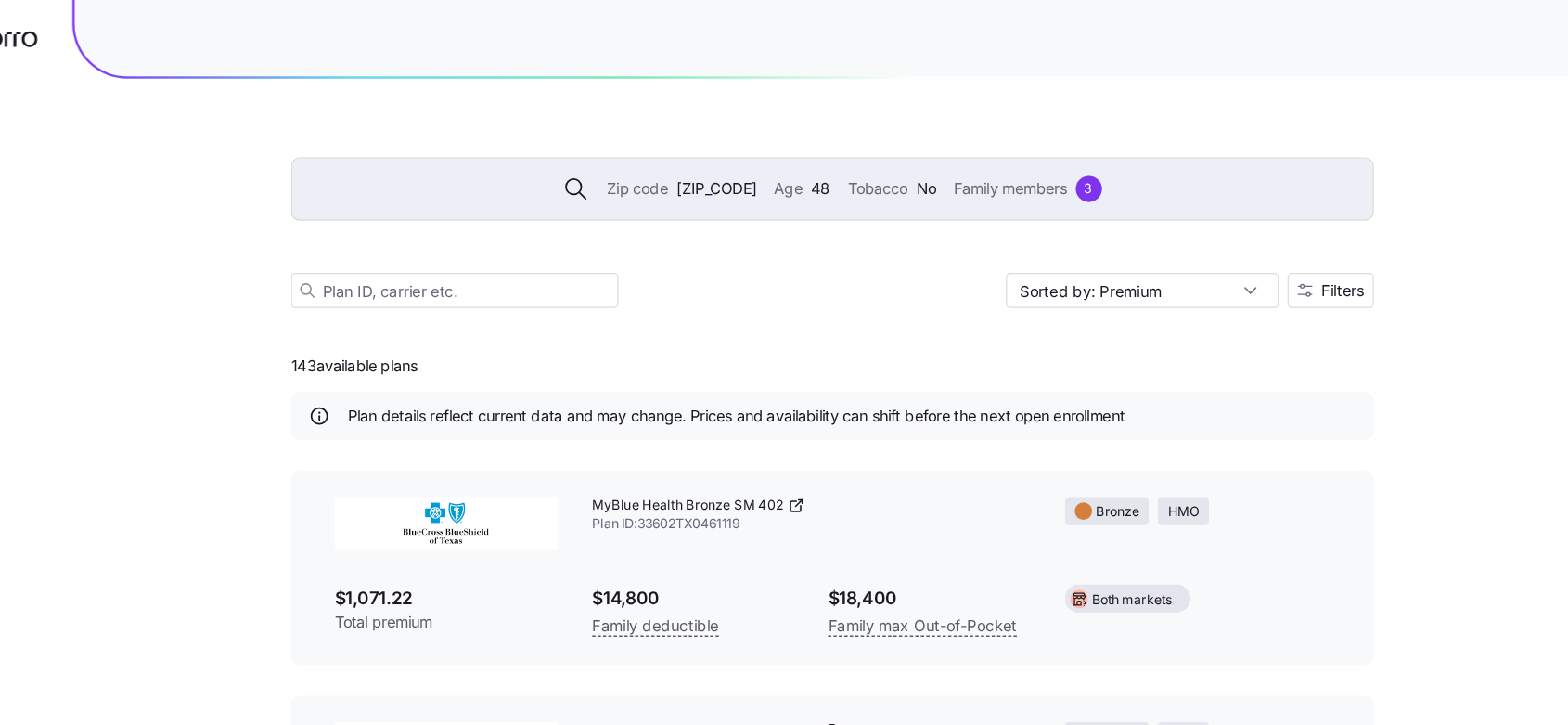 click on "$1,071.22" at bounding box center (456, 508) 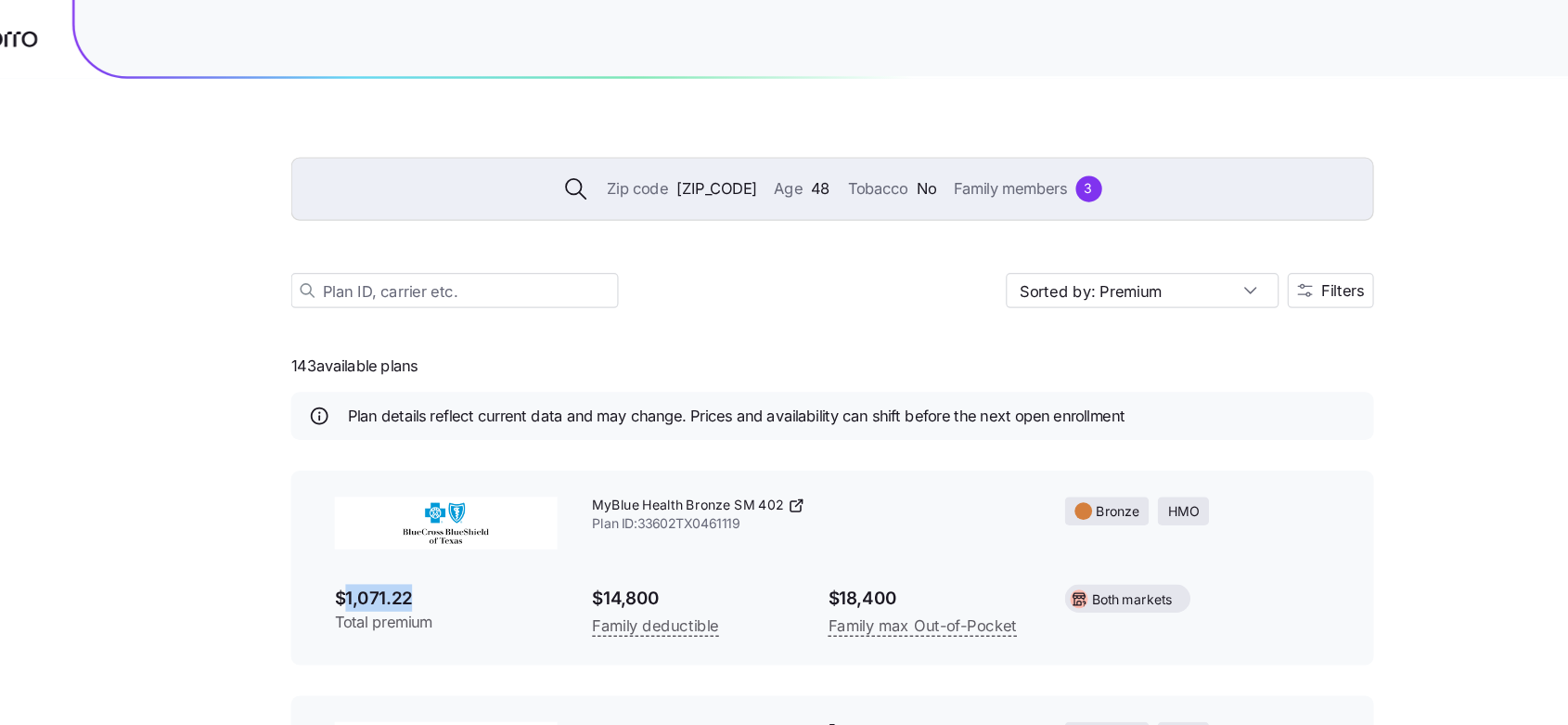 click on "$1,071.22" at bounding box center (456, 508) 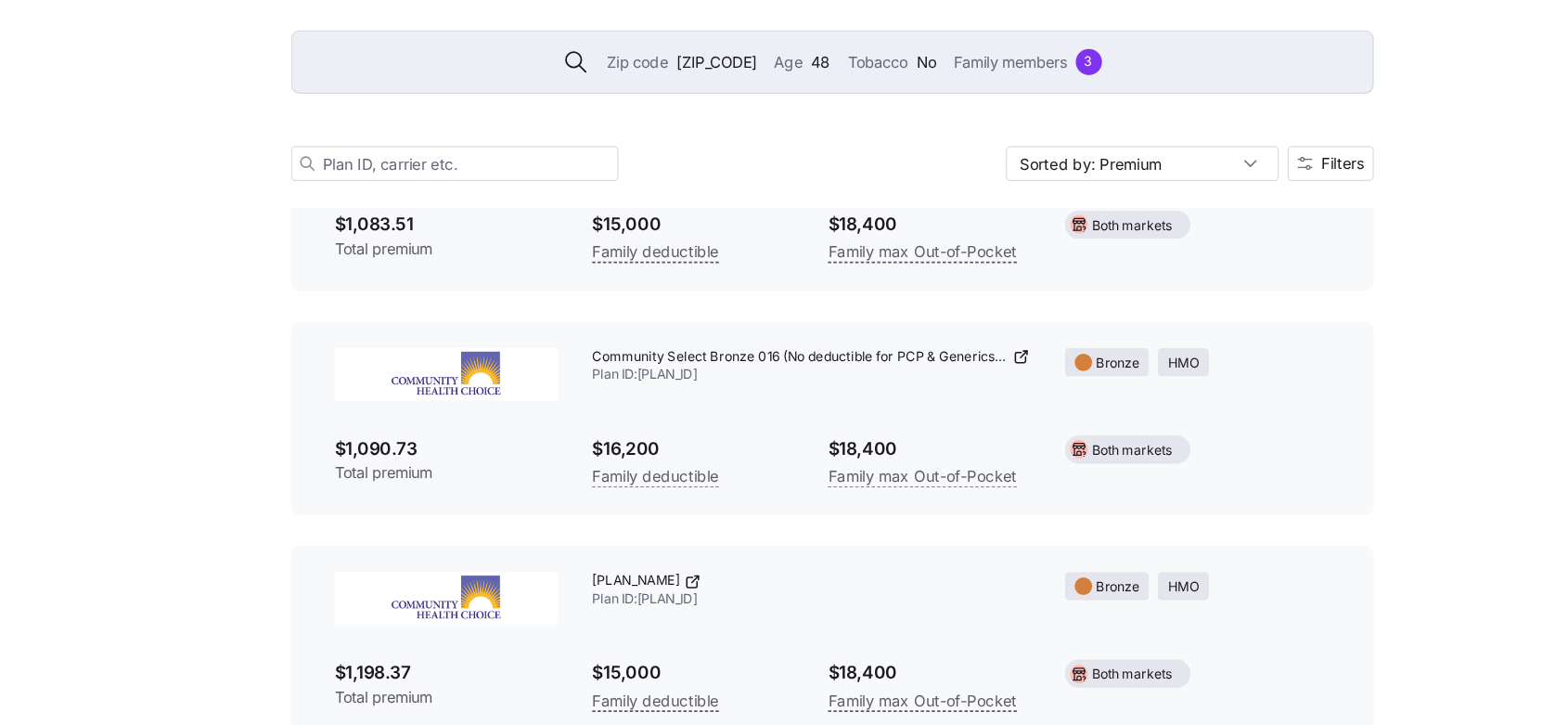 scroll, scrollTop: 26978, scrollLeft: 0, axis: vertical 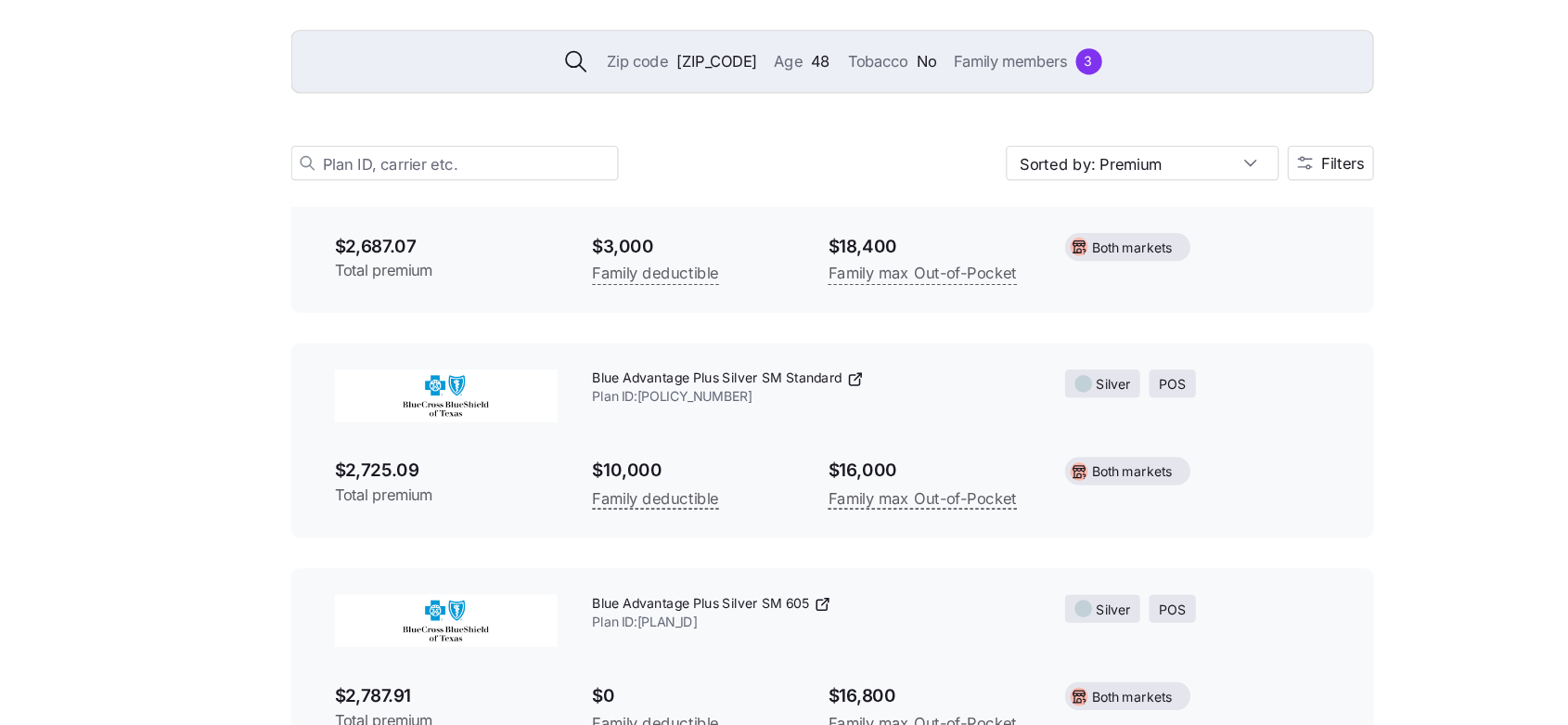 click on "Blue Advantage Plus Silver SM  605 Plan ID:  [PLAN_ID]" at bounding box center (765, 629) 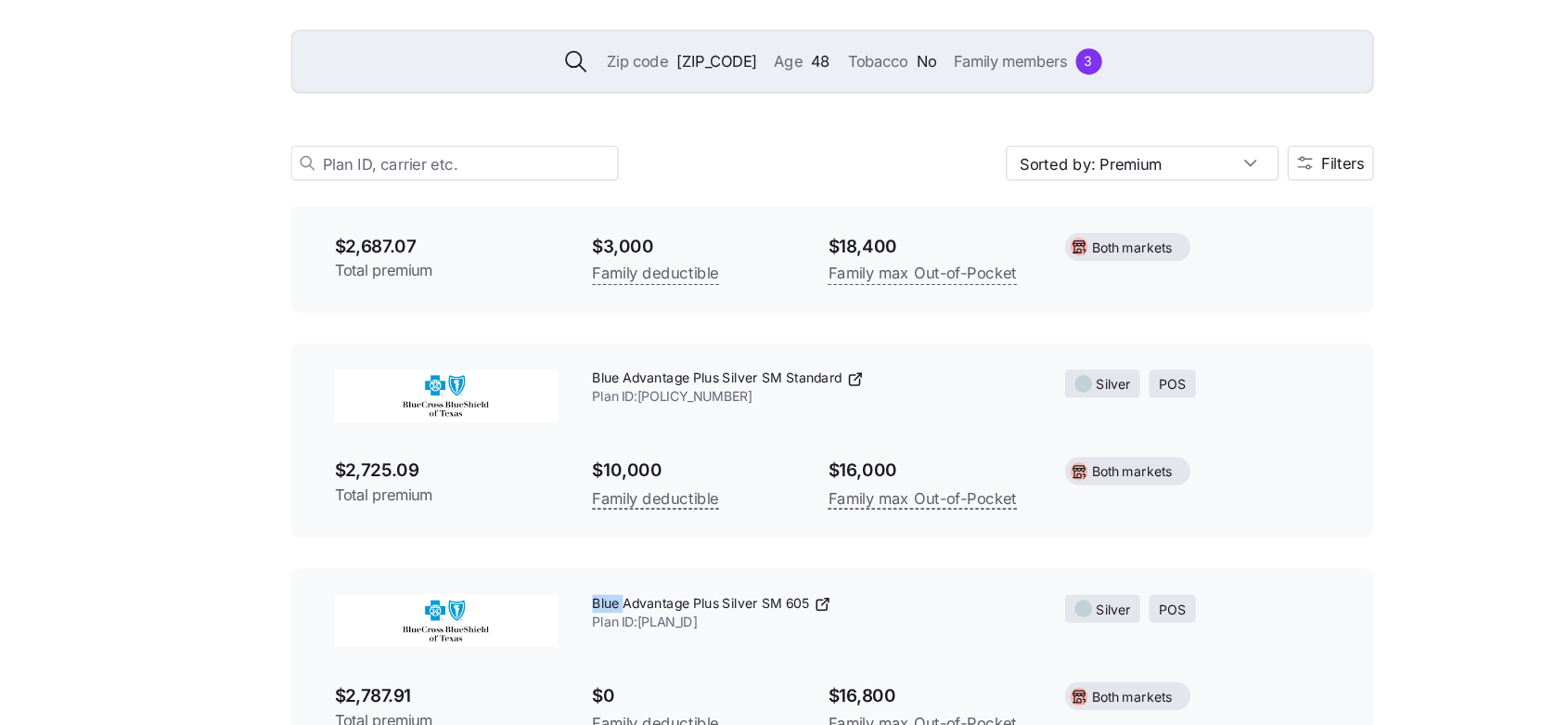 click on "Blue Advantage Plus Silver SM  605 Plan ID:  [PLAN_ID]" at bounding box center [765, 629] 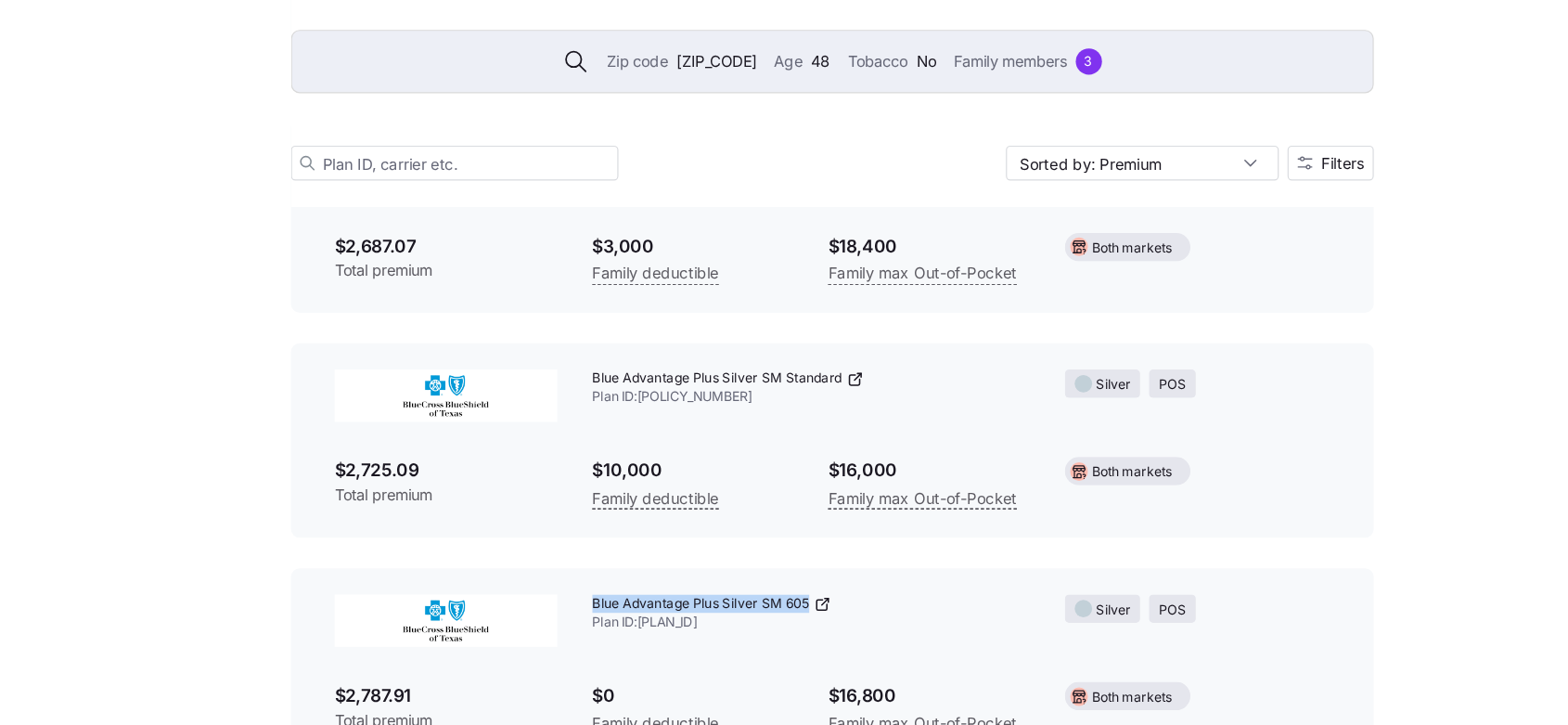 click on "Blue Advantage Plus Silver SM  605 Plan ID:  [PLAN_ID]" at bounding box center [765, 629] 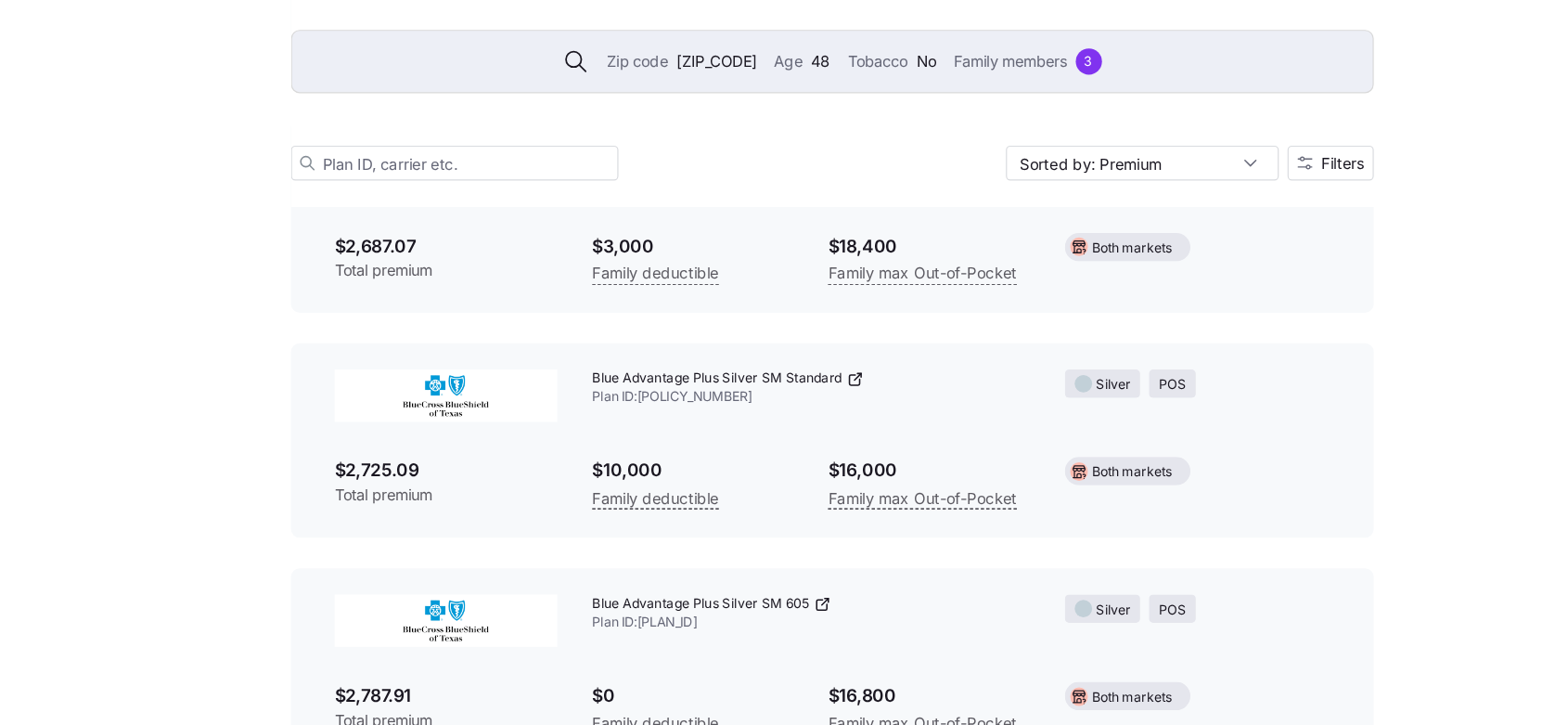 click on "$2,787.91" at bounding box center [456, 699] 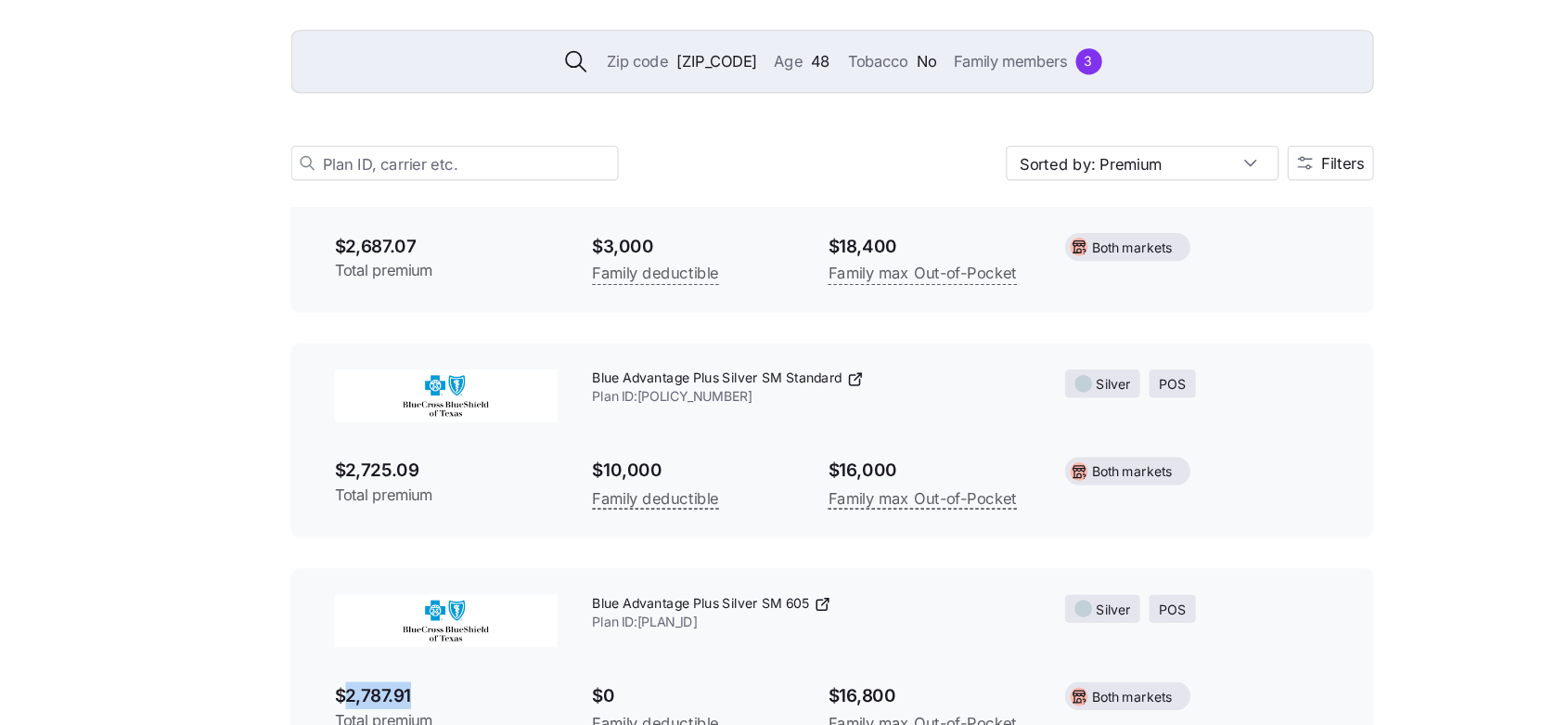 click on "$2,787.91" at bounding box center (456, 699) 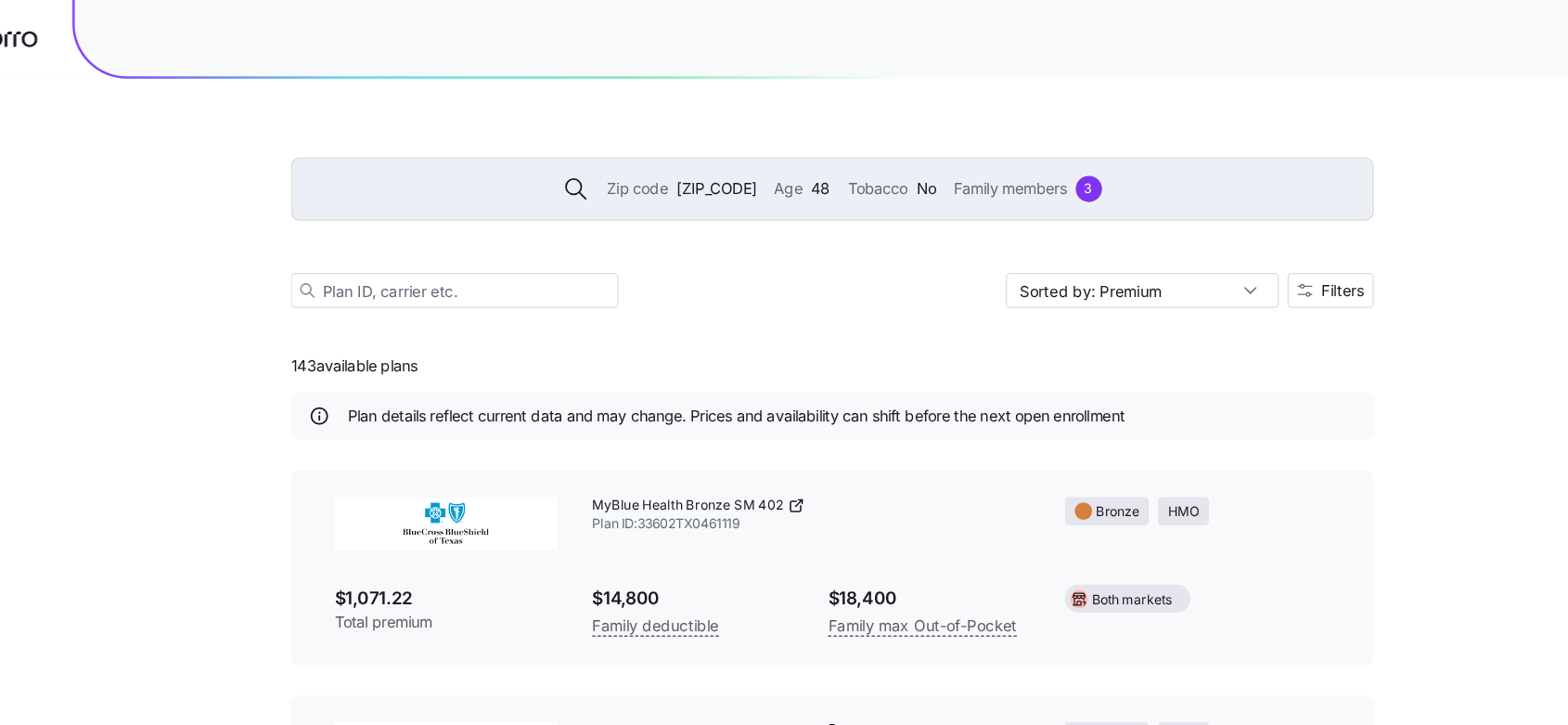 click on "Zip code 77587 Age 48 Tobacco No Family members 3" at bounding box center [784, 161] 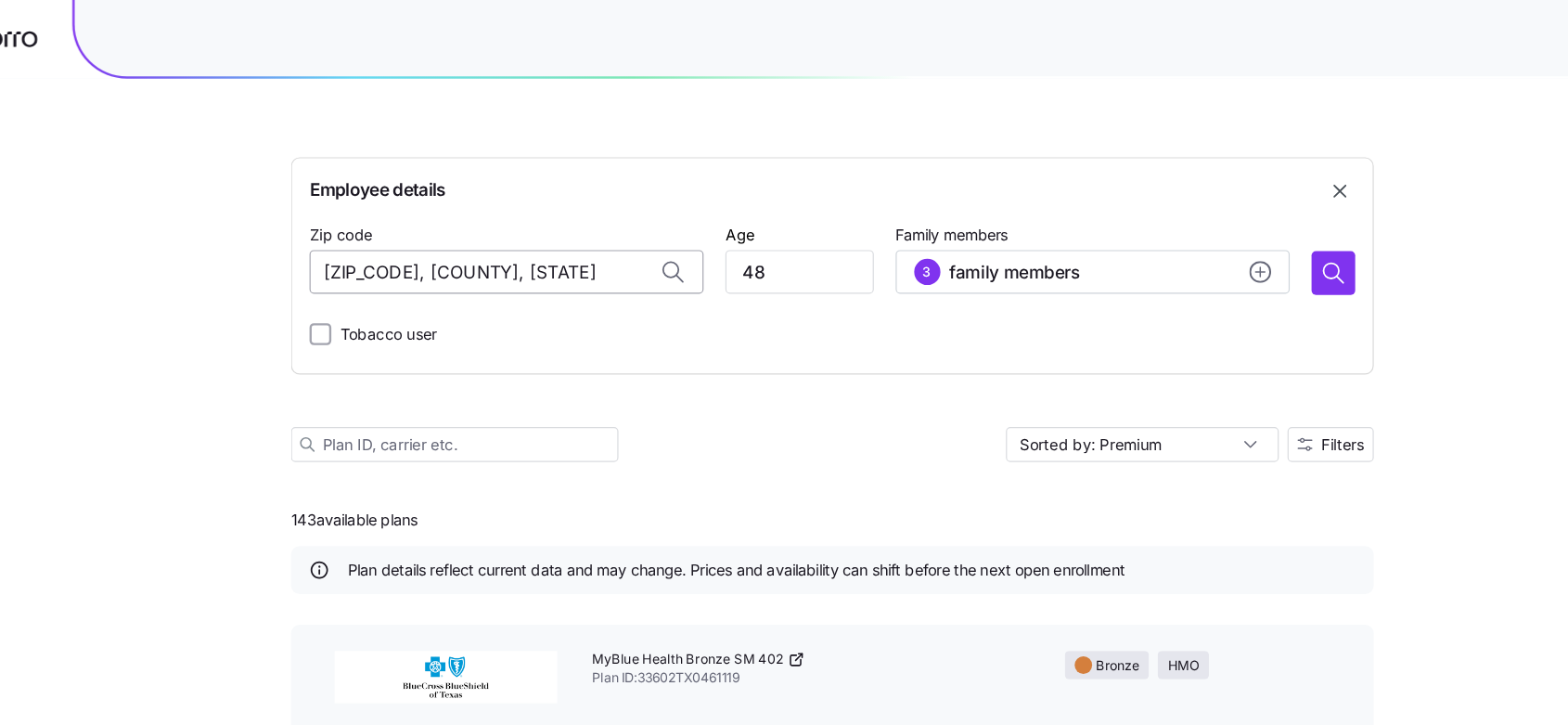 click on "77587, Harris County, TX" at bounding box center [507, 231] 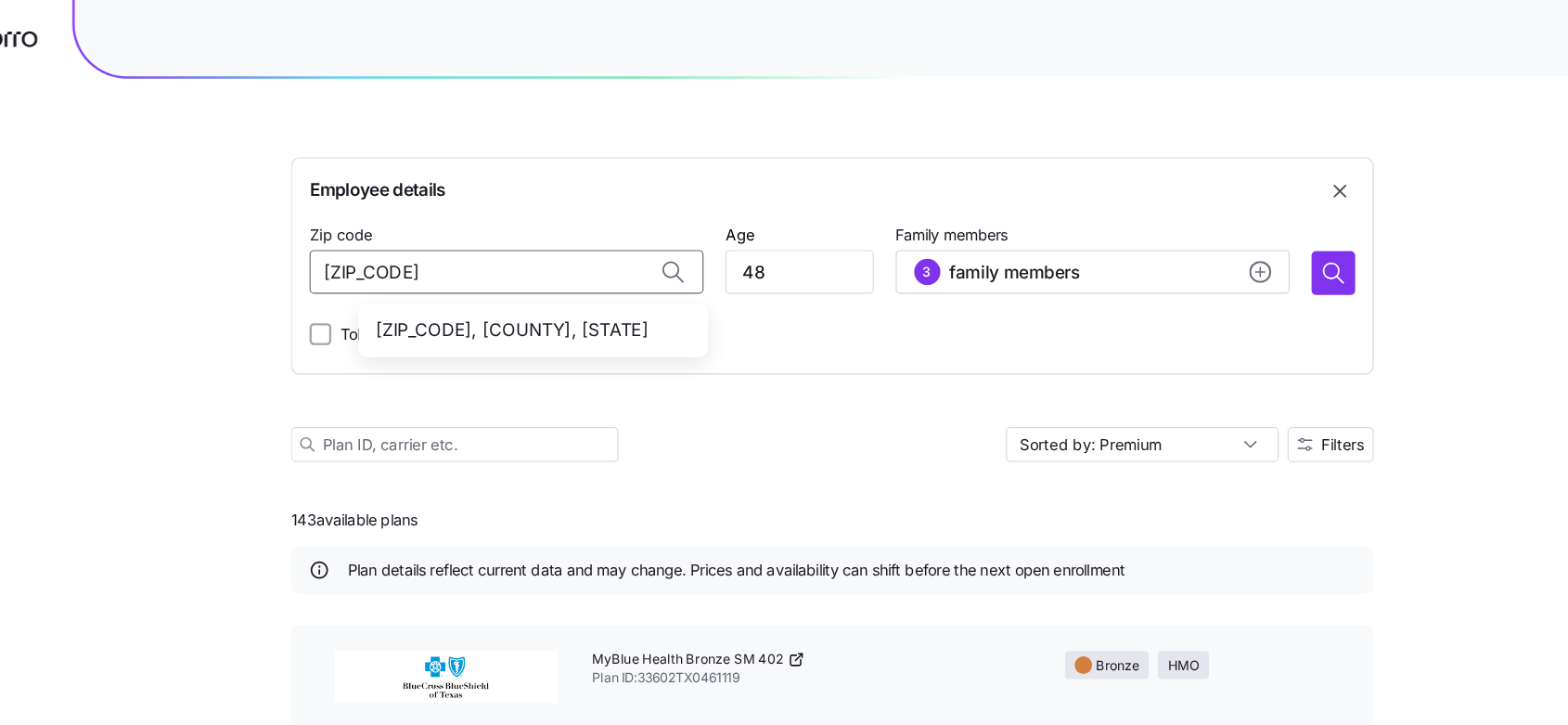 click on "77379, Harris County, TX" at bounding box center (526, 280) 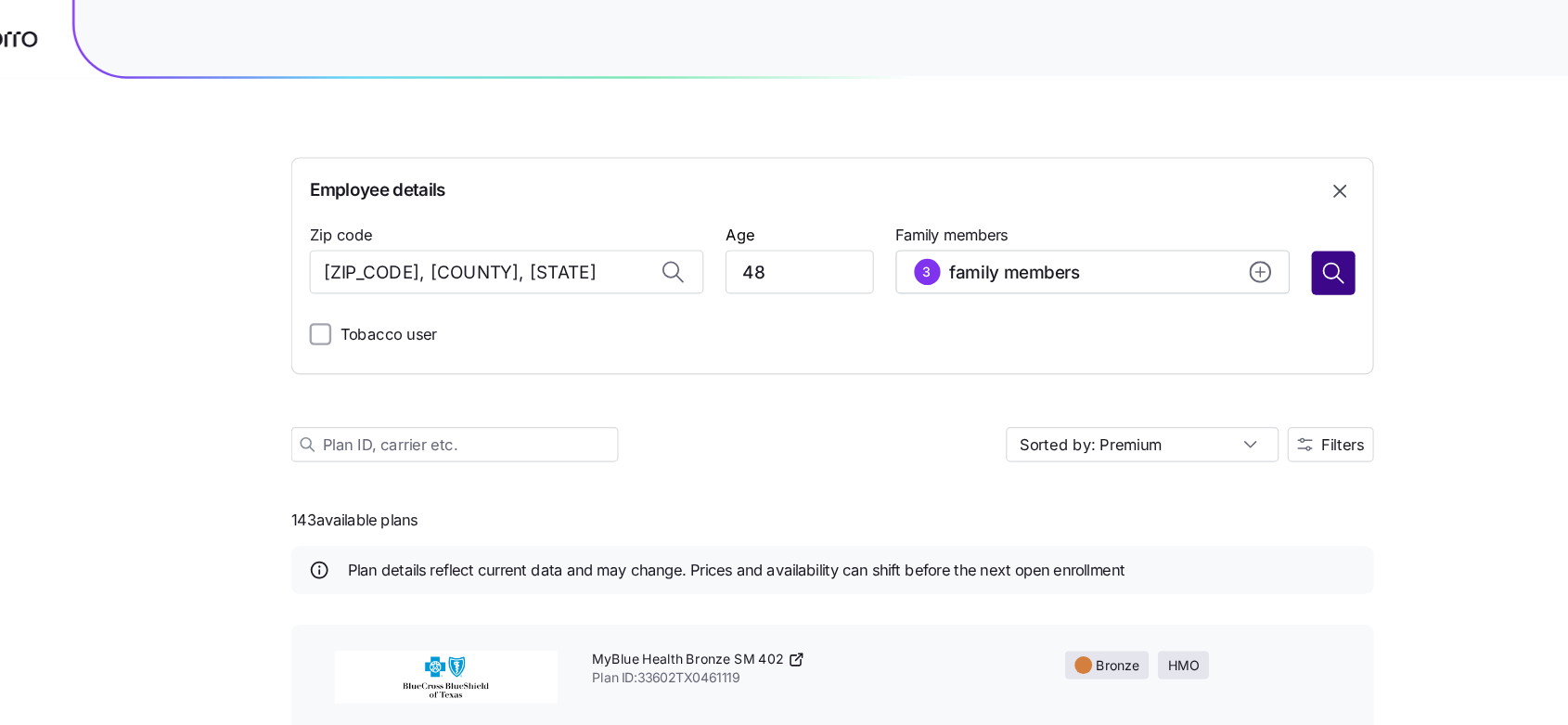 type on "77379, Harris County, TX" 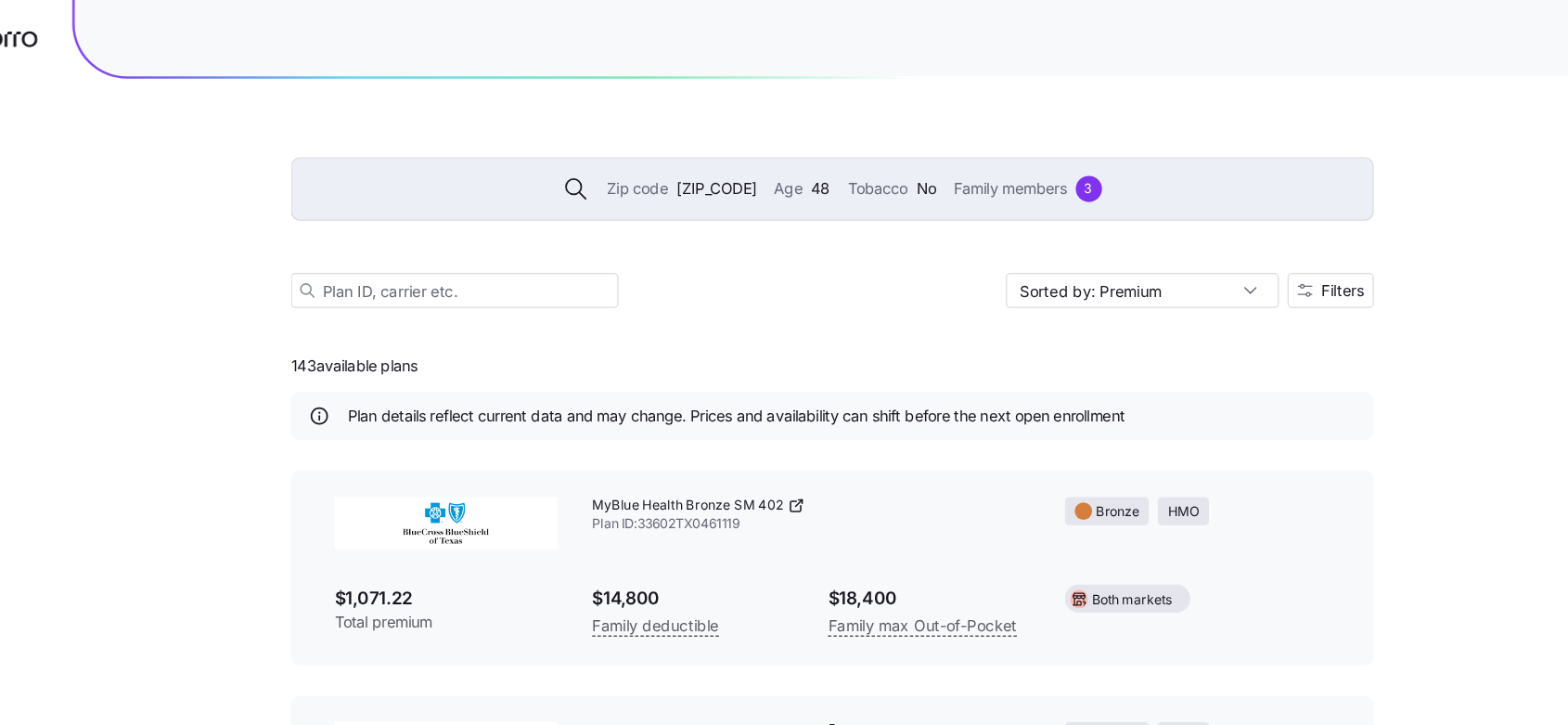 click on "MyBlue Health Bronze SM  402 Plan ID:  [PLAN_ID]" at bounding box center [765, 438] 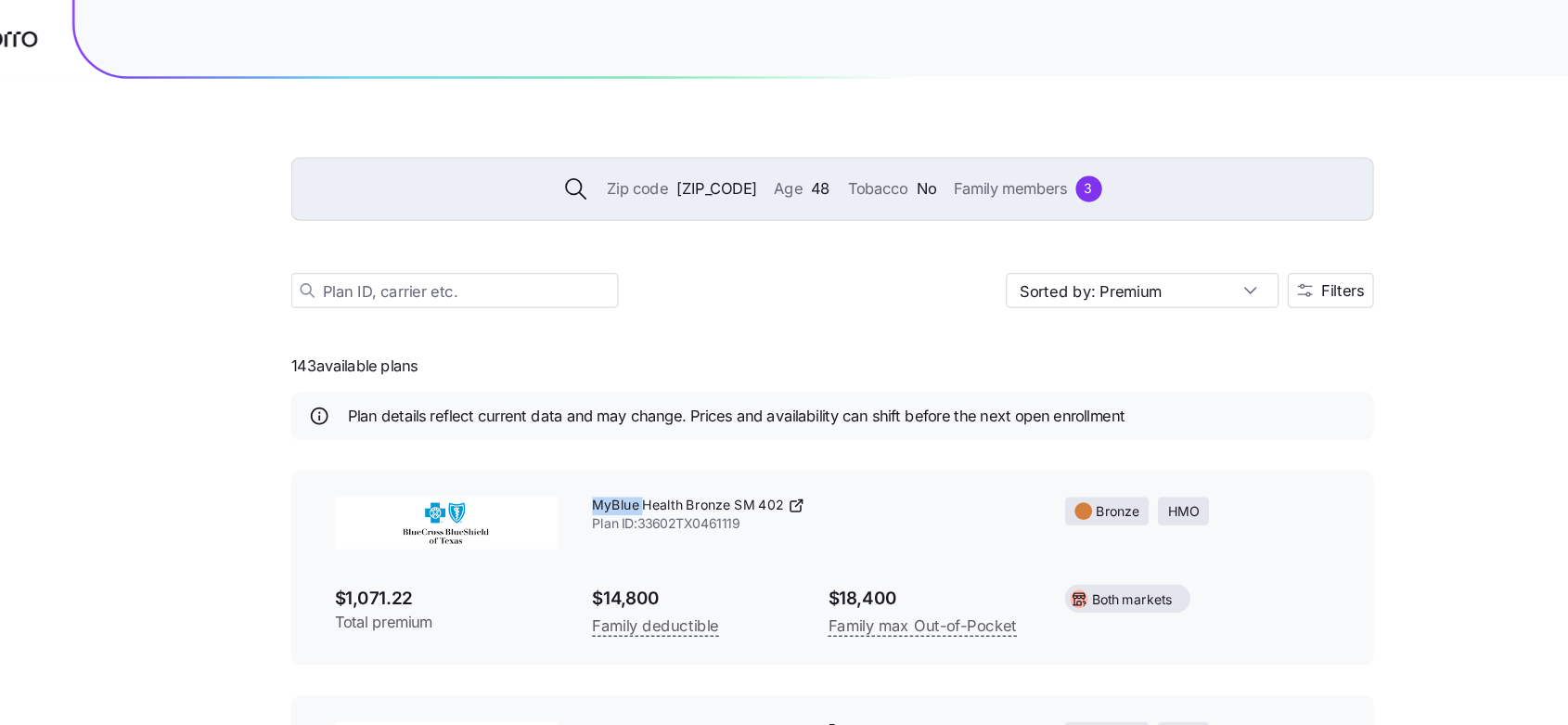 click on "MyBlue Health Bronze SM  402 Plan ID:  [PLAN_ID]" at bounding box center (765, 438) 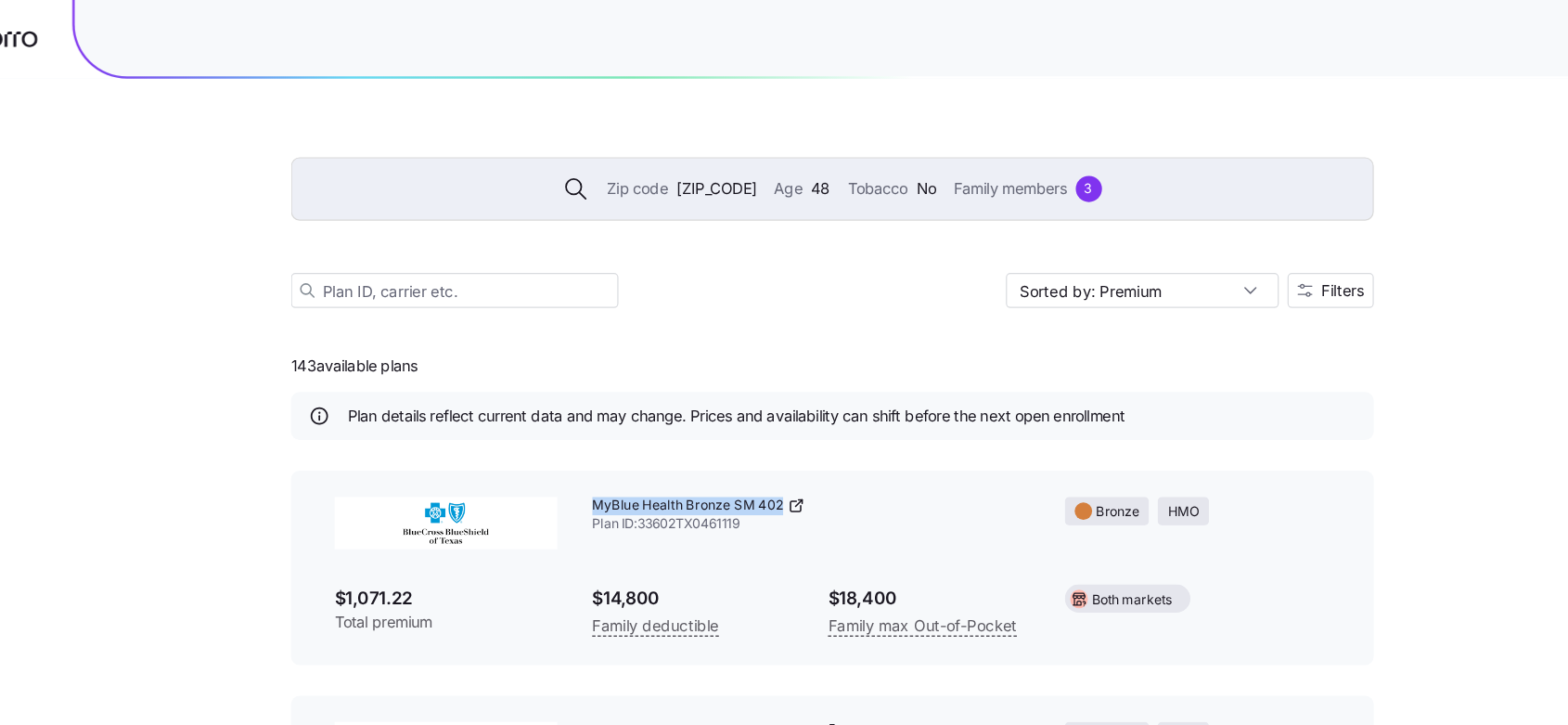 click on "MyBlue Health Bronze SM  402 Plan ID:  [PLAN_ID]" at bounding box center (765, 438) 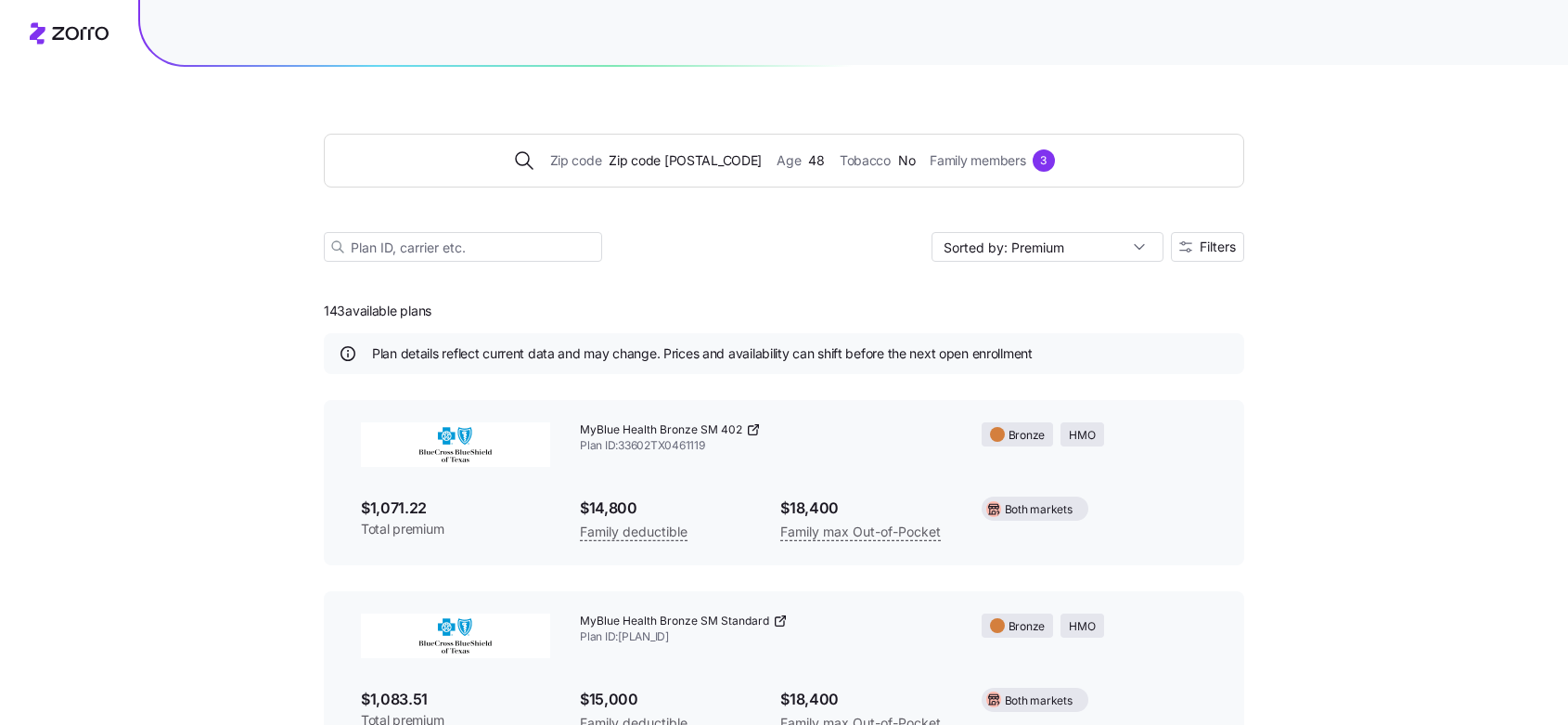 scroll, scrollTop: 0, scrollLeft: 0, axis: both 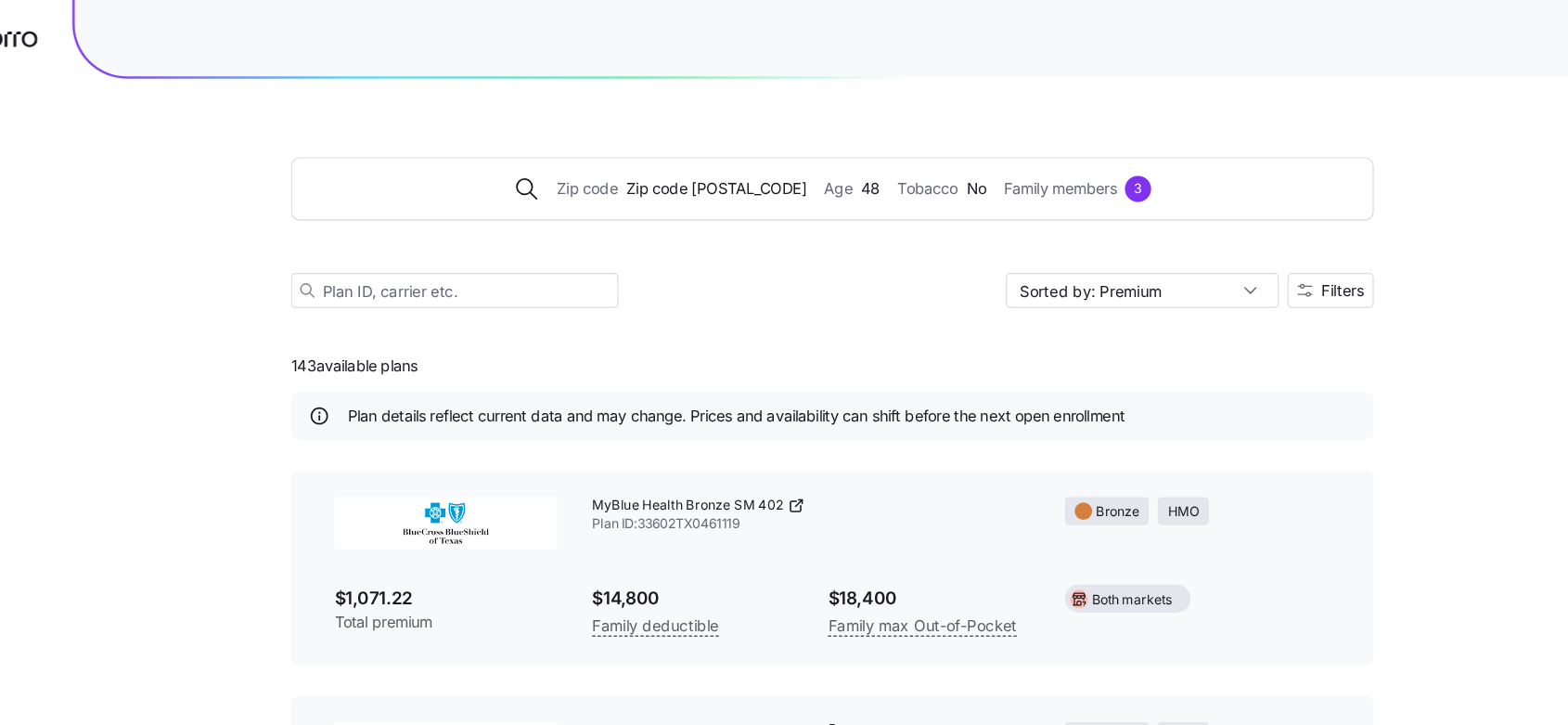 click on "$1,071.22" at bounding box center [456, 508] 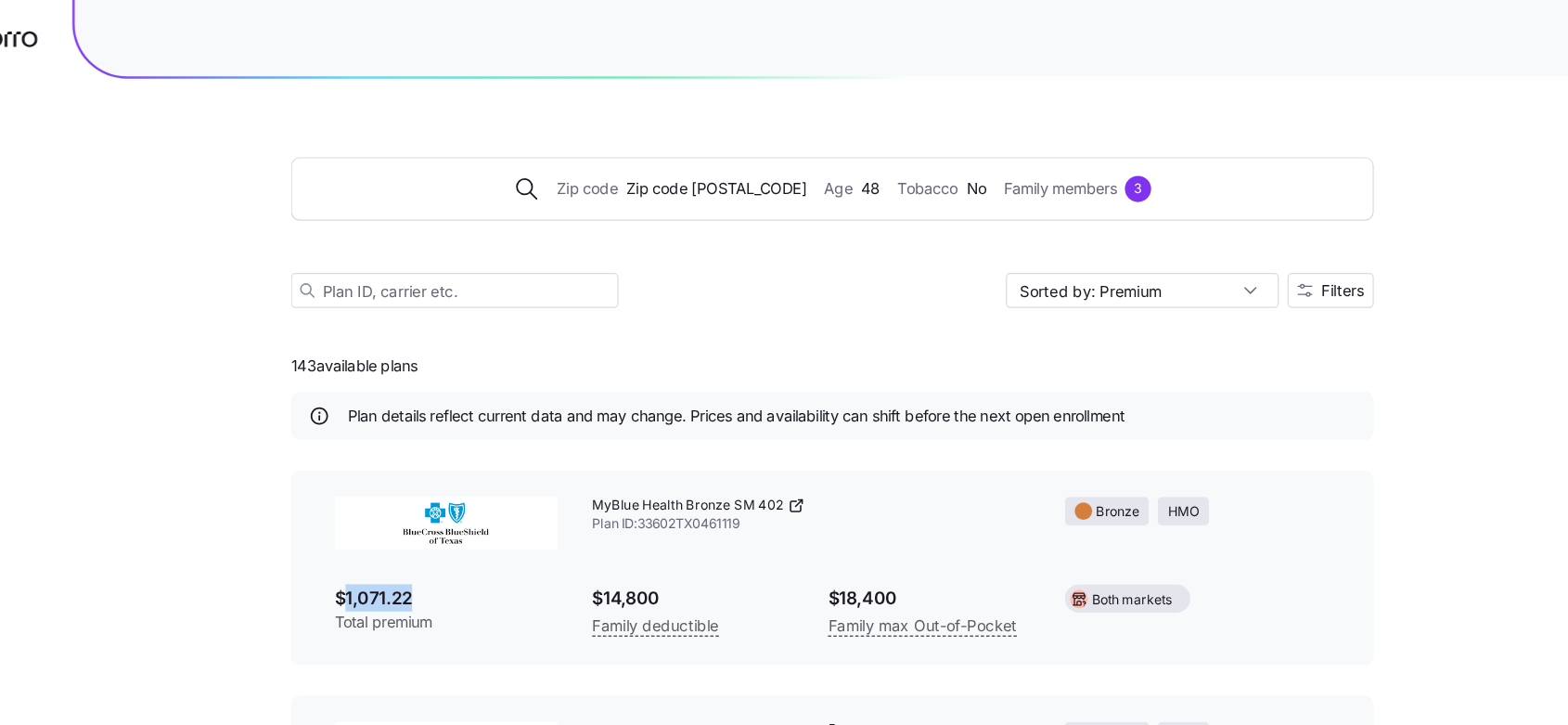 click on "$1,071.22" at bounding box center (456, 508) 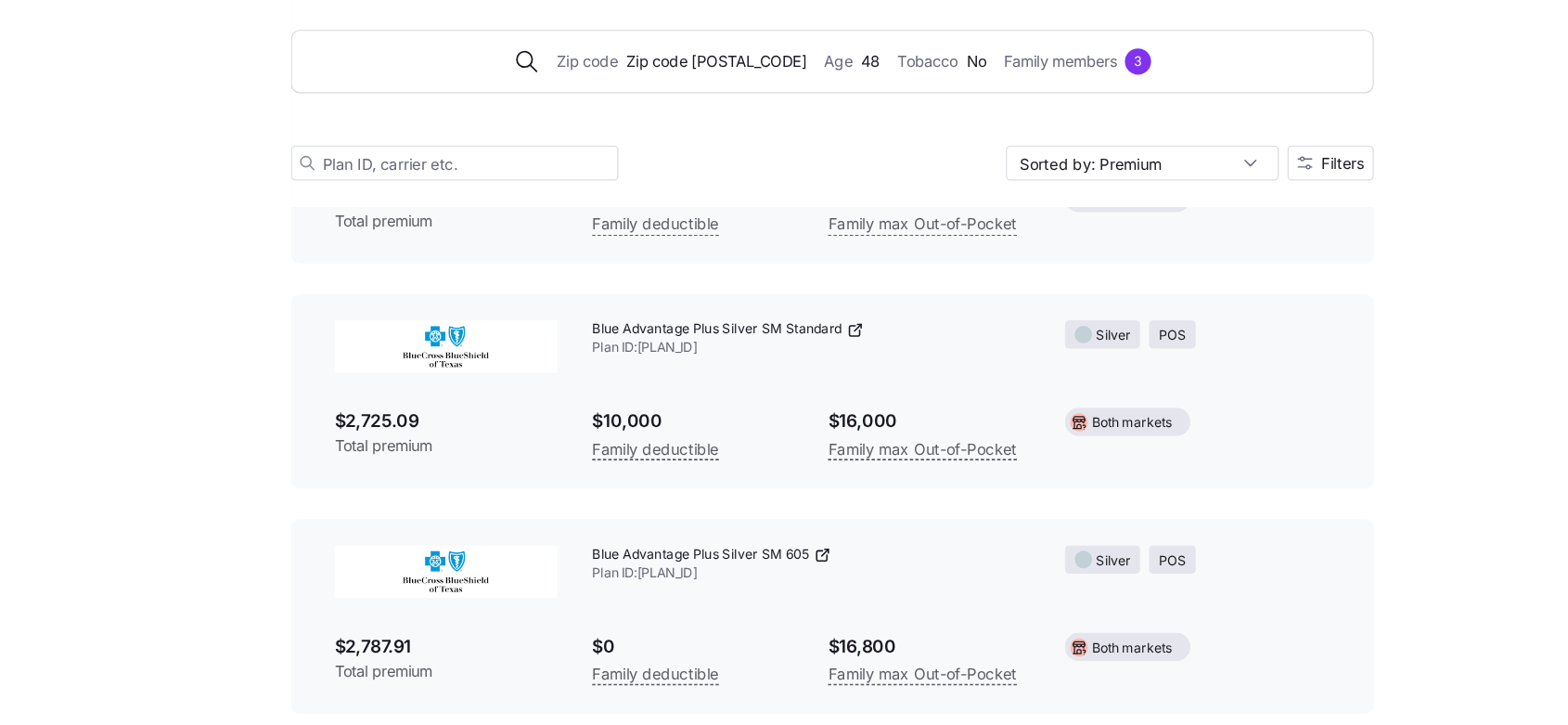 click on "Blue Advantage Plus Silver SM  605 Plan ID:  [PLAN_ID]" at bounding box center [765, 588] 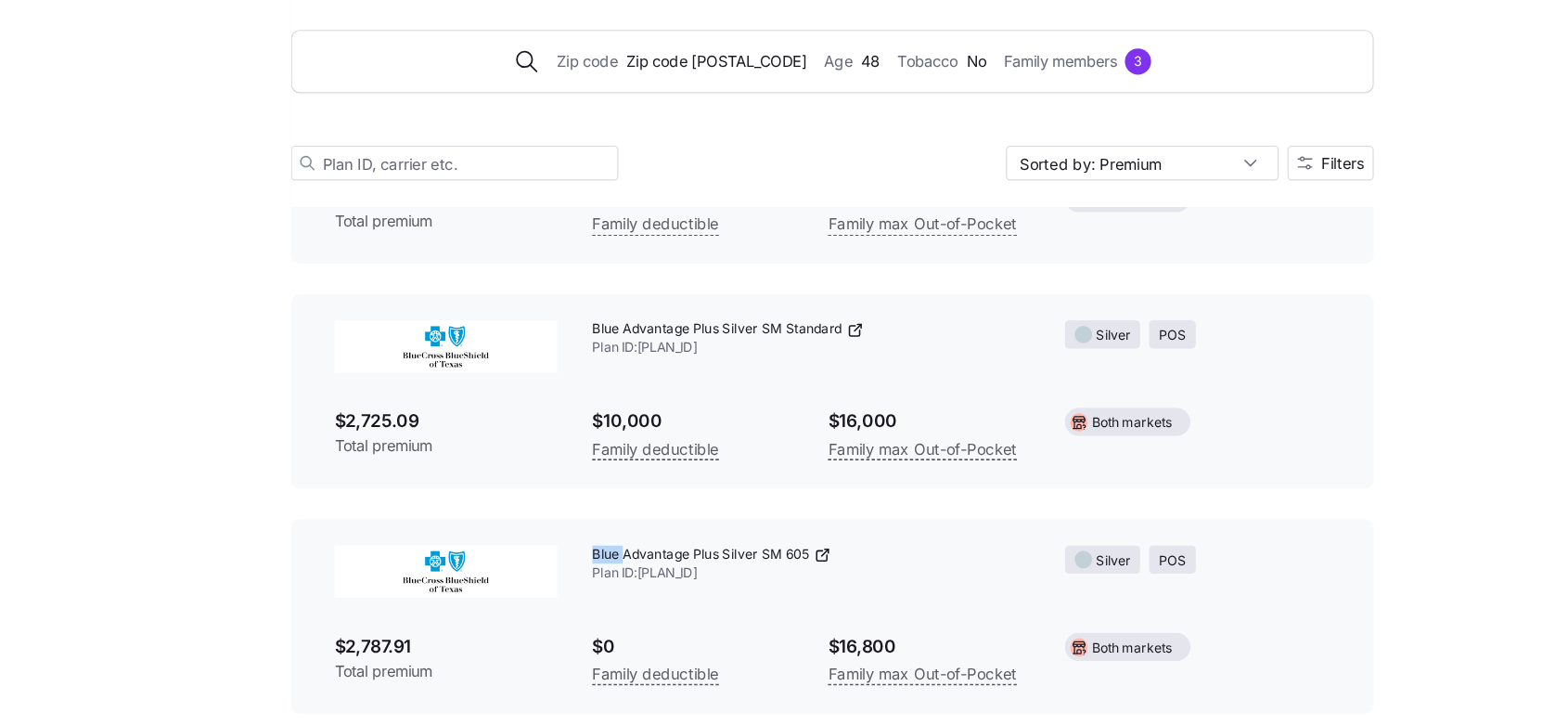 click on "Blue Advantage Plus Silver SM  605 Plan ID:  [PLAN_ID]" at bounding box center (765, 588) 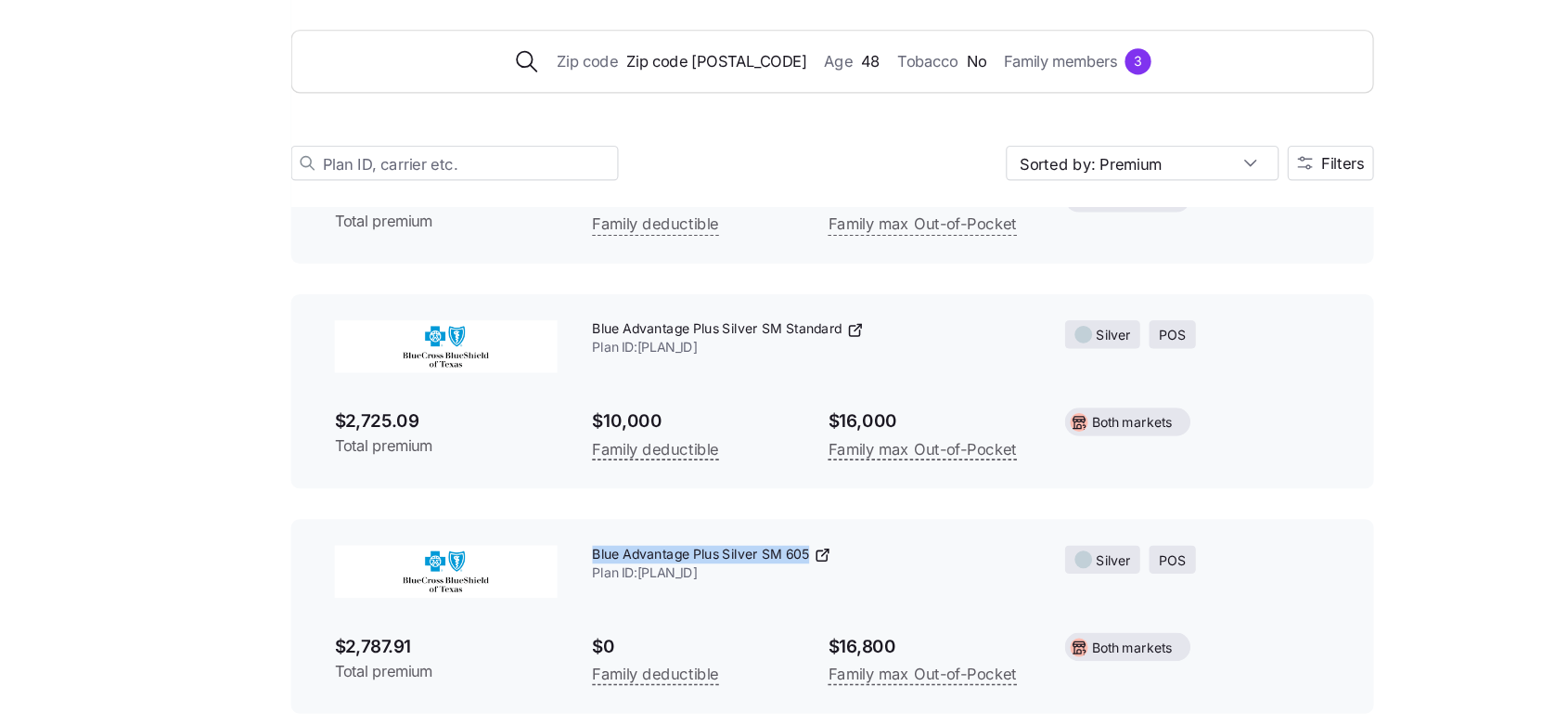 click on "Blue Advantage Plus Silver SM  605 Plan ID:  [PLAN_ID]" at bounding box center (765, 588) 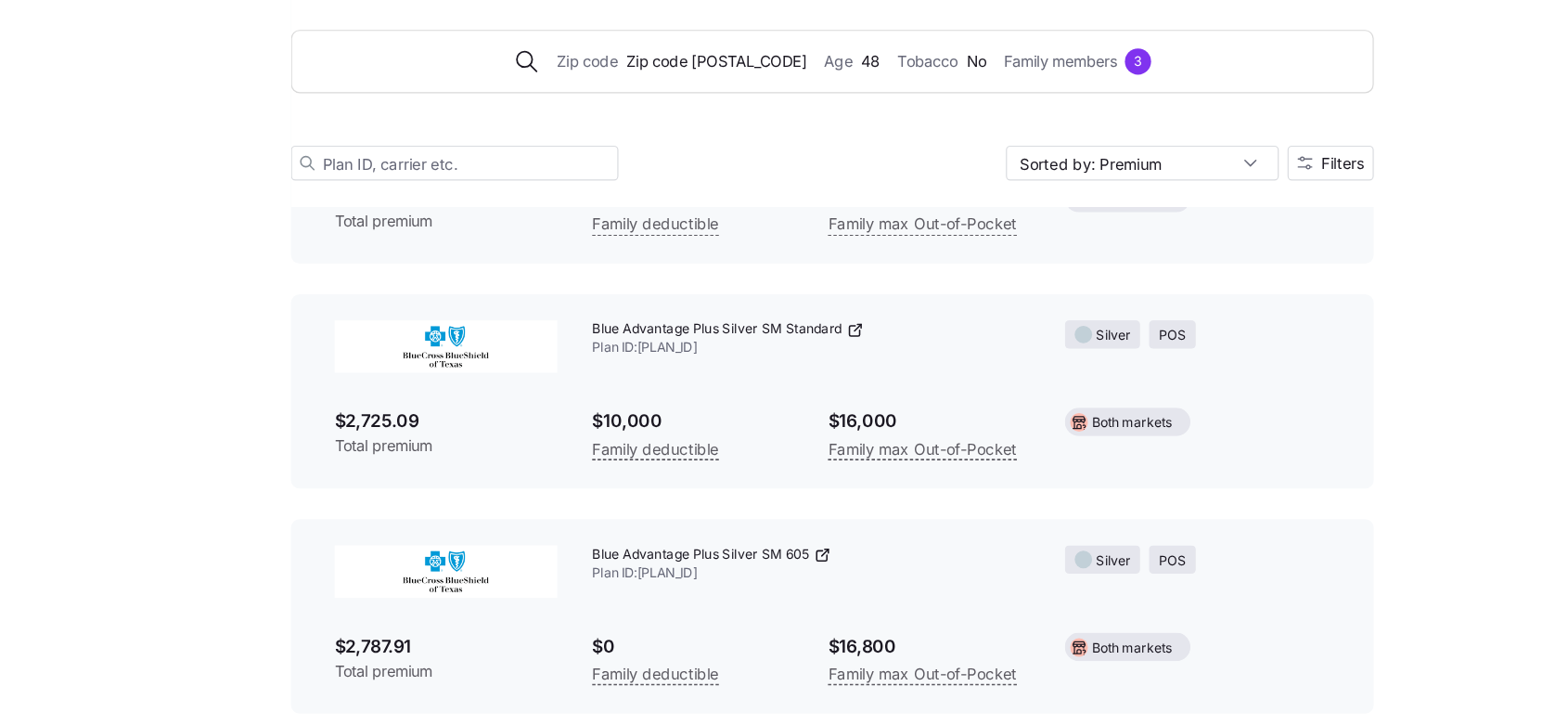 click on "$2,787.91" at bounding box center (456, 657) 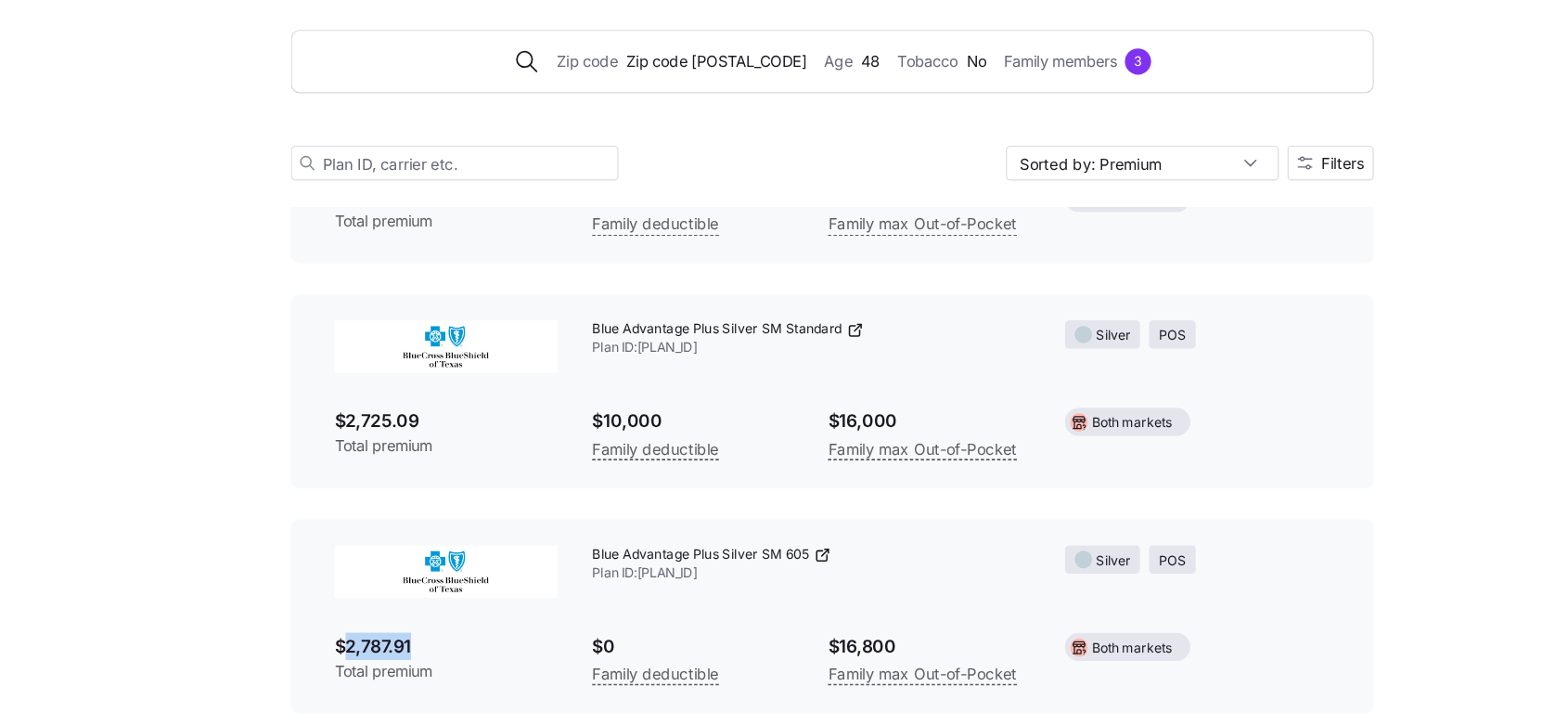 click on "$2,787.91" at bounding box center (456, 657) 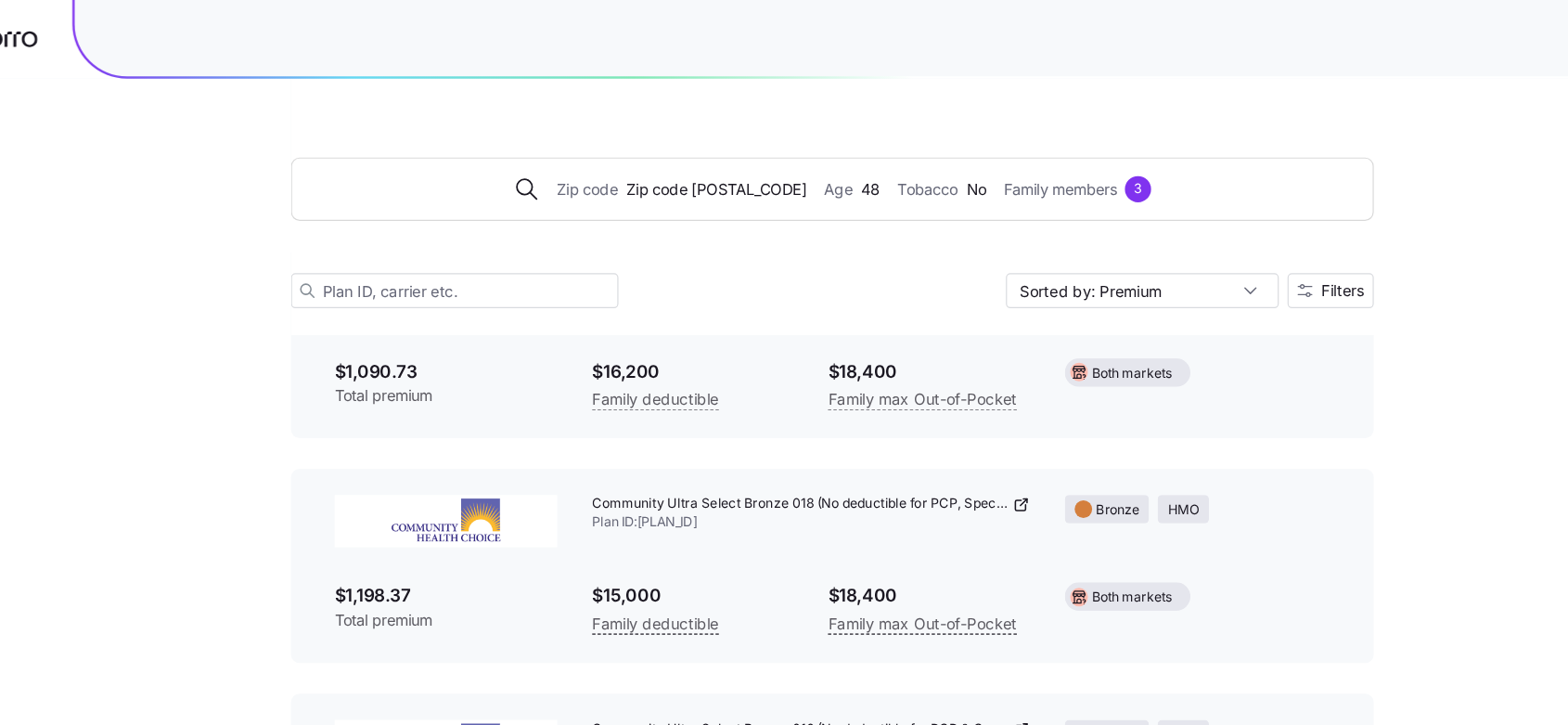 scroll, scrollTop: 0, scrollLeft: 0, axis: both 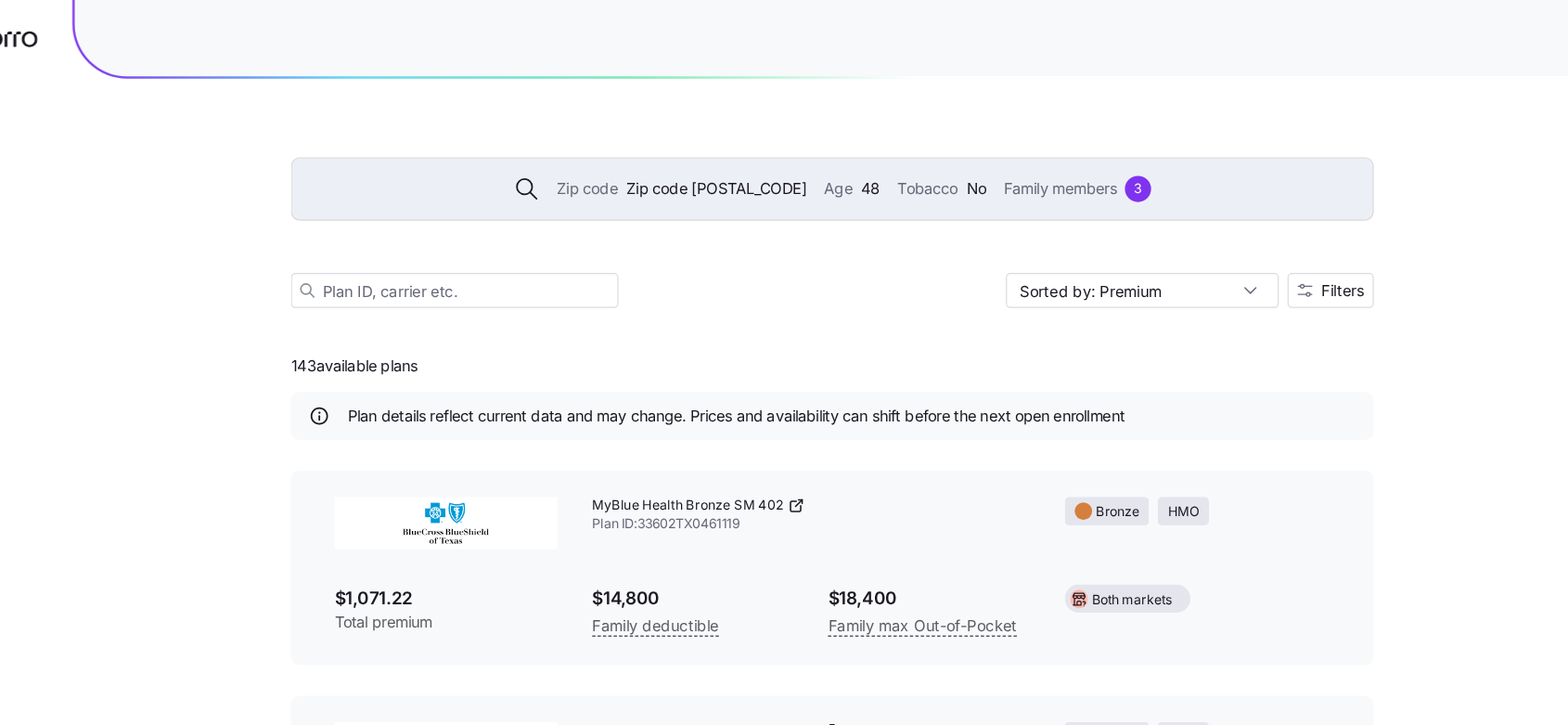 click on "Tobacco" at bounding box center [865, 161] 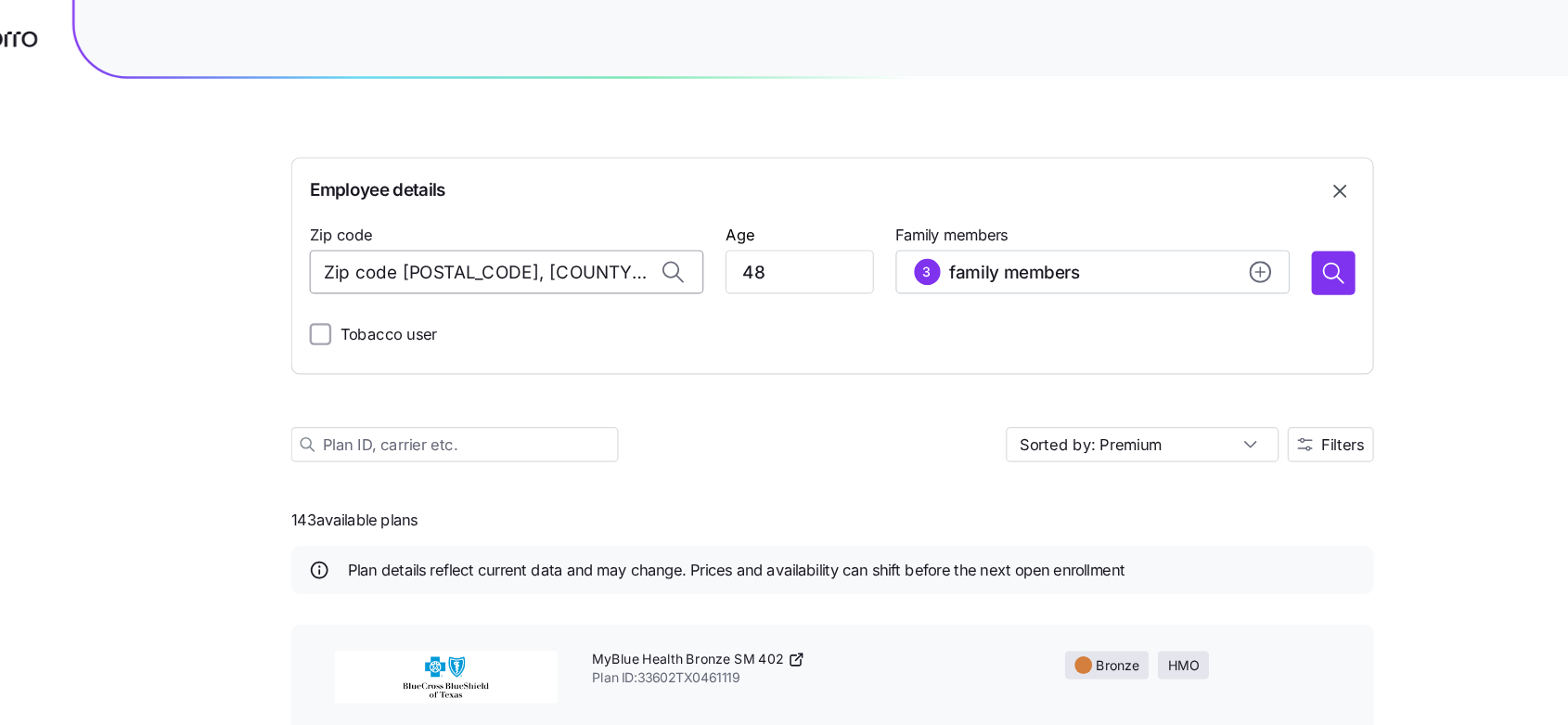 click on "77379, Harris County, TX" at bounding box center [507, 231] 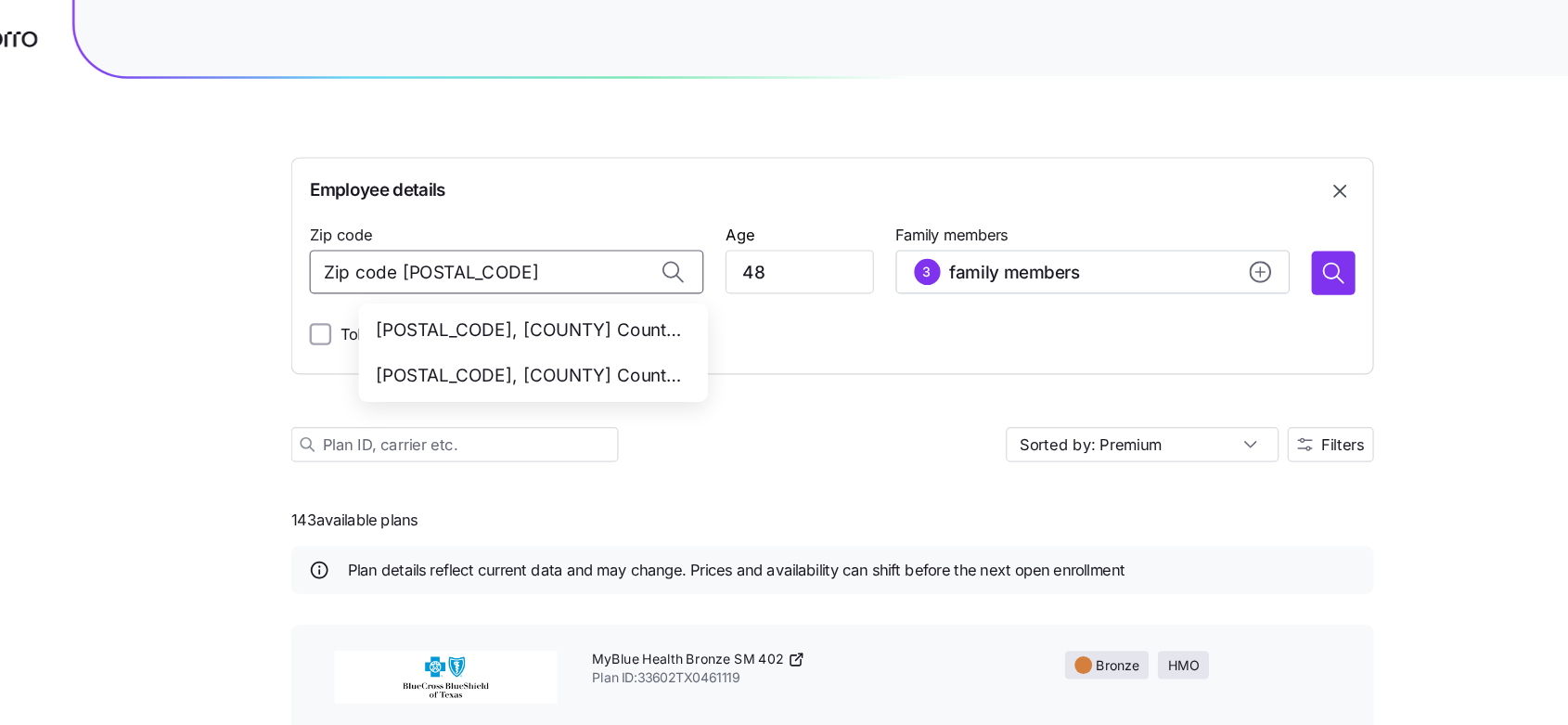 click on "77498, Fort Bend County, TX" at bounding box center [526, 280] 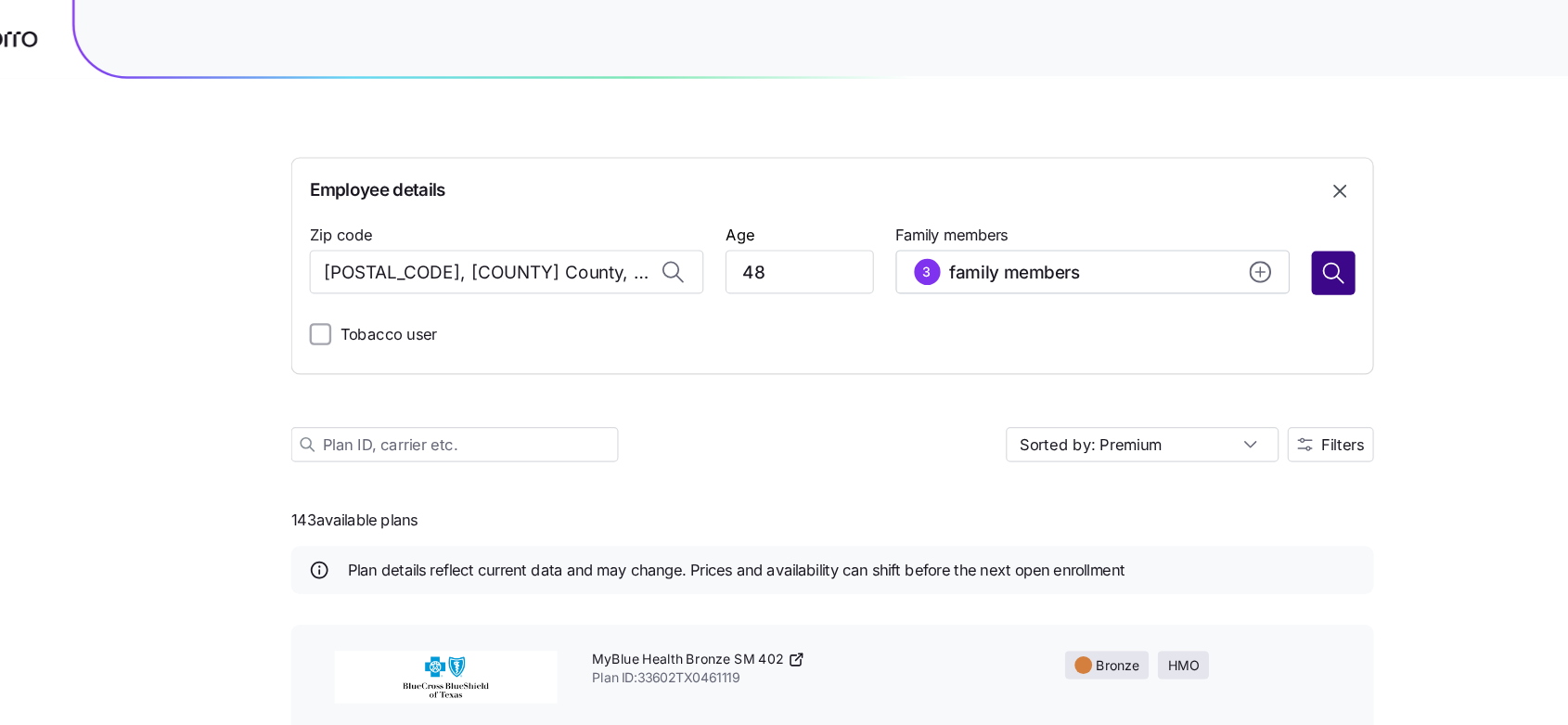 type on "77498, Fort Bend County, TX" 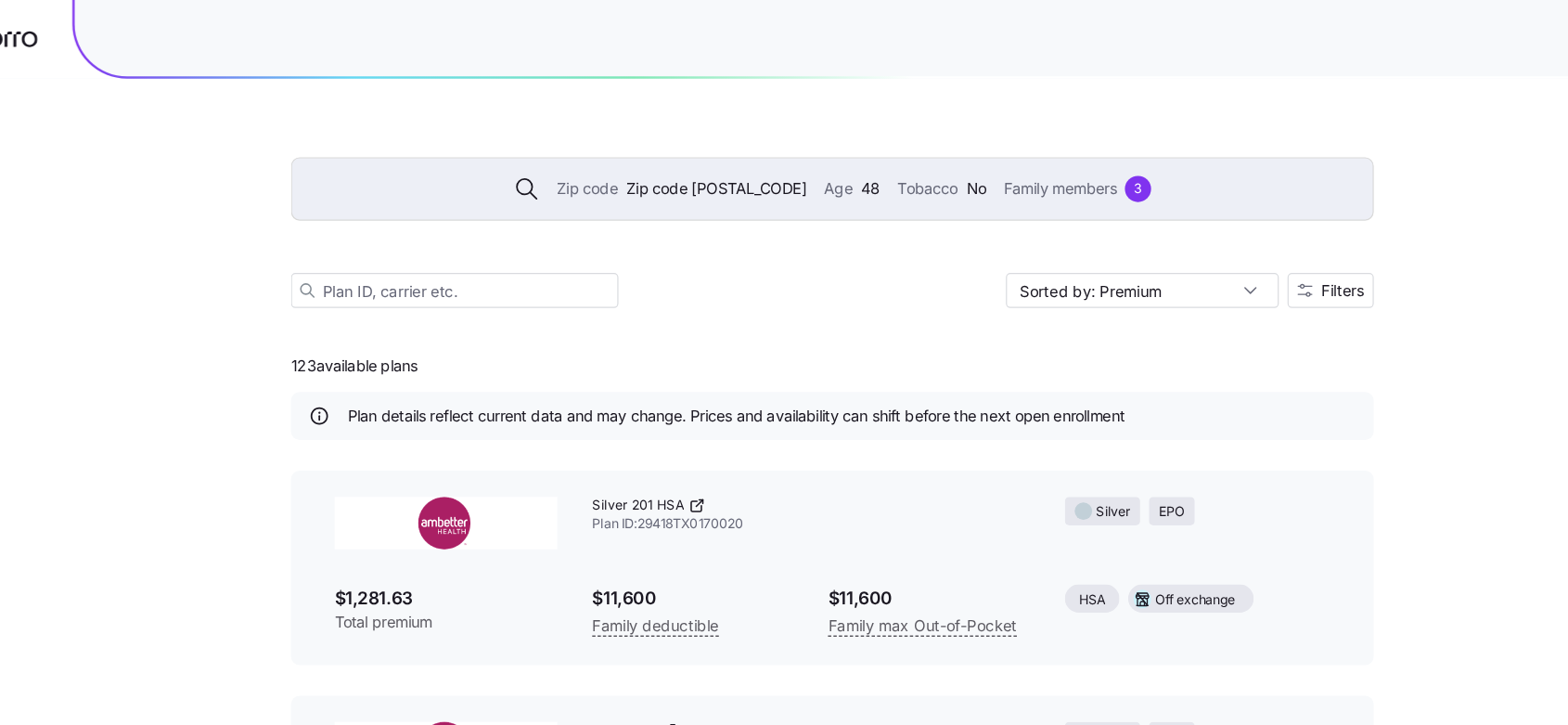 click on "[PLAN] ID: [ID]" at bounding box center [765, 438] 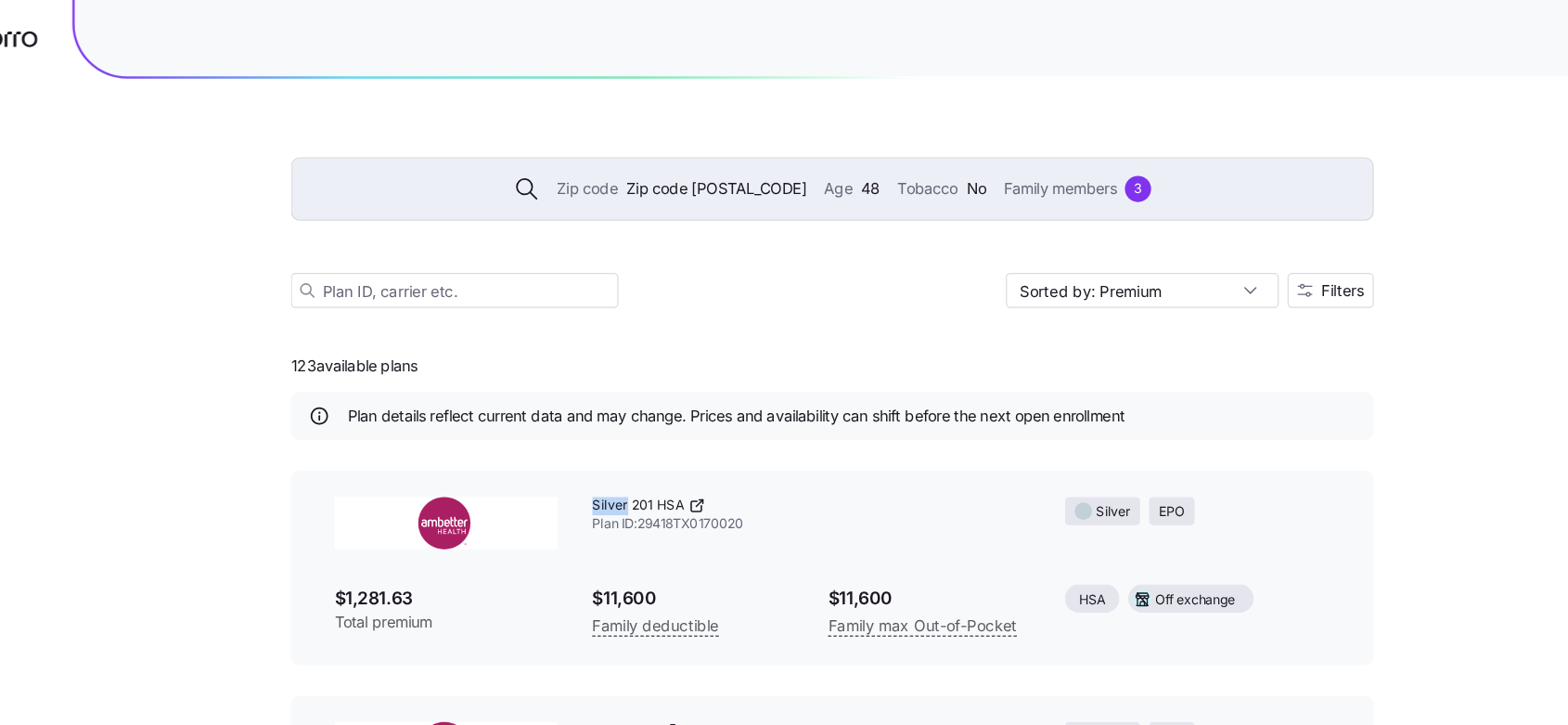 click on "[PLAN] ID: [ID]" at bounding box center (765, 438) 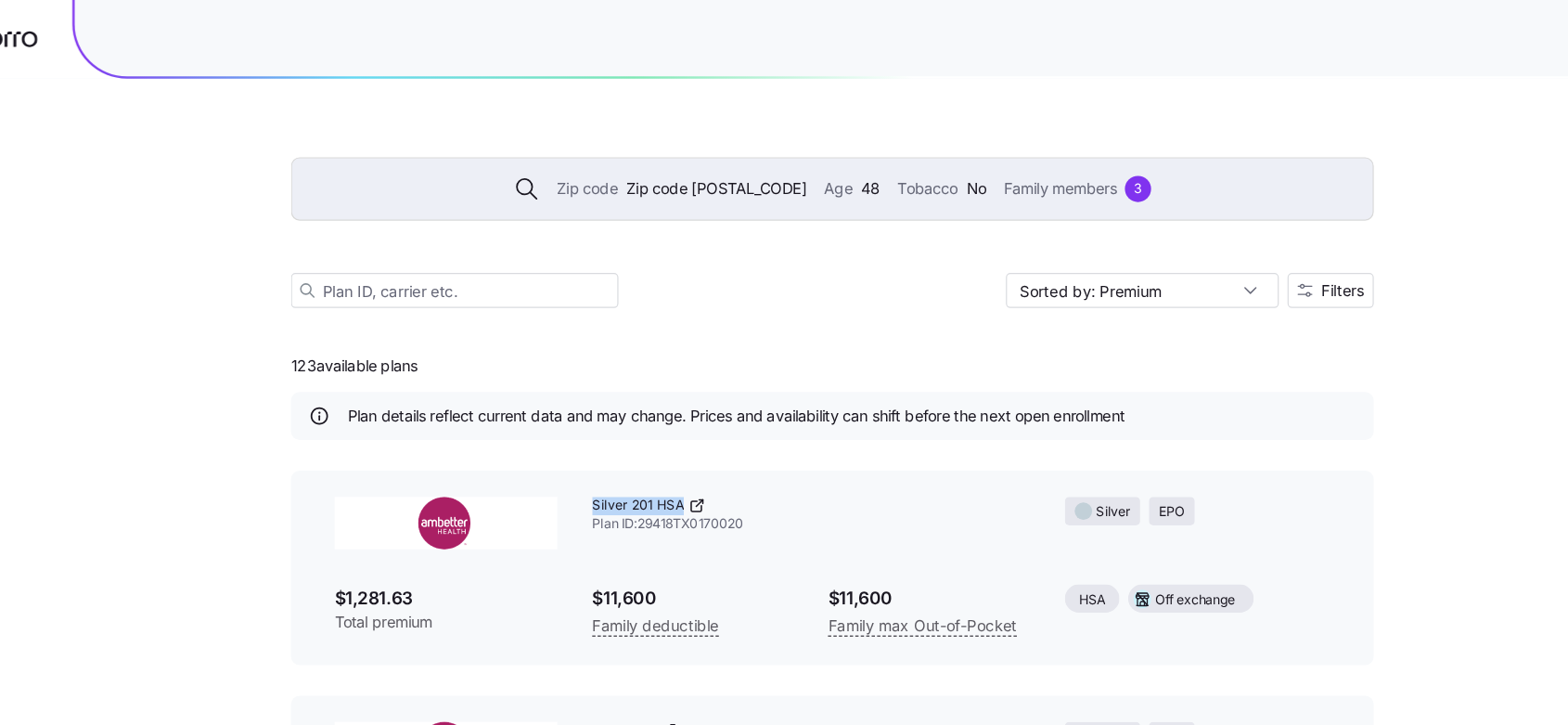 click on "[PLAN] ID: [ID]" at bounding box center (765, 438) 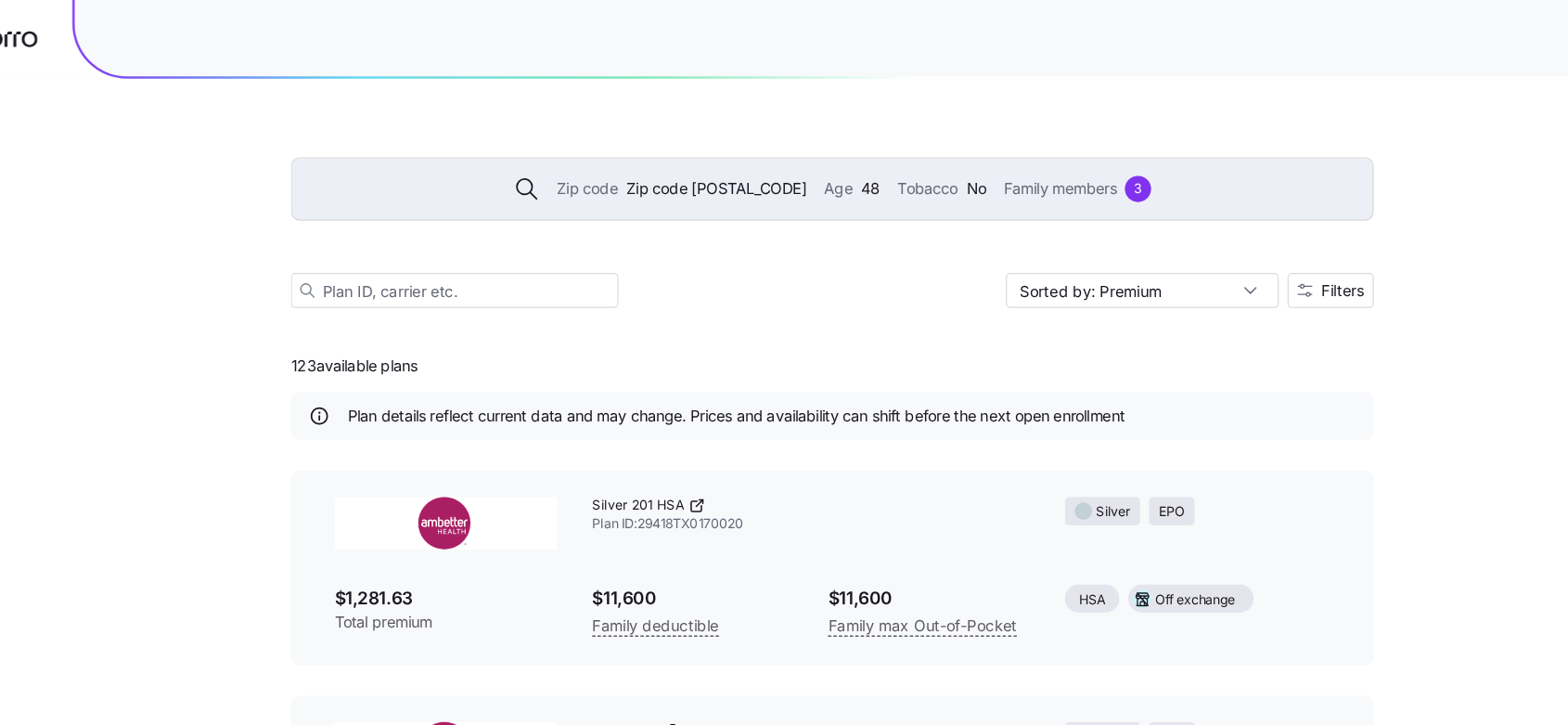 click on "$1,281.63" at bounding box center [456, 508] 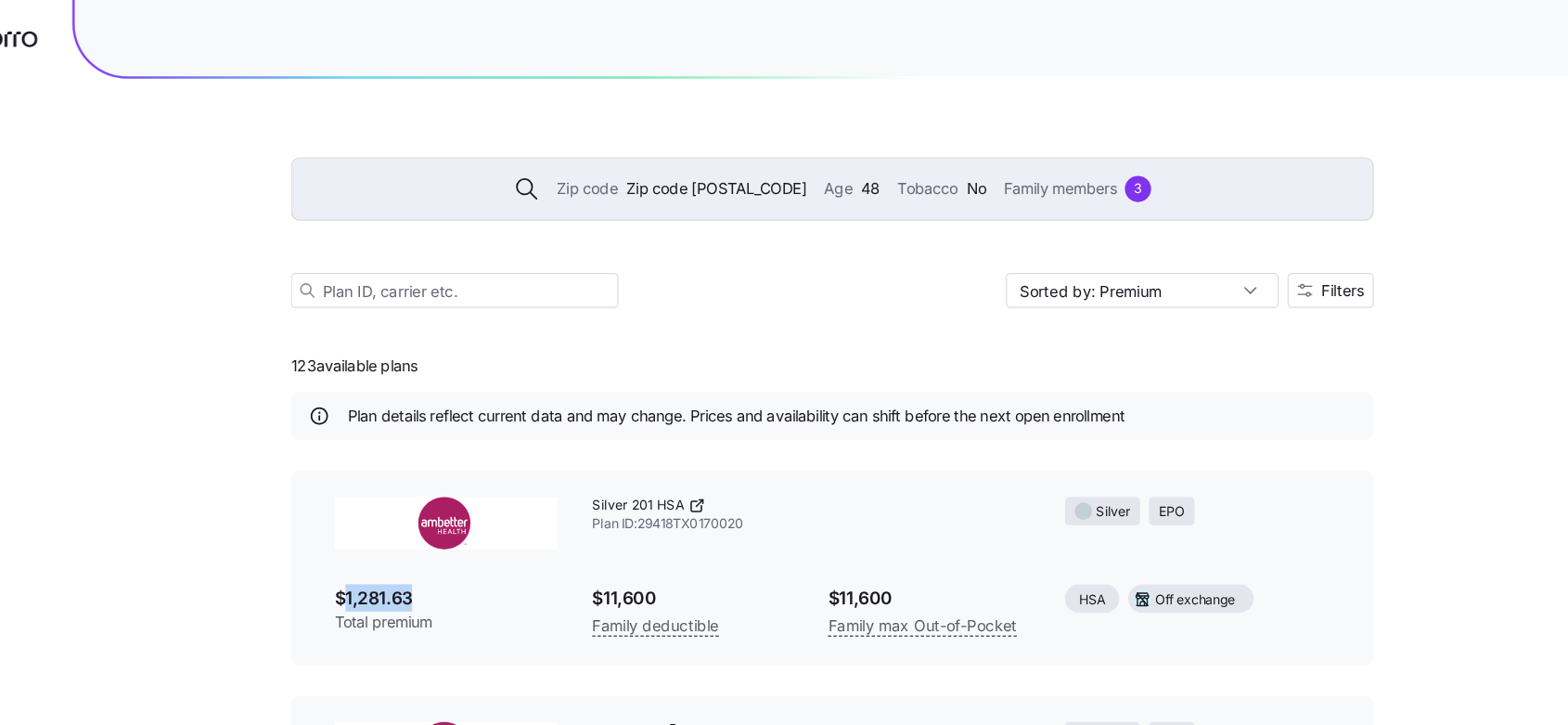 click on "$1,281.63" at bounding box center [456, 508] 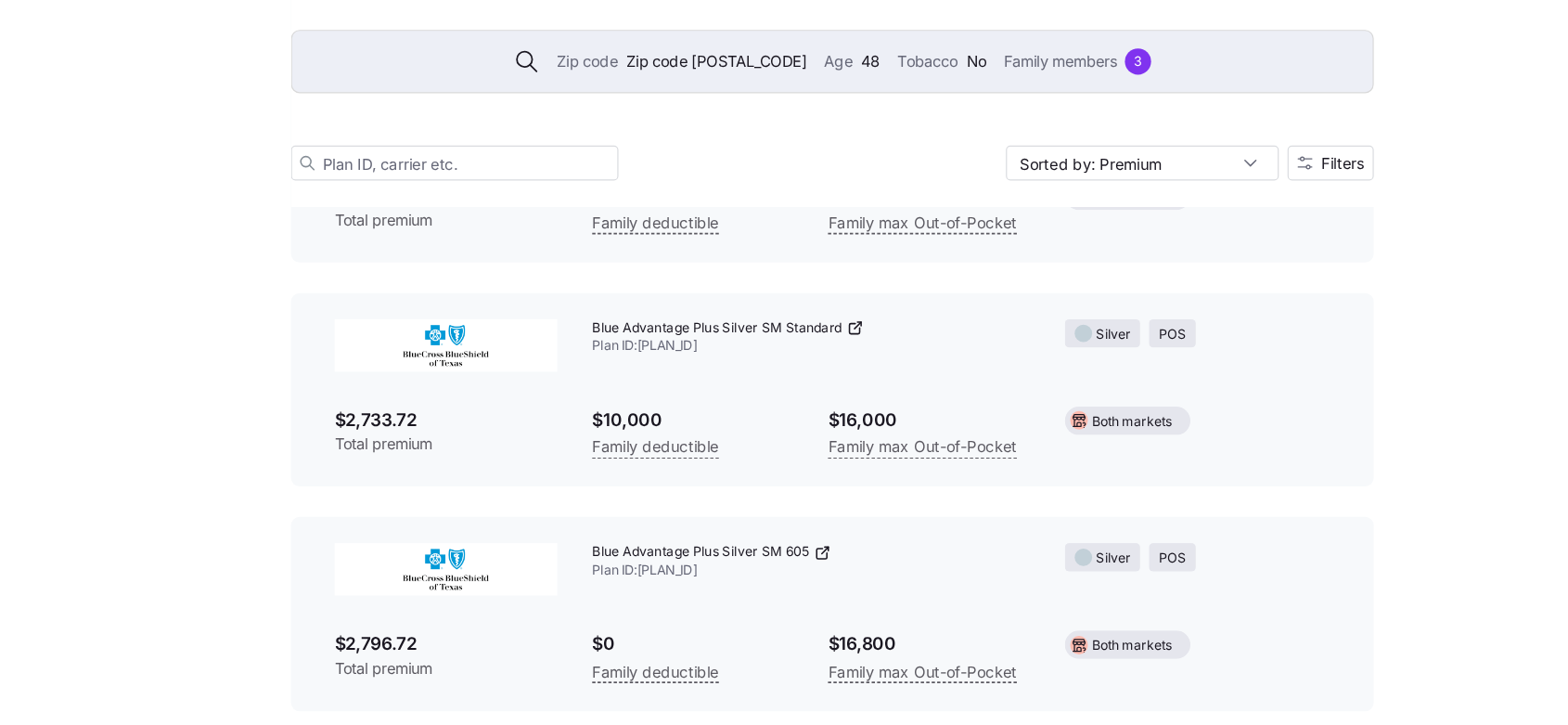 click on "[PLAN_ID]" at bounding box center [765, 586] 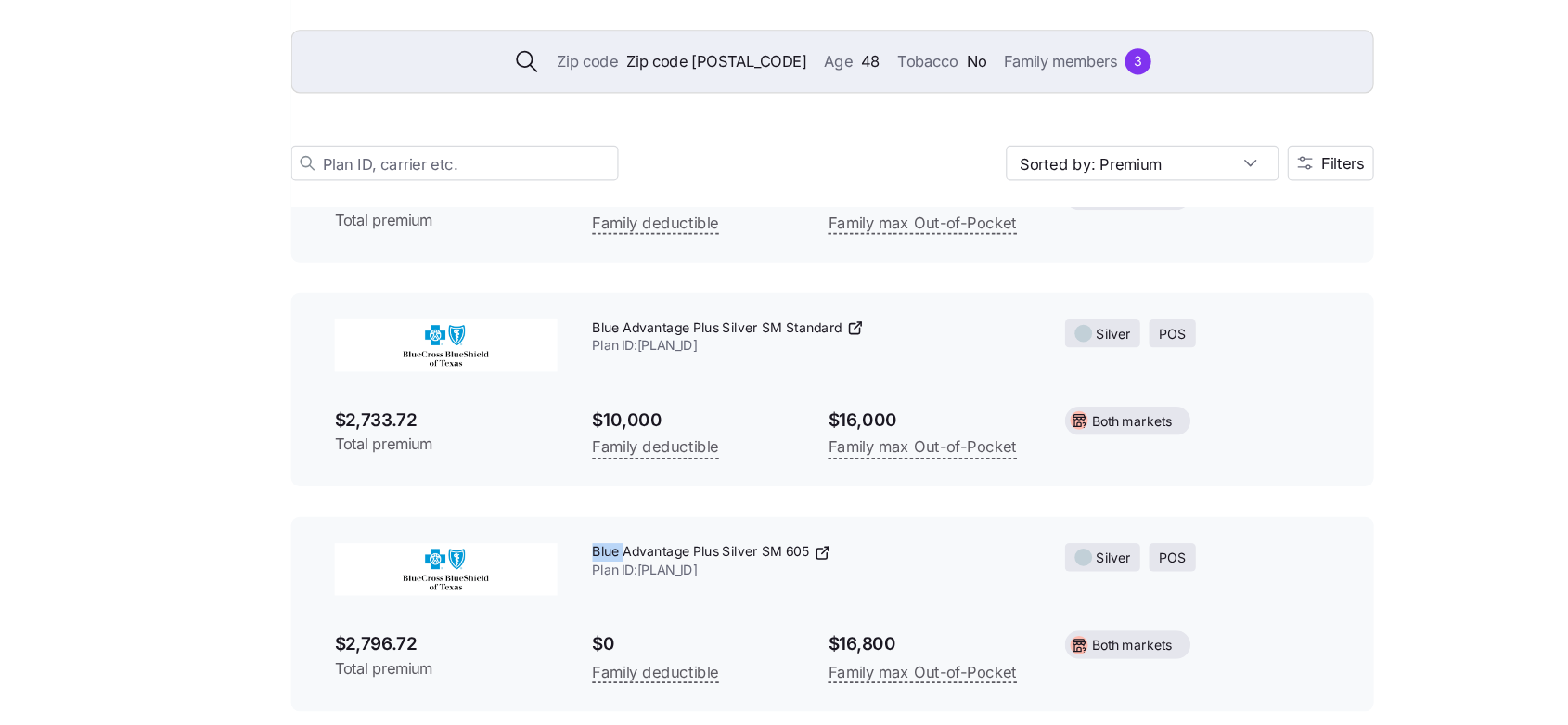click on "[PLAN_ID]" at bounding box center [765, 586] 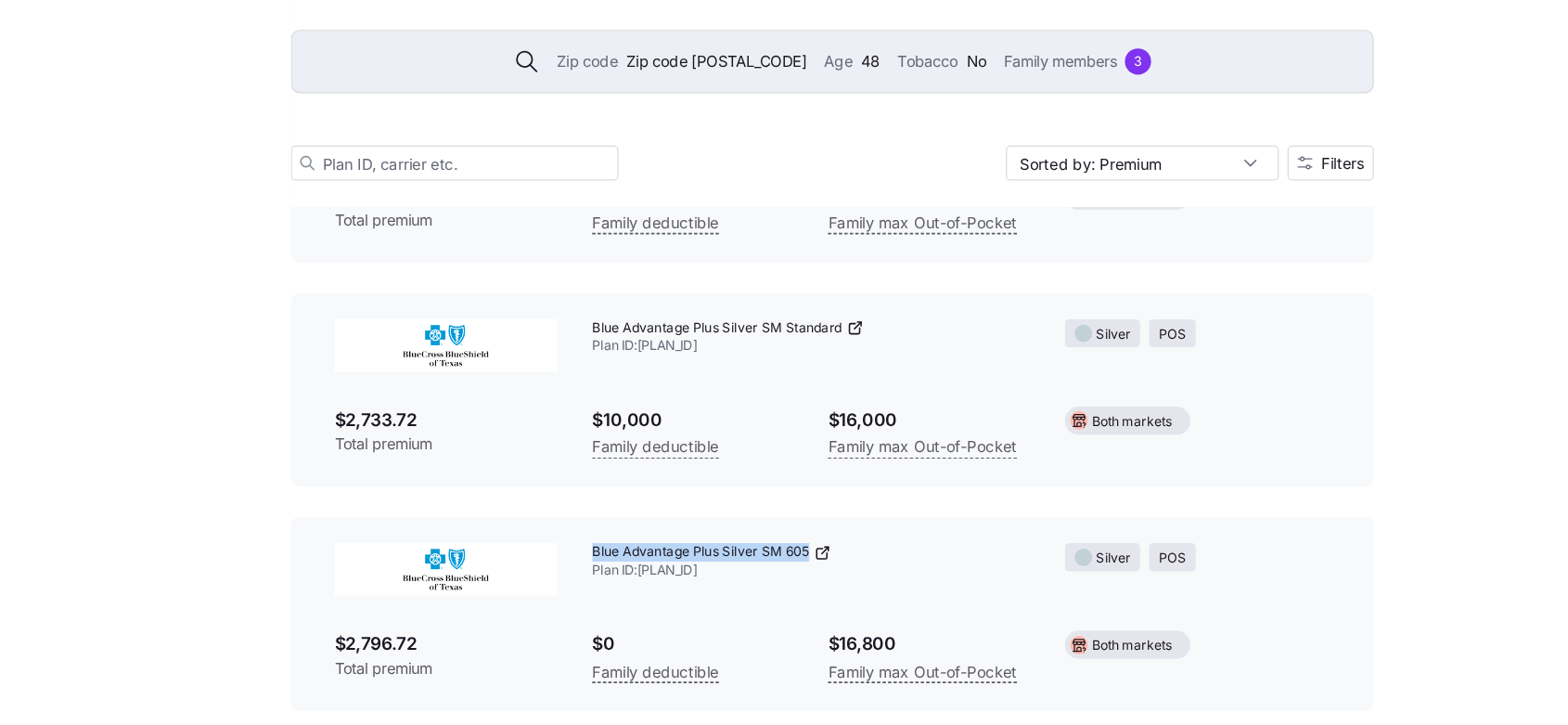 click on "[PLAN_ID]" at bounding box center (765, 586) 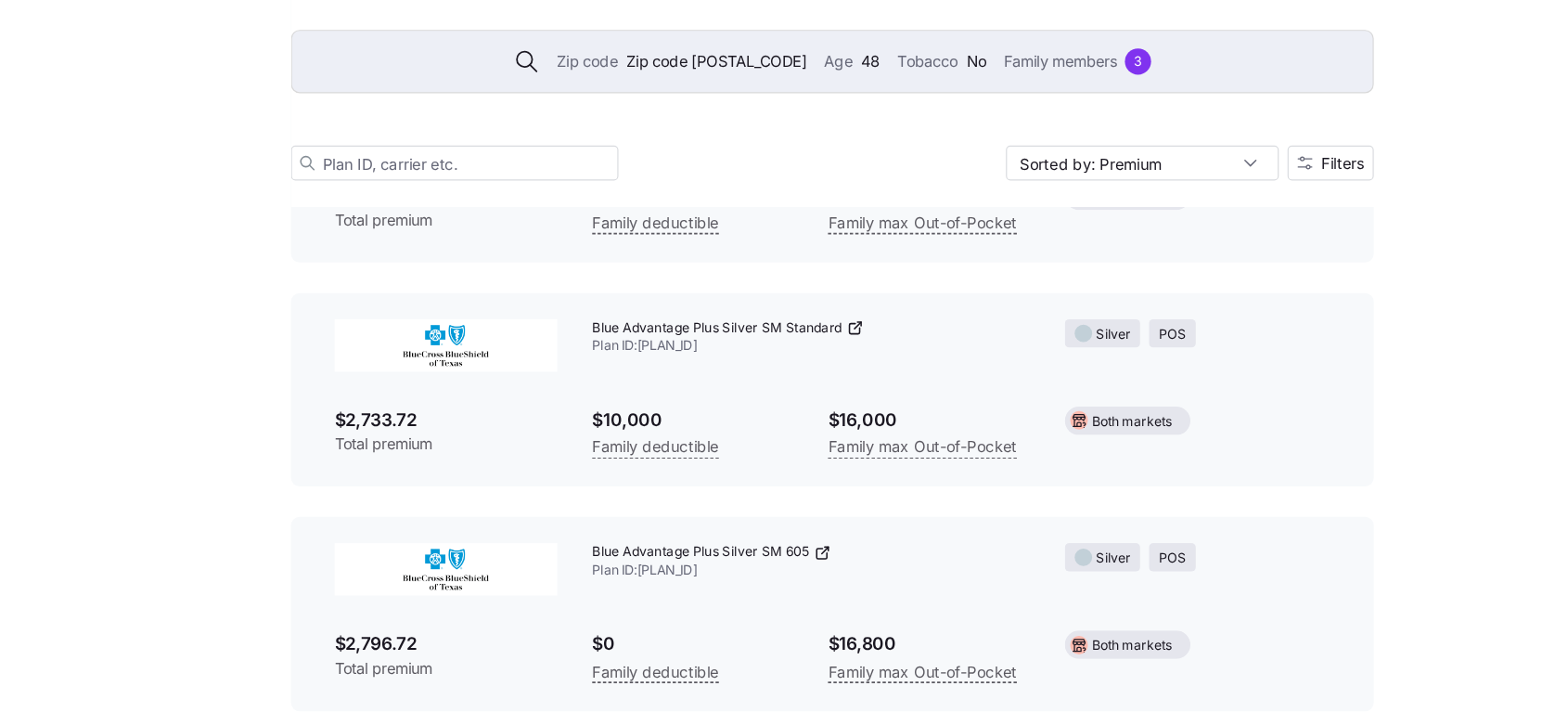 click on "$2,796.72" at bounding box center [456, 655] 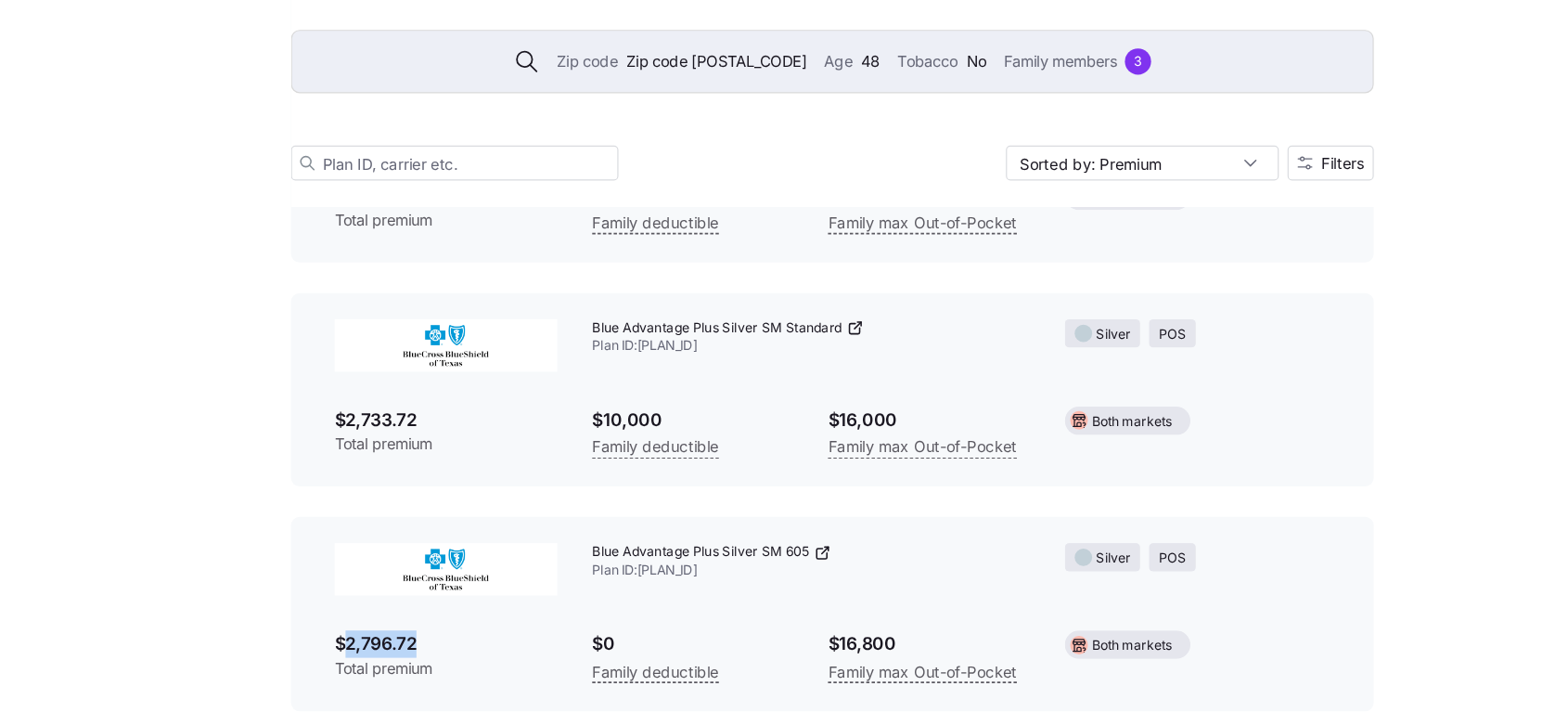 click on "$2,796.72" at bounding box center (456, 655) 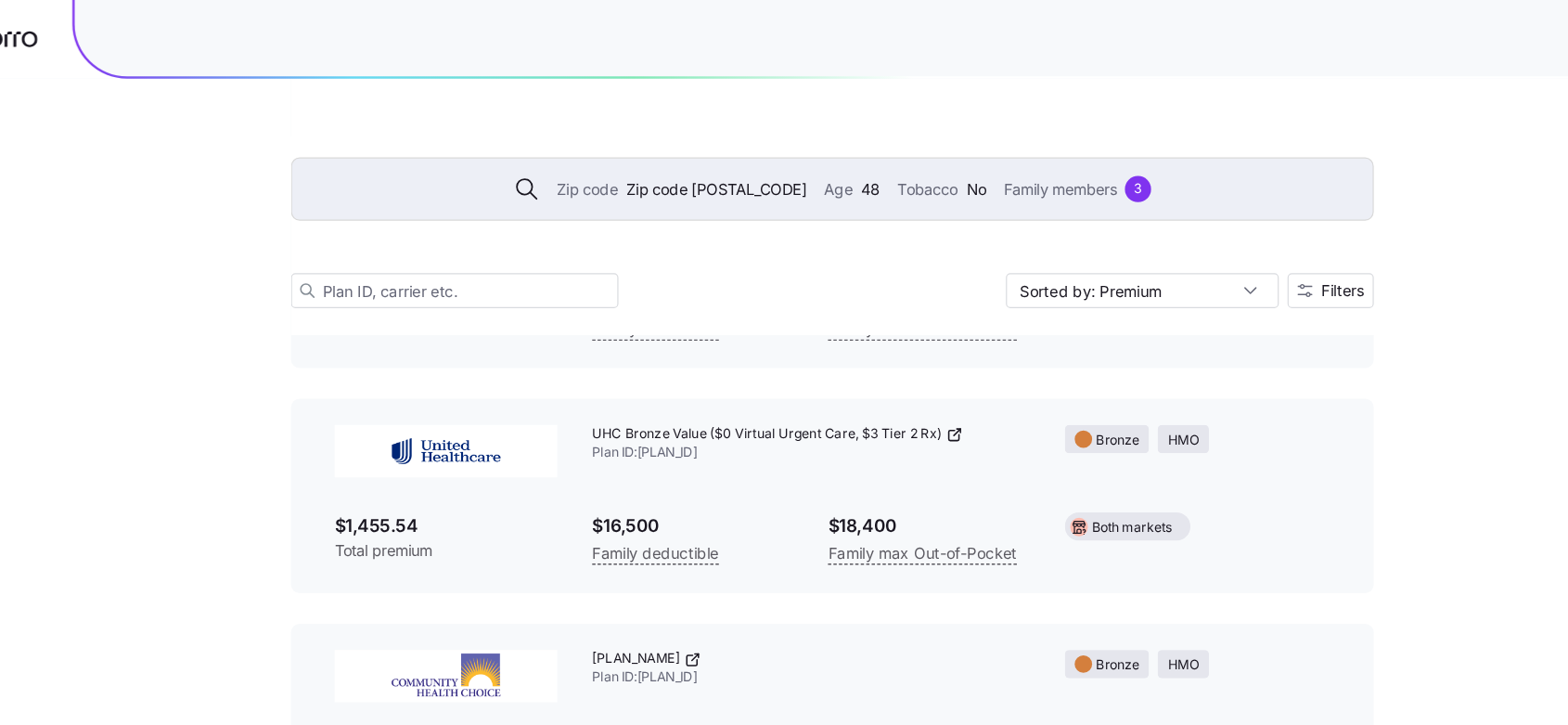 scroll, scrollTop: 0, scrollLeft: 0, axis: both 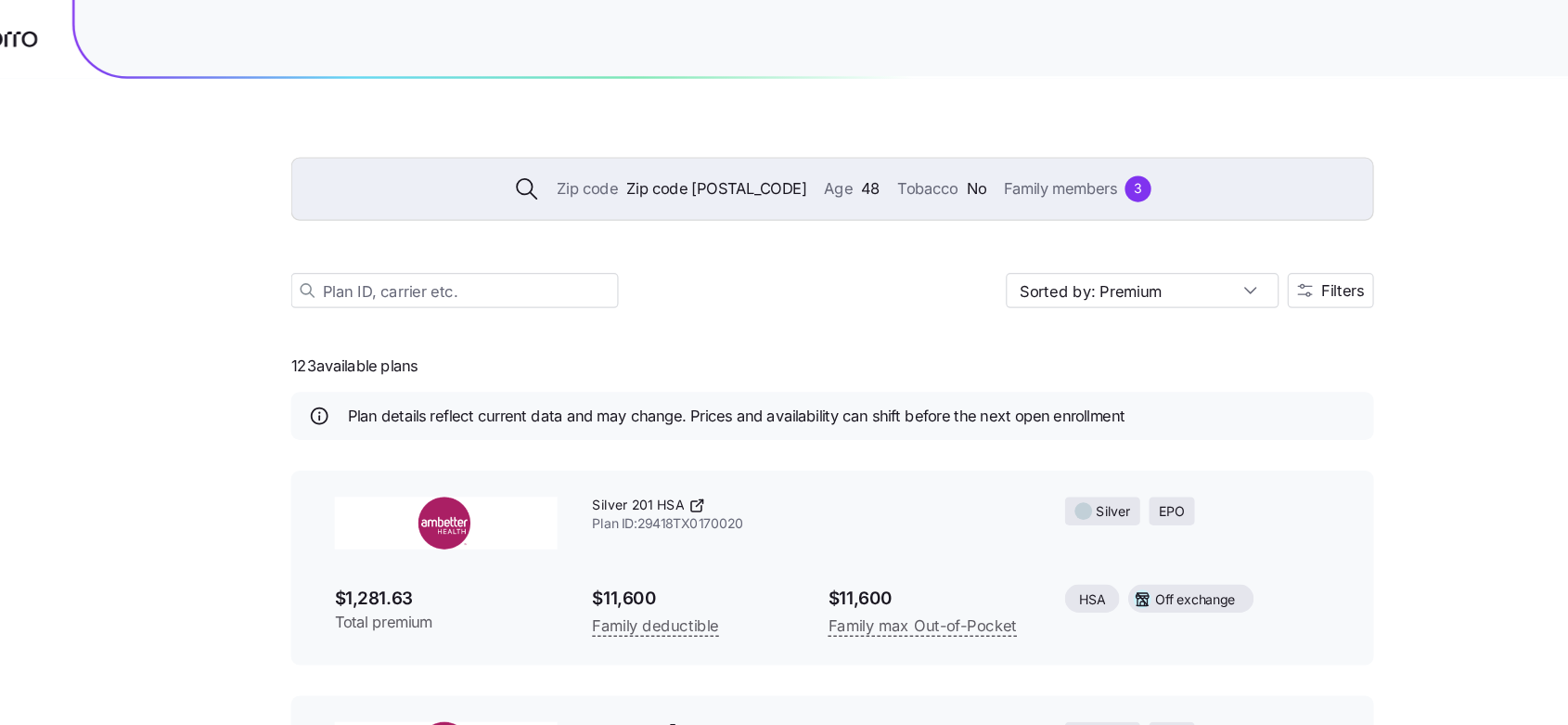 click on "Zip code 77498 Age 48 Tobacco No Family members 3 Sorted by: Premium Filters" at bounding box center (784, 175) 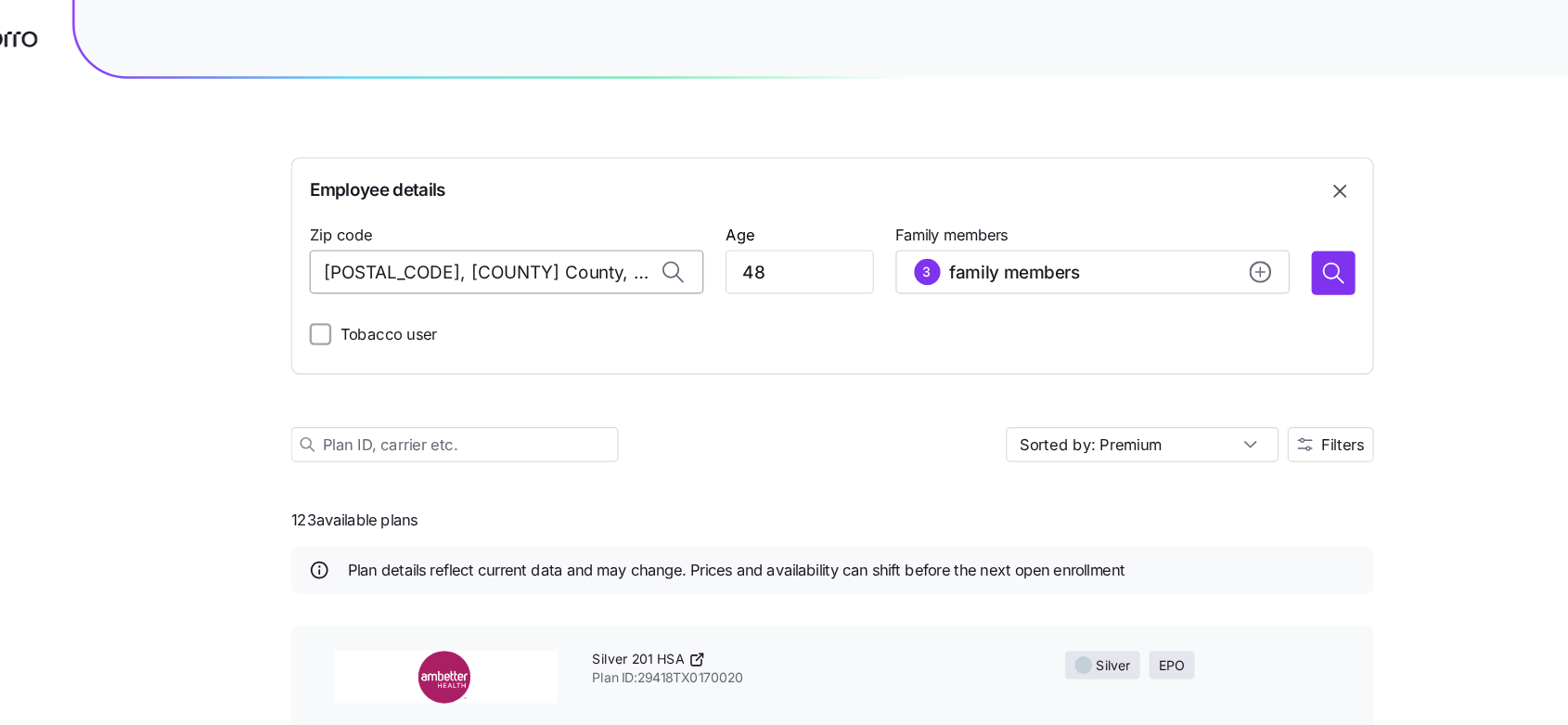 click on "77498, Fort Bend County, TX" at bounding box center (507, 231) 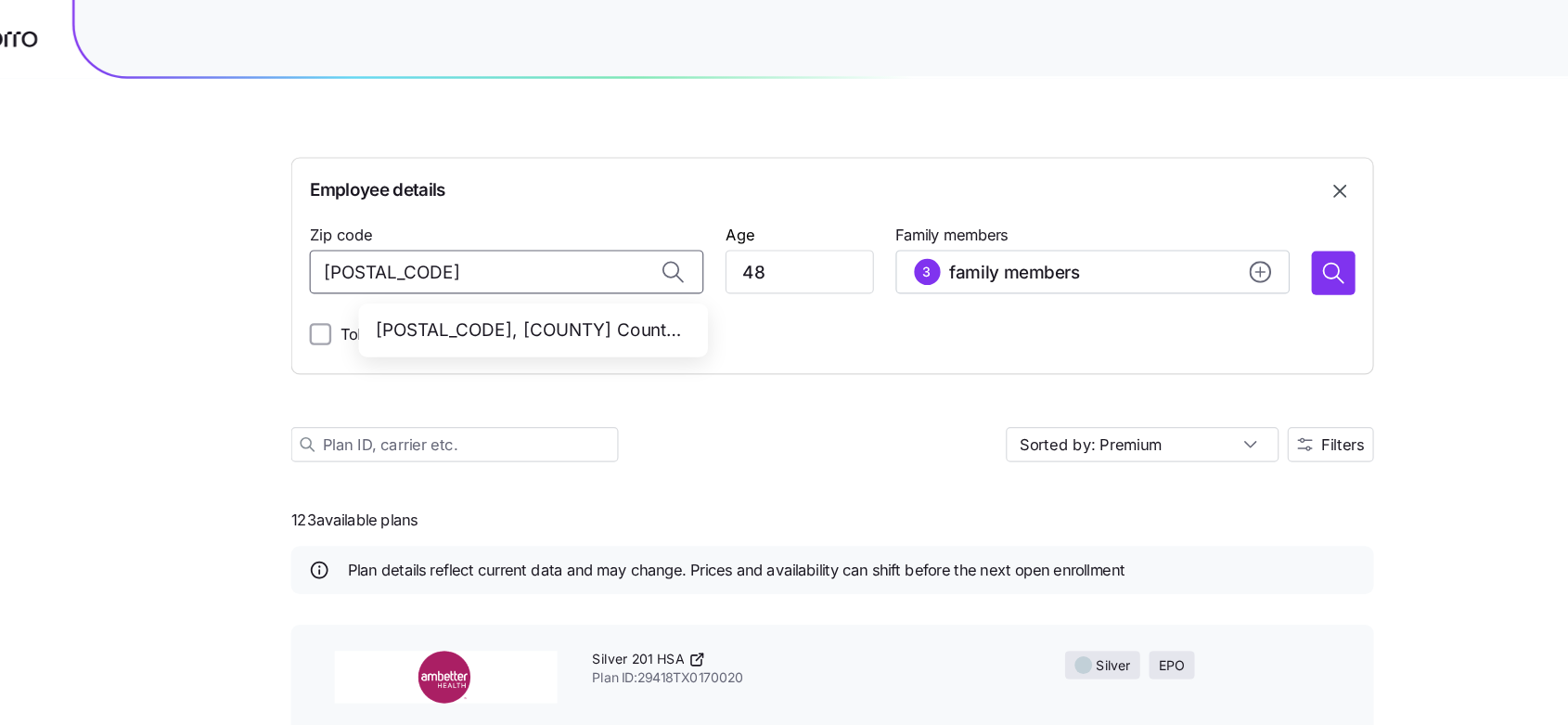 click on "77318, Montgomery County, TX" at bounding box center [526, 280] 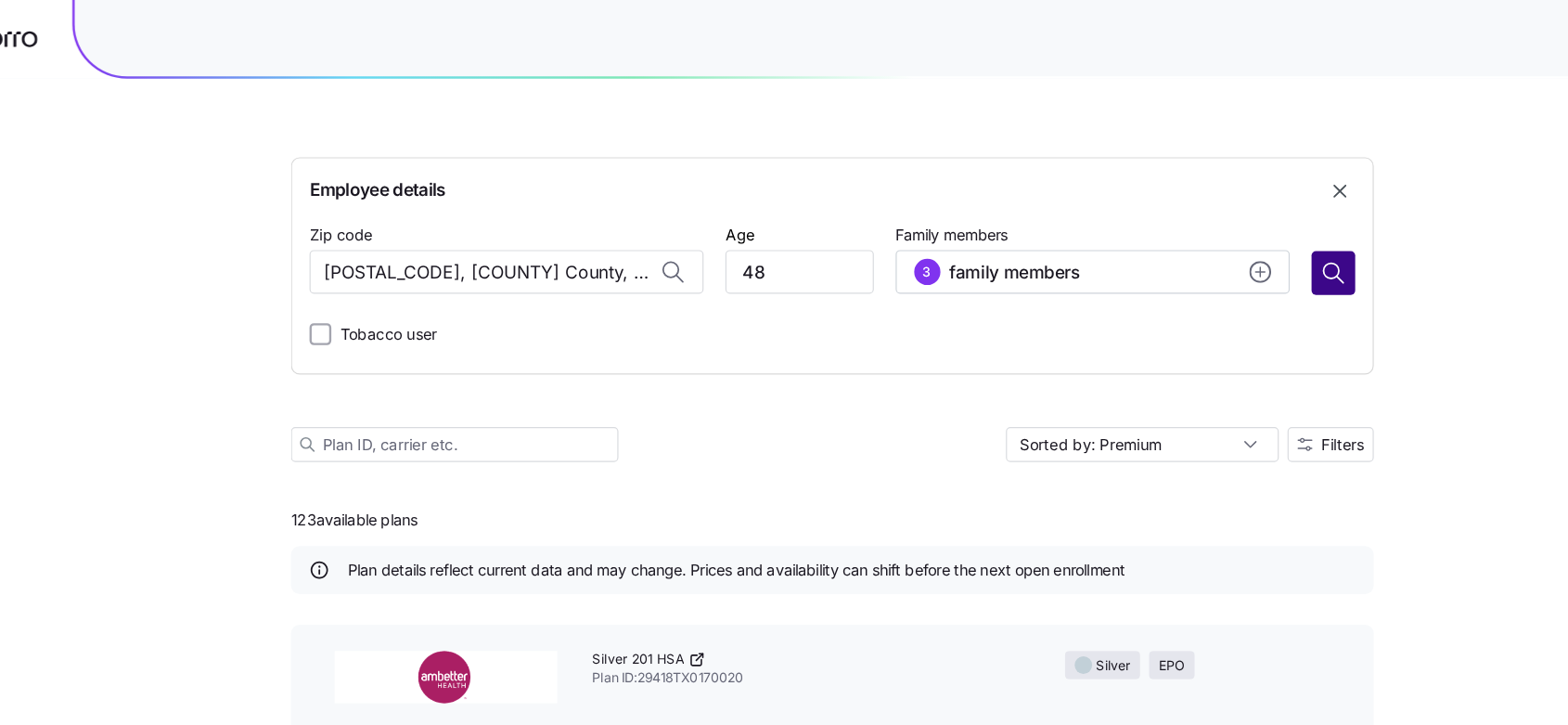 type on "77318, Montgomery County, TX" 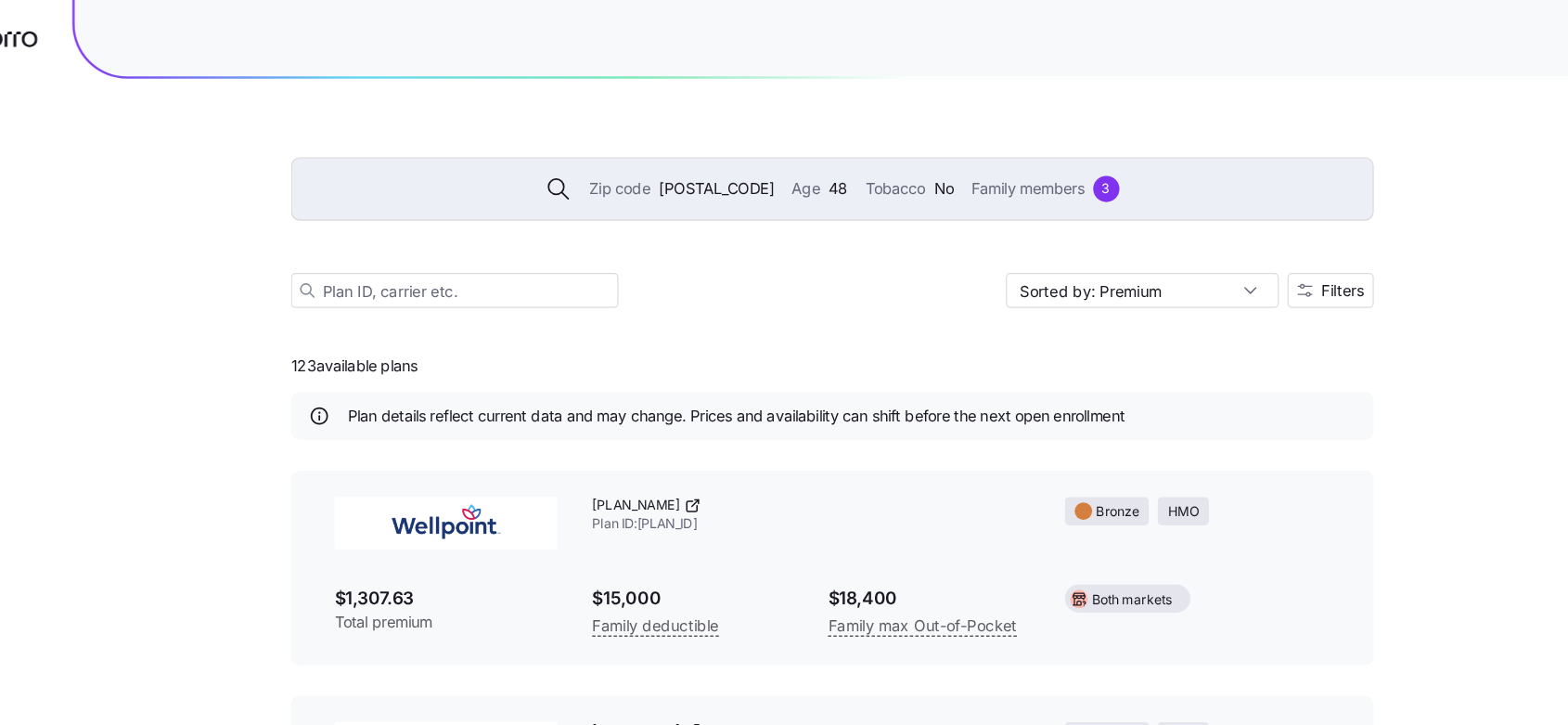 click on "Wellpoint Essential Bronze 7500 Standard ($0 Virtual PCP + $0 Select Drugs + Incentives) Plan ID:  47501TX0040005" at bounding box center [765, 438] 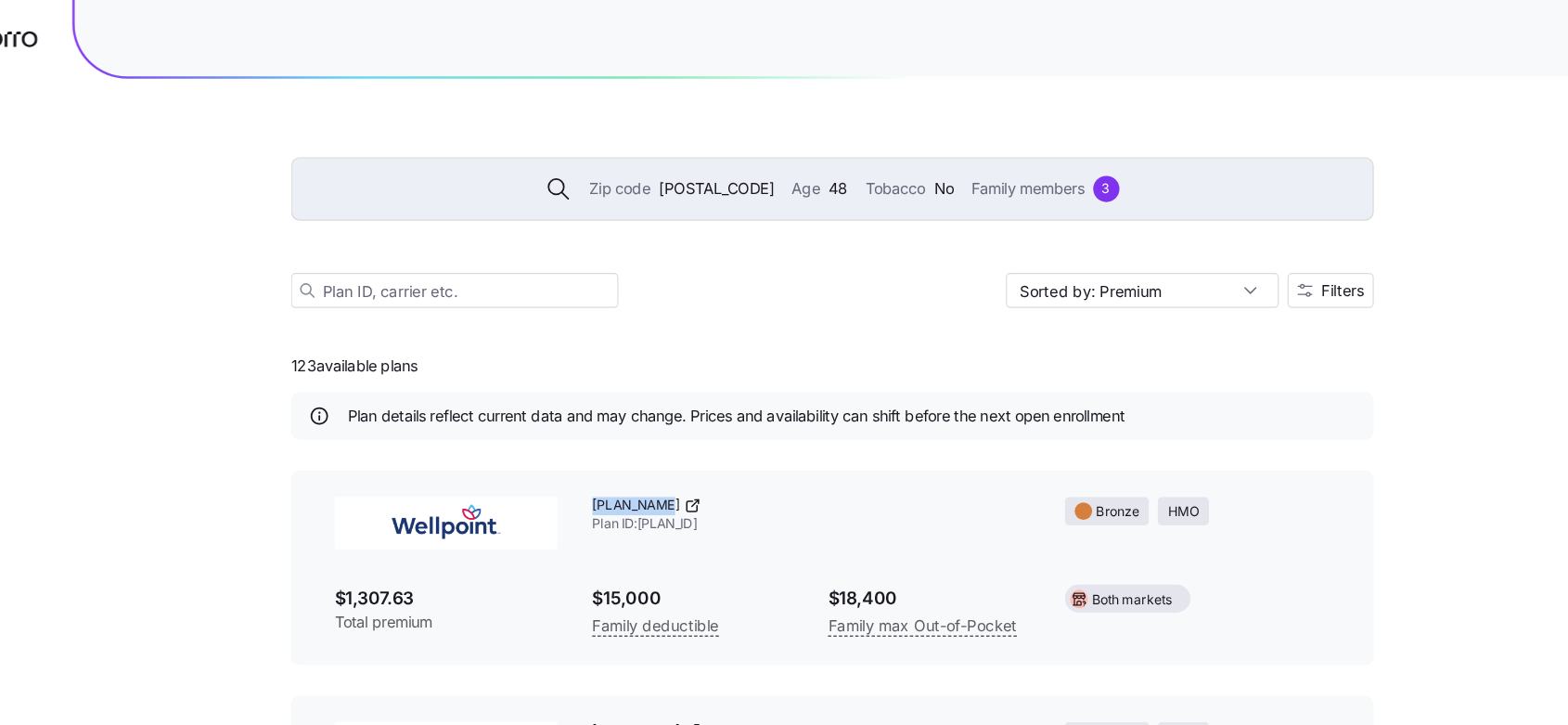 click on "Wellpoint Essential Bronze 7500 Standard ($0 Virtual PCP + $0 Select Drugs + Incentives) Plan ID:  47501TX0040005" at bounding box center [765, 438] 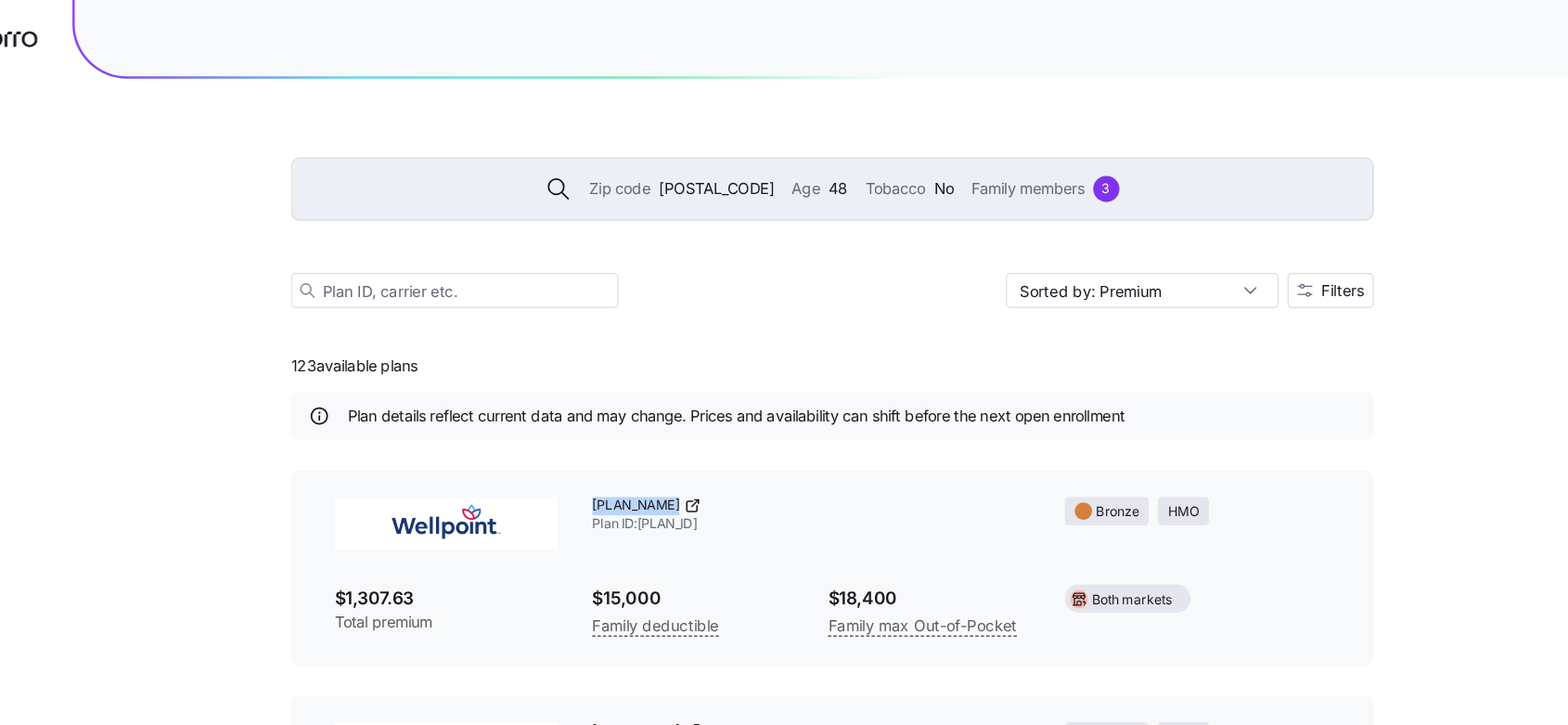 click on "Wellpoint Essential Bronze 7500 Standard ($0 Virtual PCP + $0 Select Drugs + Incentives) Plan ID:  47501TX0040005" at bounding box center [765, 438] 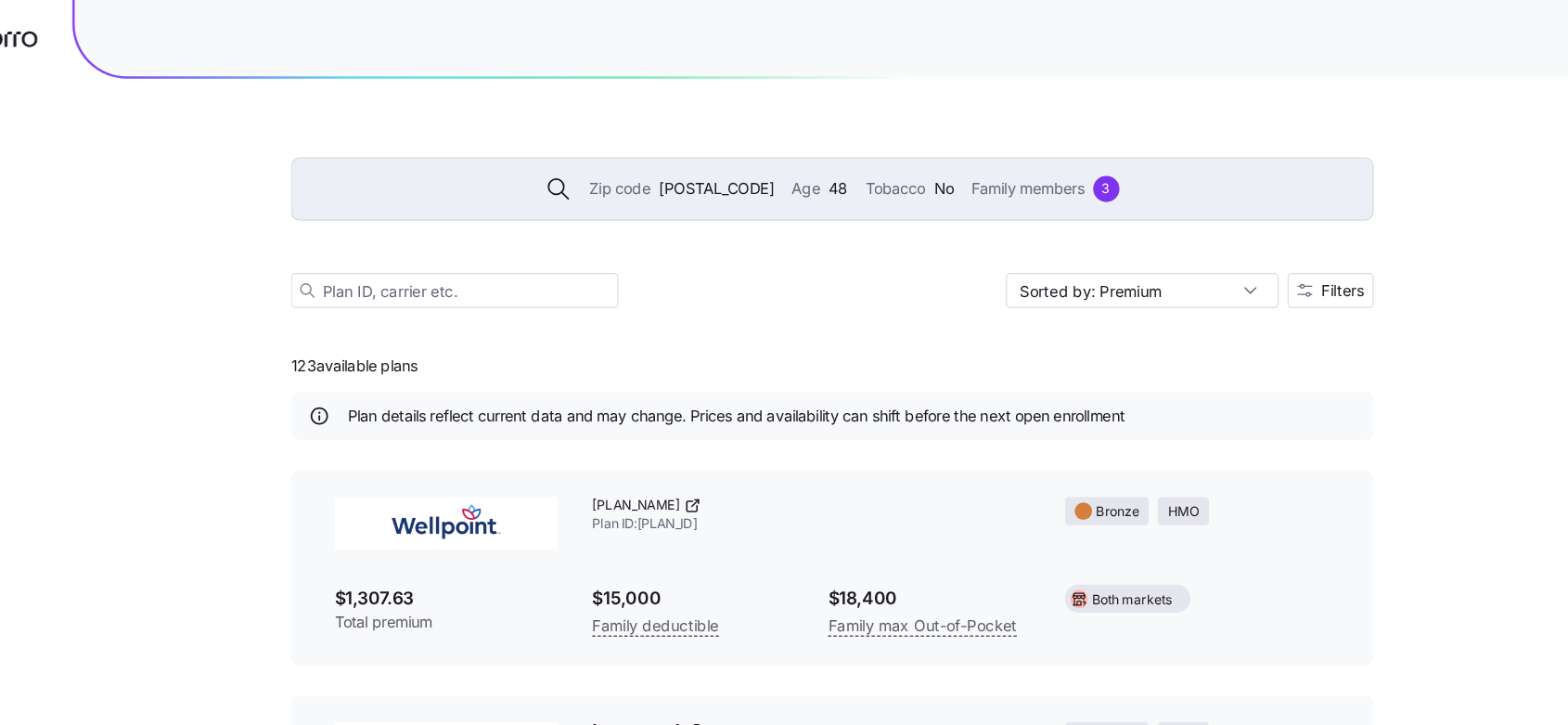 click on "$1,307.63" at bounding box center [456, 508] 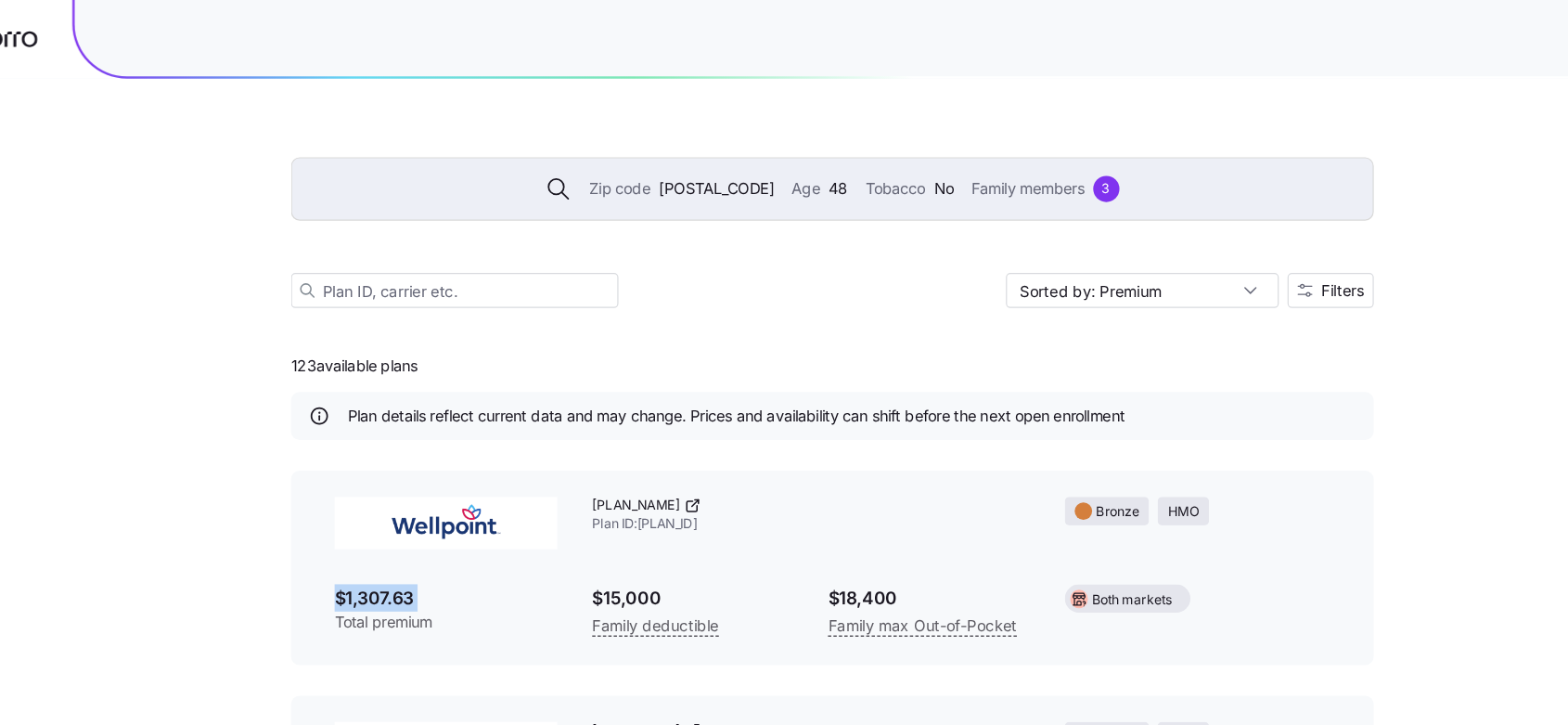 click on "$1,307.63" at bounding box center (456, 508) 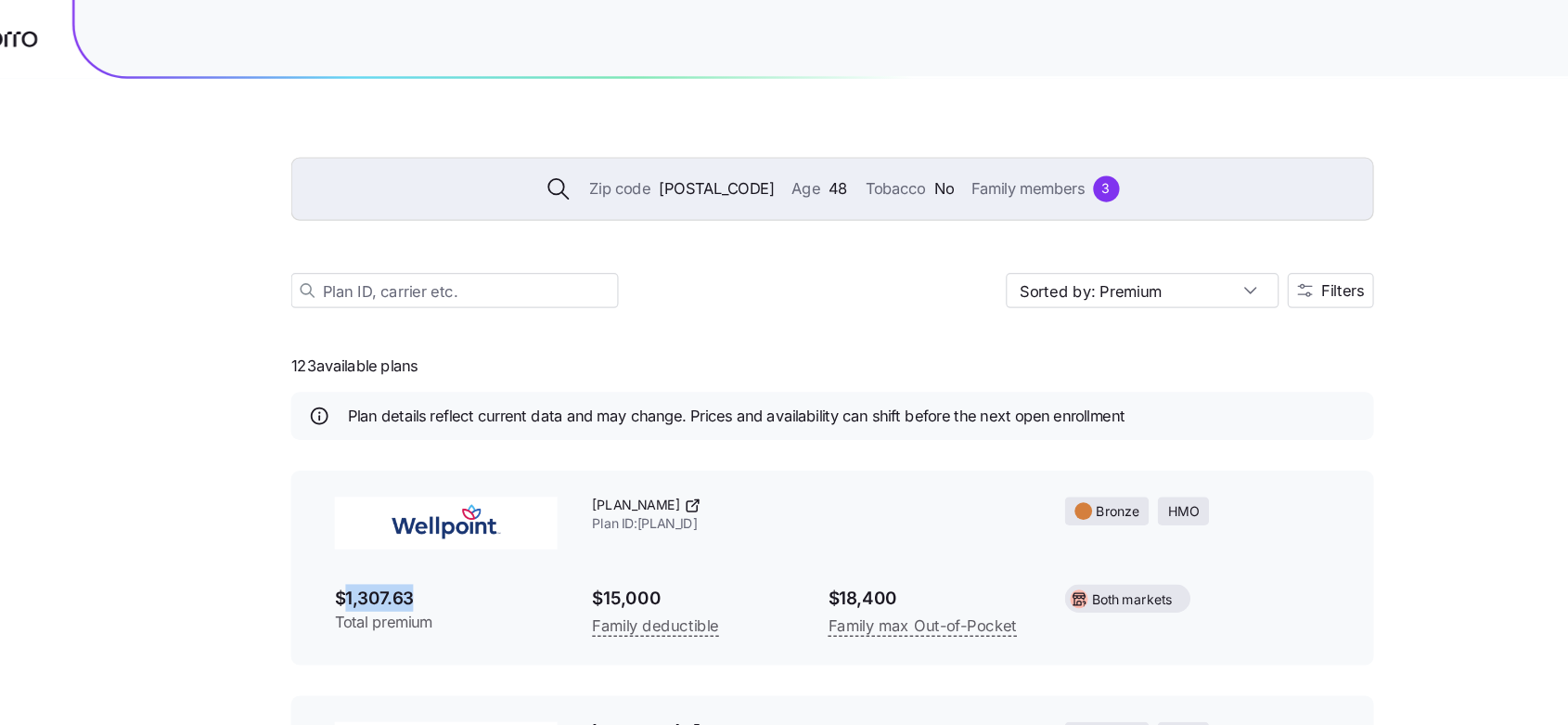 click on "$1,307.63" at bounding box center [456, 508] 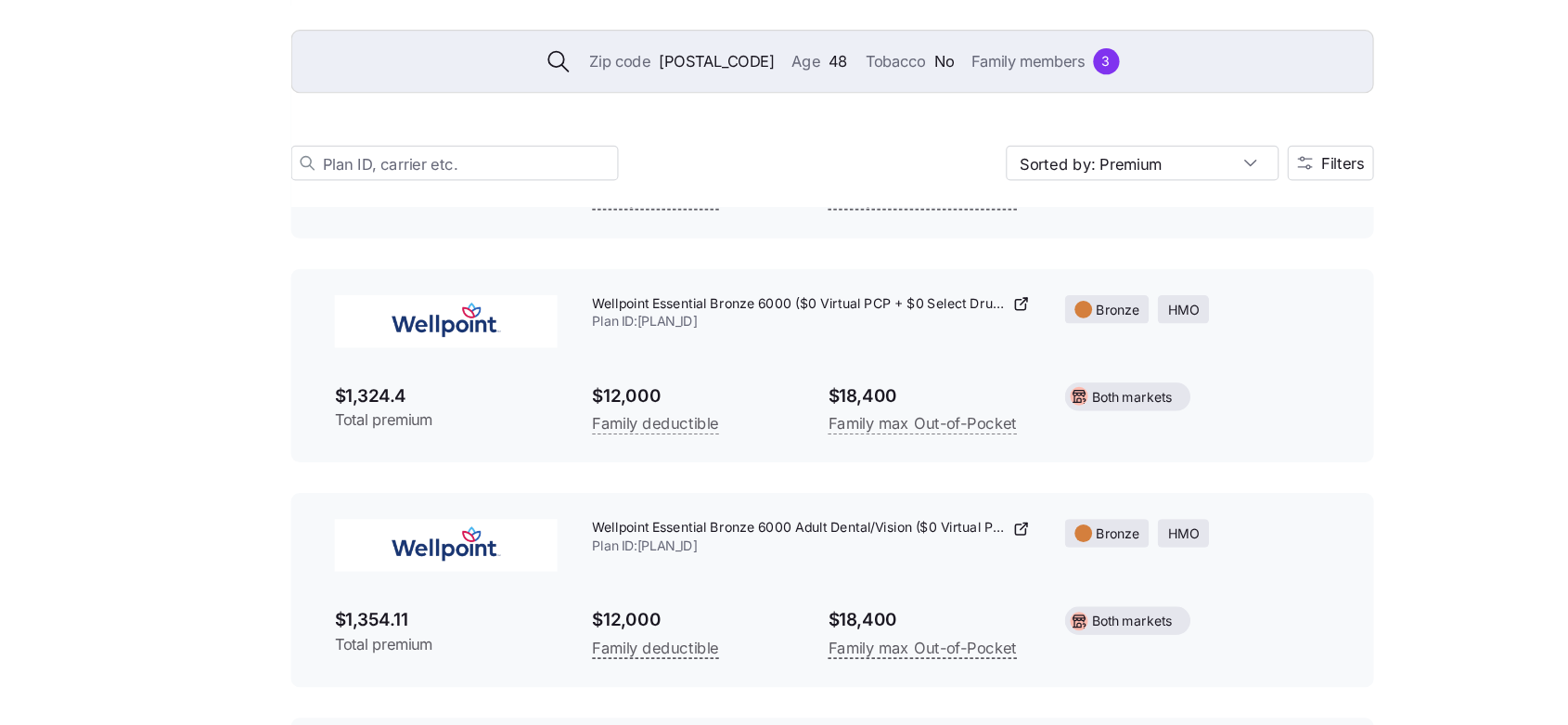 scroll, scrollTop: 23159, scrollLeft: 0, axis: vertical 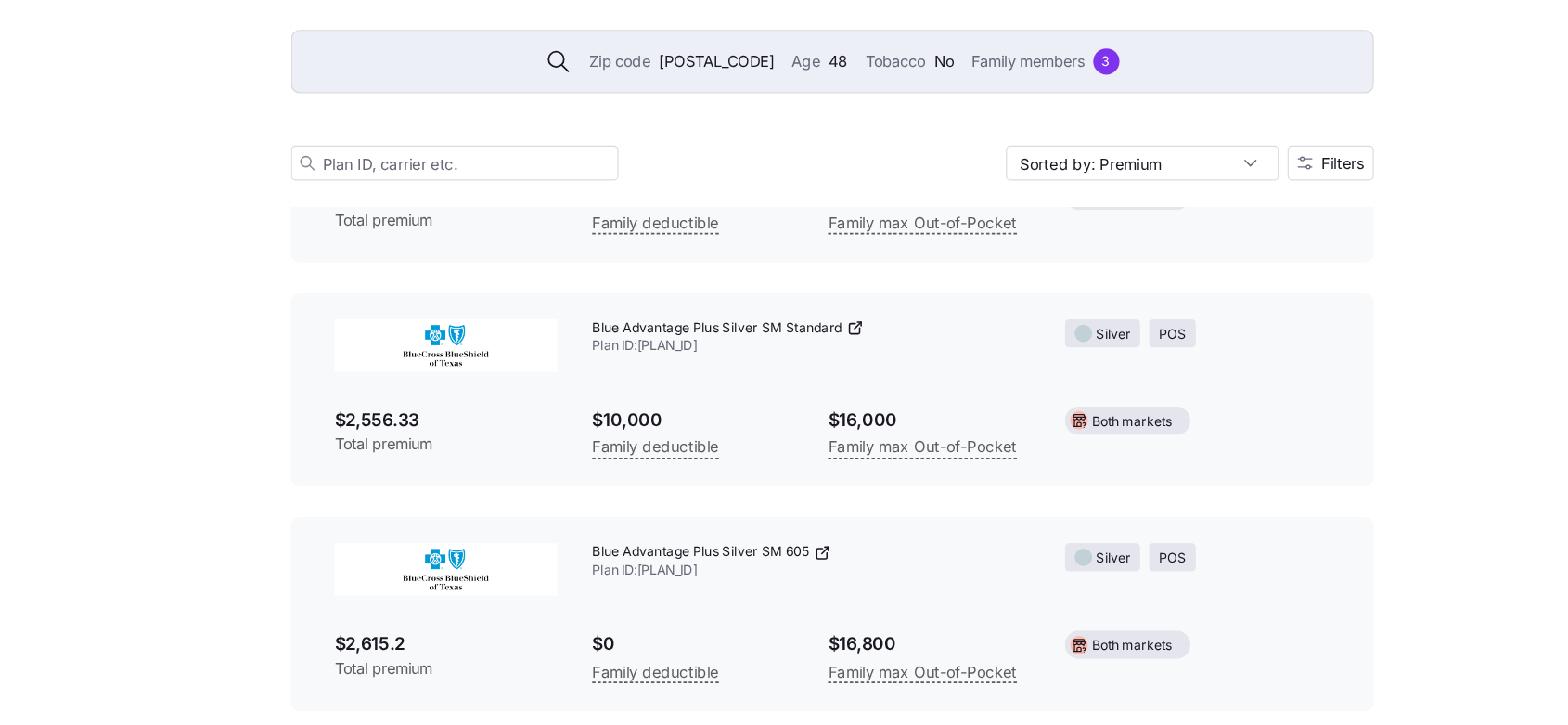 click on "Blue Advantage Plus Silver SM  605 Plan ID:  33602TX0870245" at bounding box center (765, 586) 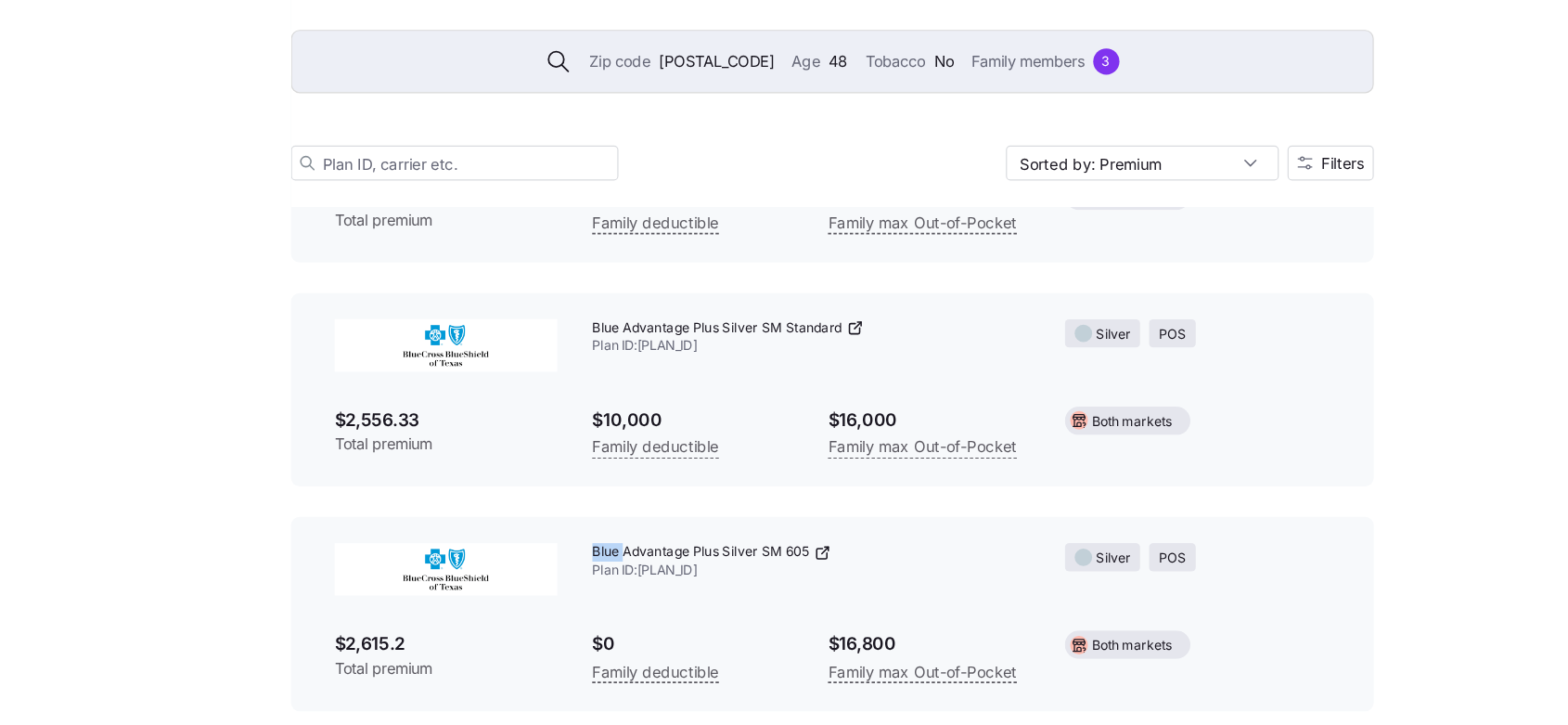 click on "Blue Advantage Plus Silver SM  605 Plan ID:  33602TX0870245" at bounding box center (765, 586) 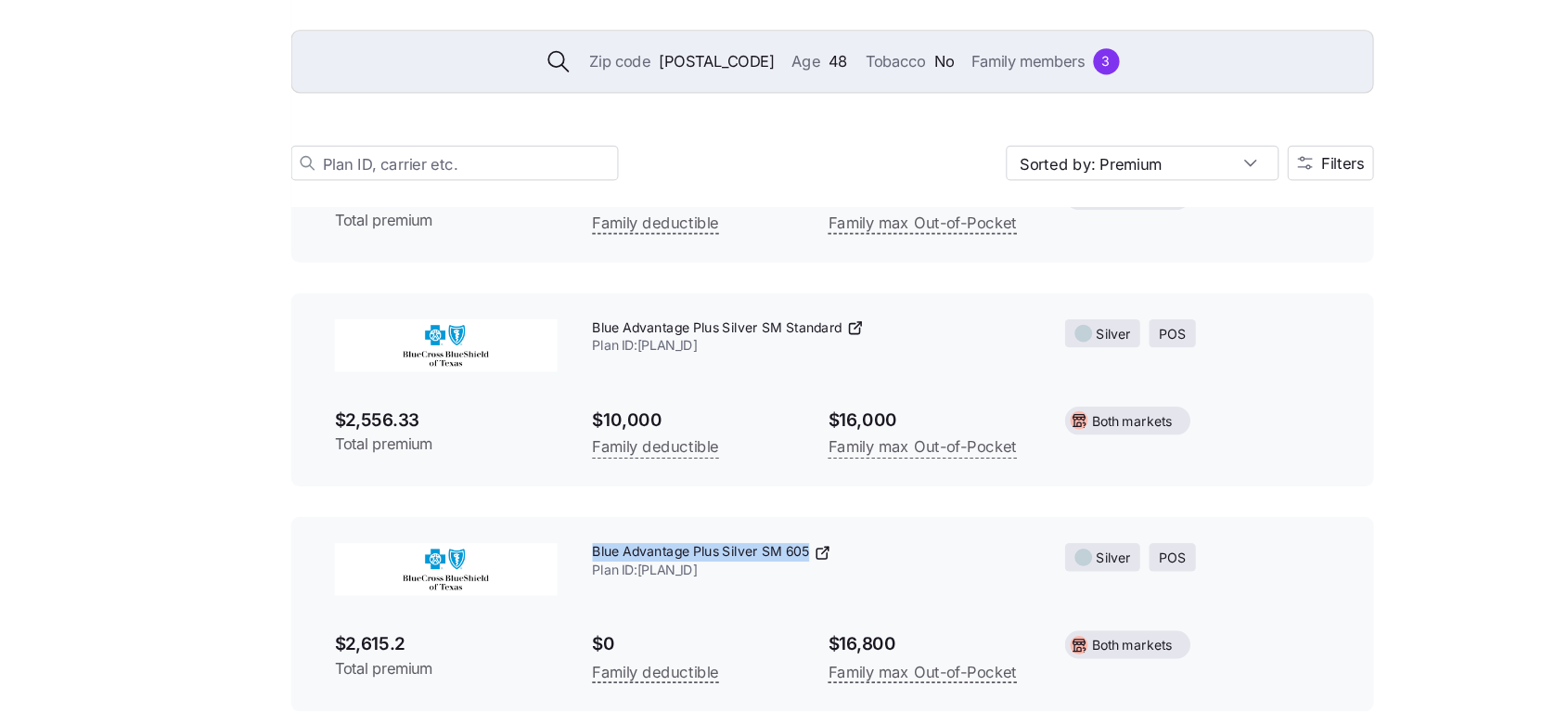 click on "Blue Advantage Plus Silver SM  605 Plan ID:  33602TX0870245" at bounding box center [765, 586] 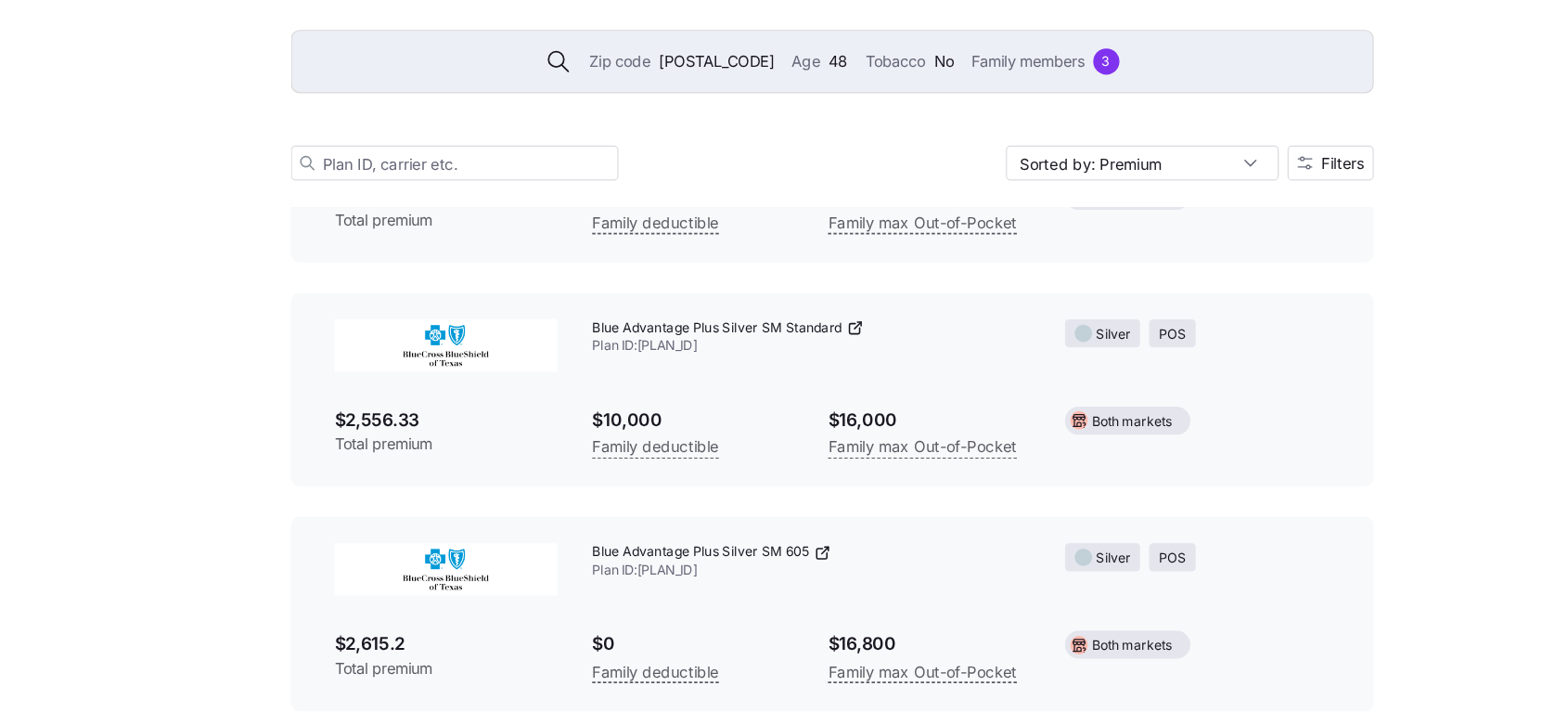 click on "$2,615.2" at bounding box center [456, 655] 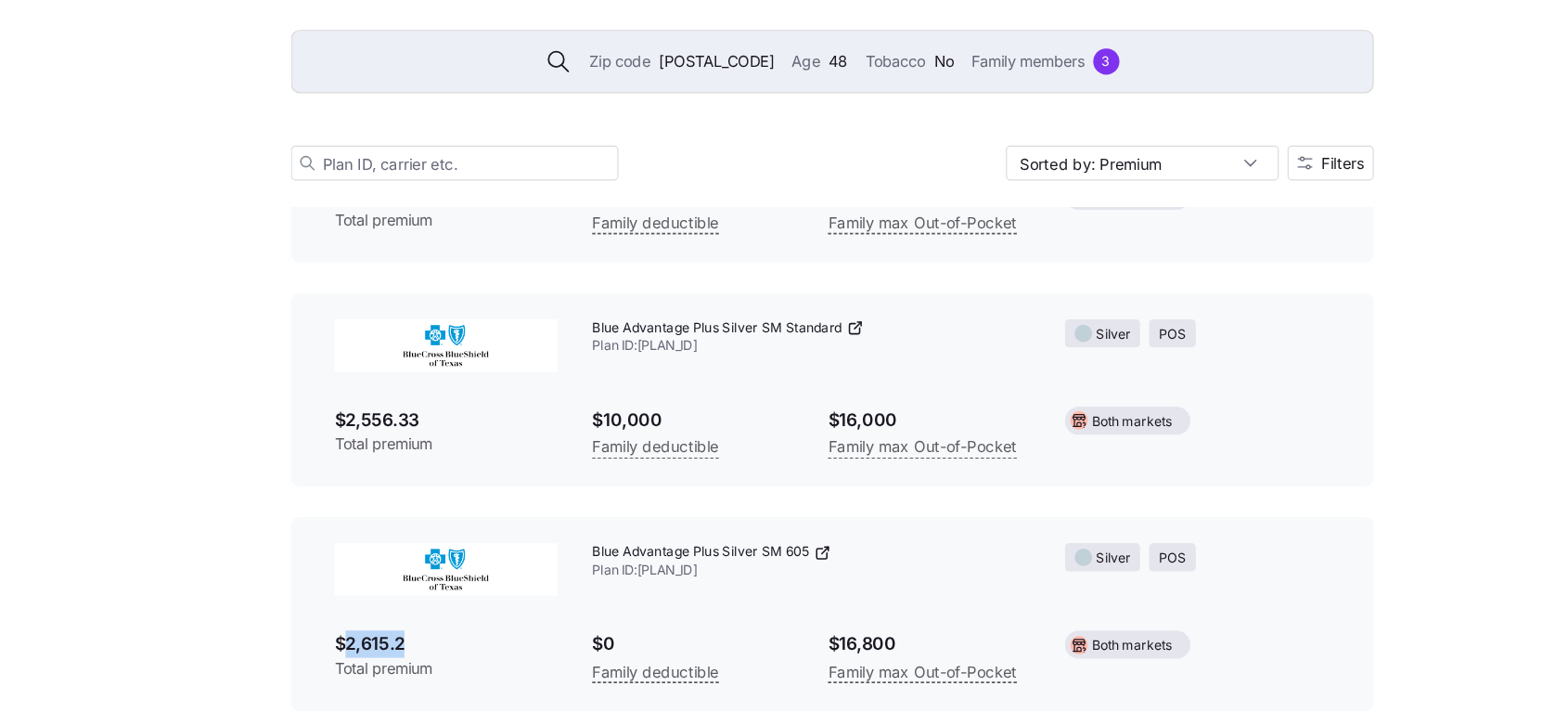 click on "$2,615.2" at bounding box center [456, 655] 